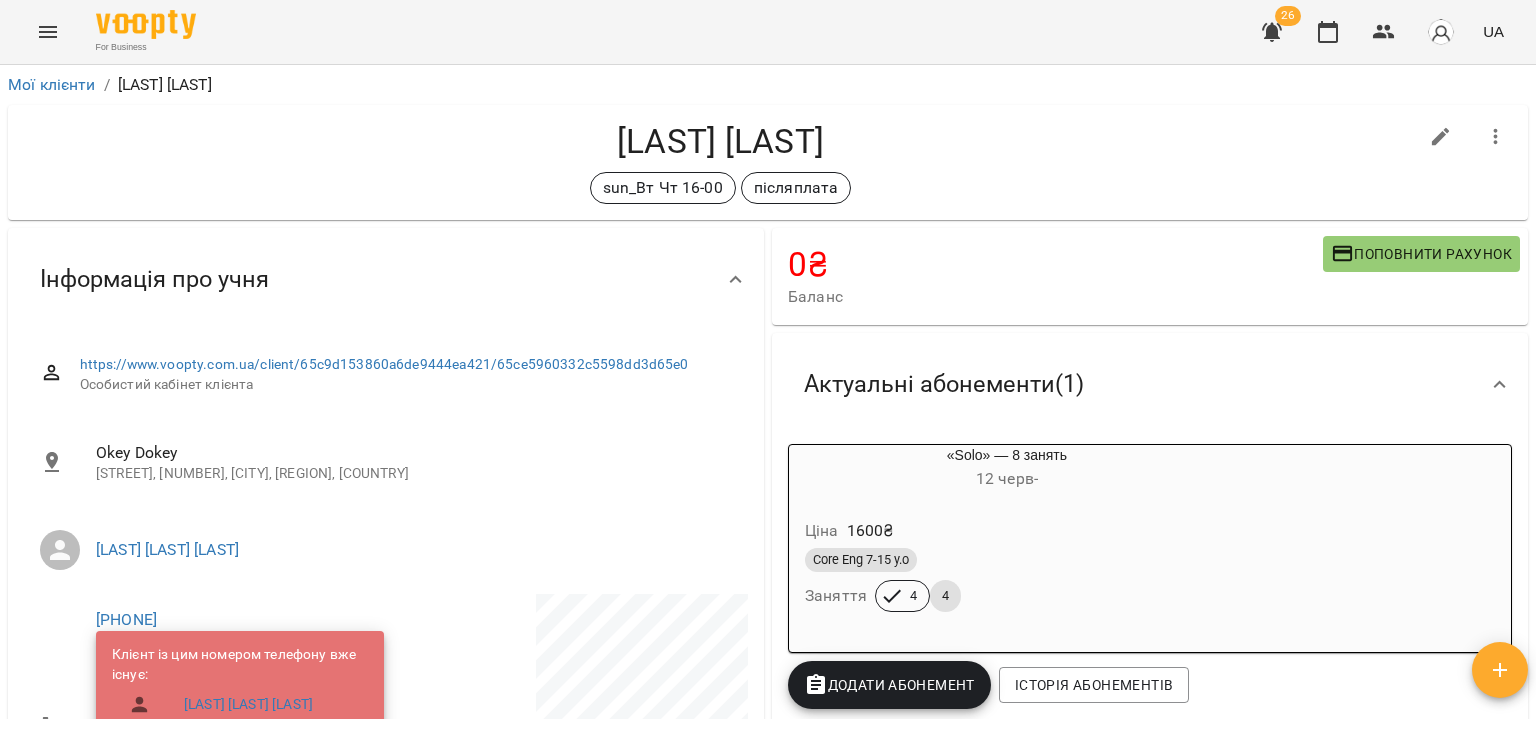 scroll, scrollTop: 0, scrollLeft: 0, axis: both 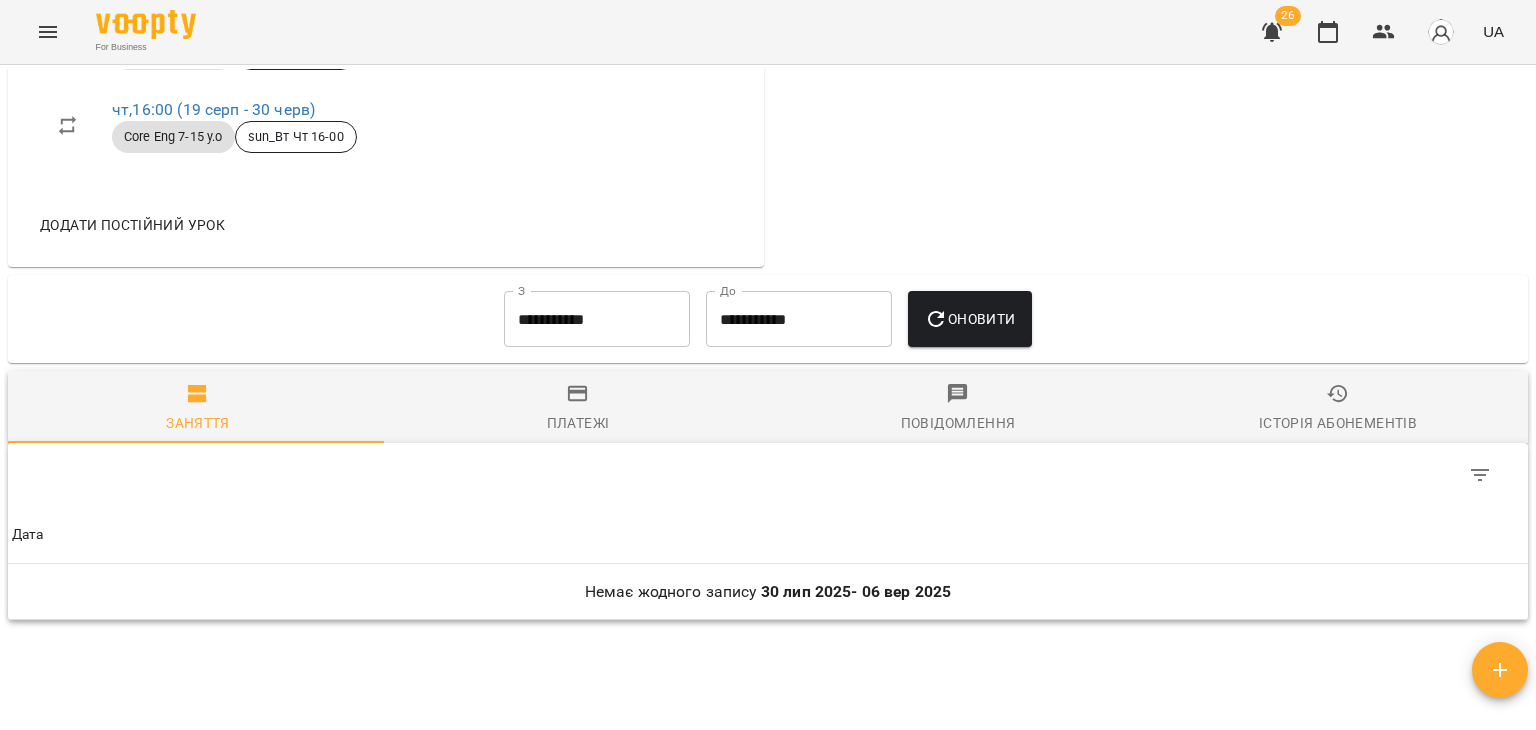 click on "**********" at bounding box center (597, 319) 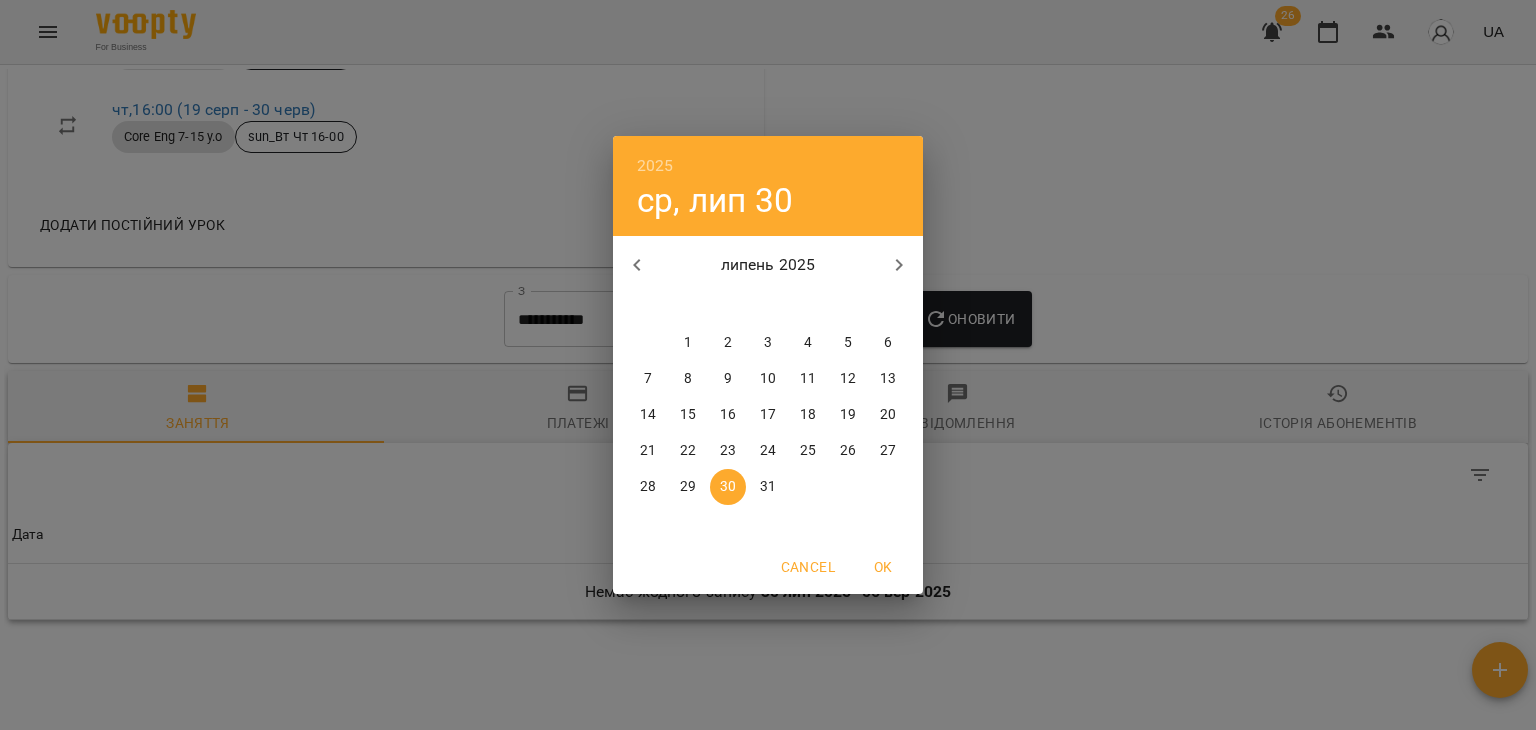 click at bounding box center (637, 265) 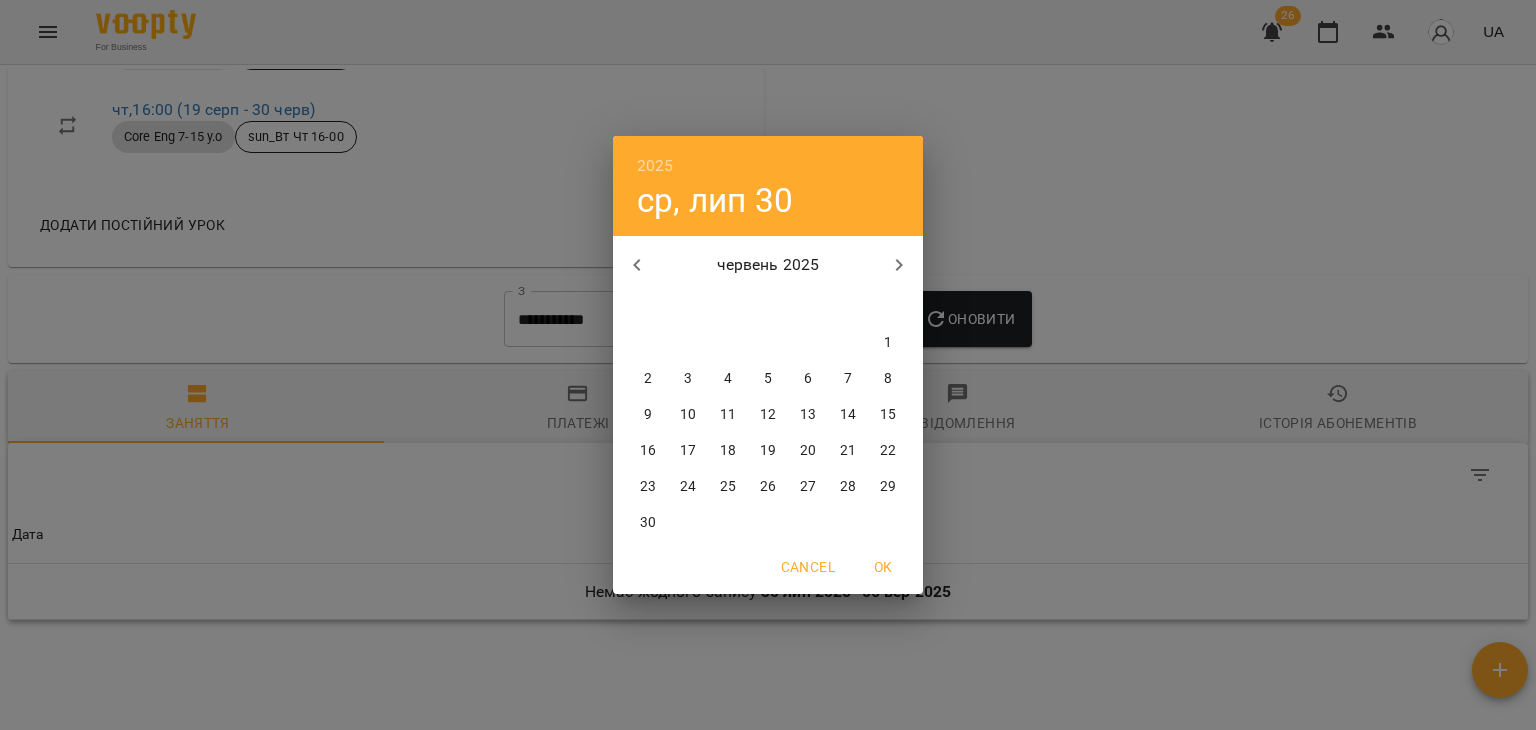 click on "1" at bounding box center [888, 343] 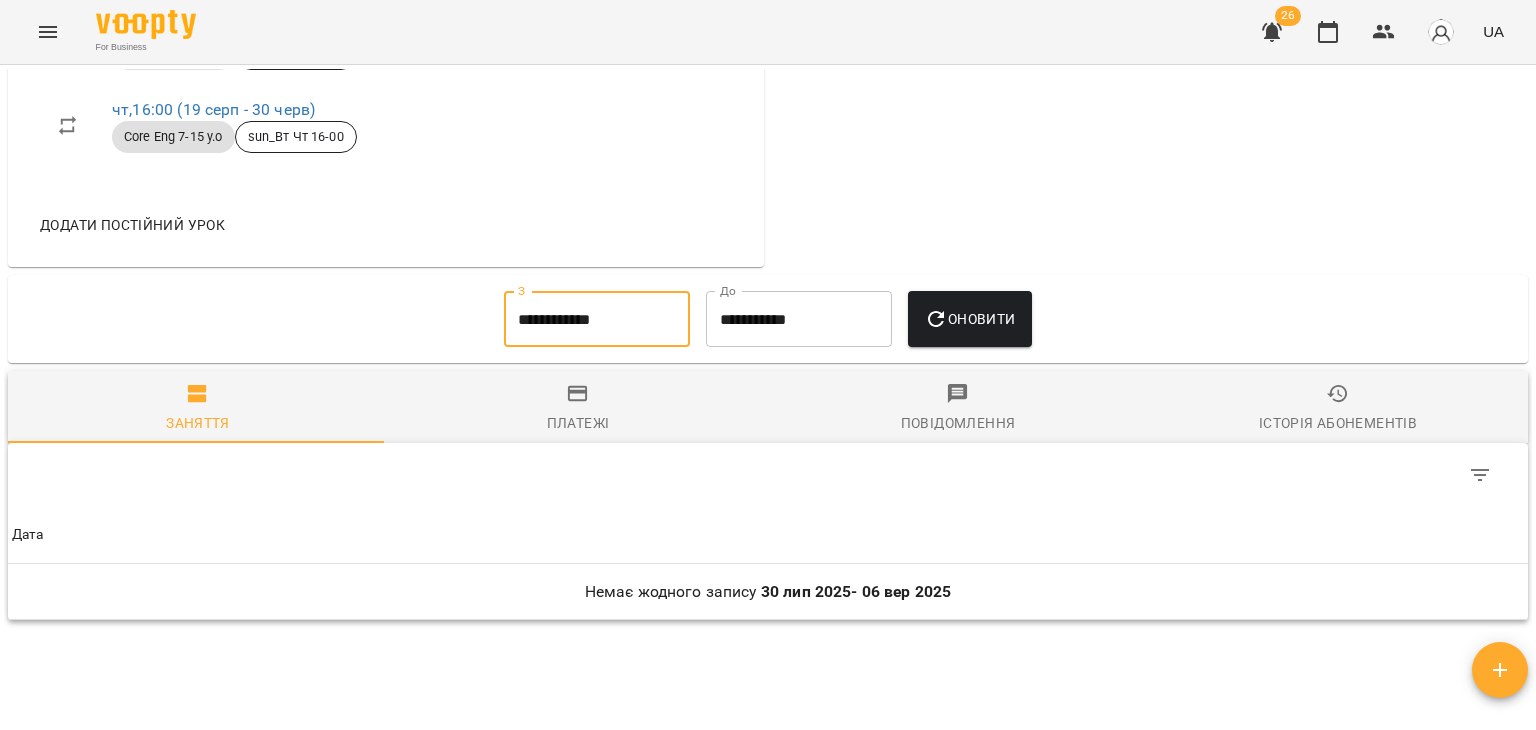 click on "Оновити" at bounding box center [969, 319] 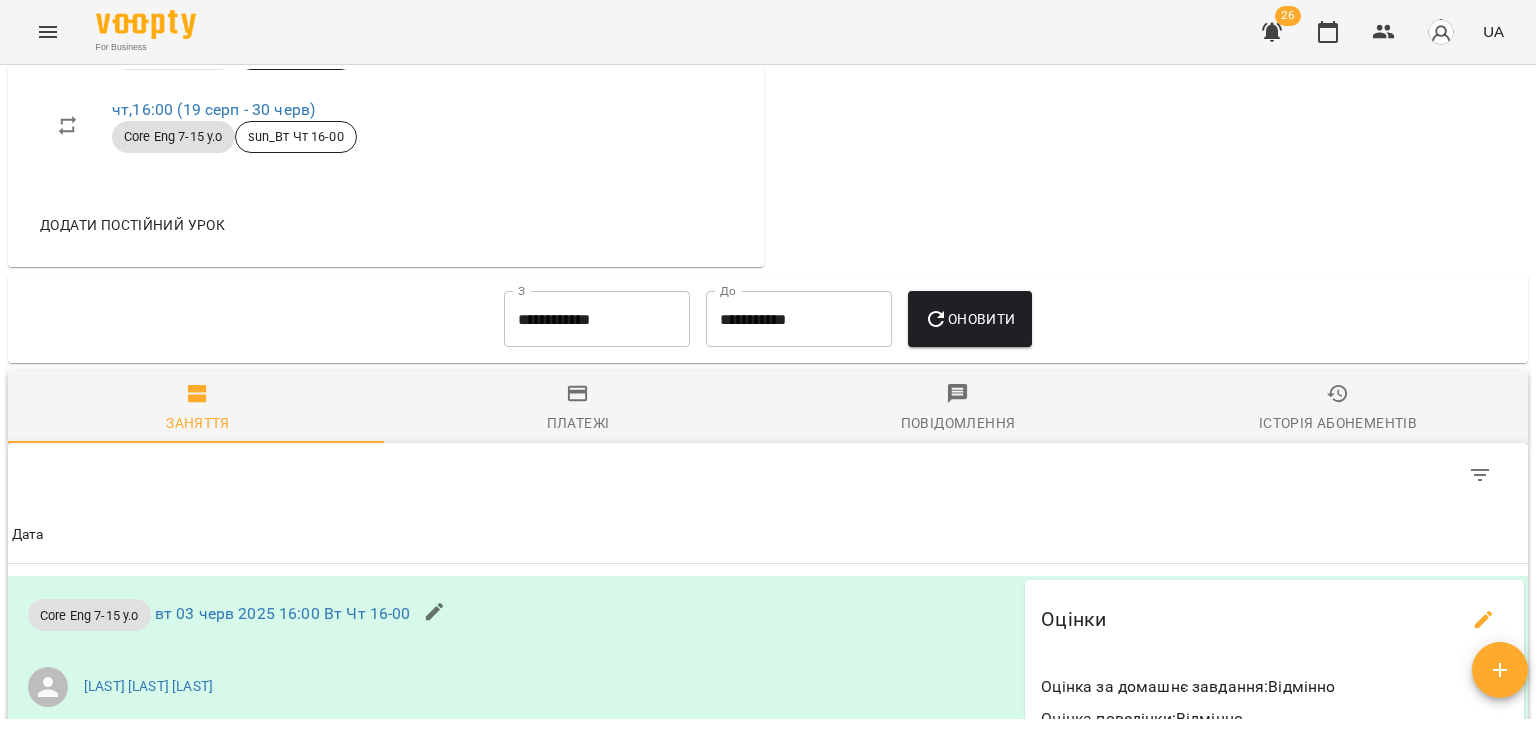click on "Платежі" at bounding box center [578, 423] 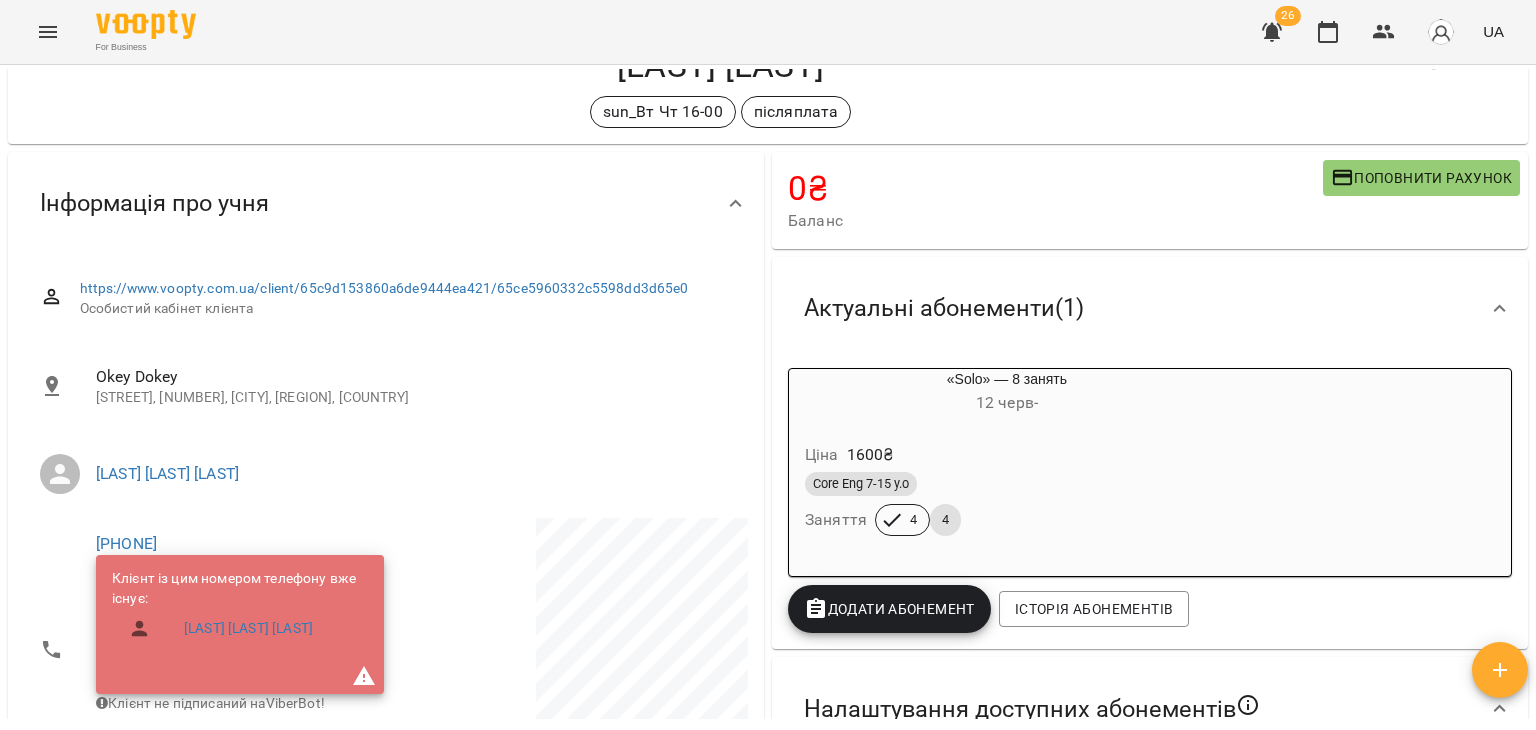 scroll, scrollTop: 4, scrollLeft: 0, axis: vertical 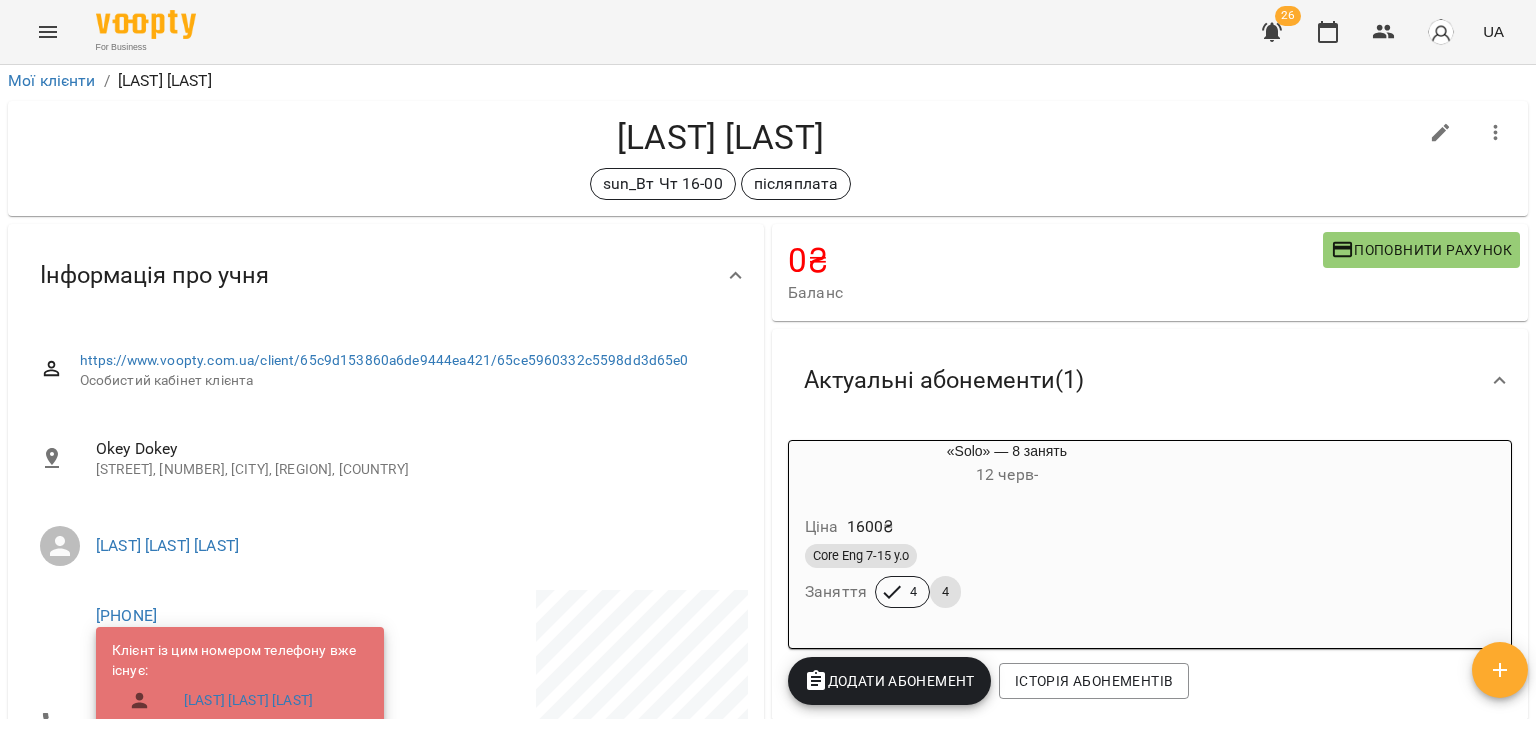 click on "Core Eng 7-15 y.o" at bounding box center [1007, 556] 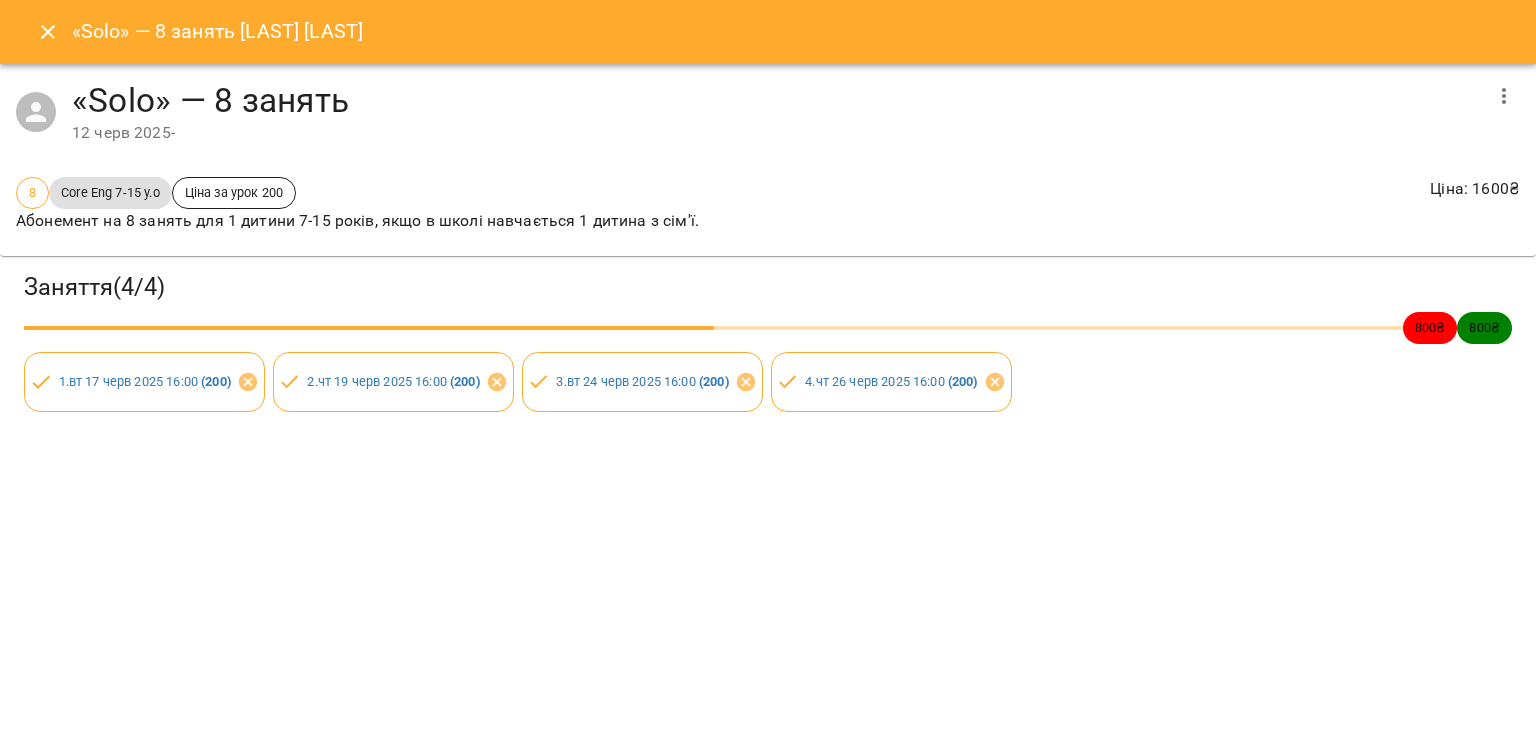 click 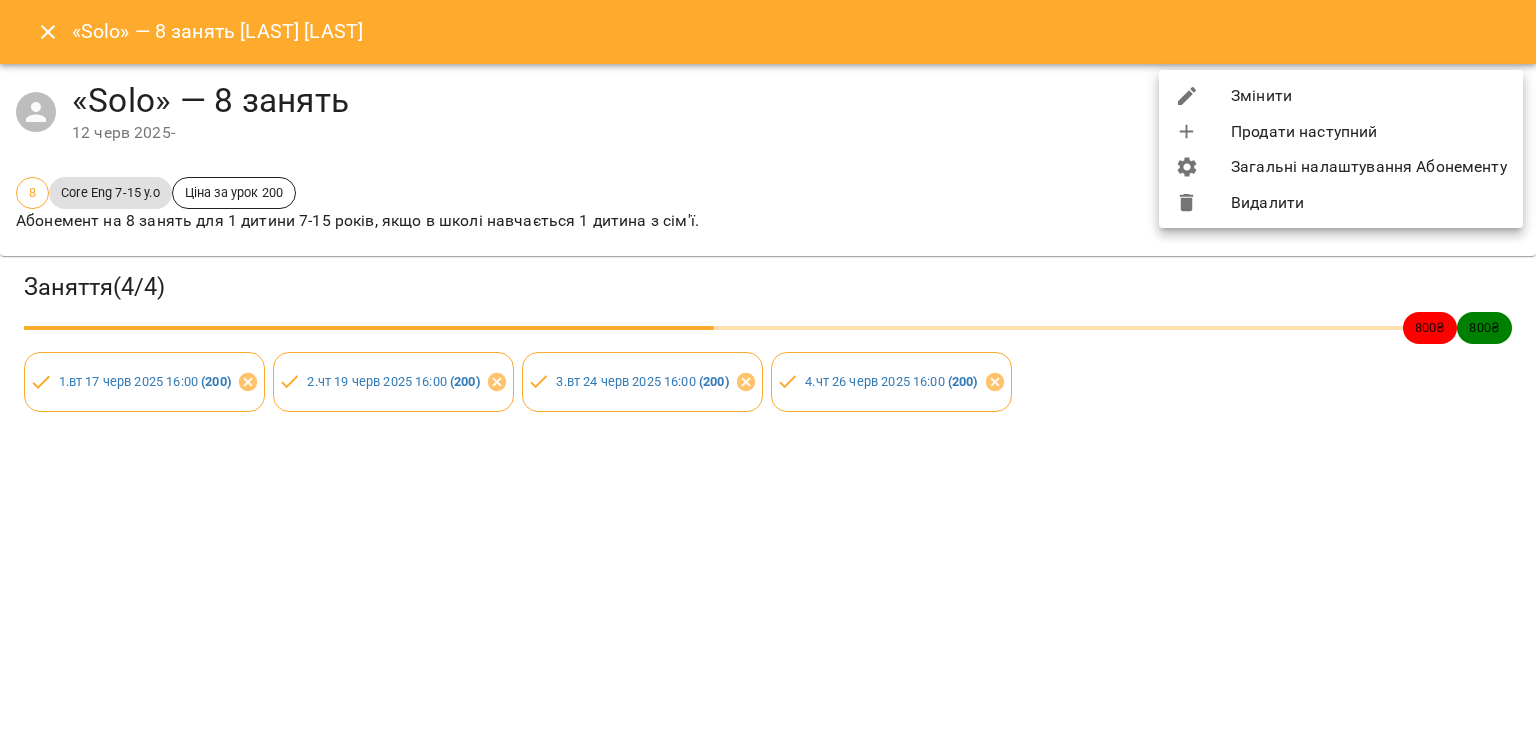 click on "Видалити" at bounding box center (1341, 203) 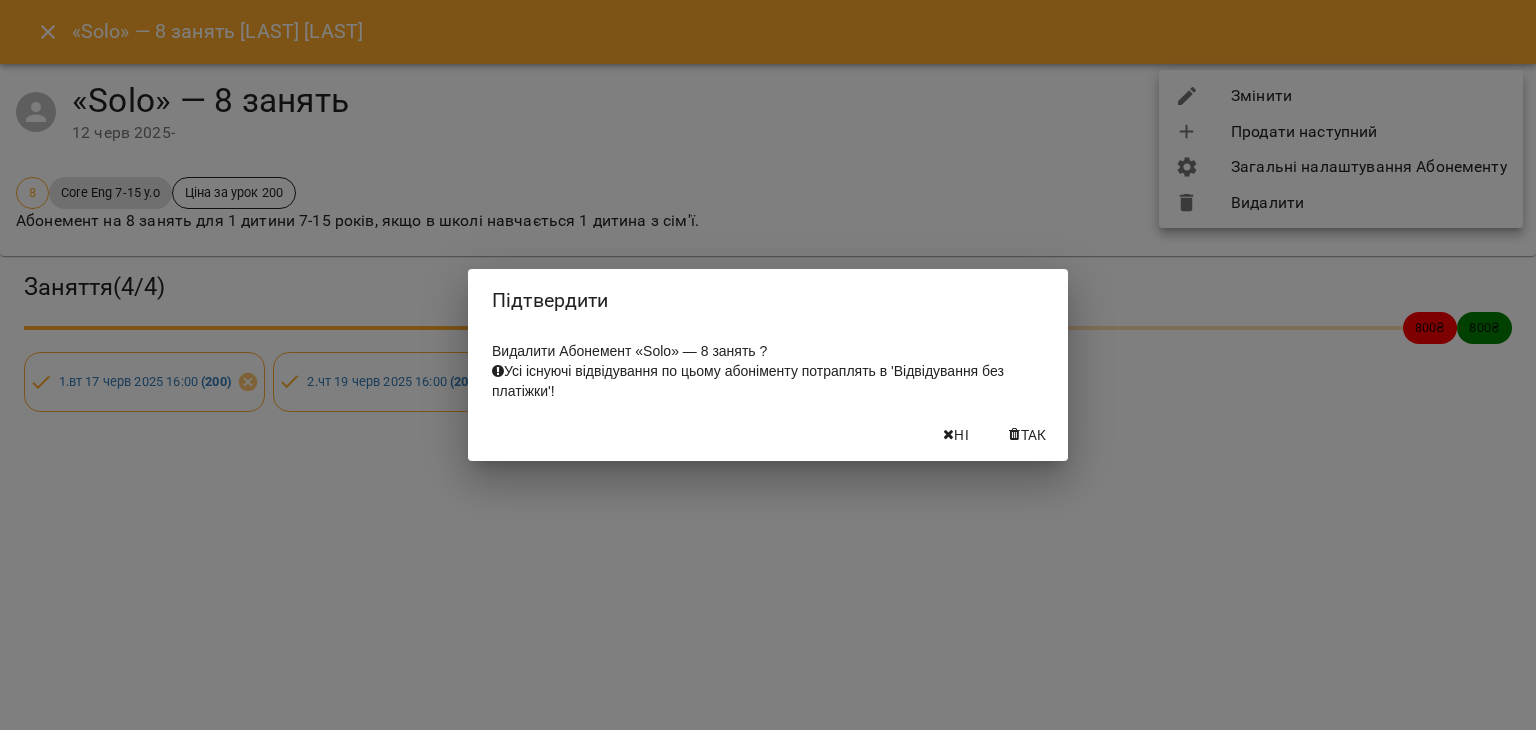 click on "Так" at bounding box center [1034, 435] 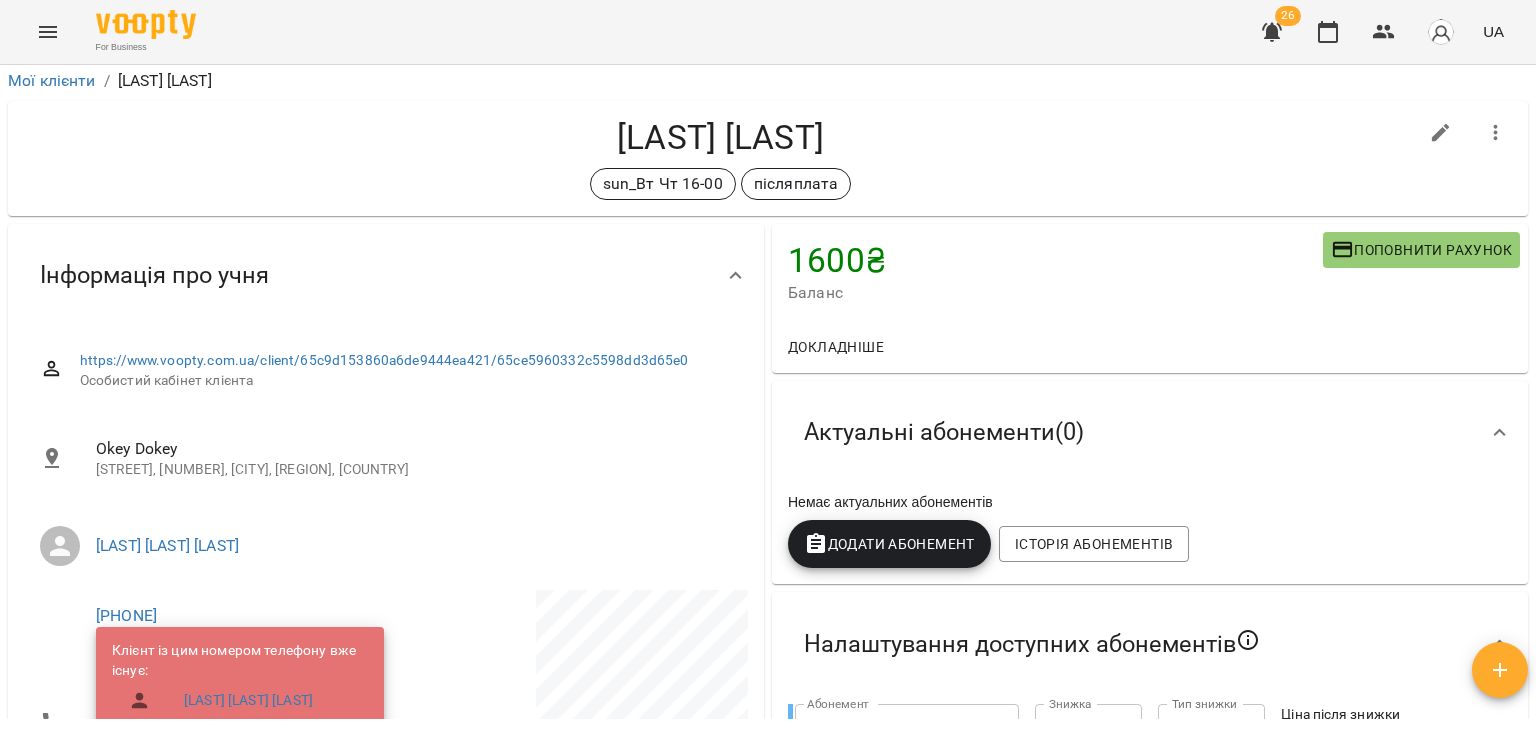 click on "Немає актуальних абонементів Додати Абонемент Історія абонементів" at bounding box center (1150, 534) 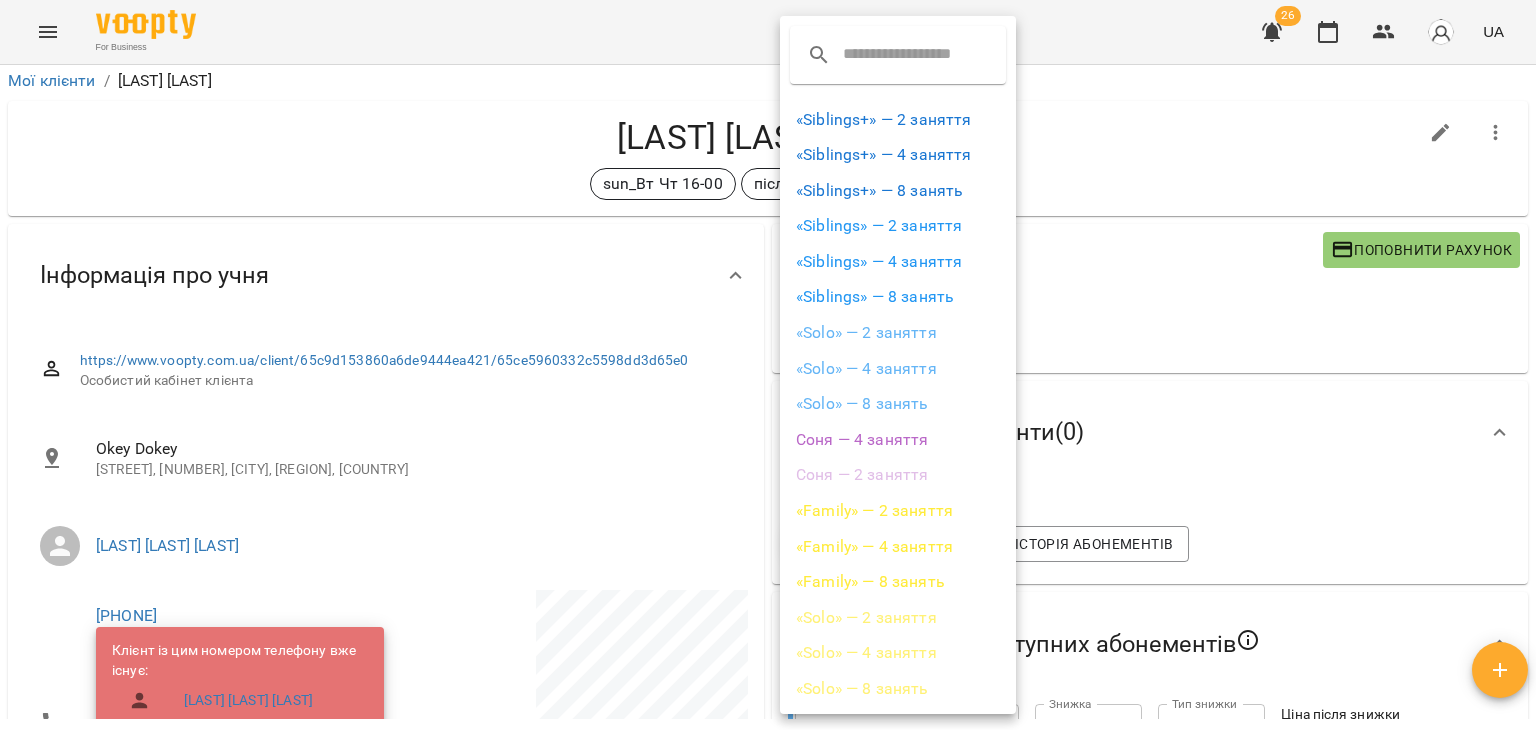 click on "«Solo» — 4 заняття" at bounding box center (898, 369) 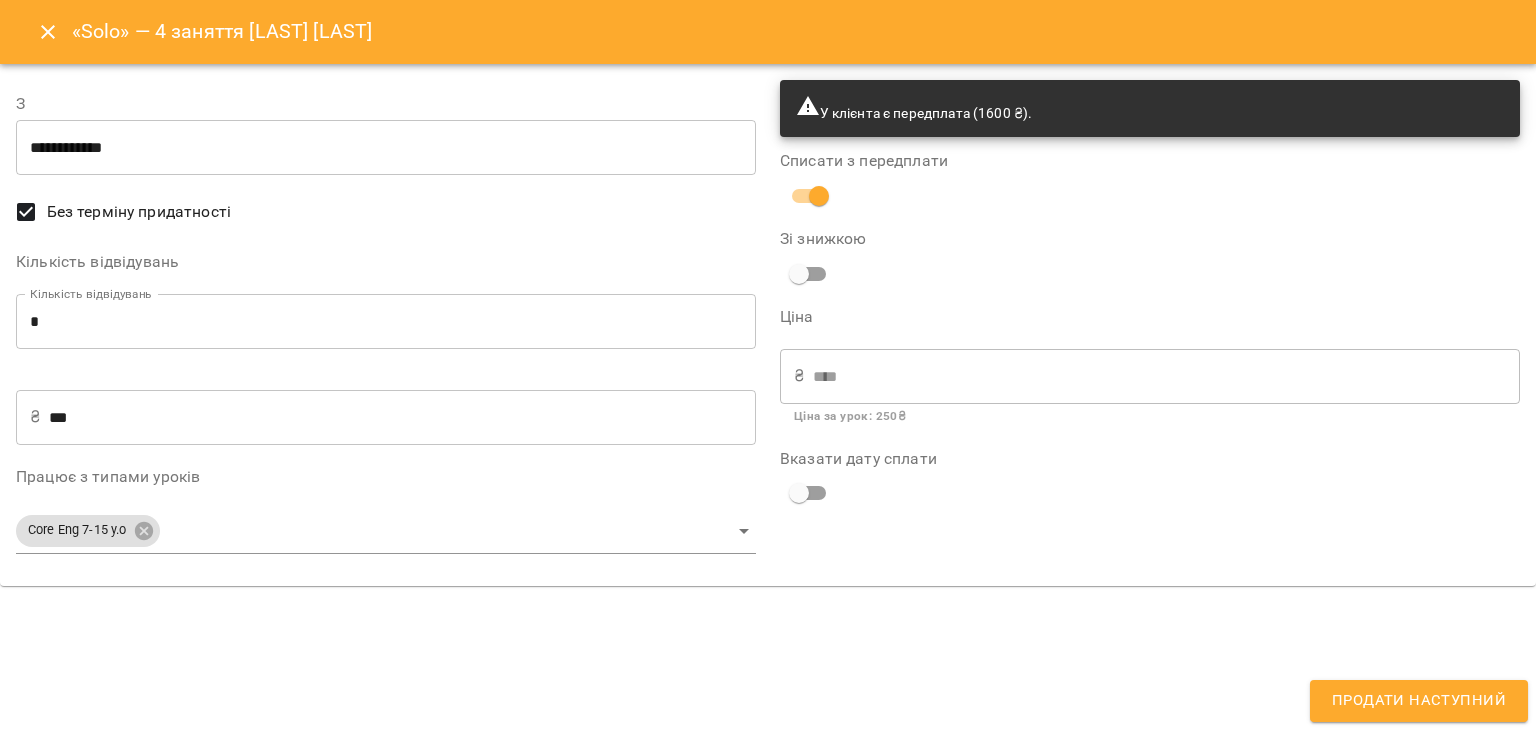 type on "**********" 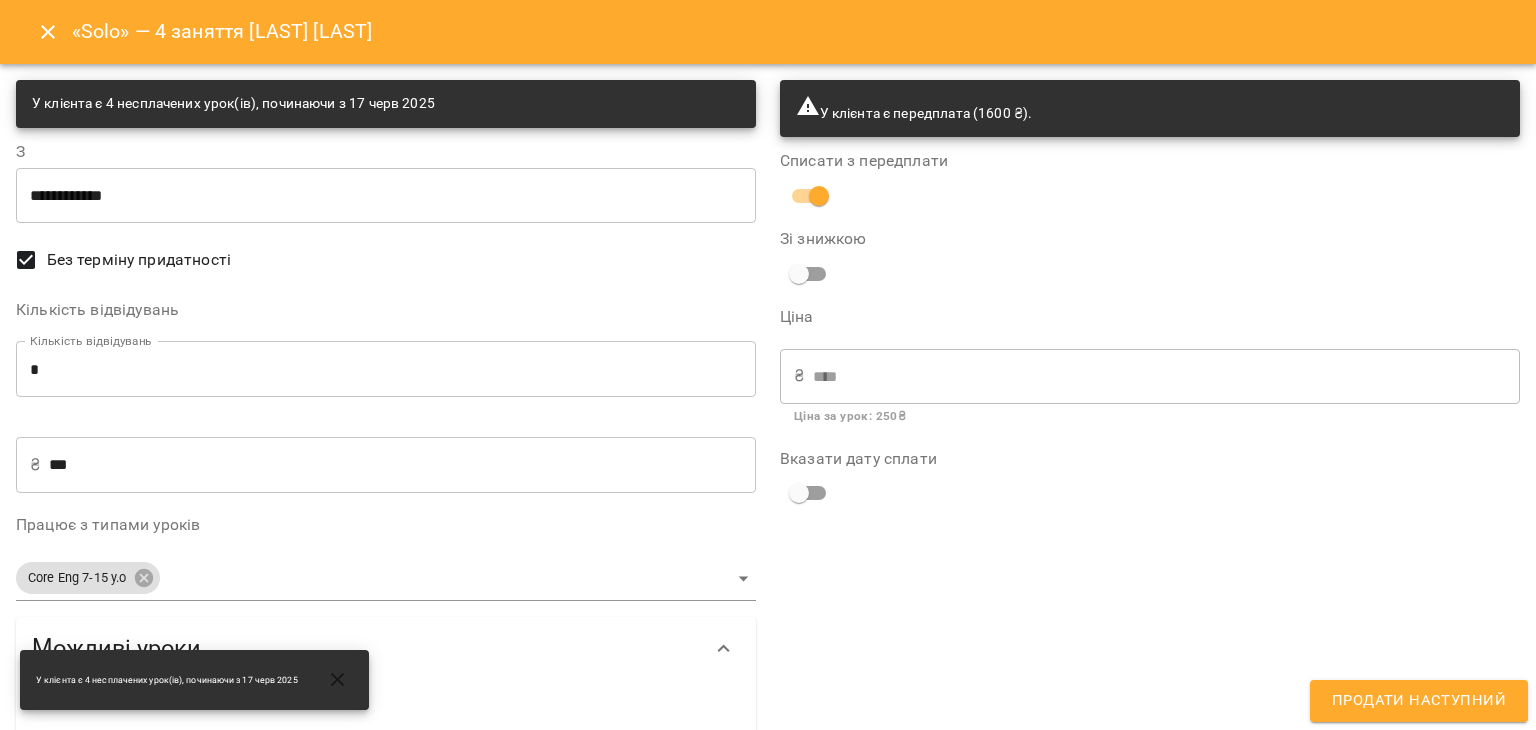 click on "***" at bounding box center [402, 465] 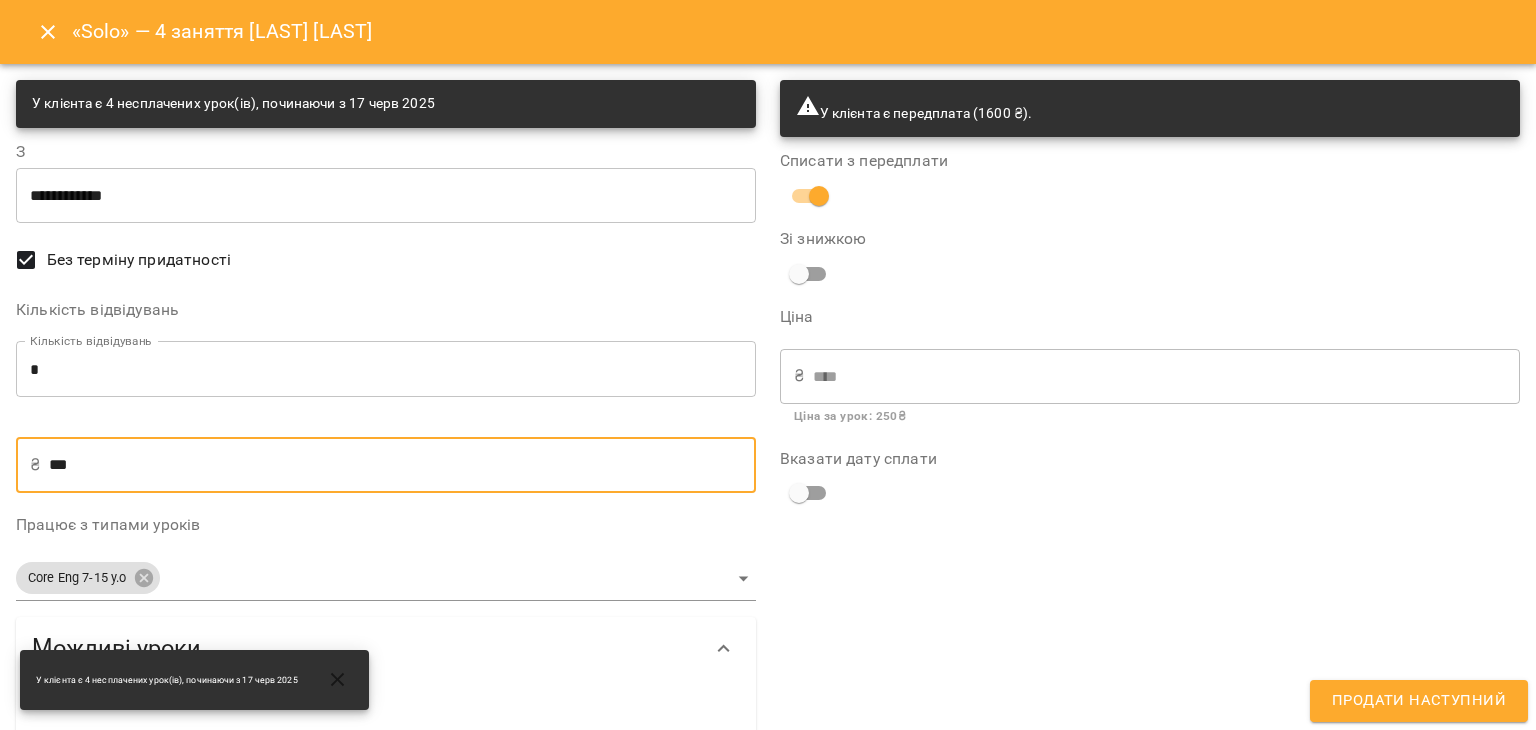 click on "***" at bounding box center (402, 465) 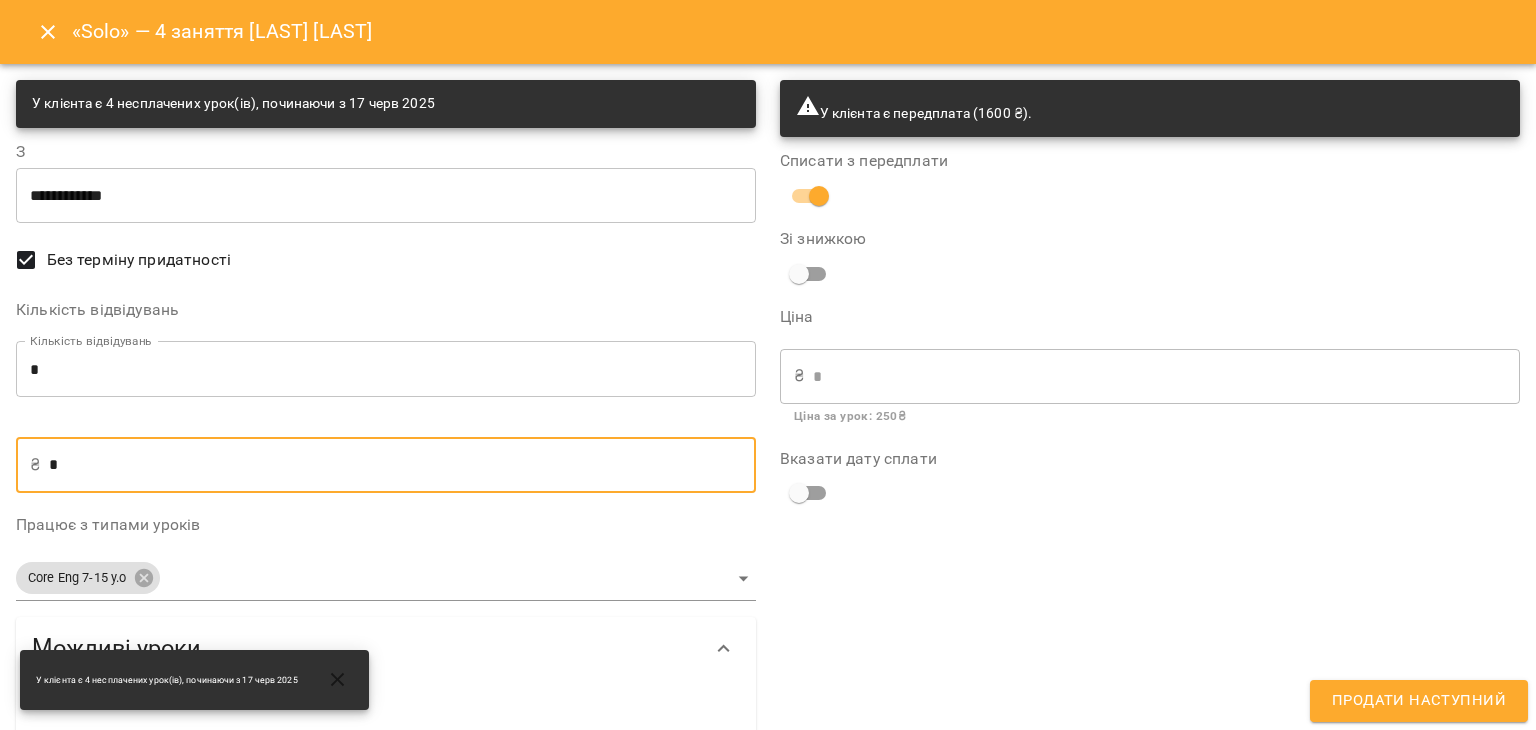 type on "**" 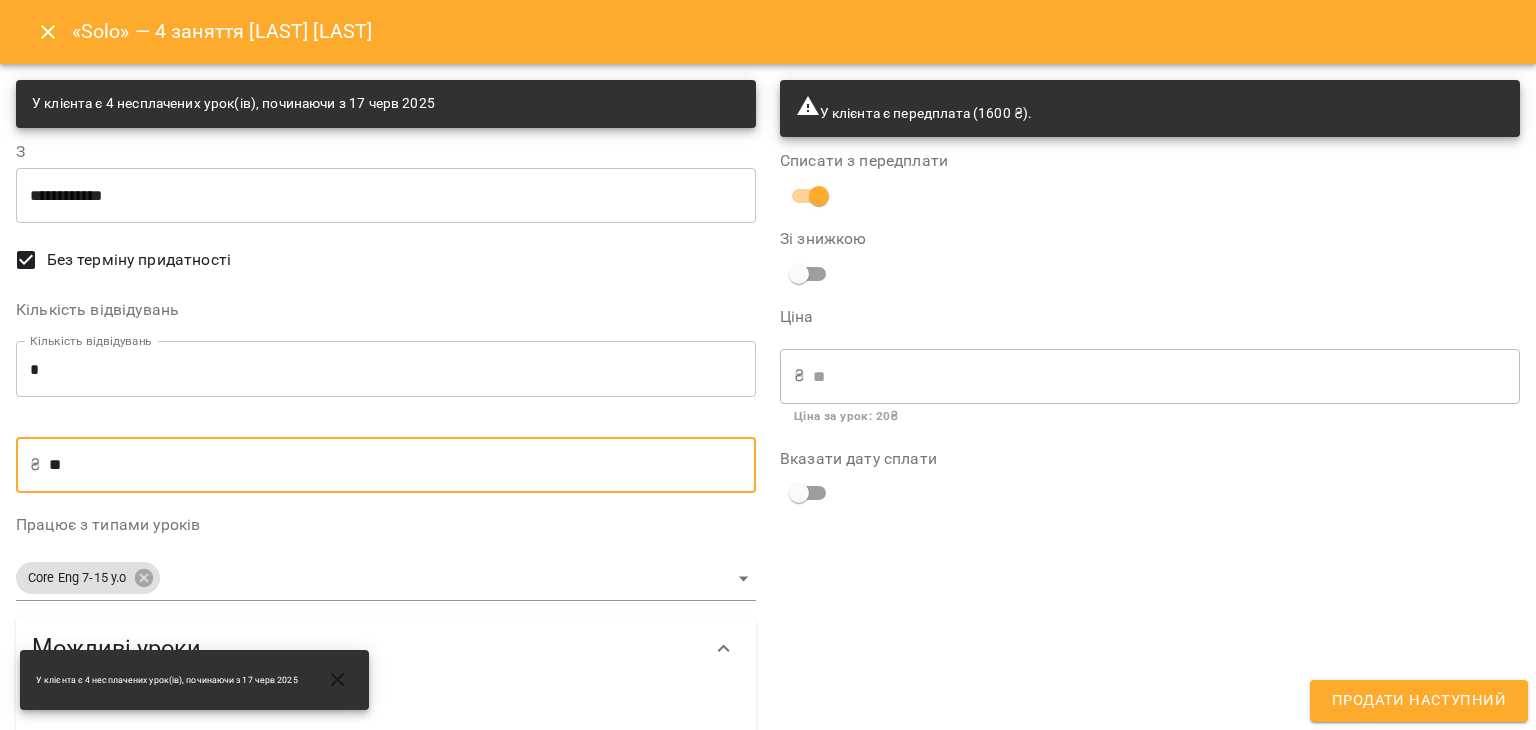 type on "***" 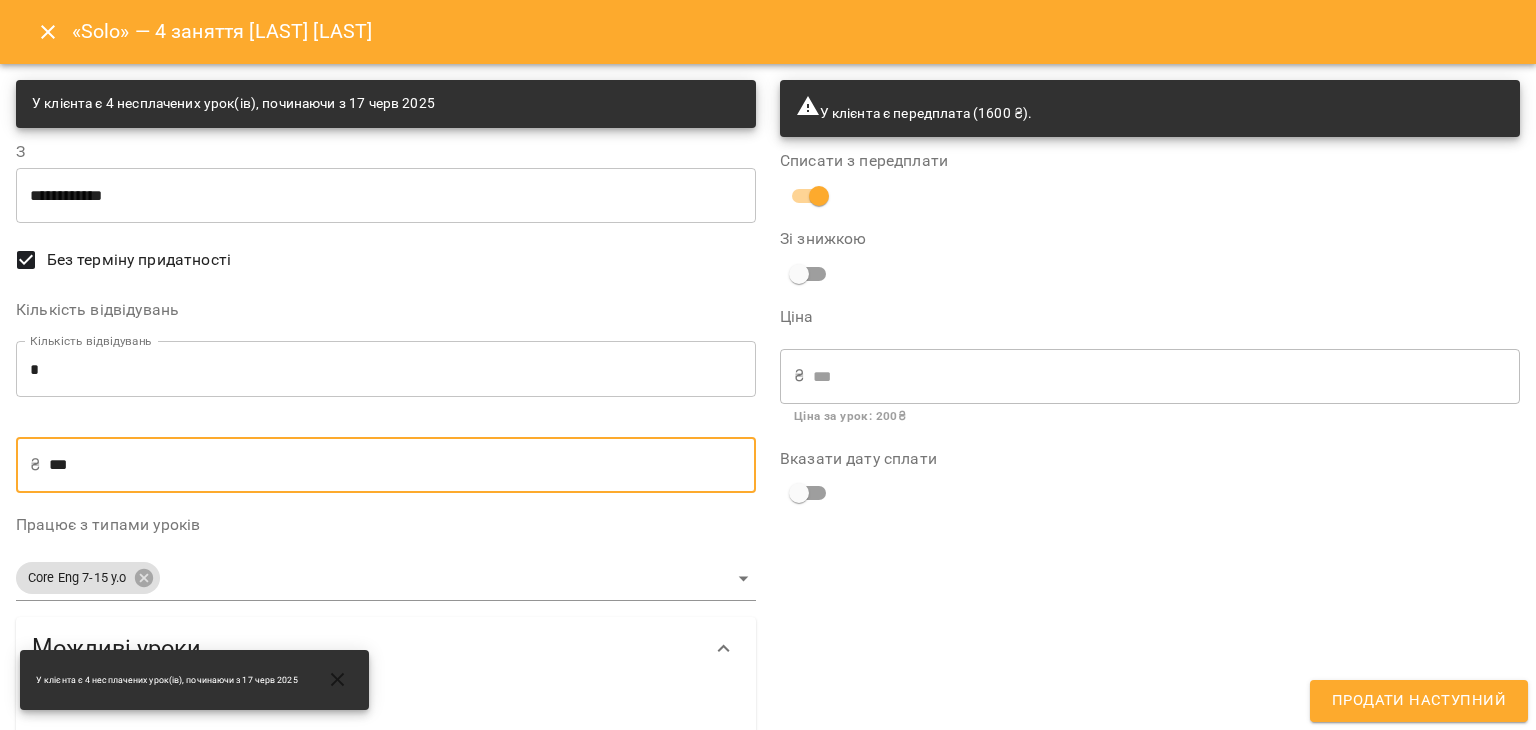 type on "***" 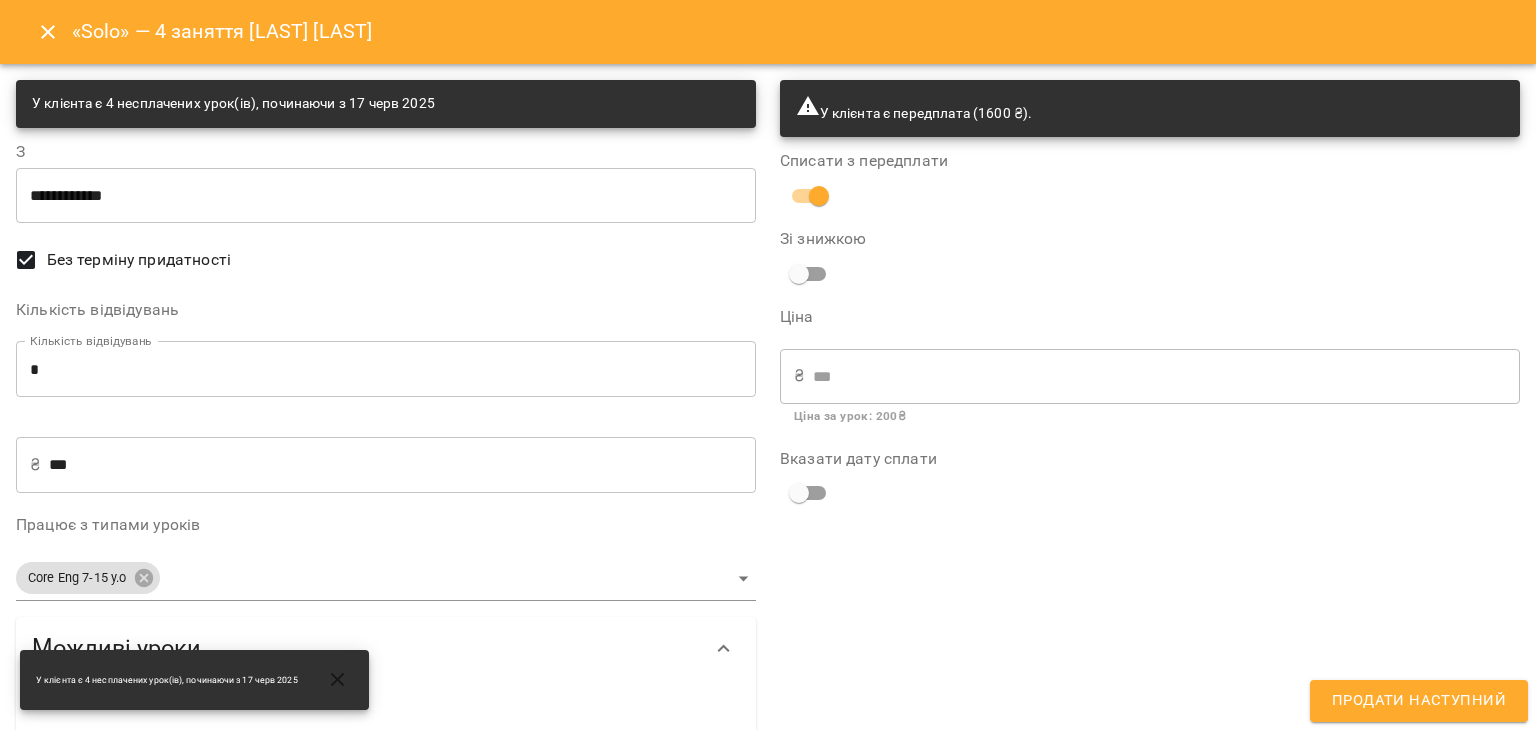 click on "У клієнта є передплата (1600 ₴). Списати з передплати Зі знижкою Ціна ₴ *** ​ Ціна за урок :   200 ₴ Вказати дату сплати" at bounding box center (1150, 562) 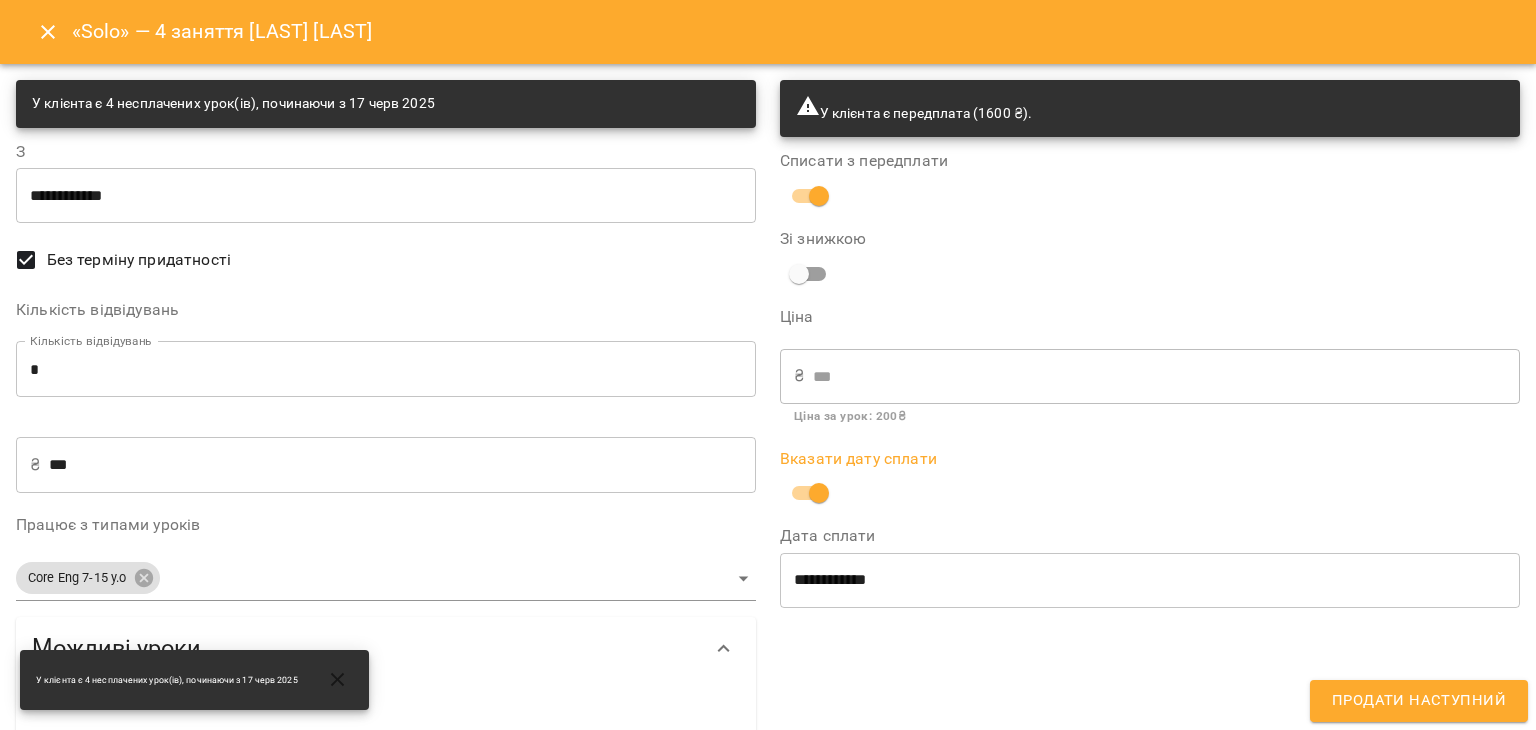 click on "**********" at bounding box center [1150, 580] 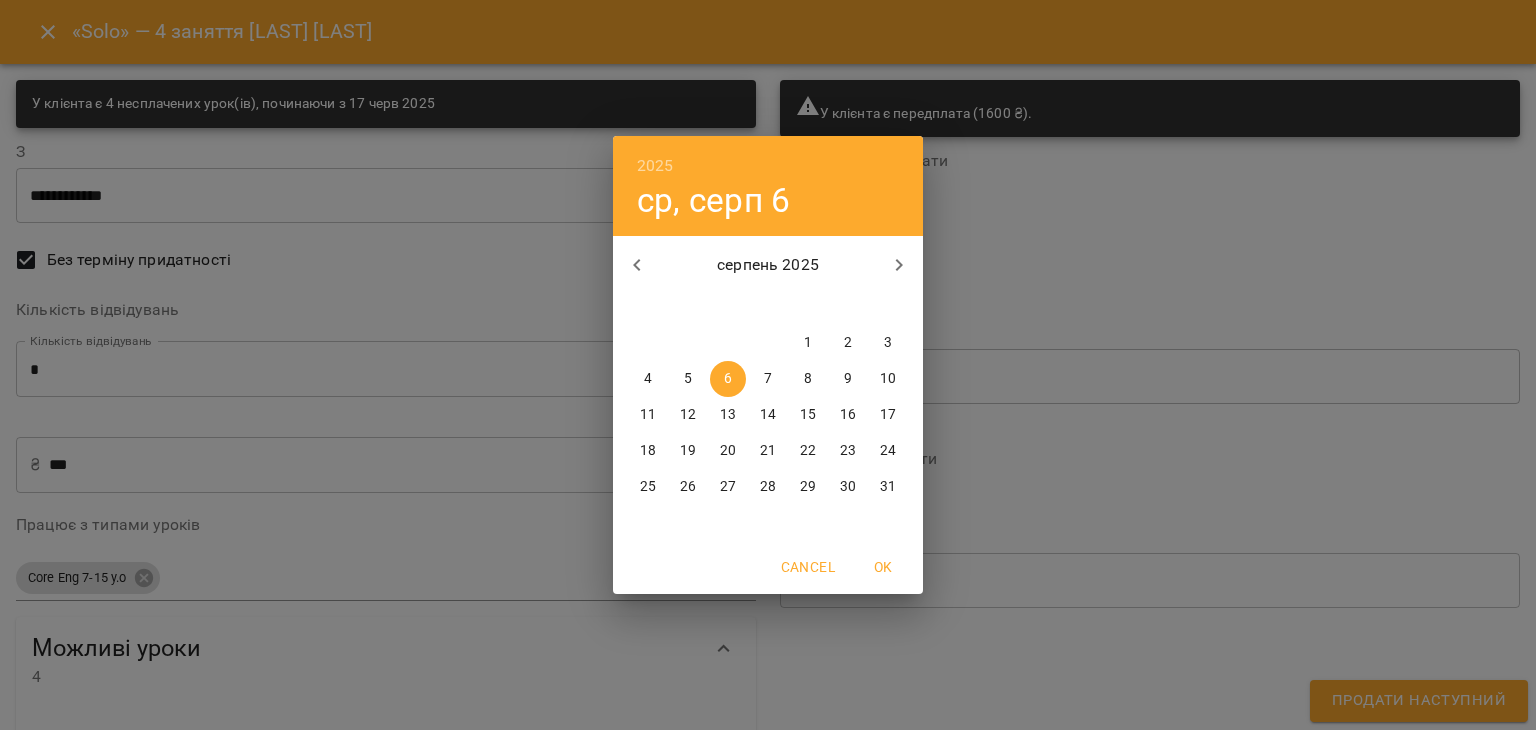 click at bounding box center [637, 265] 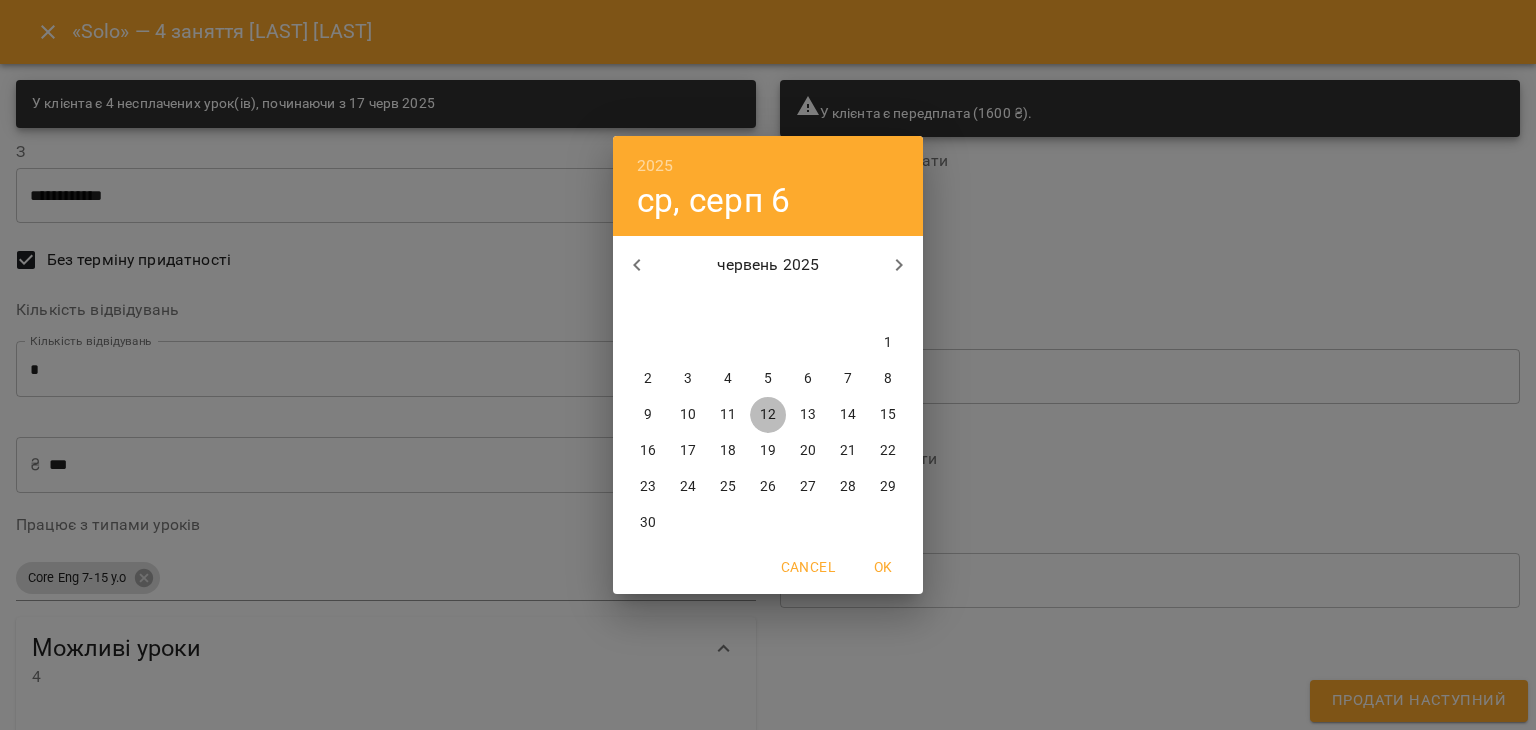 click on "12" at bounding box center (768, 415) 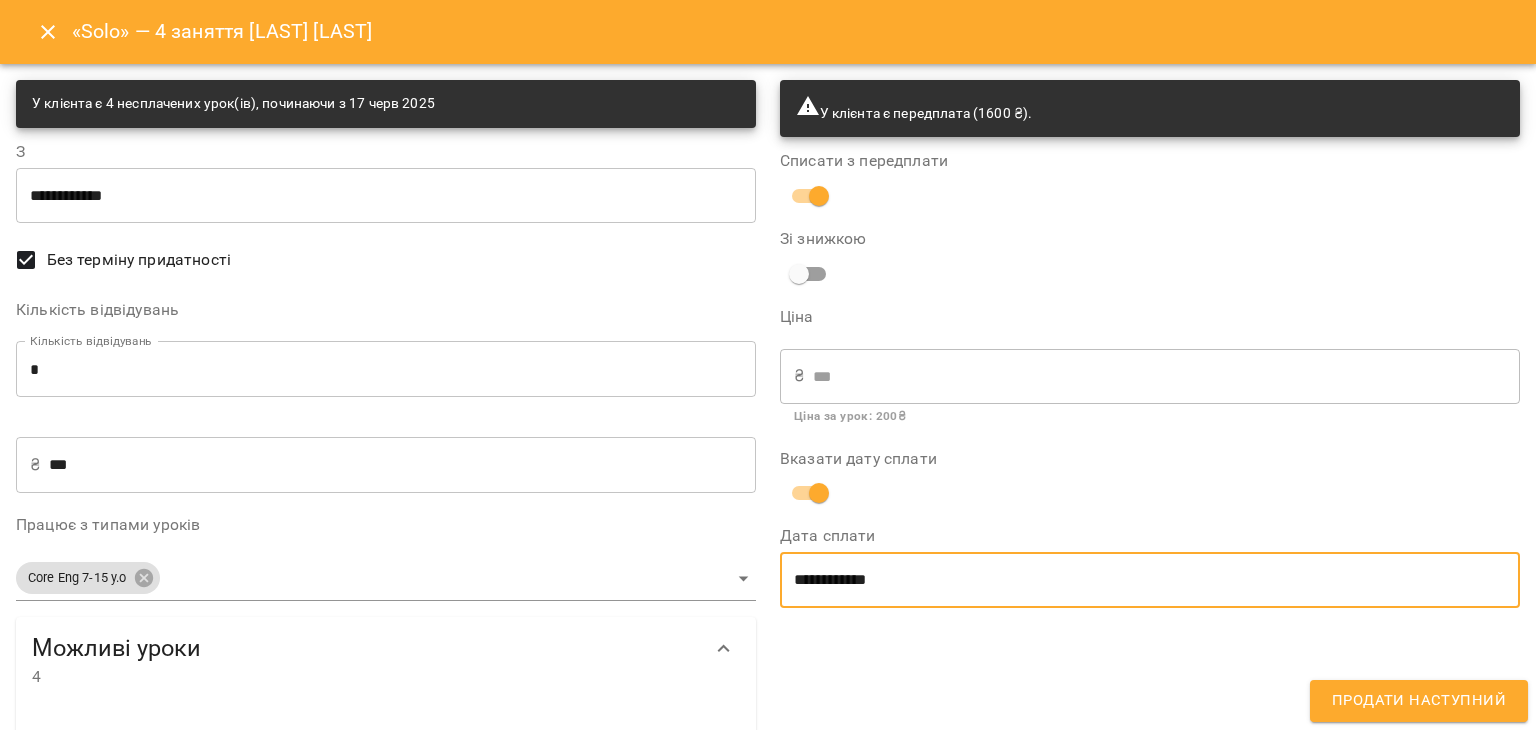 click on "Продати наступний" at bounding box center (1419, 701) 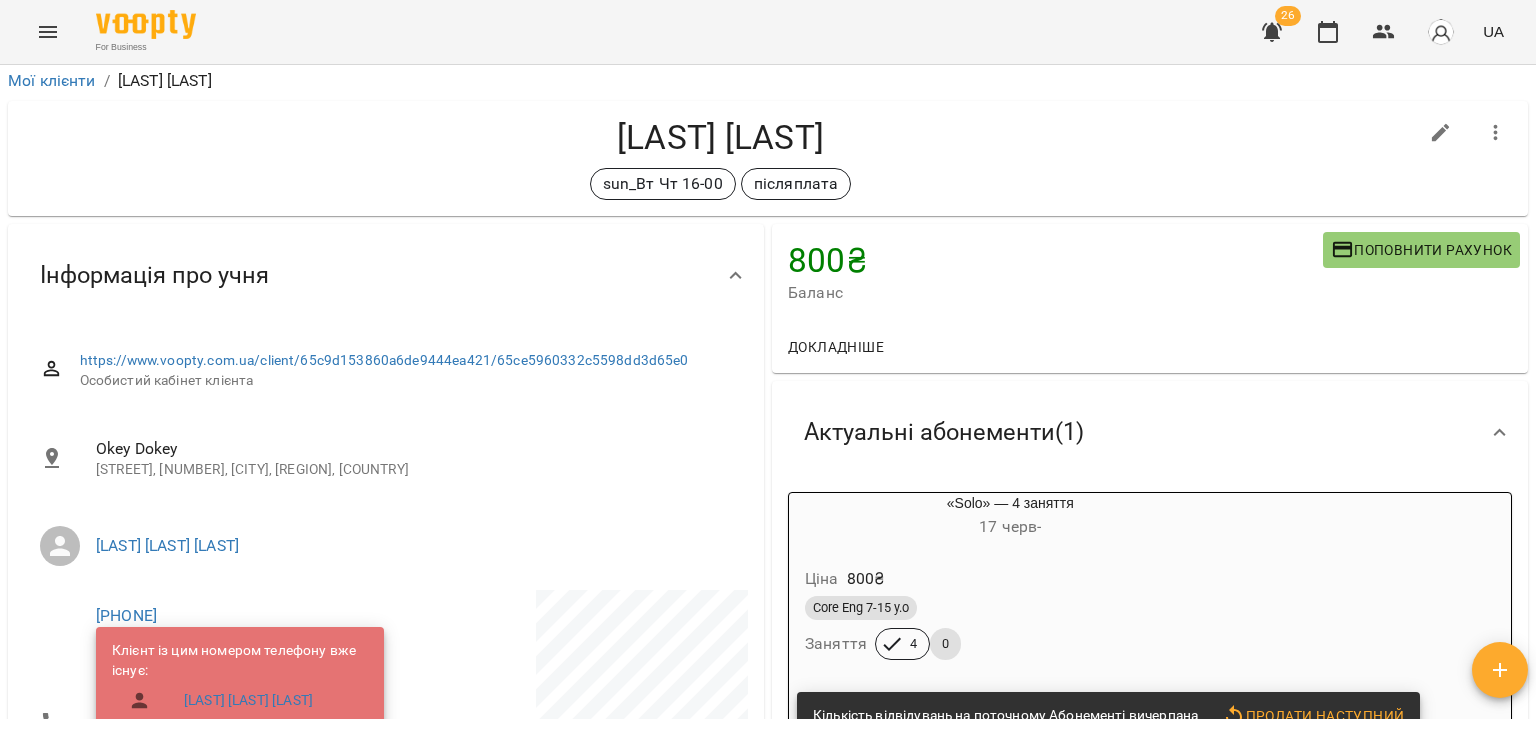 click on "Core Eng 7-15 y.o" at bounding box center [1010, 608] 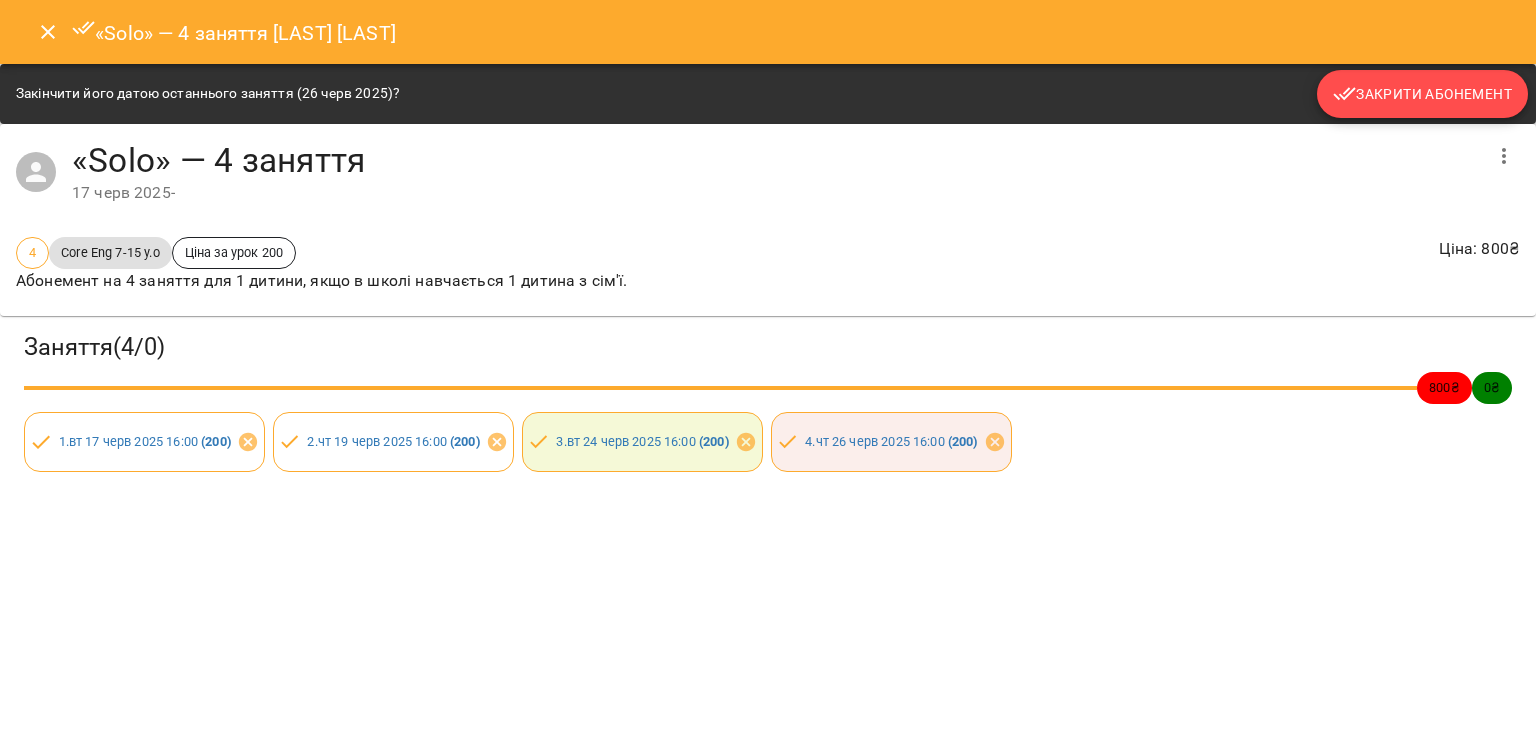 click on "Закрити Абонемент" at bounding box center (1422, 94) 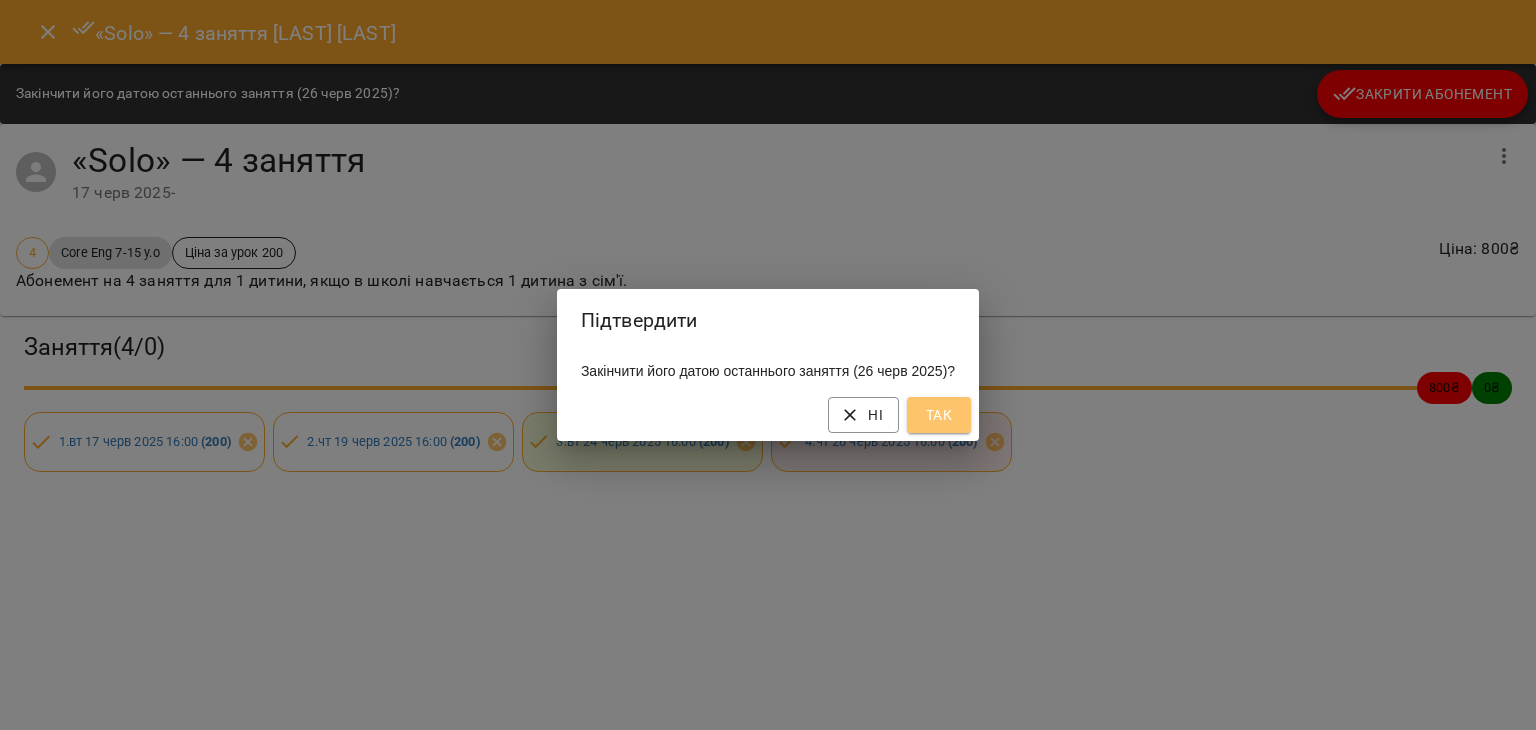 click on "Так" at bounding box center (939, 415) 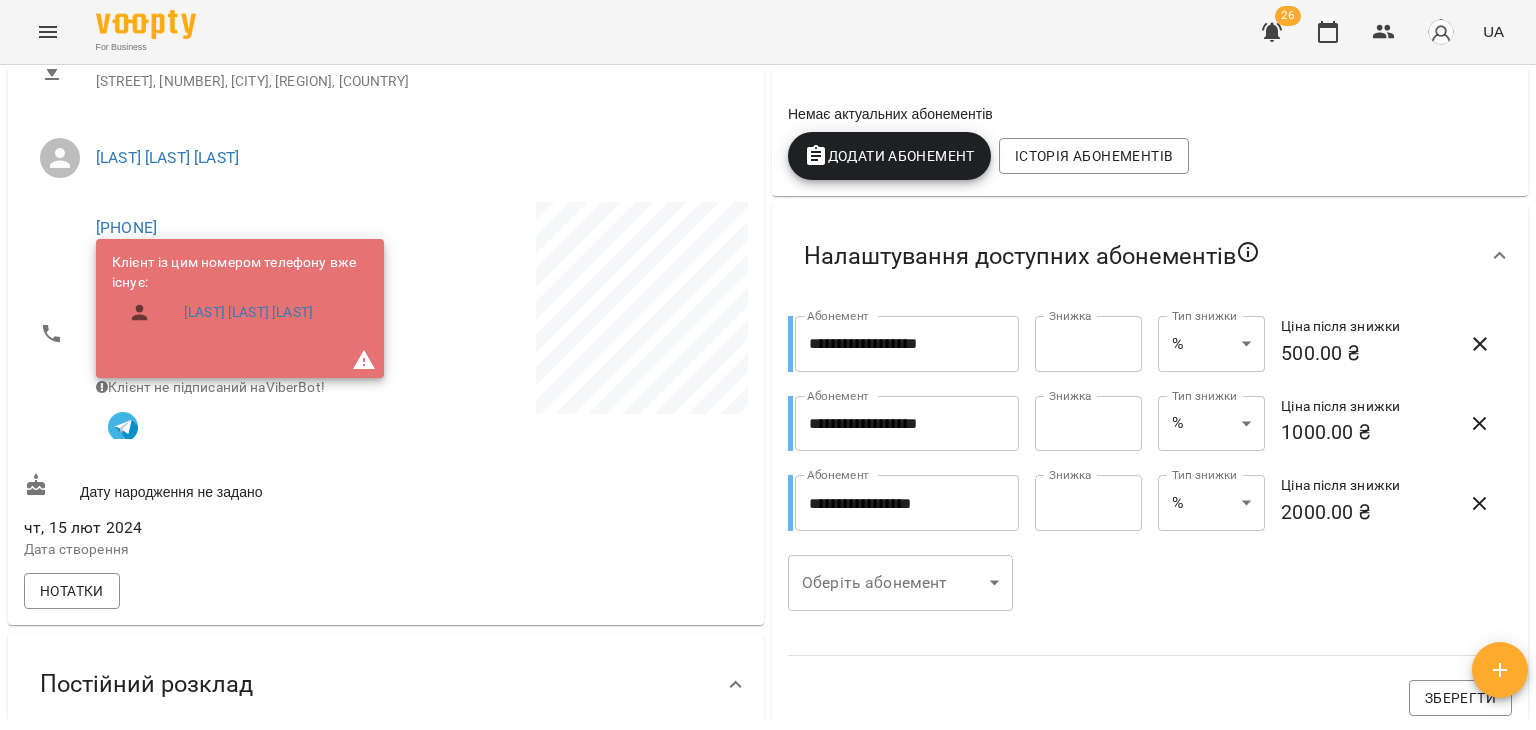 scroll, scrollTop: 0, scrollLeft: 0, axis: both 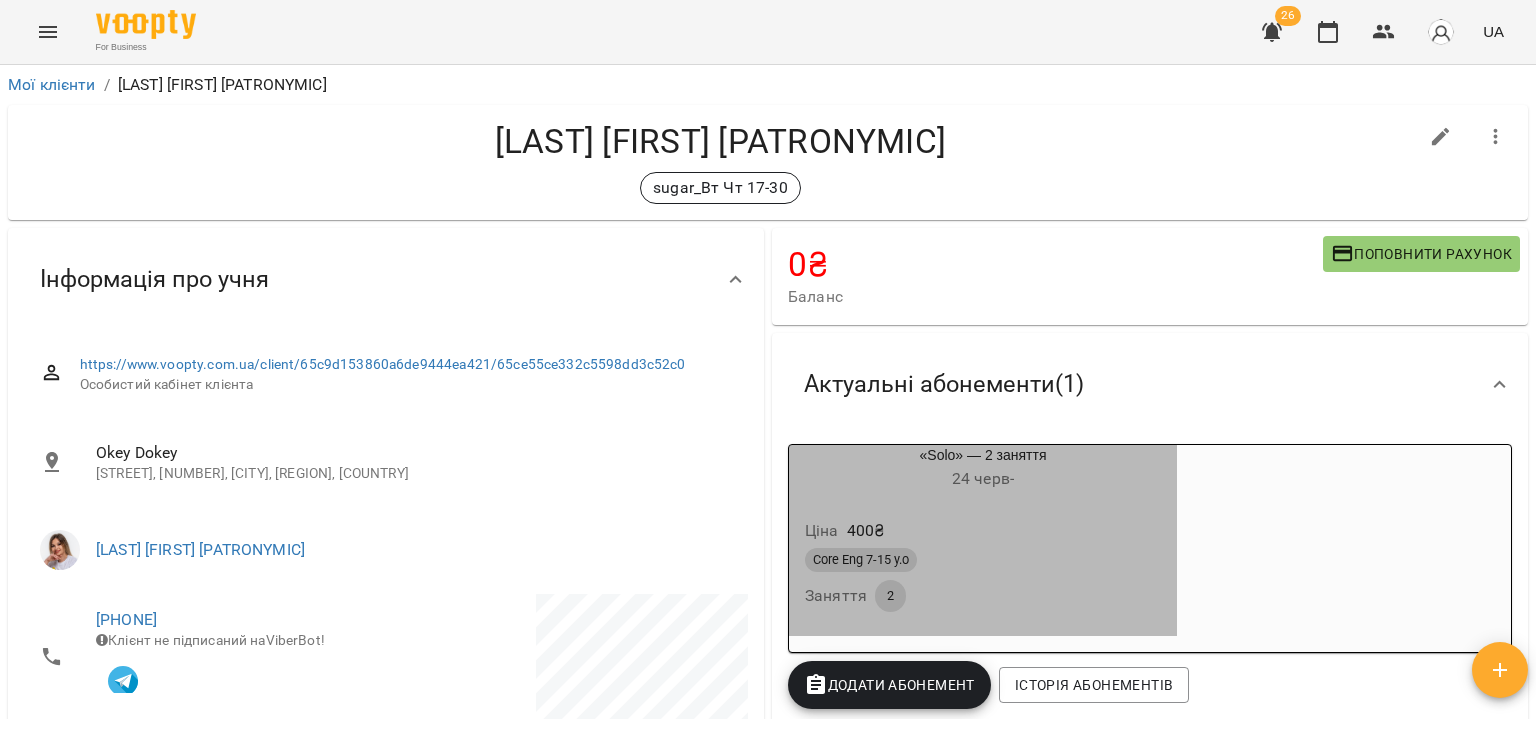 click on "Core Eng 7-15 y.o Заняття 2" at bounding box center (983, 580) 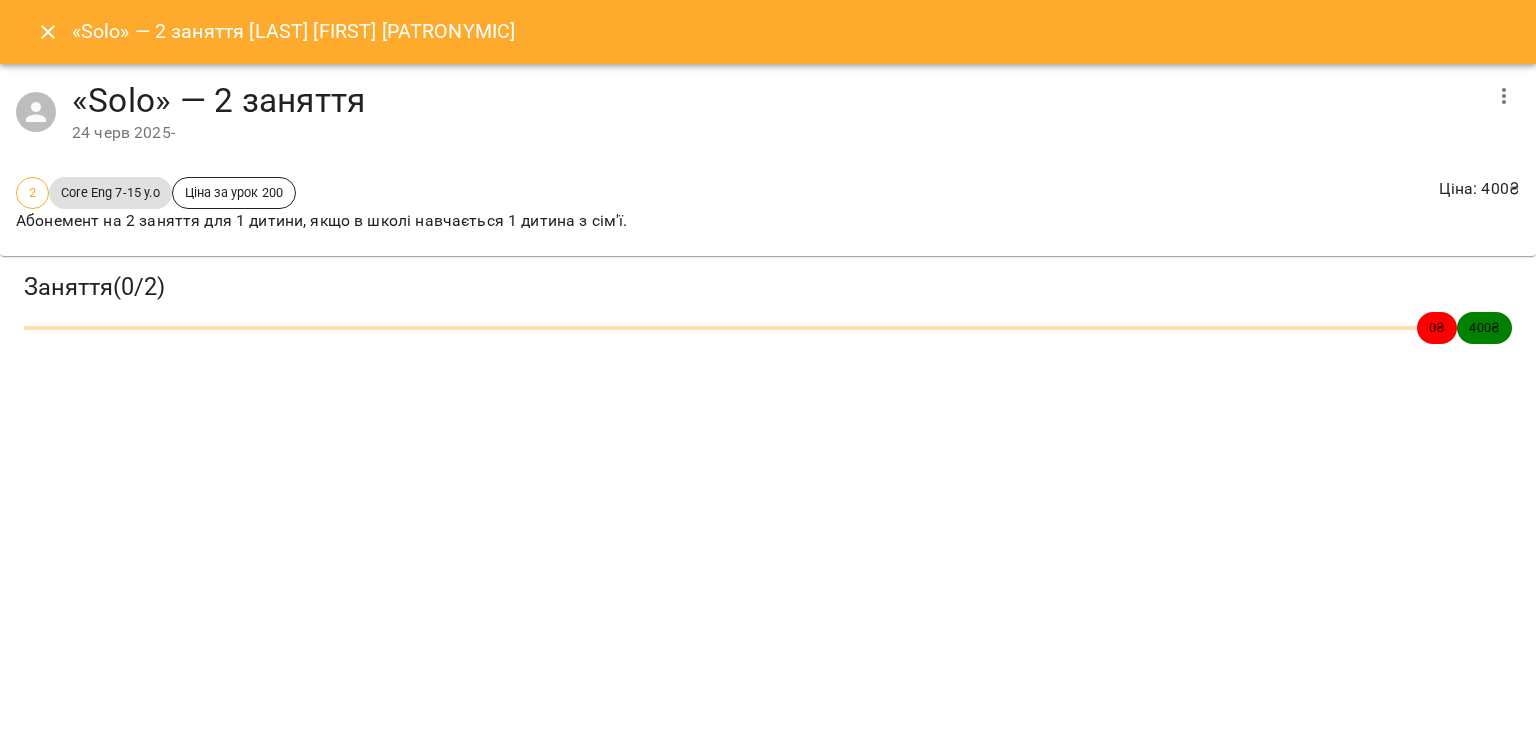 click 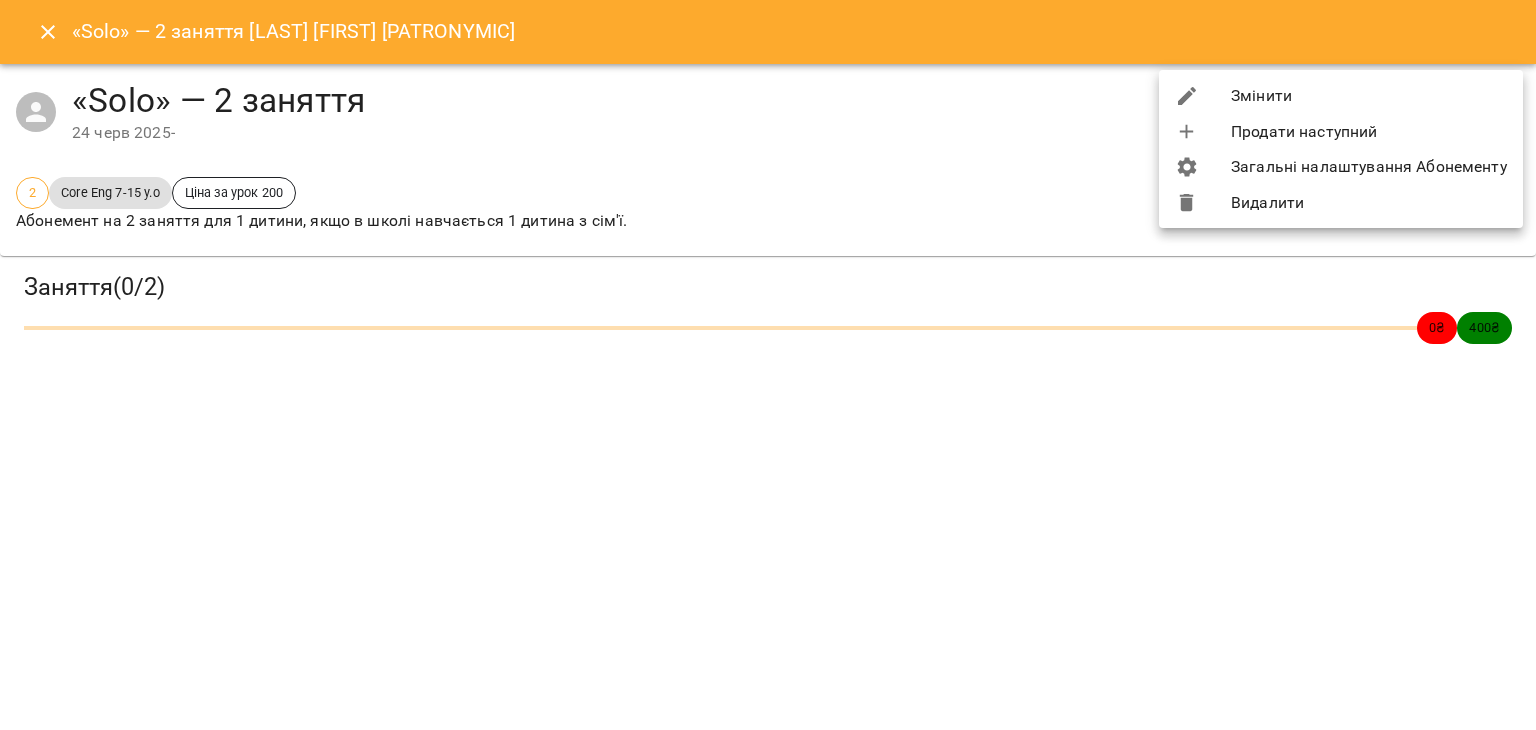 click on "Видалити" at bounding box center (1341, 203) 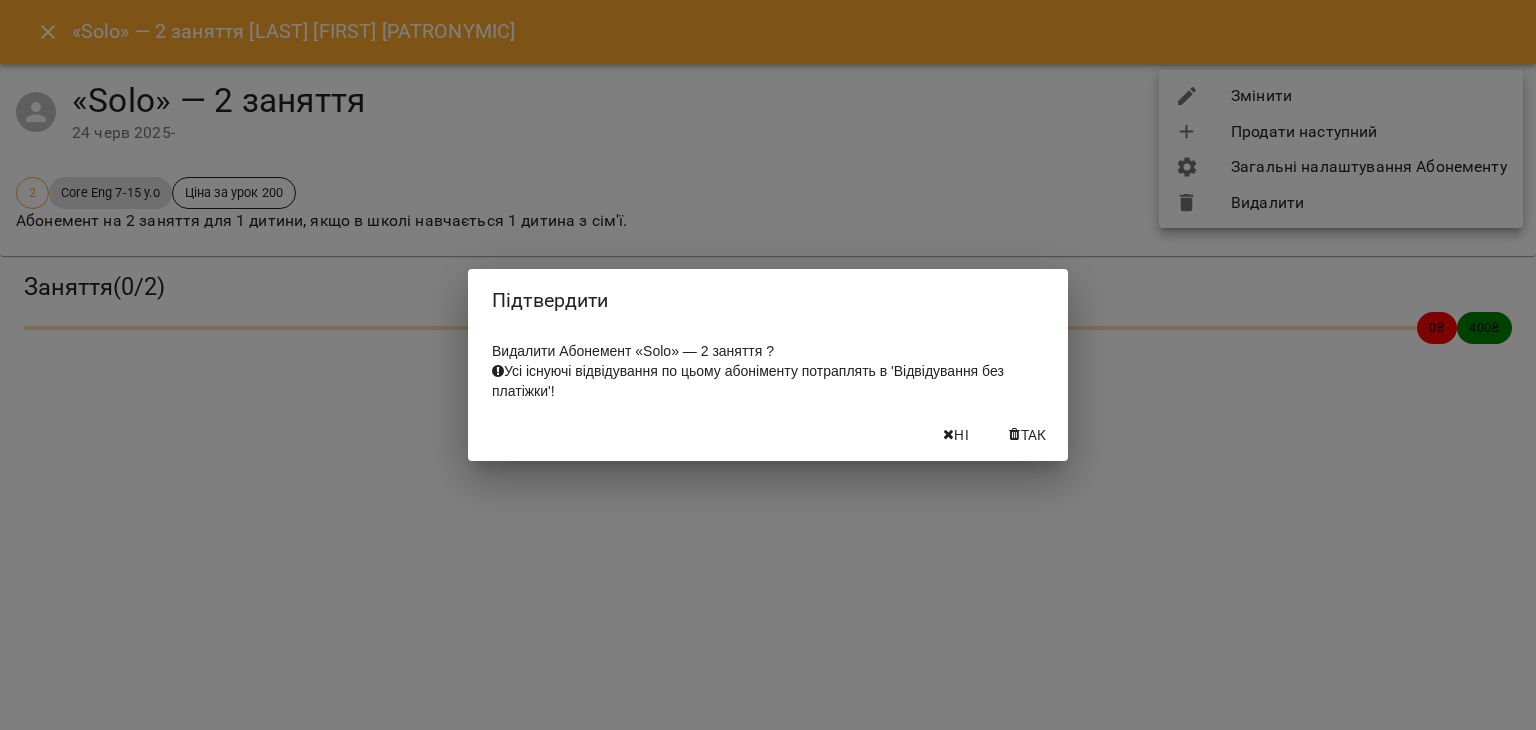 click on "Так" at bounding box center (1028, 435) 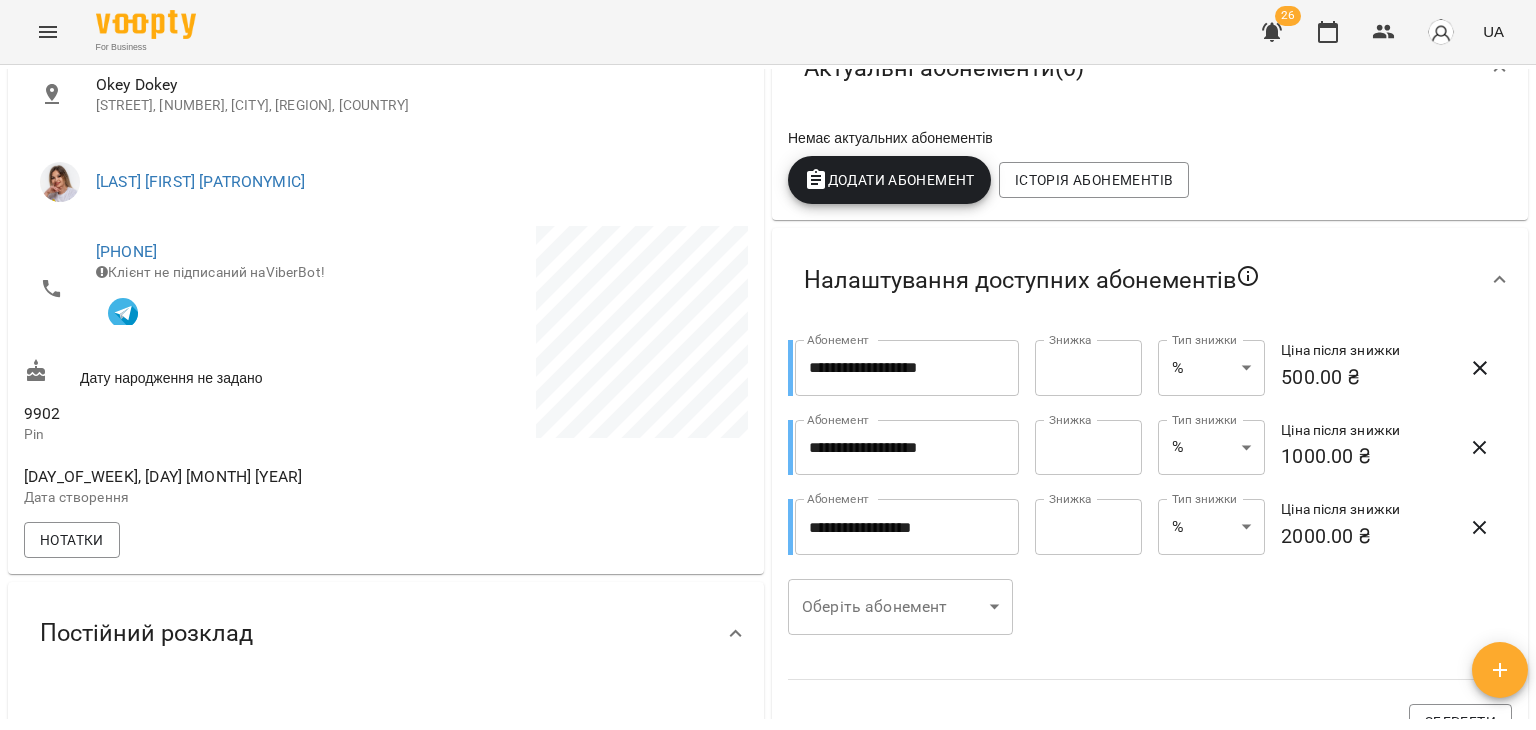 scroll, scrollTop: 0, scrollLeft: 0, axis: both 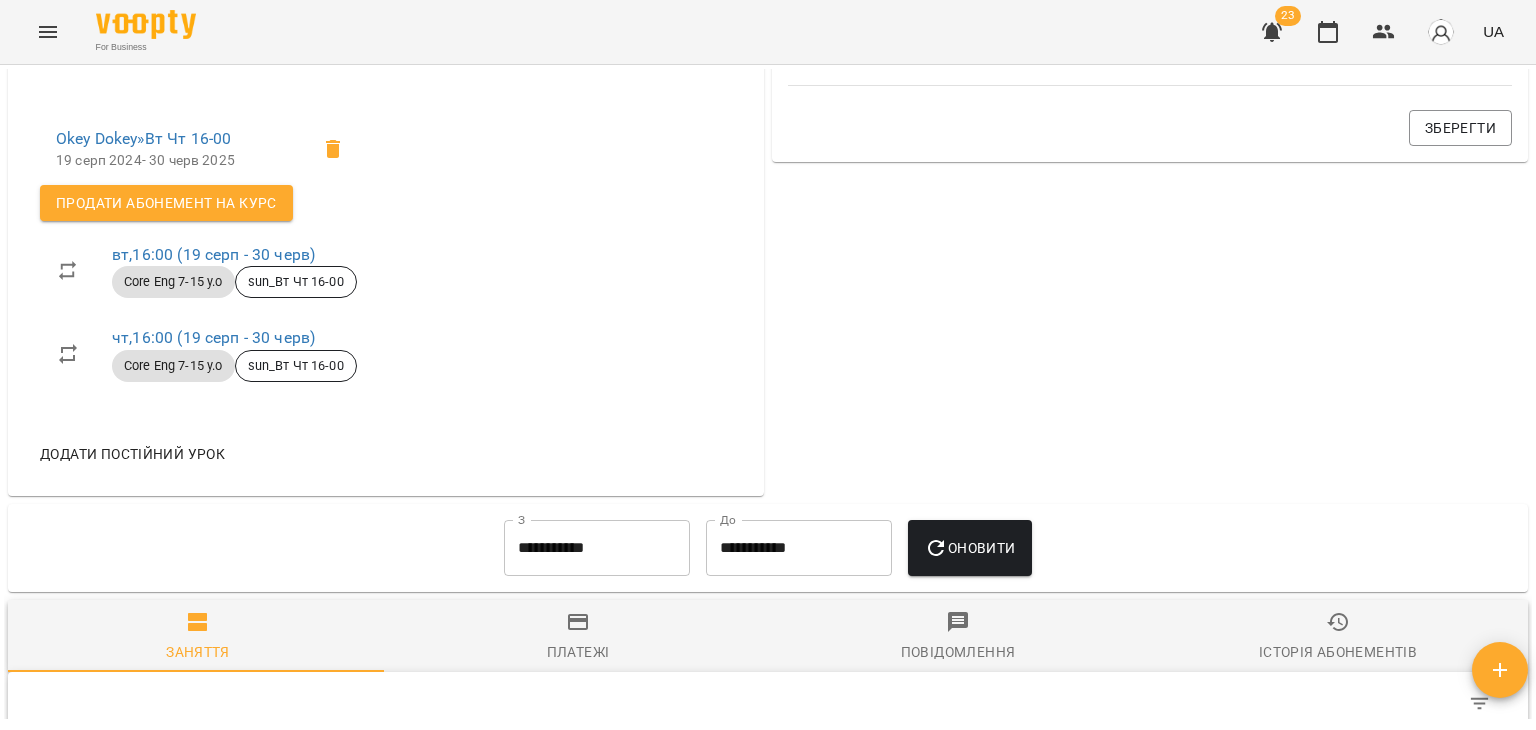 click 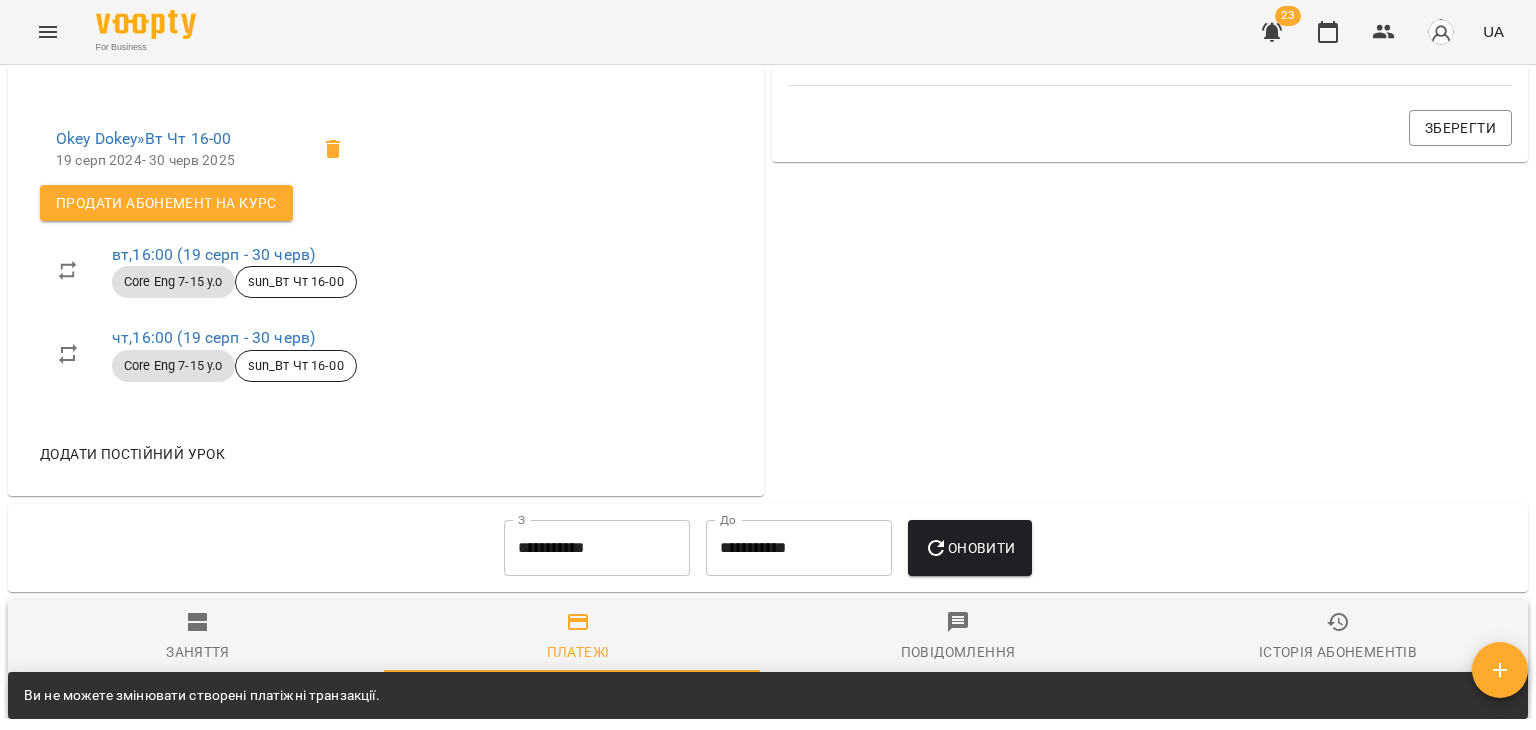 click on "**********" at bounding box center (768, 548) 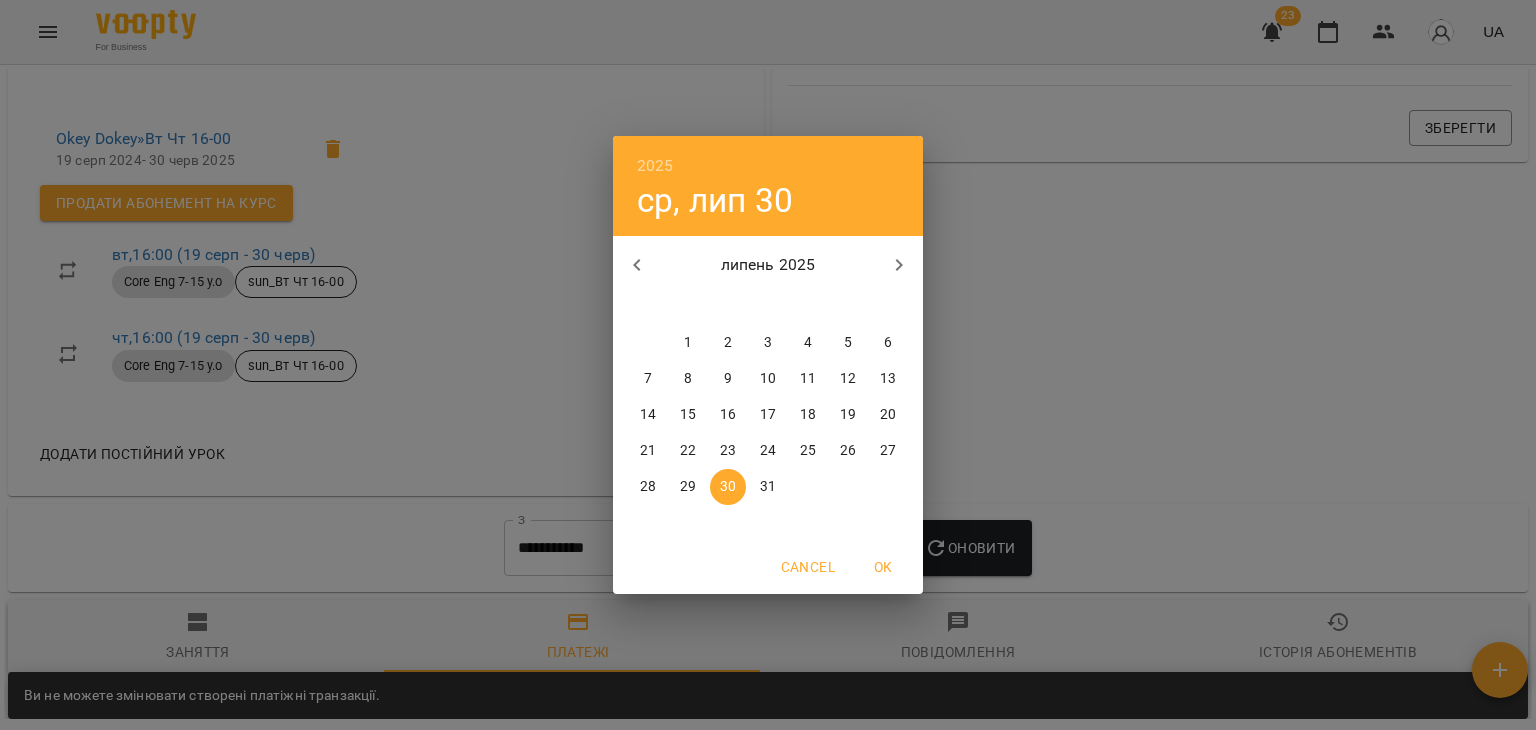 click 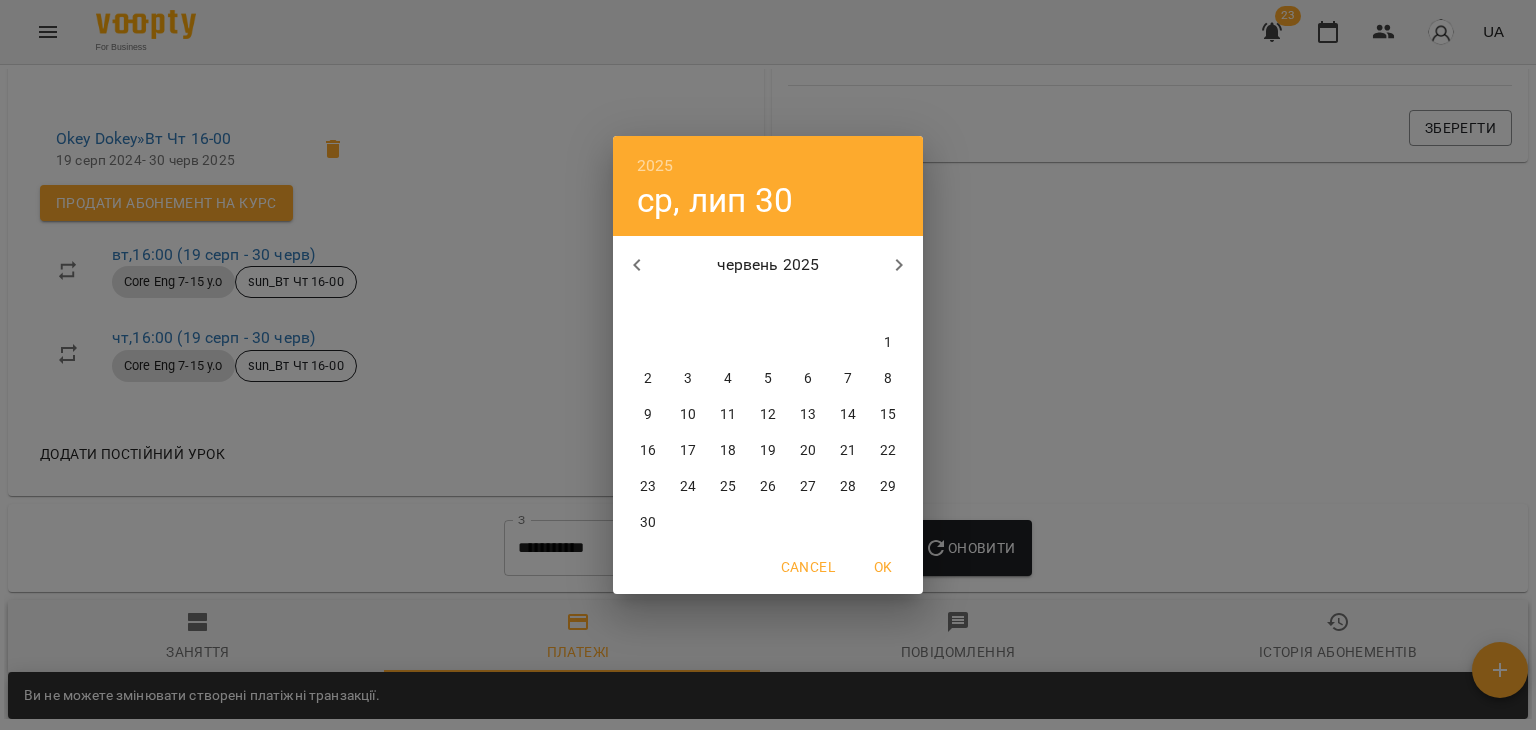 click on "1" at bounding box center [888, 343] 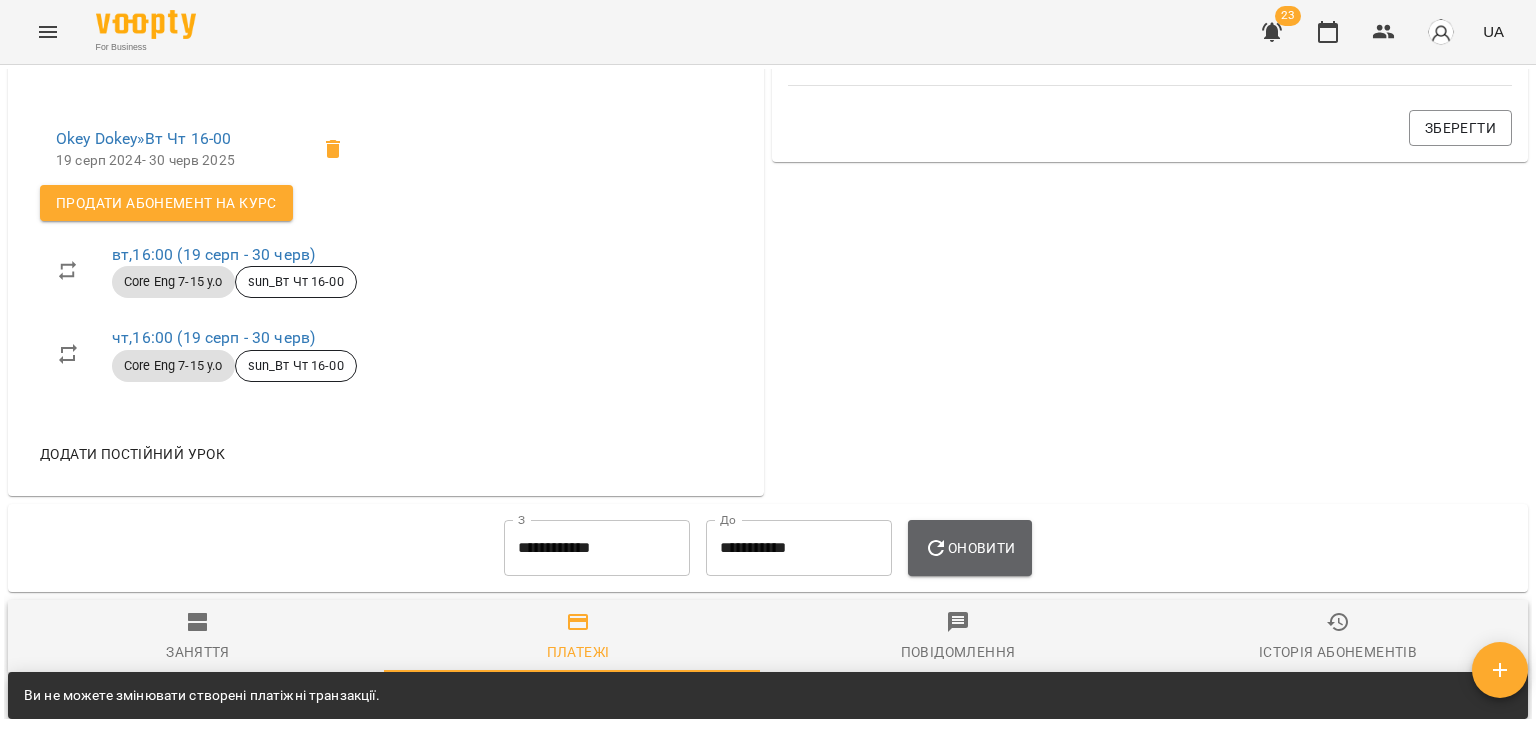click 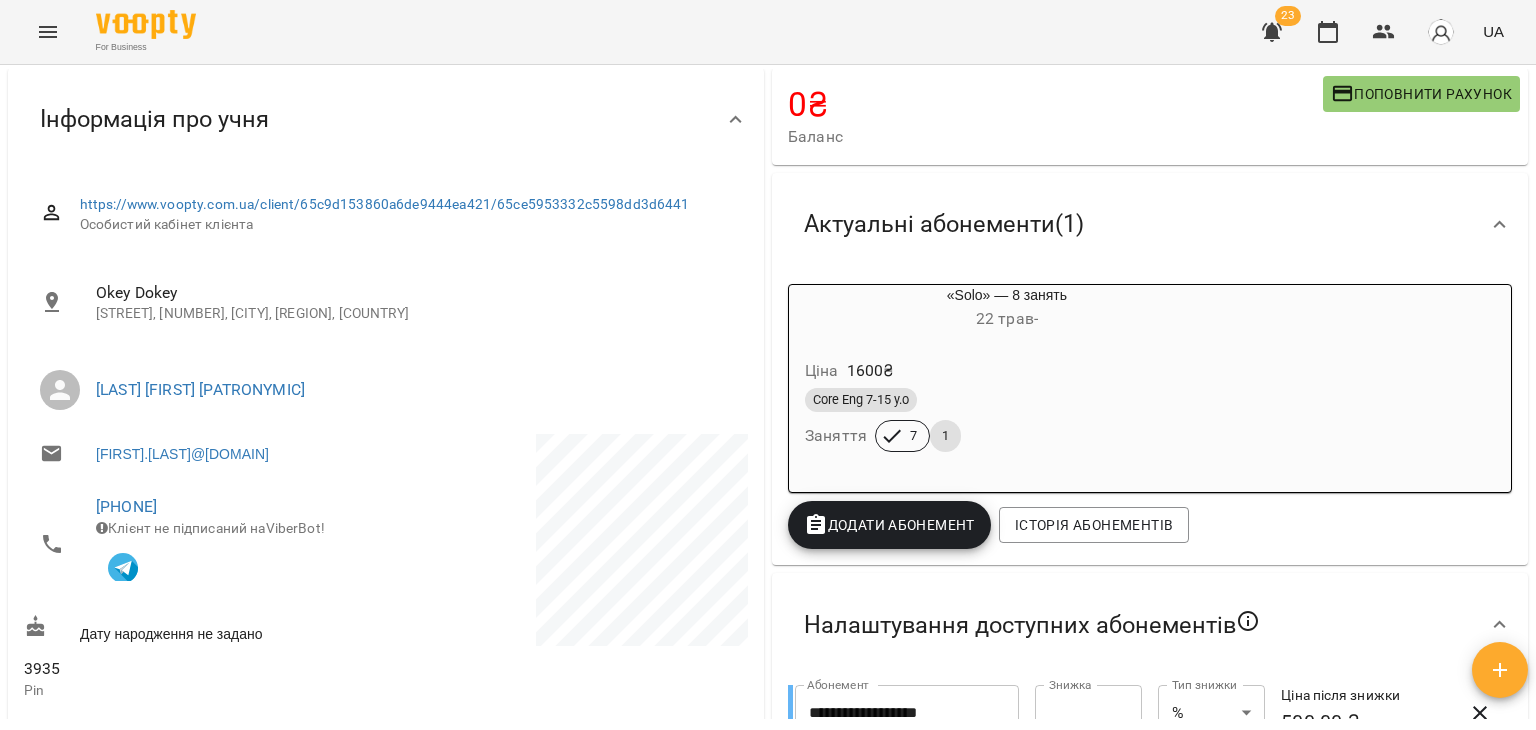 scroll, scrollTop: 0, scrollLeft: 0, axis: both 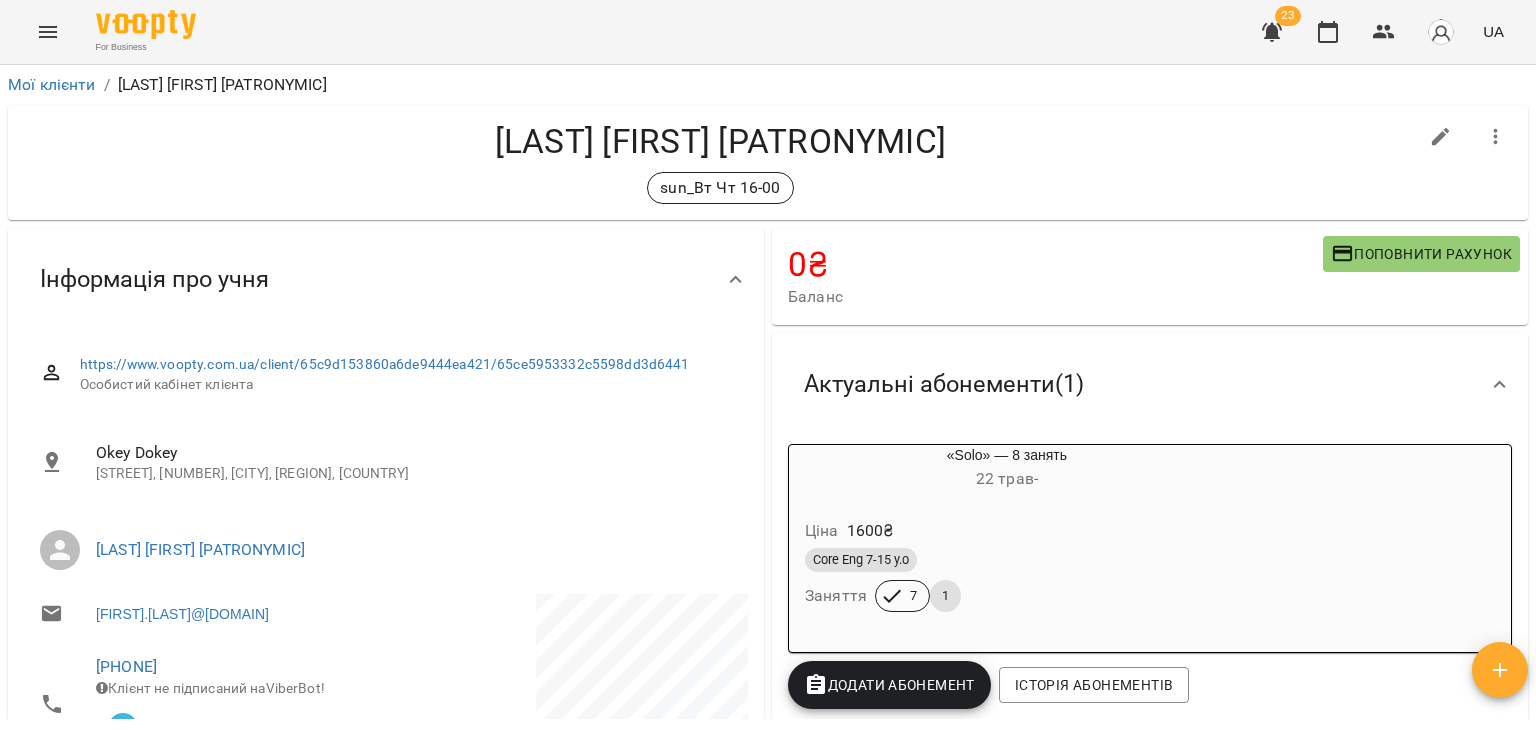 click on "Core Eng 7-15 y.o" at bounding box center (1007, 560) 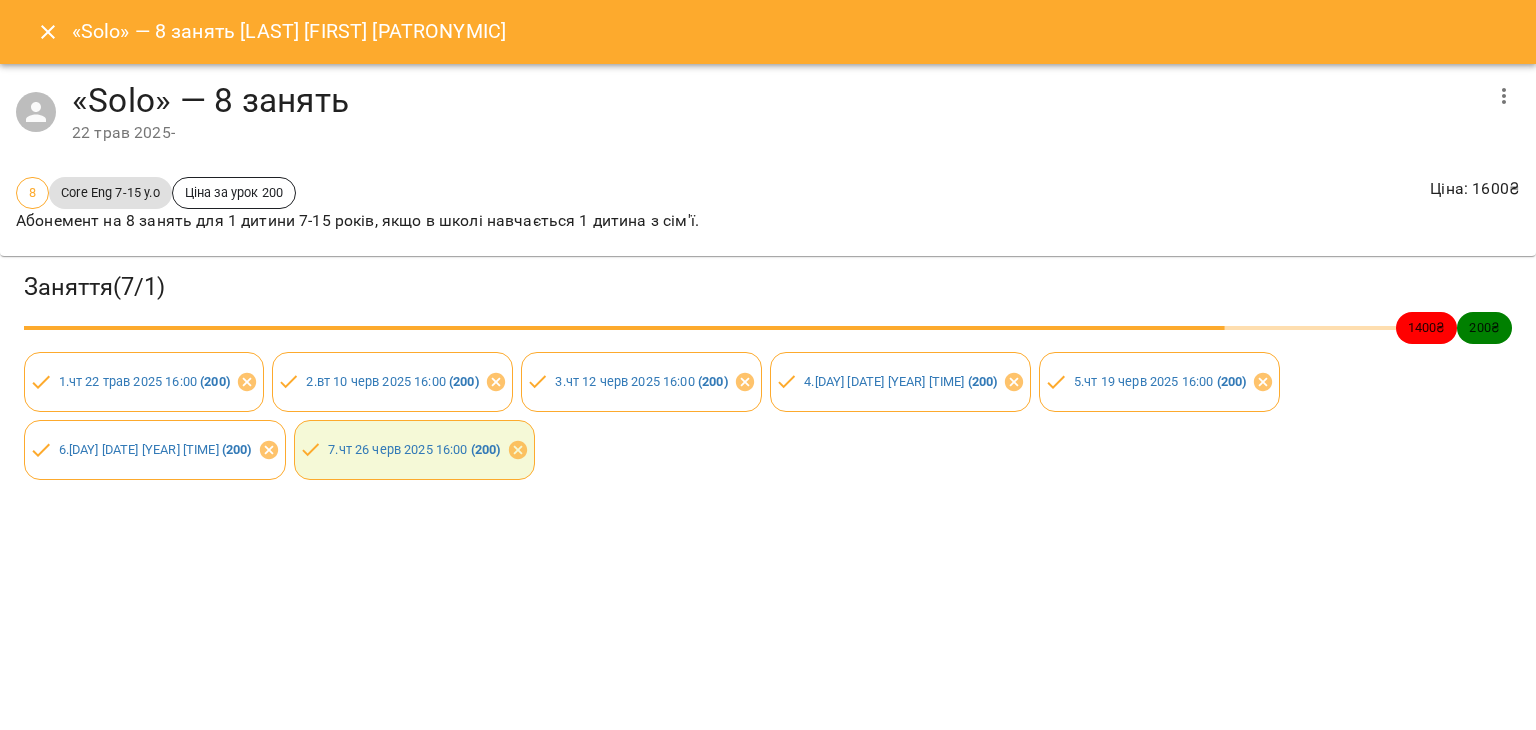 click 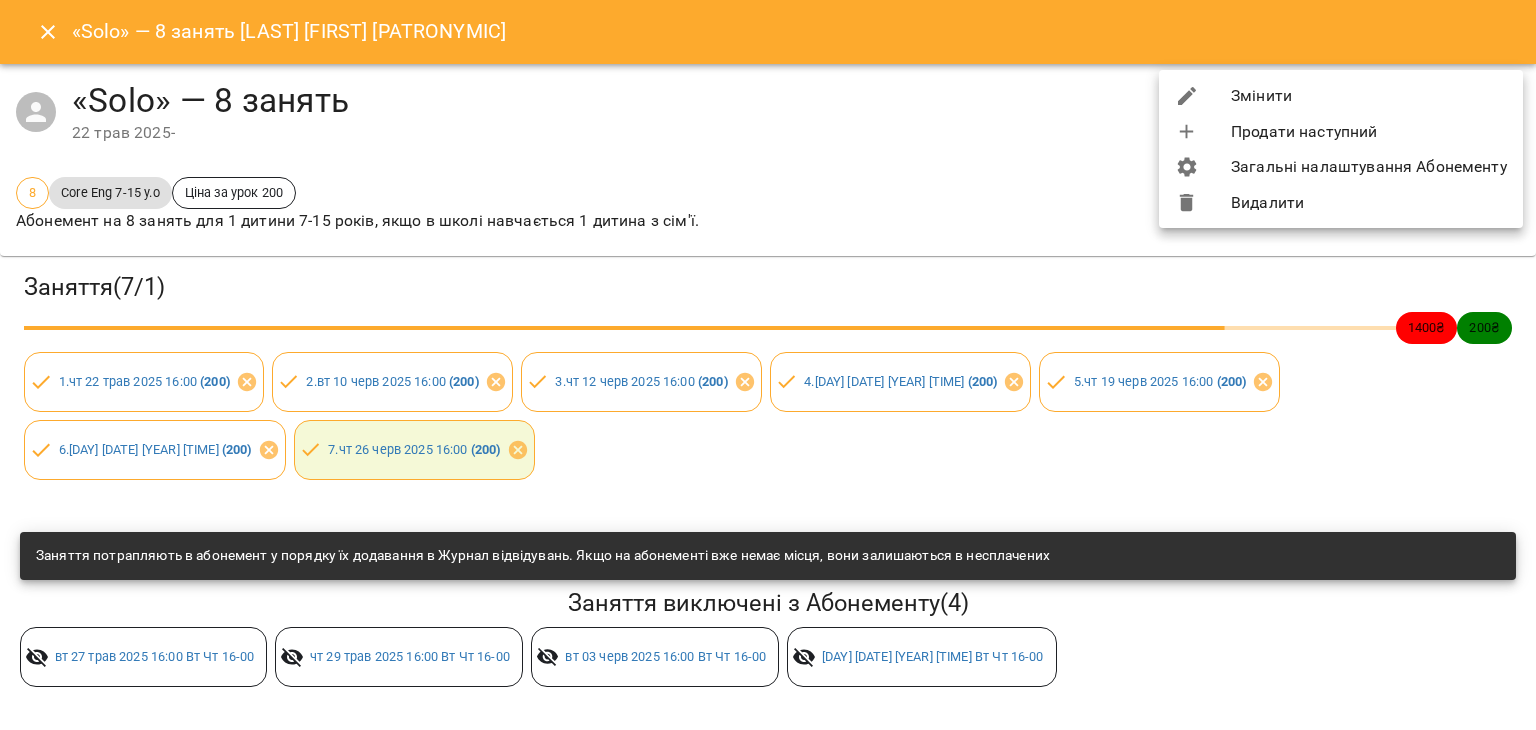 click on "Видалити" at bounding box center (1341, 203) 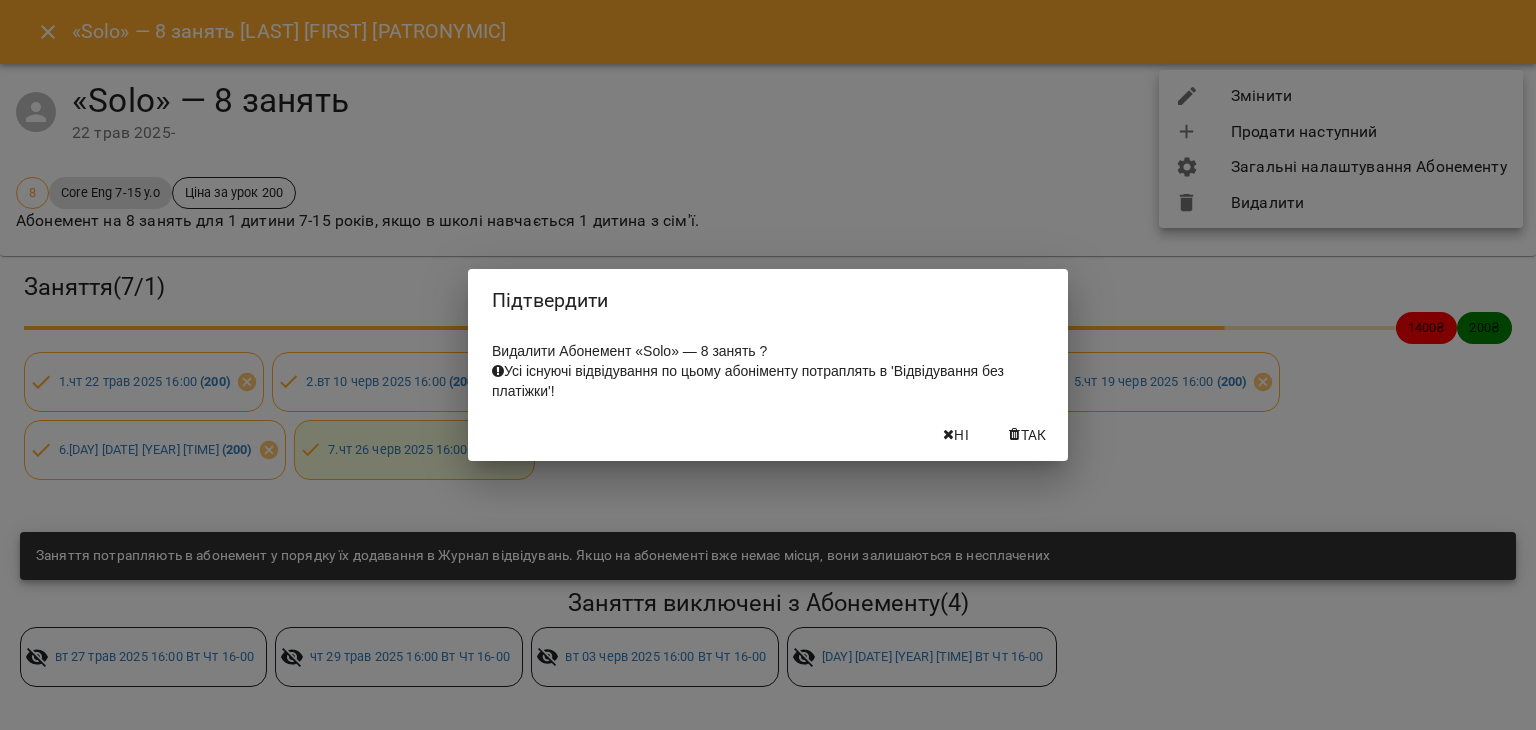click on "Так" at bounding box center (1034, 435) 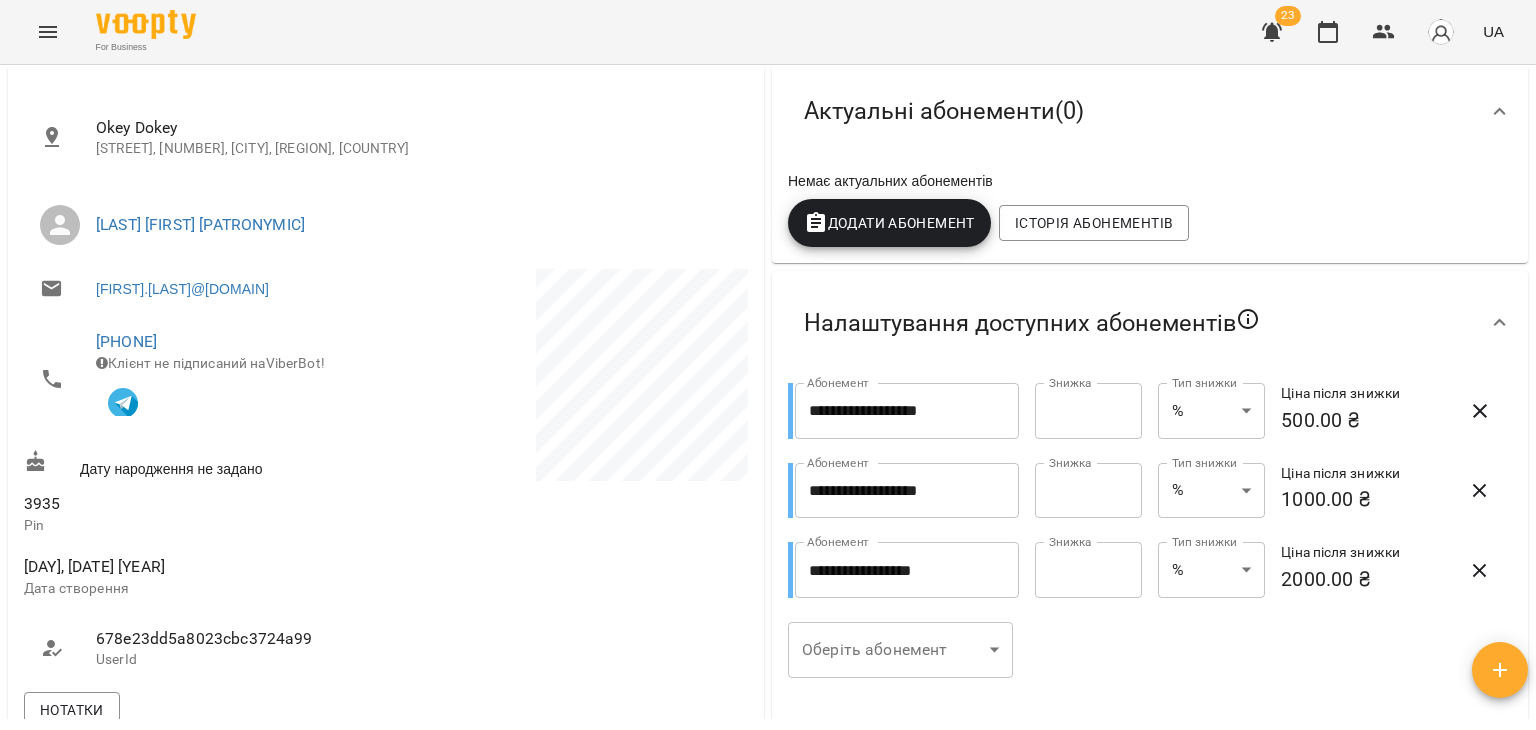 scroll, scrollTop: 208, scrollLeft: 0, axis: vertical 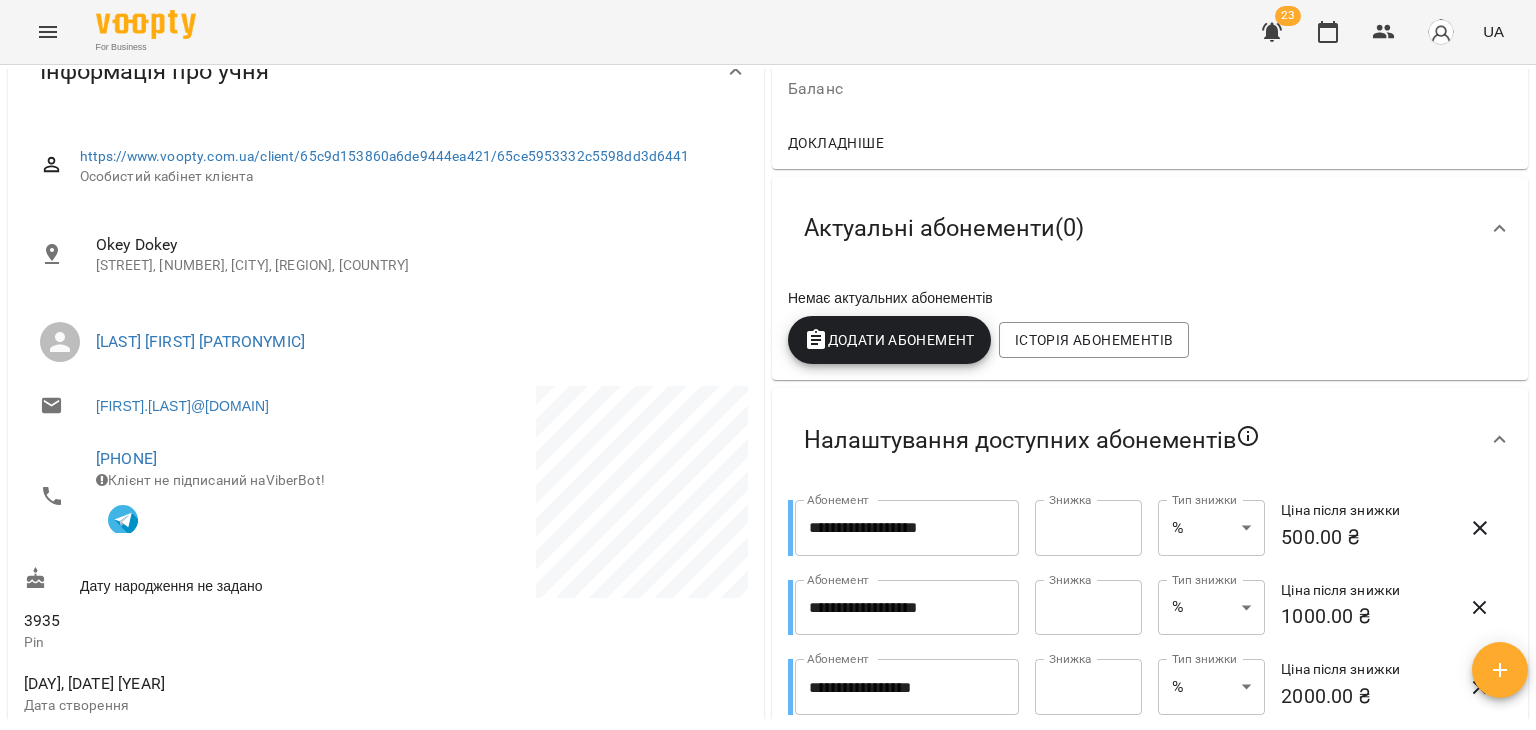 click on "Немає актуальних абонементів" at bounding box center (1150, 298) 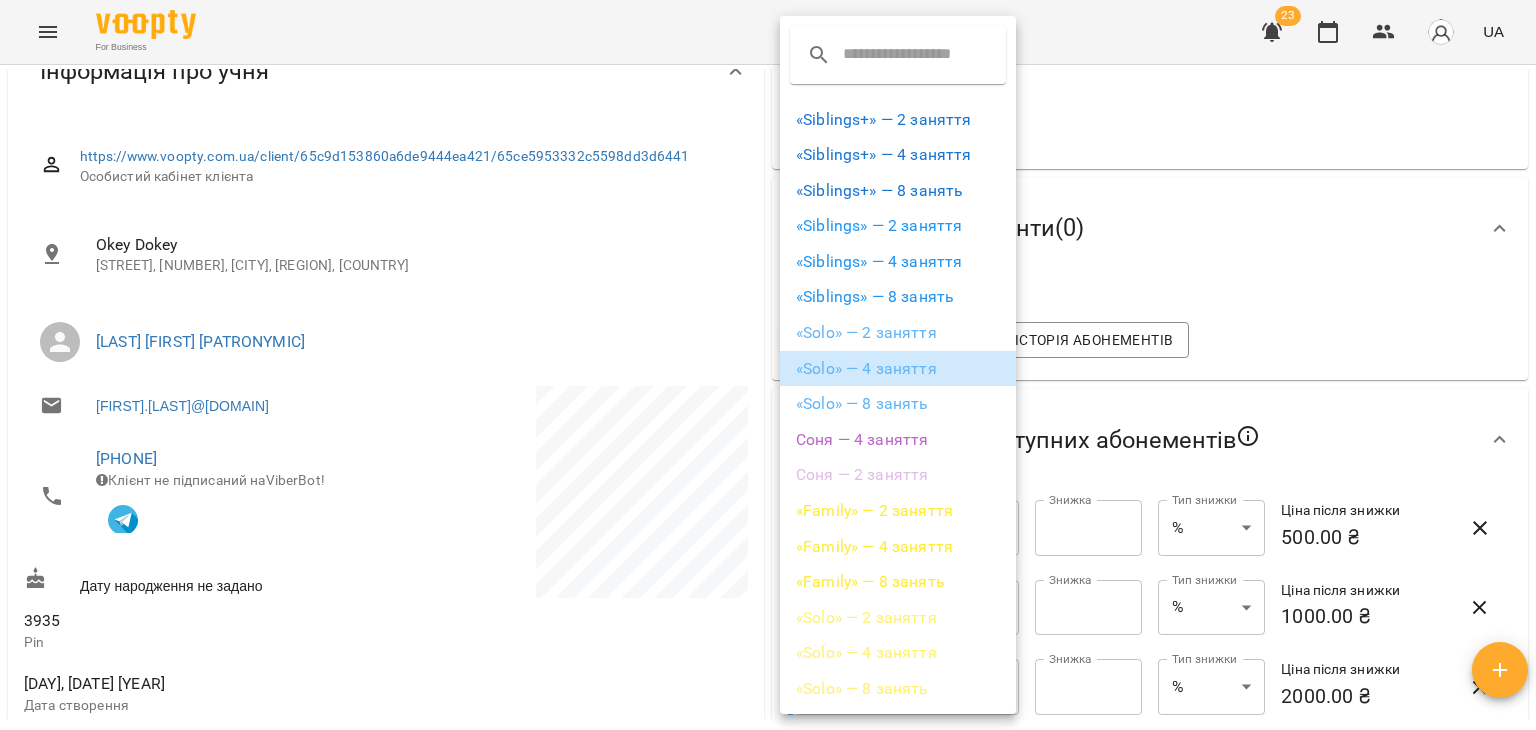 click on "«Solo» — 4 заняття" at bounding box center (898, 369) 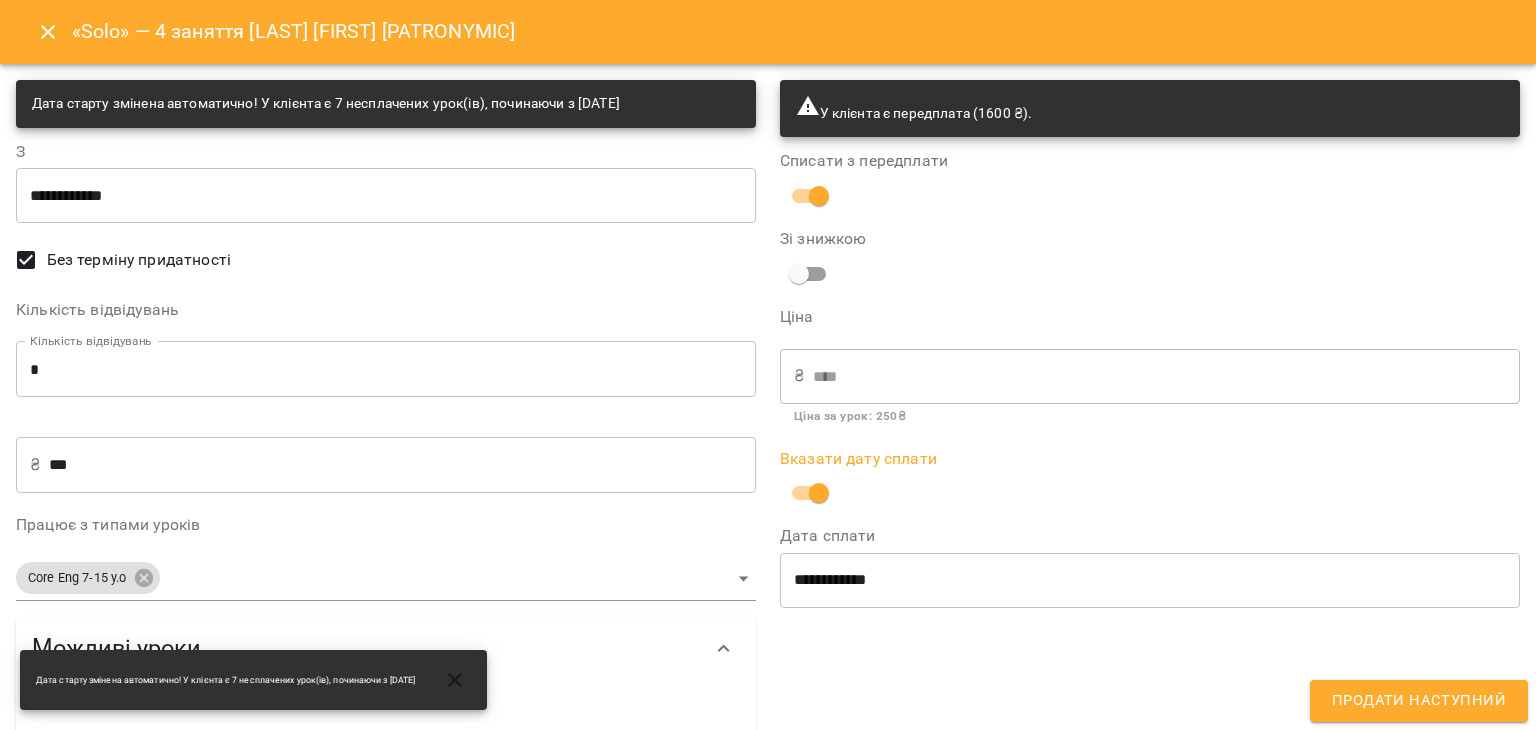 click on "**********" at bounding box center [1150, 580] 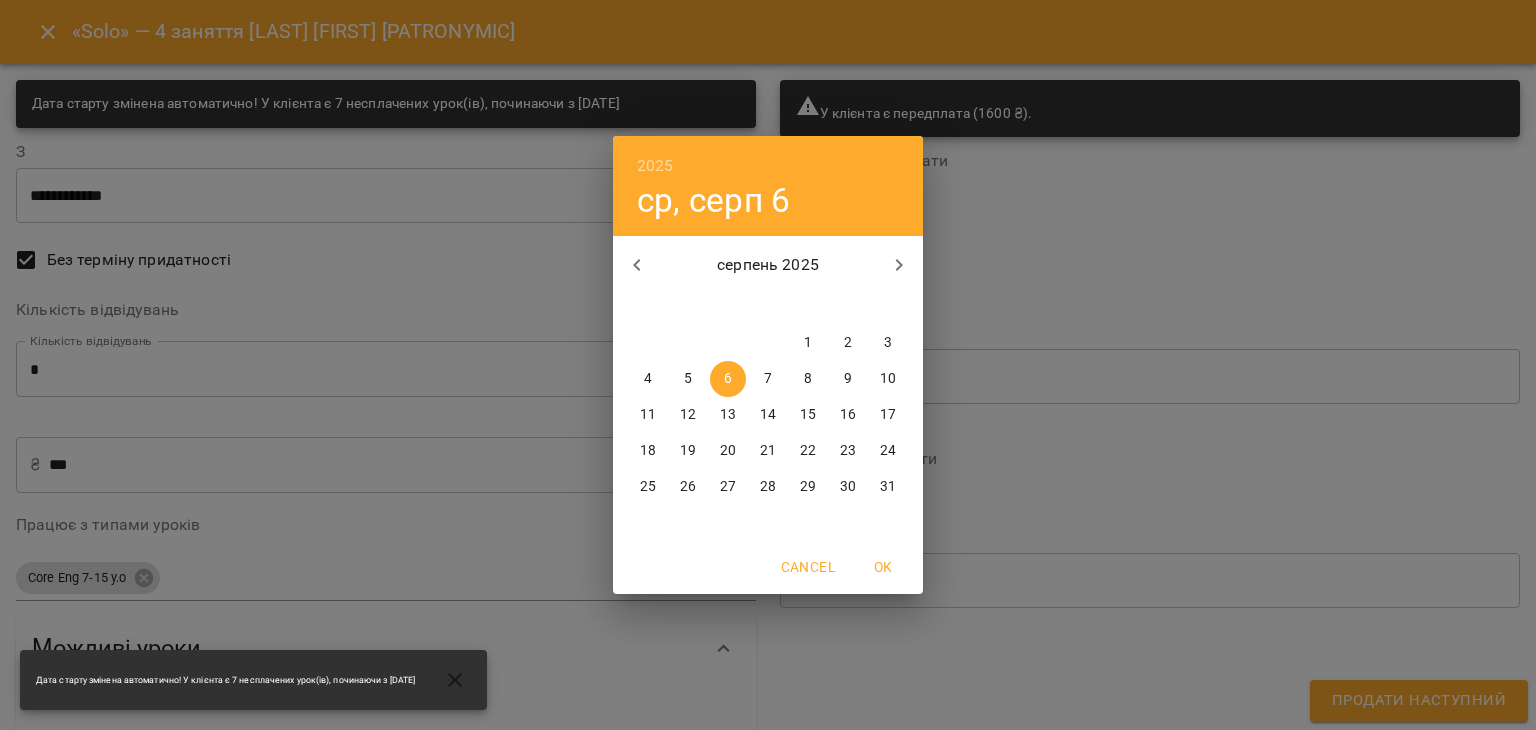 click 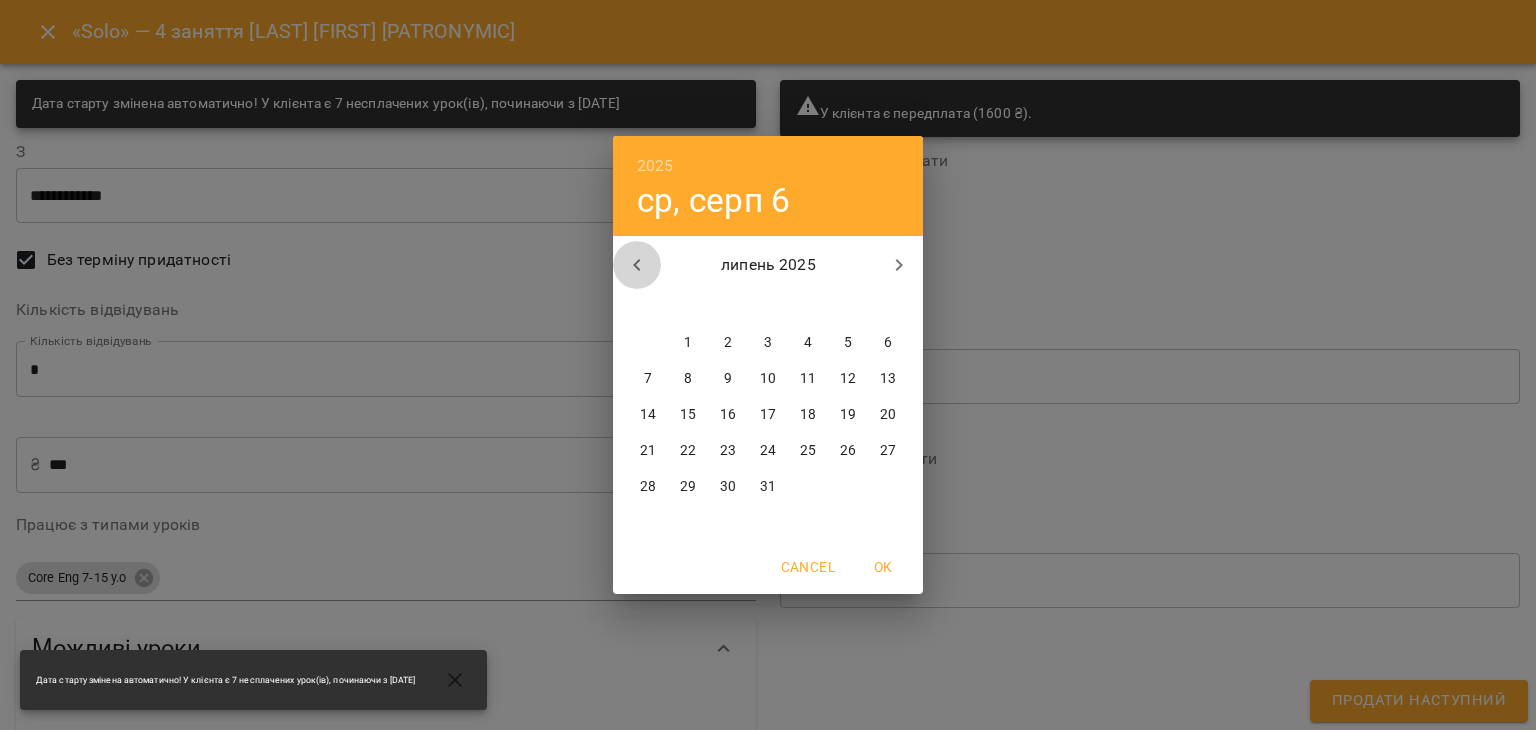 click 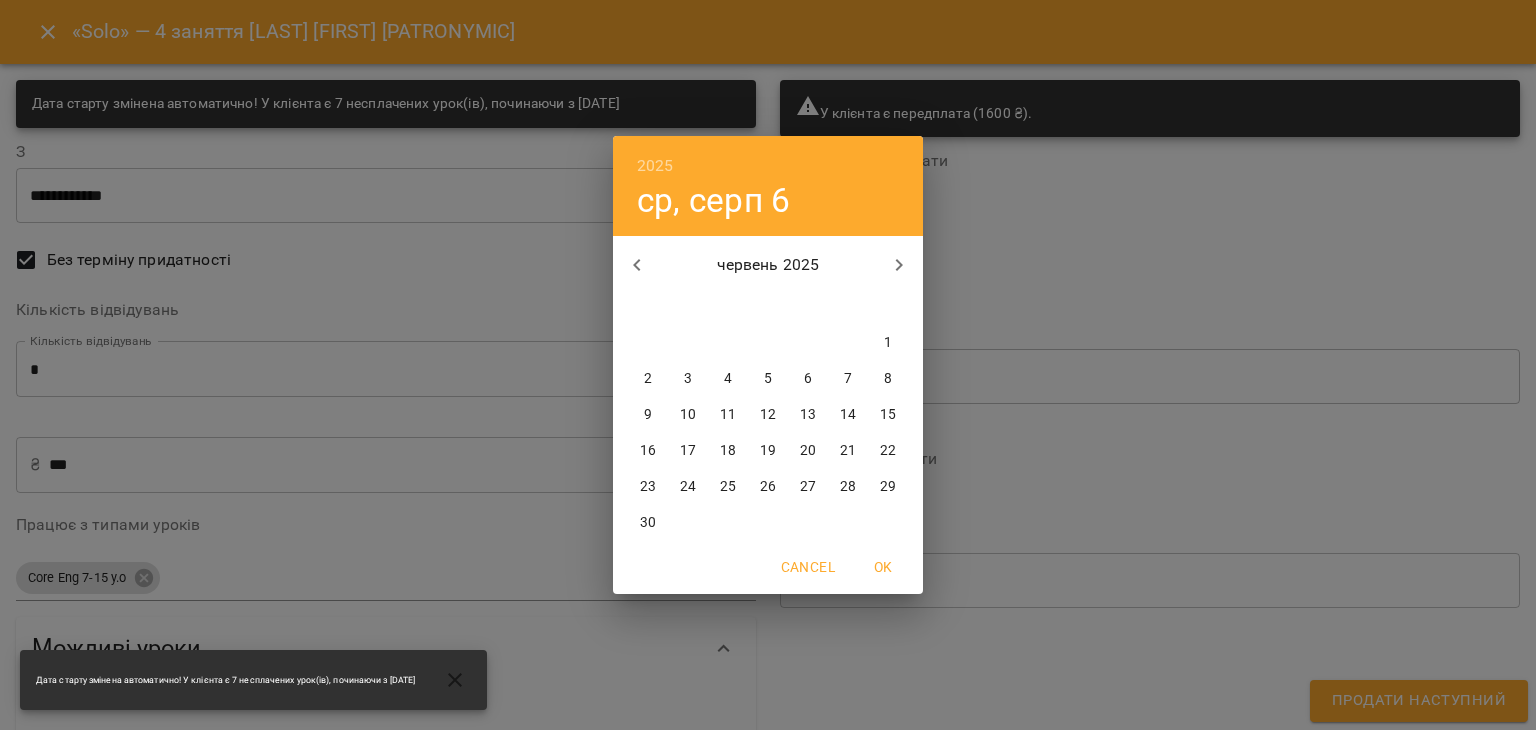 click on "12" at bounding box center [768, 415] 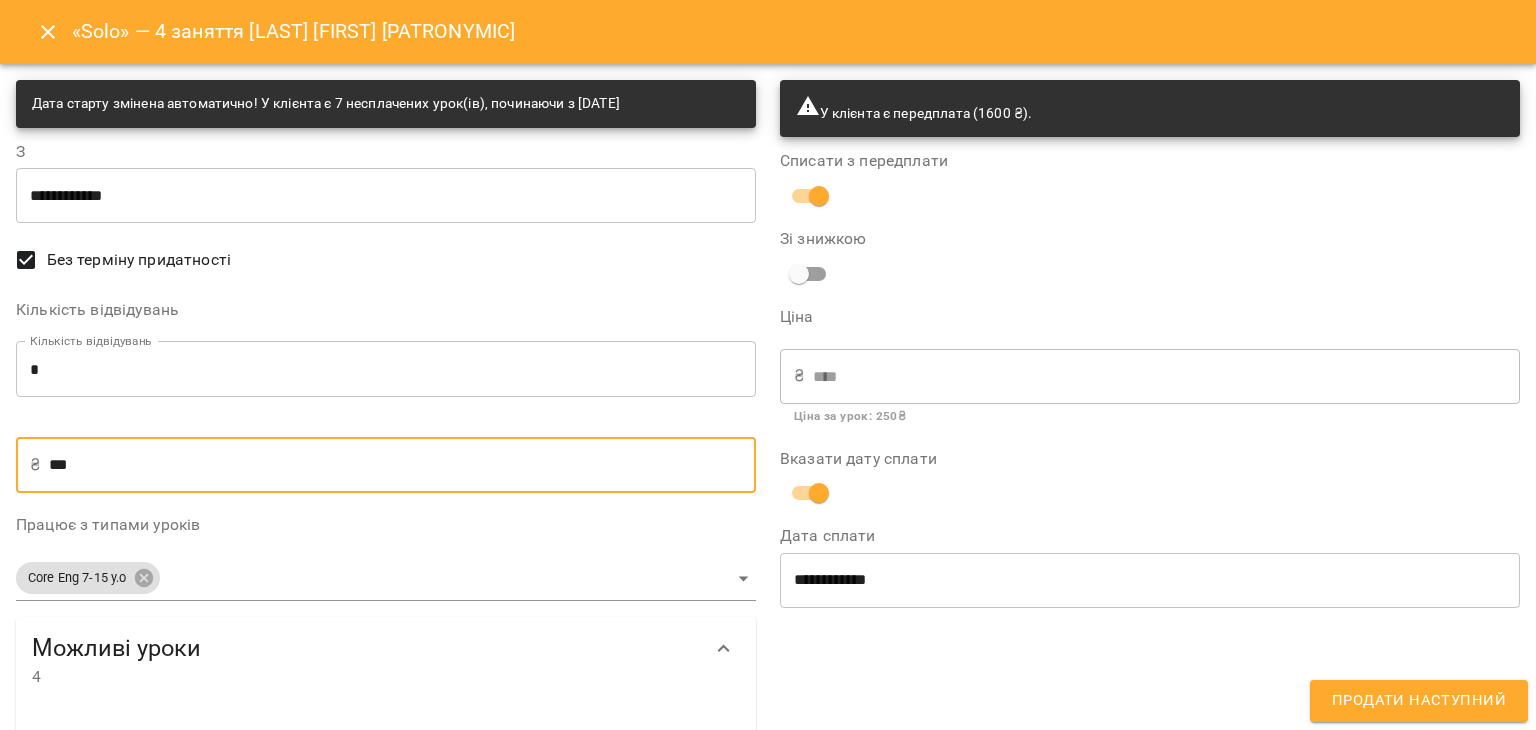drag, startPoint x: 261, startPoint y: 465, endPoint x: 0, endPoint y: 501, distance: 263.47107 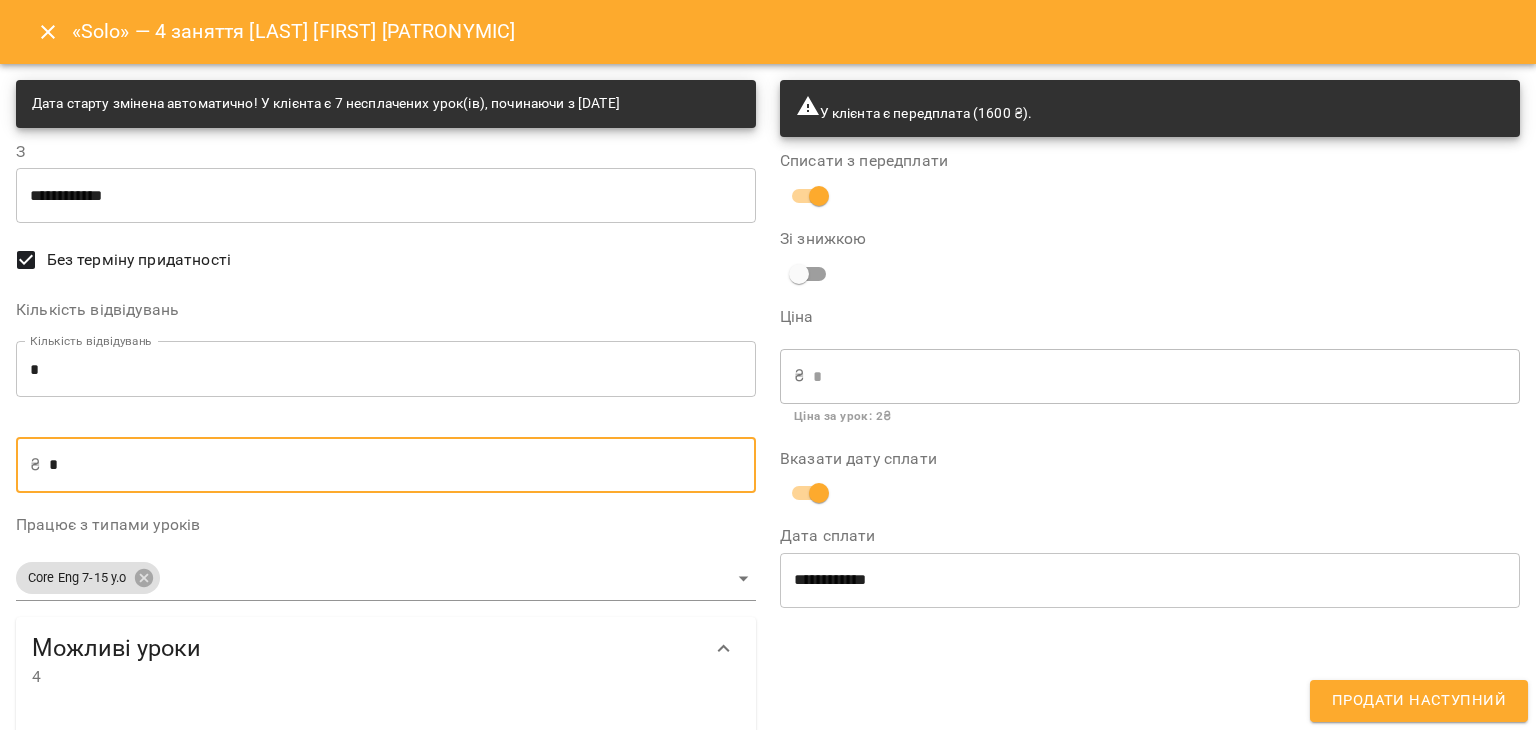 type on "**" 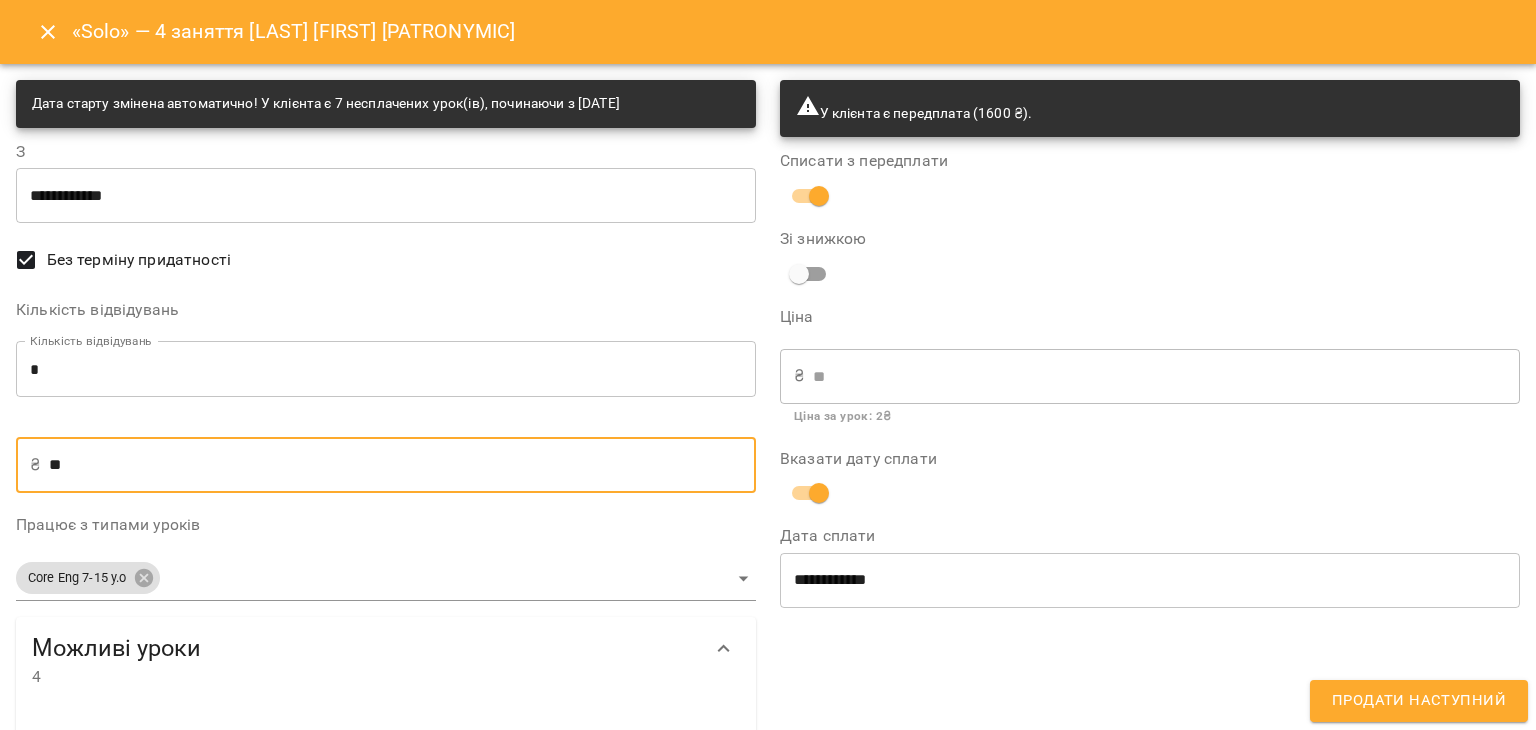 type on "***" 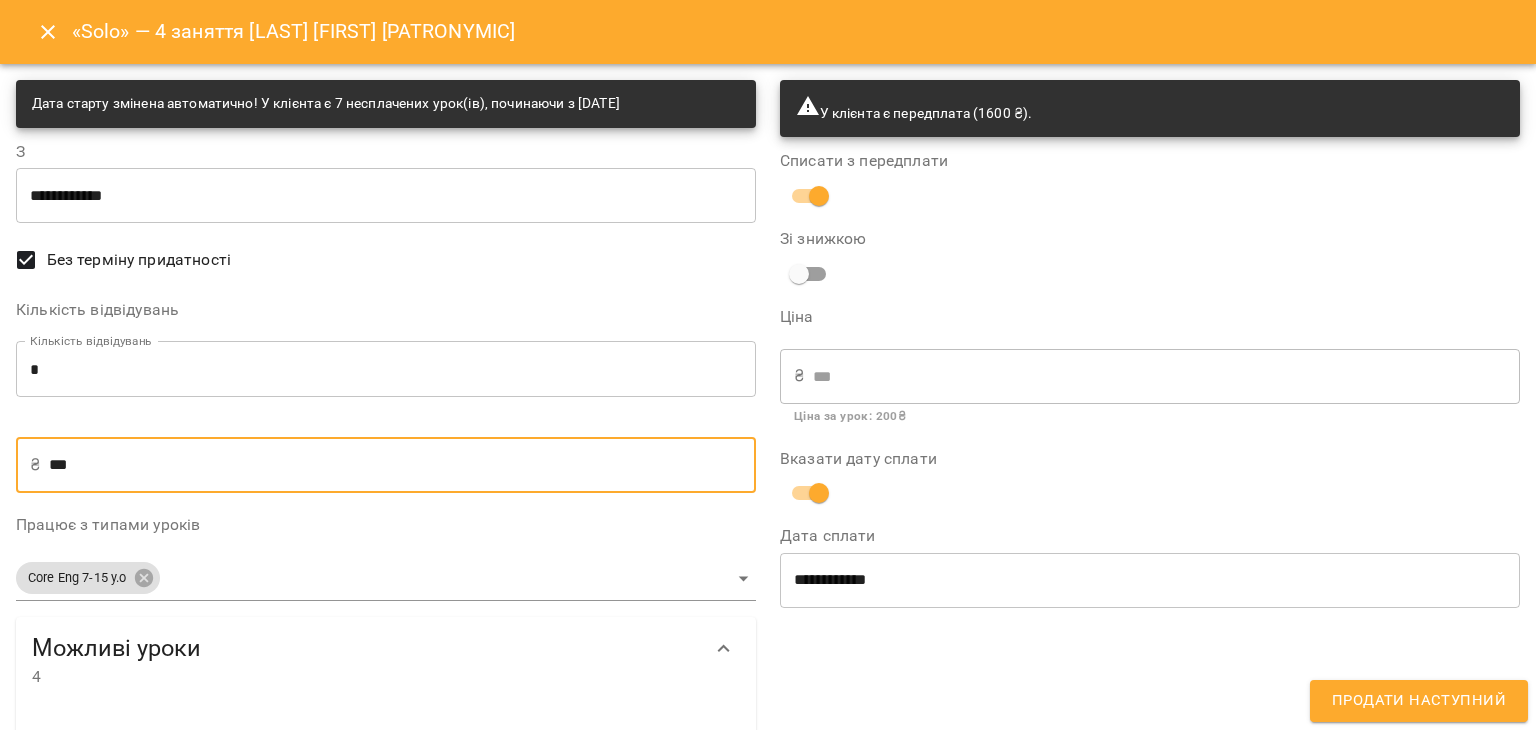 type on "***" 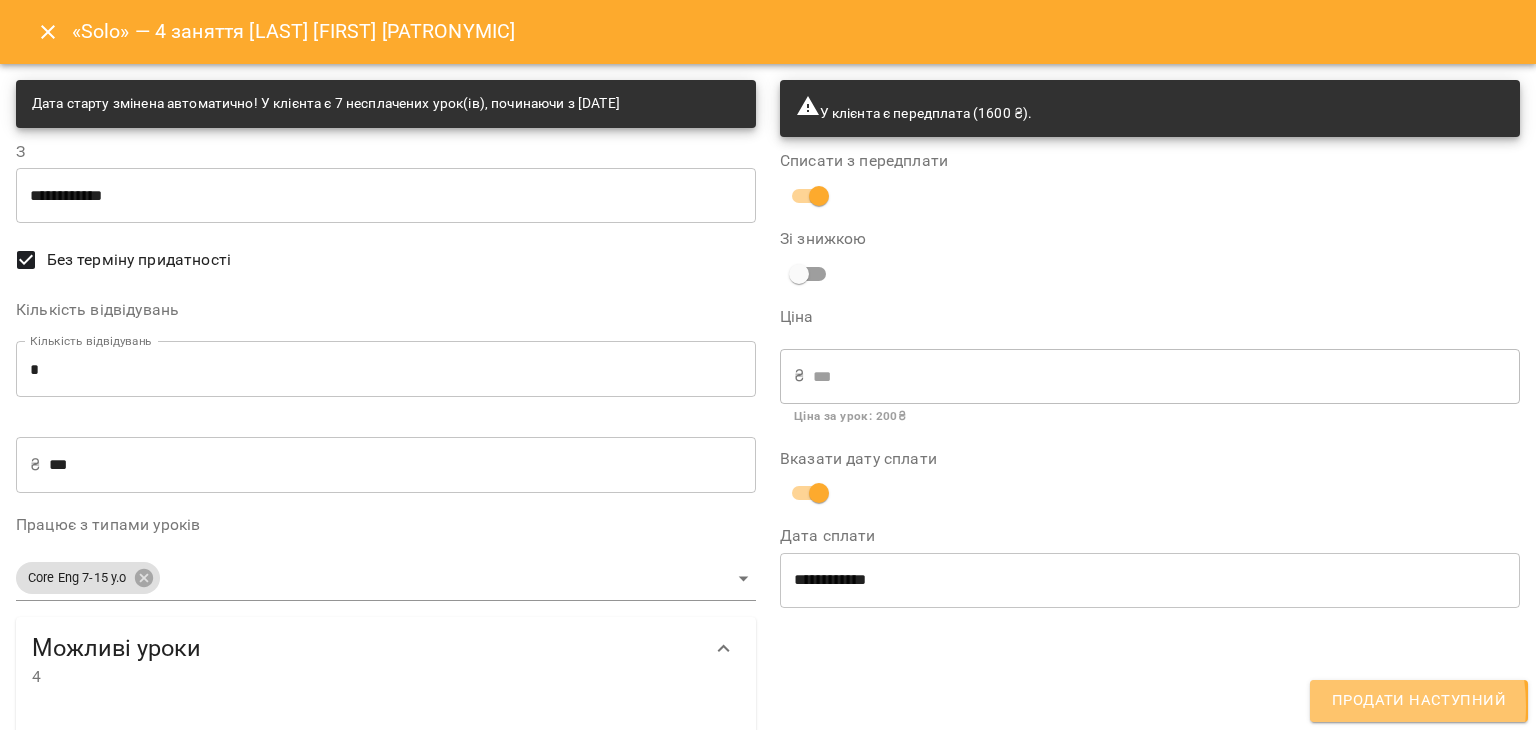click on "Продати наступний" at bounding box center [1419, 701] 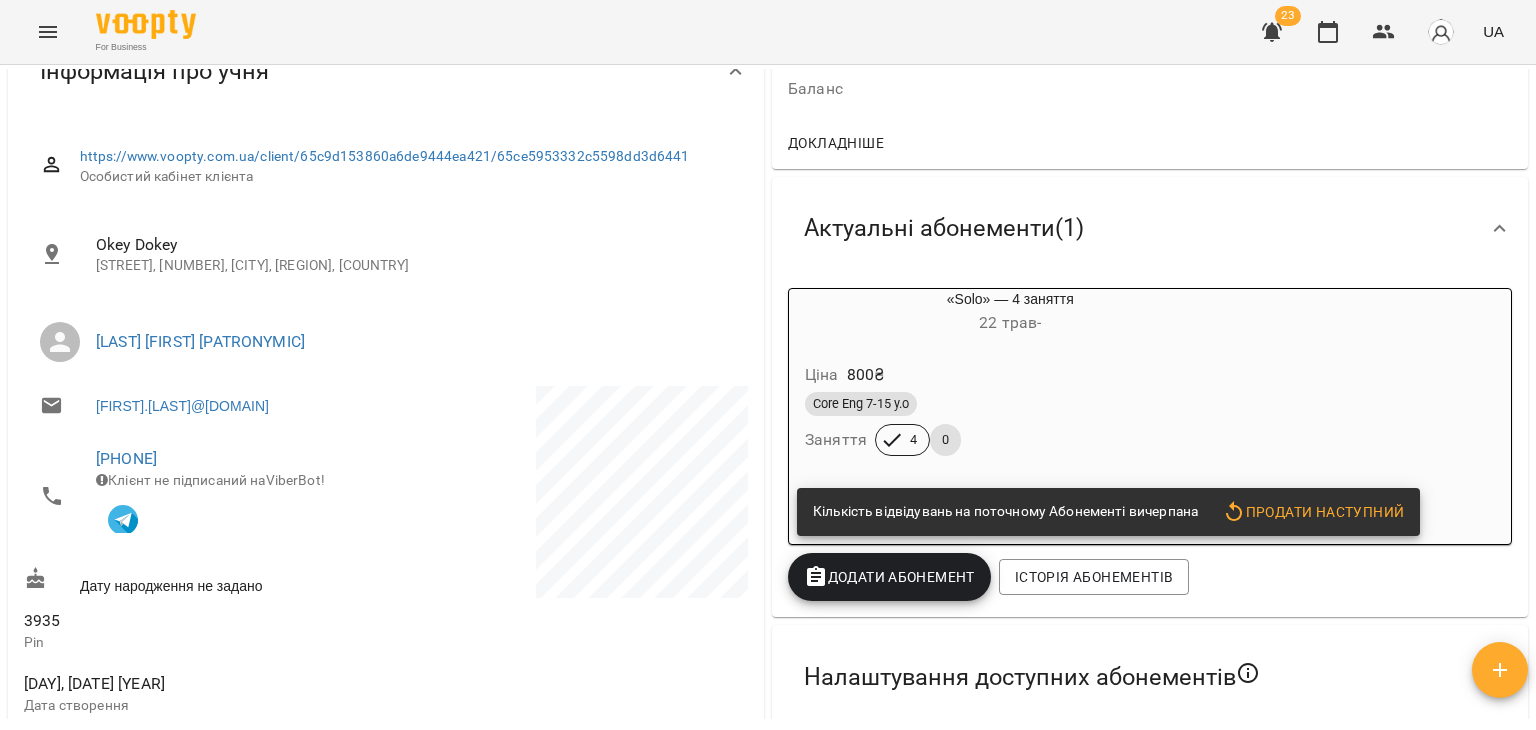 click on "Core Eng 7-15 y.o" at bounding box center [1010, 404] 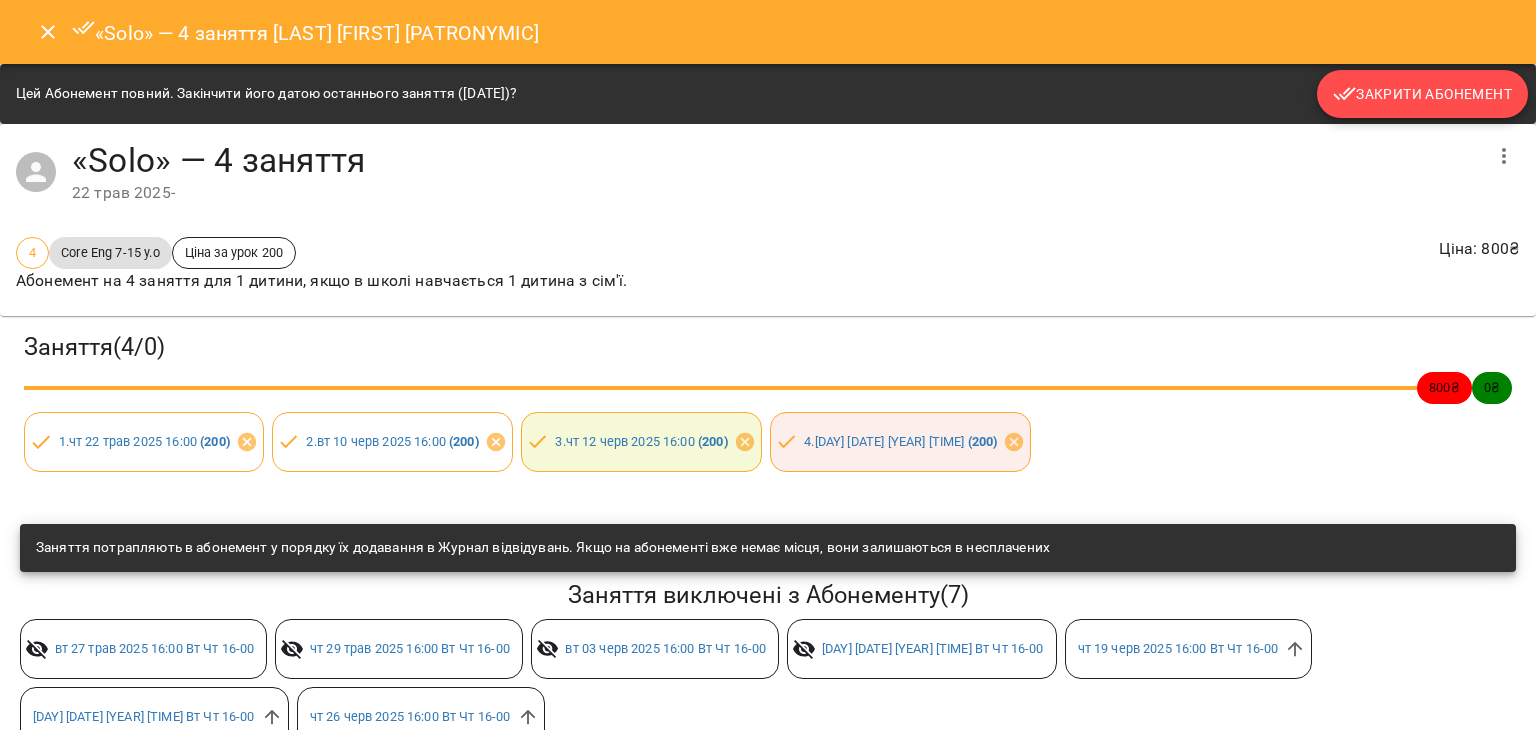 click on "Закрити Абонемент" at bounding box center (1422, 94) 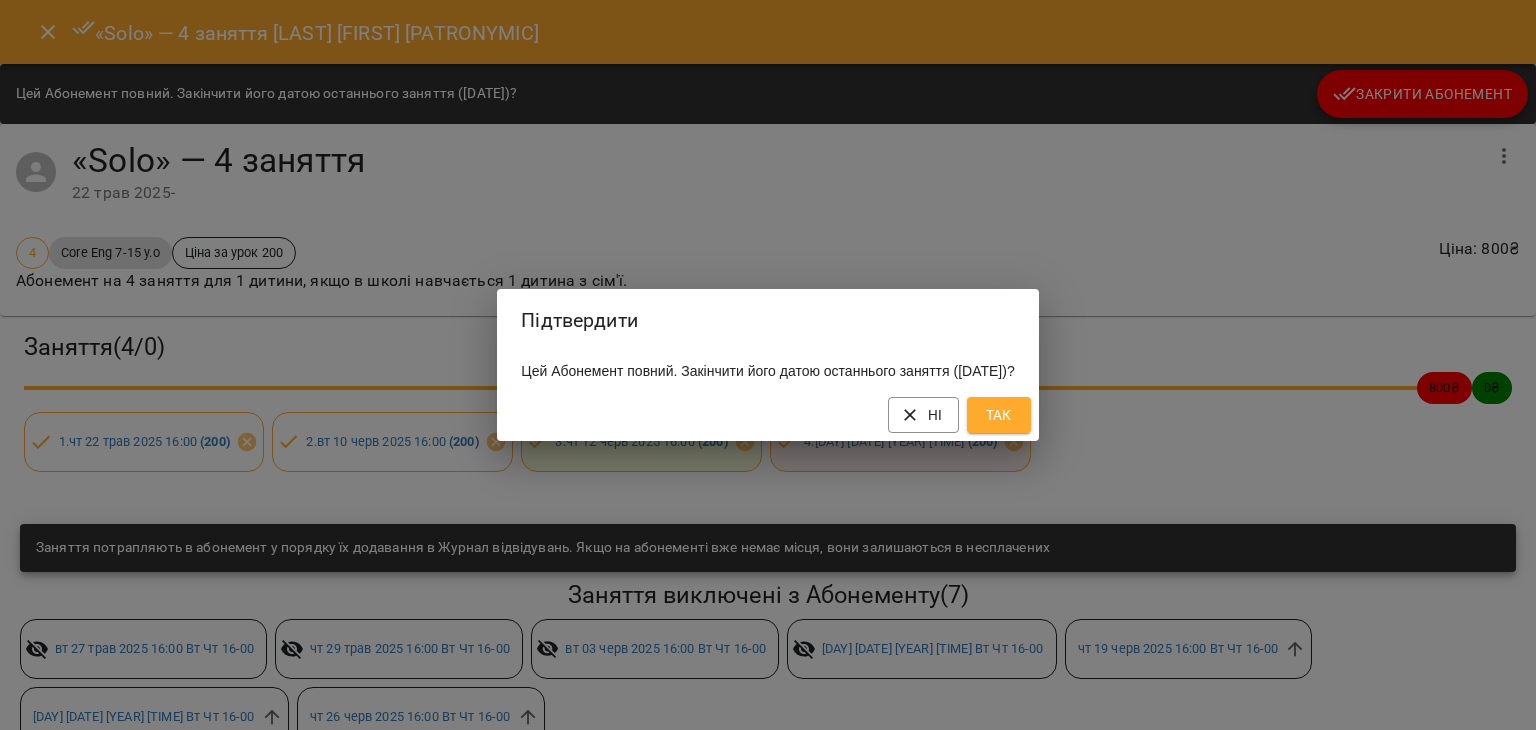 click on "Так" at bounding box center [999, 415] 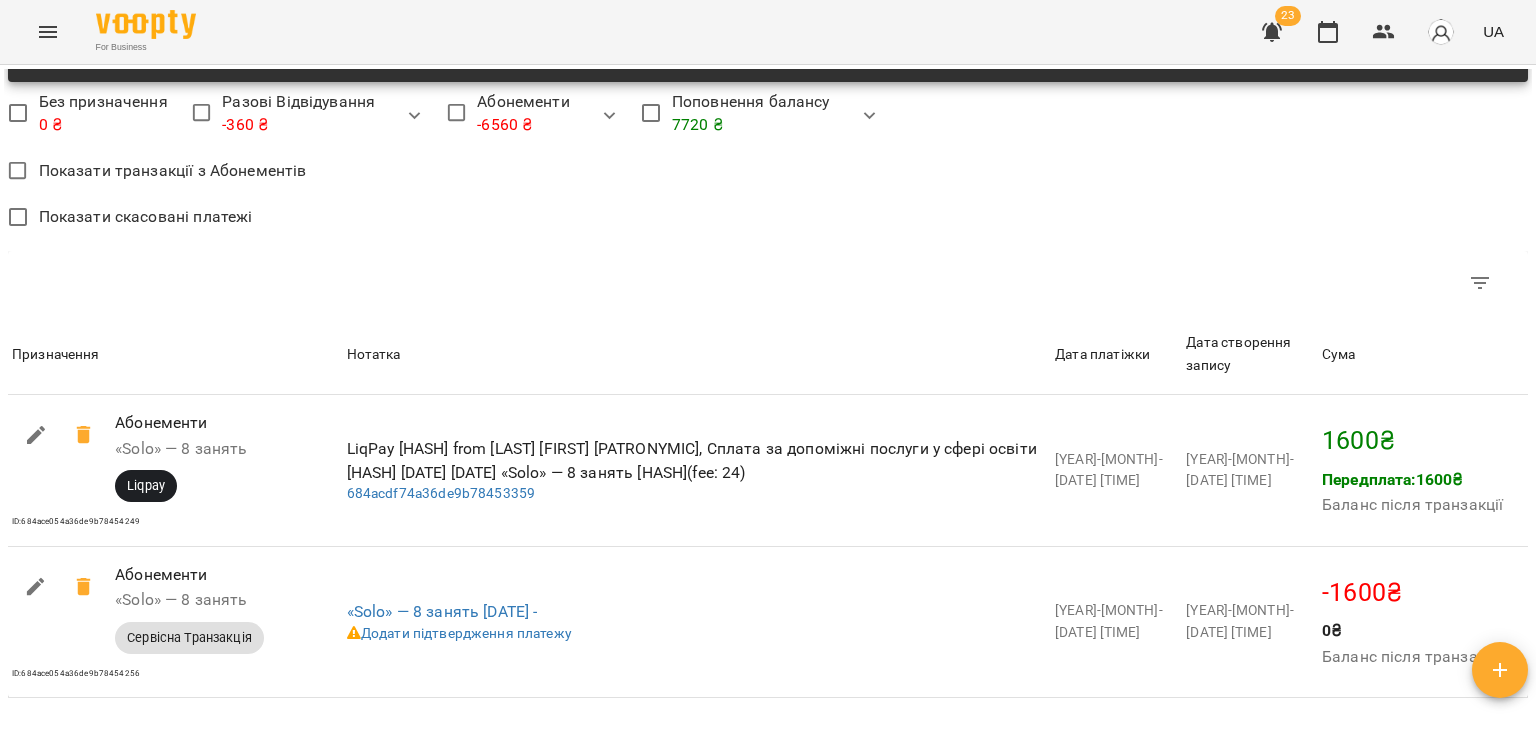 scroll, scrollTop: 1844, scrollLeft: 0, axis: vertical 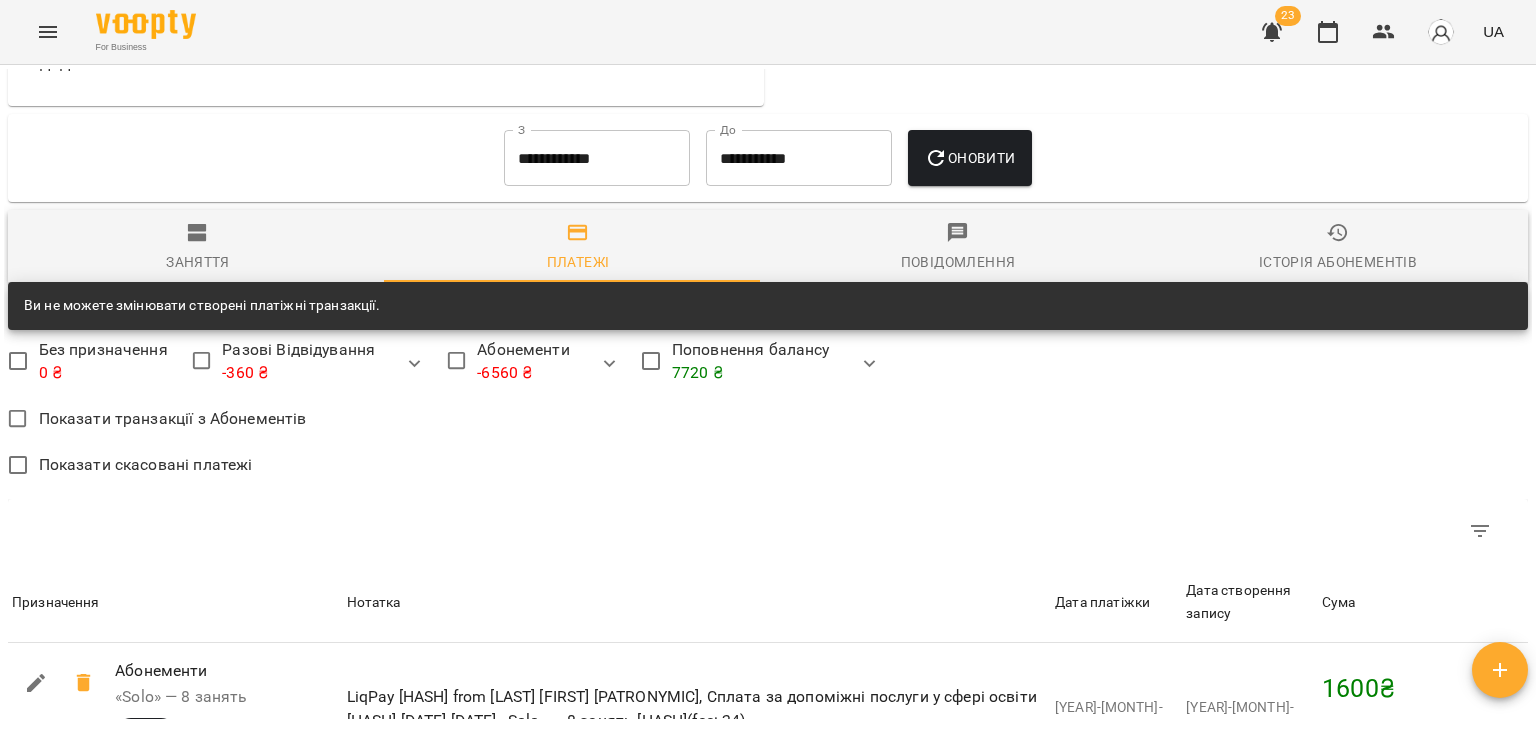 click on "Заняття" at bounding box center (198, 262) 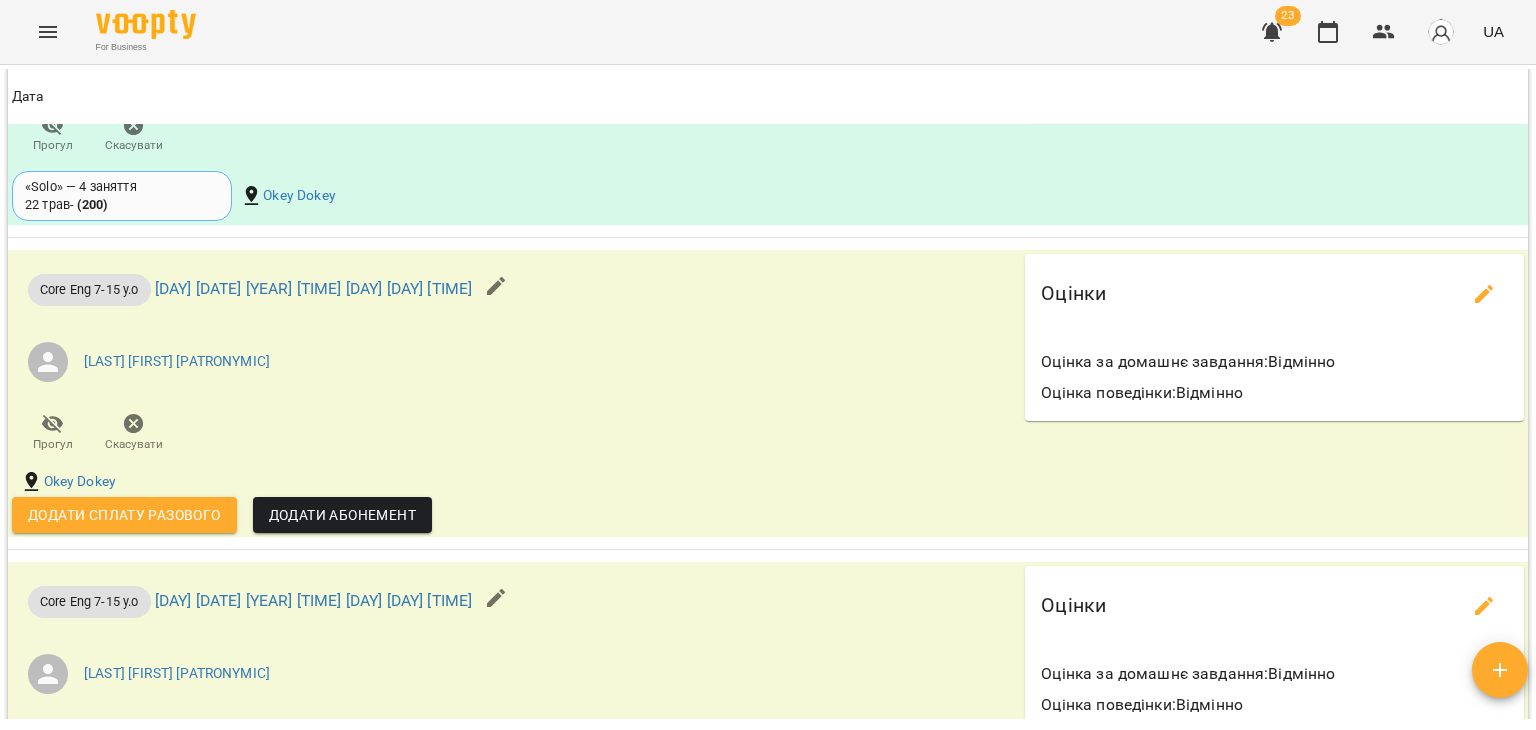 scroll, scrollTop: 3160, scrollLeft: 0, axis: vertical 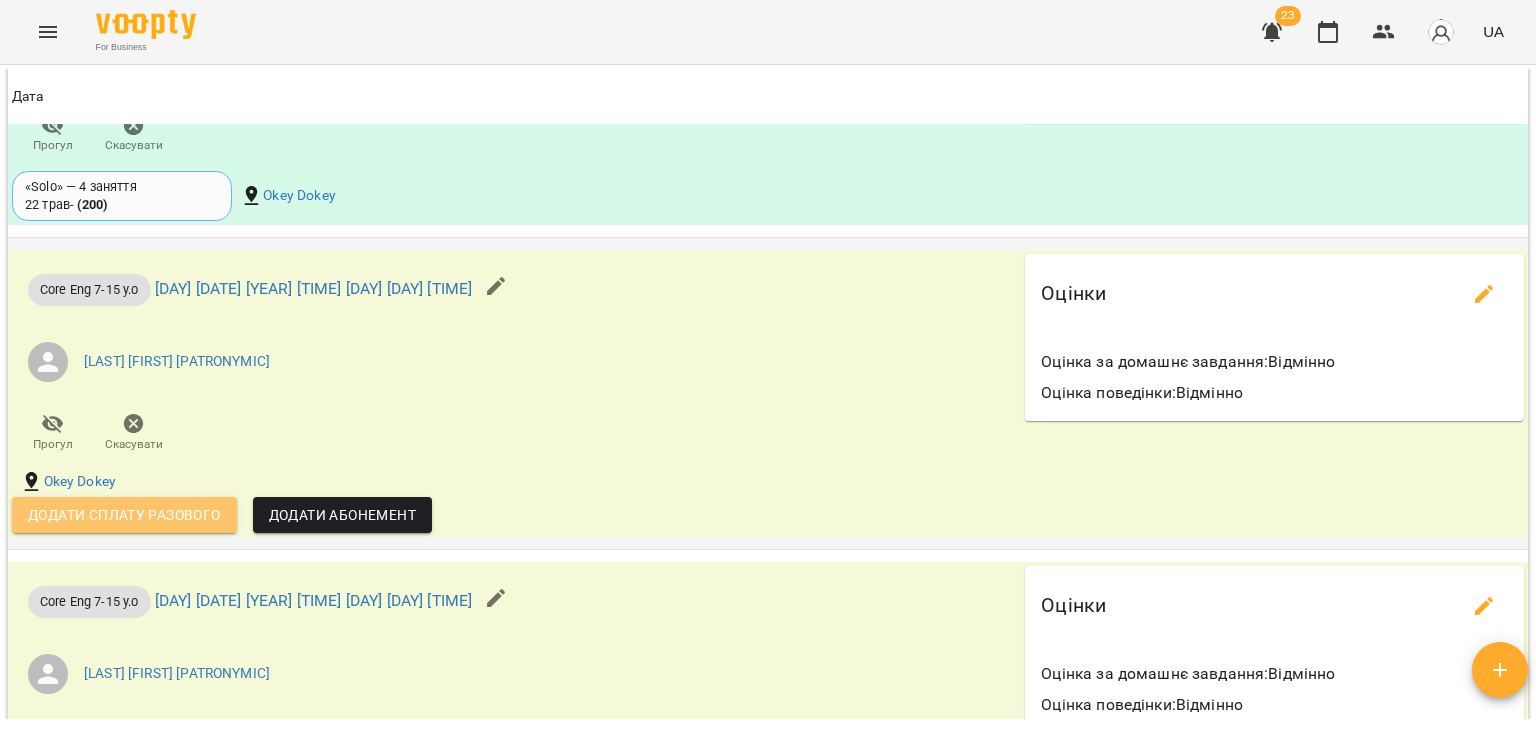 click on "Додати сплату разового" at bounding box center [124, 515] 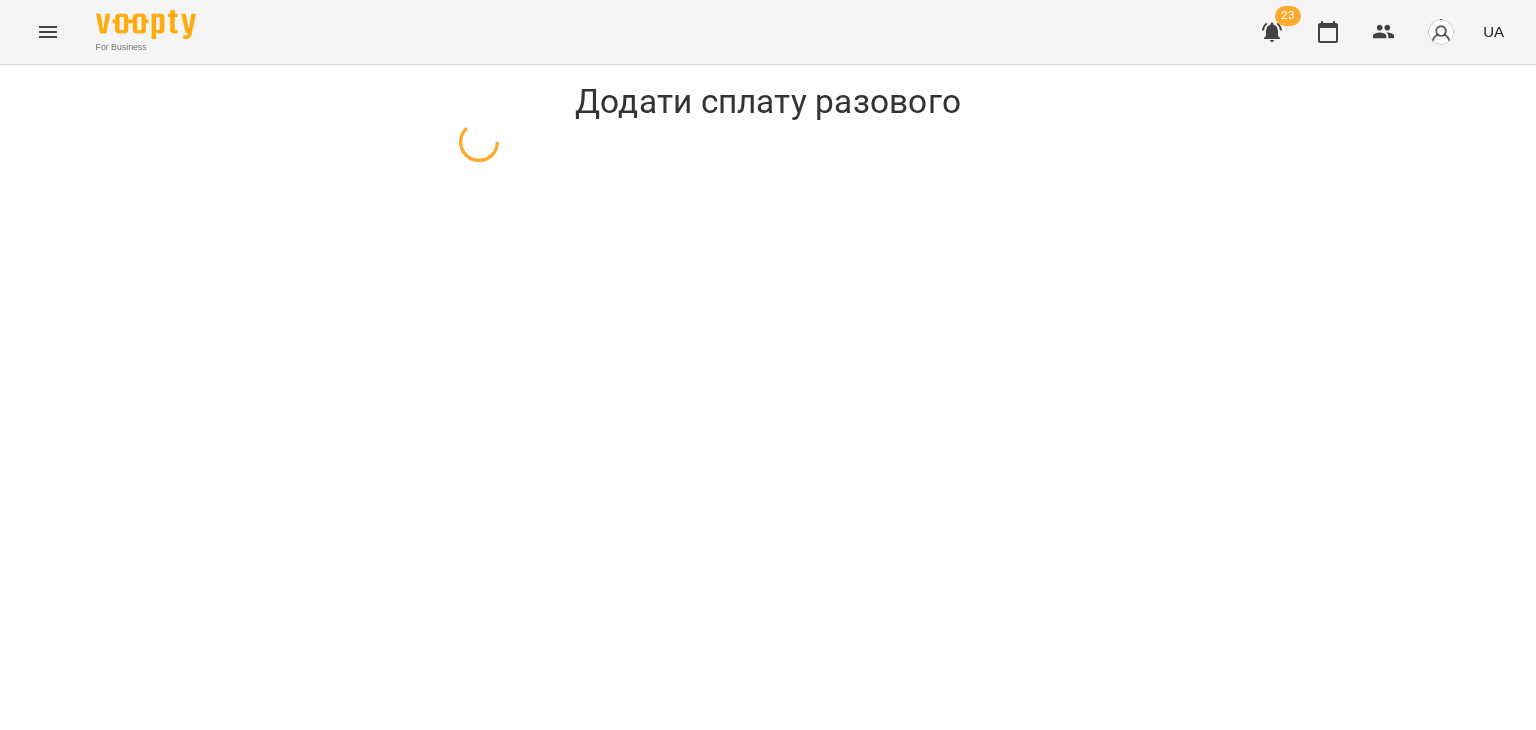 select on "**********" 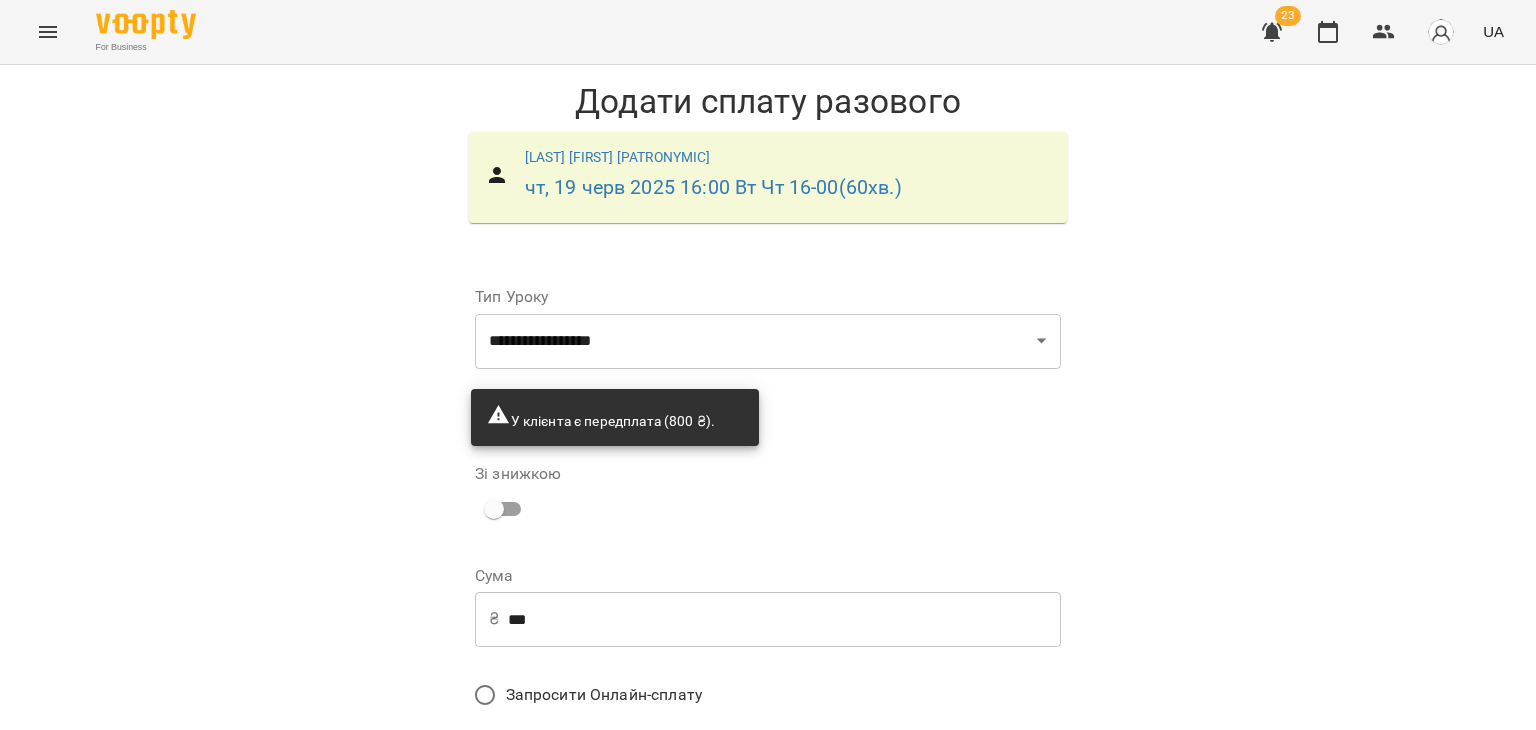 scroll, scrollTop: 172, scrollLeft: 0, axis: vertical 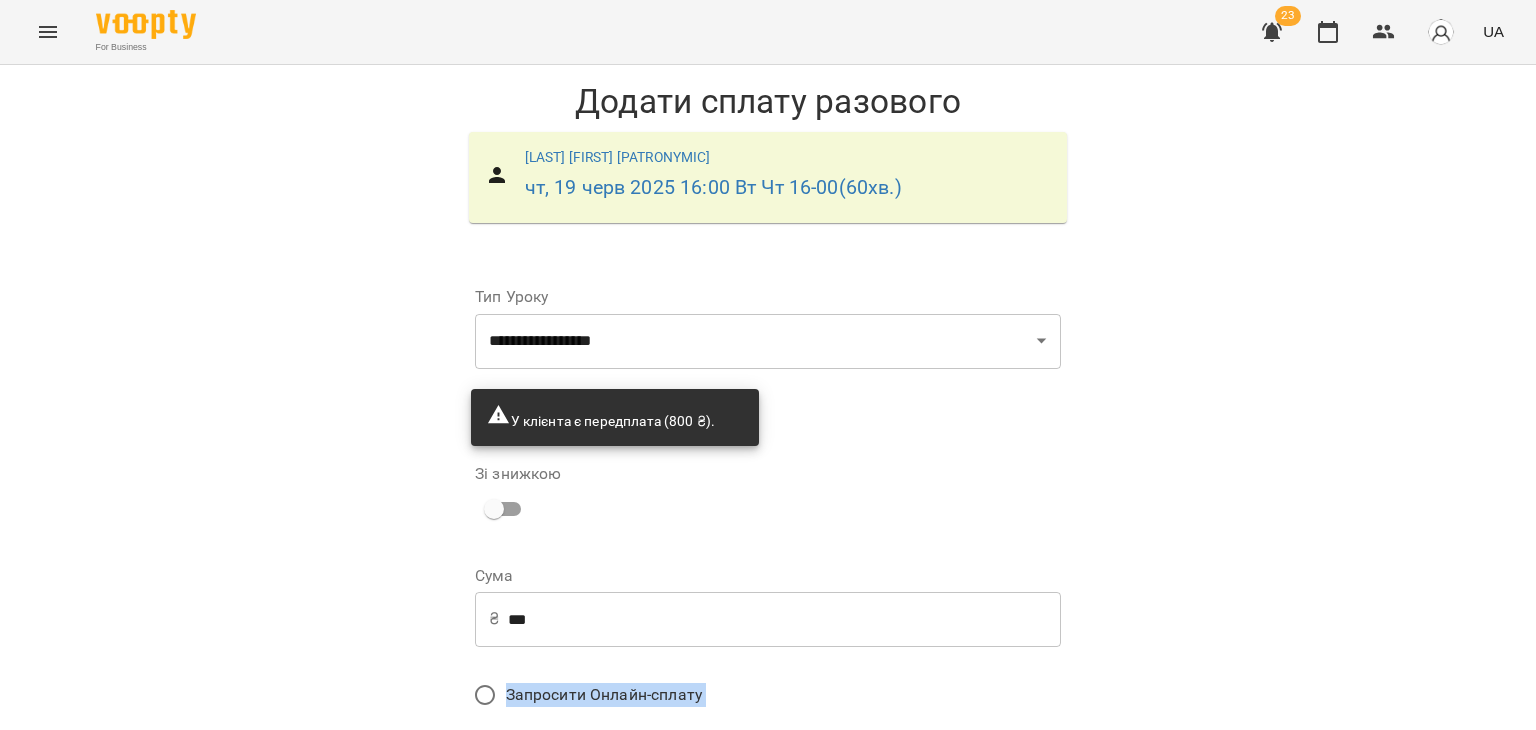 drag, startPoint x: 602, startPoint y: 596, endPoint x: 446, endPoint y: 573, distance: 157.6864 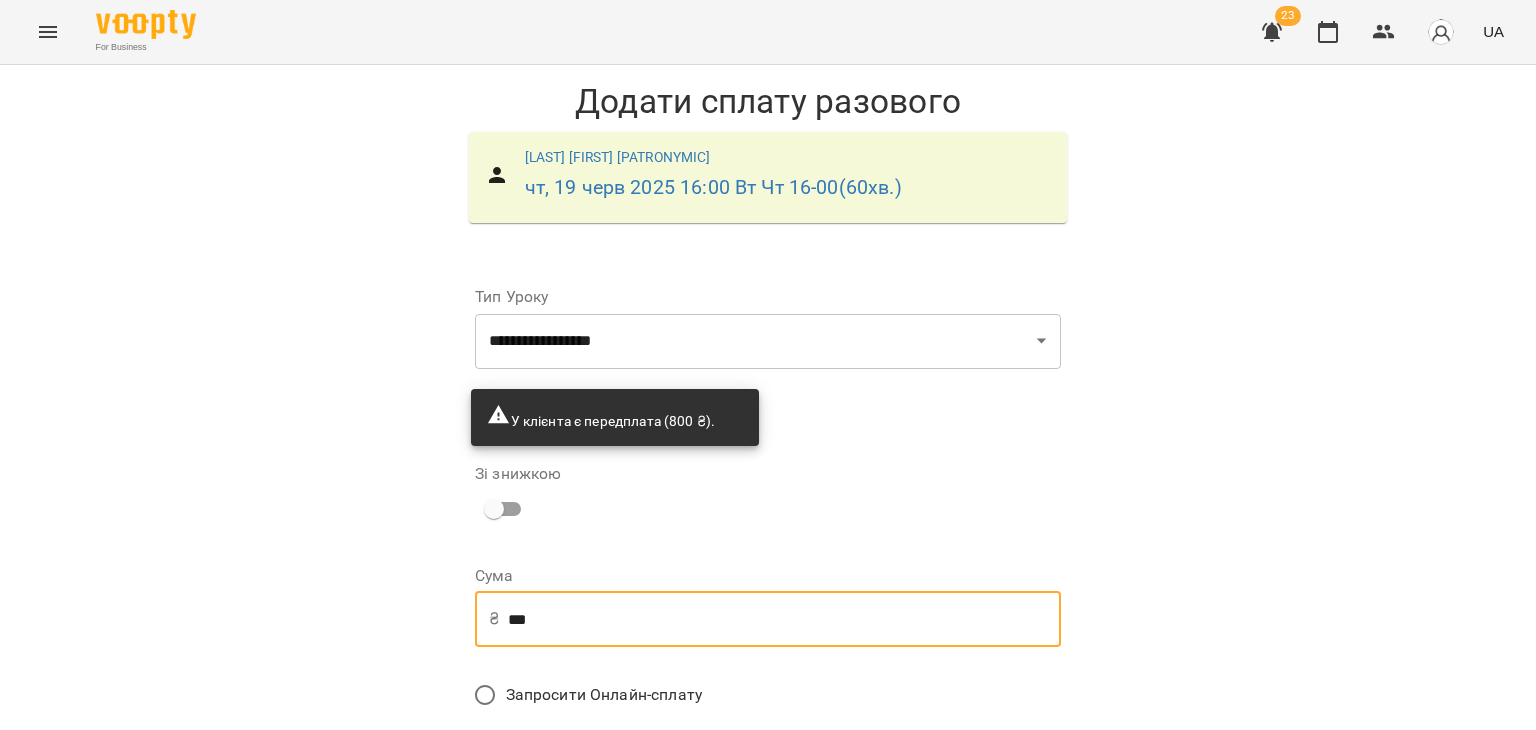 drag, startPoint x: 517, startPoint y: 448, endPoint x: 452, endPoint y: 465, distance: 67.18631 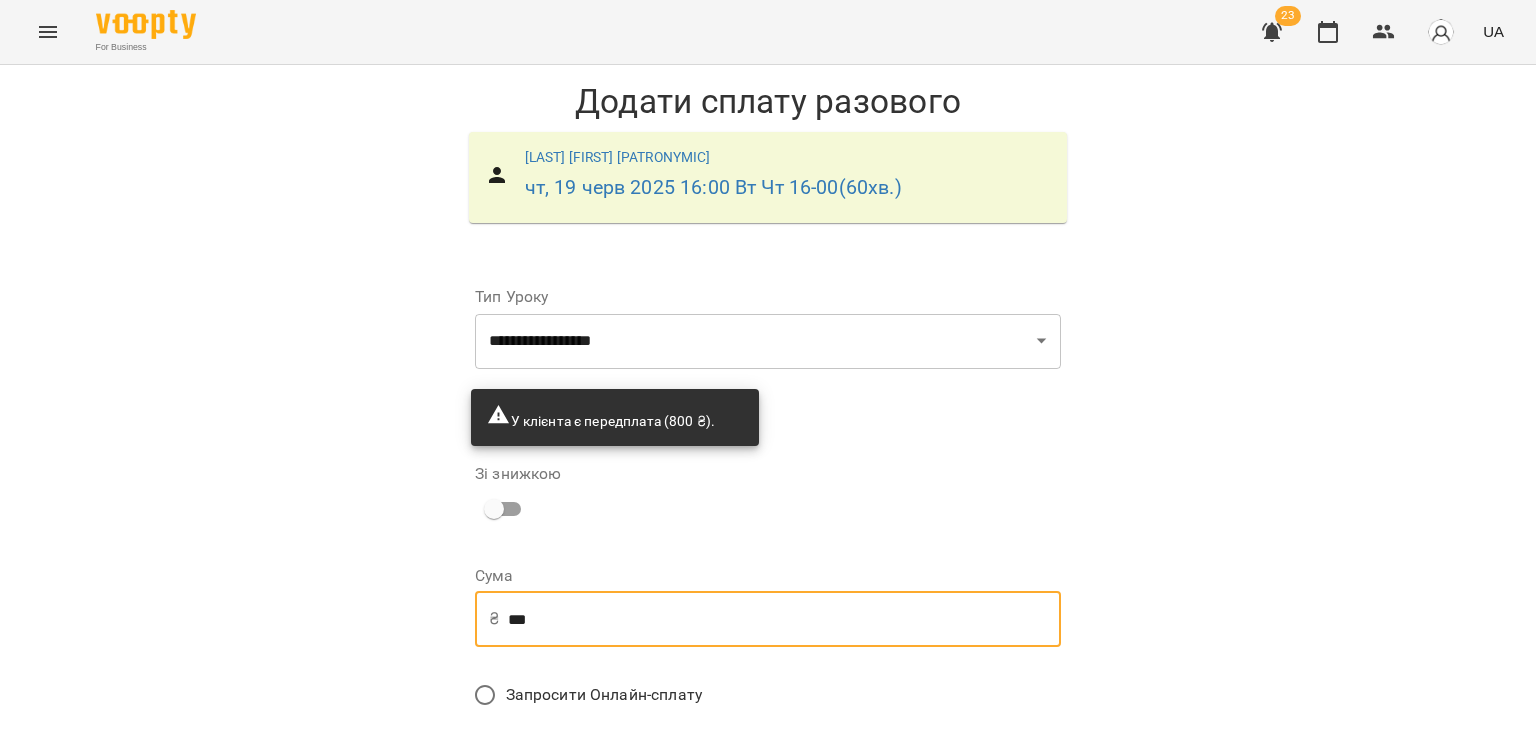 type on "***" 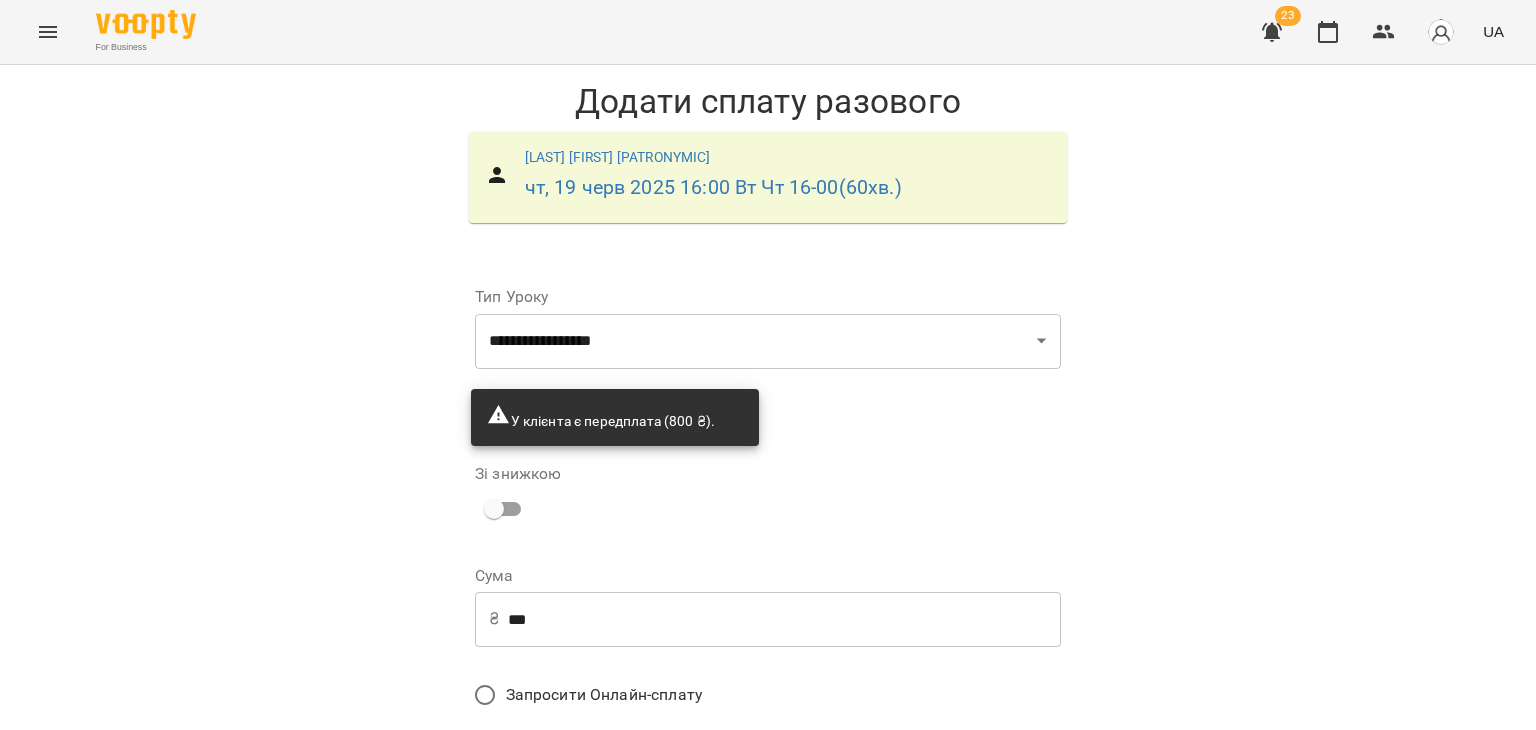 click on "Додати сплату разового" at bounding box center (934, 849) 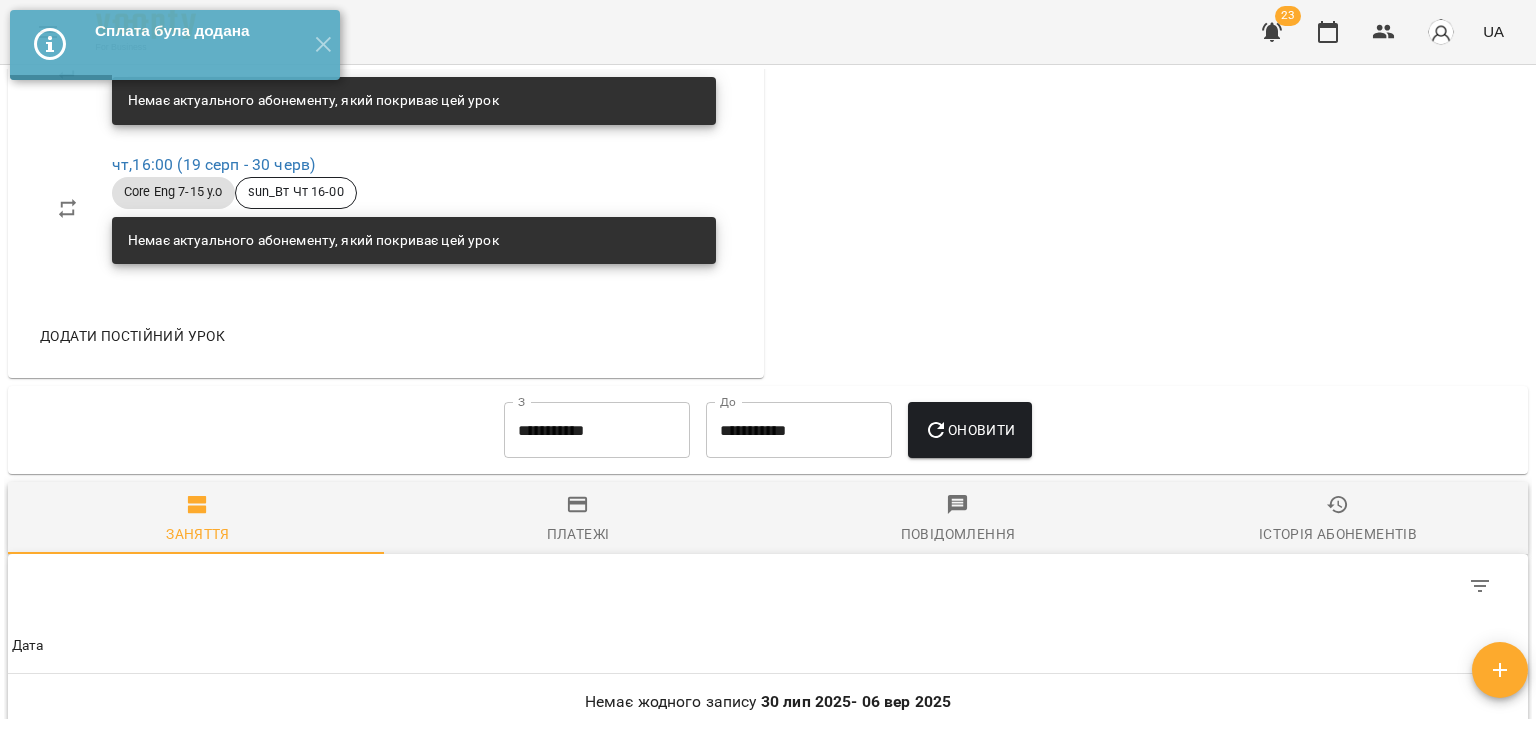 scroll, scrollTop: 1322, scrollLeft: 0, axis: vertical 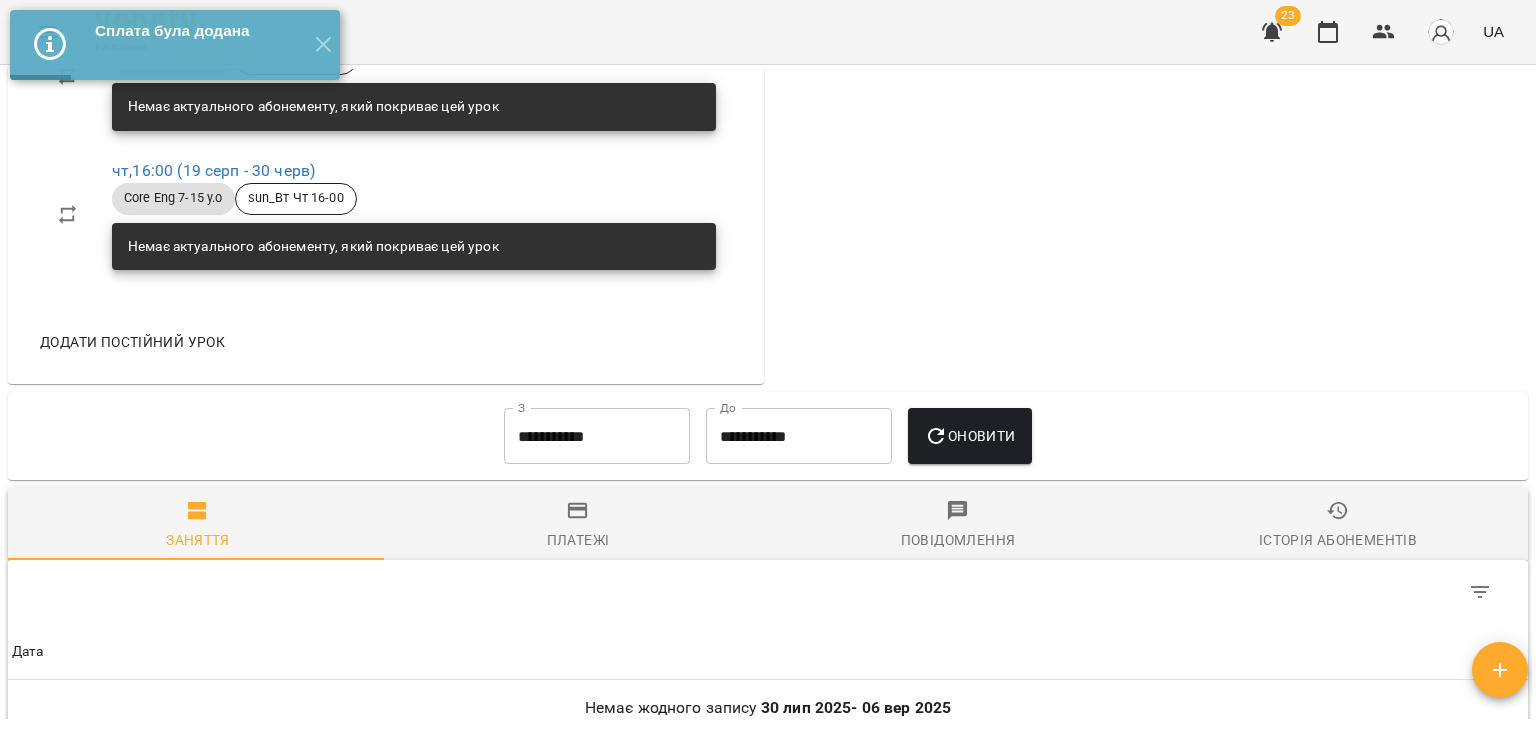 click on "**********" at bounding box center [768, 436] 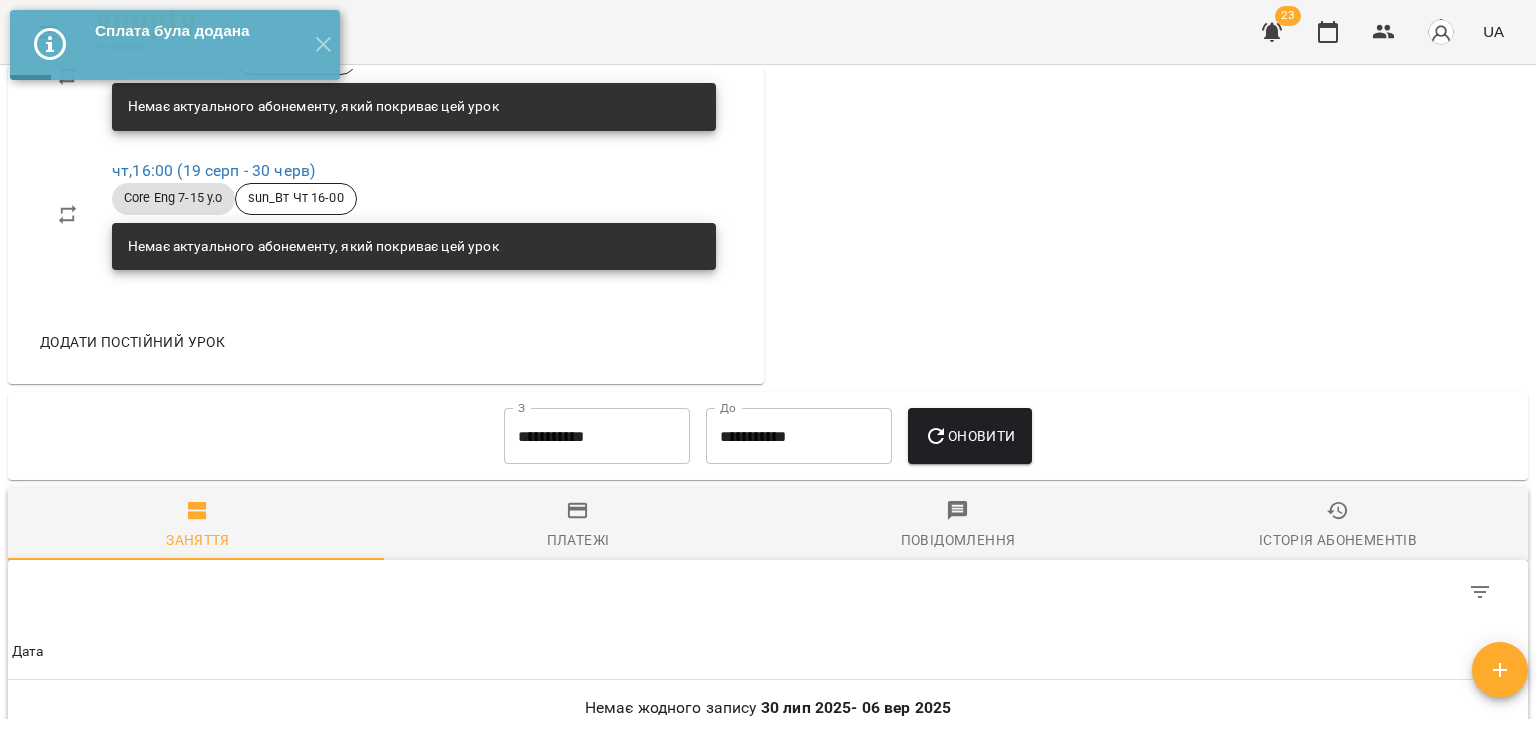 click on "**********" at bounding box center [597, 436] 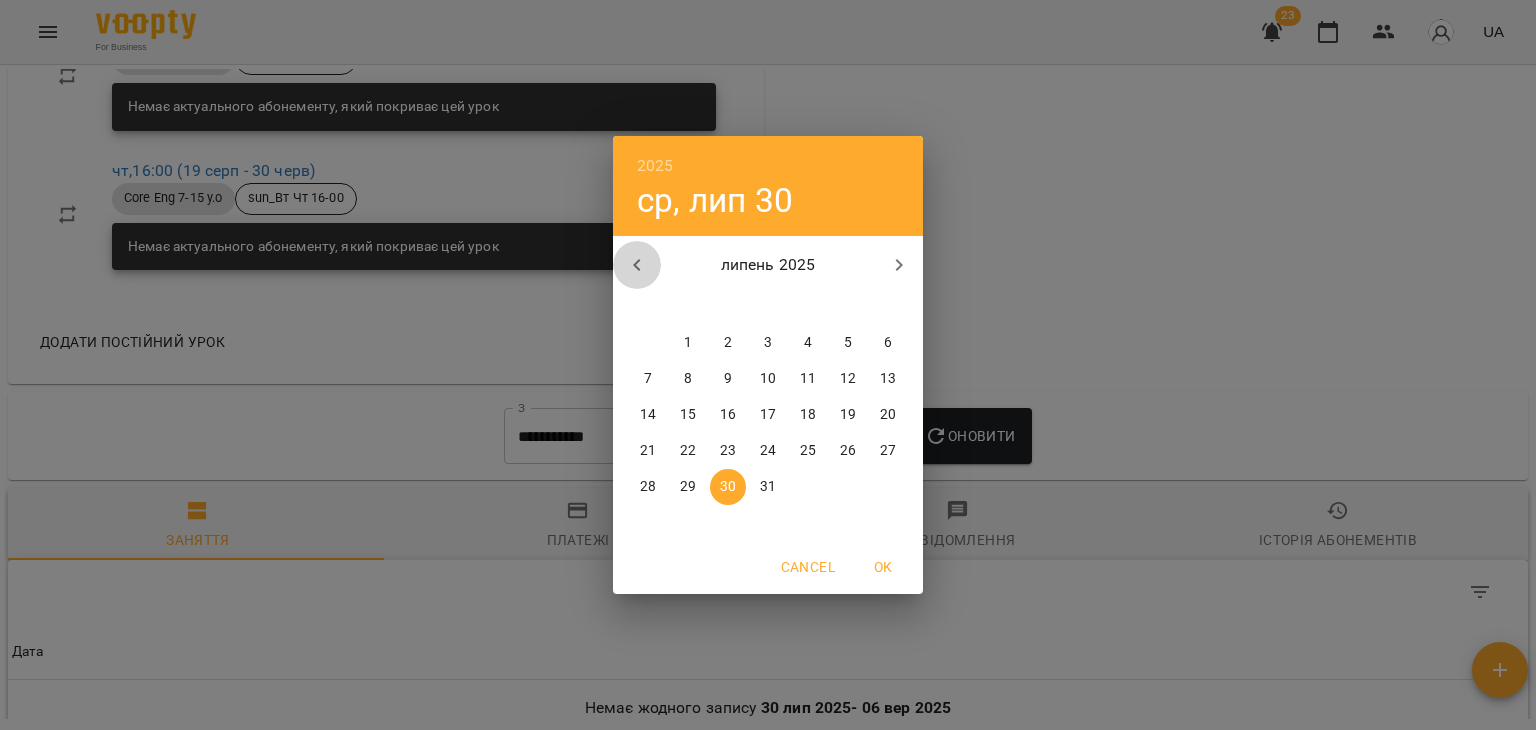 click 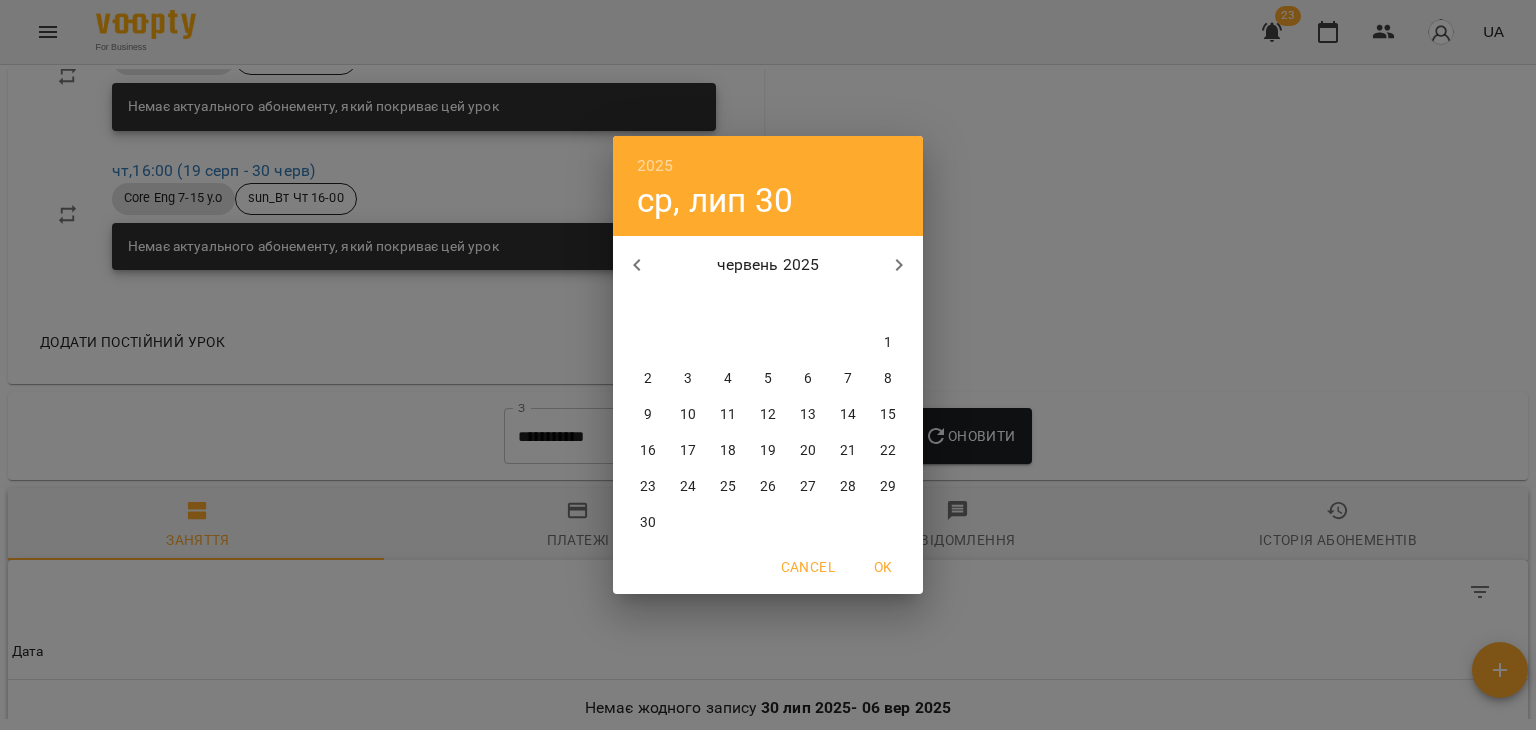 click on "1" at bounding box center (888, 343) 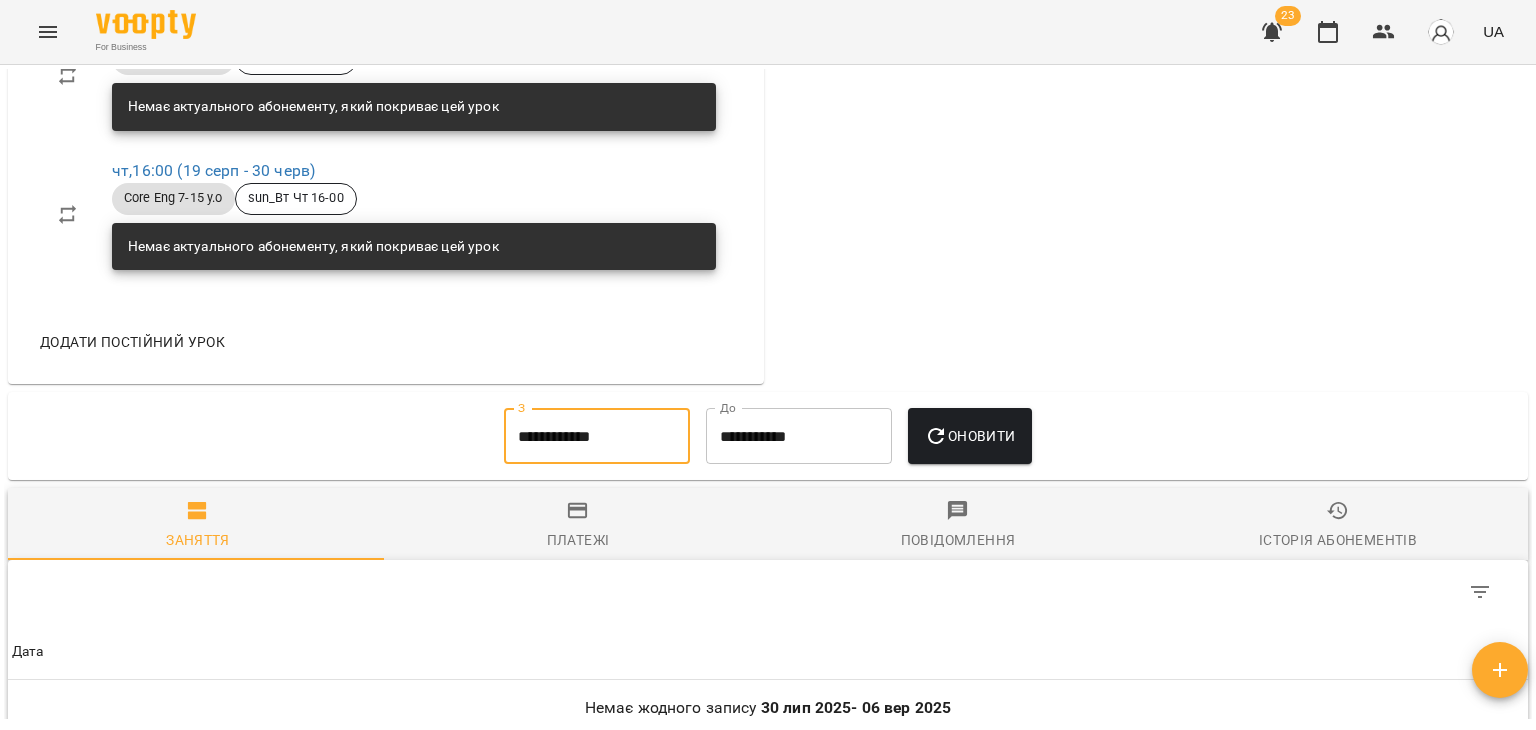 click on "Оновити" at bounding box center (969, 436) 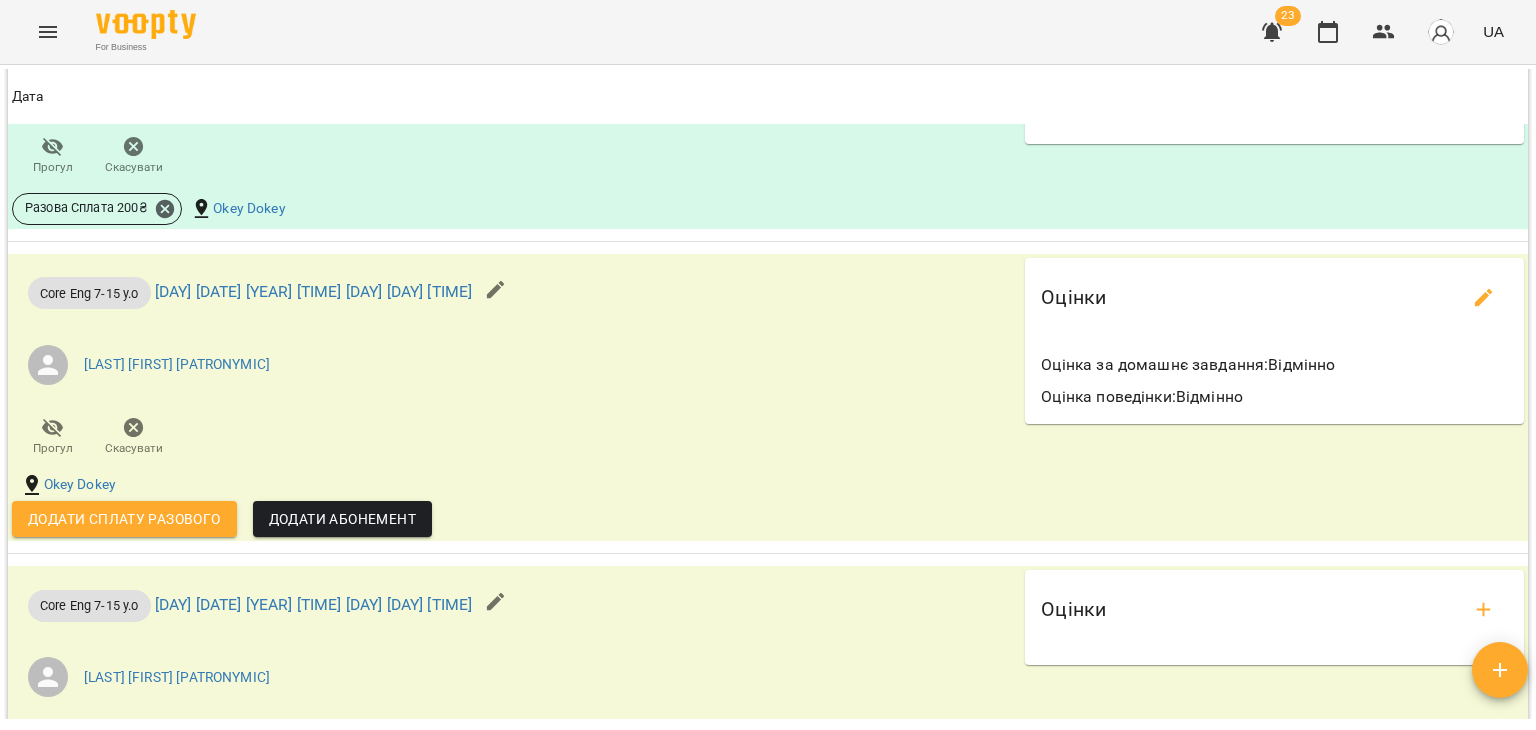 scroll, scrollTop: 3454, scrollLeft: 0, axis: vertical 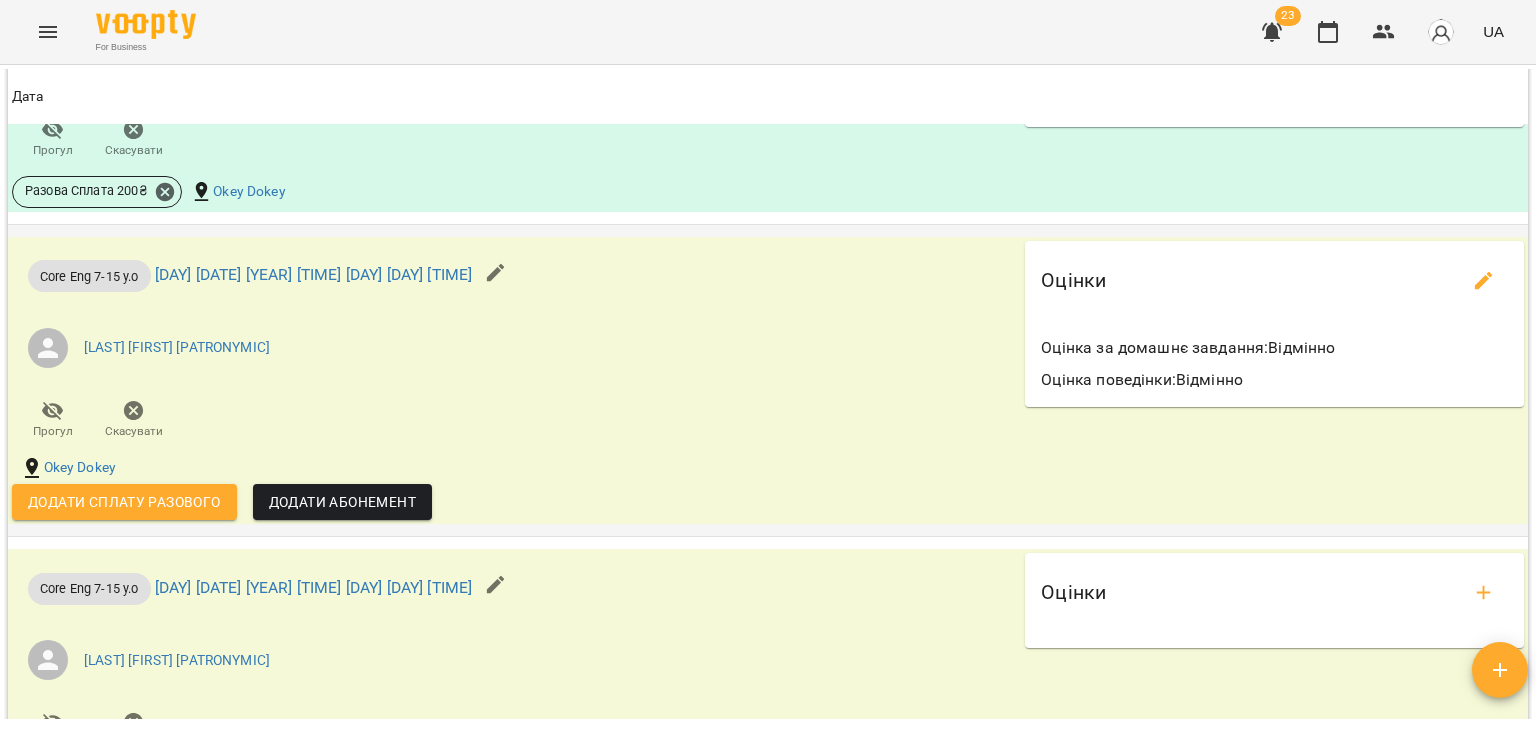 click on "Додати сплату разового" at bounding box center [124, 502] 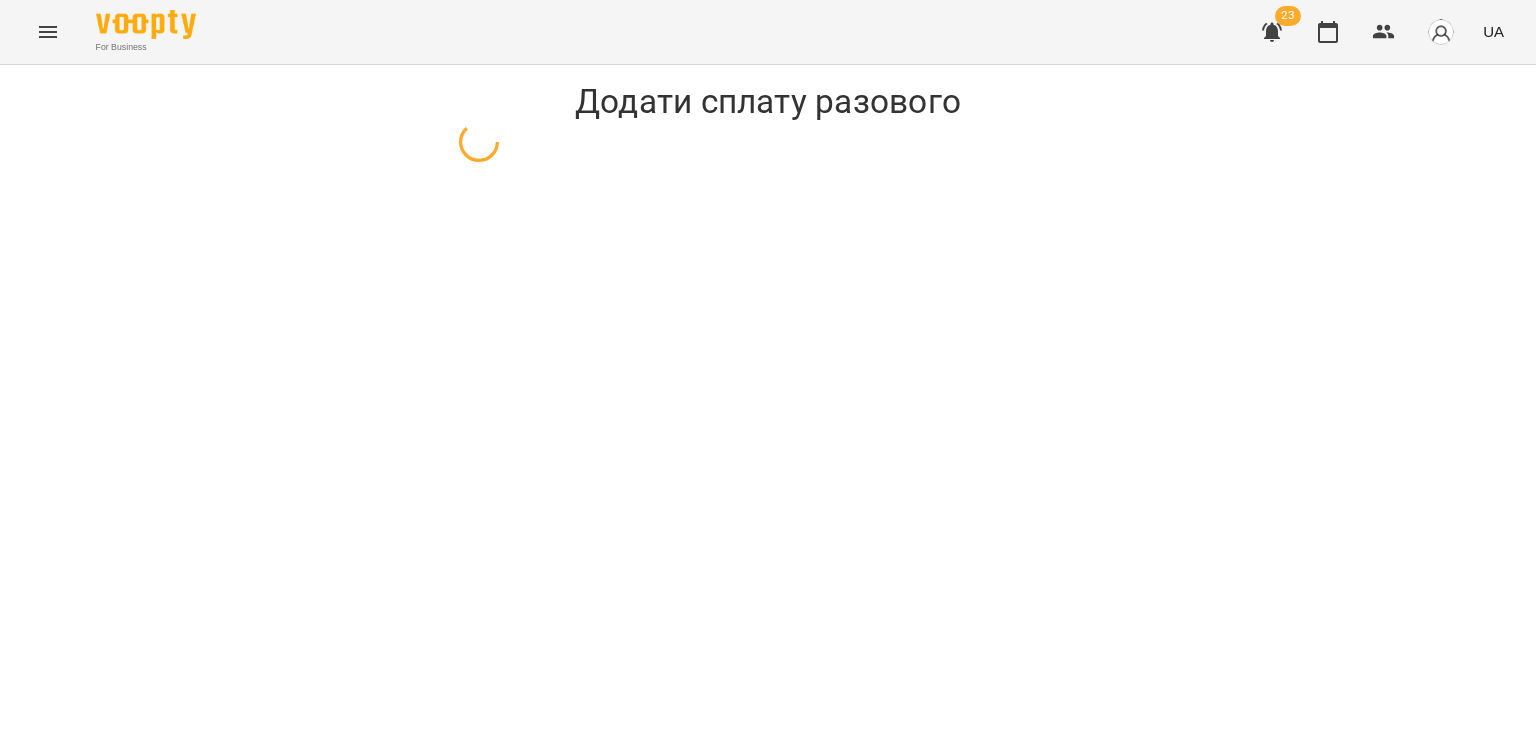 scroll, scrollTop: 0, scrollLeft: 0, axis: both 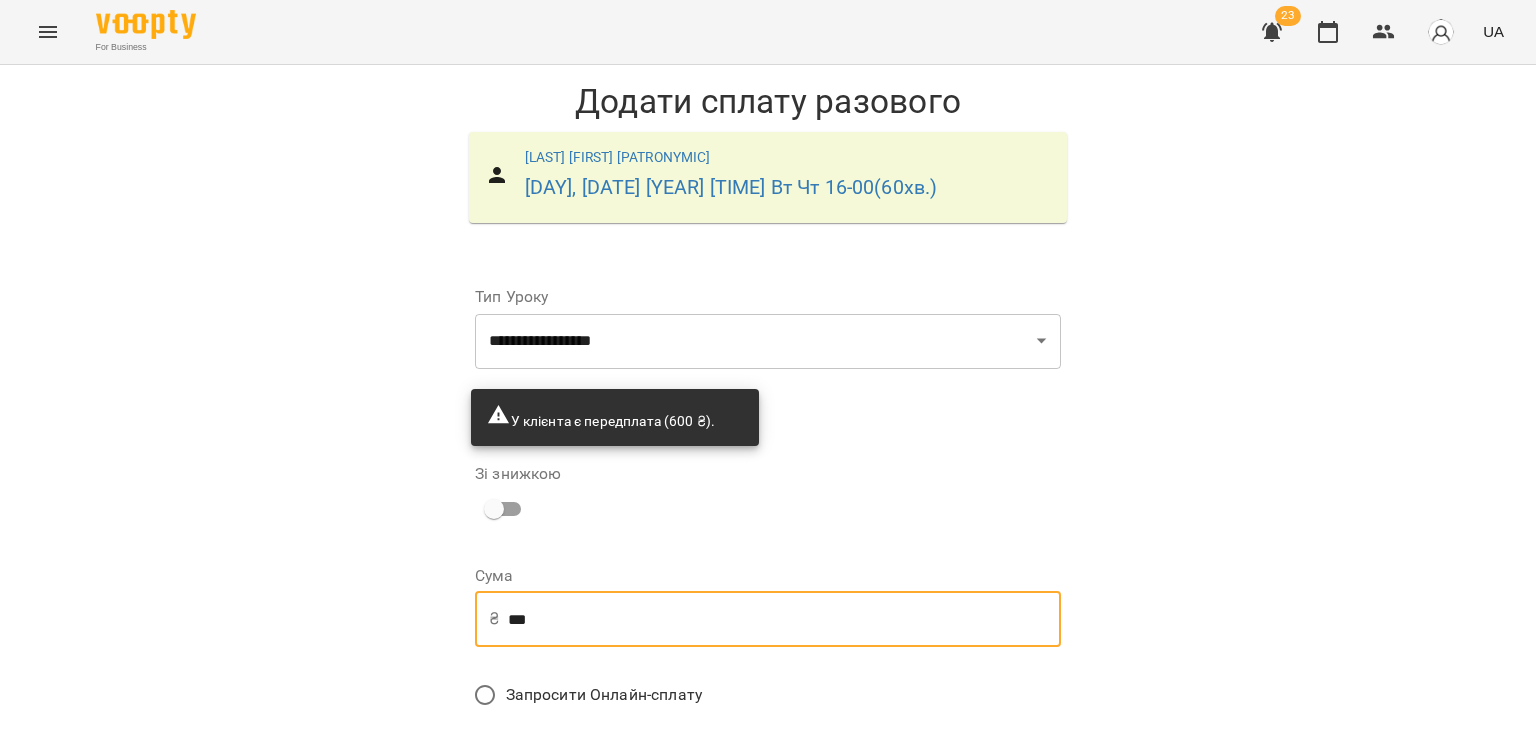 drag, startPoint x: 555, startPoint y: 624, endPoint x: 336, endPoint y: 626, distance: 219.00912 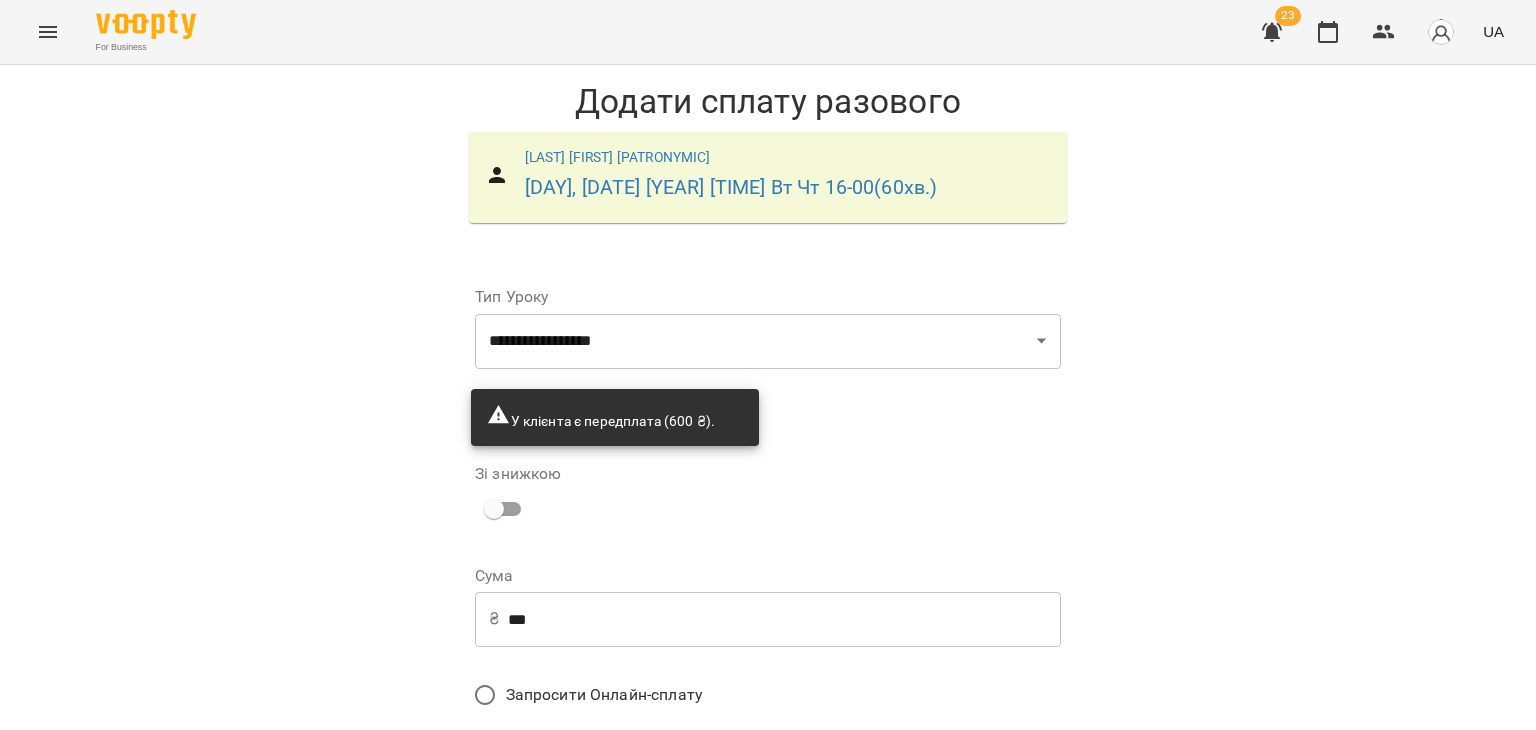 scroll, scrollTop: 172, scrollLeft: 0, axis: vertical 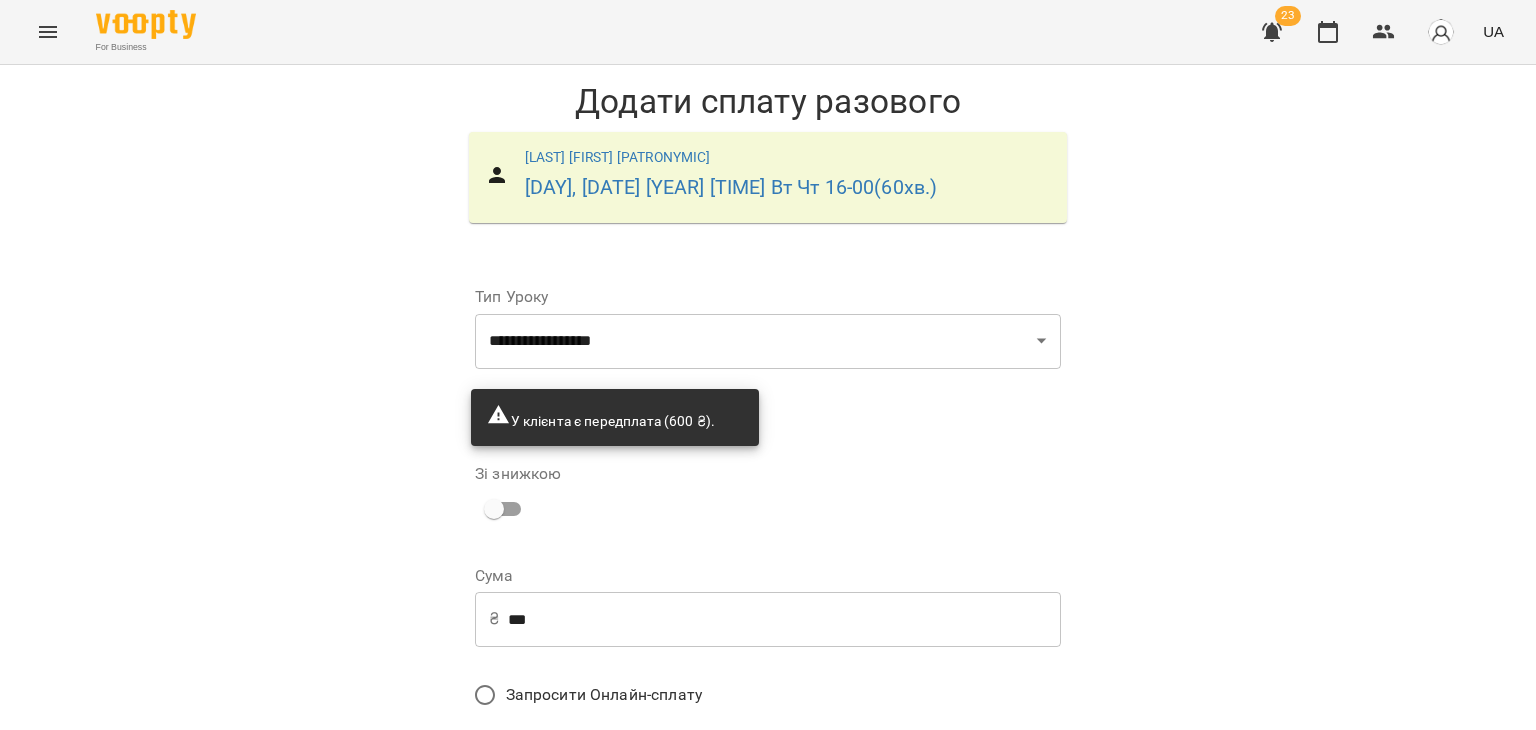 click on "Додати сплату разового" at bounding box center [934, 849] 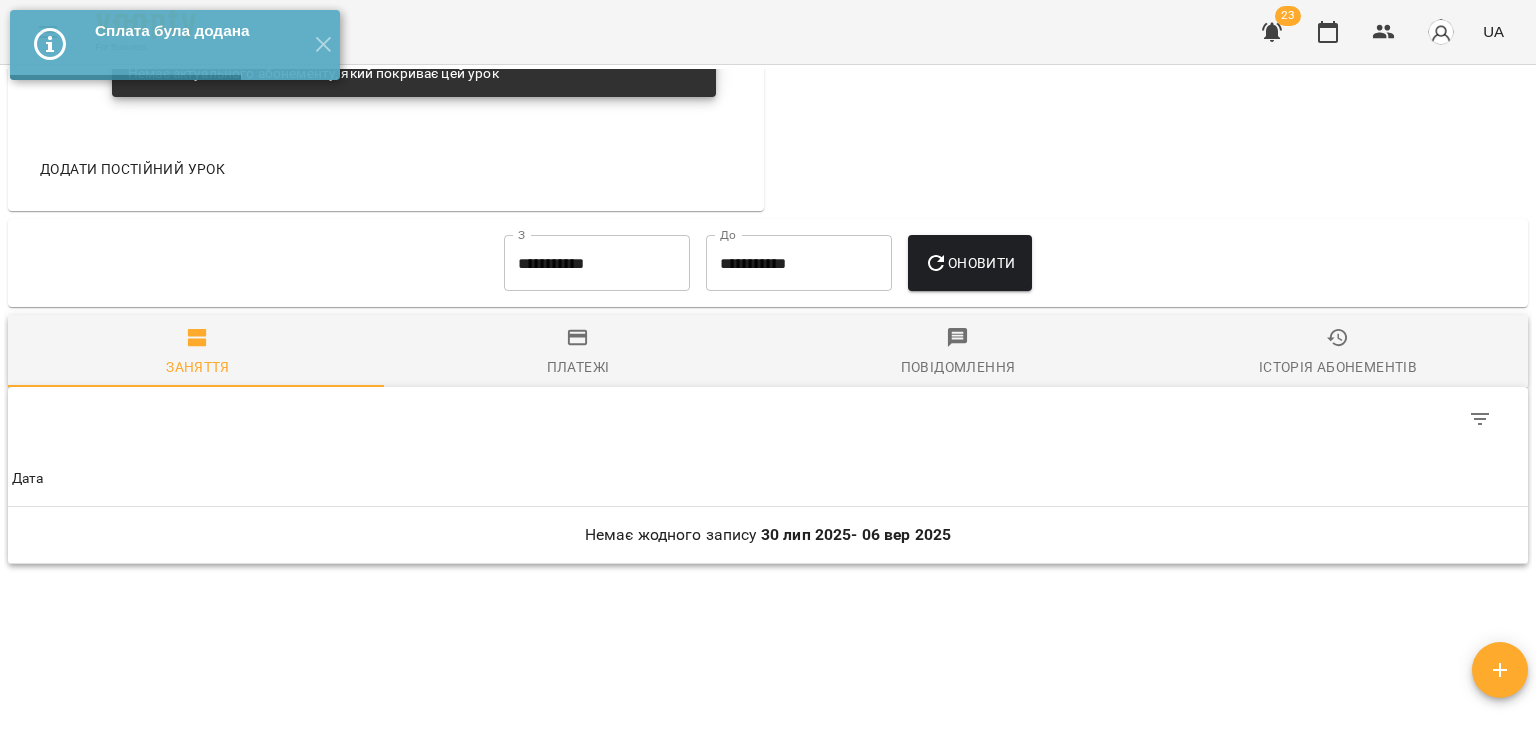 scroll, scrollTop: 1591, scrollLeft: 0, axis: vertical 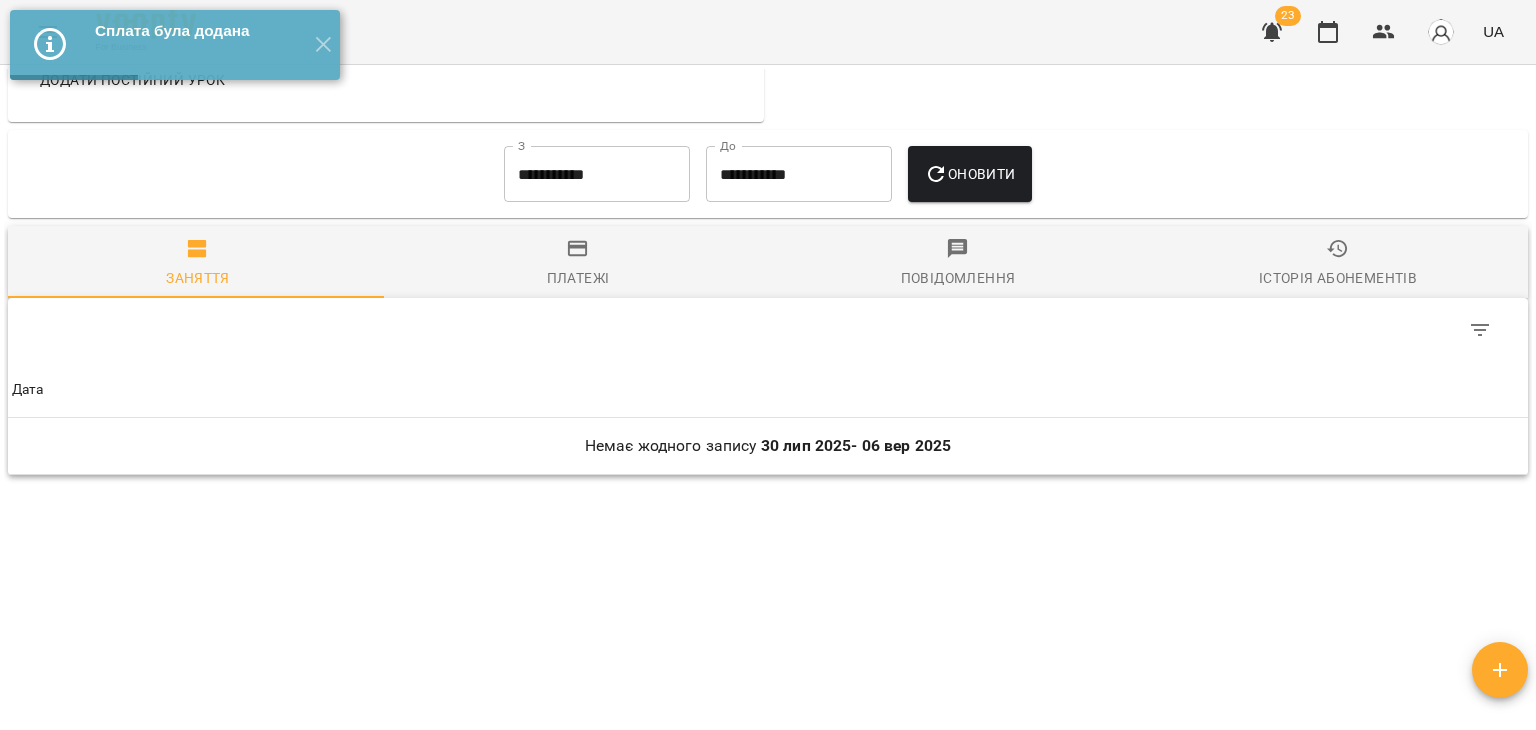 click on "**********" at bounding box center [597, 174] 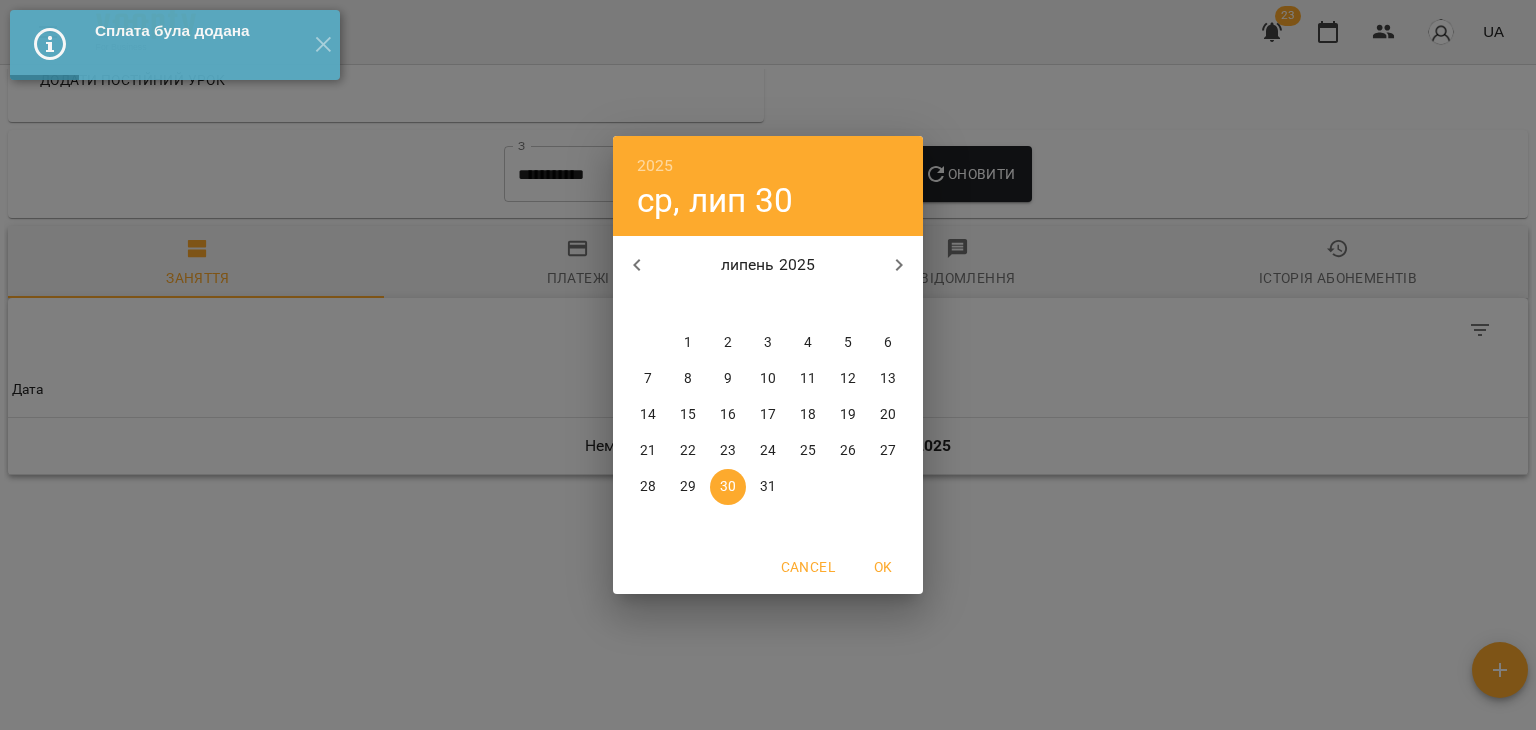 click 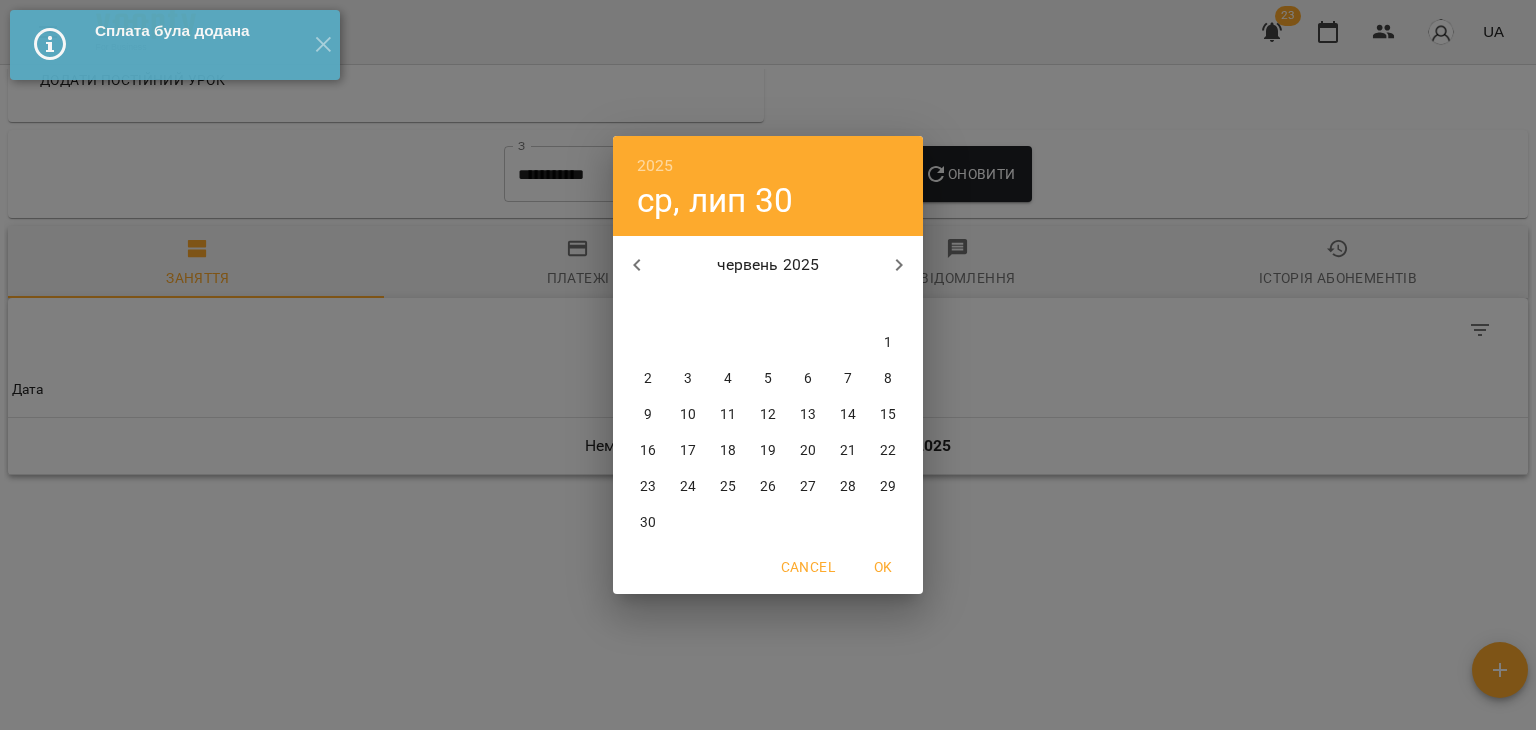 click on "1" at bounding box center (888, 343) 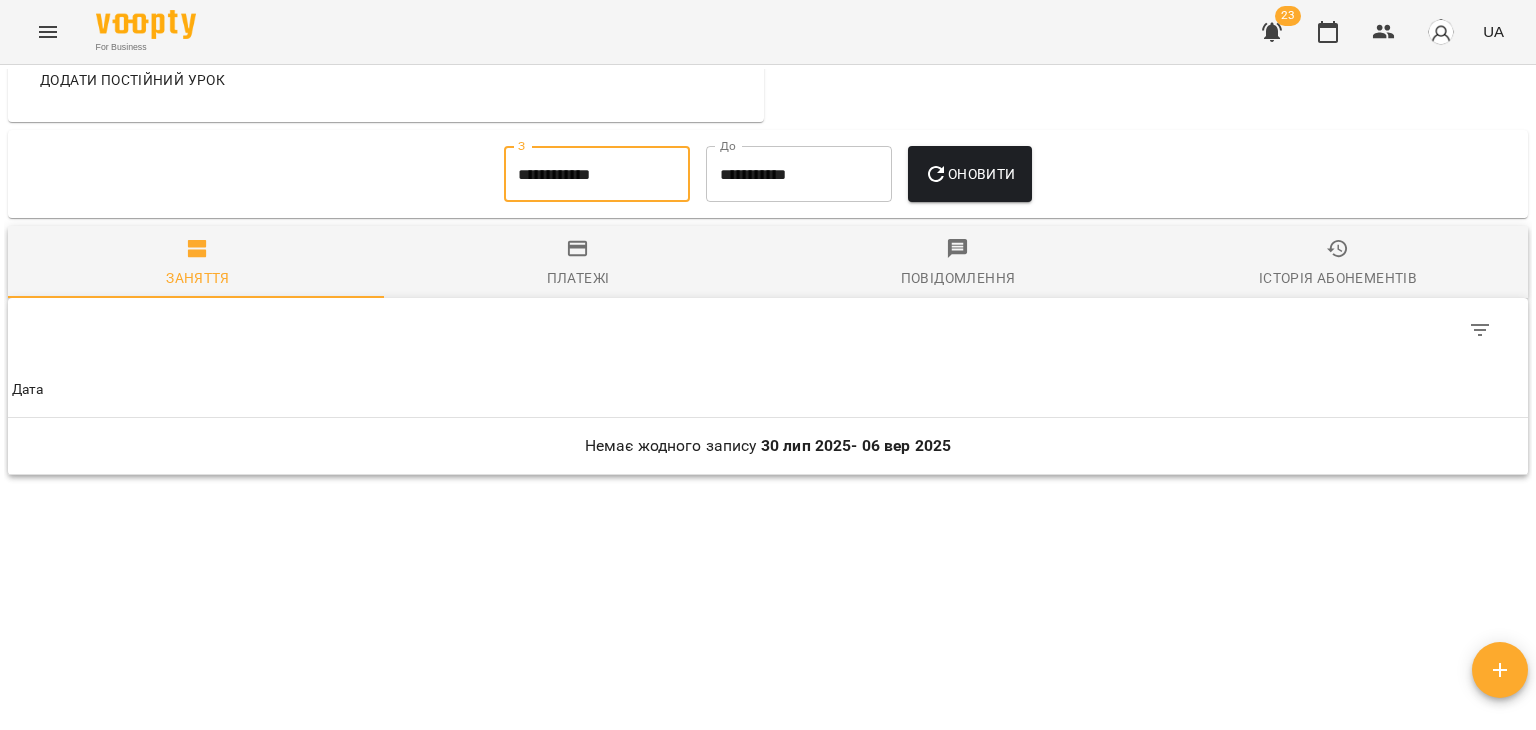 click on "Оновити" at bounding box center (969, 174) 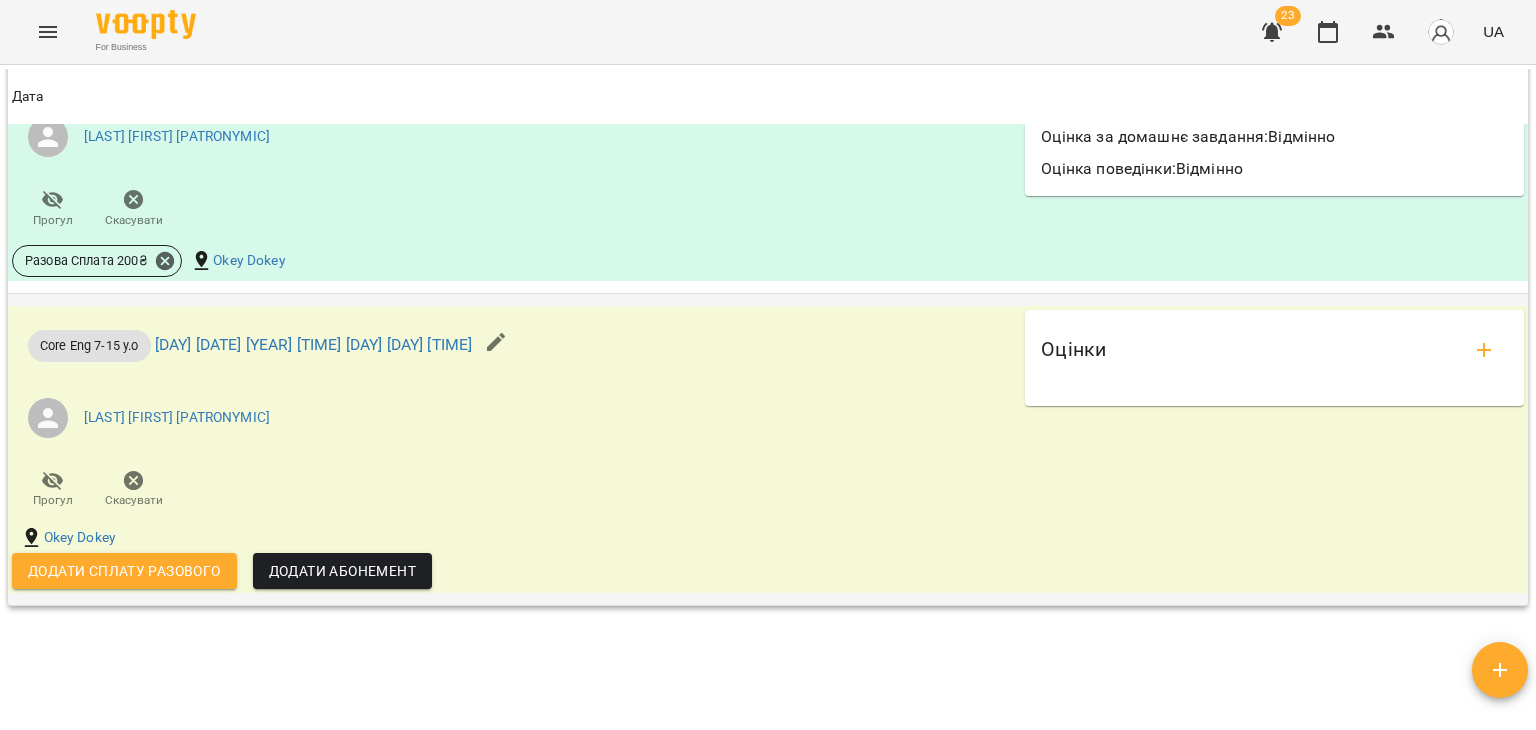 scroll, scrollTop: 3765, scrollLeft: 0, axis: vertical 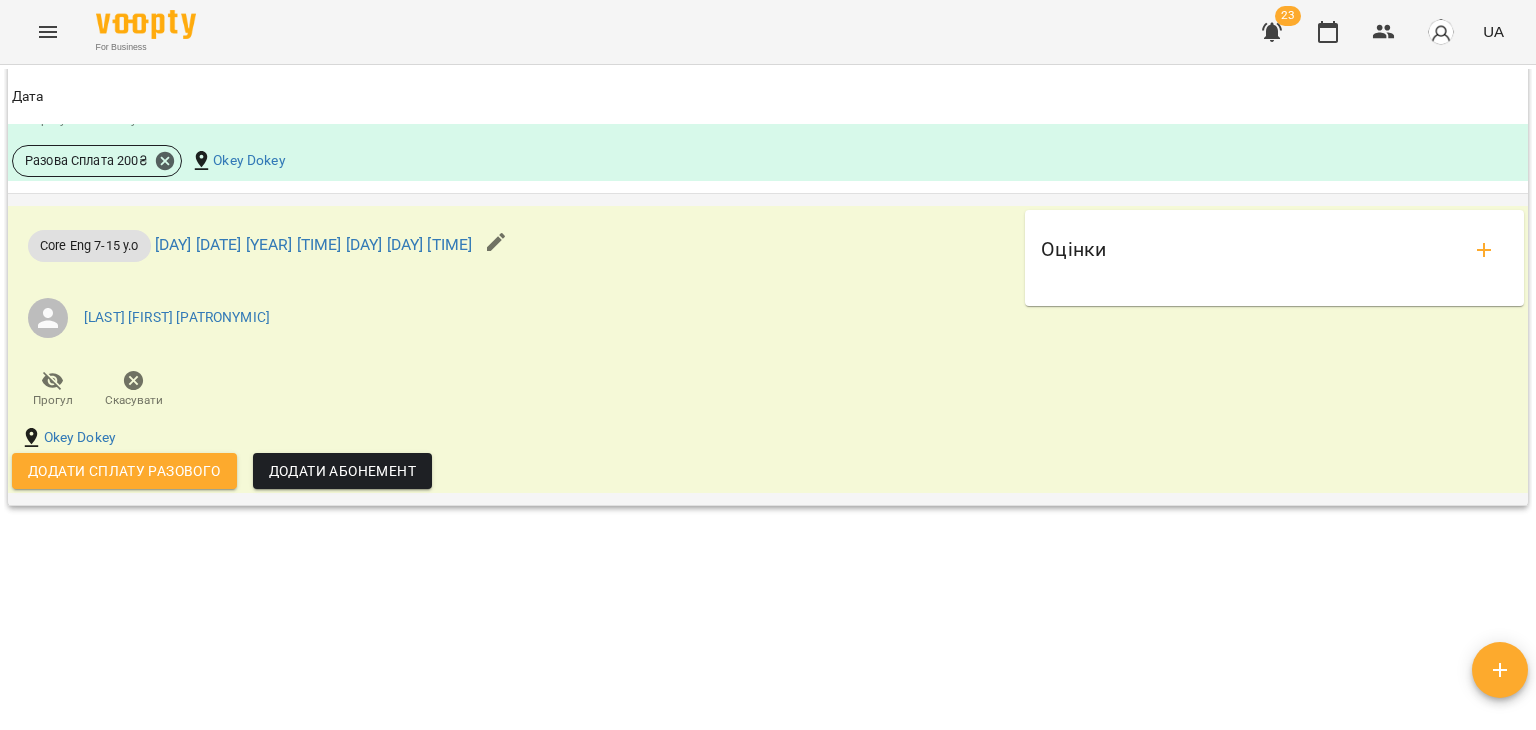 click on "Додати сплату разового" at bounding box center [124, 471] 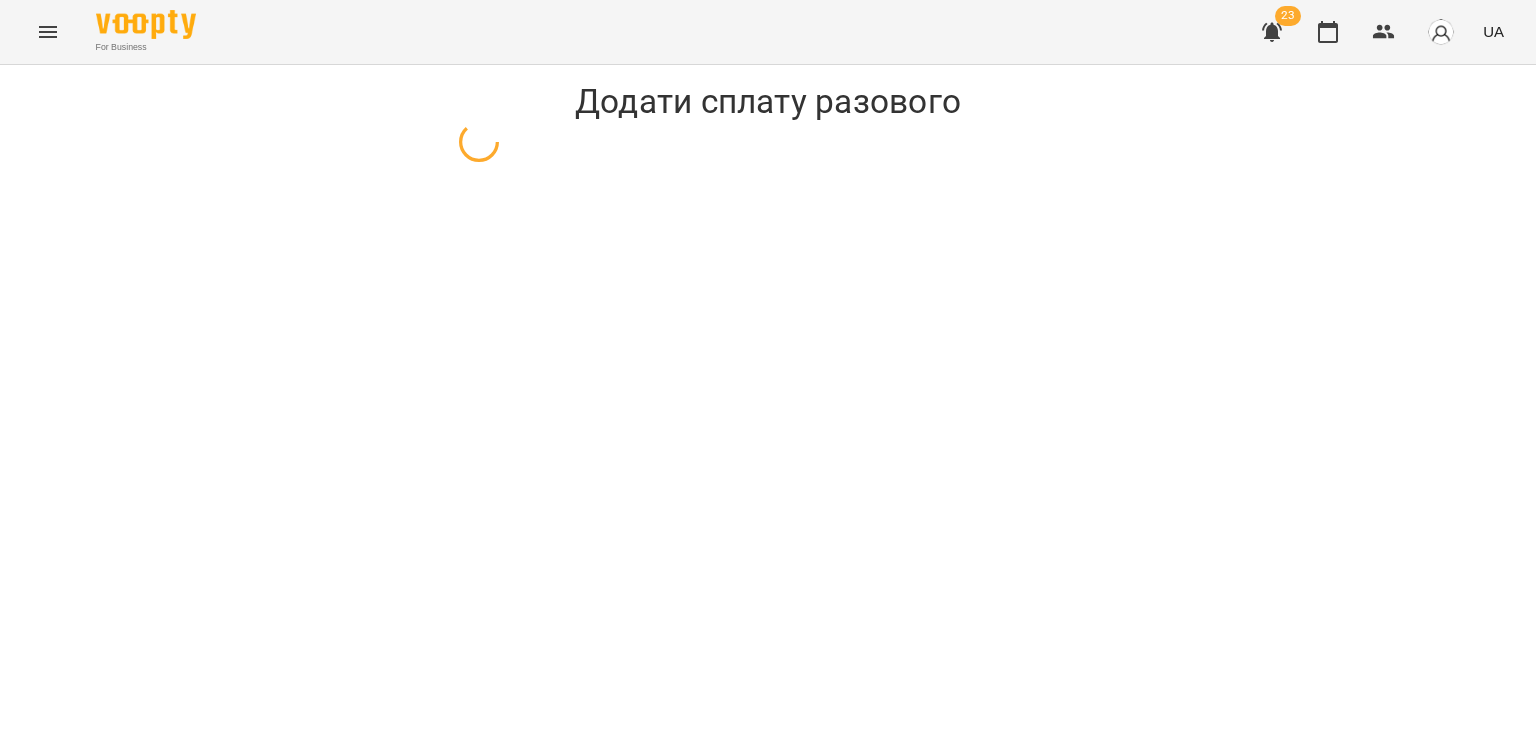 scroll, scrollTop: 0, scrollLeft: 0, axis: both 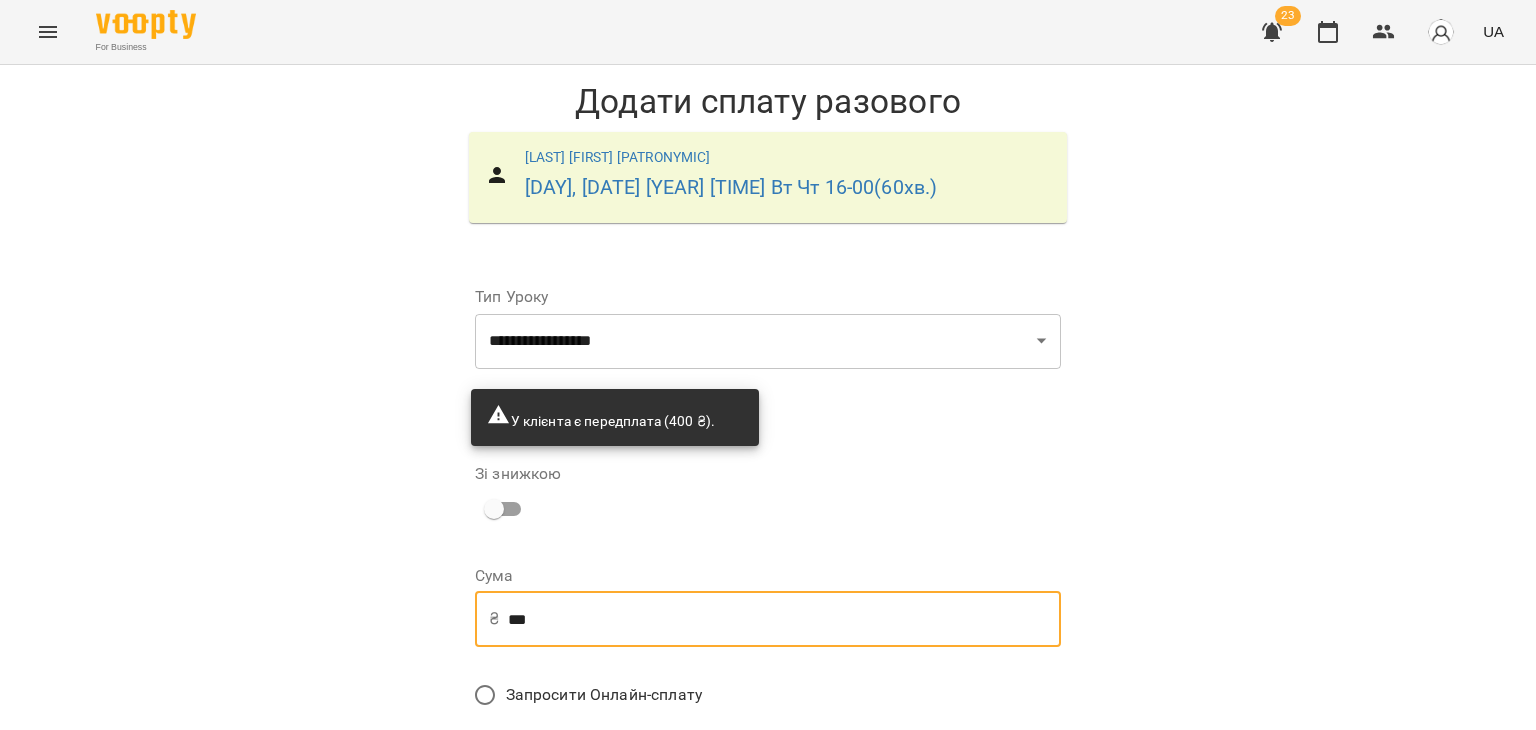 drag, startPoint x: 521, startPoint y: 621, endPoint x: 430, endPoint y: 610, distance: 91.66242 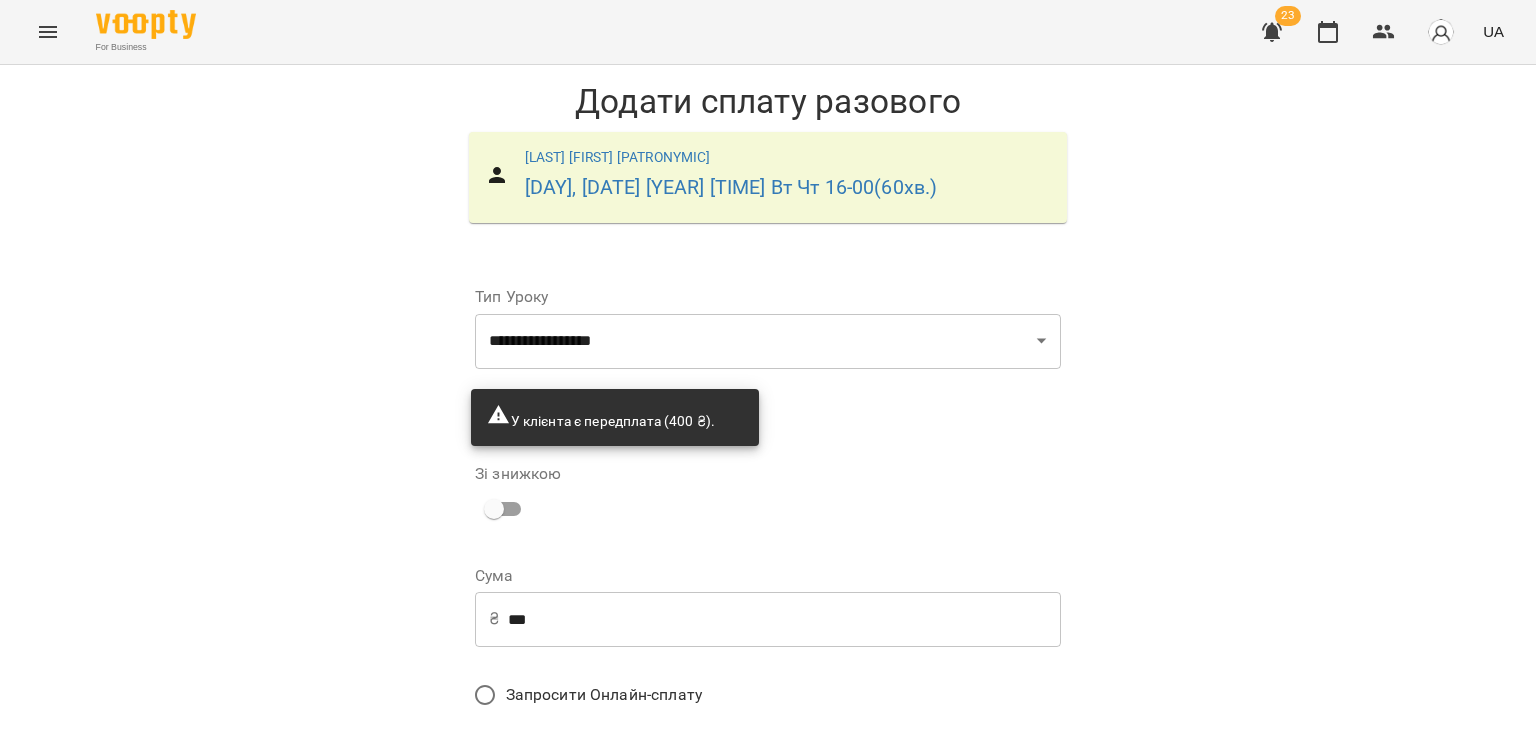 click at bounding box center (504, 834) 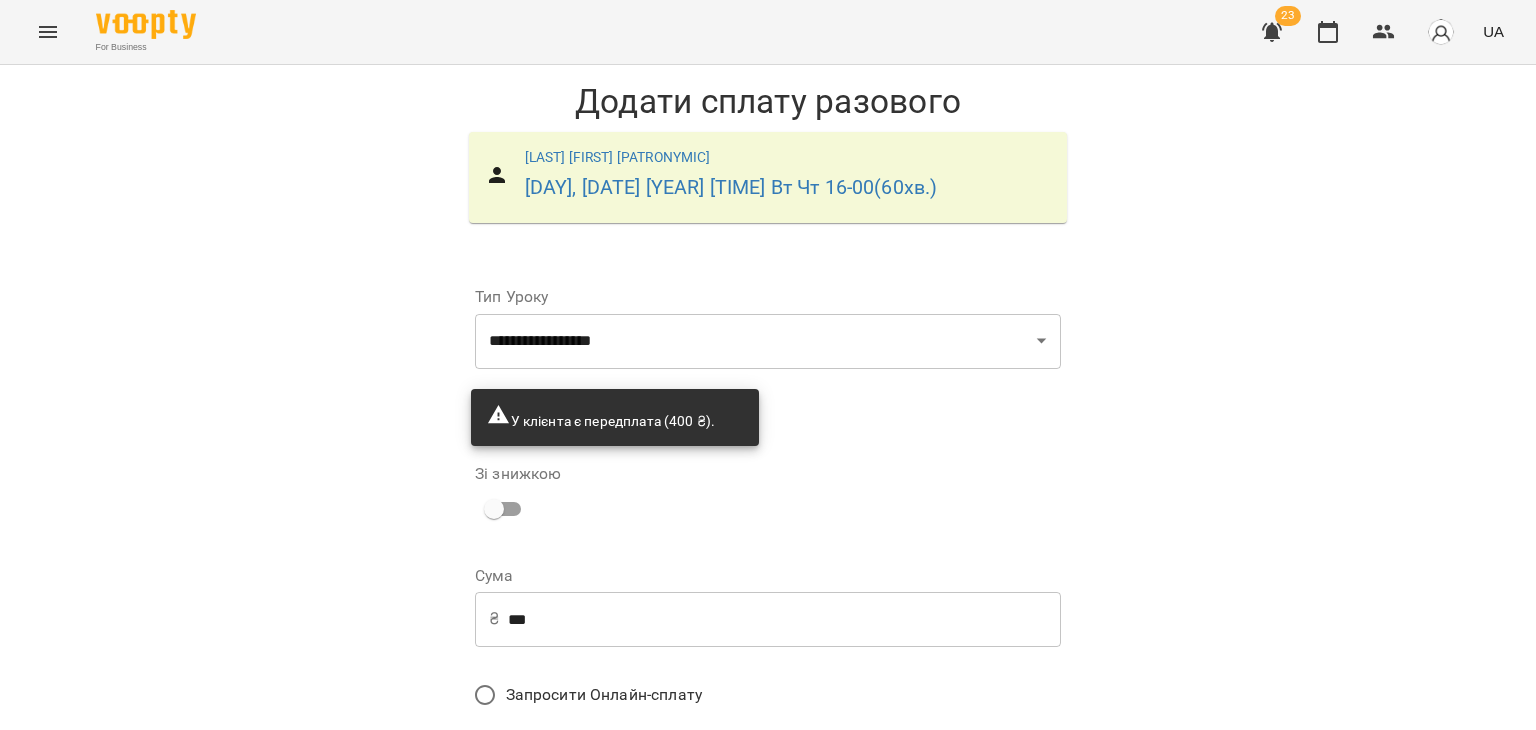 click on "Додати сплату разового" at bounding box center [934, 849] 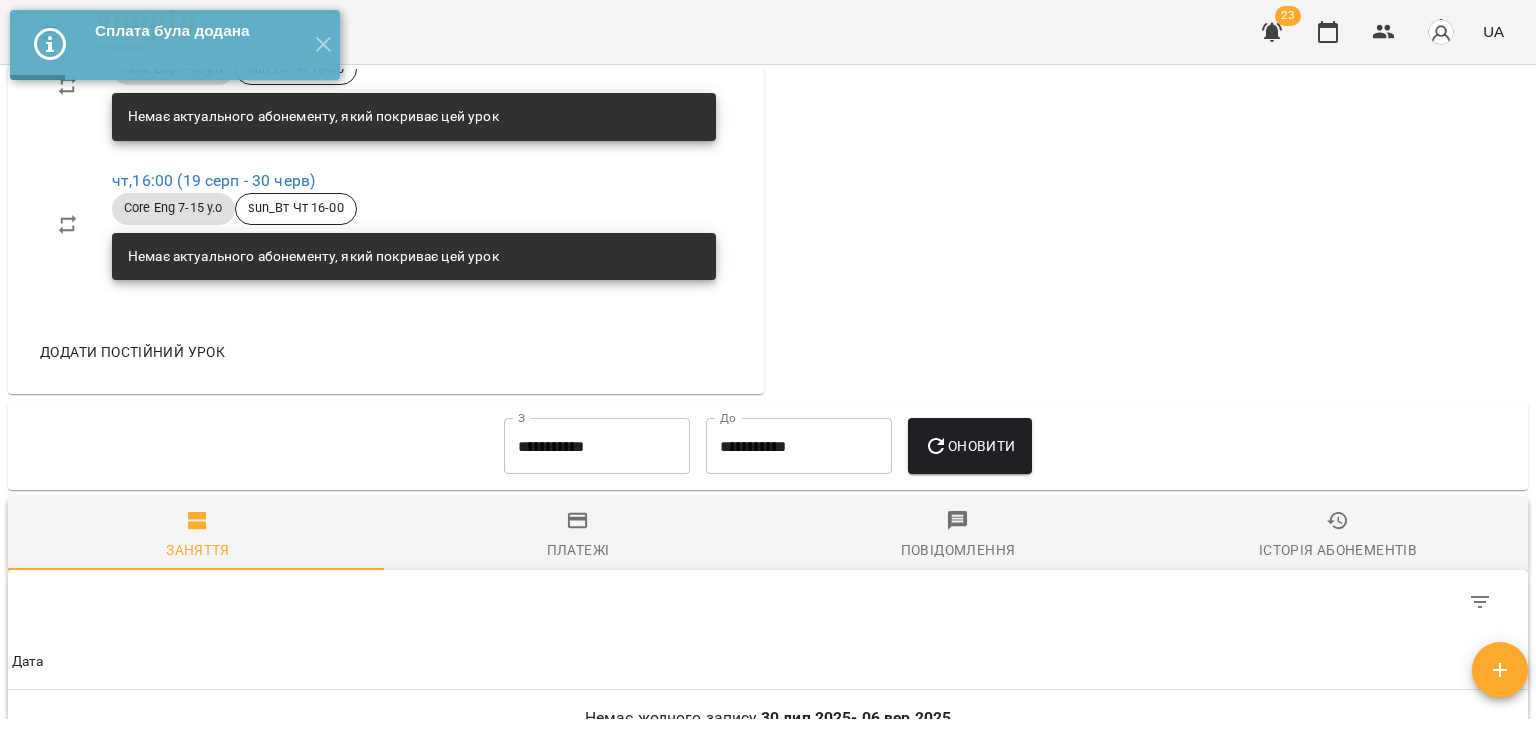 scroll, scrollTop: 1591, scrollLeft: 0, axis: vertical 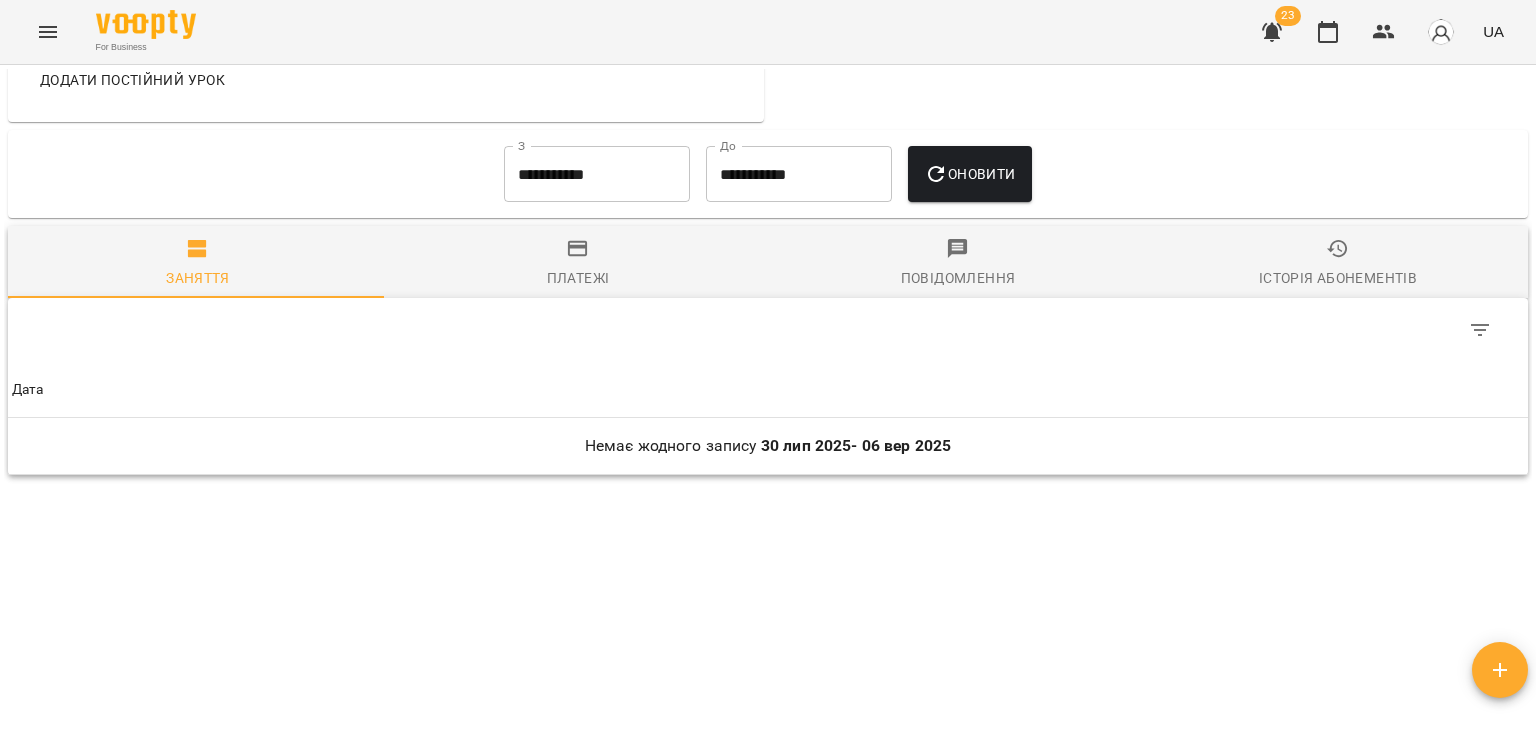 click on "**********" at bounding box center [597, 174] 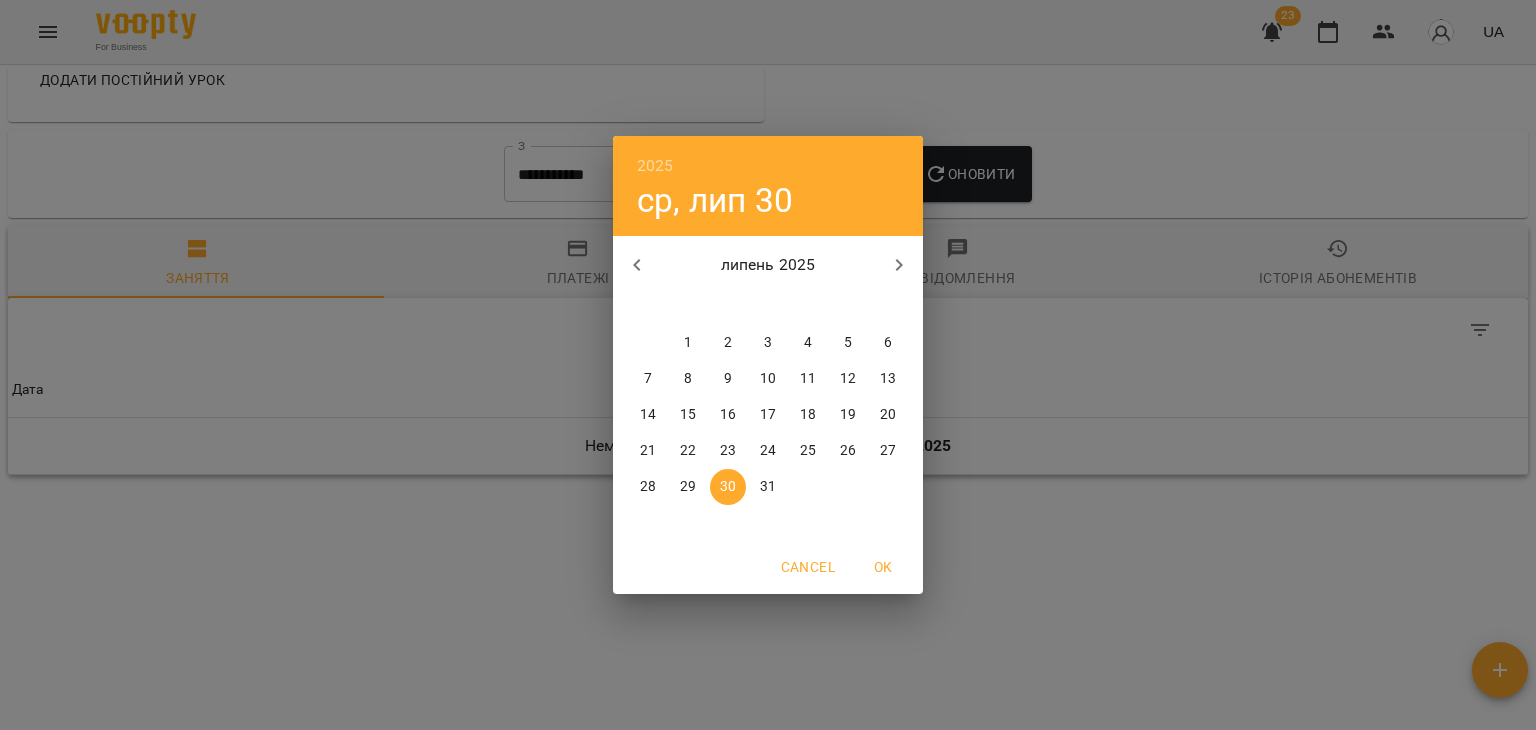 click at bounding box center [637, 265] 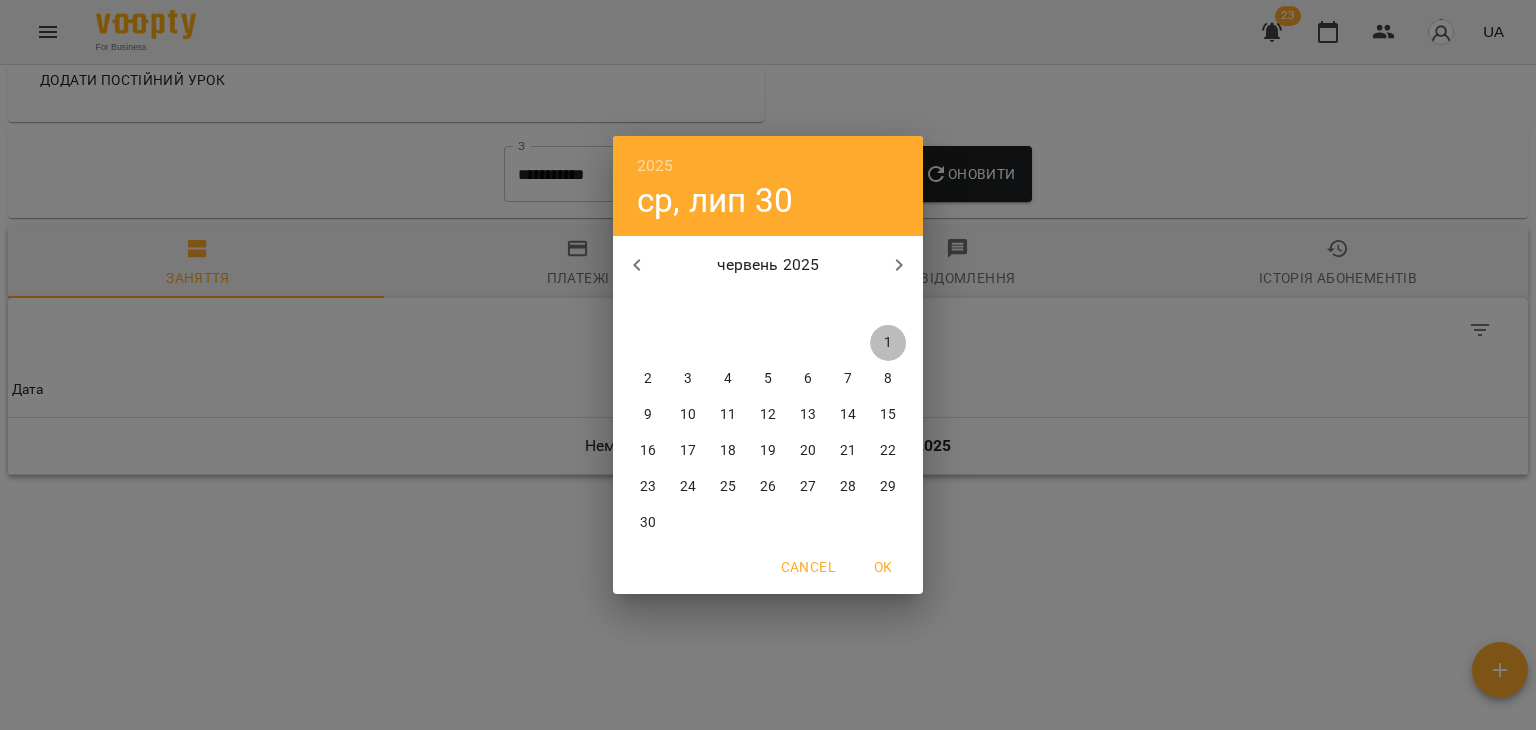 click on "1" at bounding box center (888, 343) 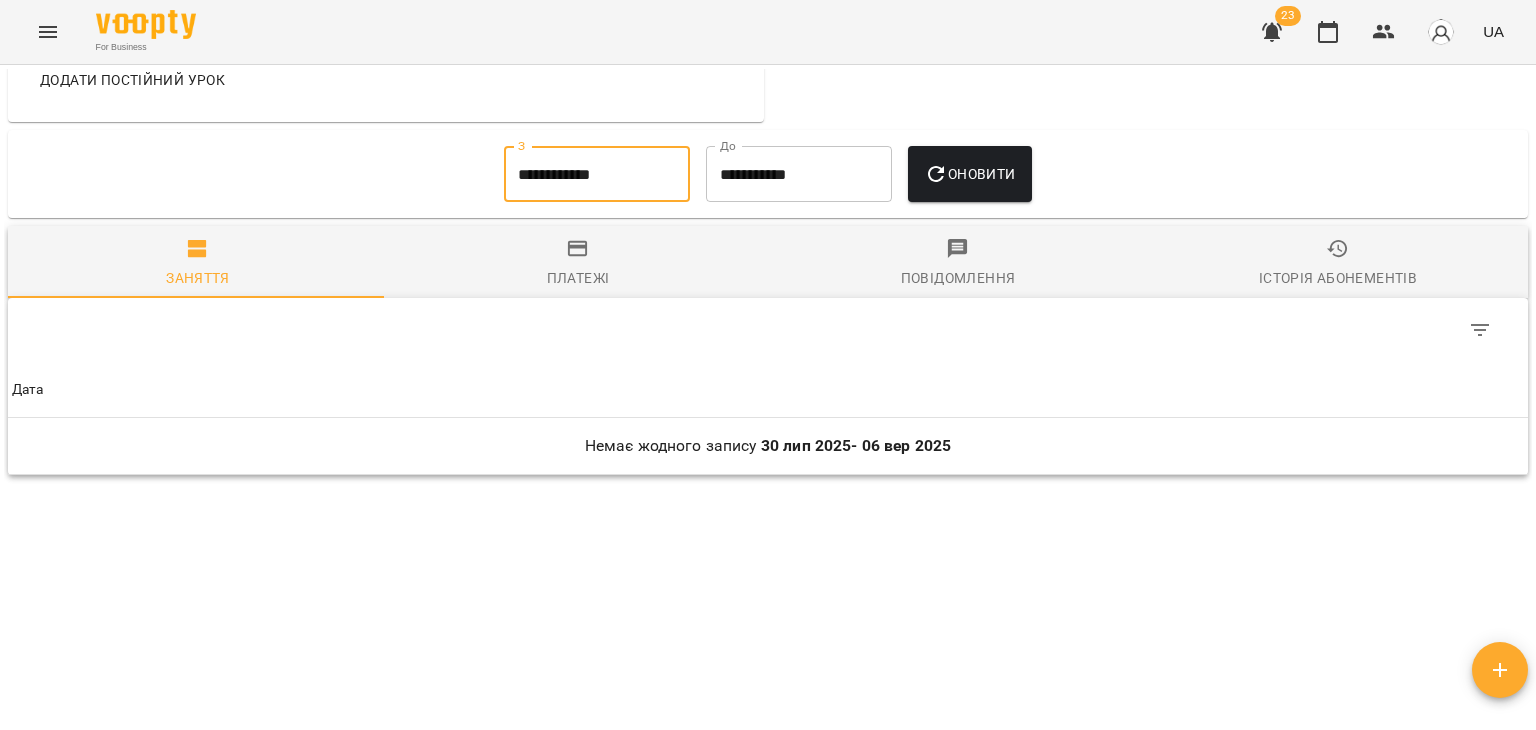 click on "Оновити" at bounding box center [969, 174] 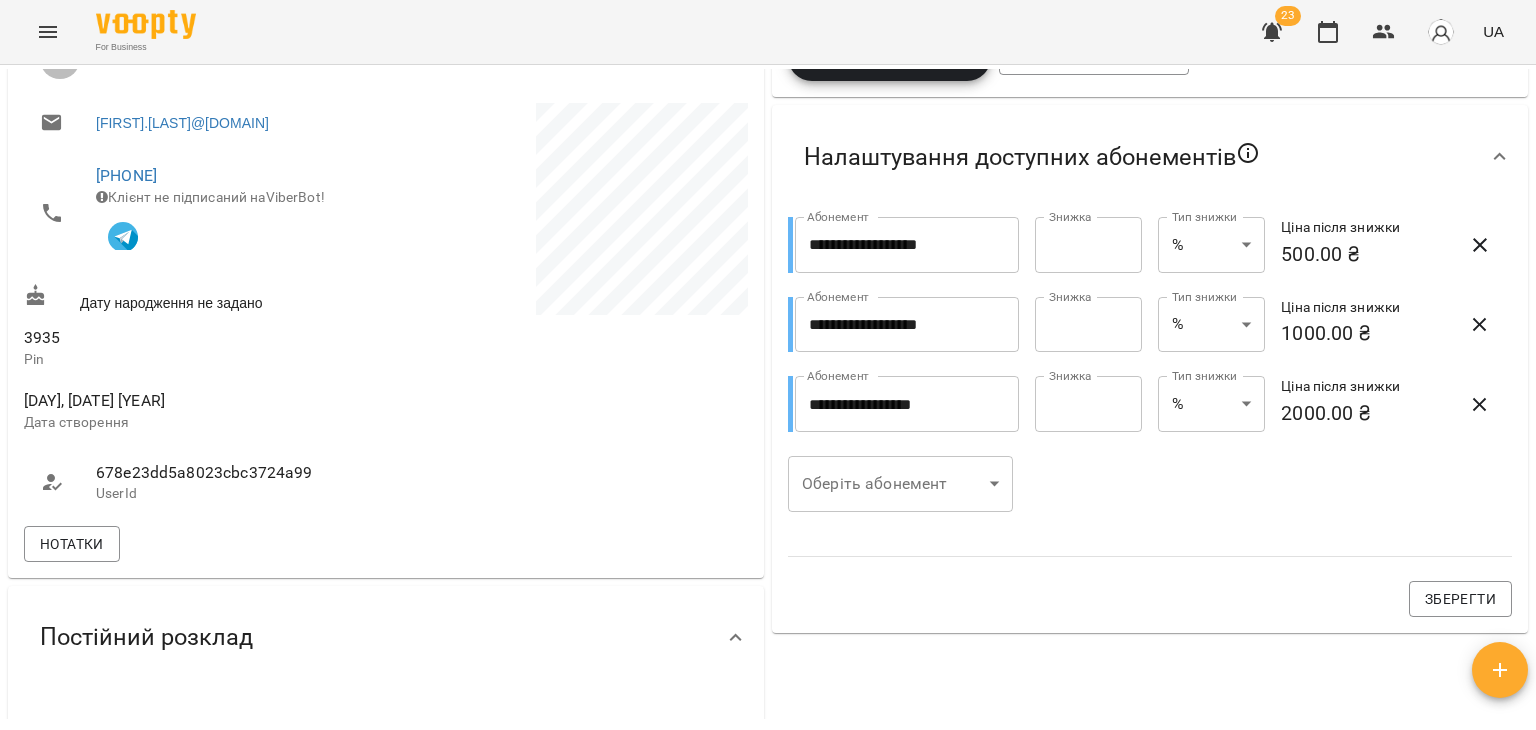 scroll, scrollTop: 0, scrollLeft: 0, axis: both 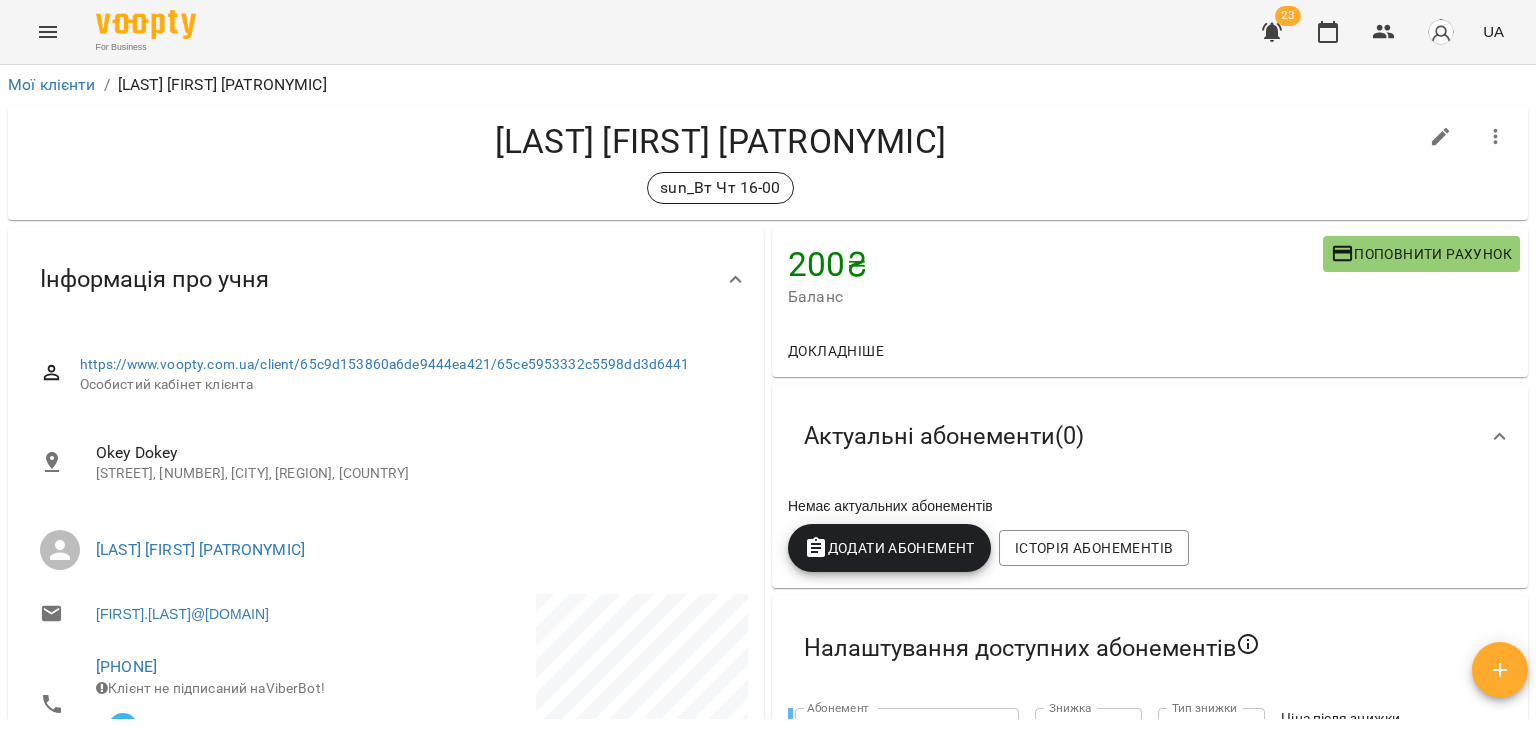 type 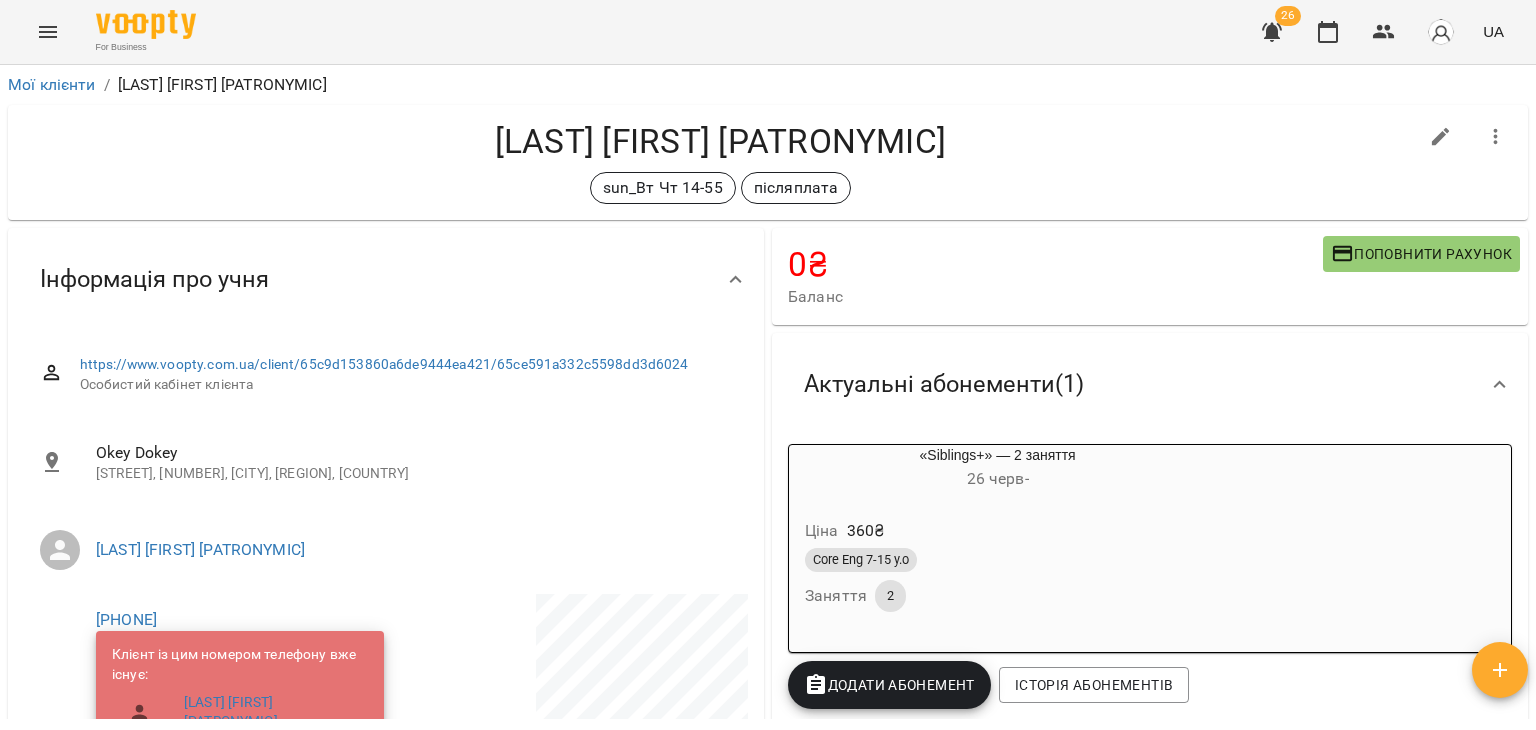 scroll, scrollTop: 0, scrollLeft: 0, axis: both 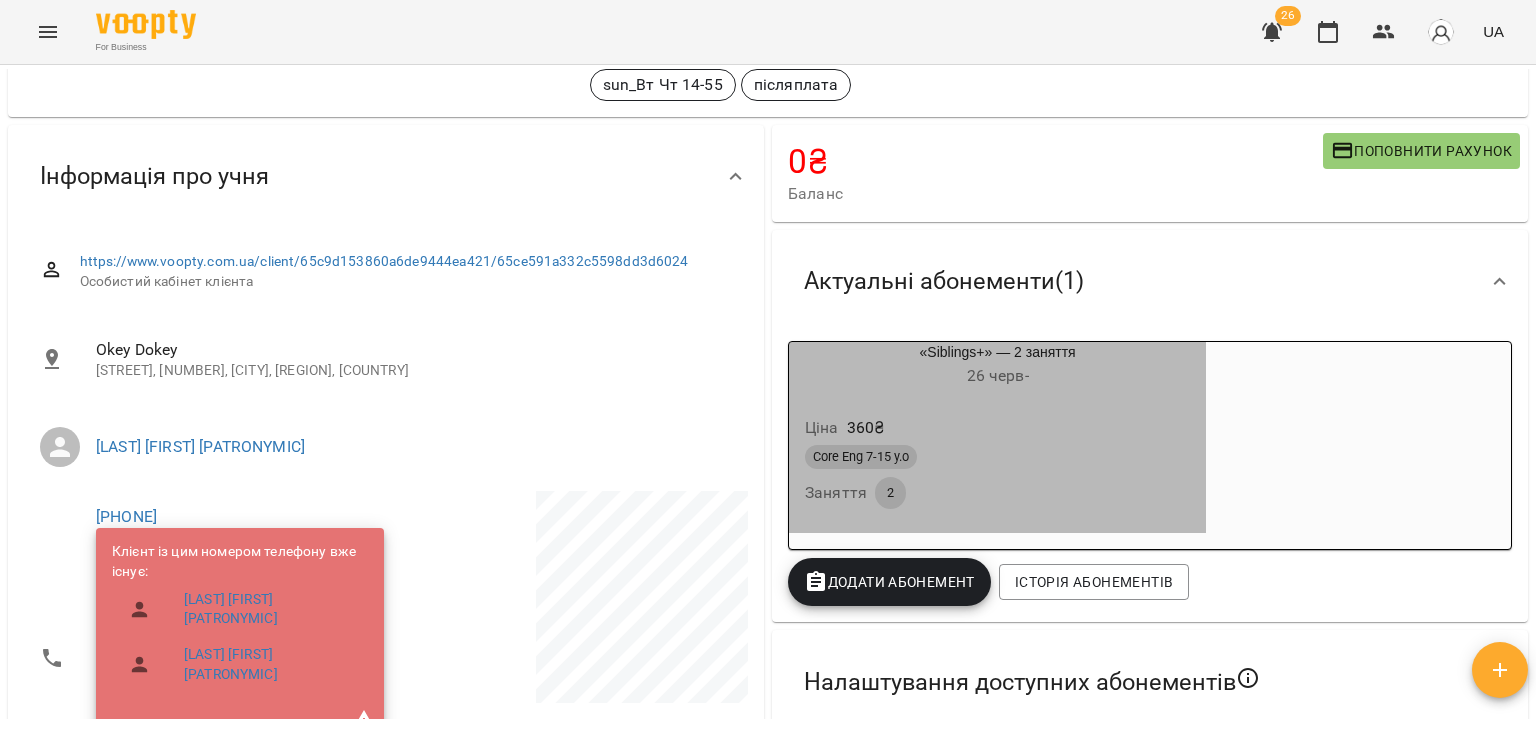 click on "Ціна 360 ₴" at bounding box center (997, 428) 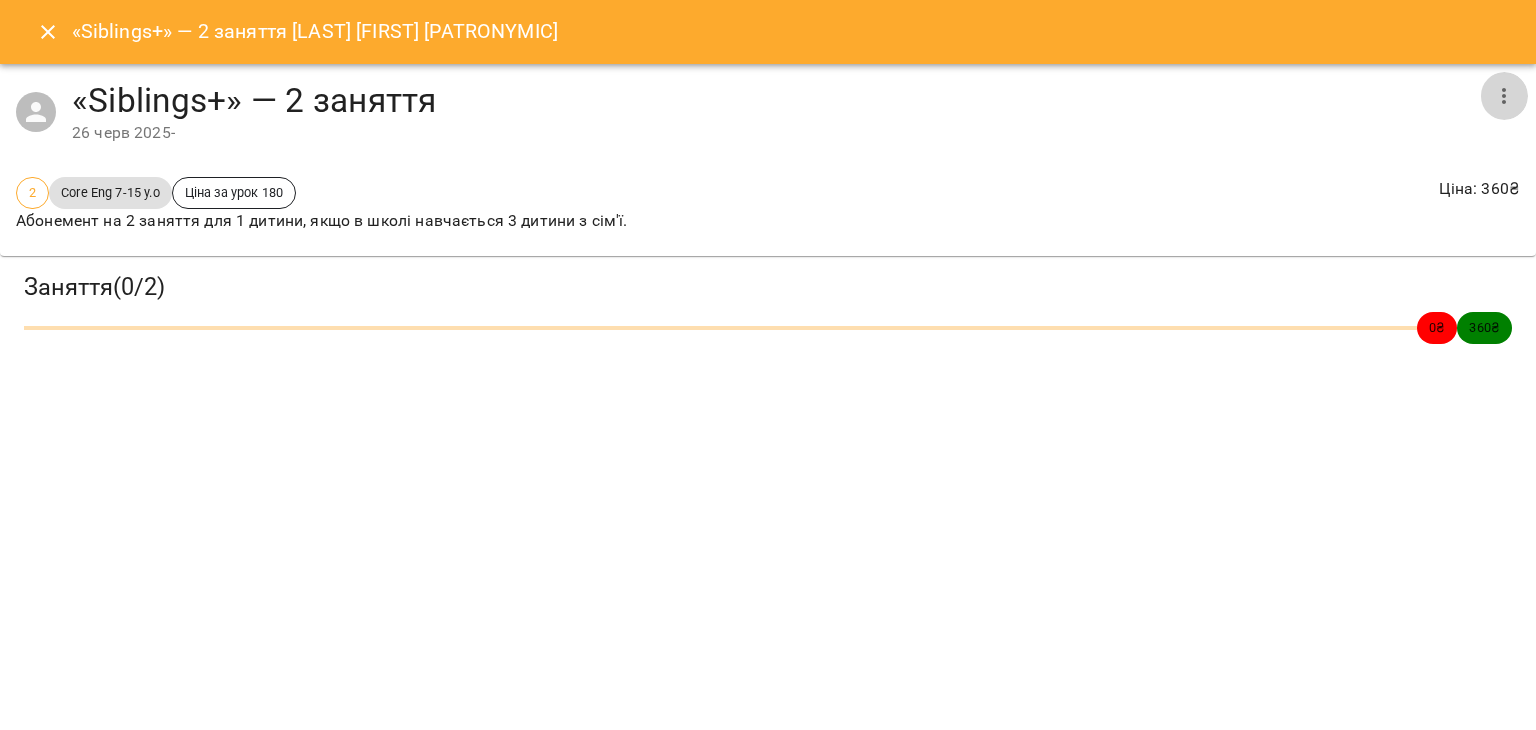 click 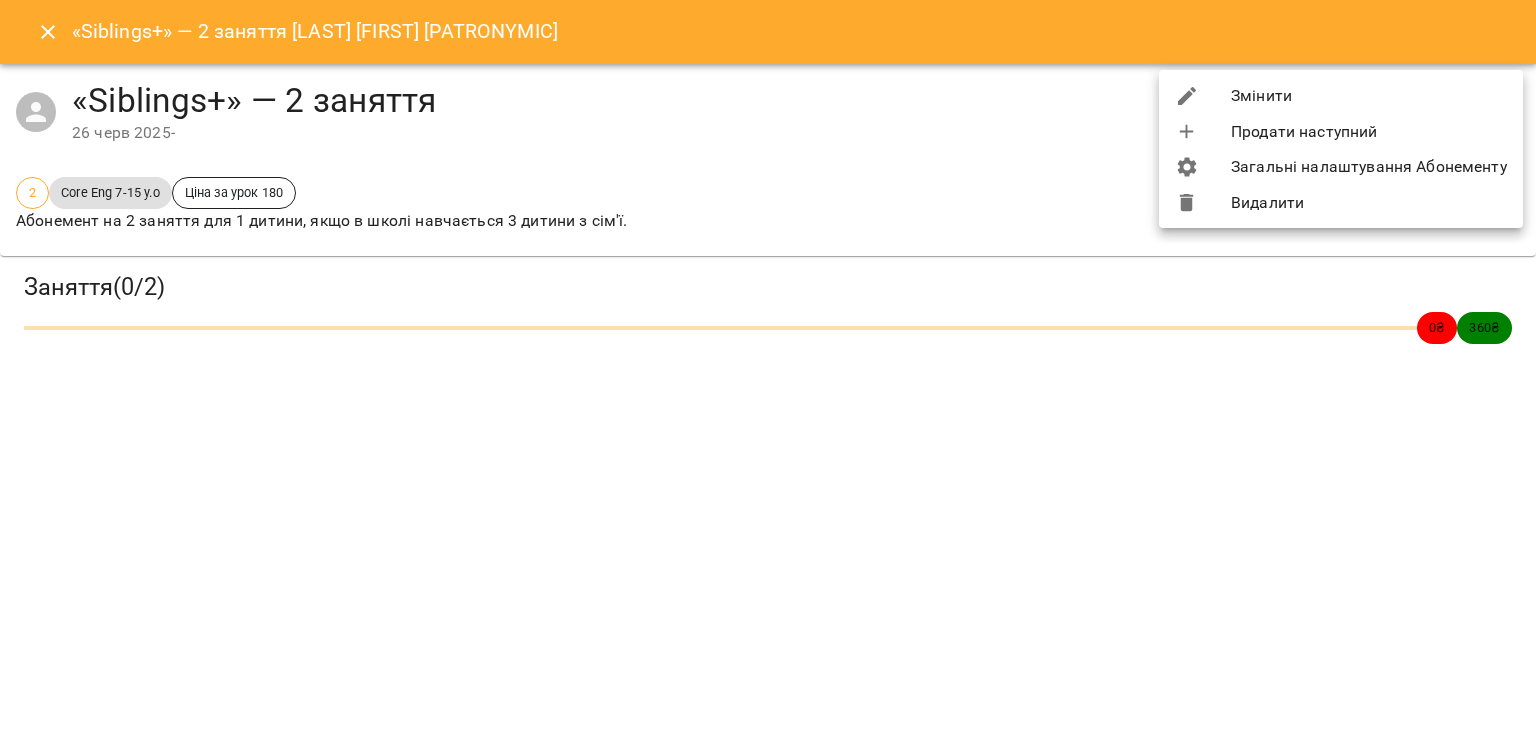 click on "Змінити Продати наступний Загальні налаштування Абонементу Видалити" at bounding box center [1341, 149] 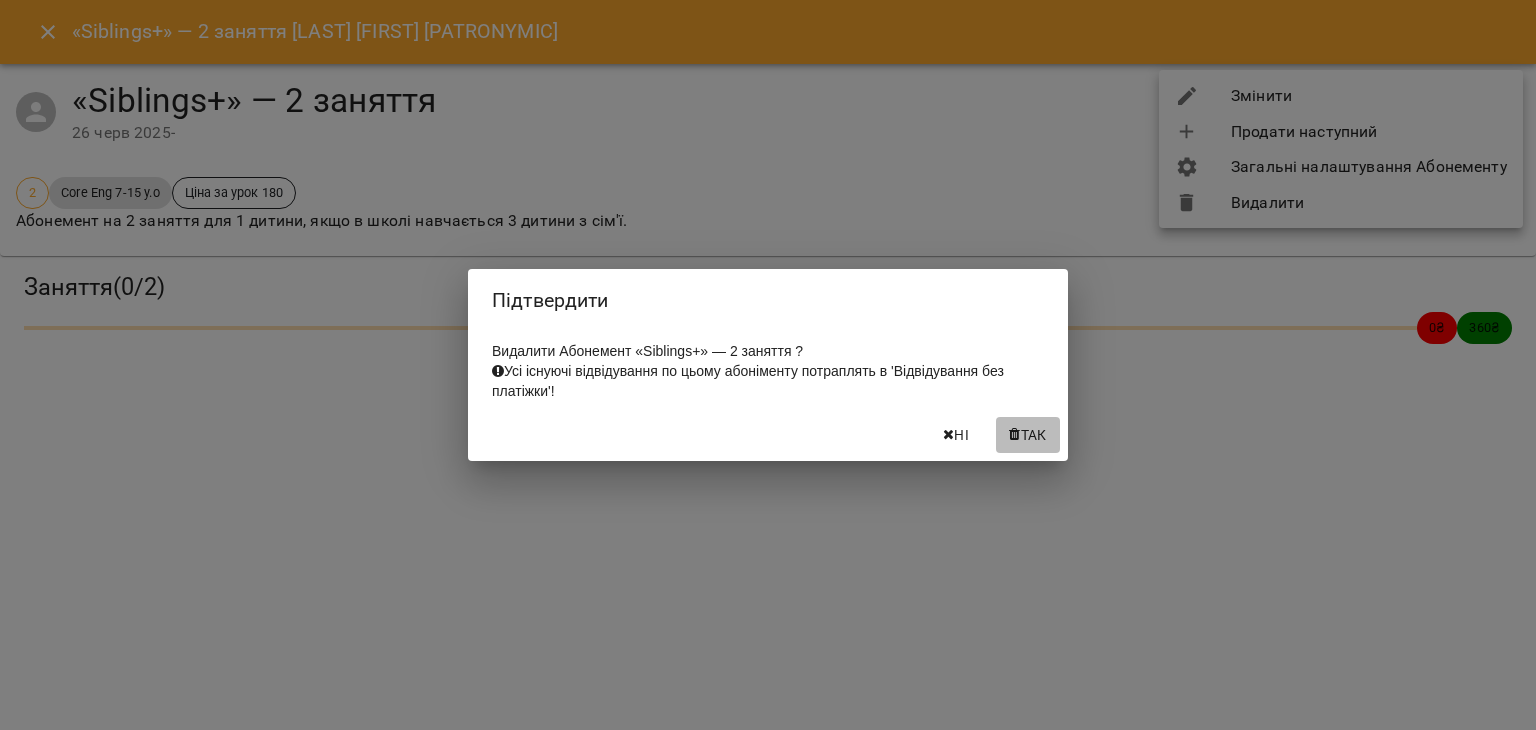 click on "Так" at bounding box center [1034, 435] 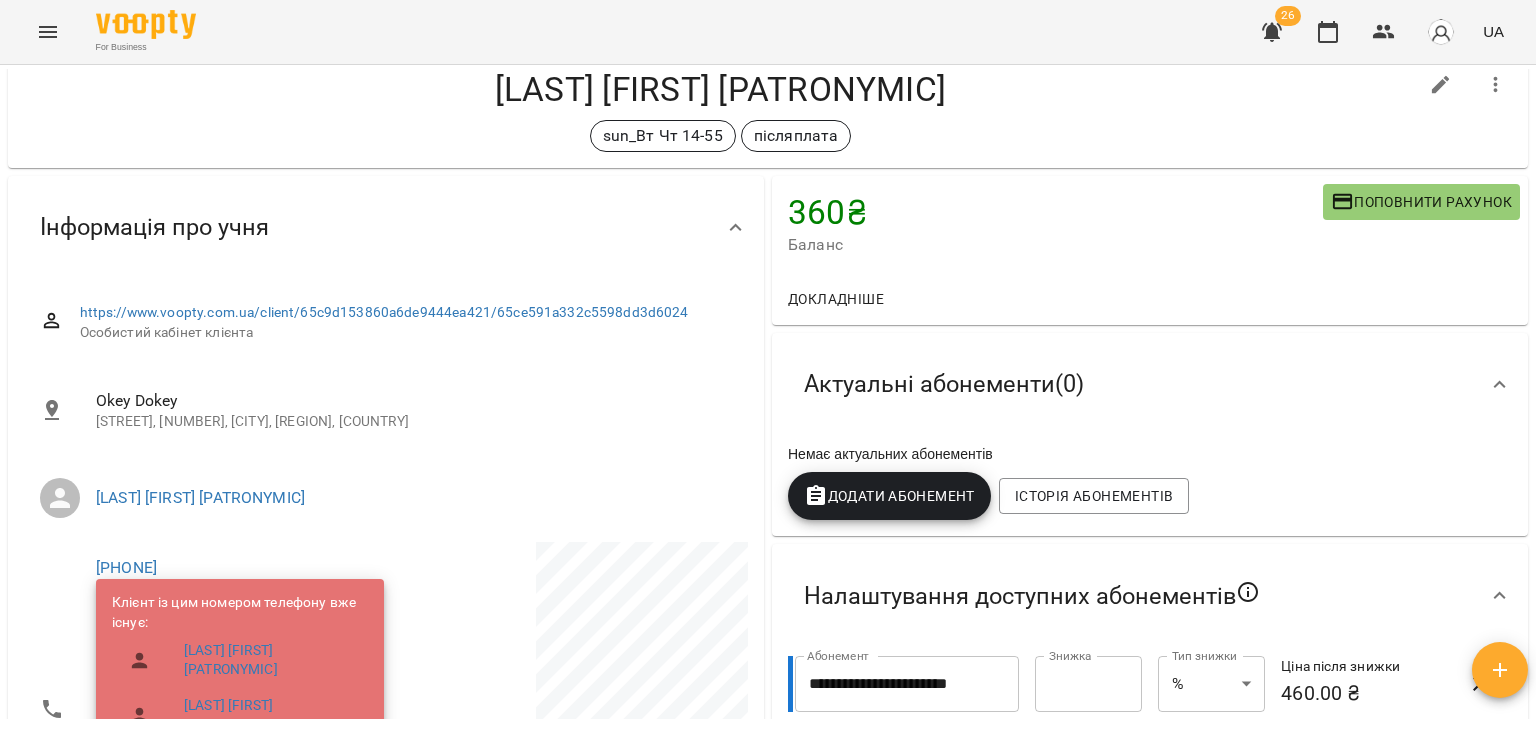 scroll, scrollTop: 44, scrollLeft: 0, axis: vertical 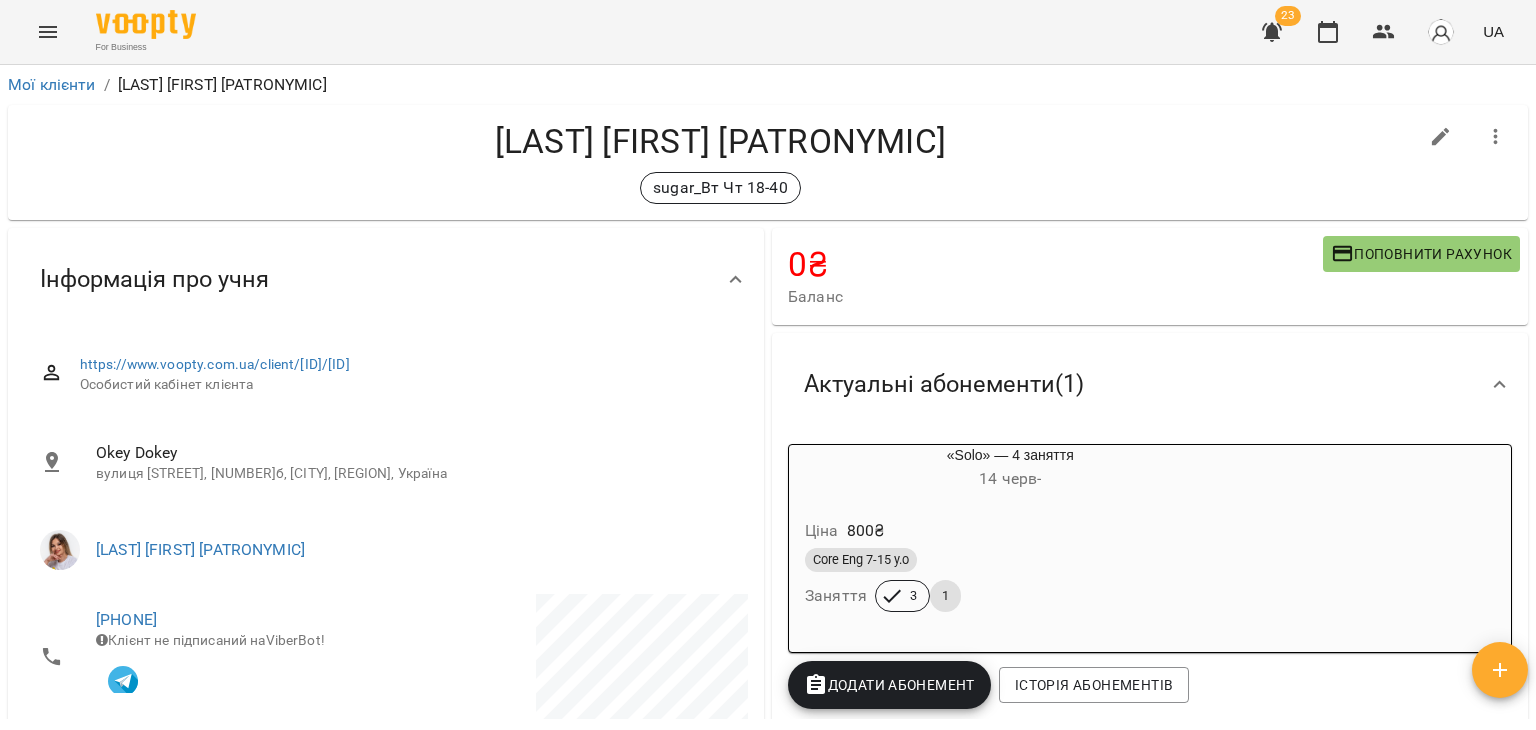 click on "Core Eng 7-15 y.o" at bounding box center (1010, 560) 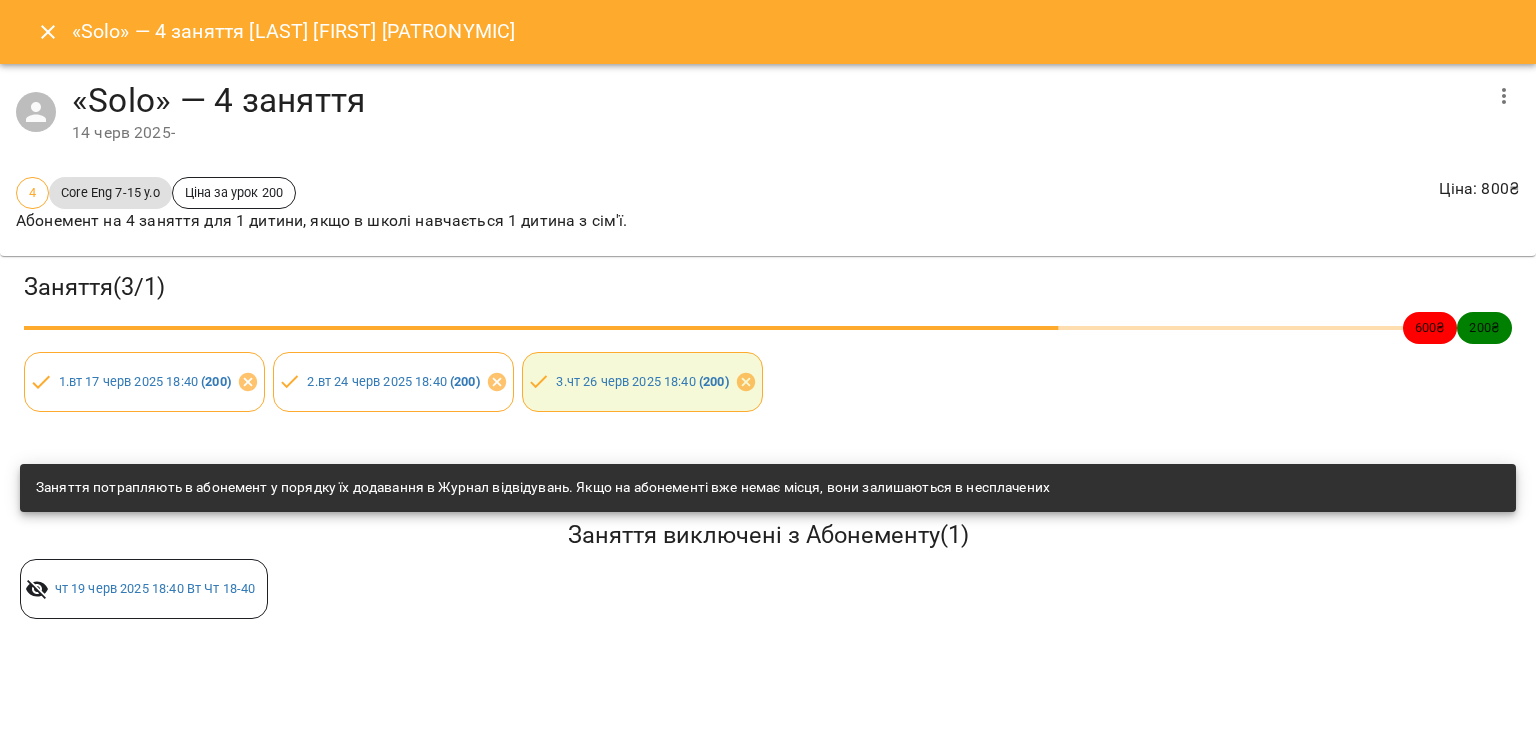 click 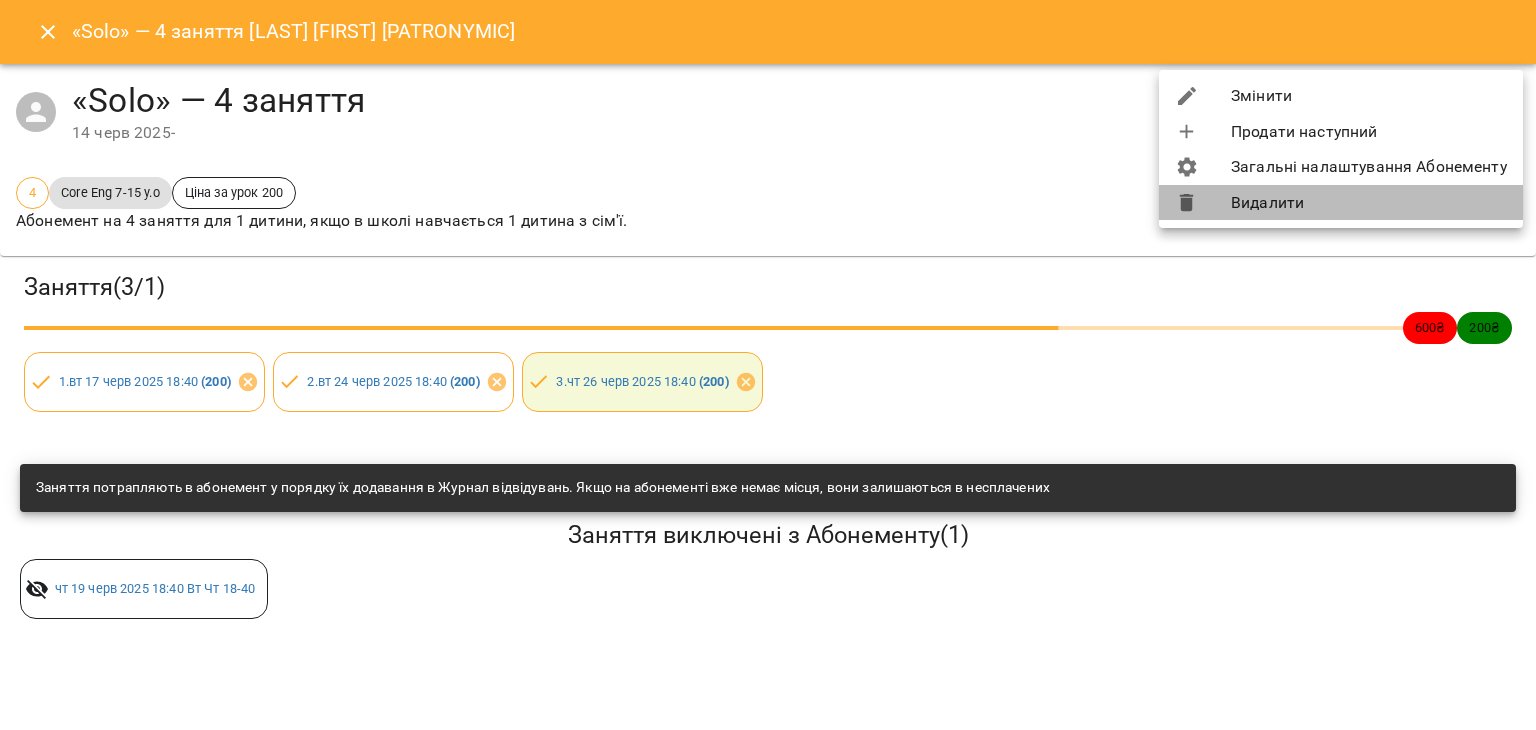 click on "Видалити" at bounding box center (1341, 203) 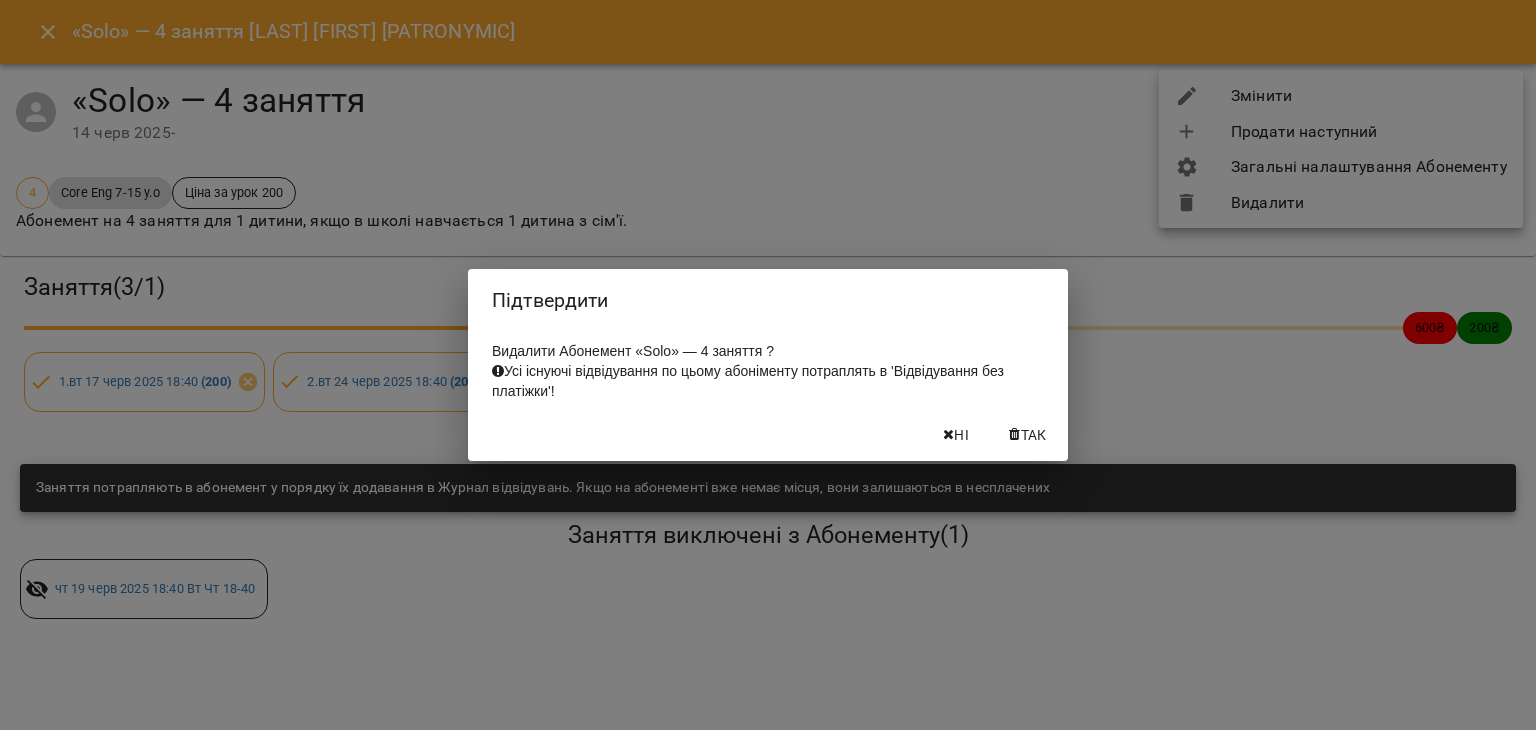 click at bounding box center [1014, 435] 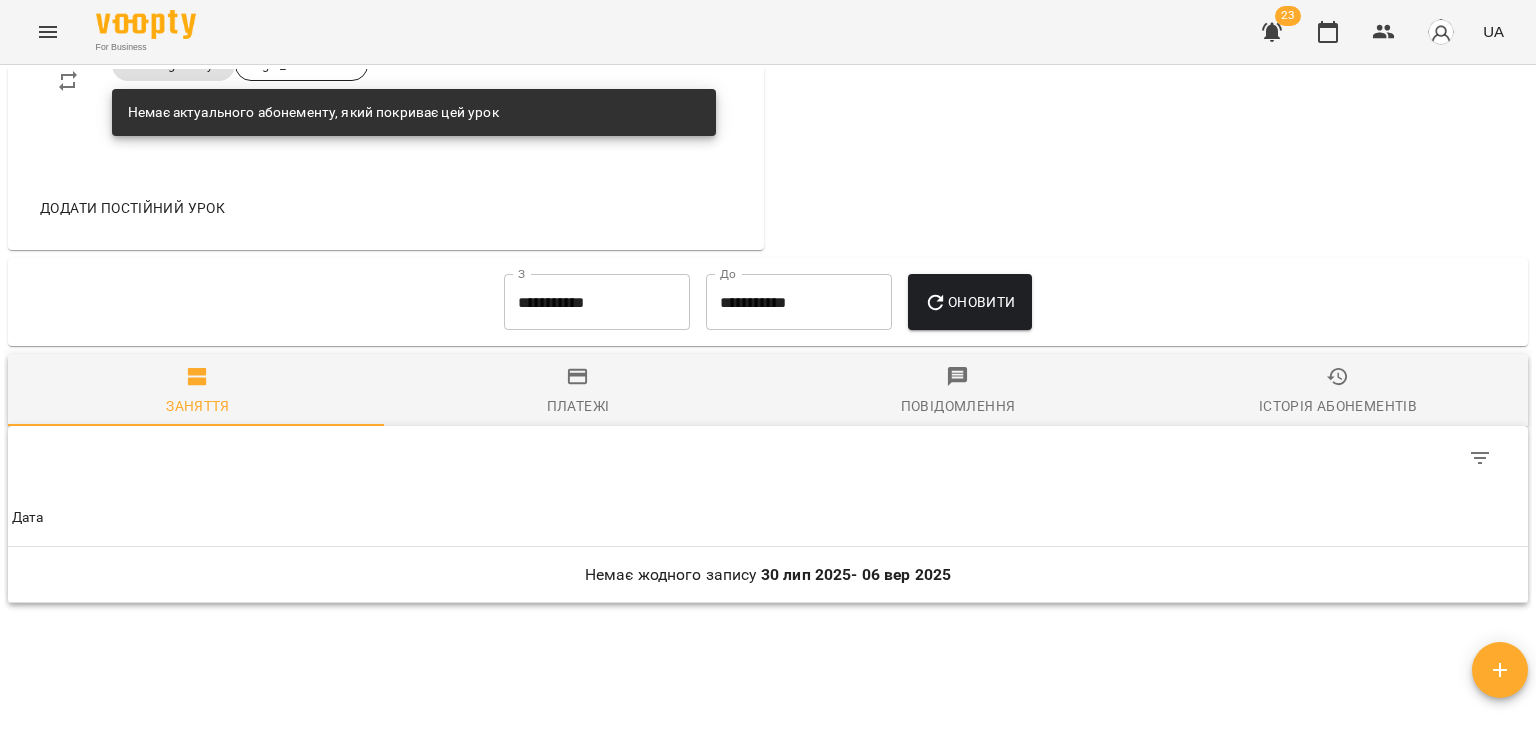 scroll, scrollTop: 1221, scrollLeft: 0, axis: vertical 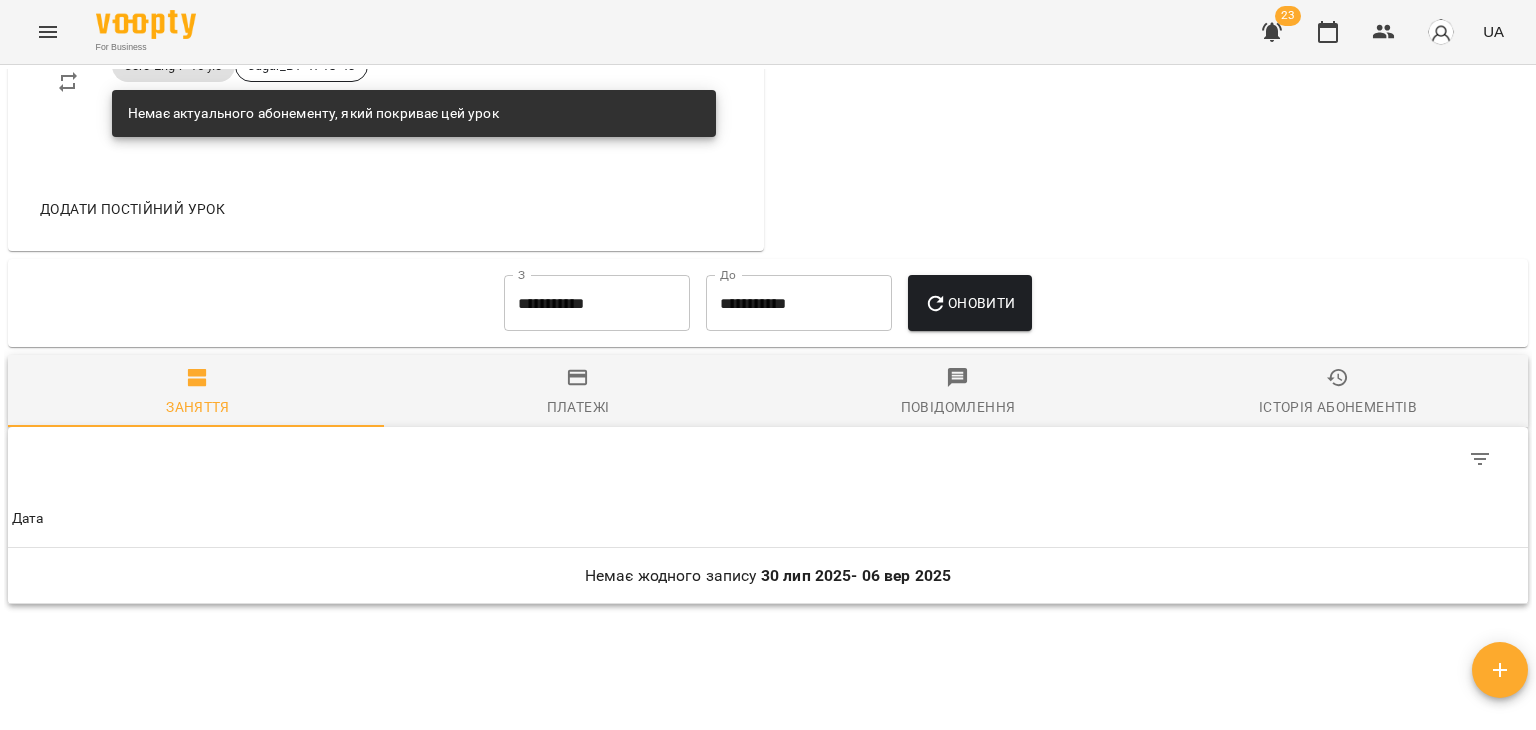 click on "**********" at bounding box center [597, 303] 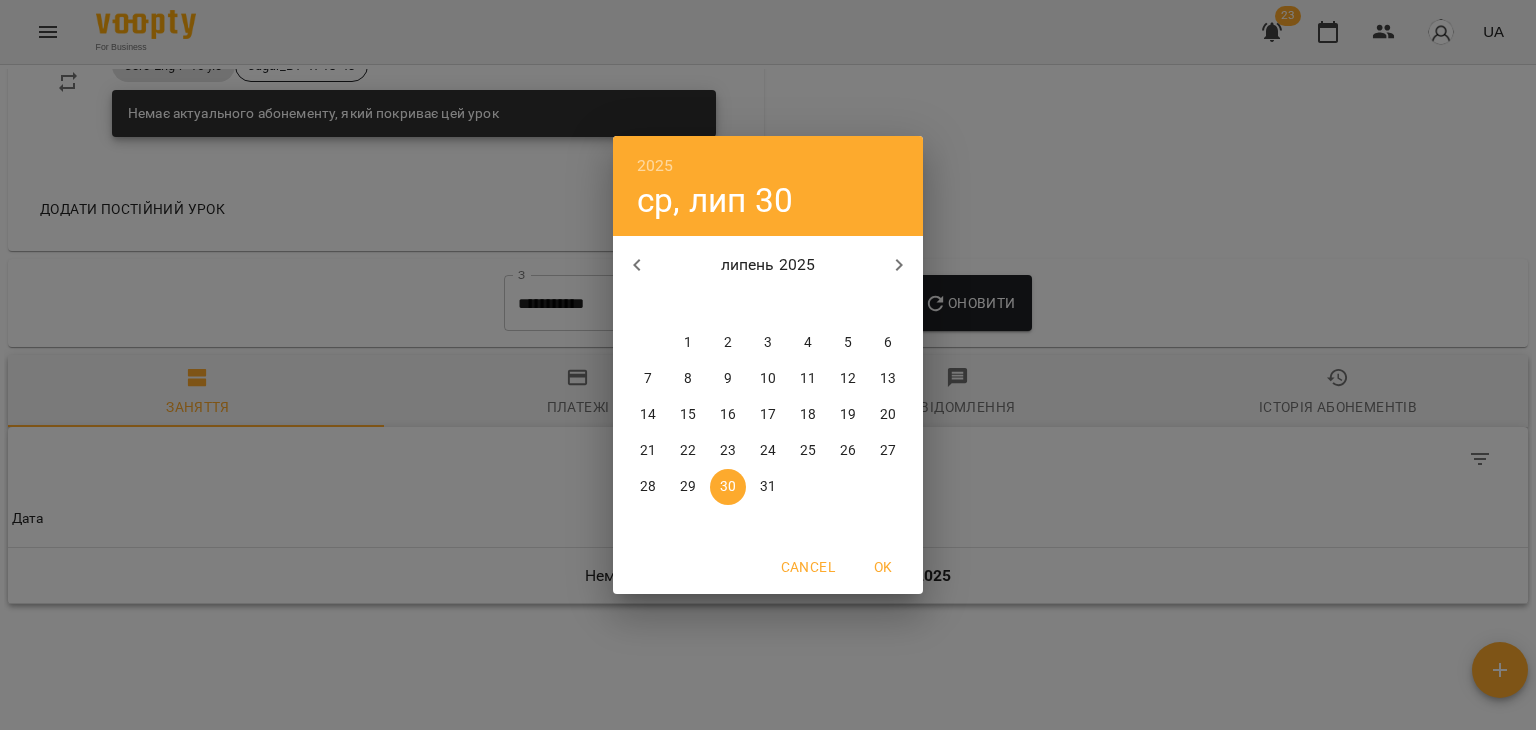 click 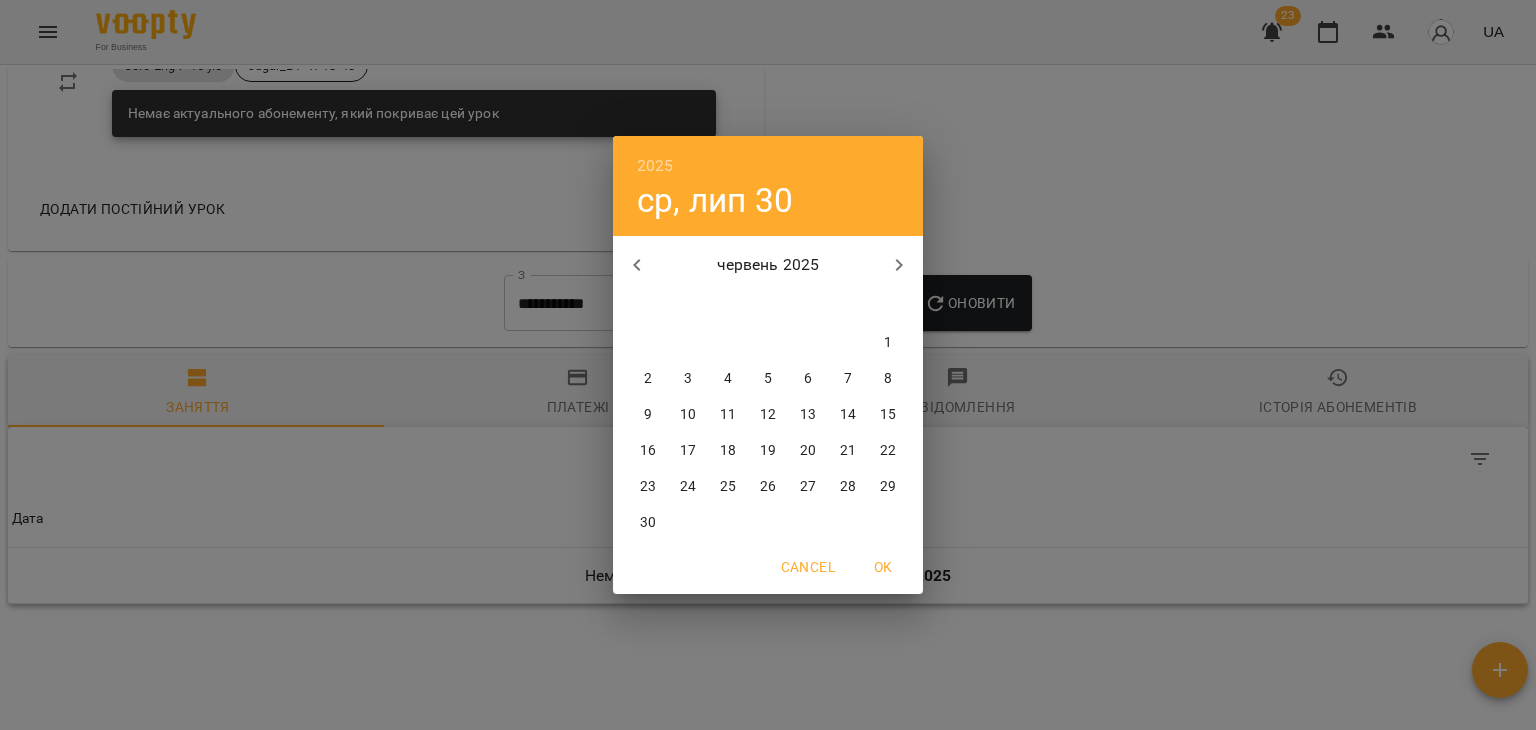 click on "1" at bounding box center [888, 343] 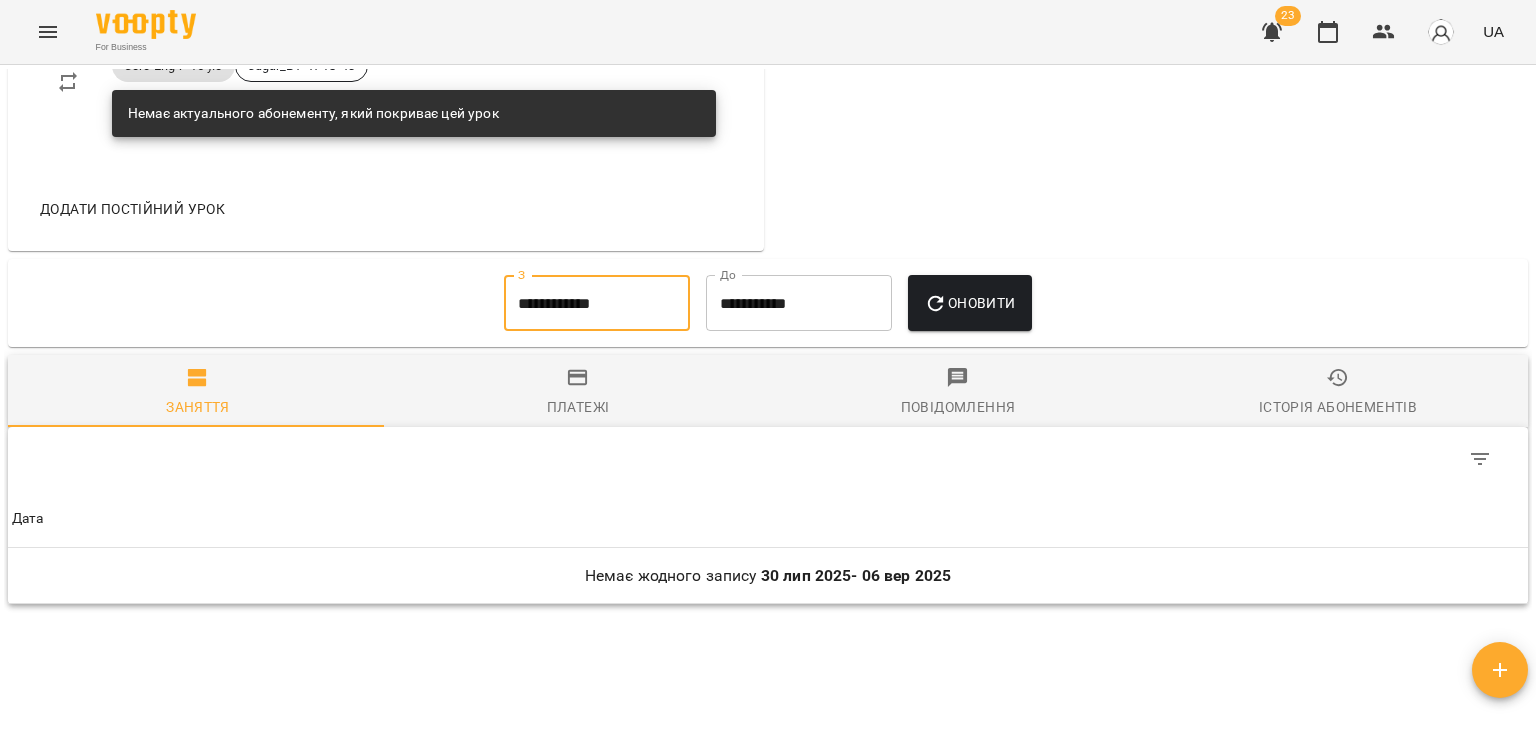 click 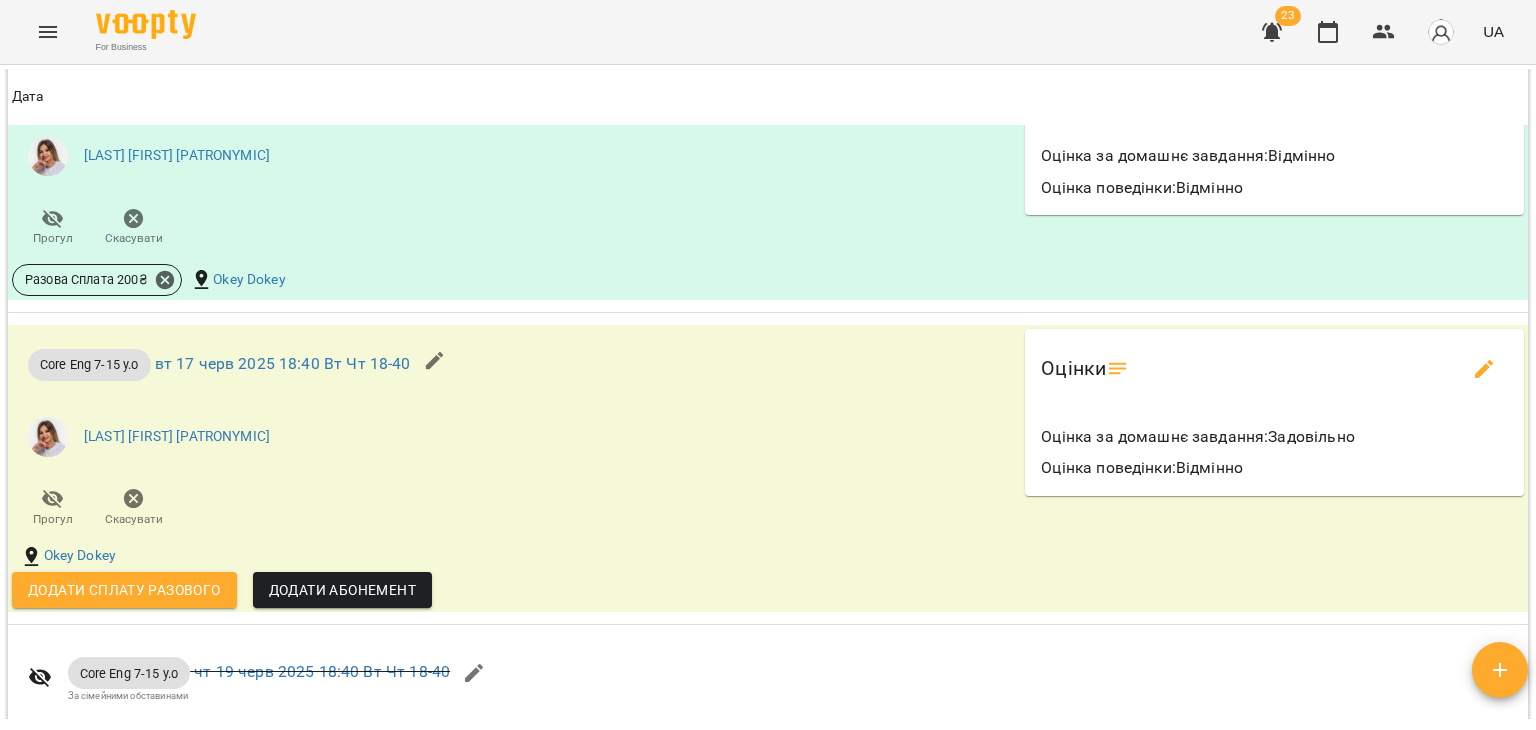 scroll, scrollTop: 2633, scrollLeft: 0, axis: vertical 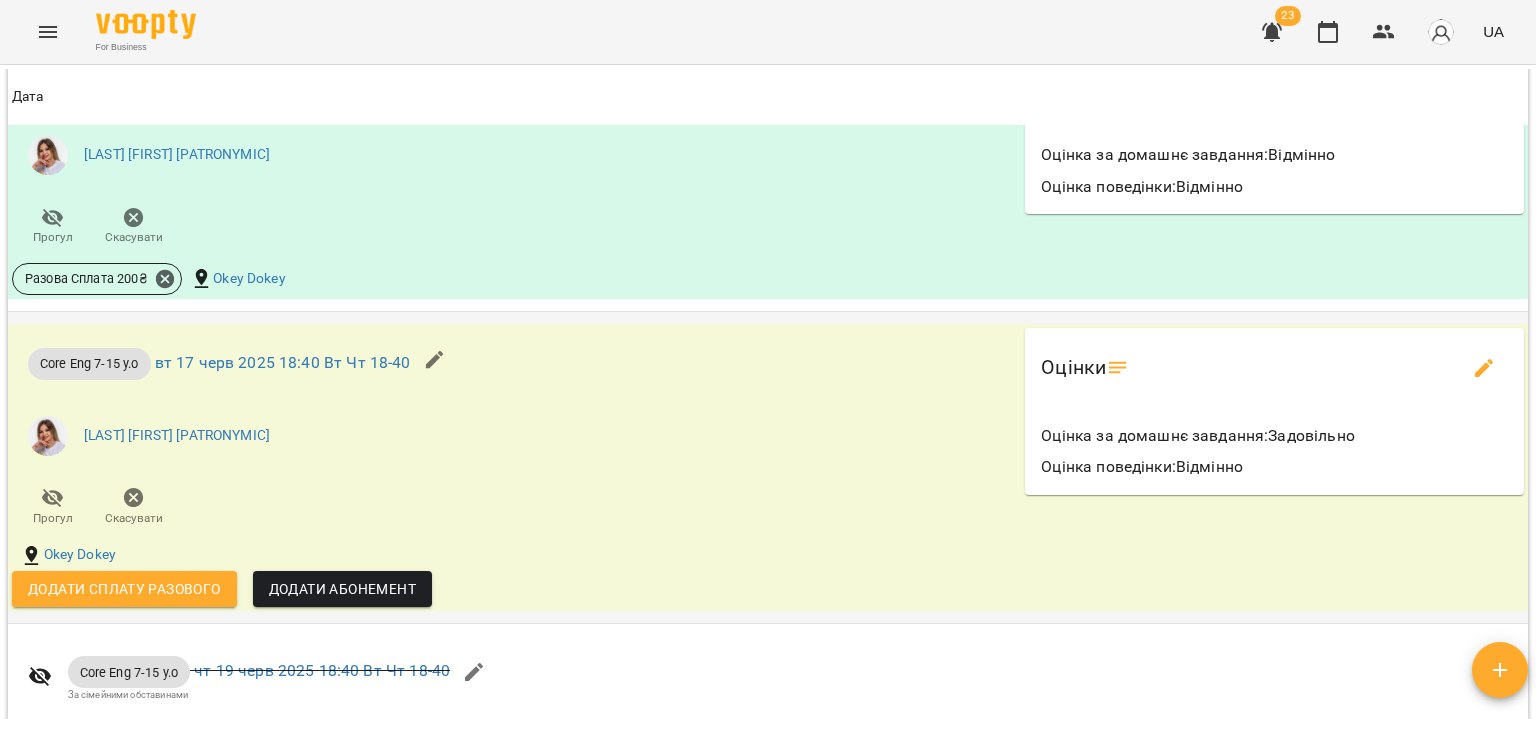 click on "Додати сплату разового" at bounding box center [124, 589] 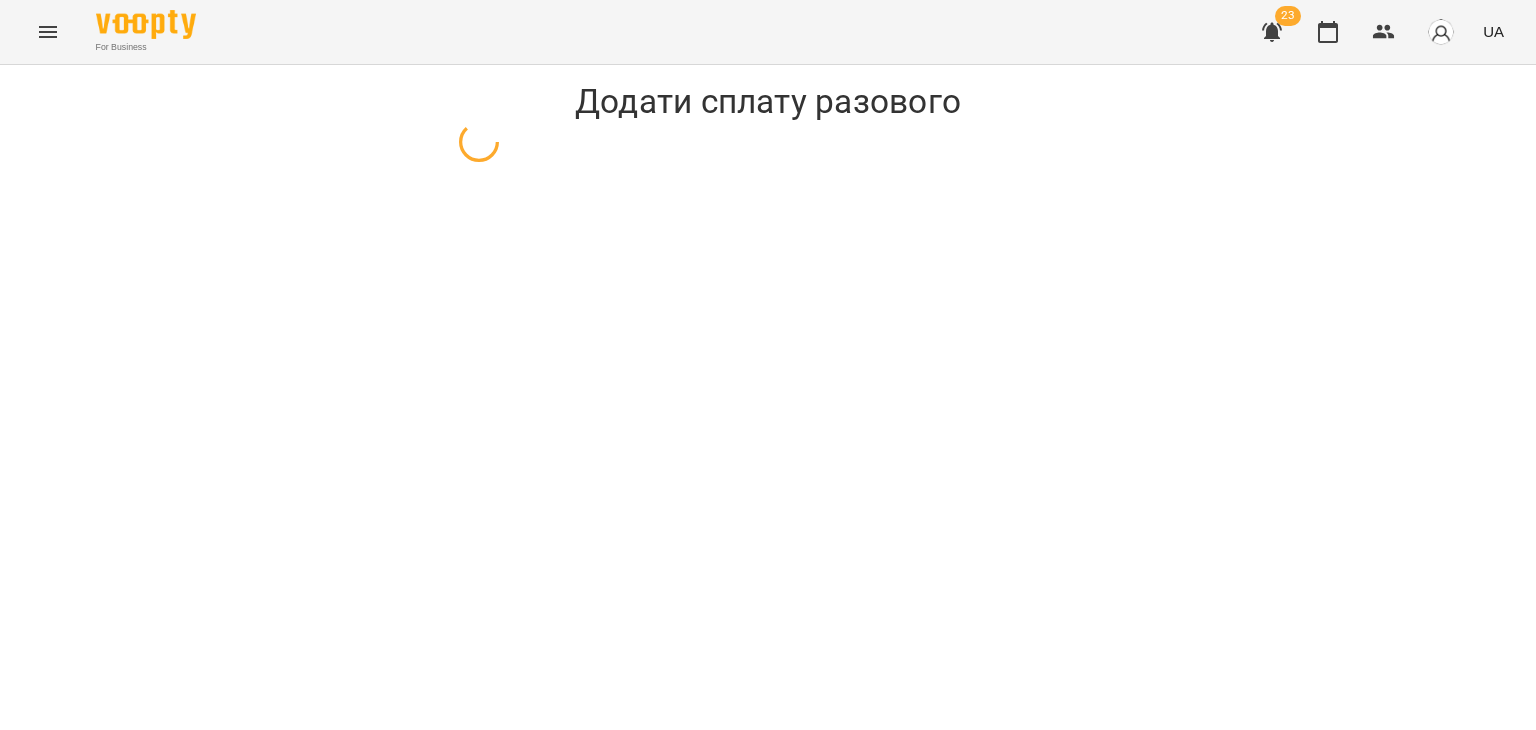 select on "**********" 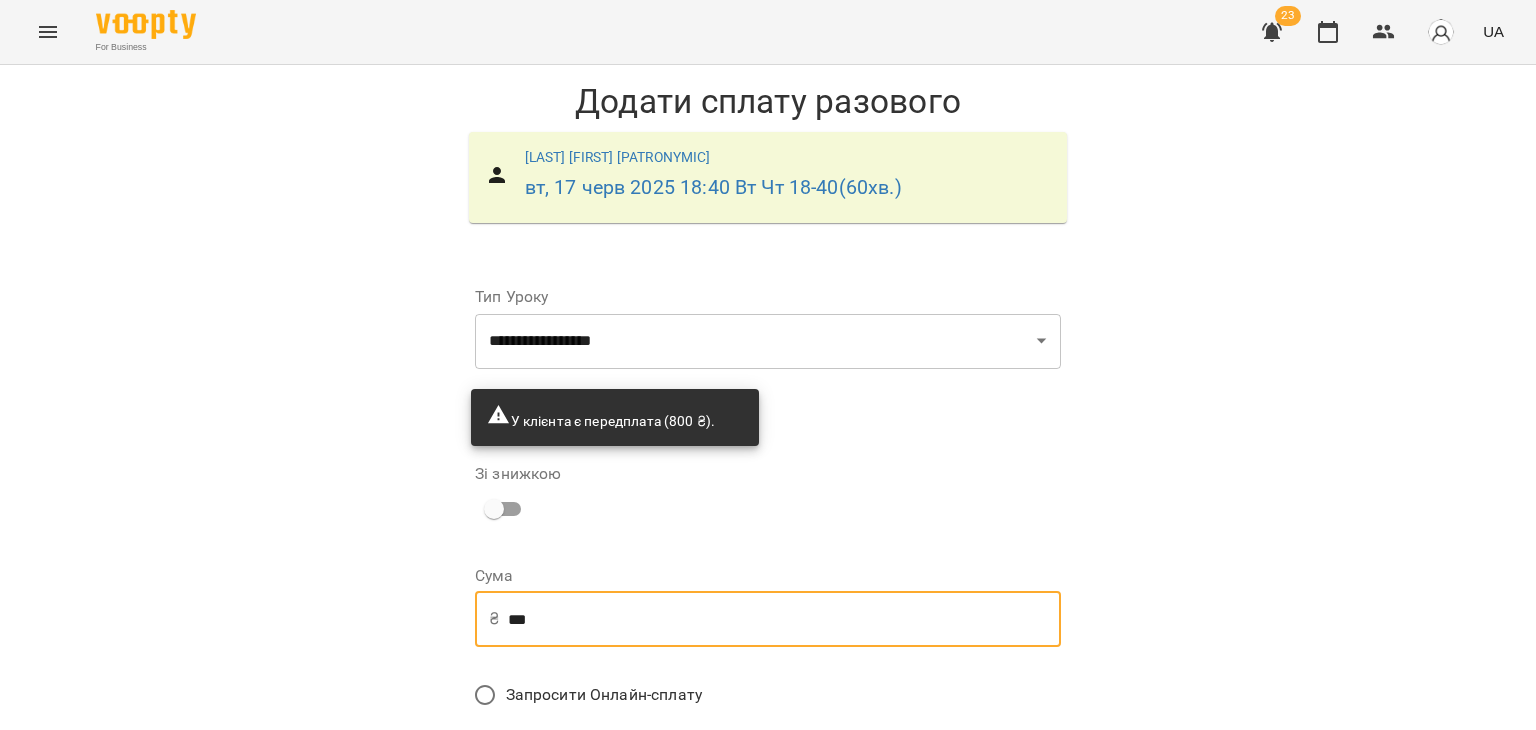 drag, startPoint x: 704, startPoint y: 565, endPoint x: 349, endPoint y: 593, distance: 356.1025 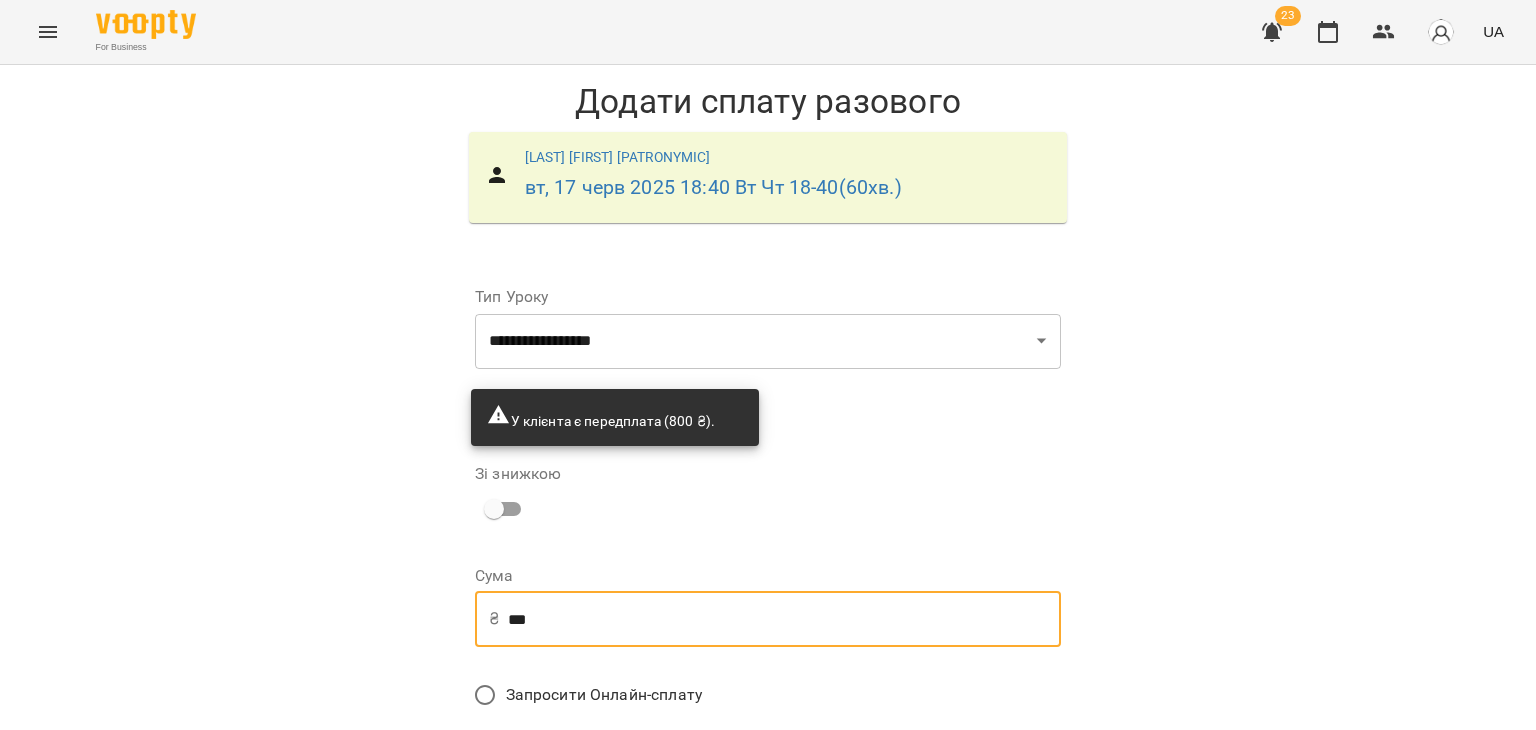 scroll, scrollTop: 393, scrollLeft: 0, axis: vertical 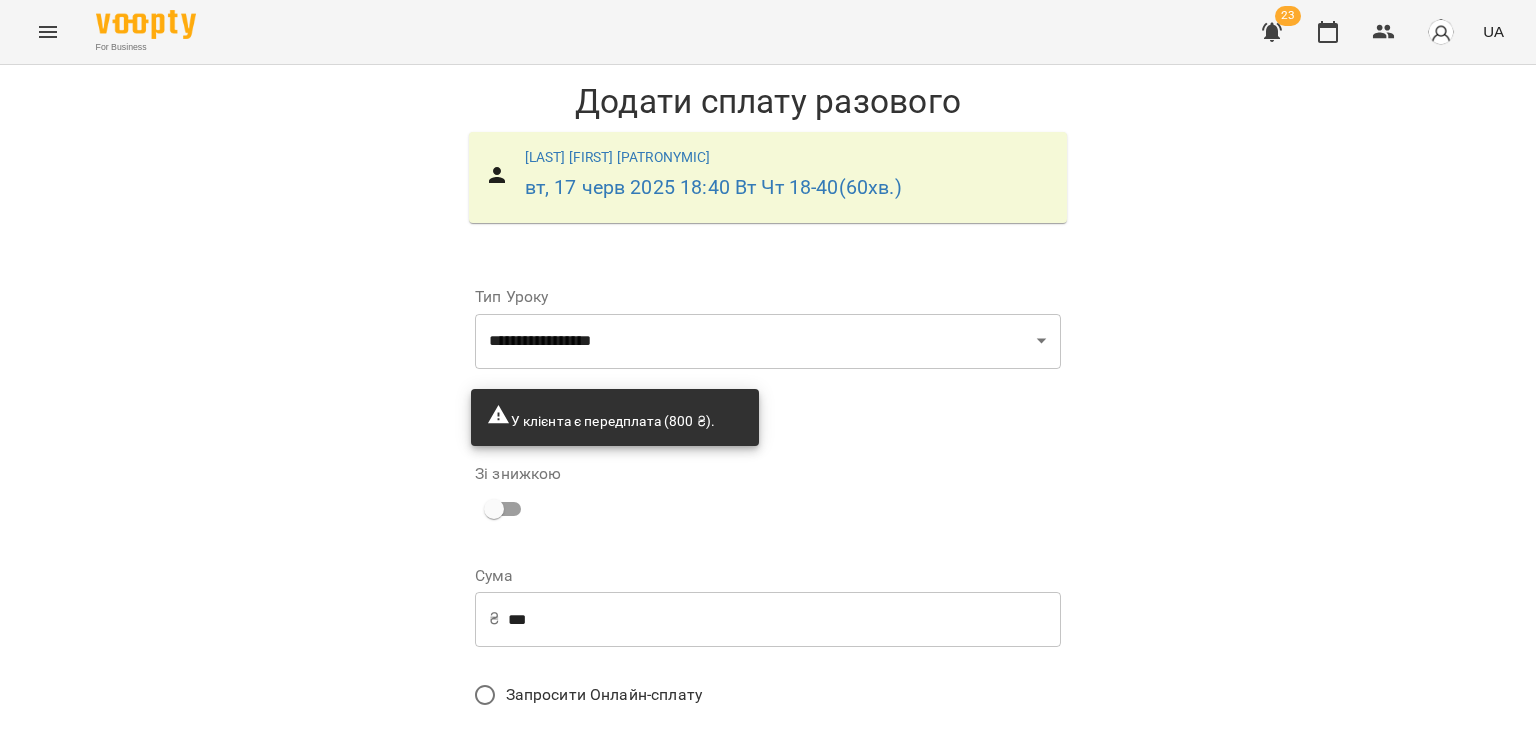 click on "Списати з передплати" at bounding box center (619, 822) 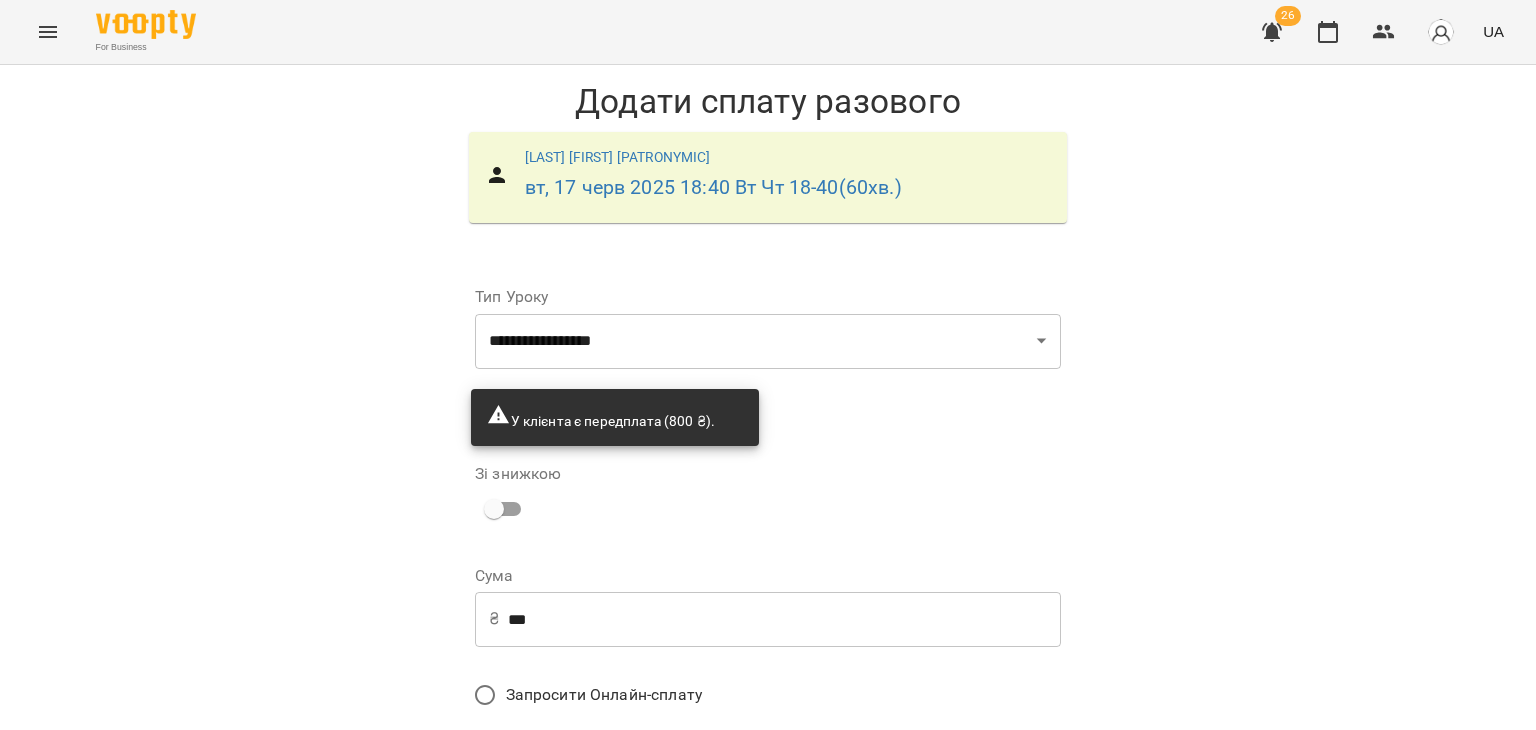 click on "Додати сплату разового" at bounding box center (934, 849) 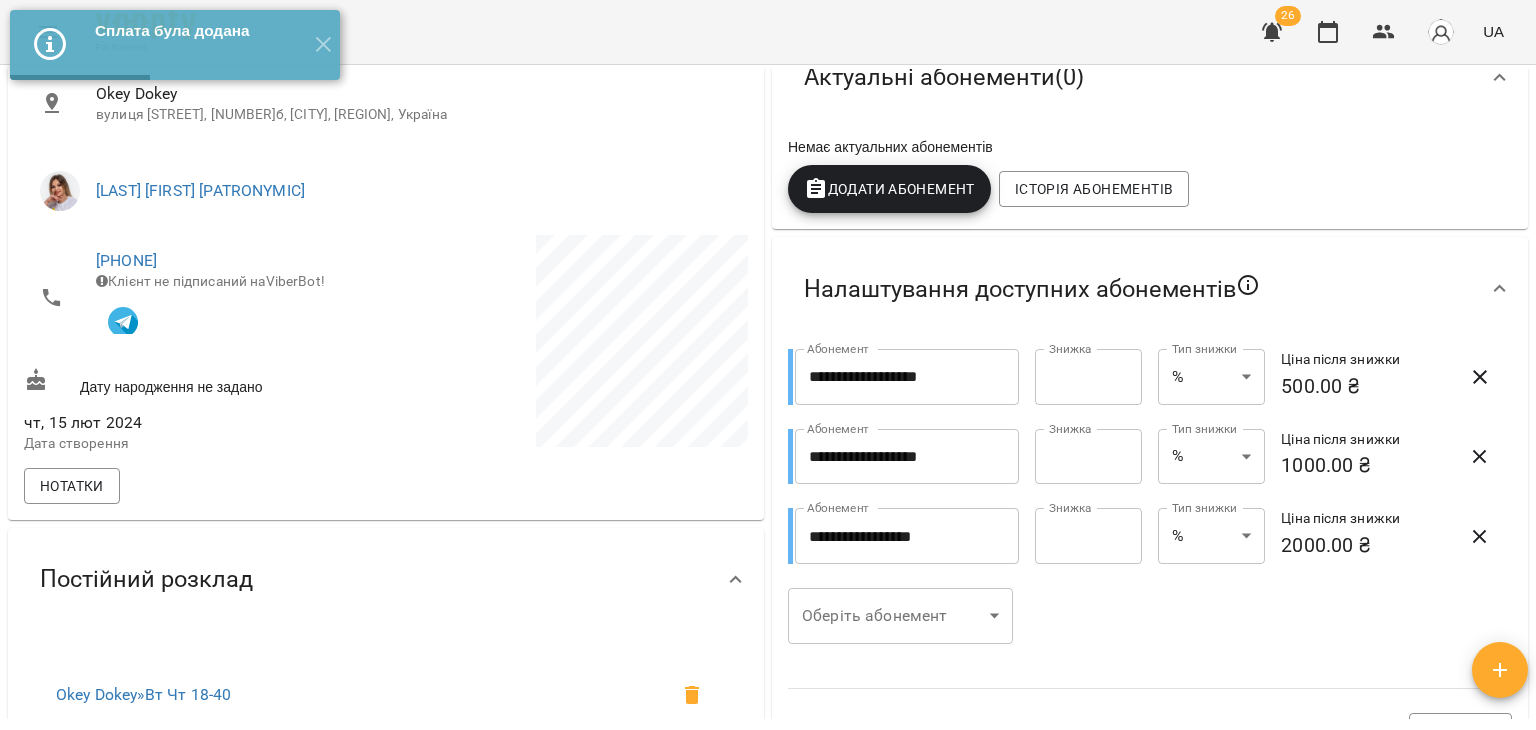 scroll, scrollTop: 1357, scrollLeft: 0, axis: vertical 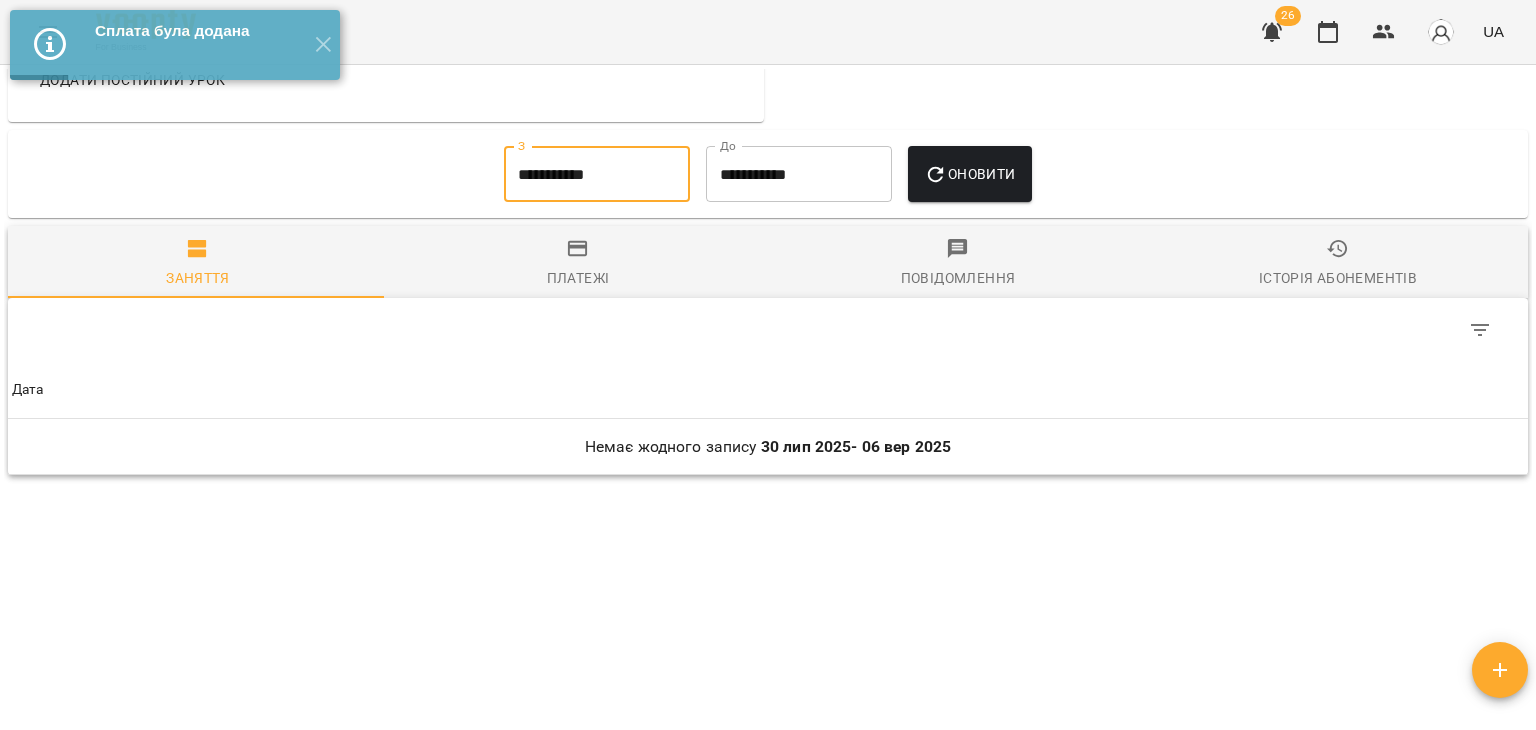 click on "**********" at bounding box center [597, 174] 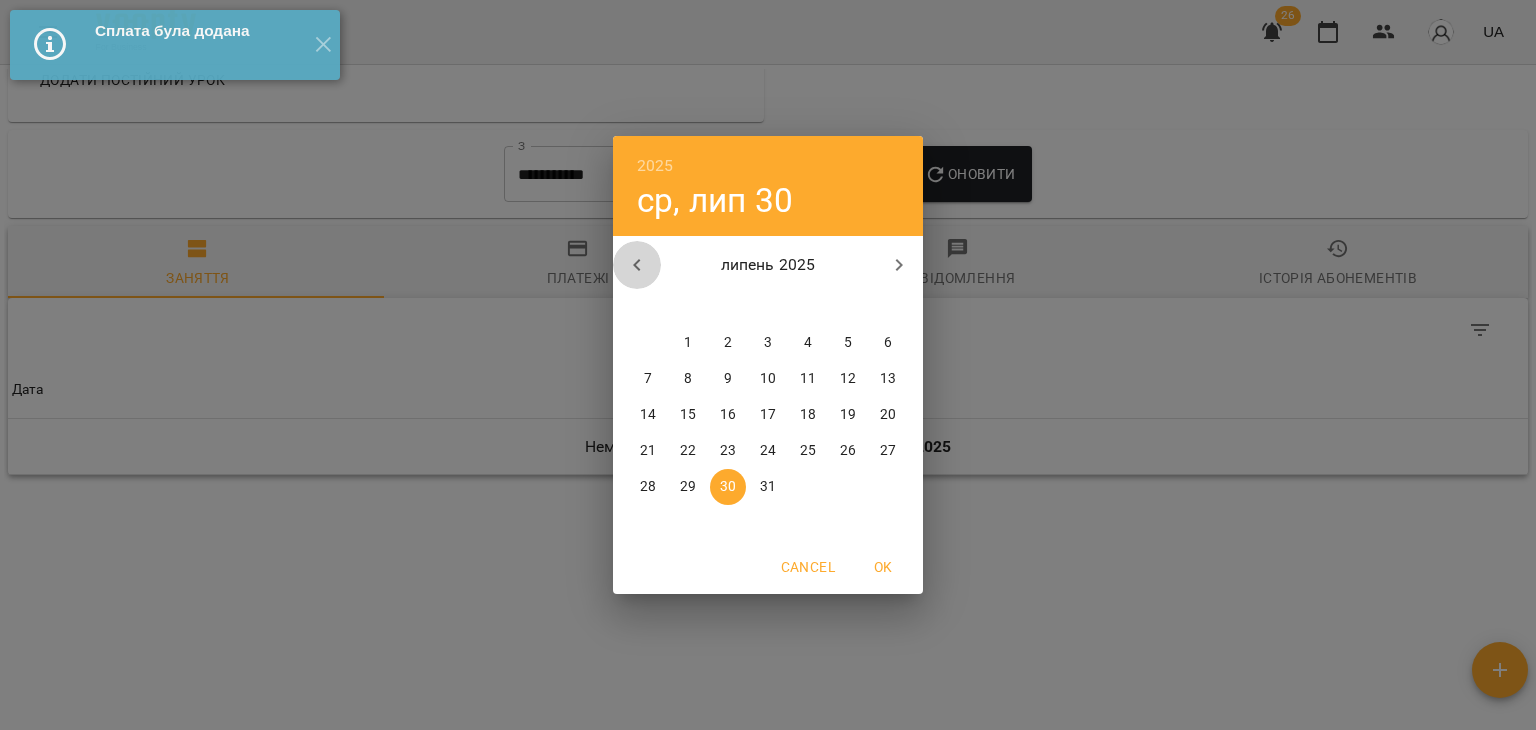click 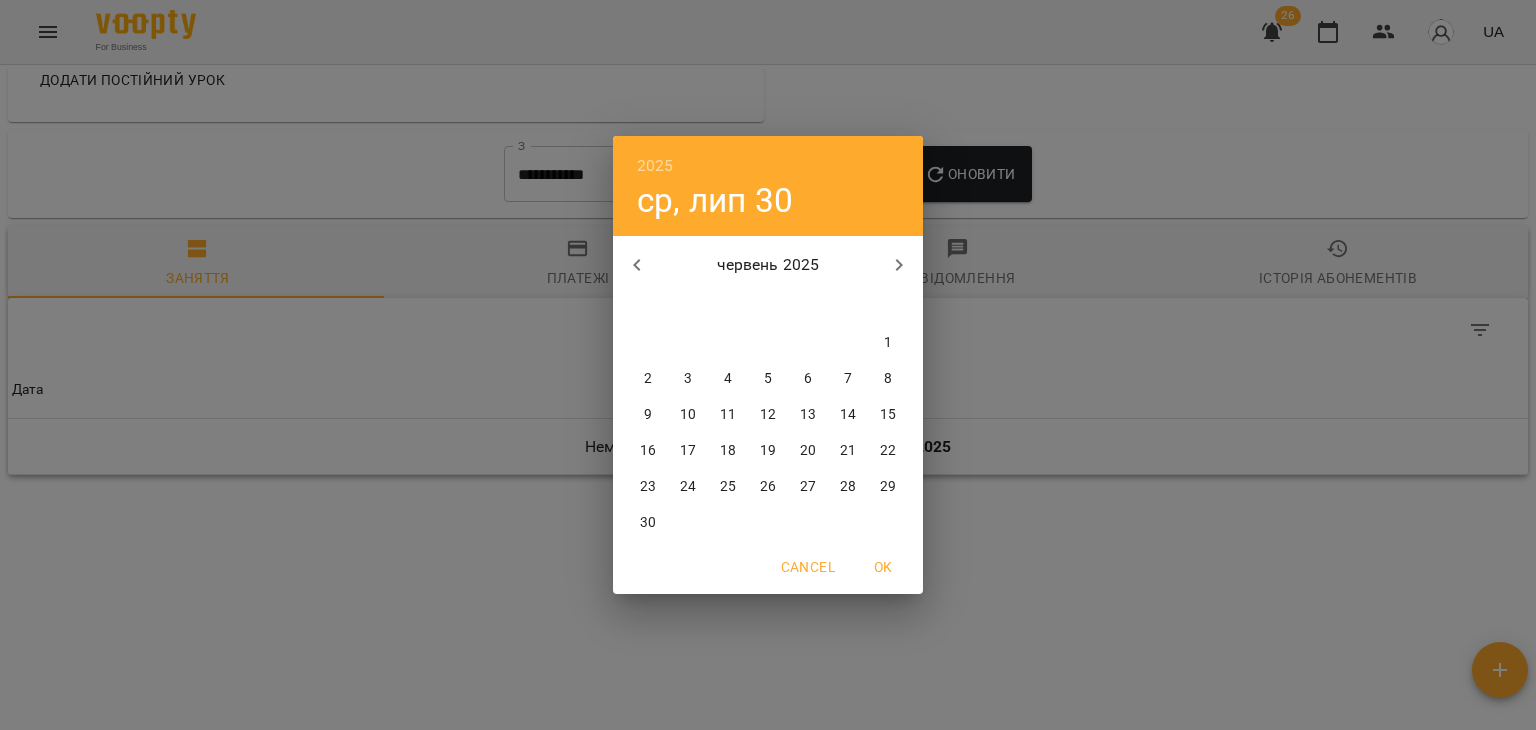 click on "1" at bounding box center (888, 343) 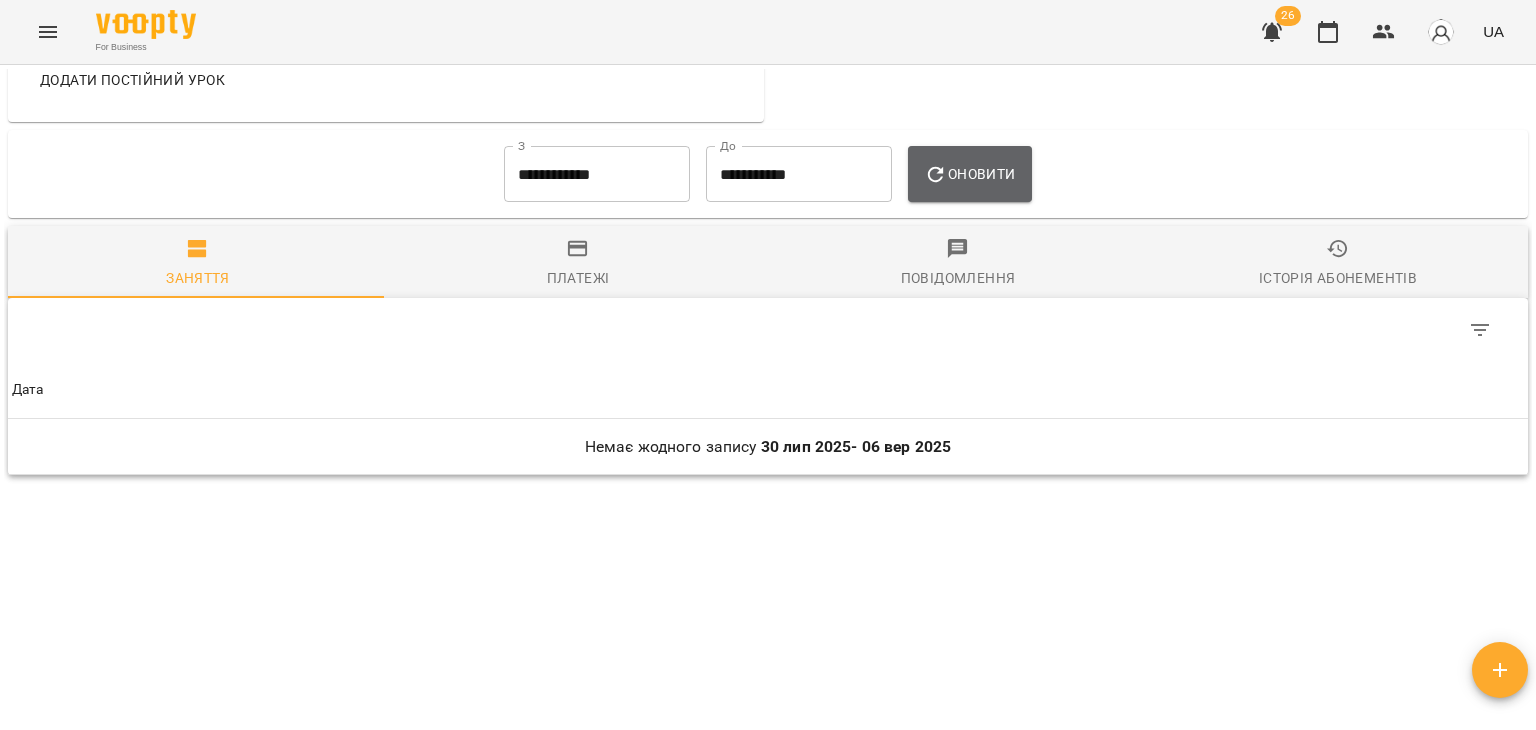 click on "Оновити" at bounding box center [969, 174] 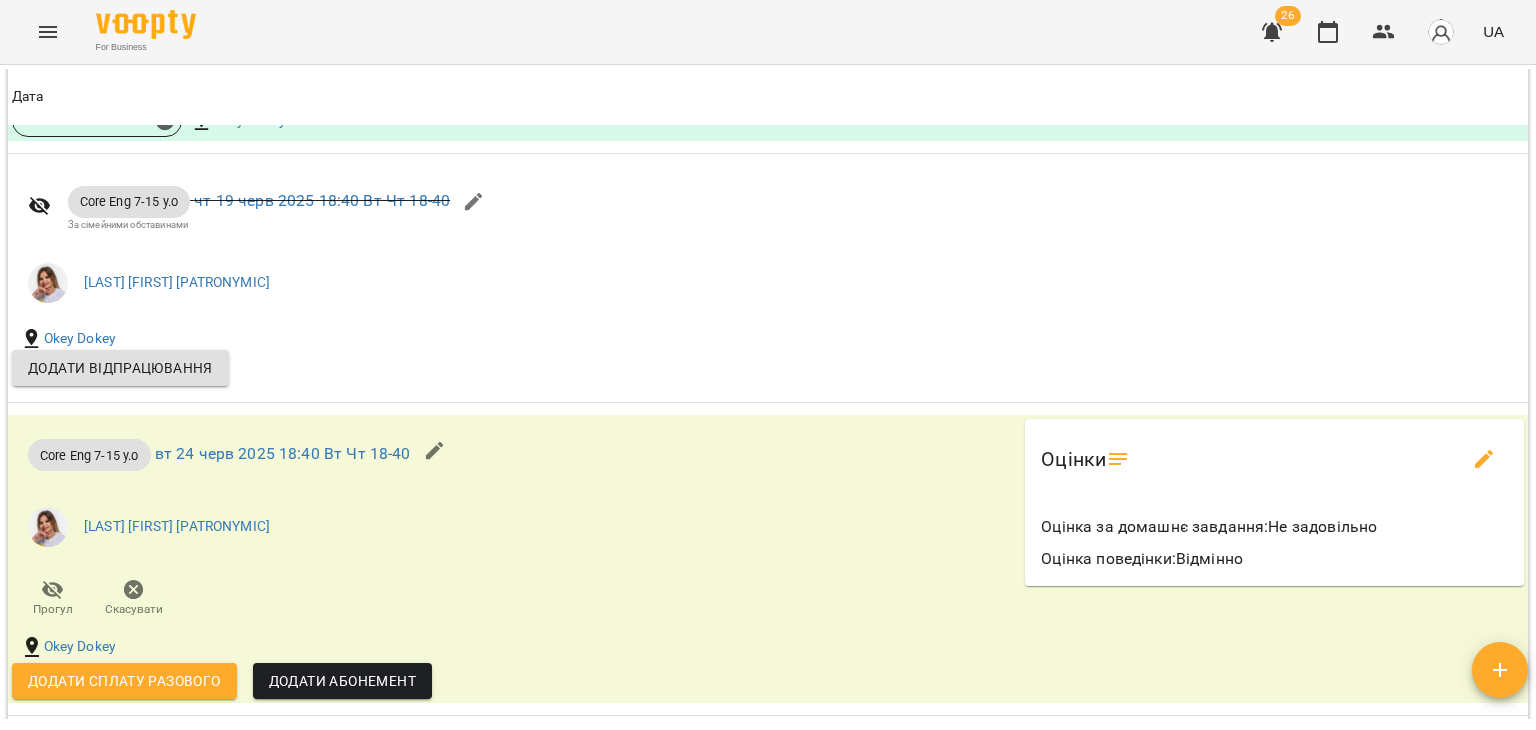 scroll, scrollTop: 3137, scrollLeft: 0, axis: vertical 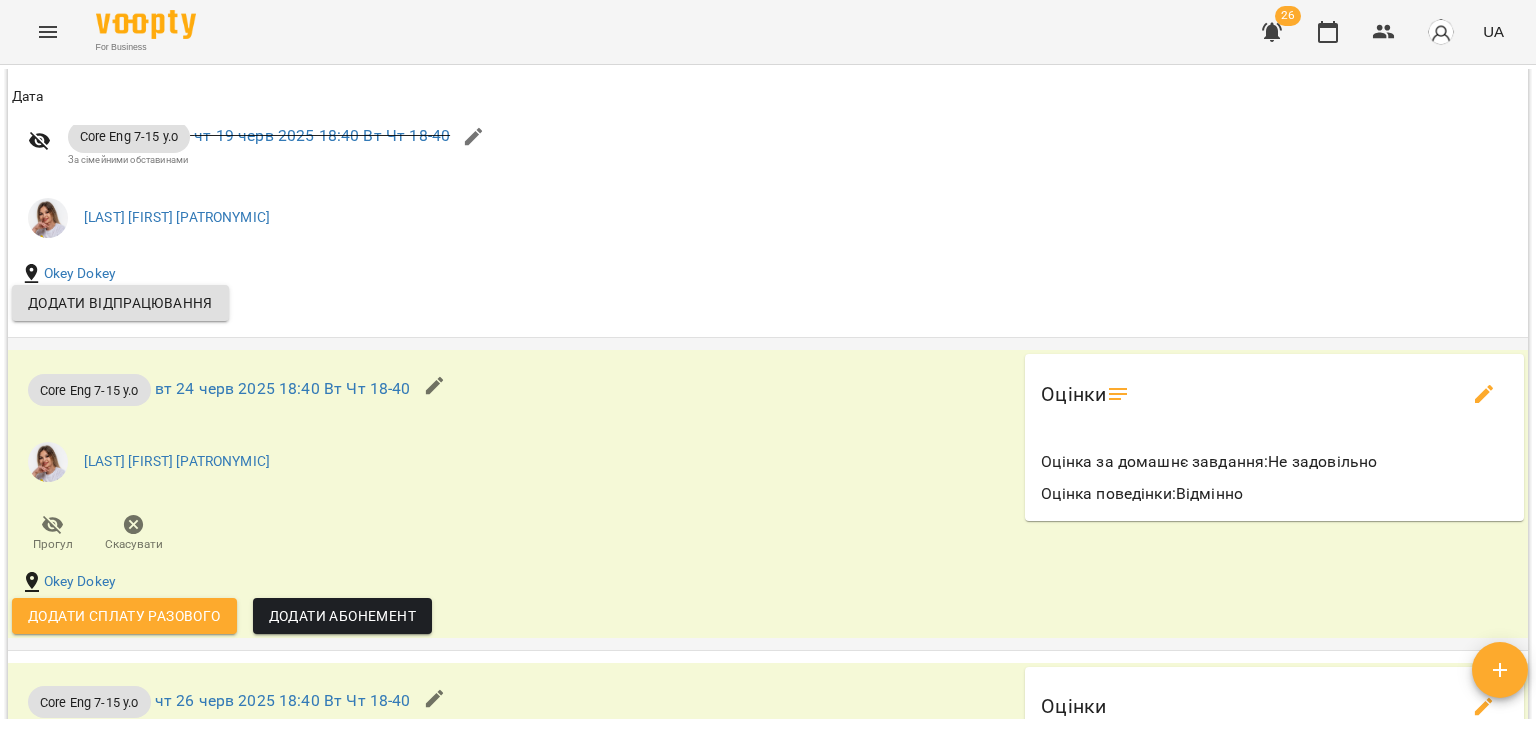 click on "Додати сплату разового" at bounding box center (124, 616) 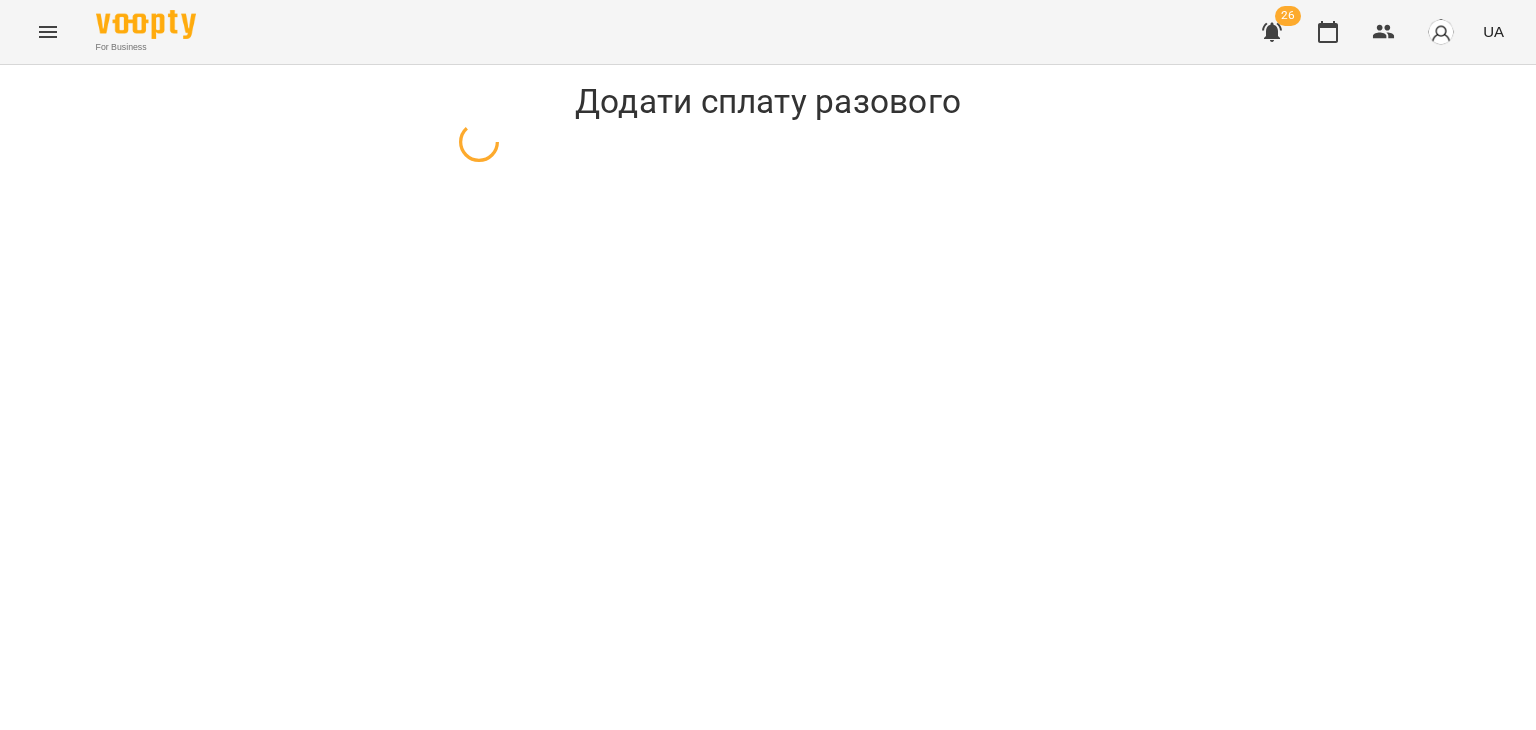 scroll, scrollTop: 0, scrollLeft: 0, axis: both 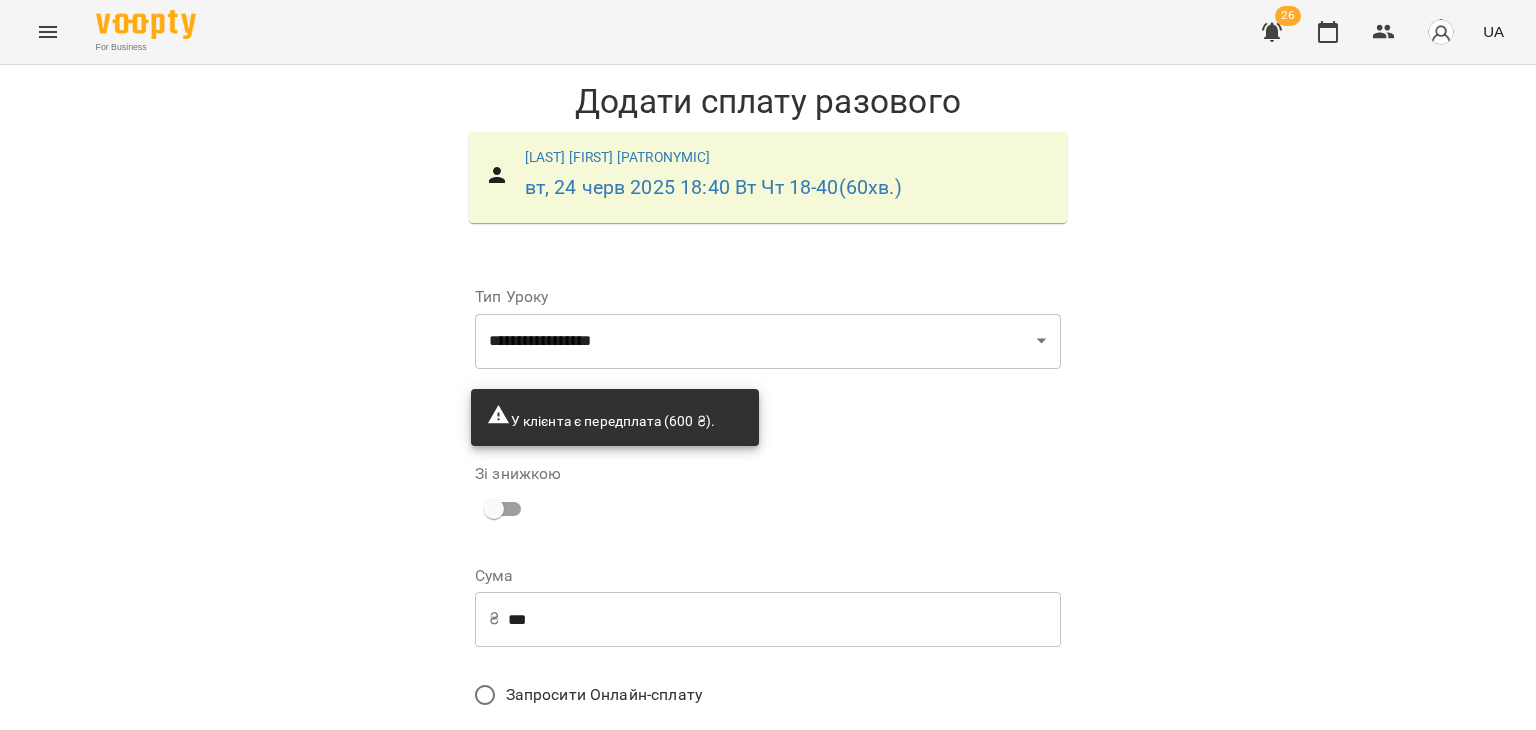drag, startPoint x: 436, startPoint y: 607, endPoint x: 458, endPoint y: 599, distance: 23.409399 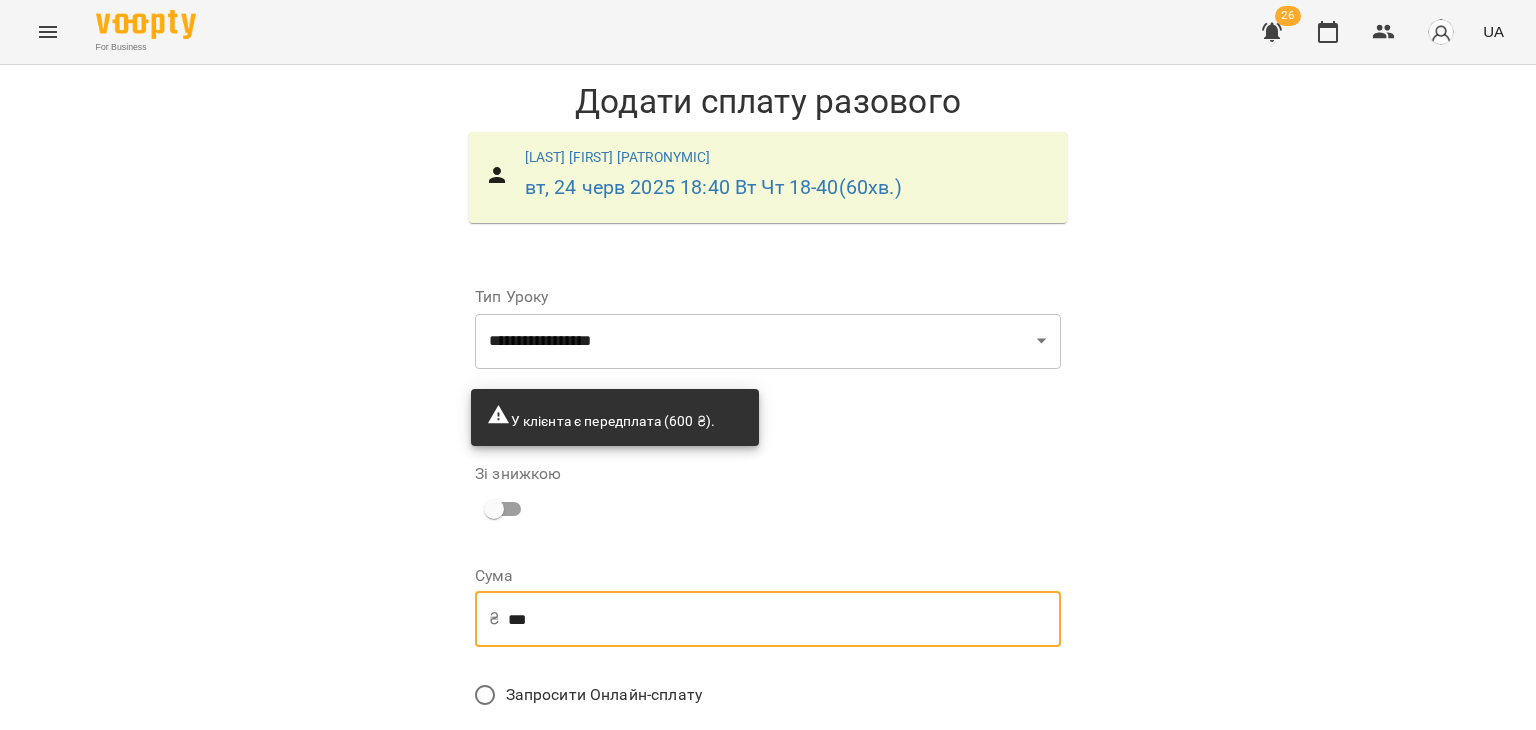 type on "***" 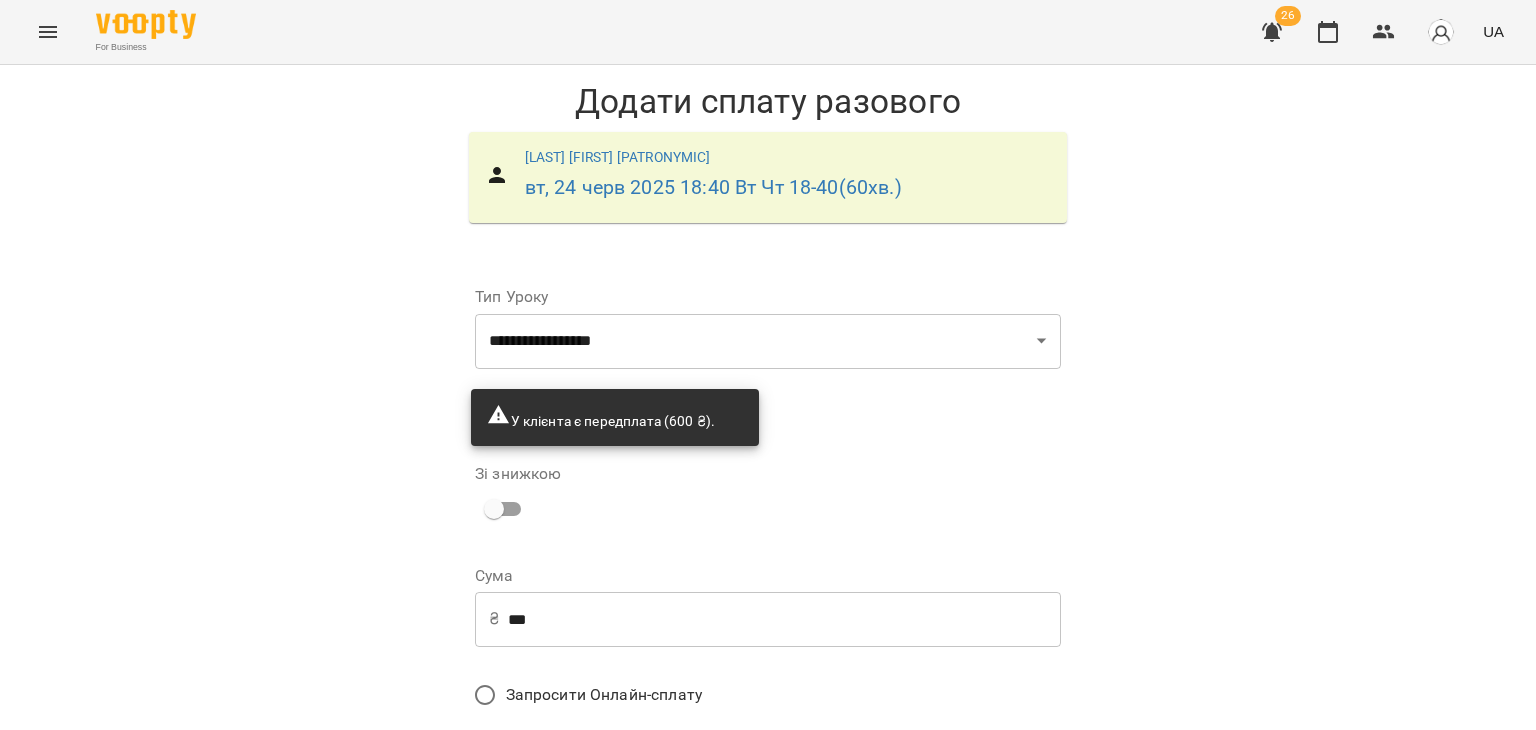 click on "Додати сплату разового" at bounding box center (934, 849) 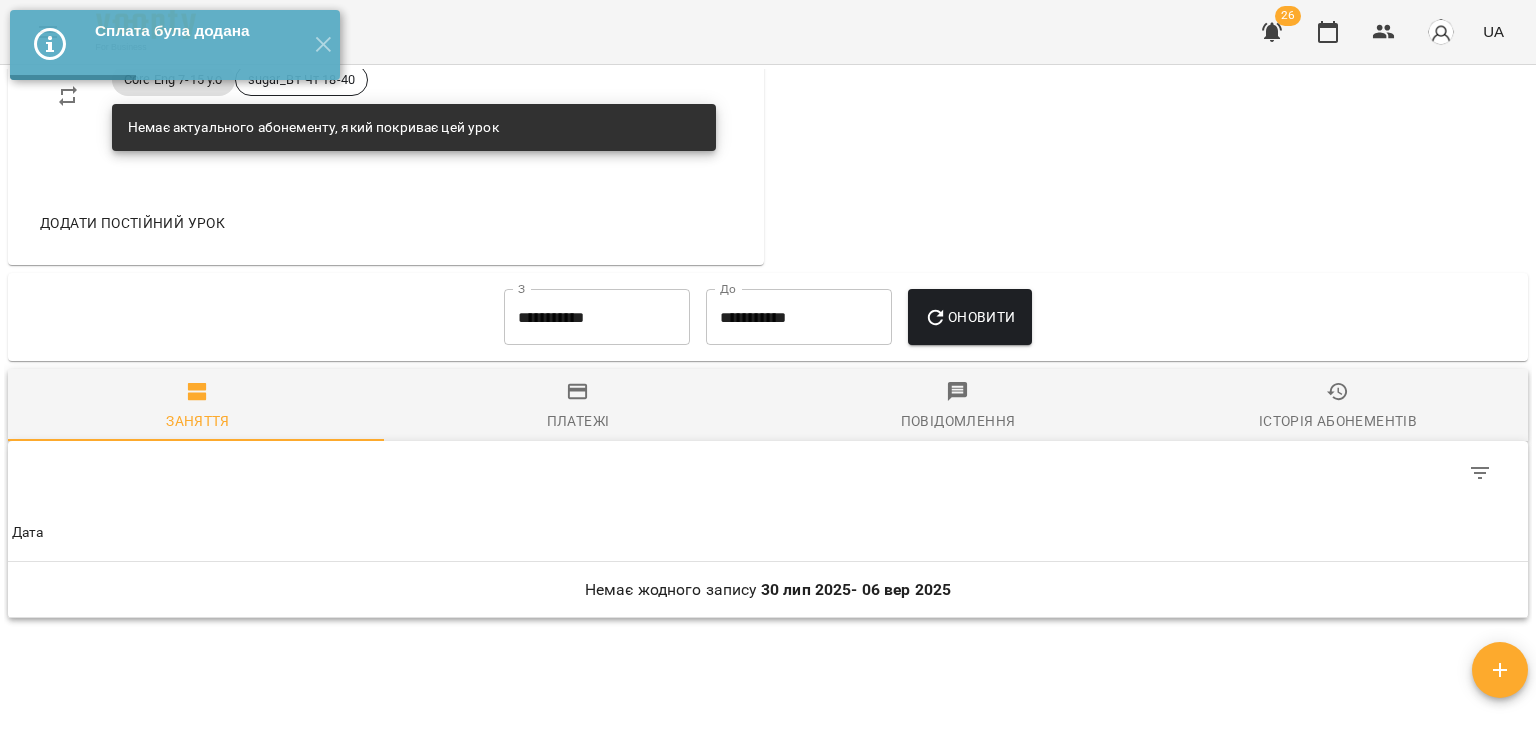 scroll, scrollTop: 1216, scrollLeft: 0, axis: vertical 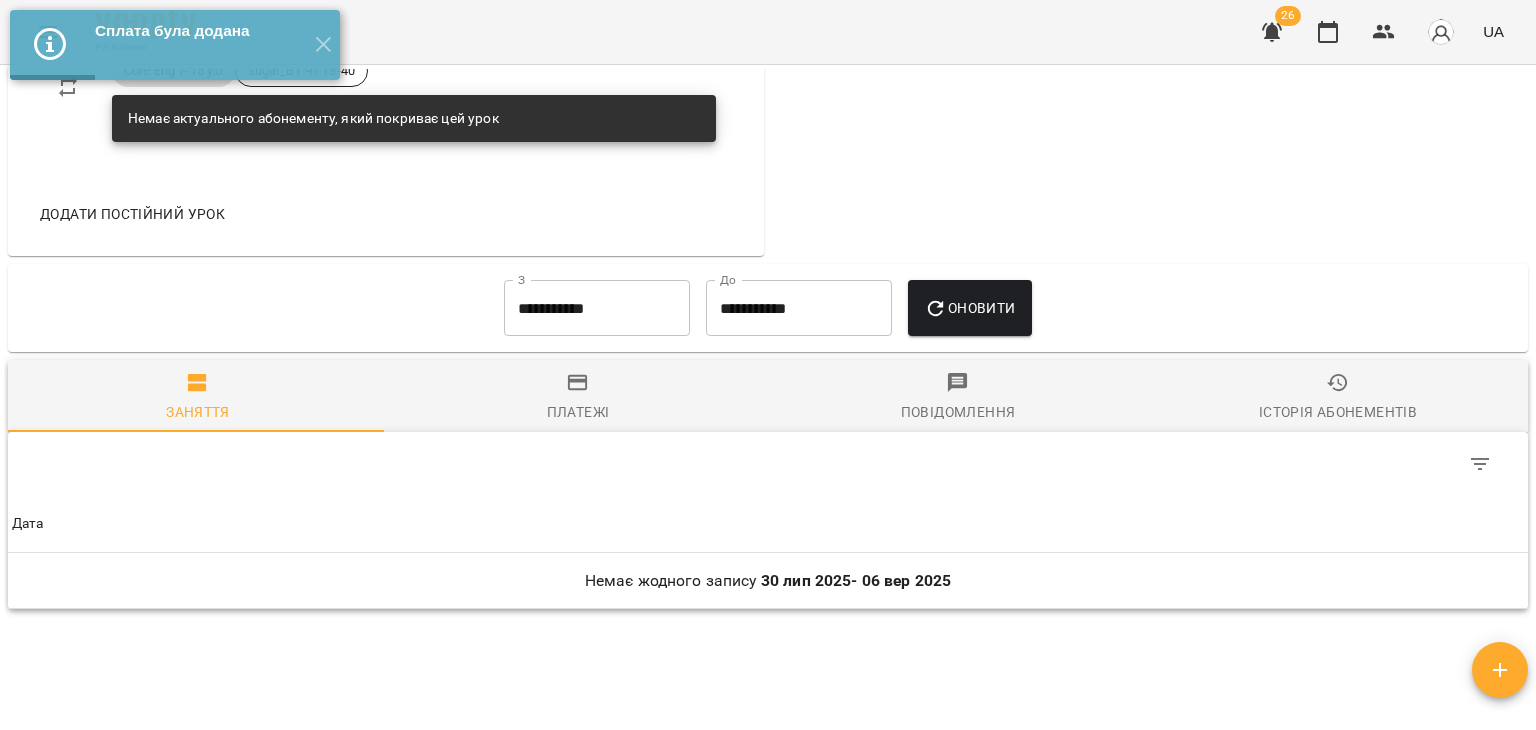 click on "**********" at bounding box center [597, 308] 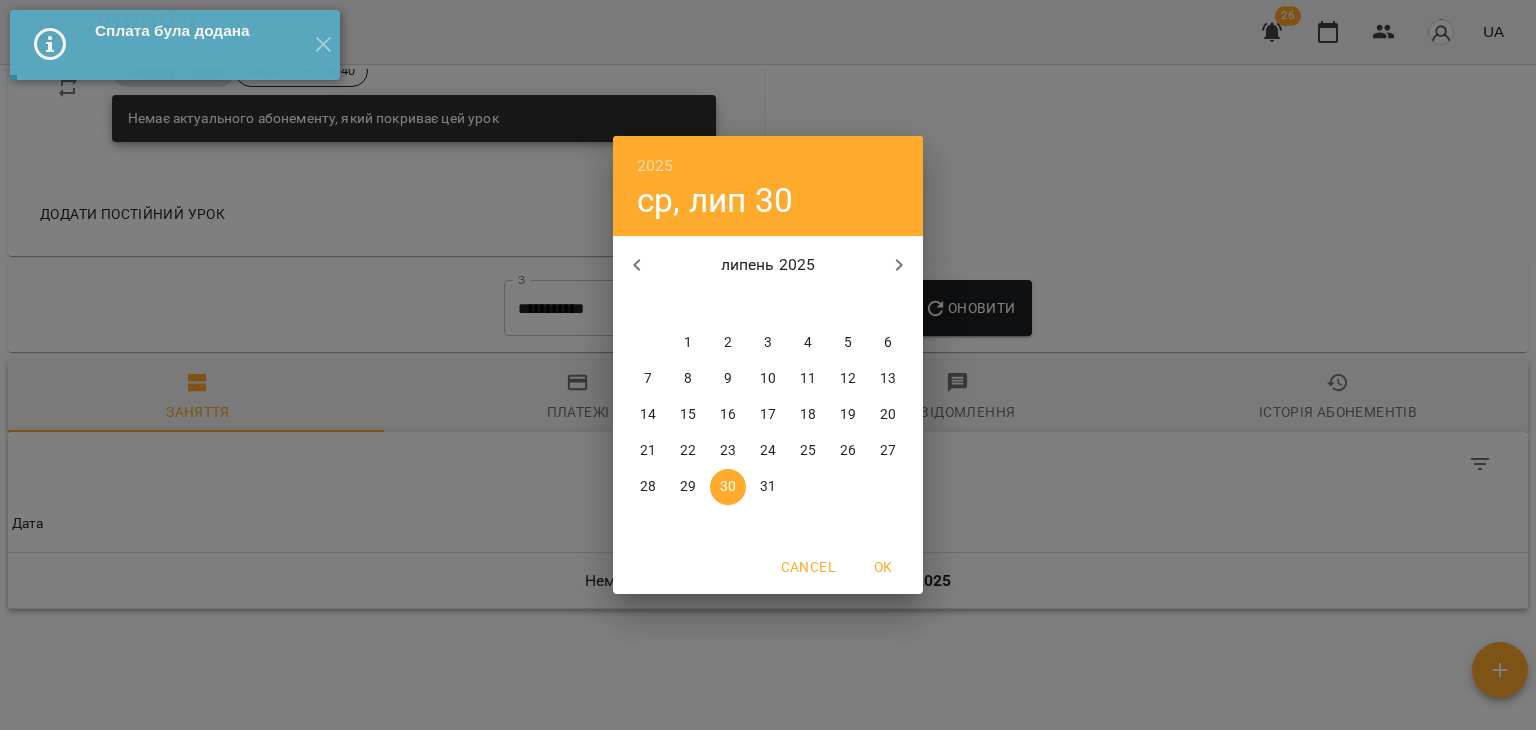 click 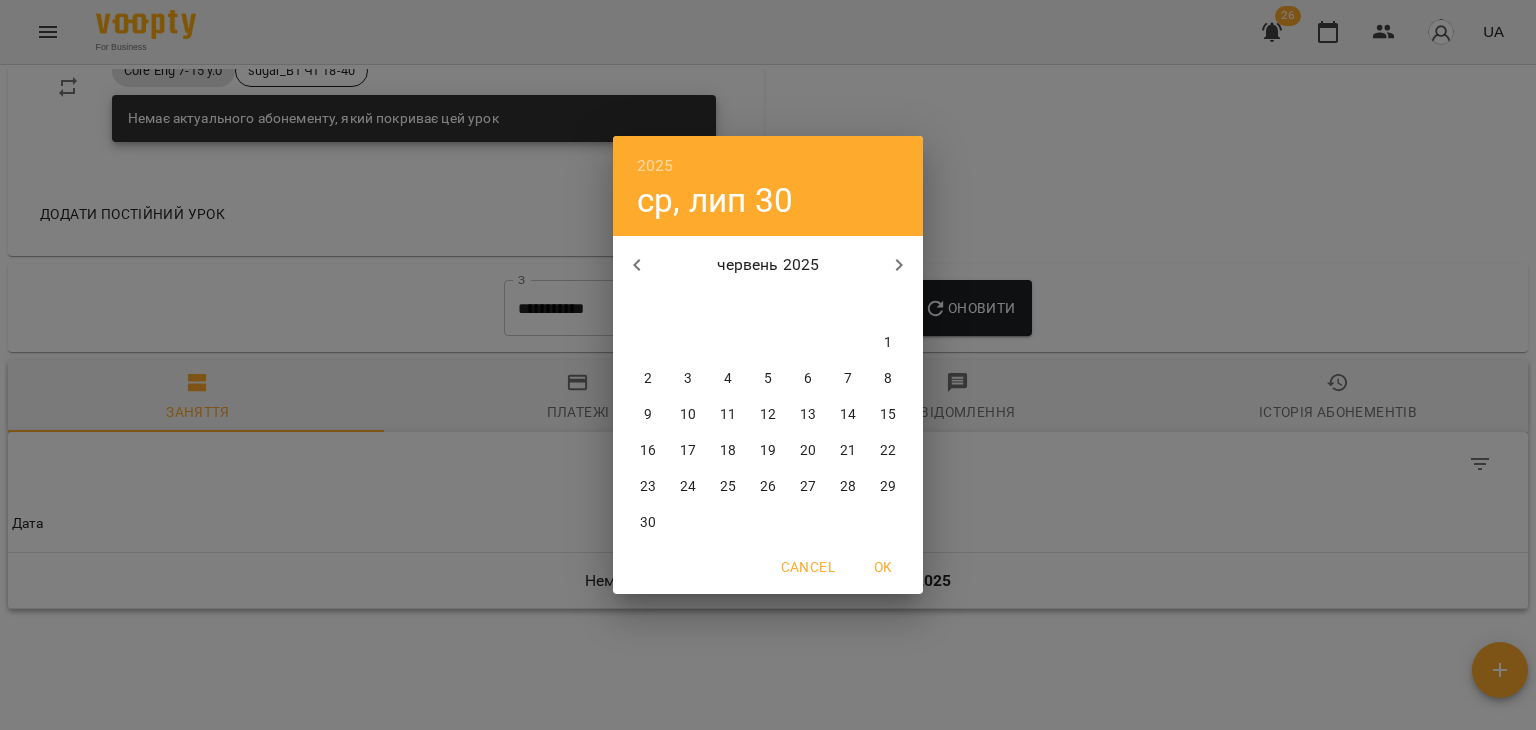 click on "1" at bounding box center [888, 343] 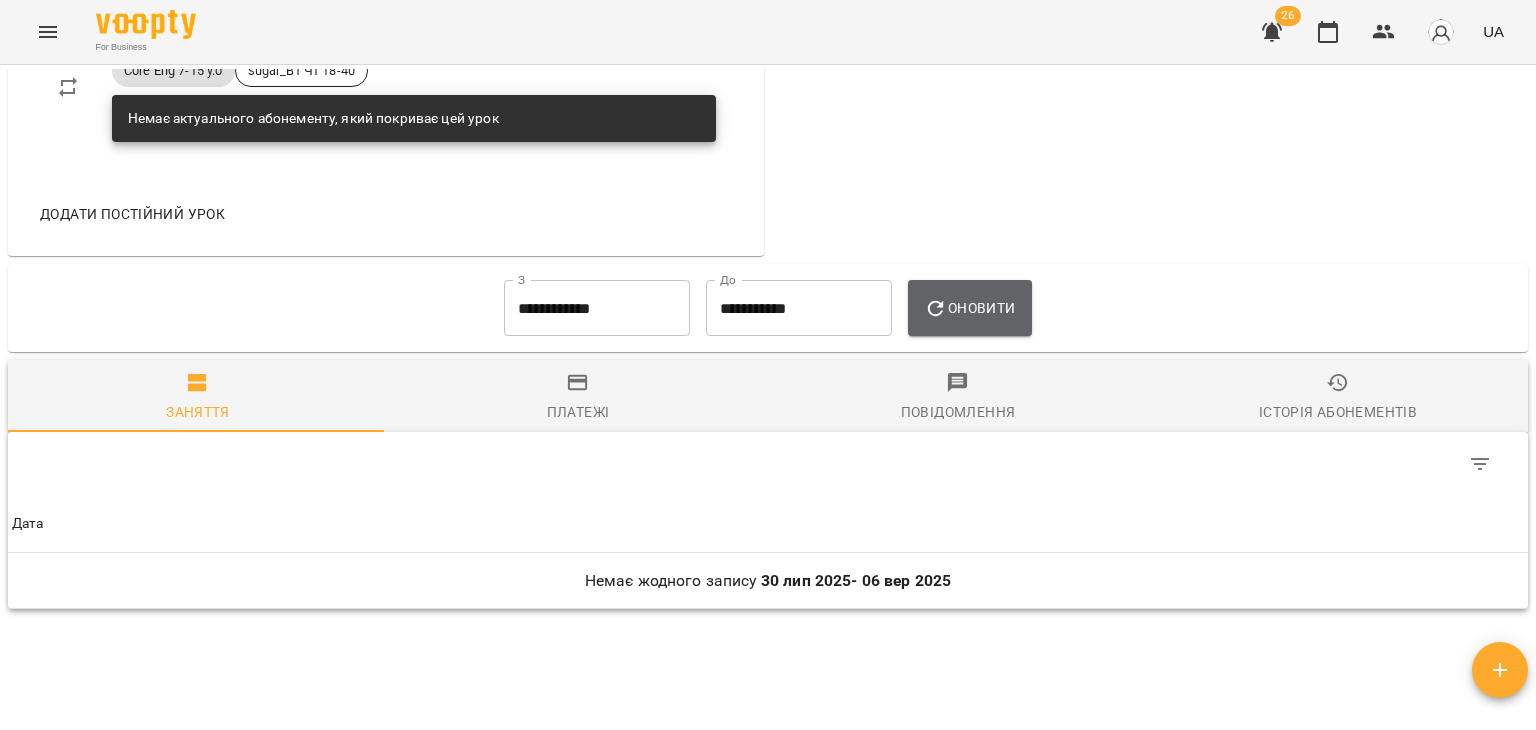 click 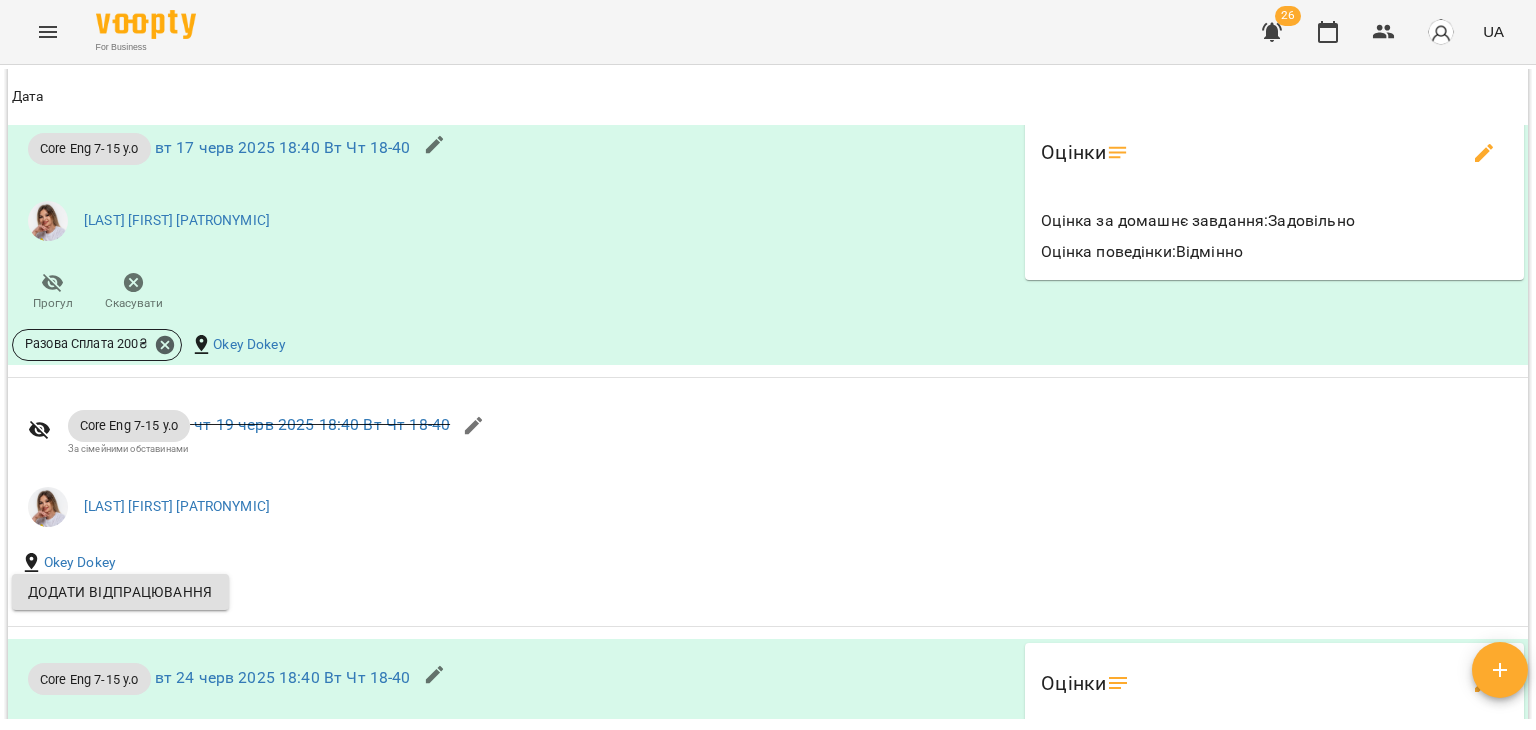 scroll, scrollTop: 3460, scrollLeft: 0, axis: vertical 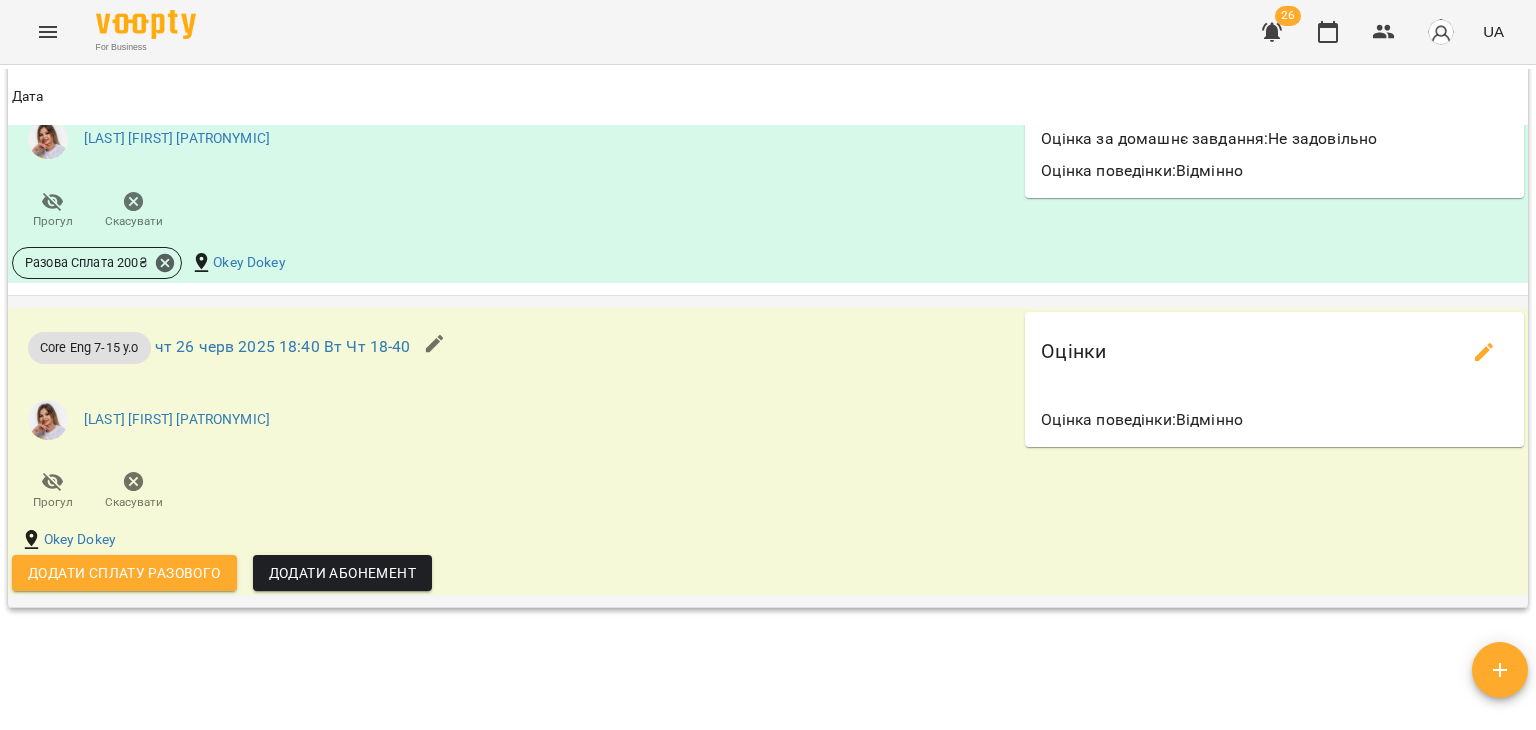 click on "Додати сплату разового" at bounding box center [124, 573] 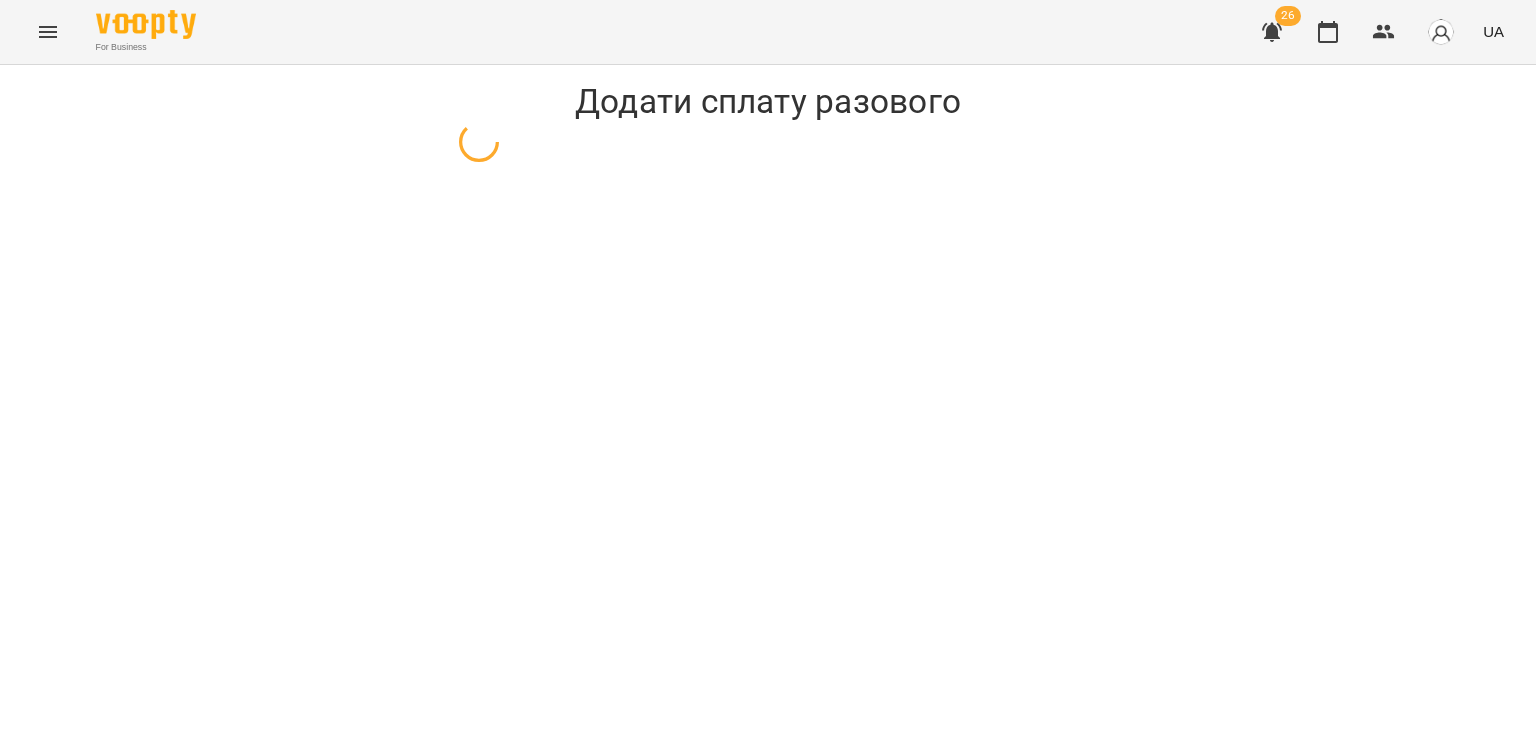 scroll, scrollTop: 0, scrollLeft: 0, axis: both 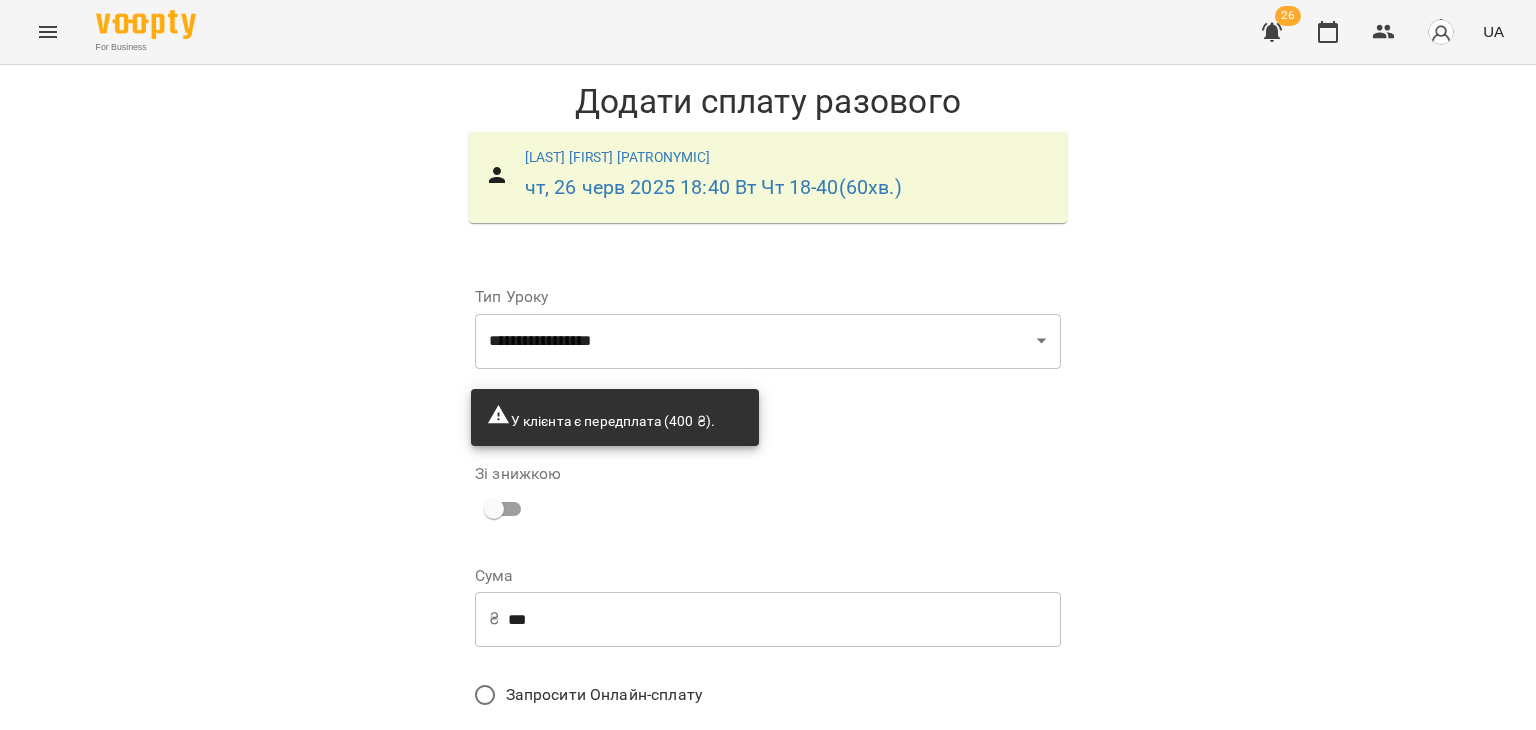 drag, startPoint x: 414, startPoint y: 599, endPoint x: 350, endPoint y: 597, distance: 64.03124 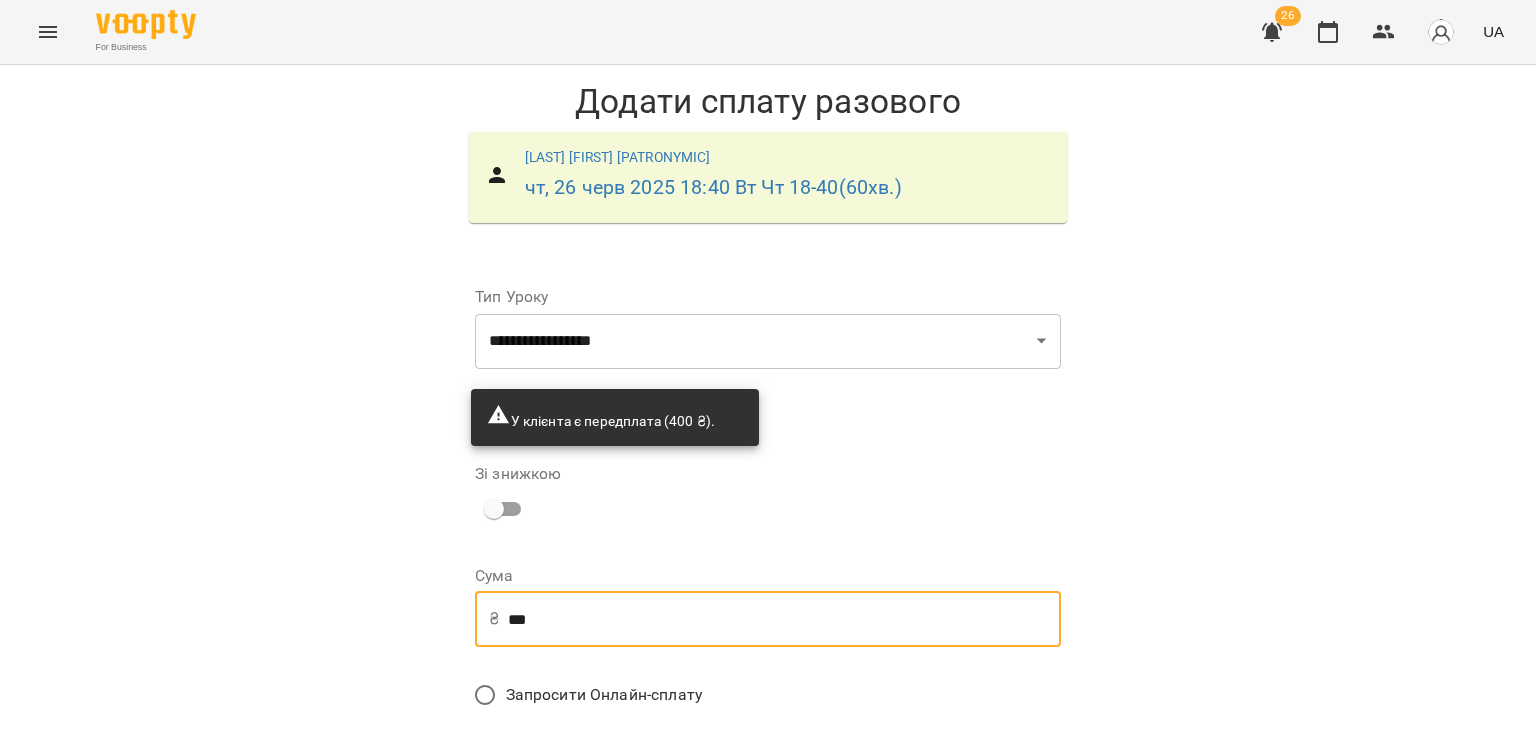 scroll, scrollTop: 336, scrollLeft: 0, axis: vertical 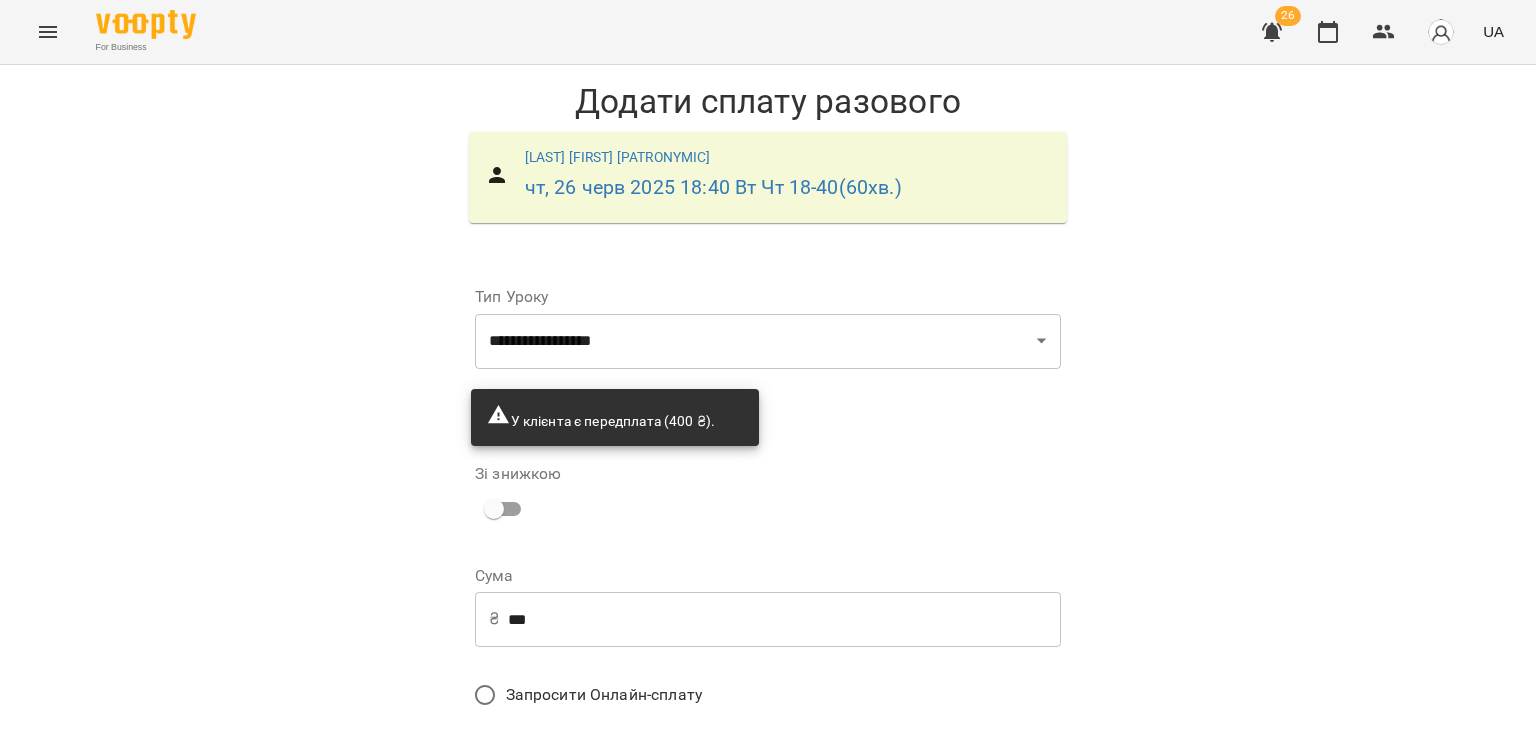 click on "**********" at bounding box center (768, 682) 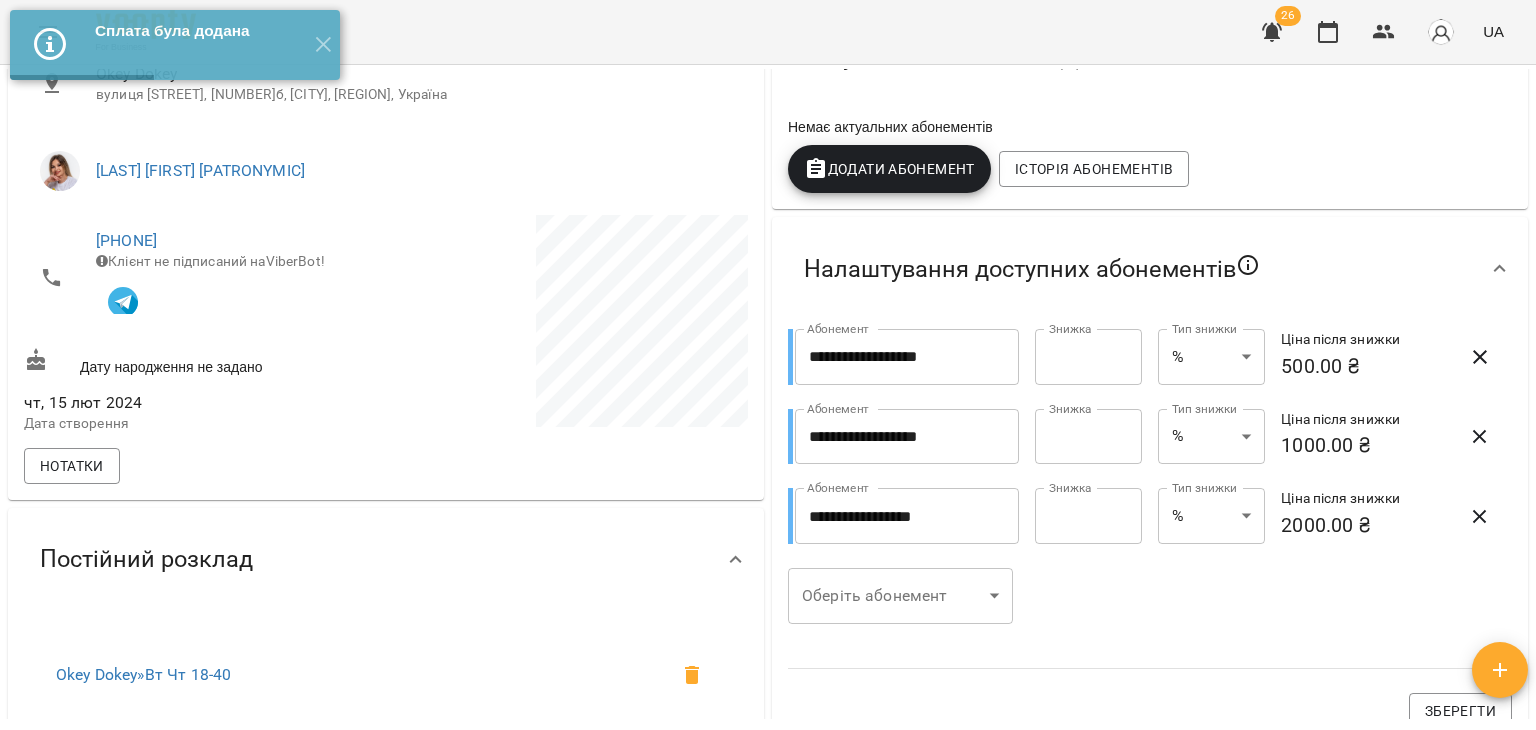 scroll, scrollTop: 0, scrollLeft: 0, axis: both 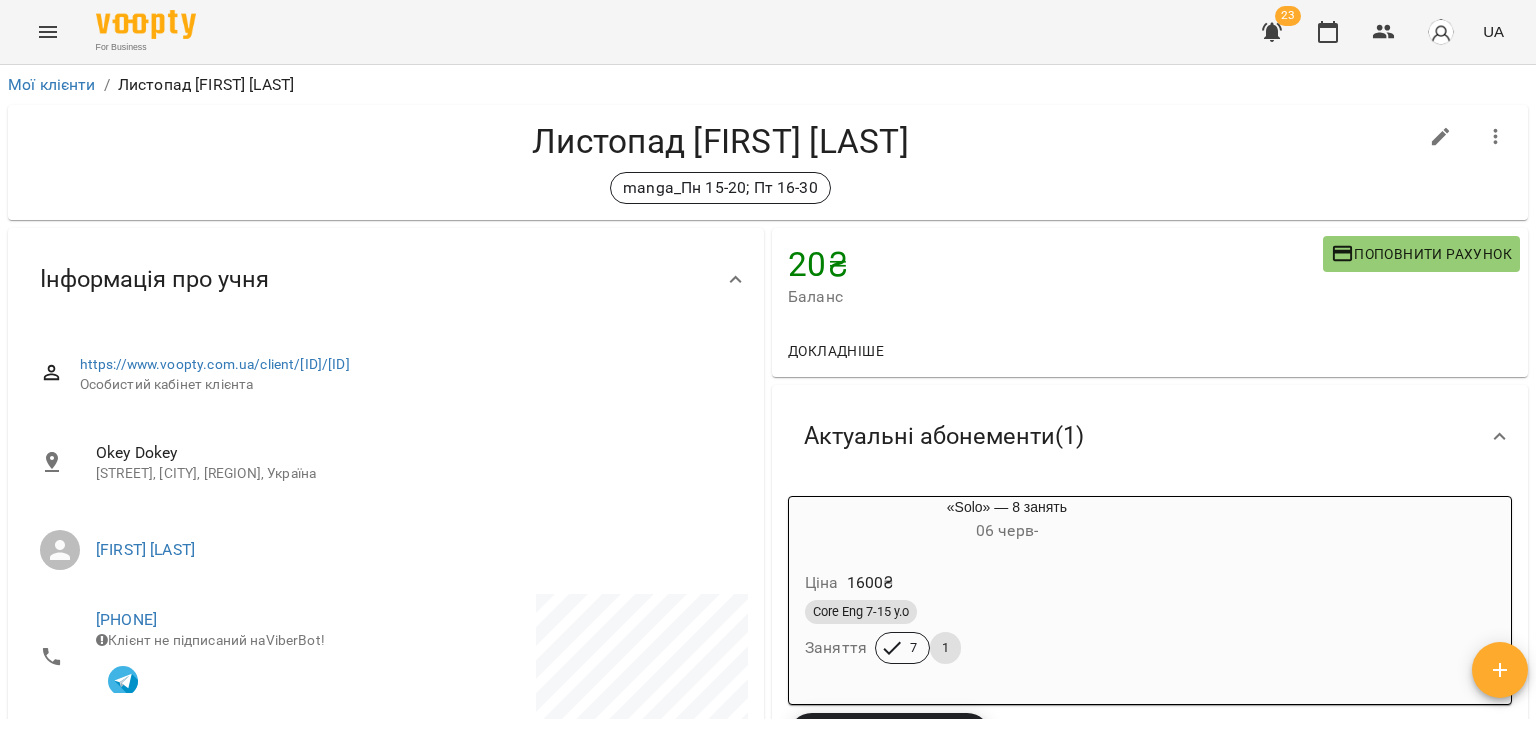 click on "Core Eng 7-15 y.o" at bounding box center [1007, 612] 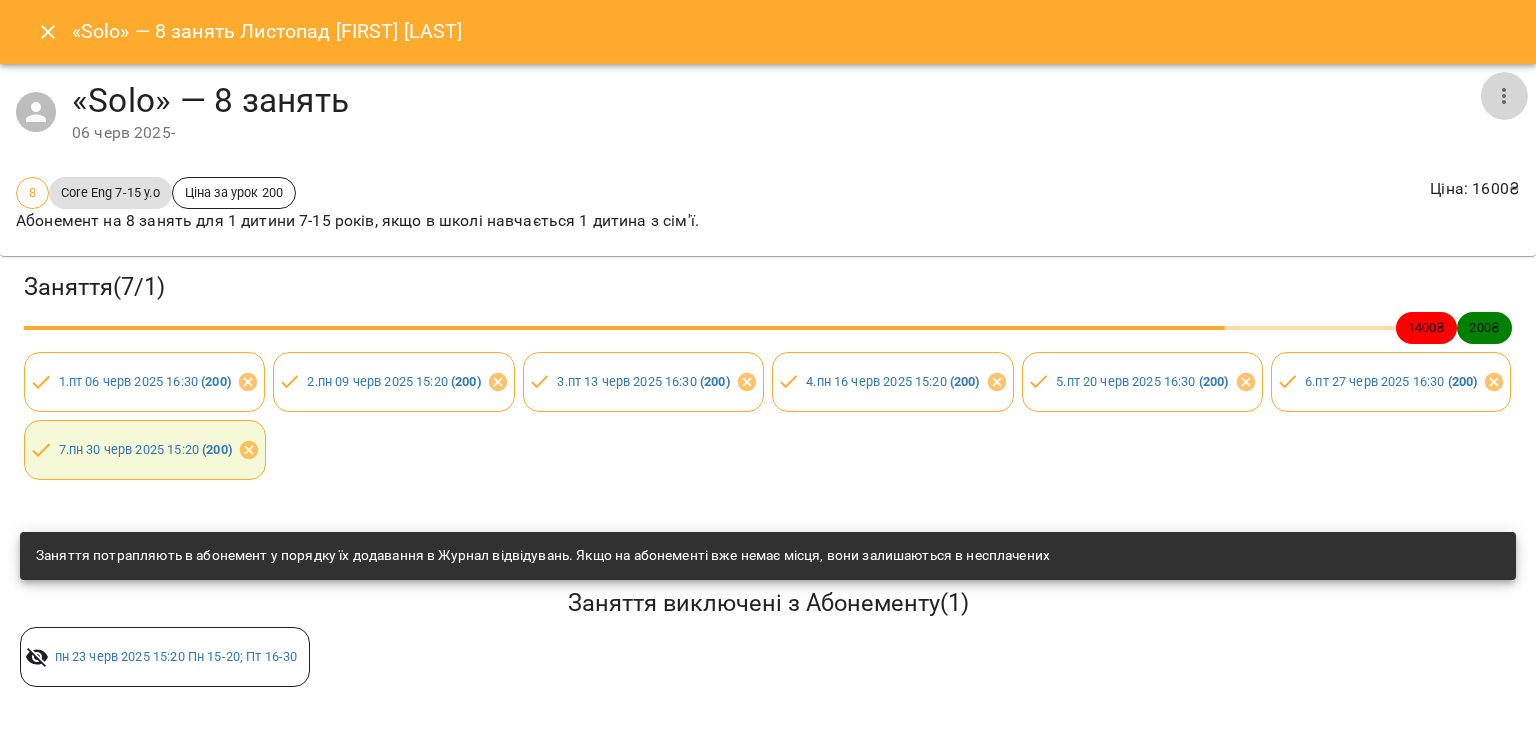 click at bounding box center (1504, 96) 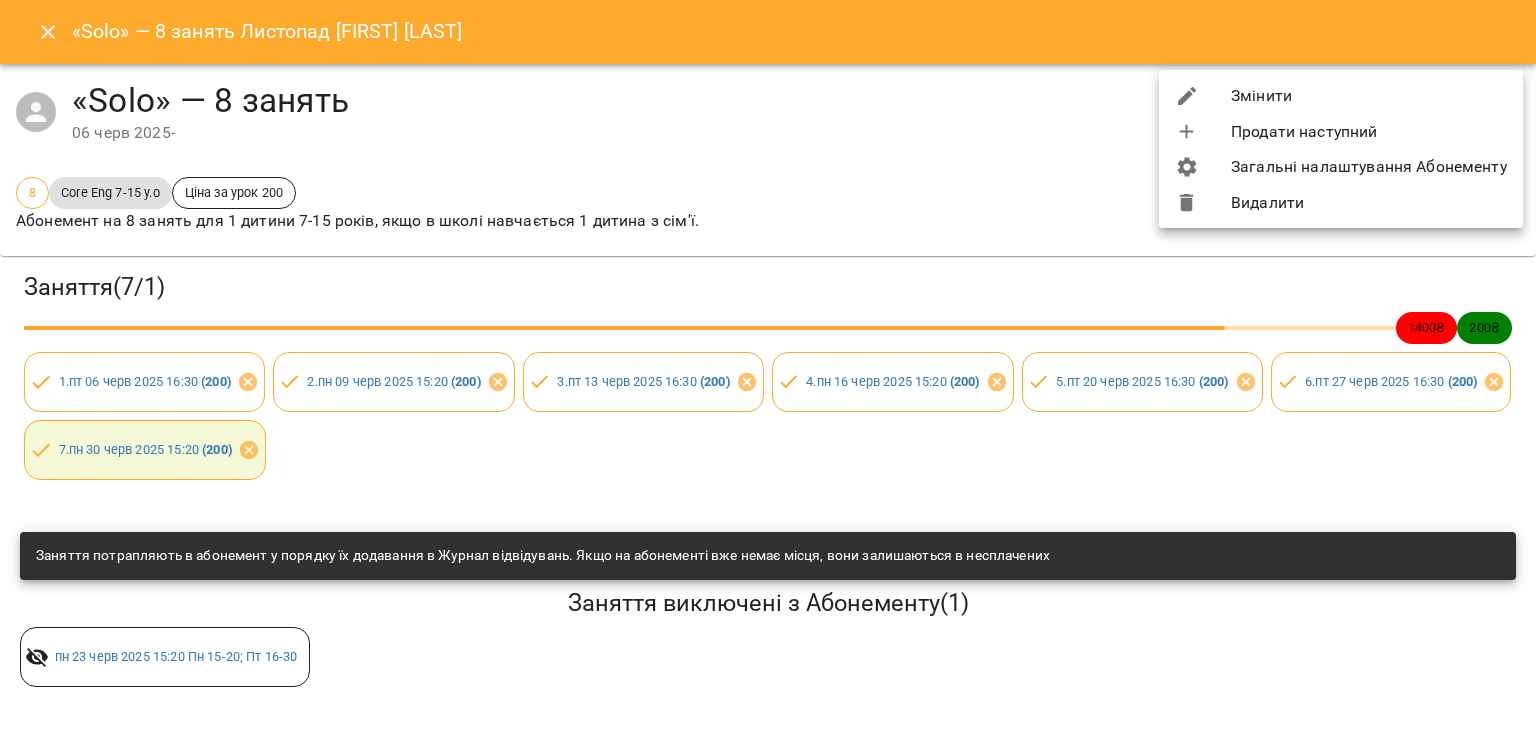 click on "Видалити" at bounding box center (1341, 203) 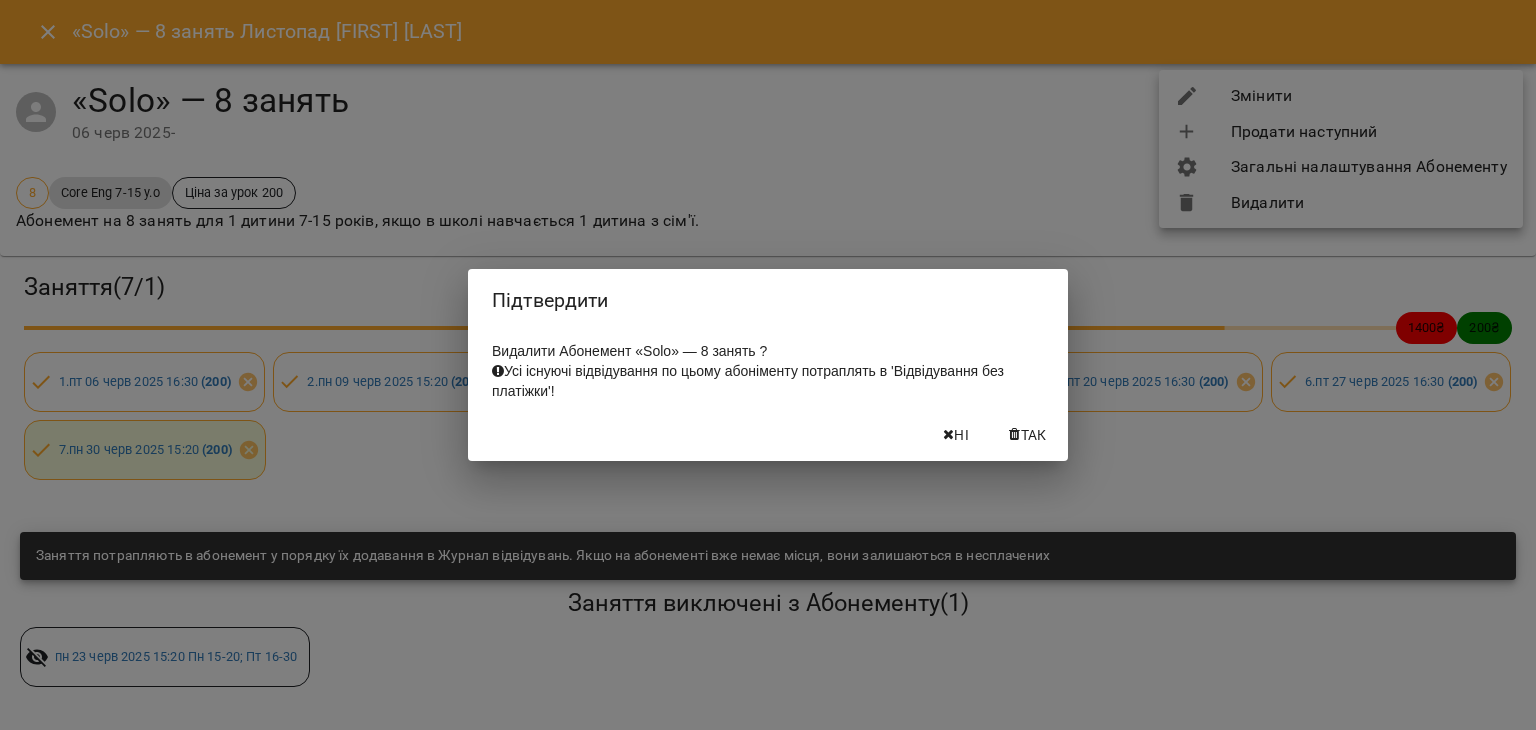 click on "Так" at bounding box center [1034, 435] 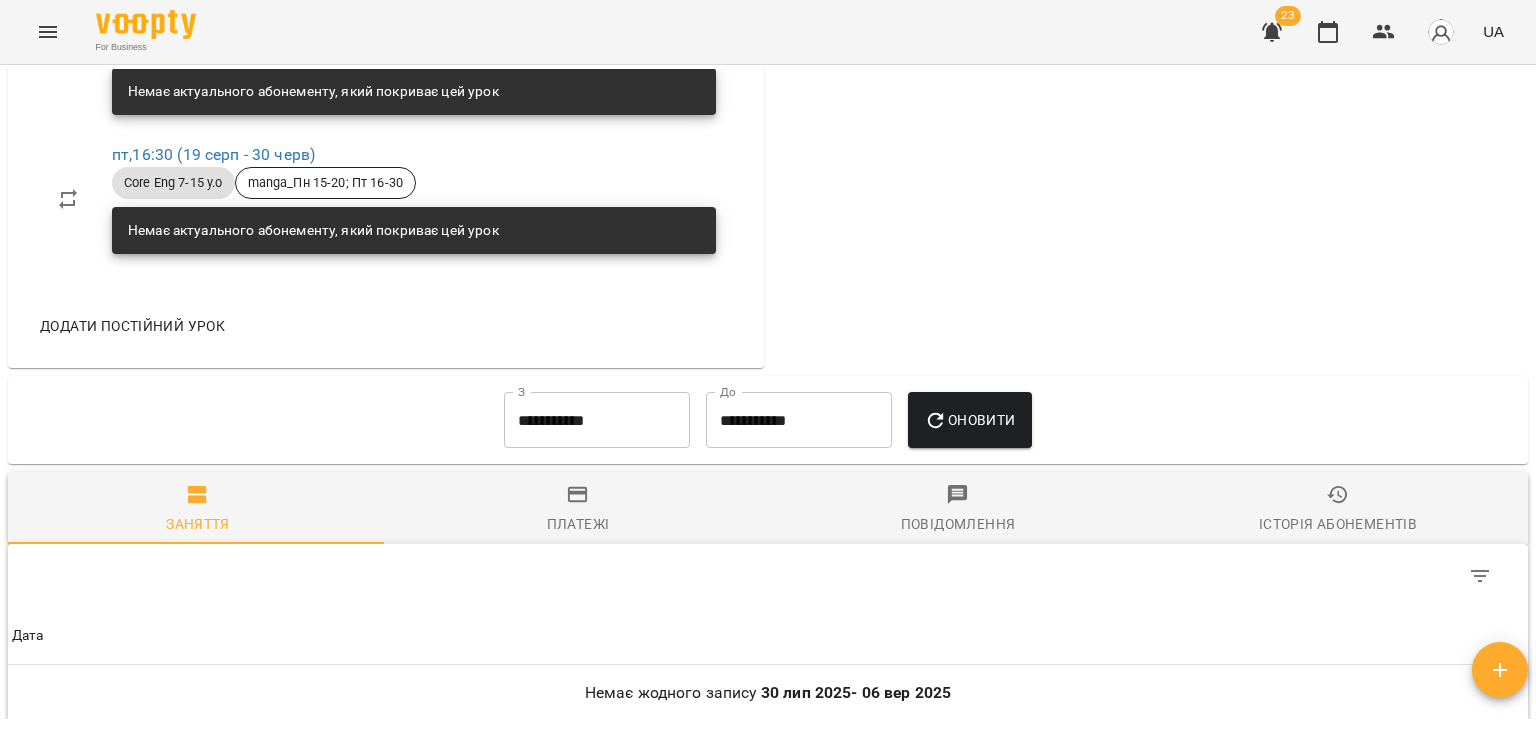scroll, scrollTop: 1104, scrollLeft: 0, axis: vertical 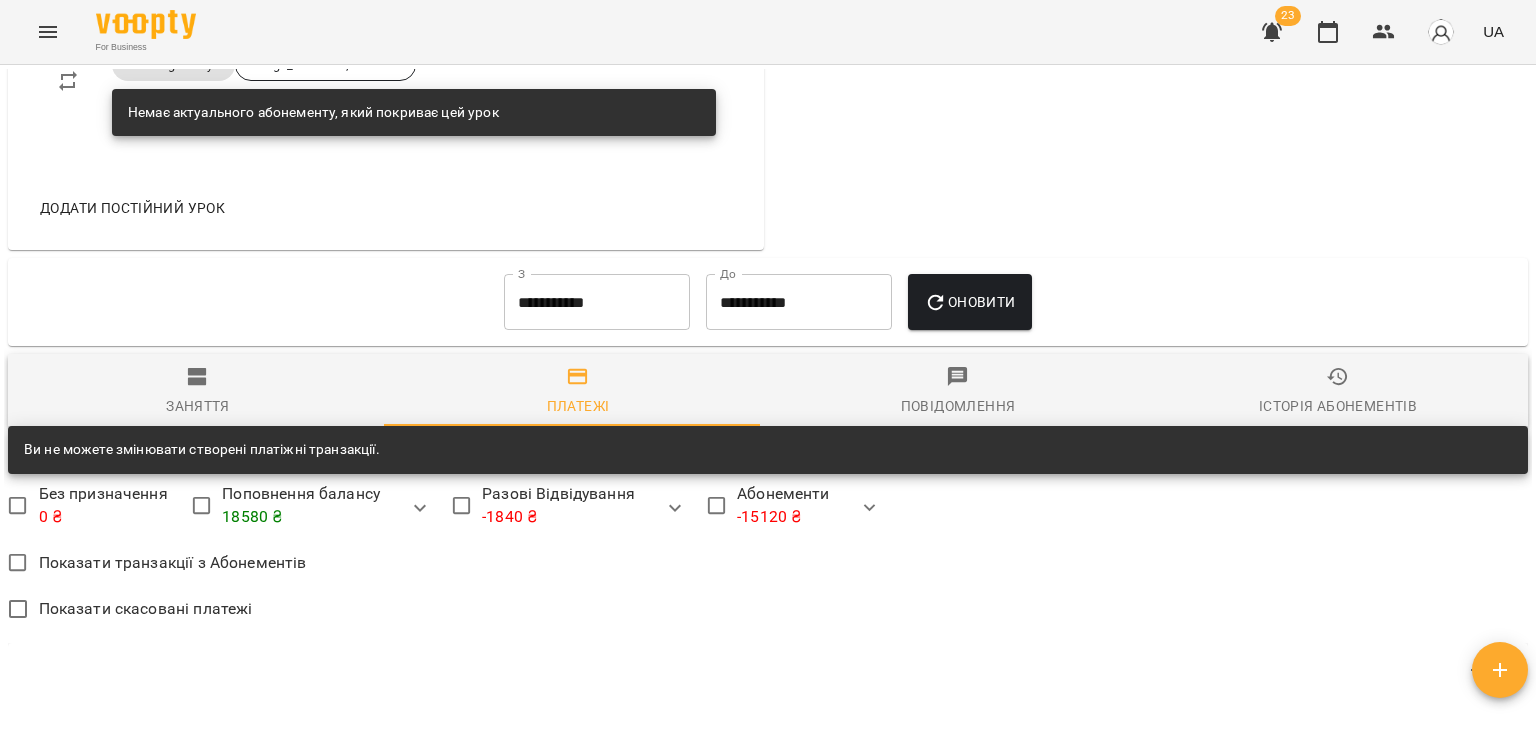 click on "**********" at bounding box center [597, 302] 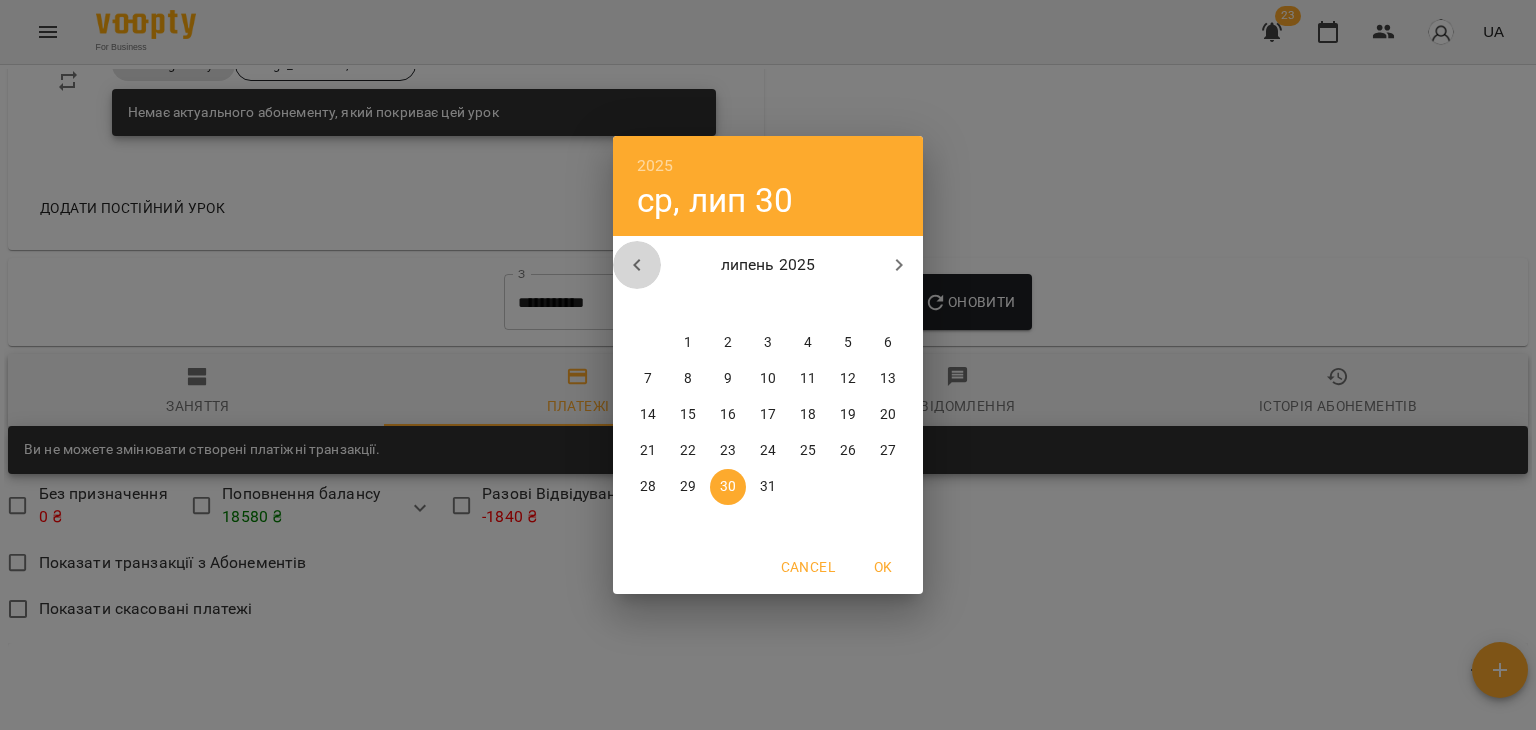 click at bounding box center (637, 265) 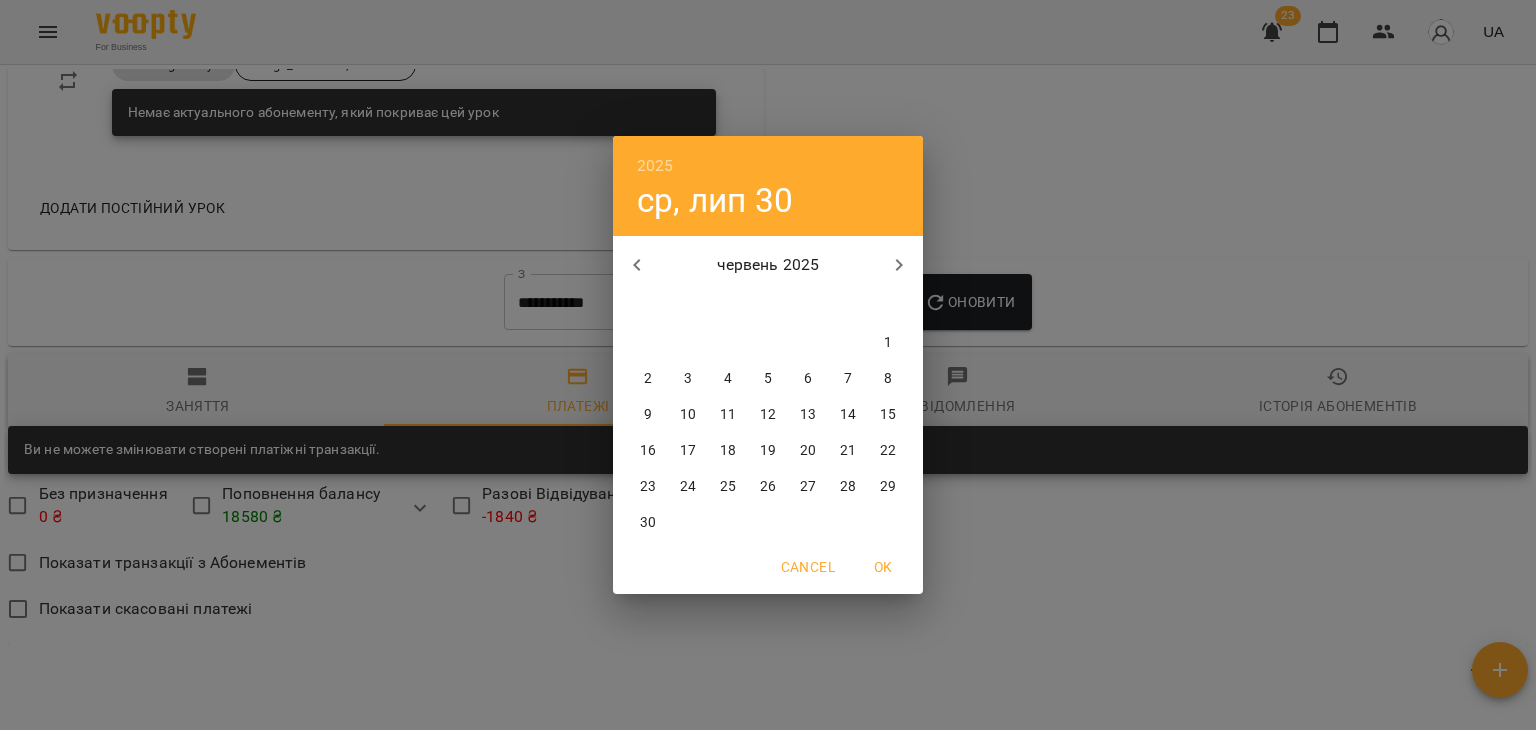 click on "1" at bounding box center (888, 343) 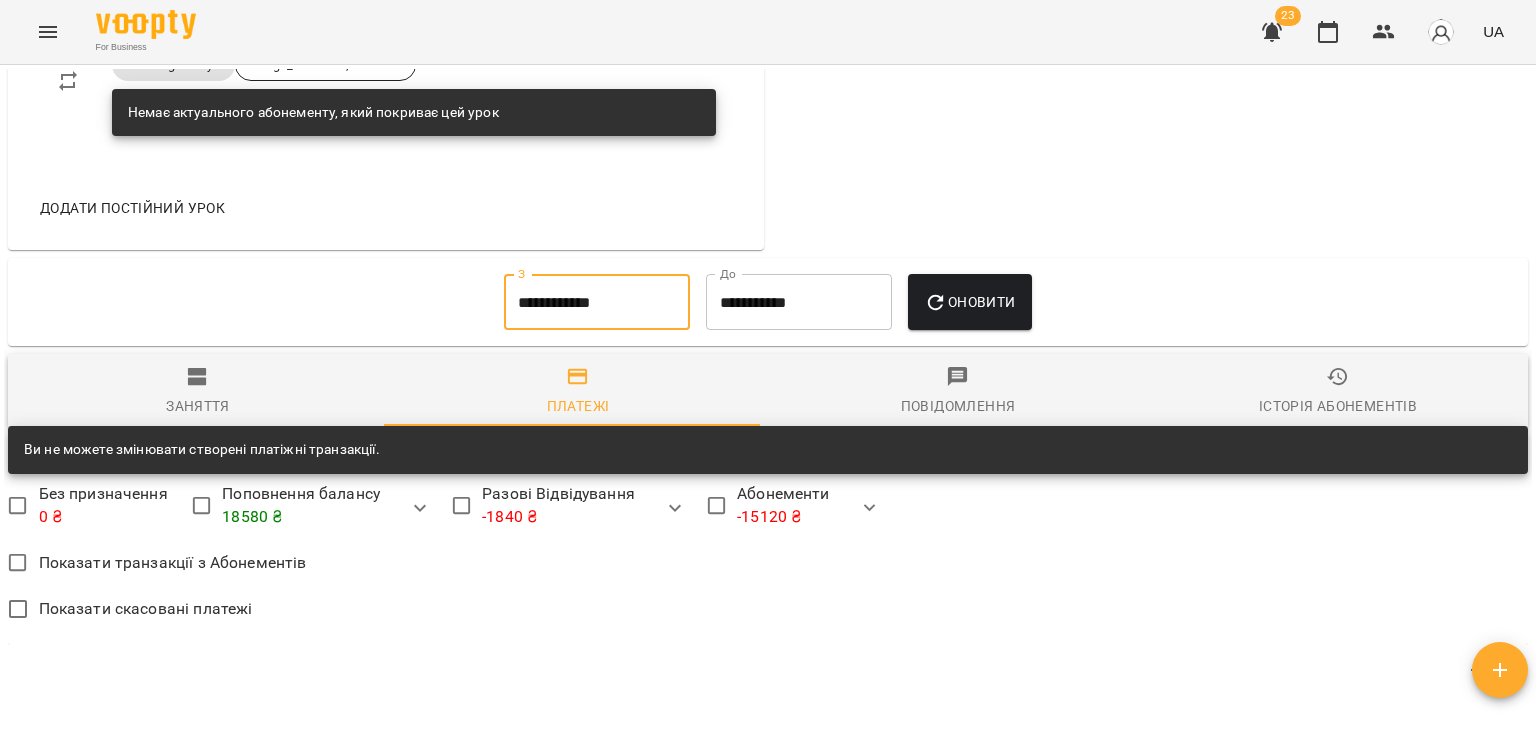 click on "Оновити" at bounding box center (969, 302) 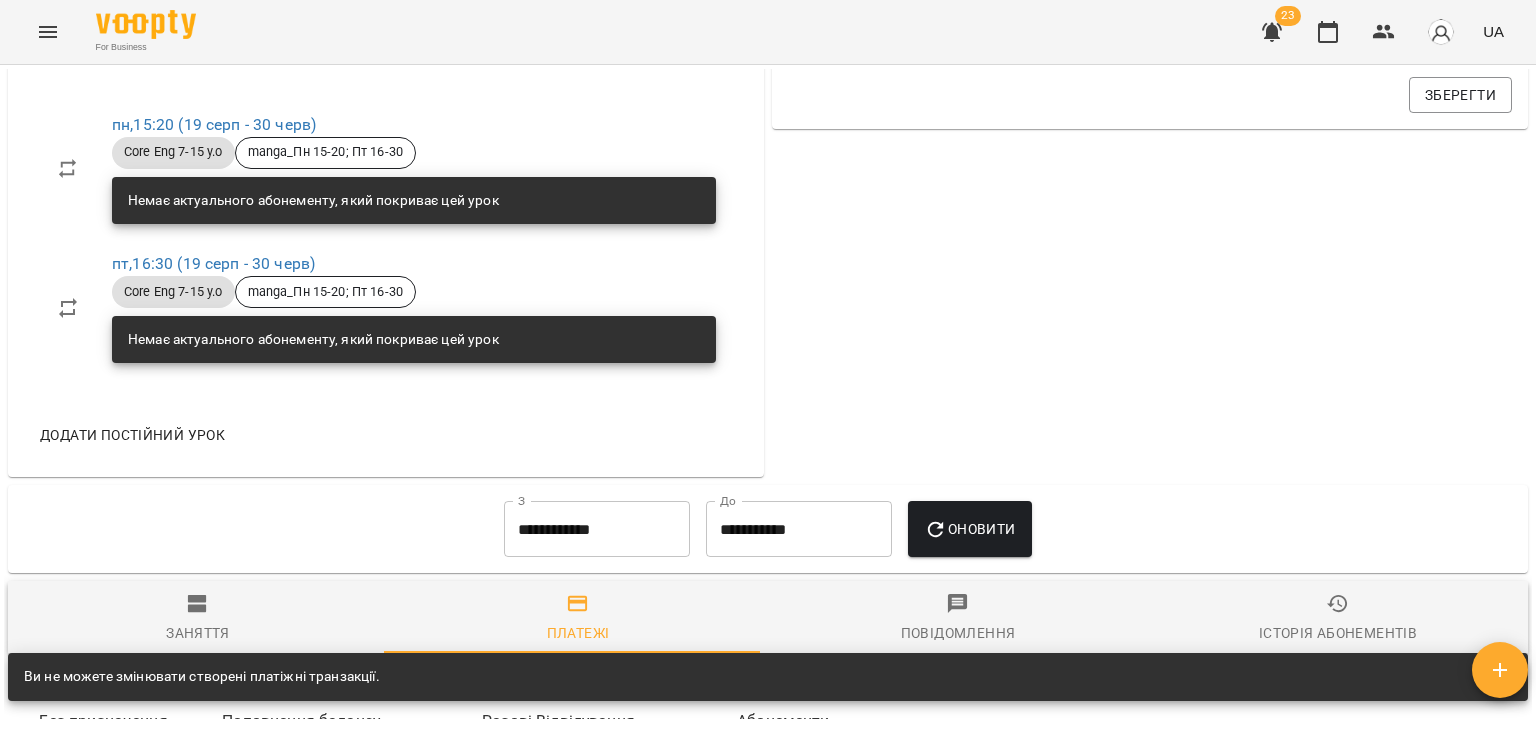scroll, scrollTop: 1030, scrollLeft: 0, axis: vertical 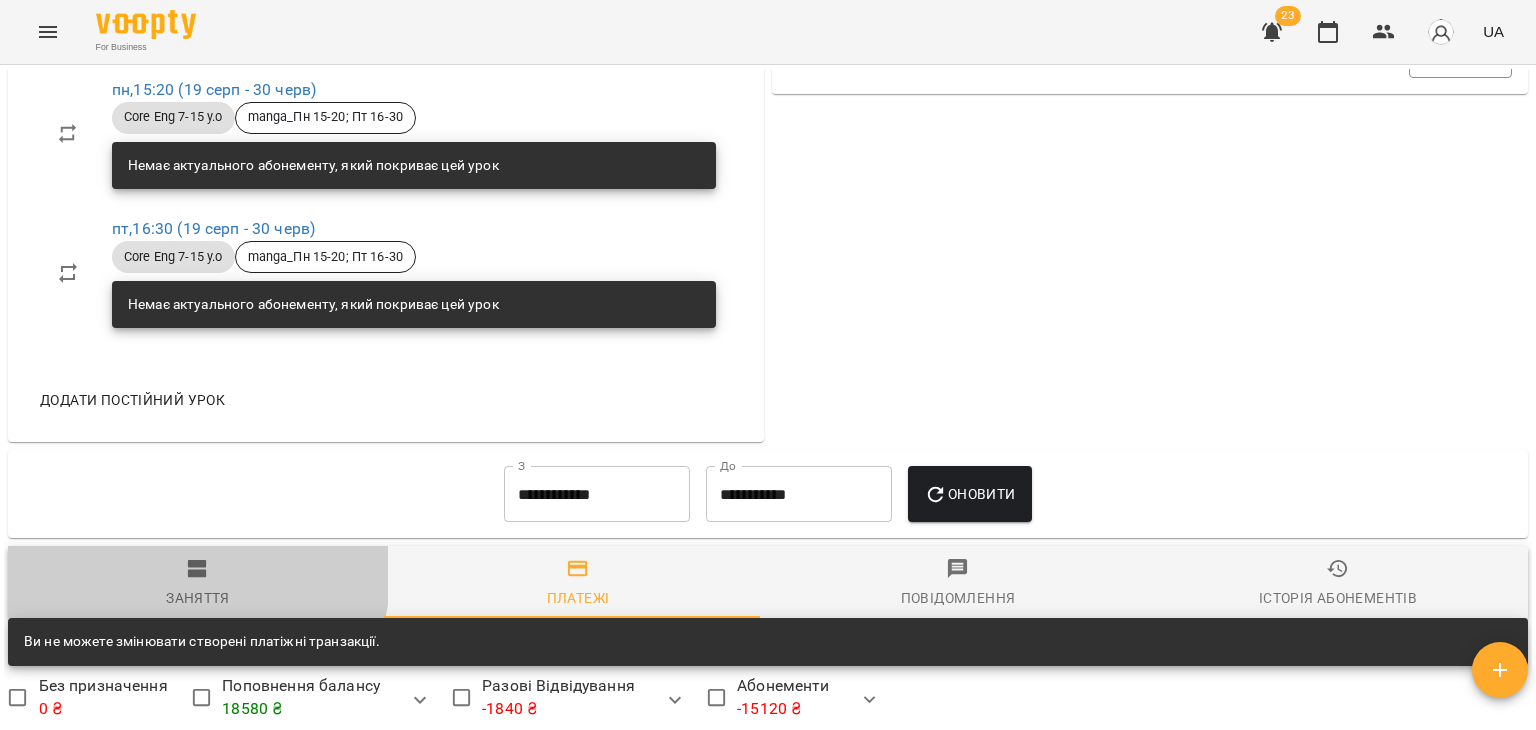 drag, startPoint x: 247, startPoint y: 586, endPoint x: 190, endPoint y: 577, distance: 57.706154 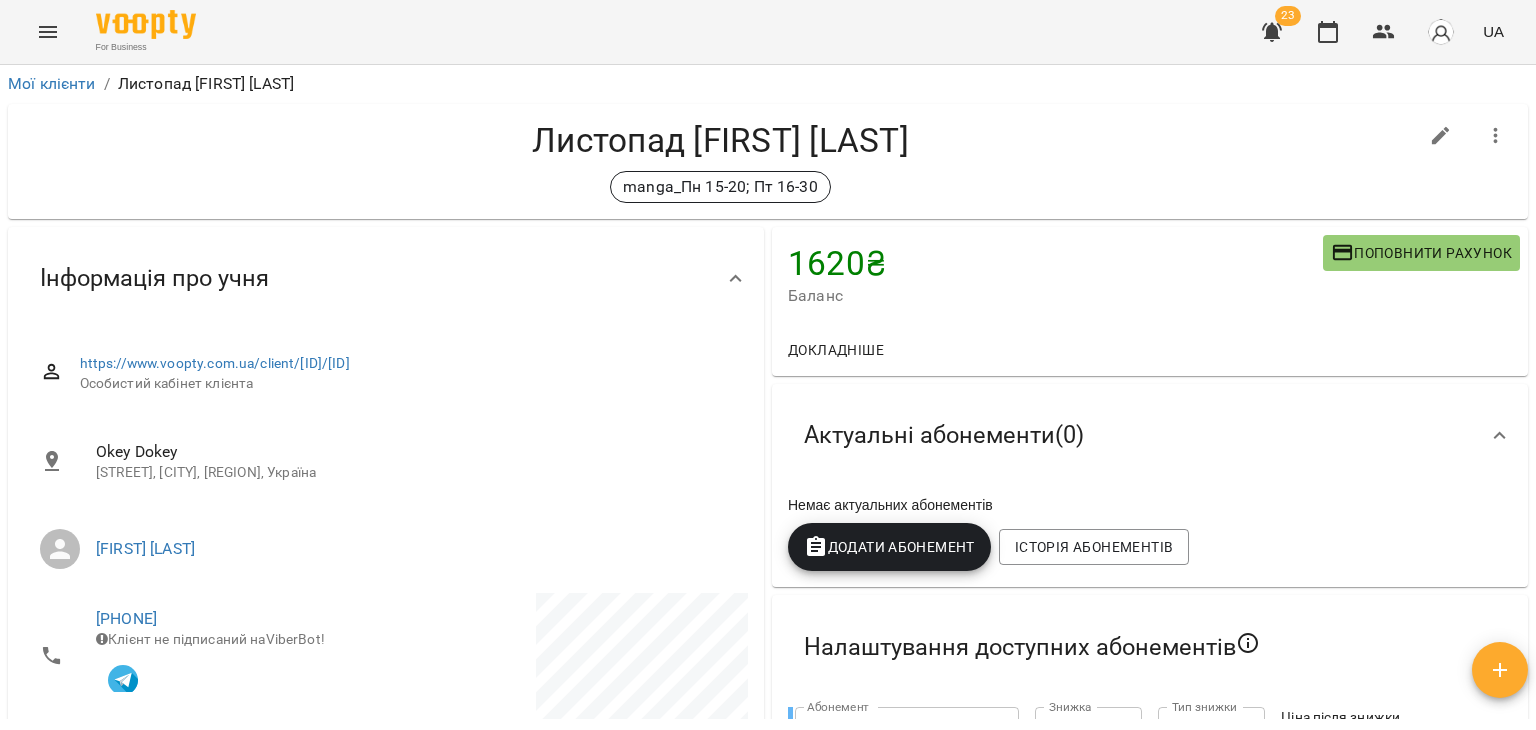 scroll, scrollTop: 0, scrollLeft: 0, axis: both 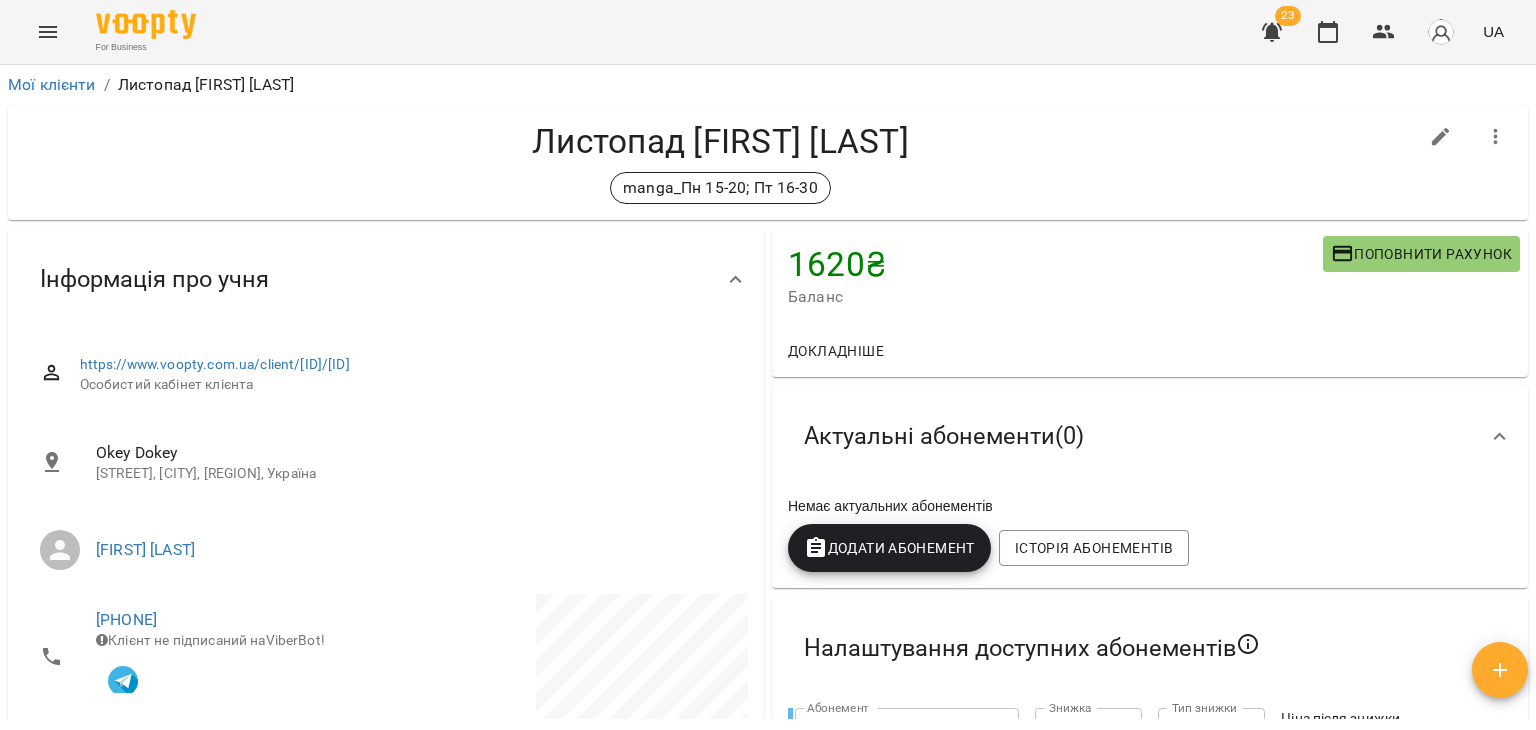 click on "Додати Абонемент" at bounding box center (889, 548) 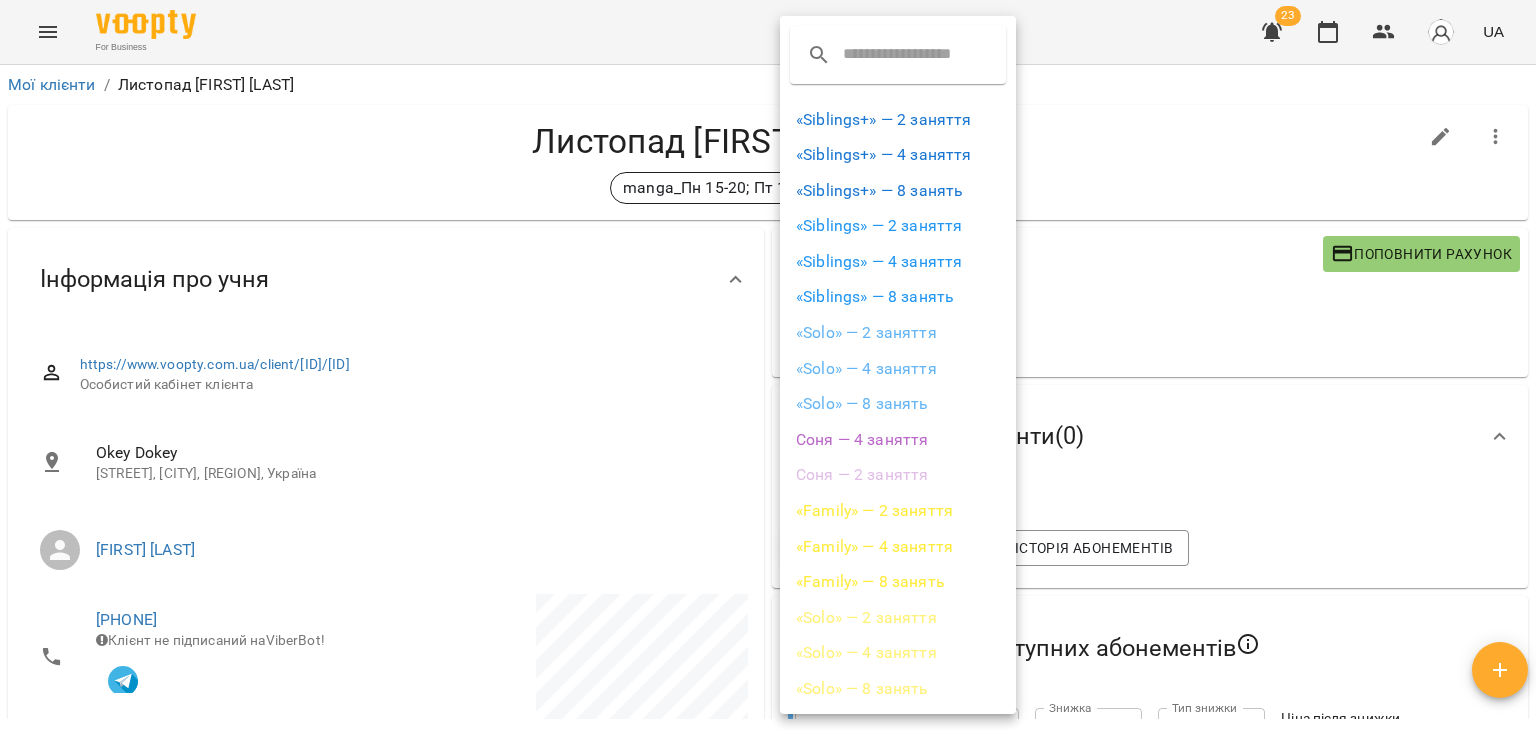 click on "«Solo» — 4 заняття" at bounding box center [898, 369] 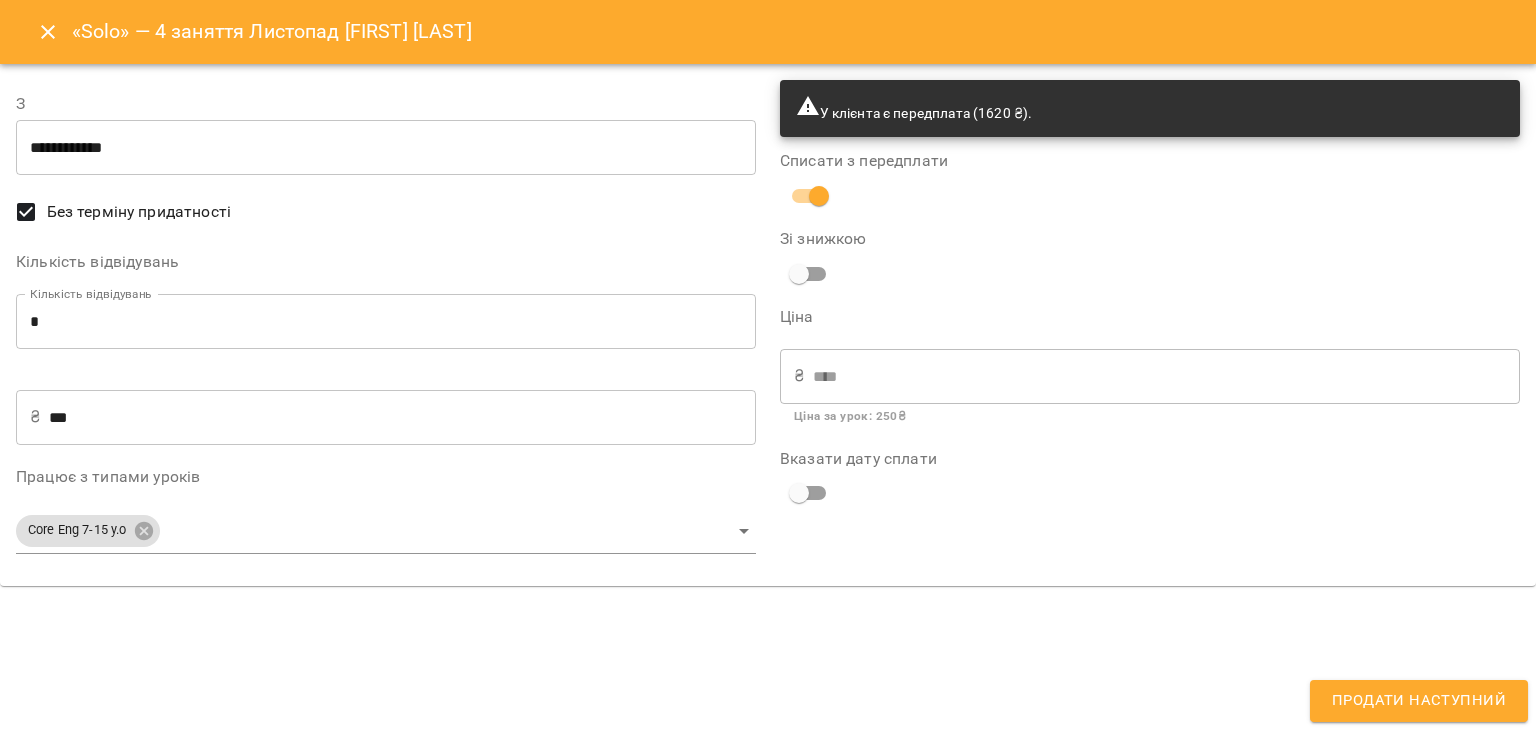 type on "**********" 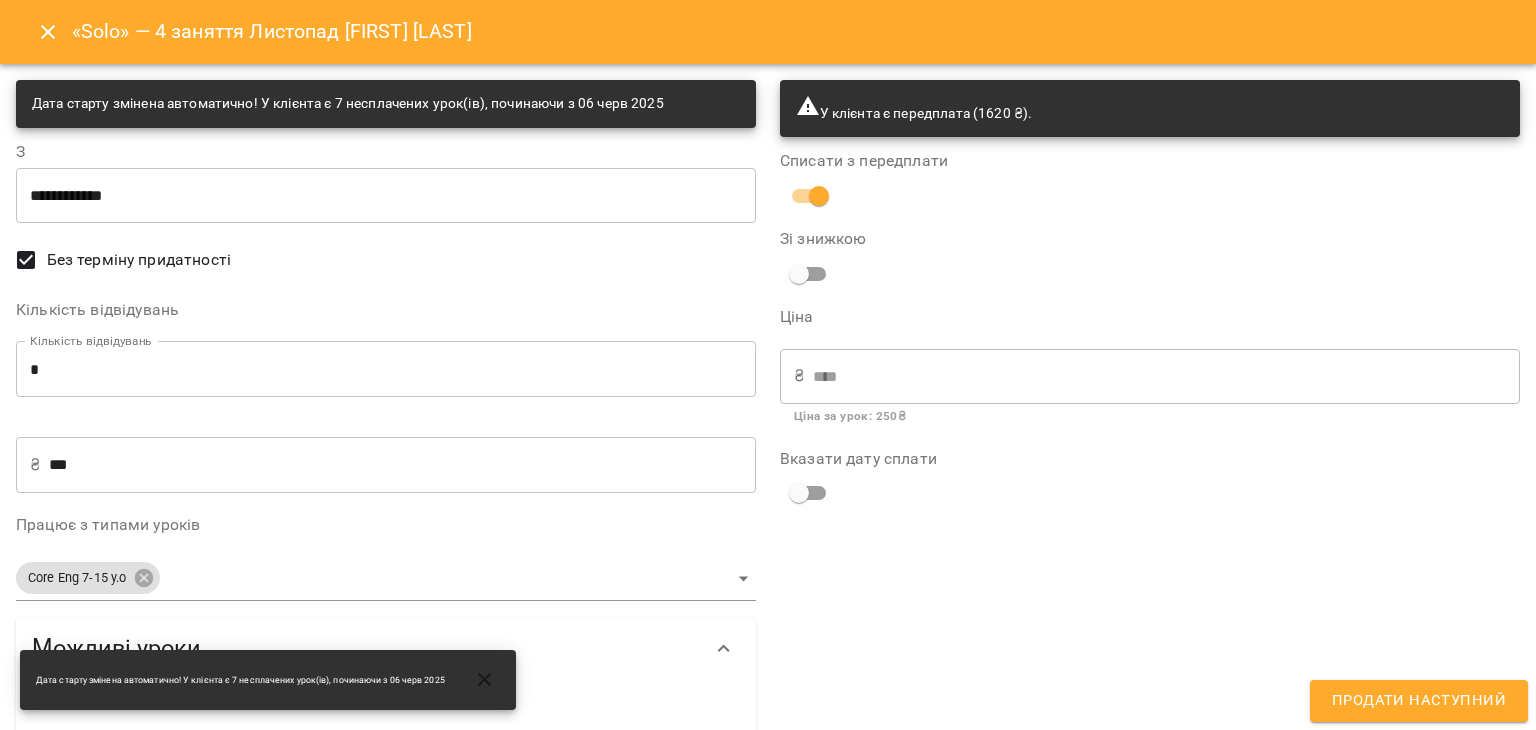 click on "Вказати дату сплати" at bounding box center (1150, 459) 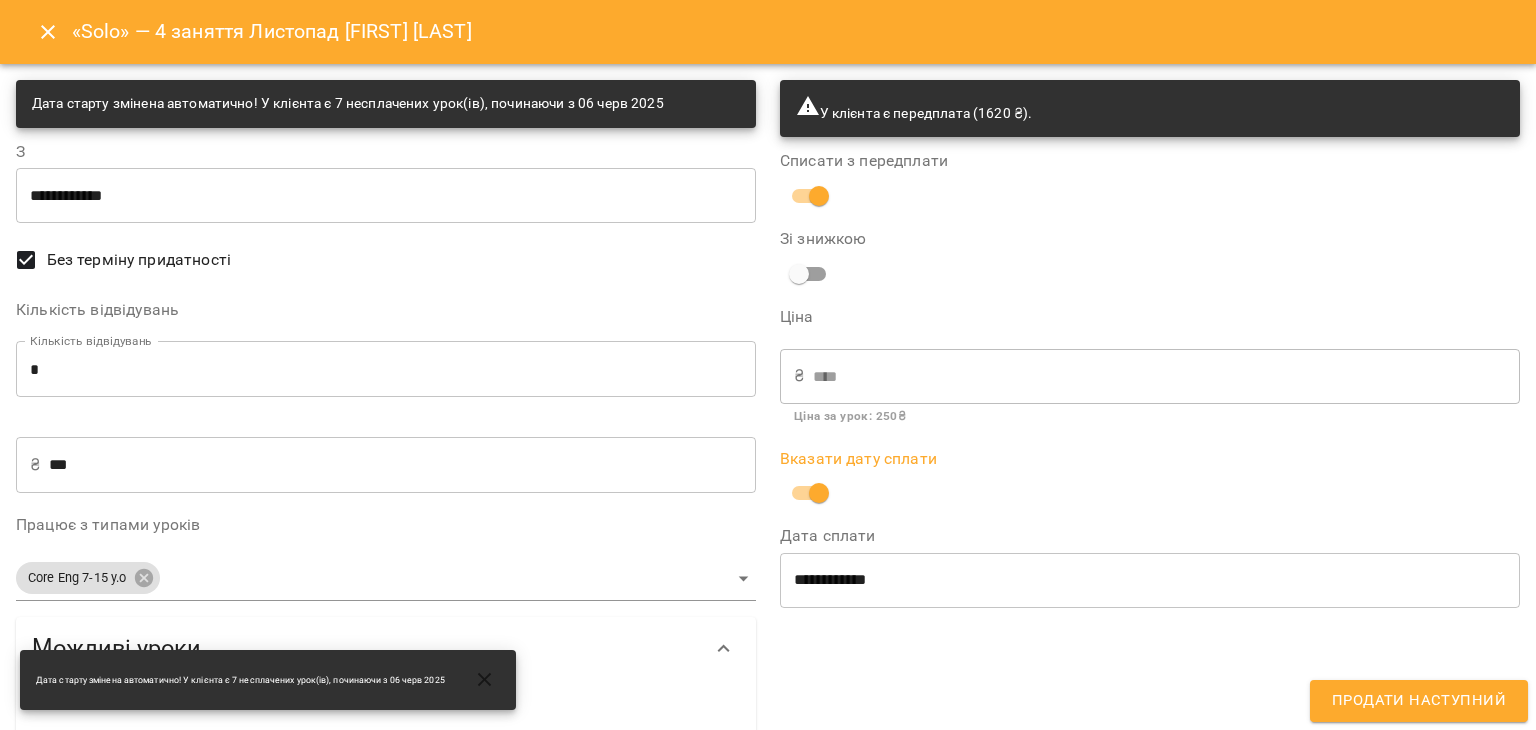 click on "**********" at bounding box center (1150, 580) 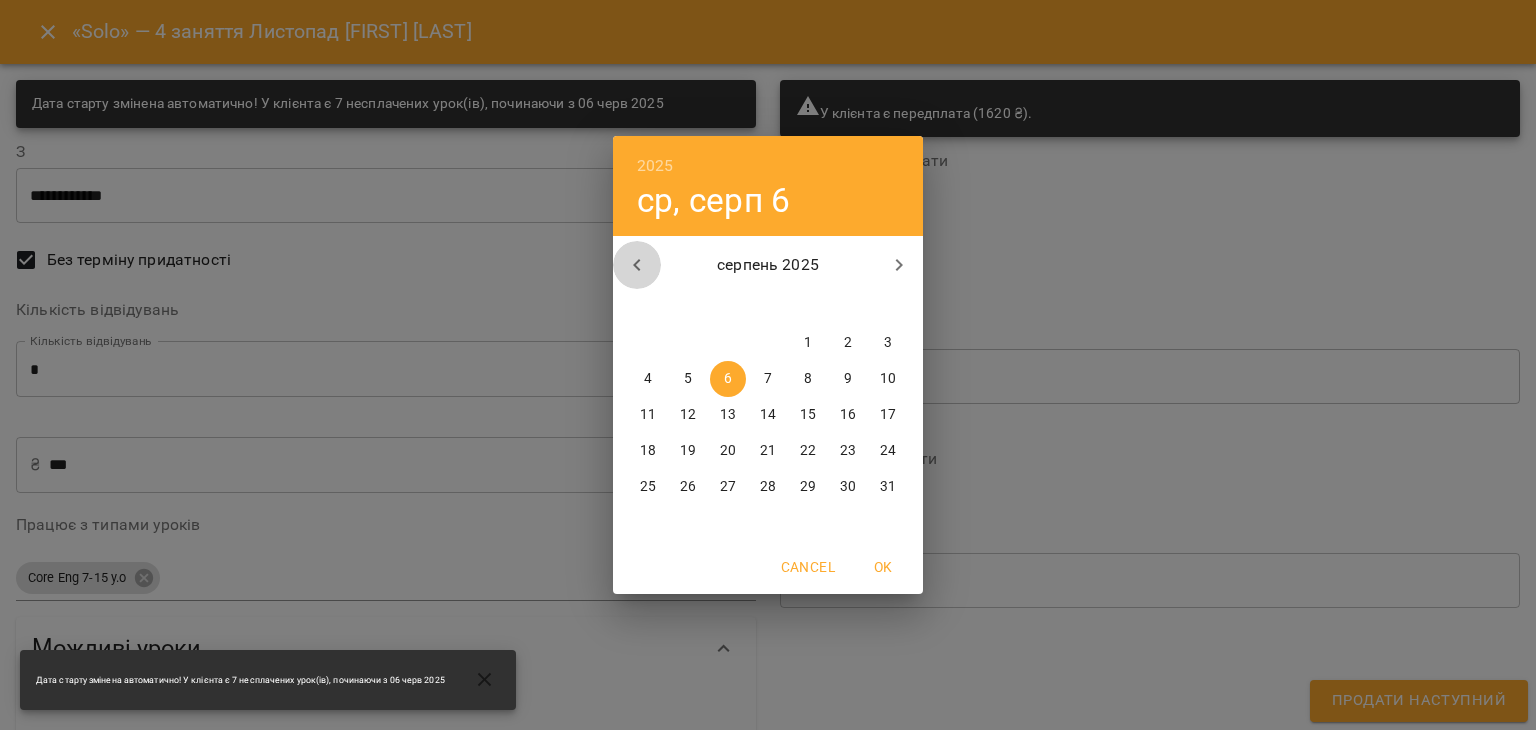 click at bounding box center (637, 265) 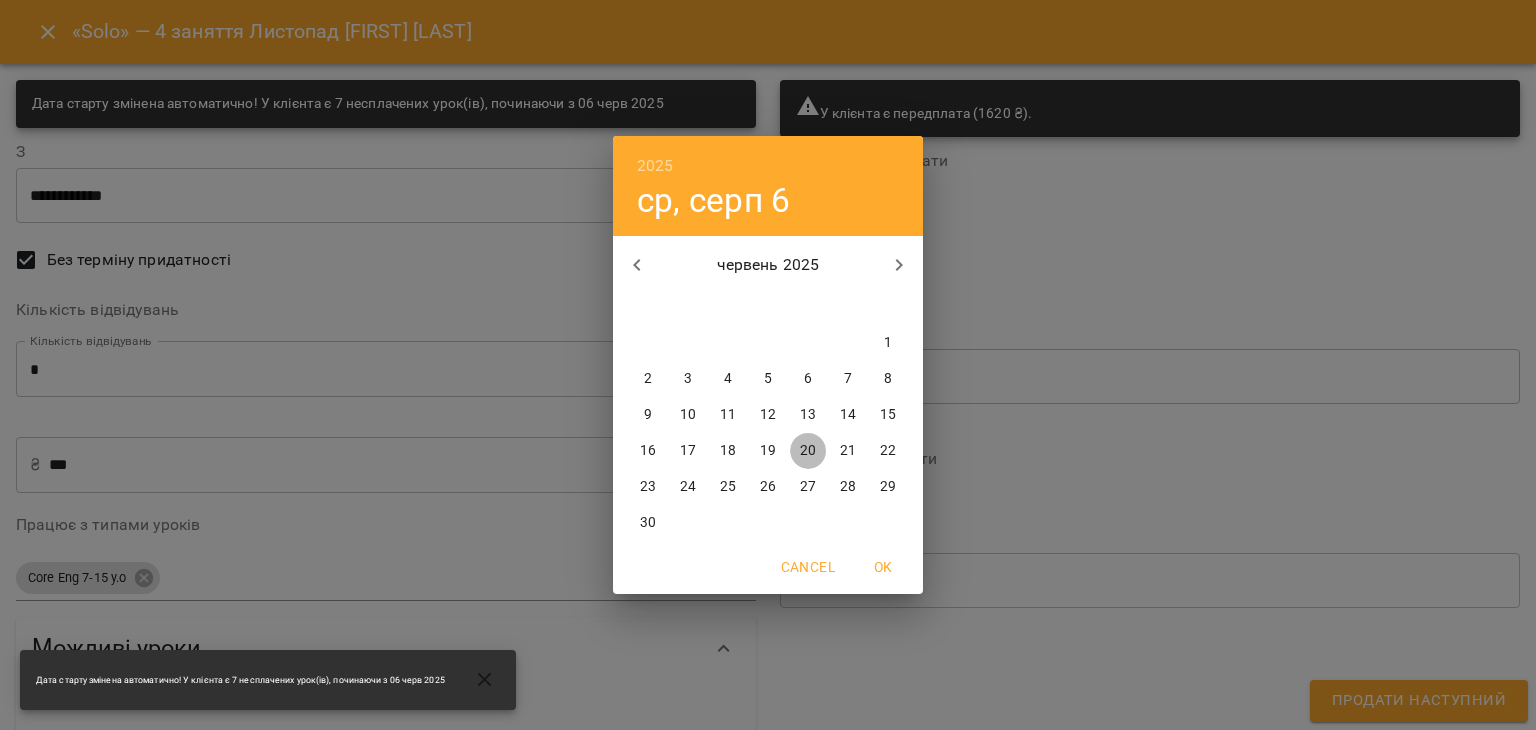 click on "20" at bounding box center [808, 451] 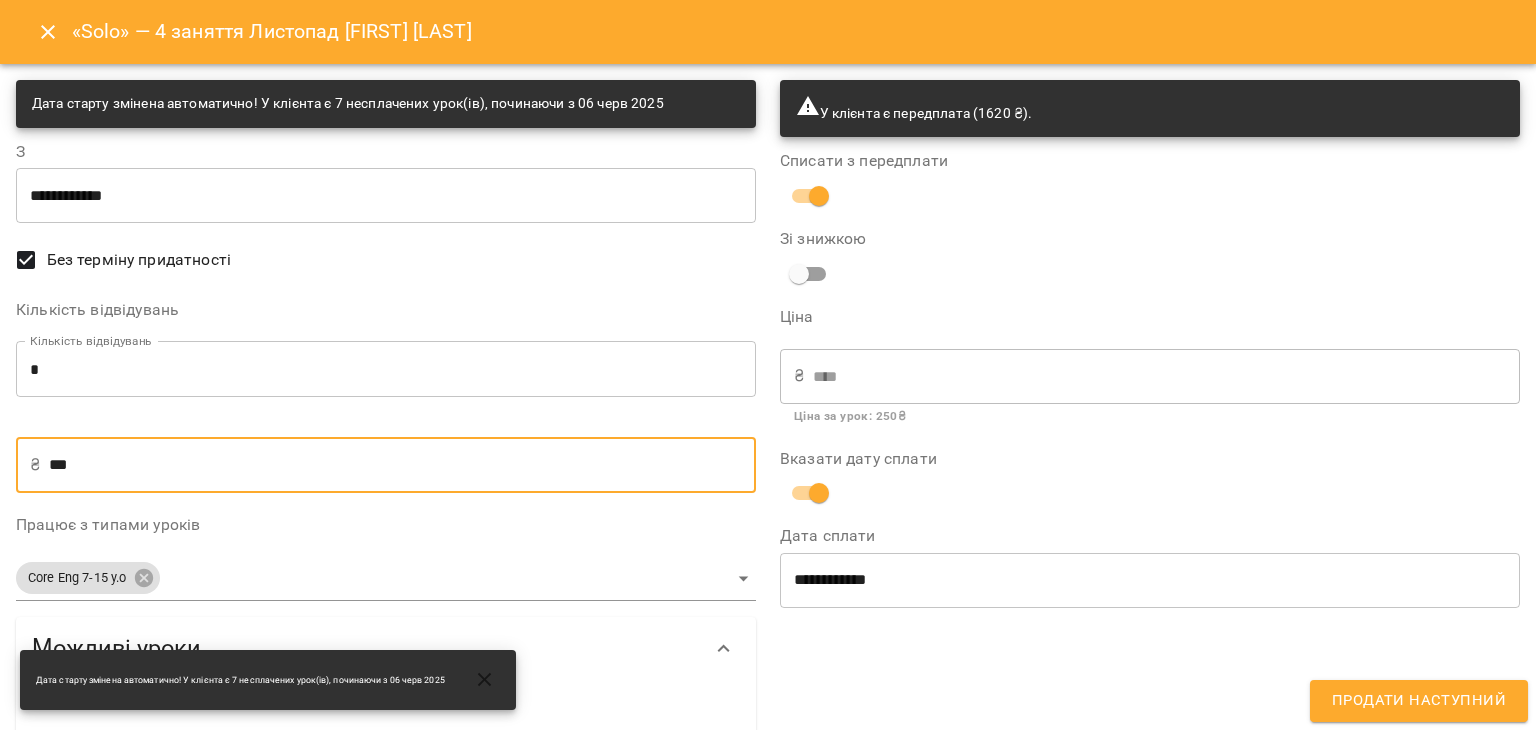 drag, startPoint x: 168, startPoint y: 447, endPoint x: 0, endPoint y: 504, distance: 177.40631 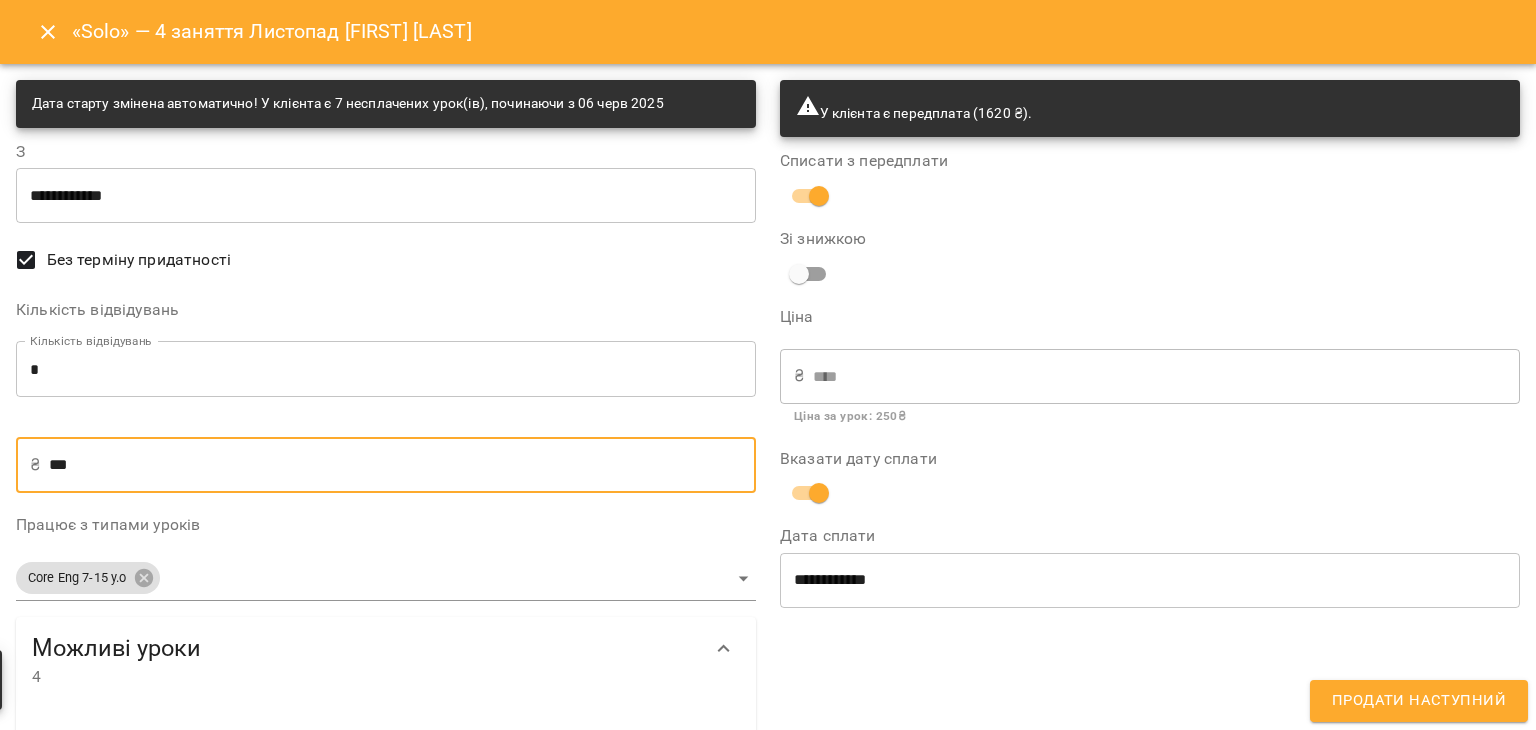 type on "*" 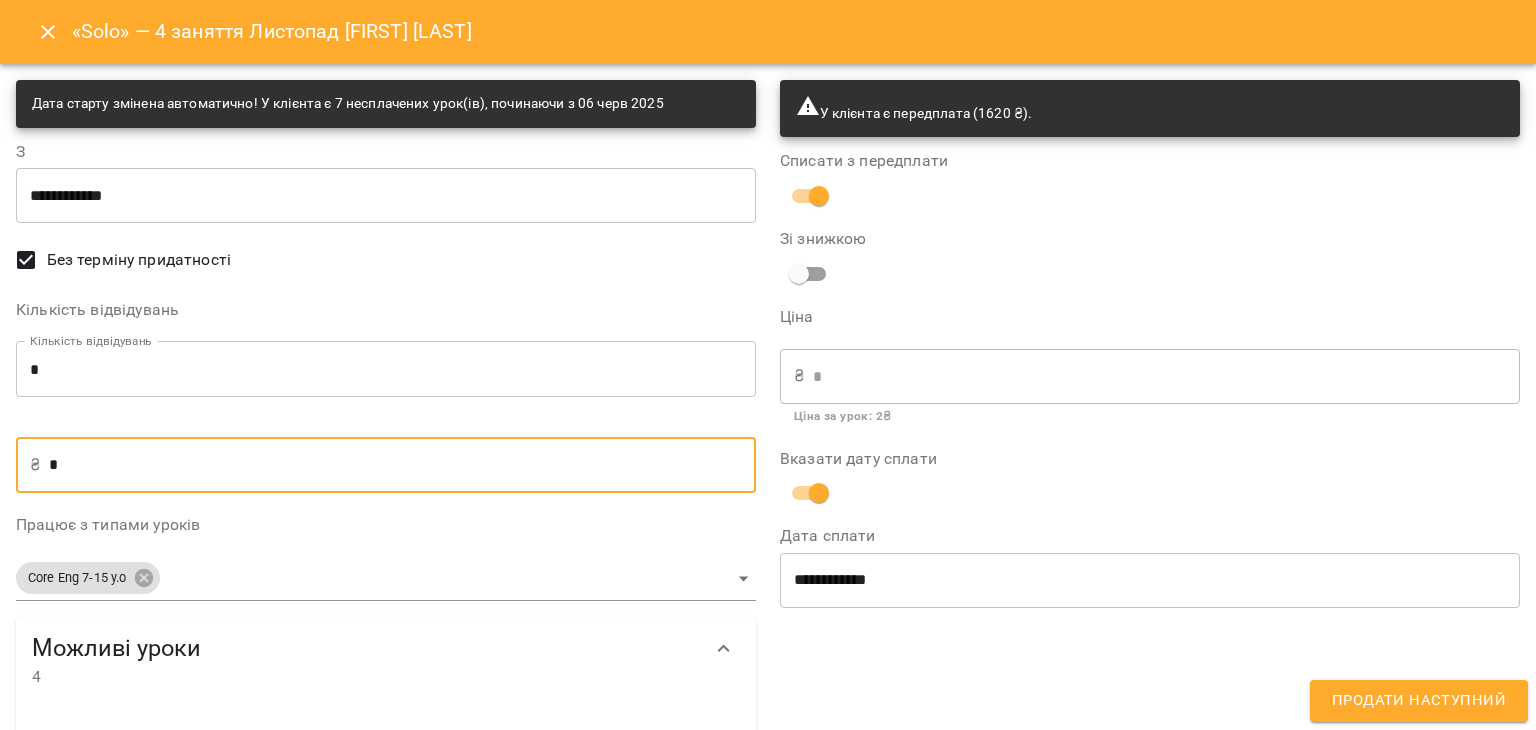 type on "**" 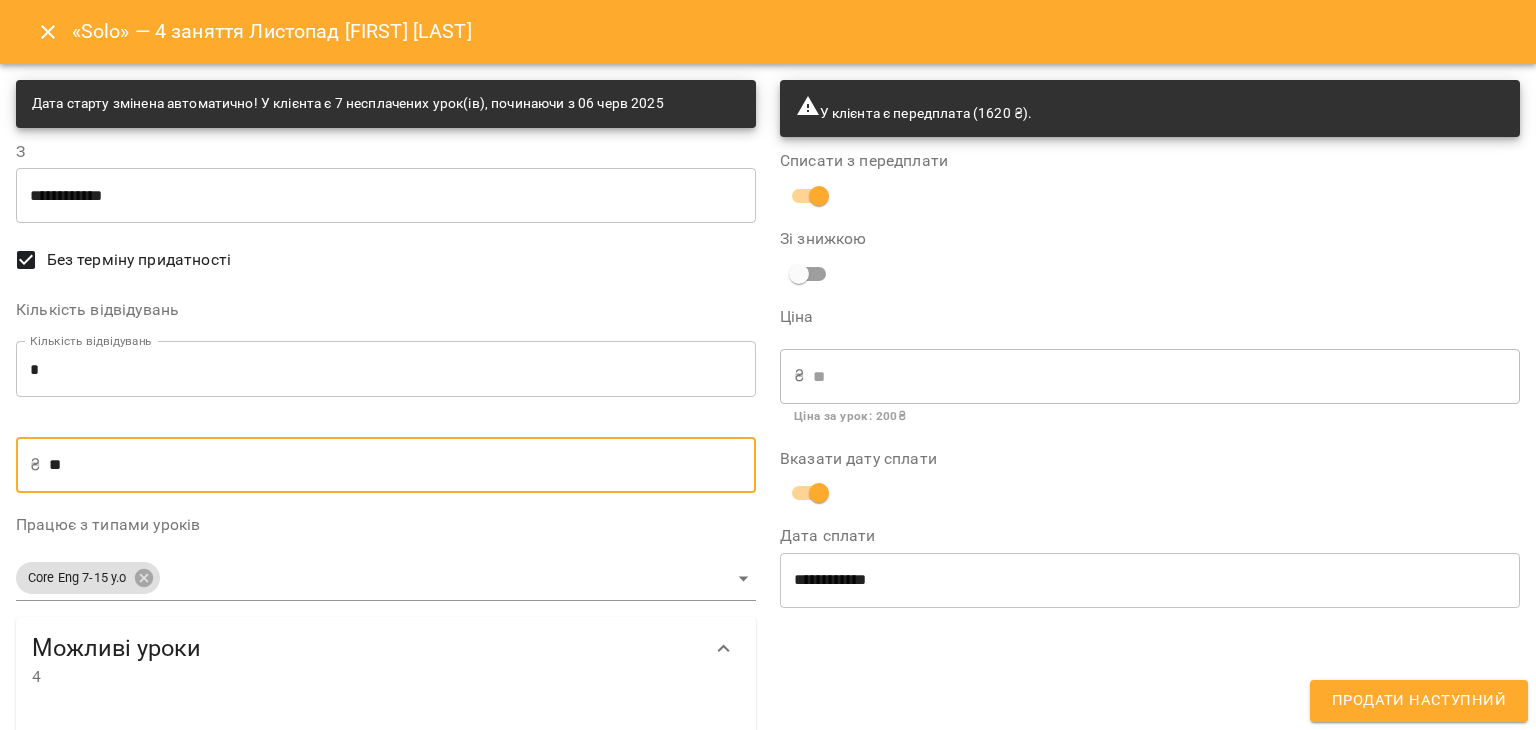 type on "***" 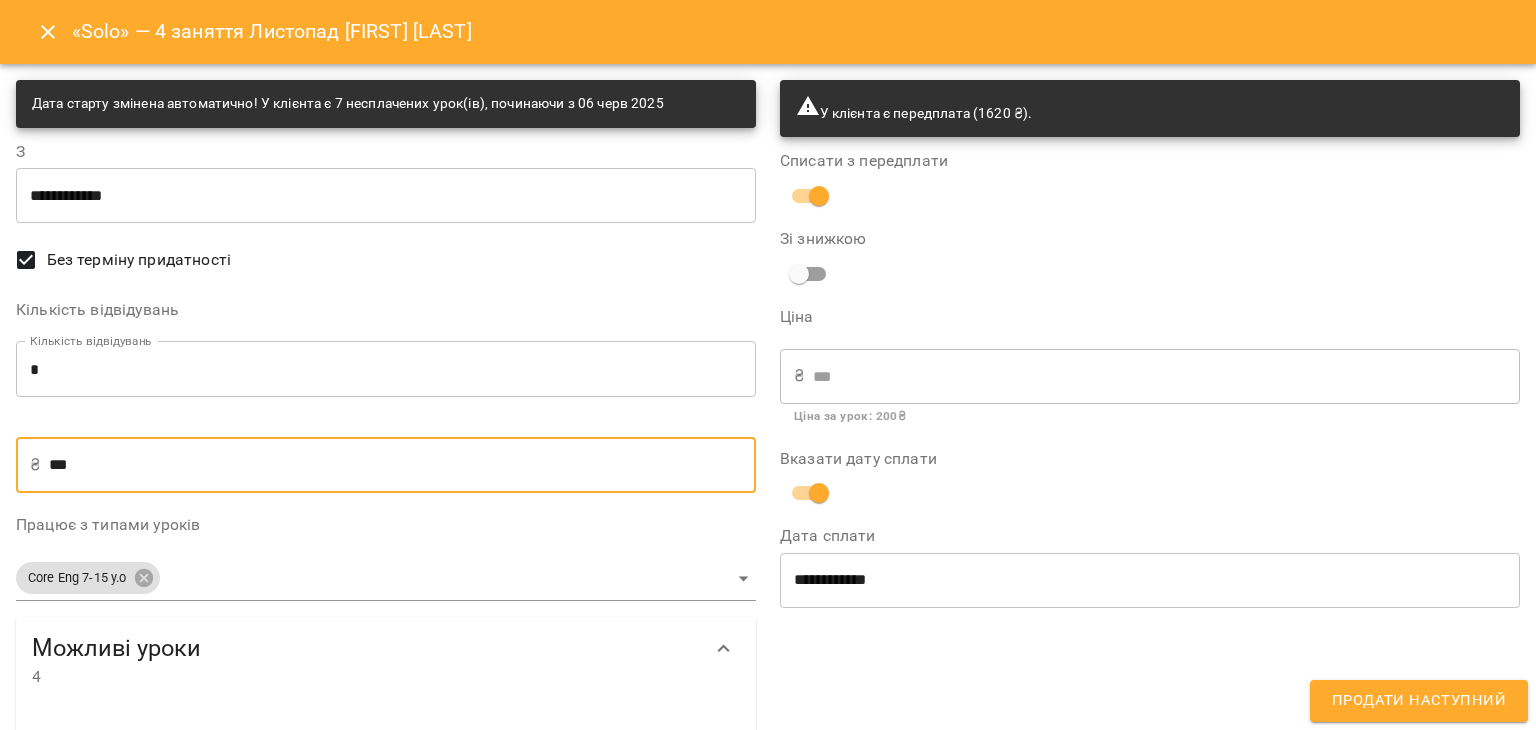 type on "***" 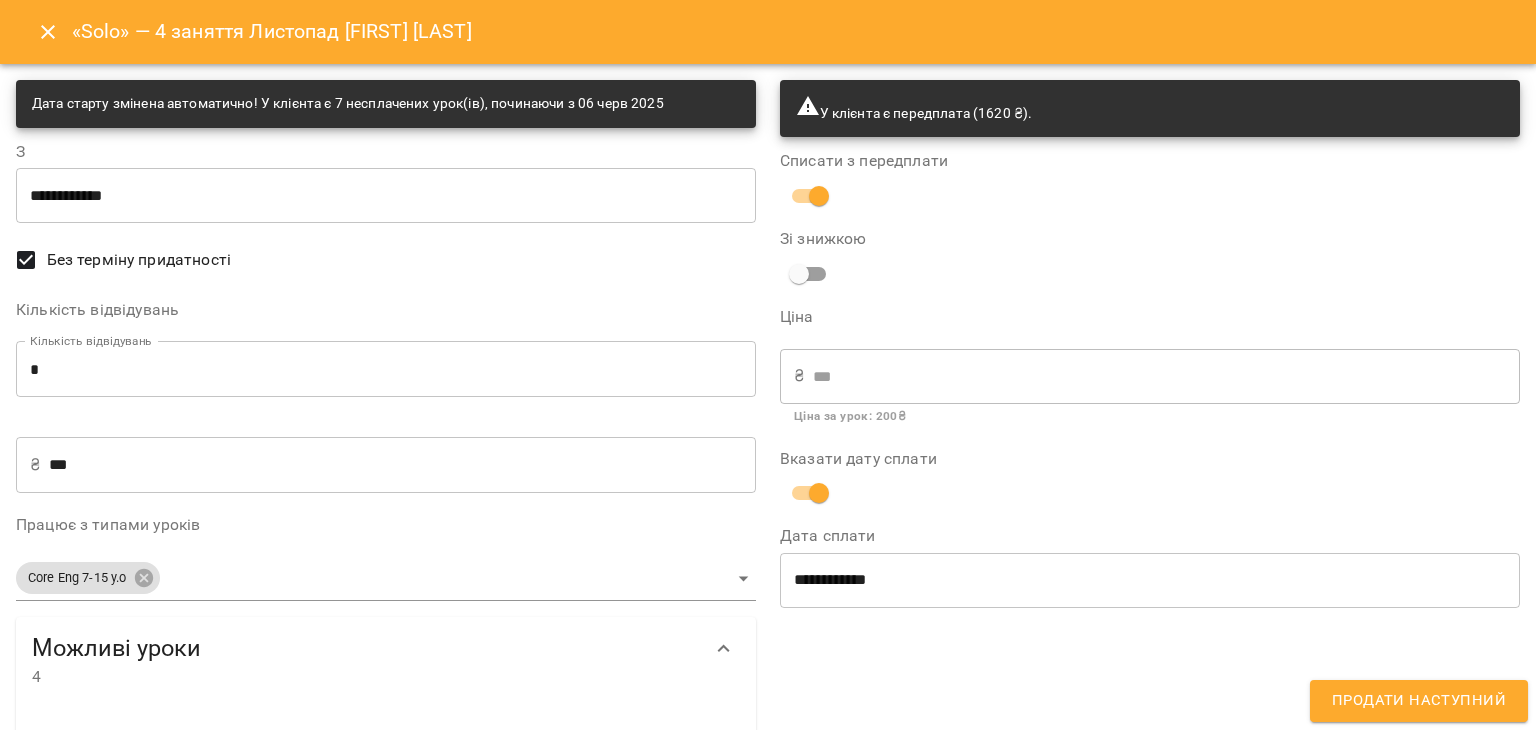 click on "**********" at bounding box center (1150, 562) 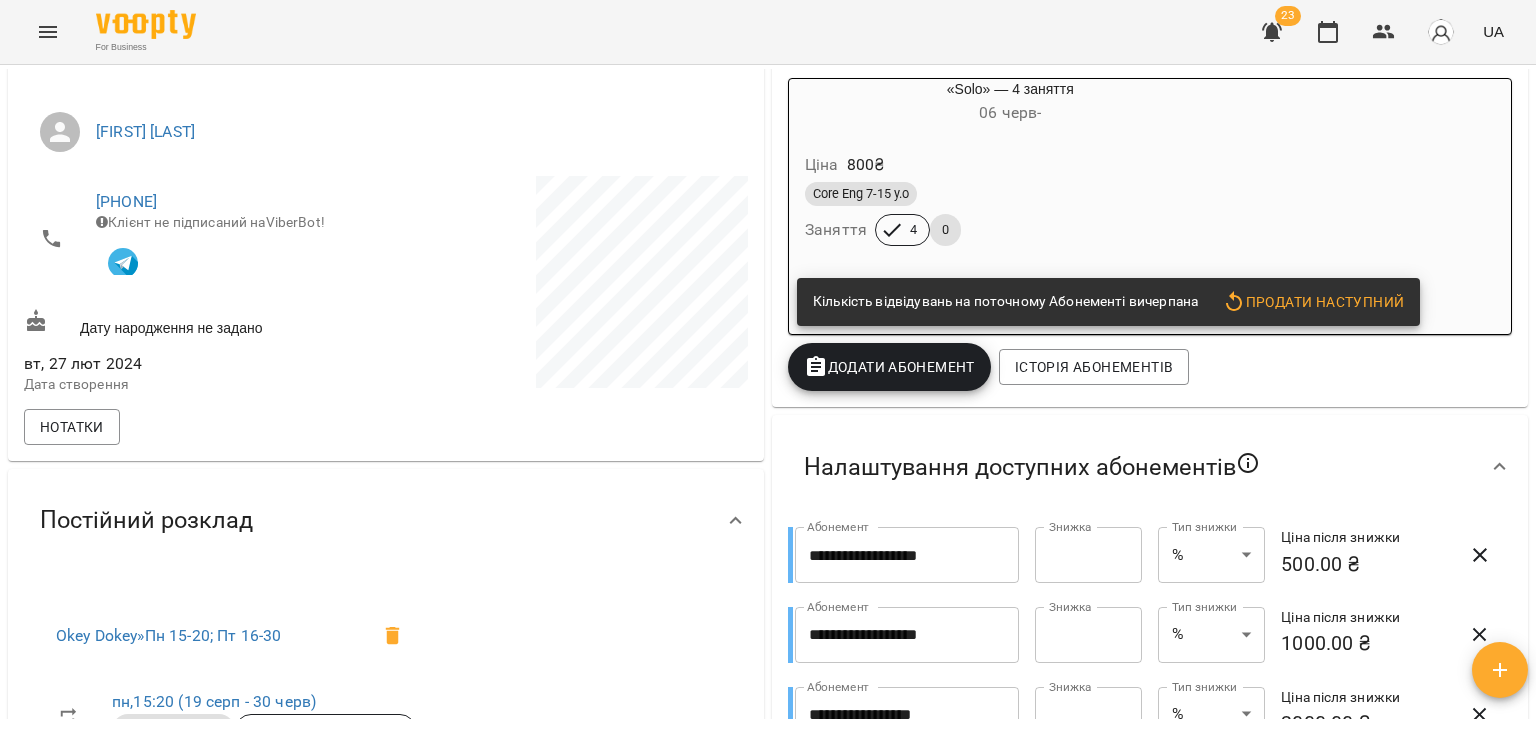 scroll, scrollTop: 416, scrollLeft: 0, axis: vertical 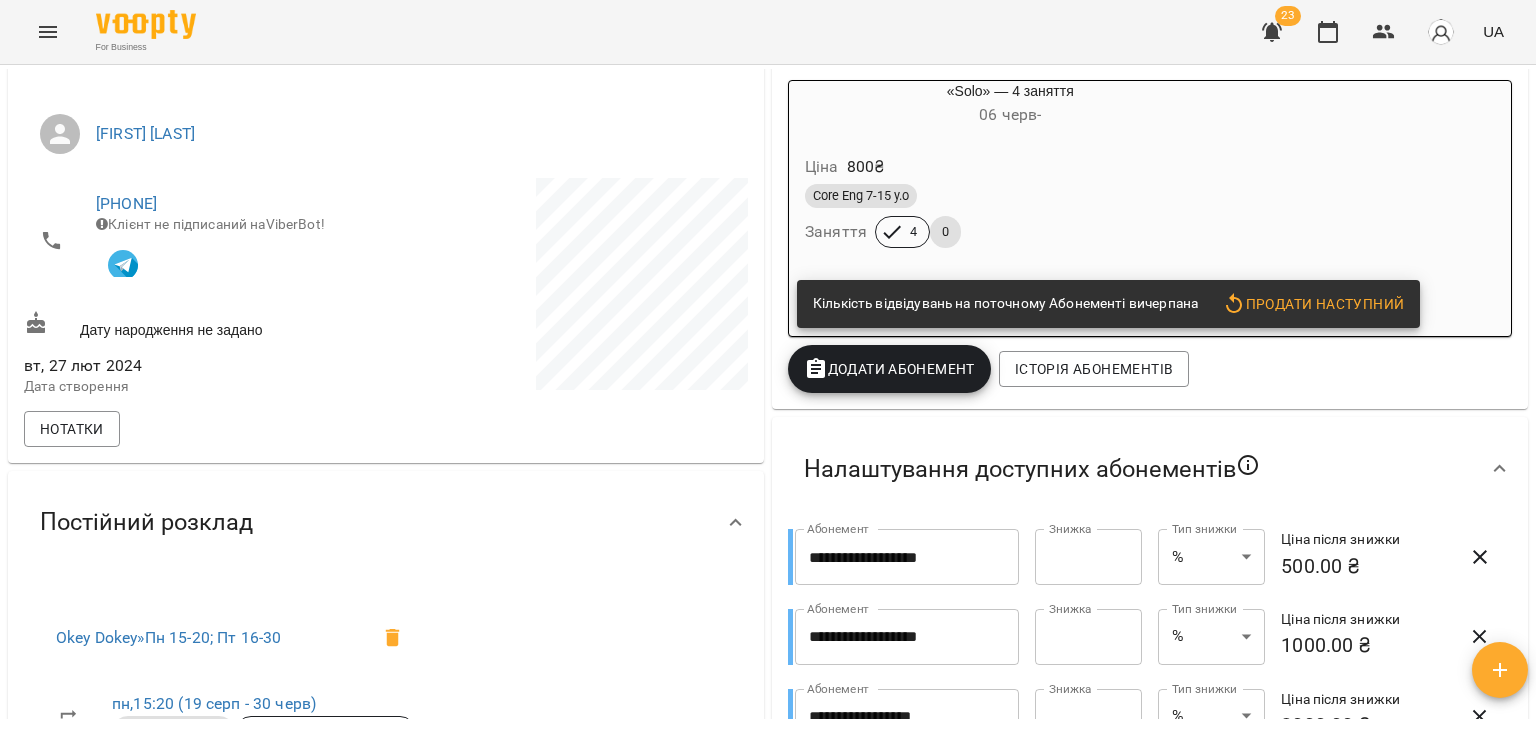 click on "Core Eng 7-15 y.o Заняття 4 0" at bounding box center [1010, 216] 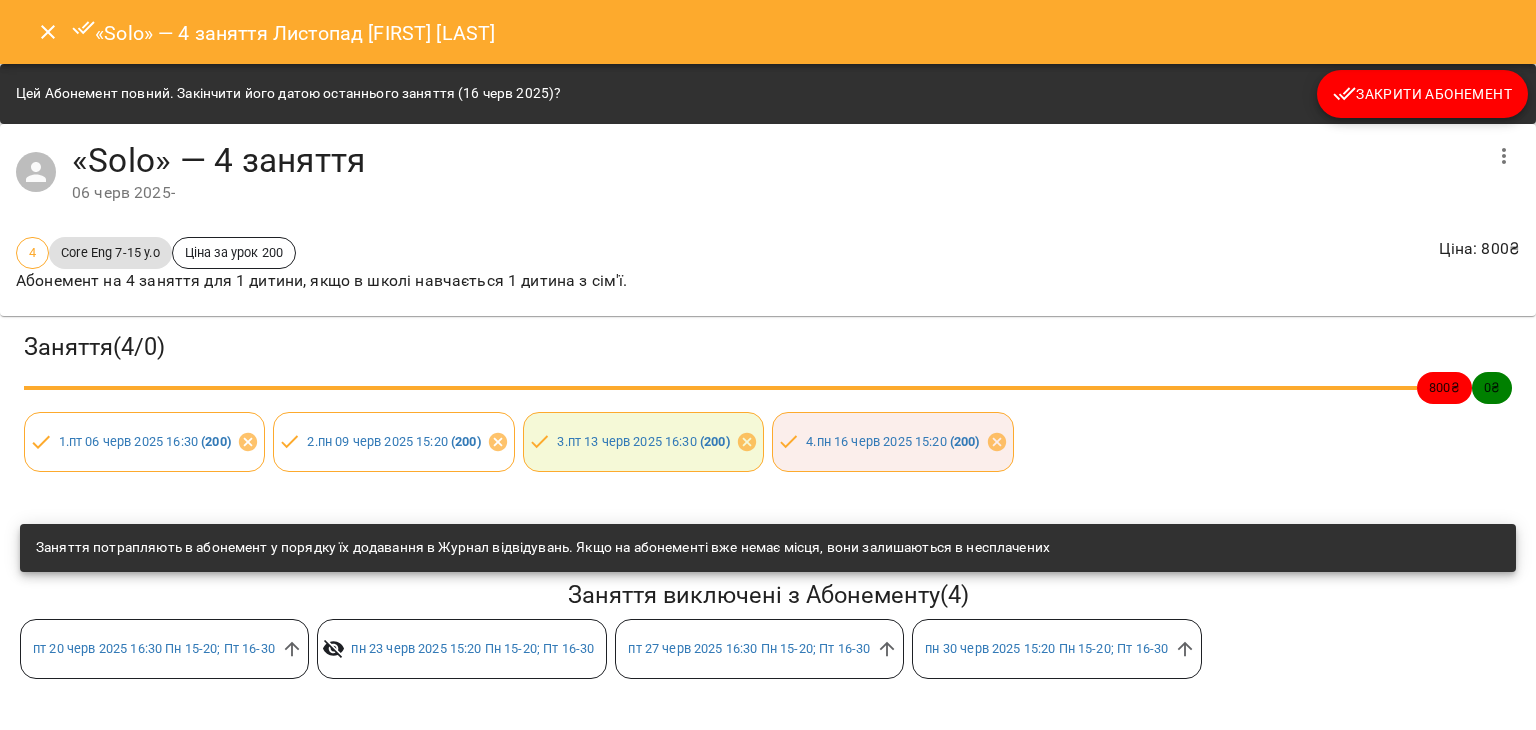 click on "Закрити Абонемент" at bounding box center (1422, 94) 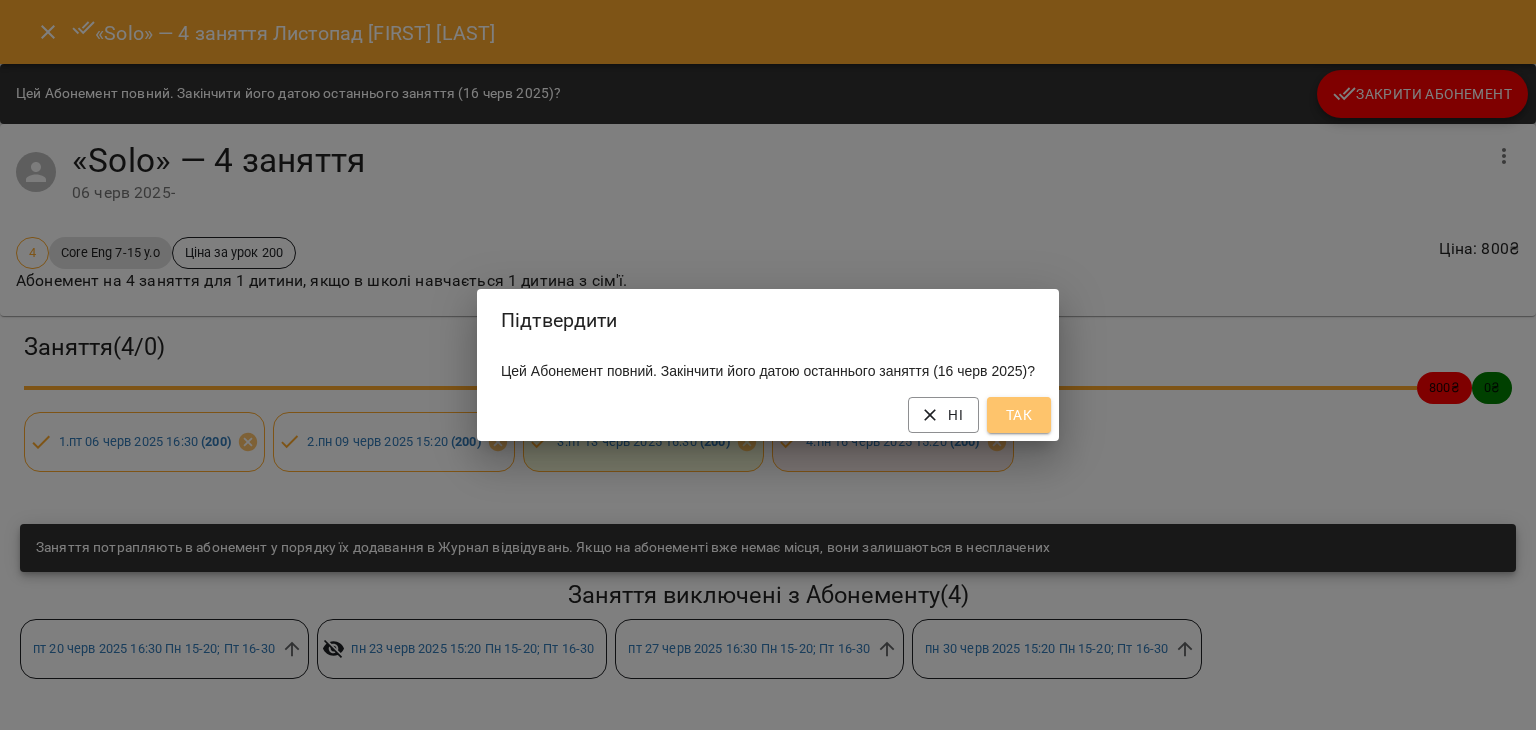 click on "Так" at bounding box center (1019, 415) 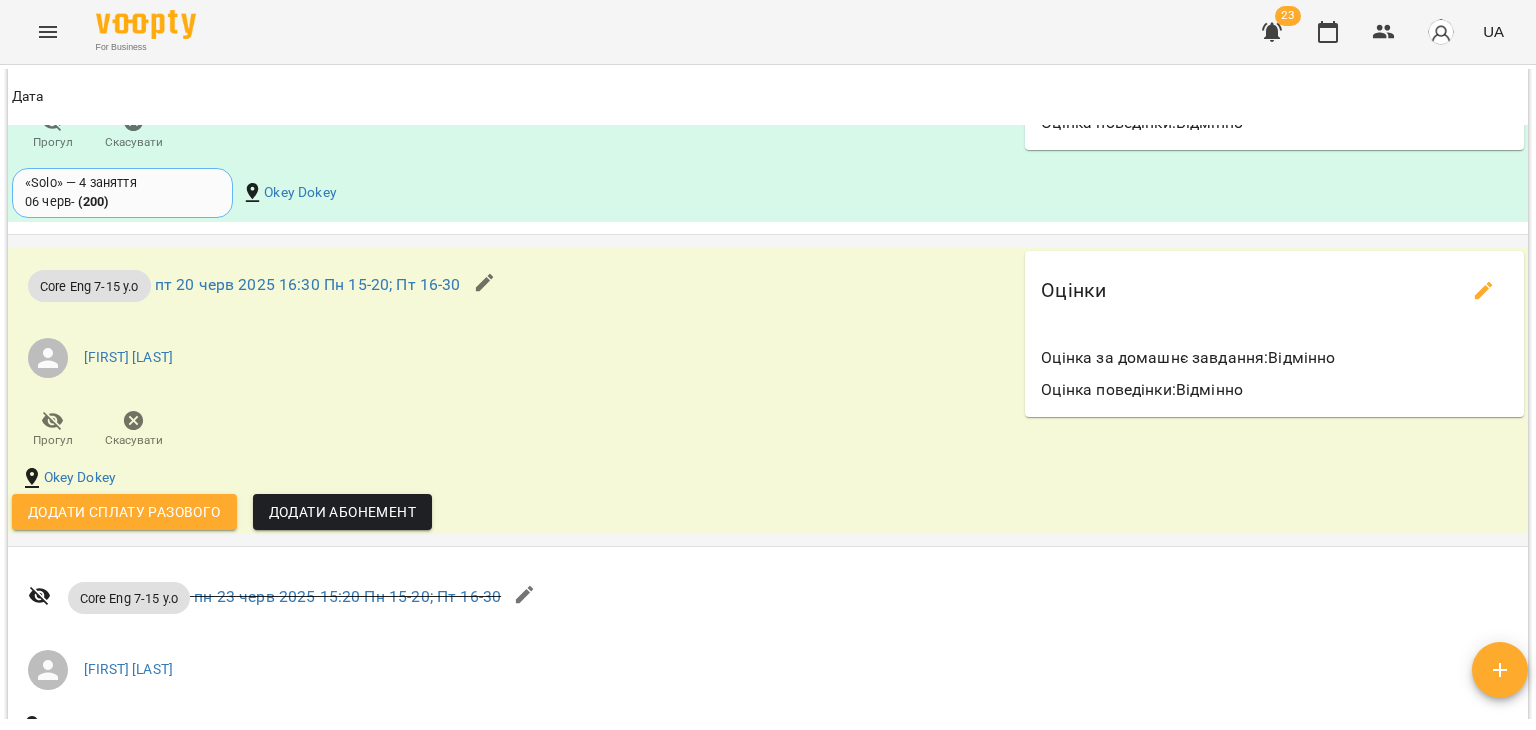 scroll, scrollTop: 3028, scrollLeft: 0, axis: vertical 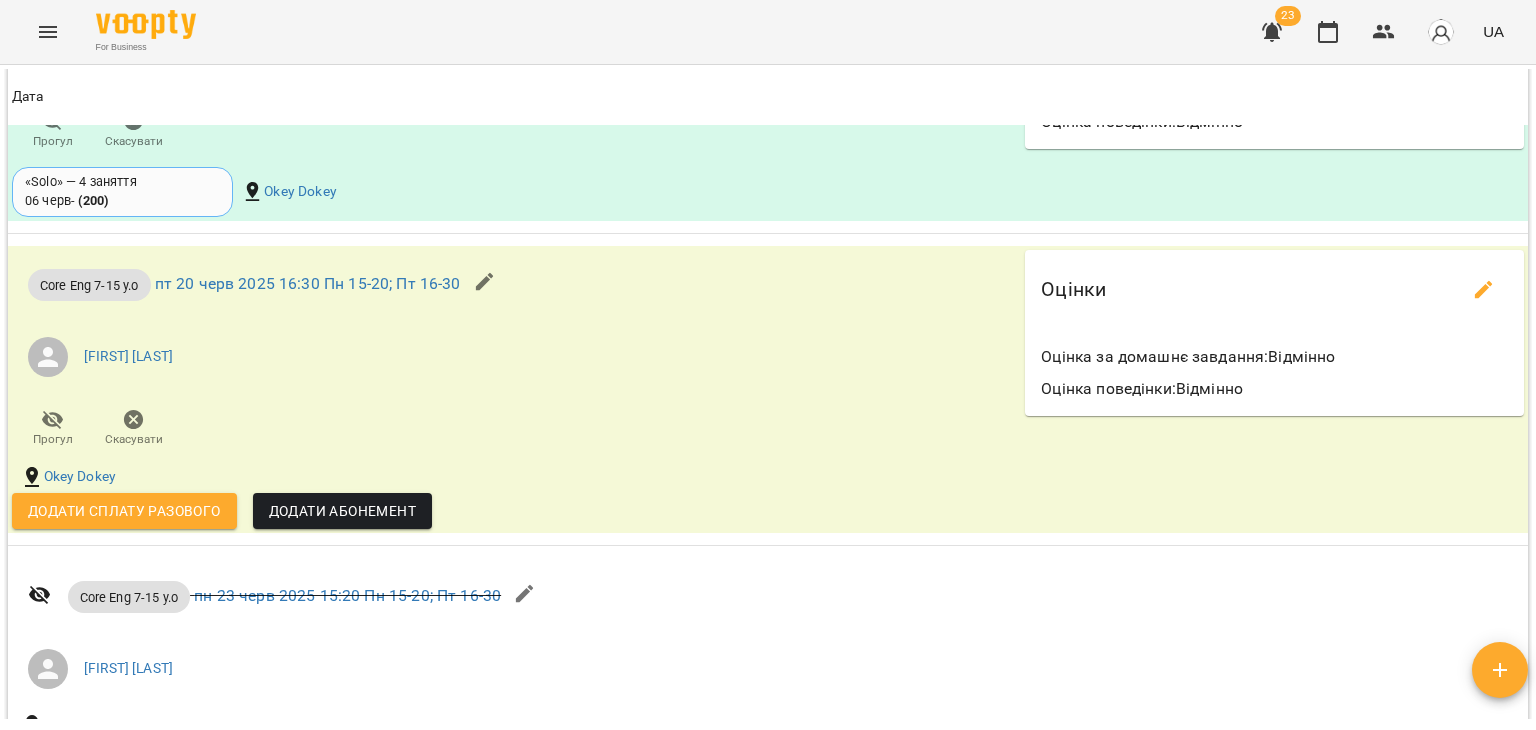 click on "Додати сплату разового" at bounding box center [124, 511] 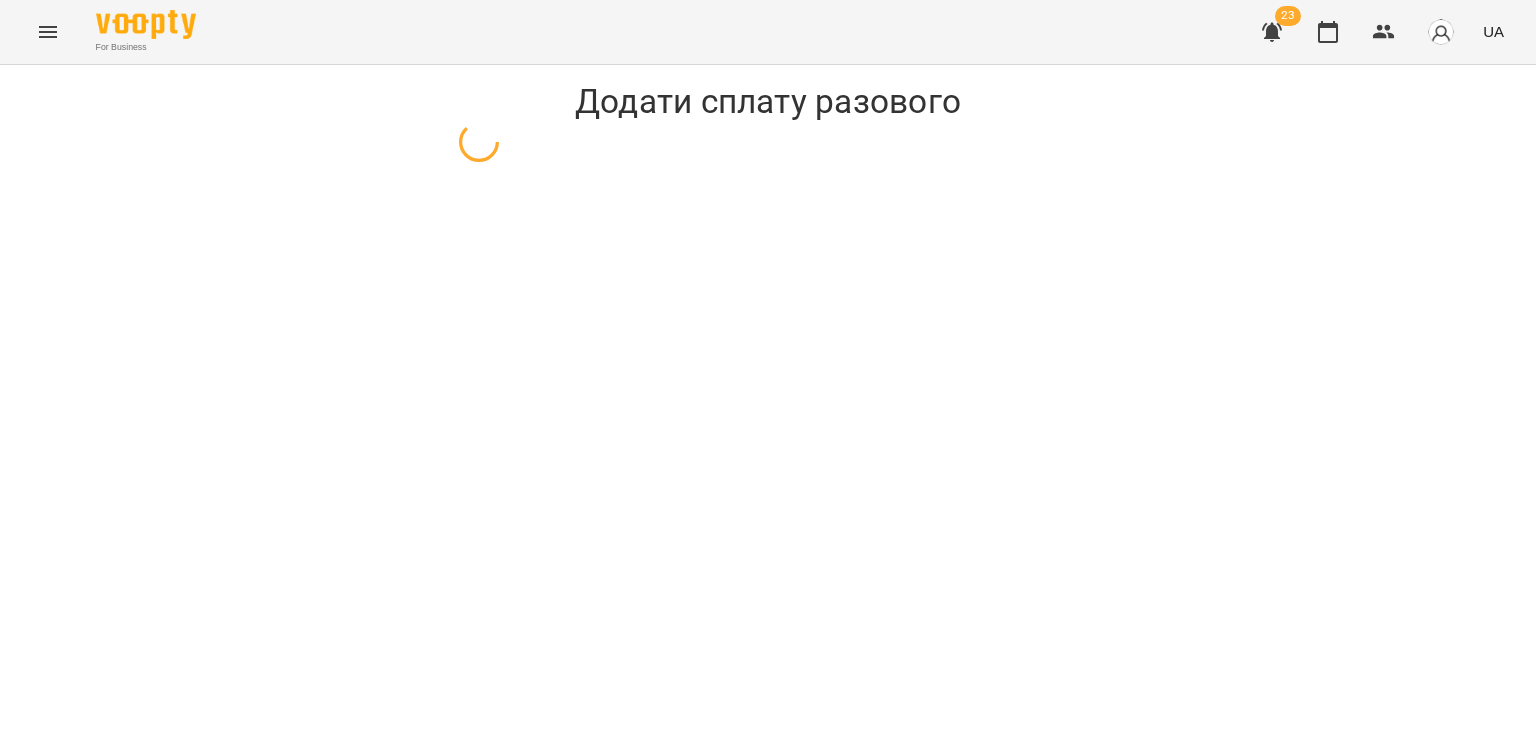 select on "**********" 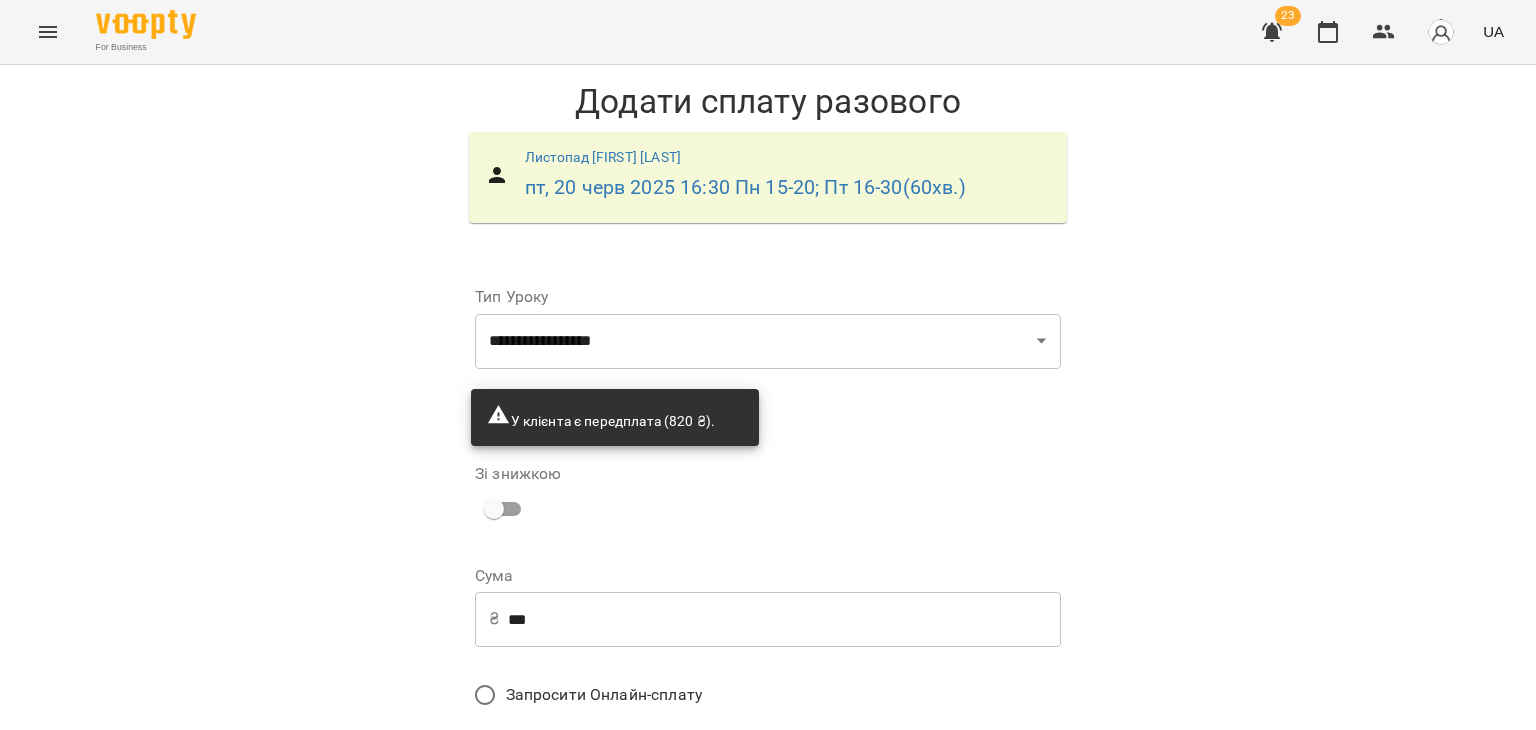 scroll, scrollTop: 170, scrollLeft: 0, axis: vertical 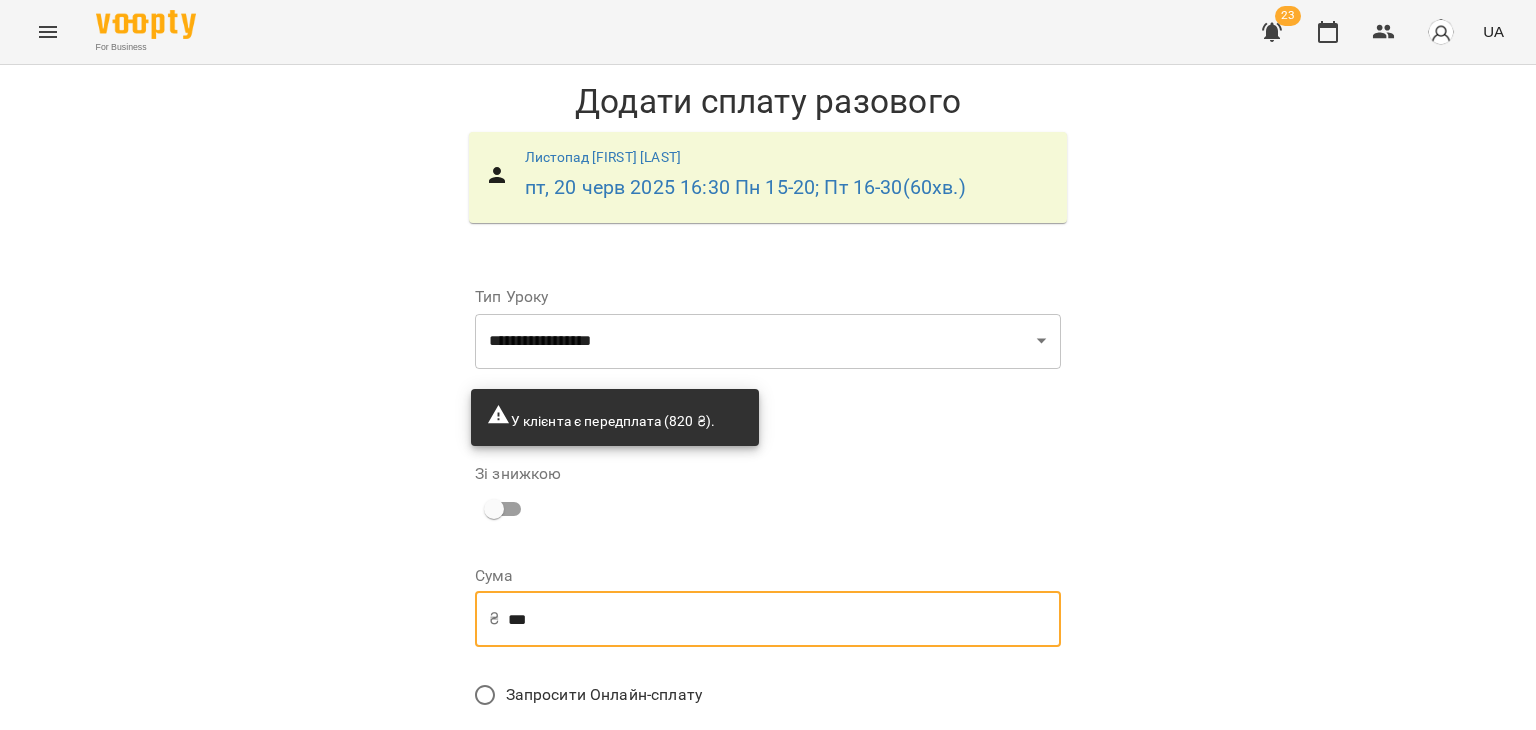 drag, startPoint x: 531, startPoint y: 457, endPoint x: 371, endPoint y: 477, distance: 161.24515 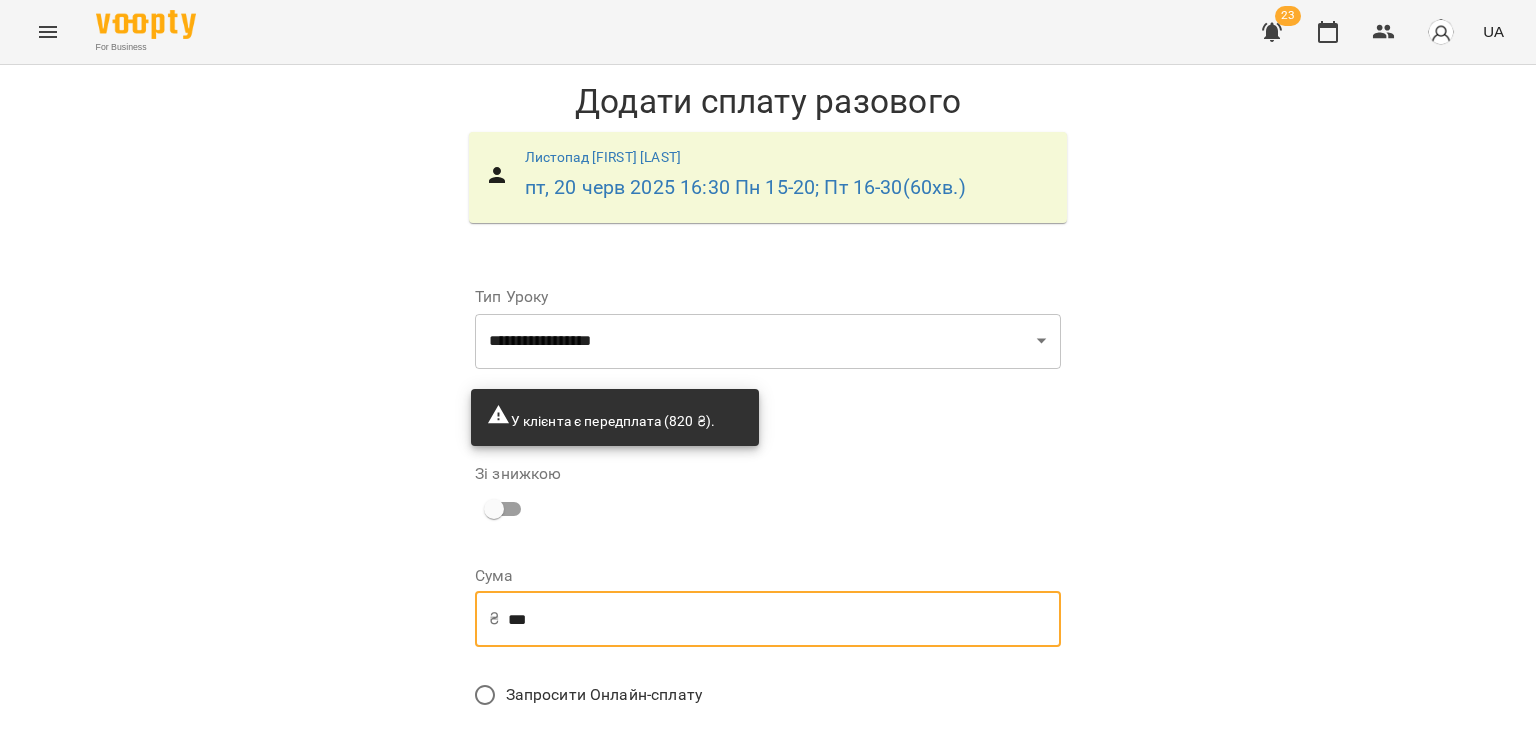 type on "***" 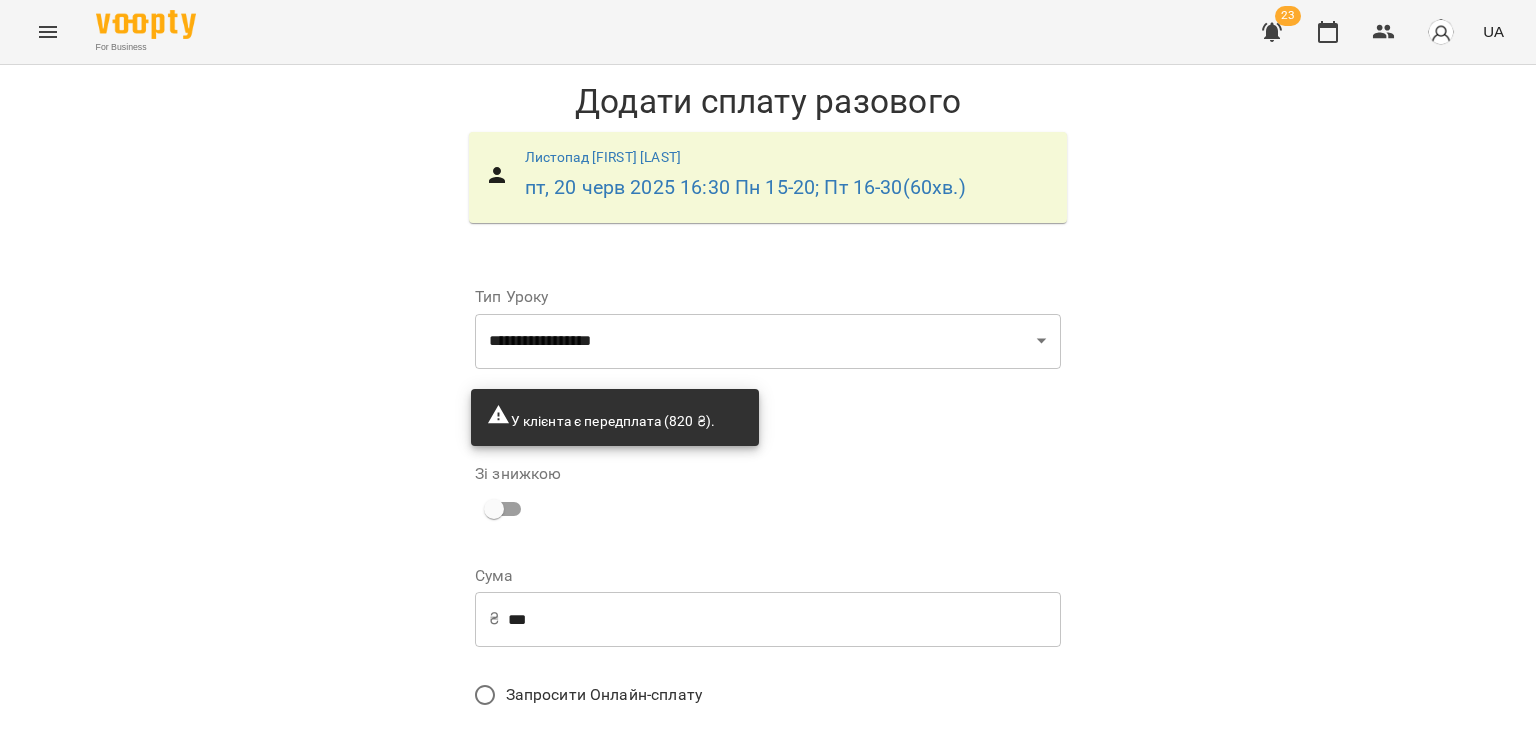 scroll, scrollTop: 172, scrollLeft: 0, axis: vertical 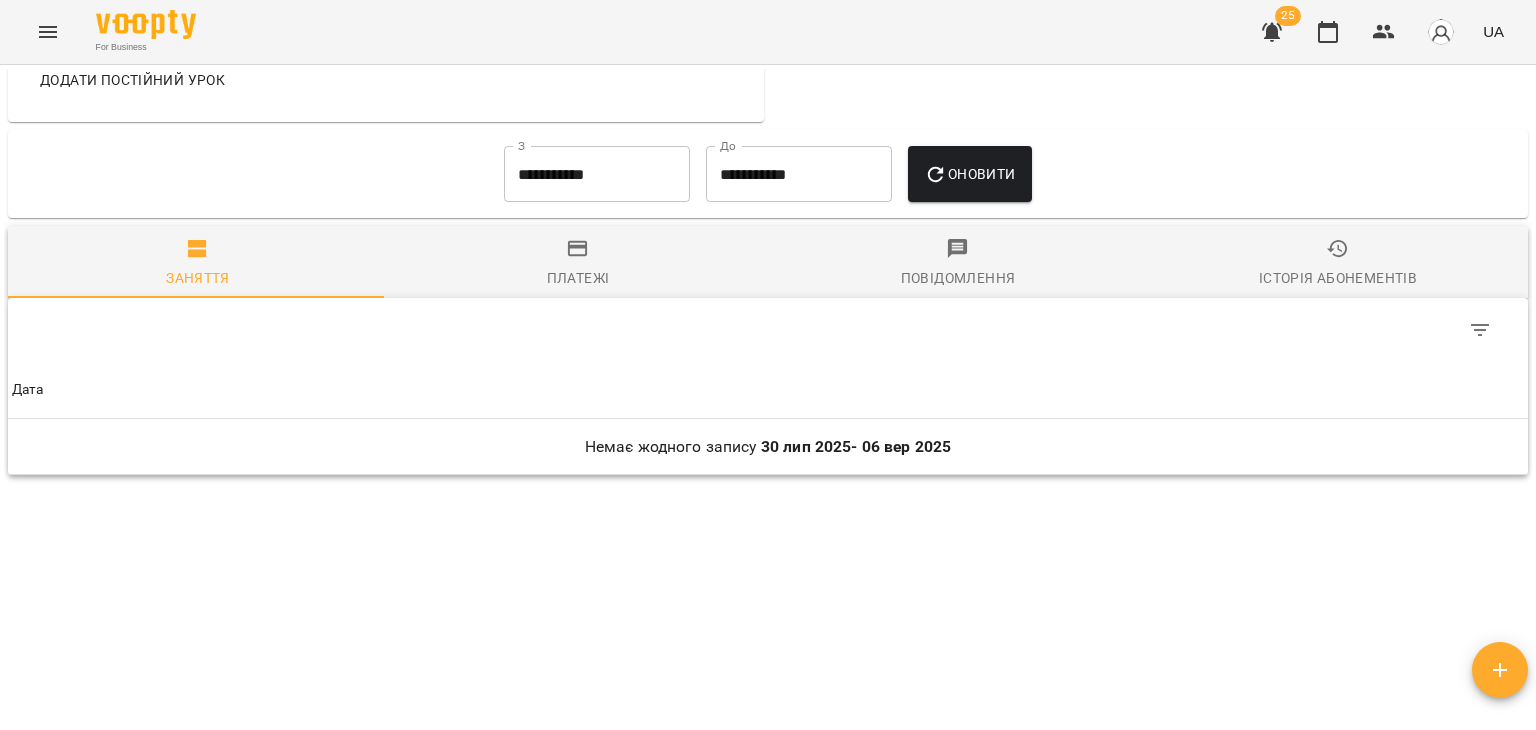 click on "**********" at bounding box center [768, 174] 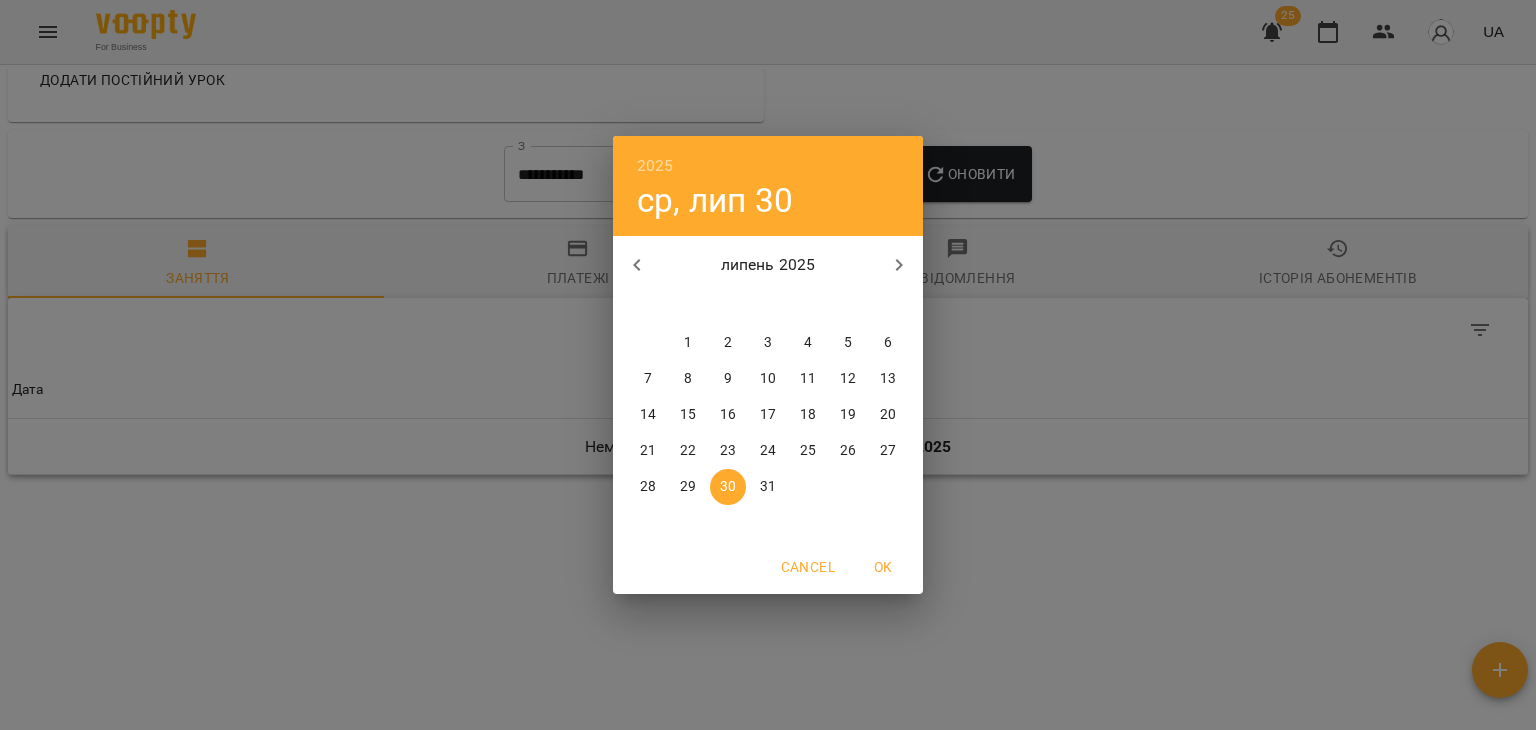 click at bounding box center (637, 265) 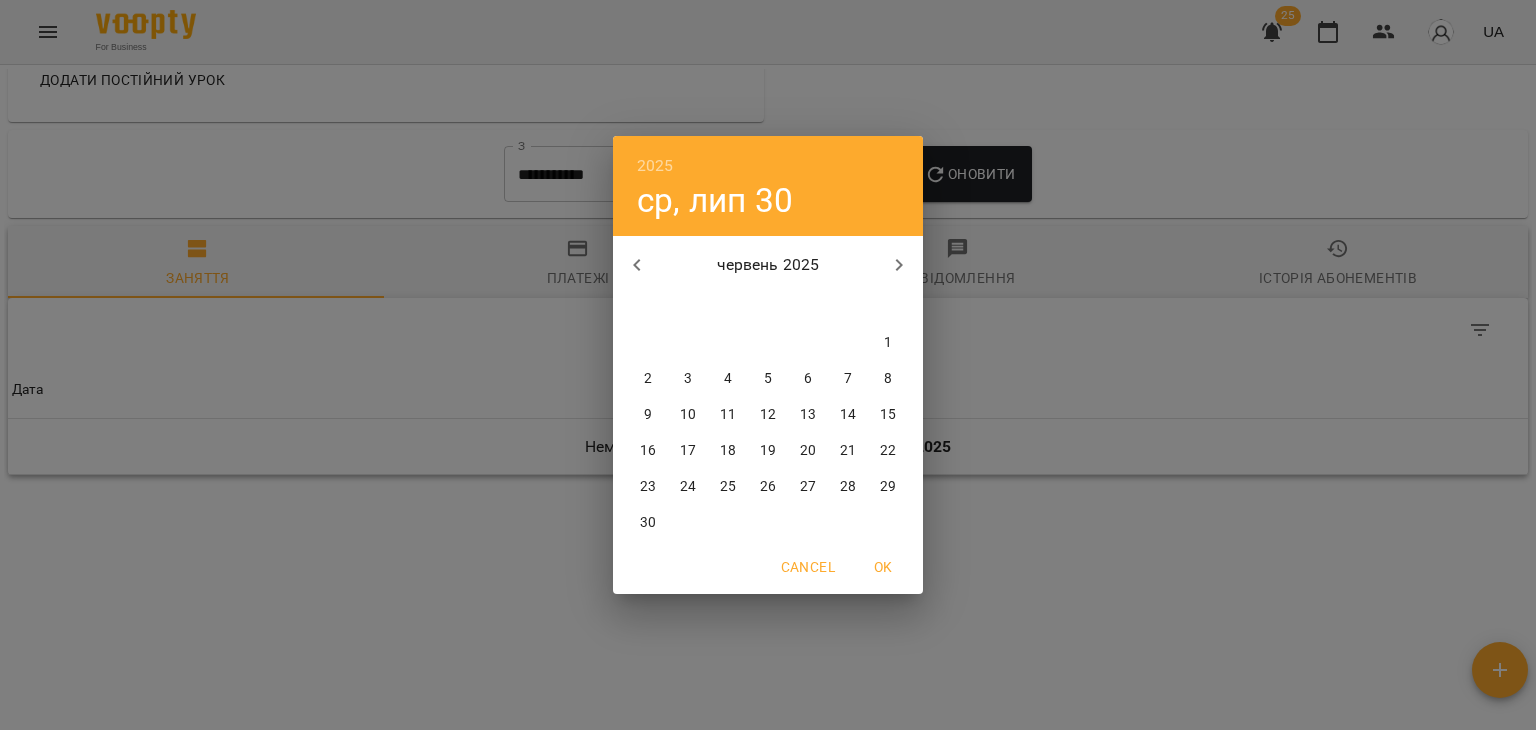 click at bounding box center (637, 265) 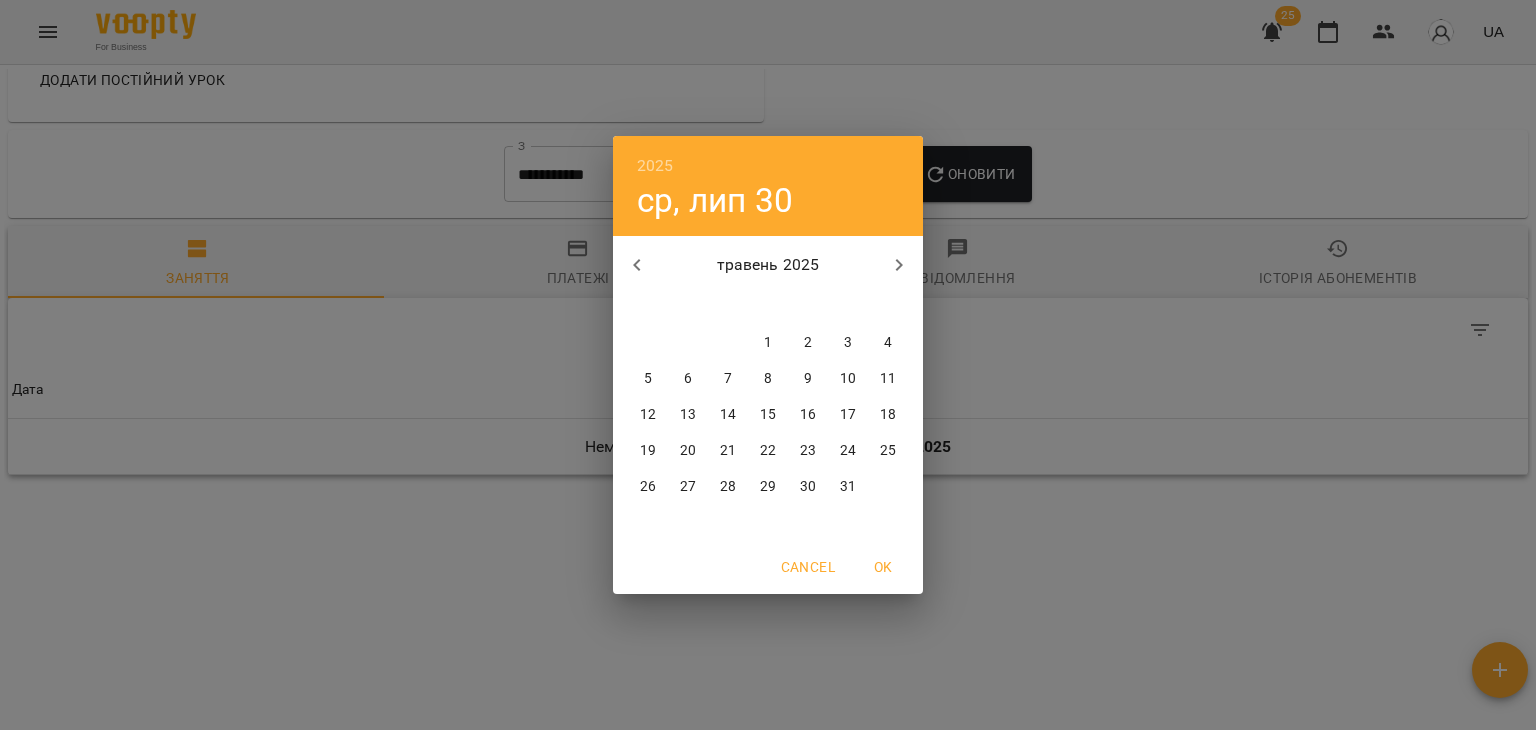 click 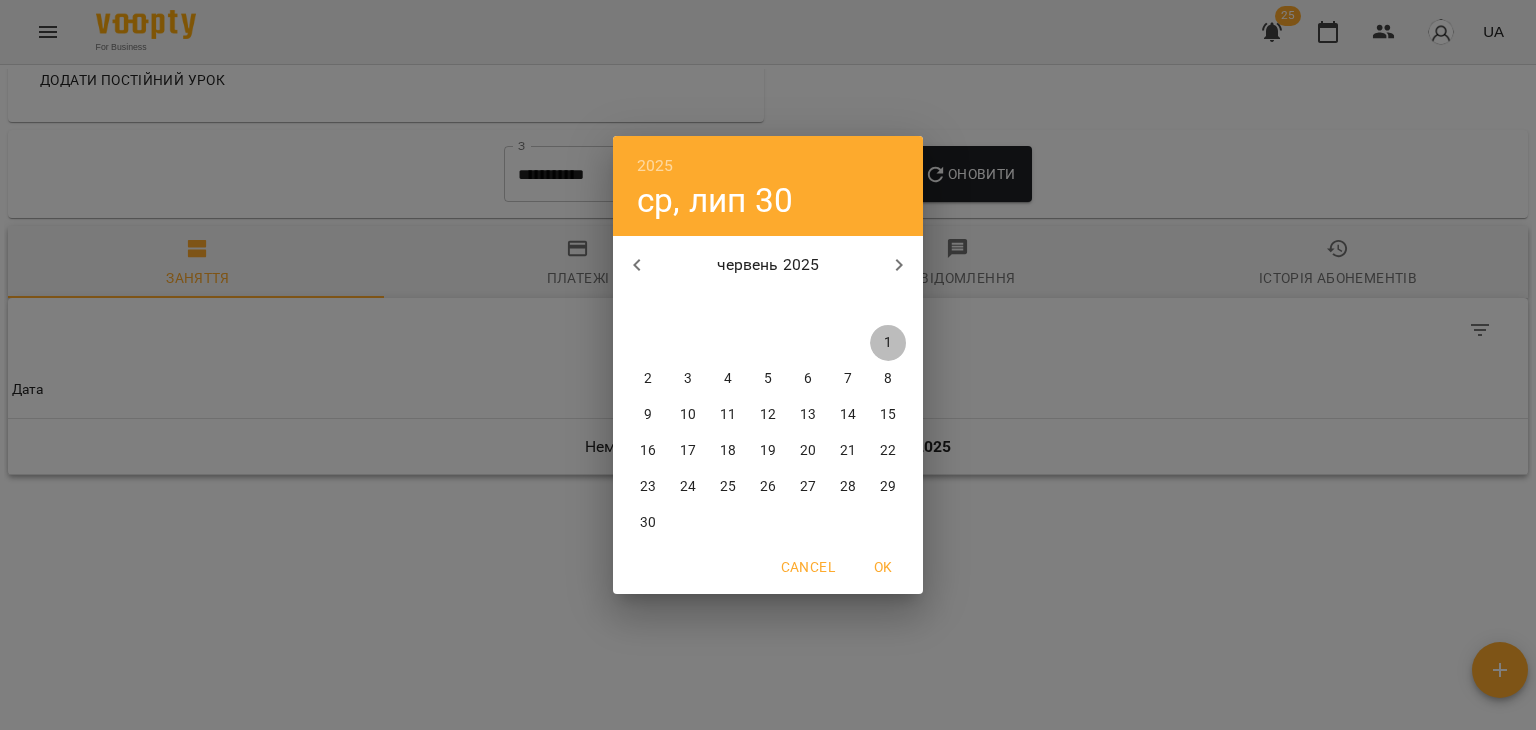 click on "1" at bounding box center [888, 343] 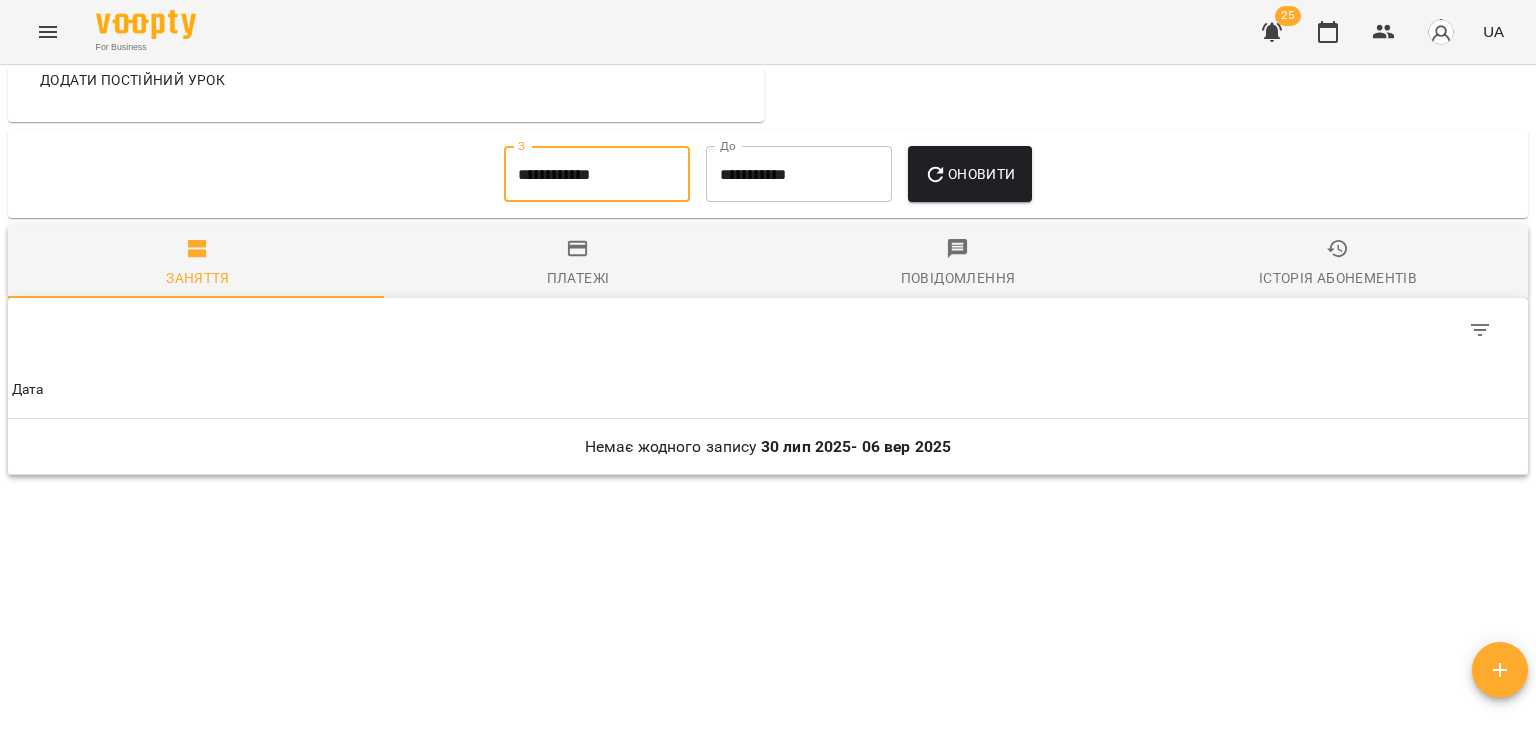 click on "Оновити" at bounding box center (969, 174) 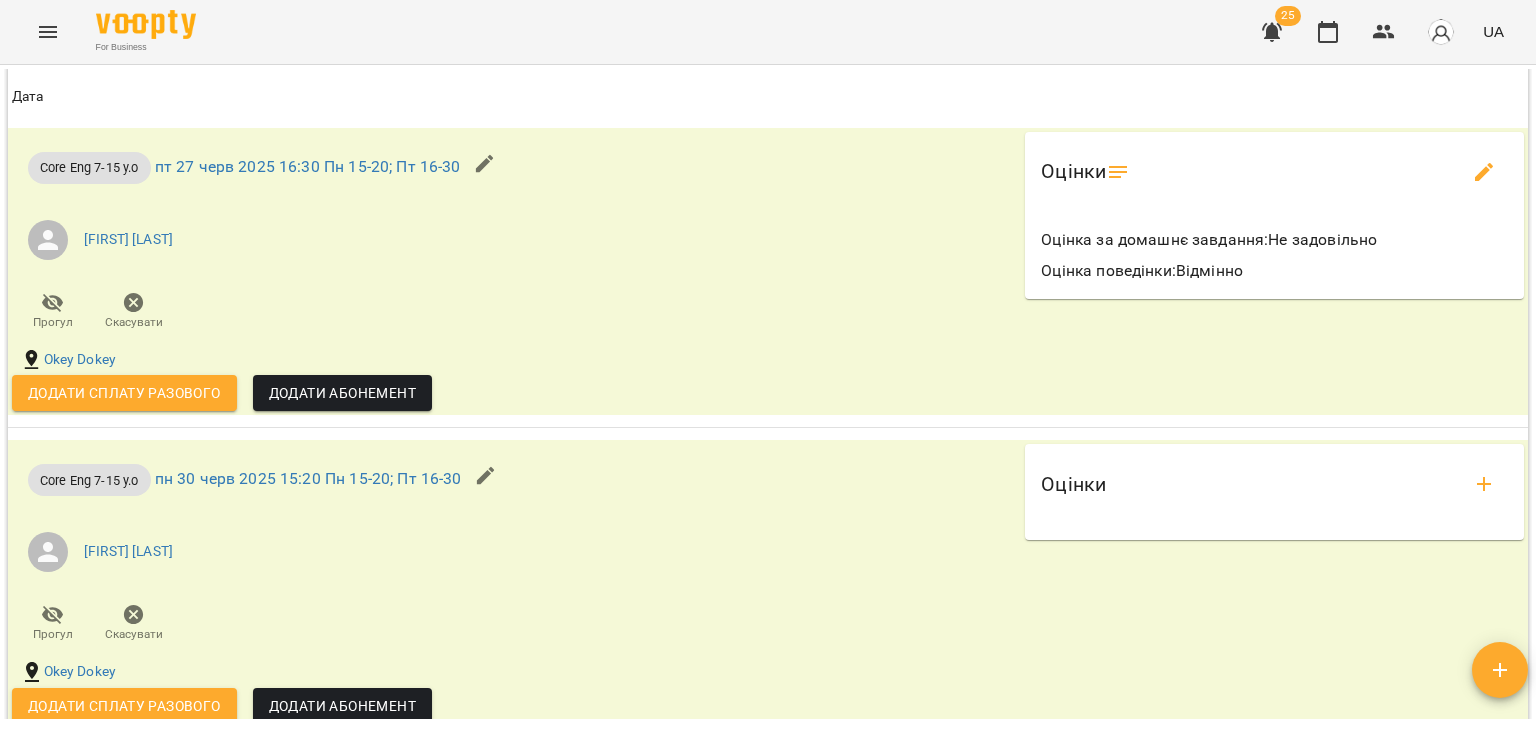 scroll, scrollTop: 3664, scrollLeft: 0, axis: vertical 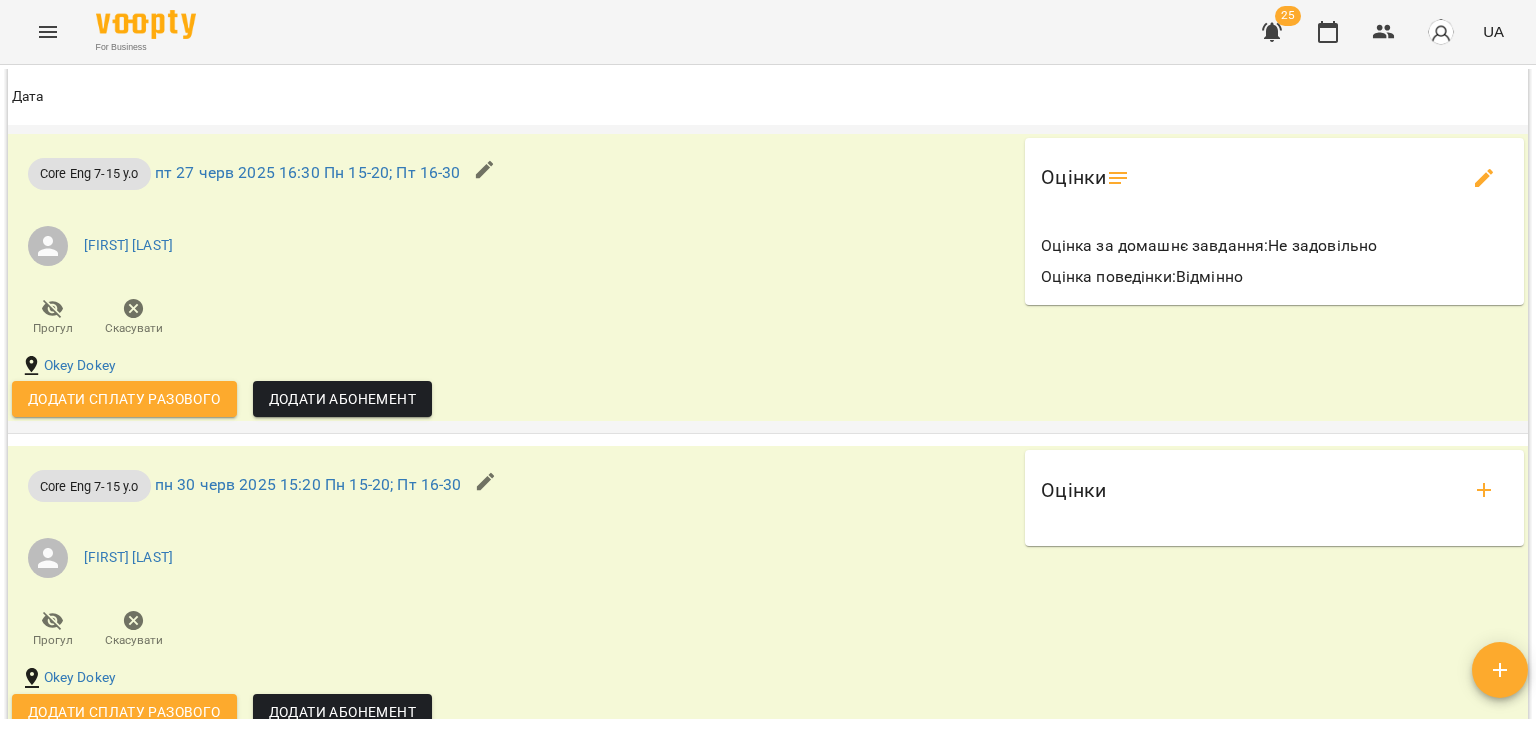 click on "Додати сплату разового" at bounding box center (124, 399) 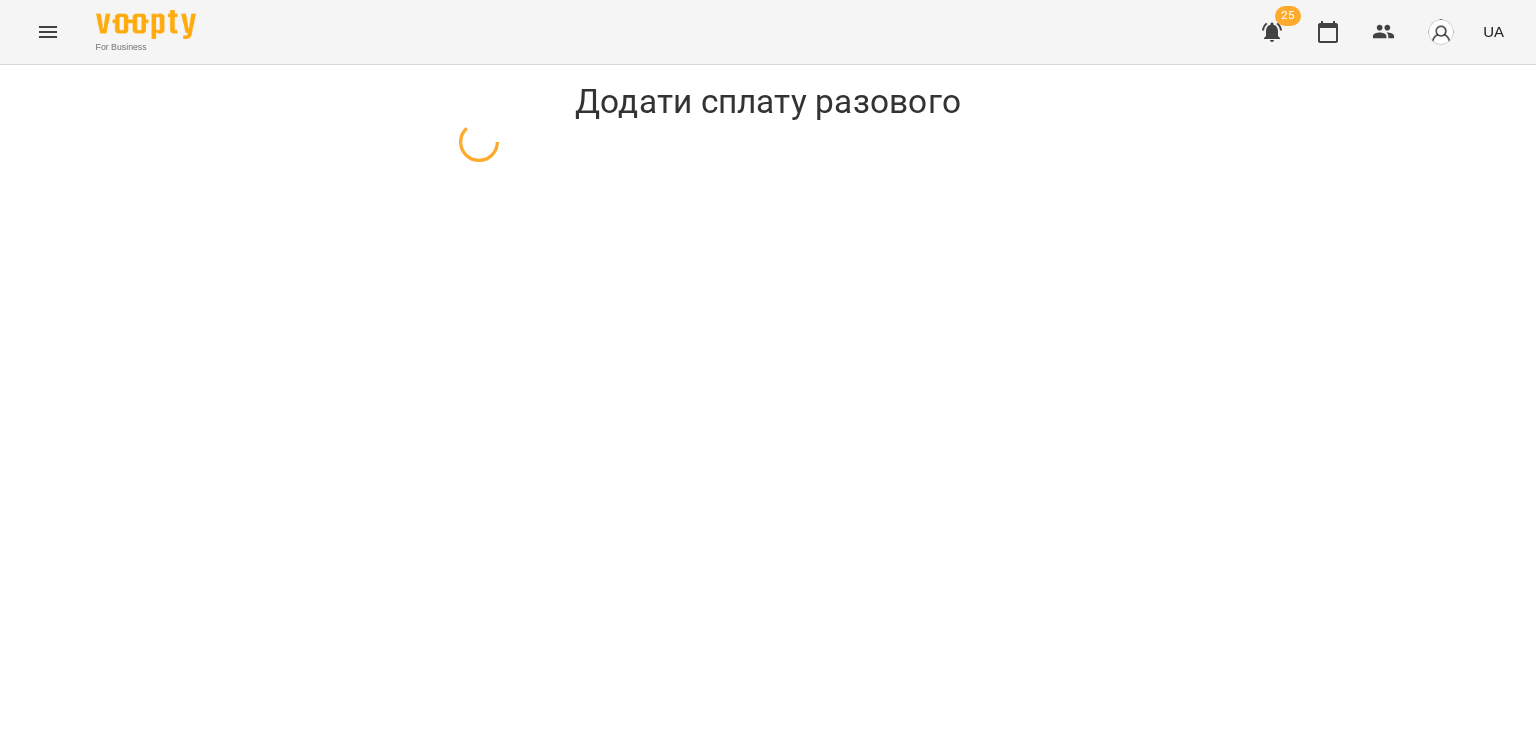 scroll, scrollTop: 0, scrollLeft: 0, axis: both 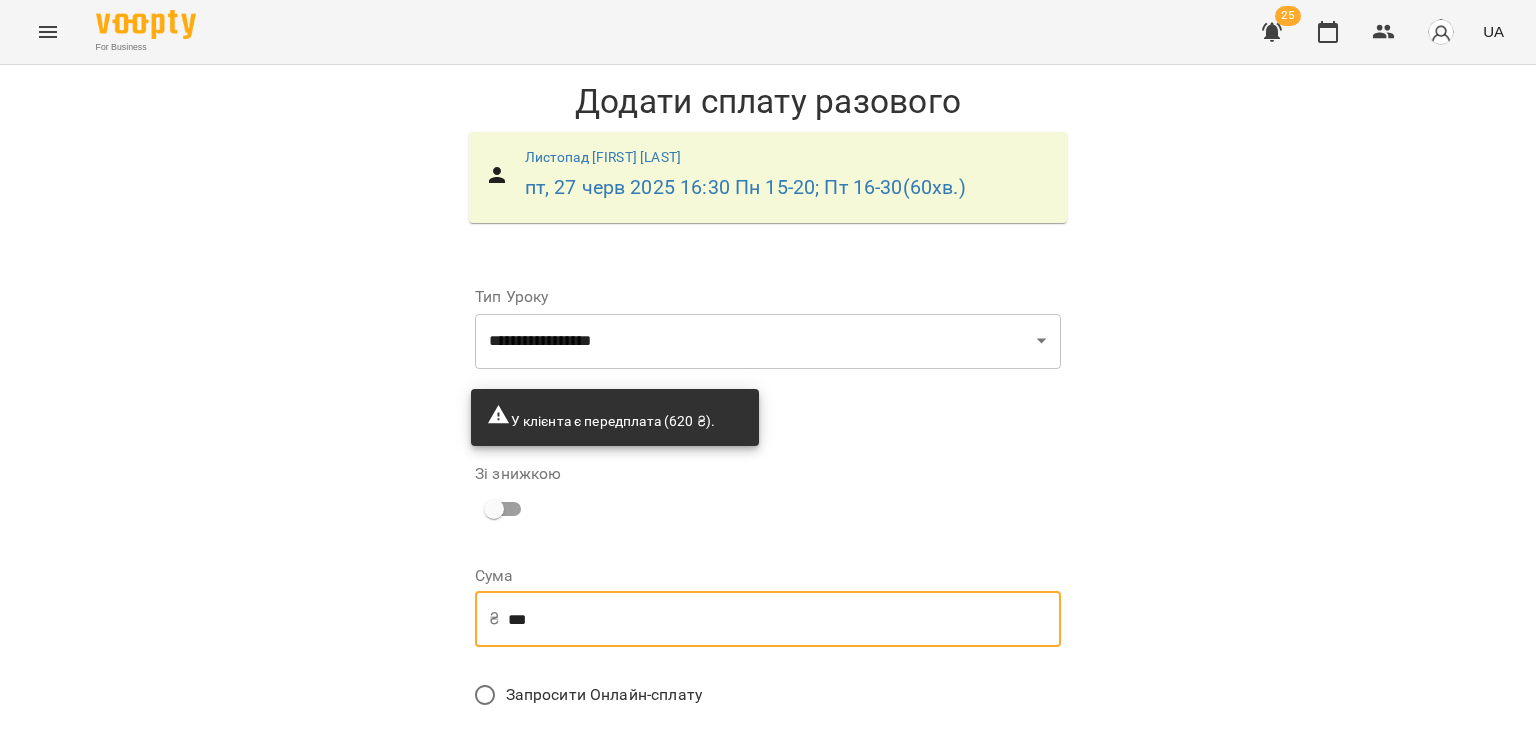 drag, startPoint x: 590, startPoint y: 630, endPoint x: 332, endPoint y: 612, distance: 258.62714 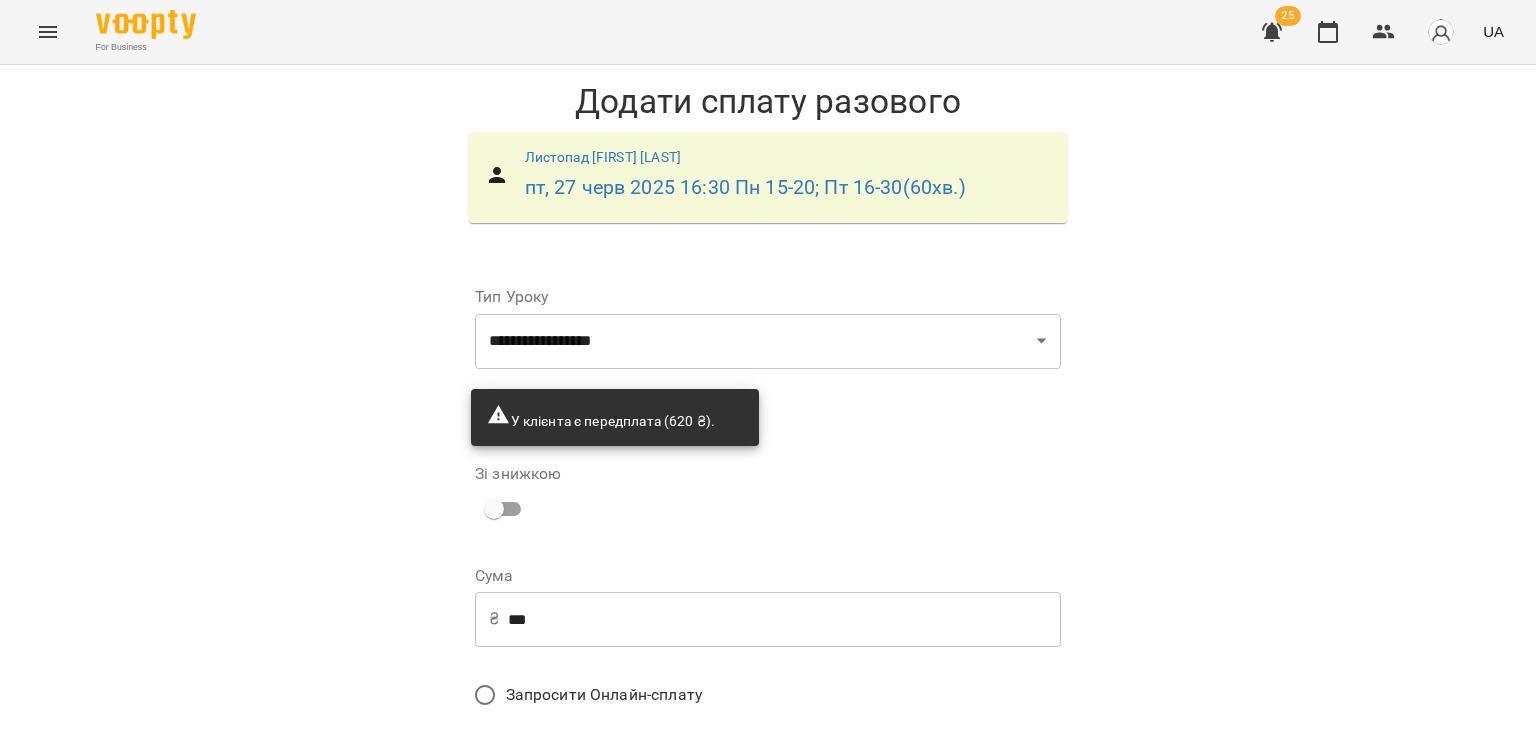 click on "Додати сплату разового" at bounding box center (934, 849) 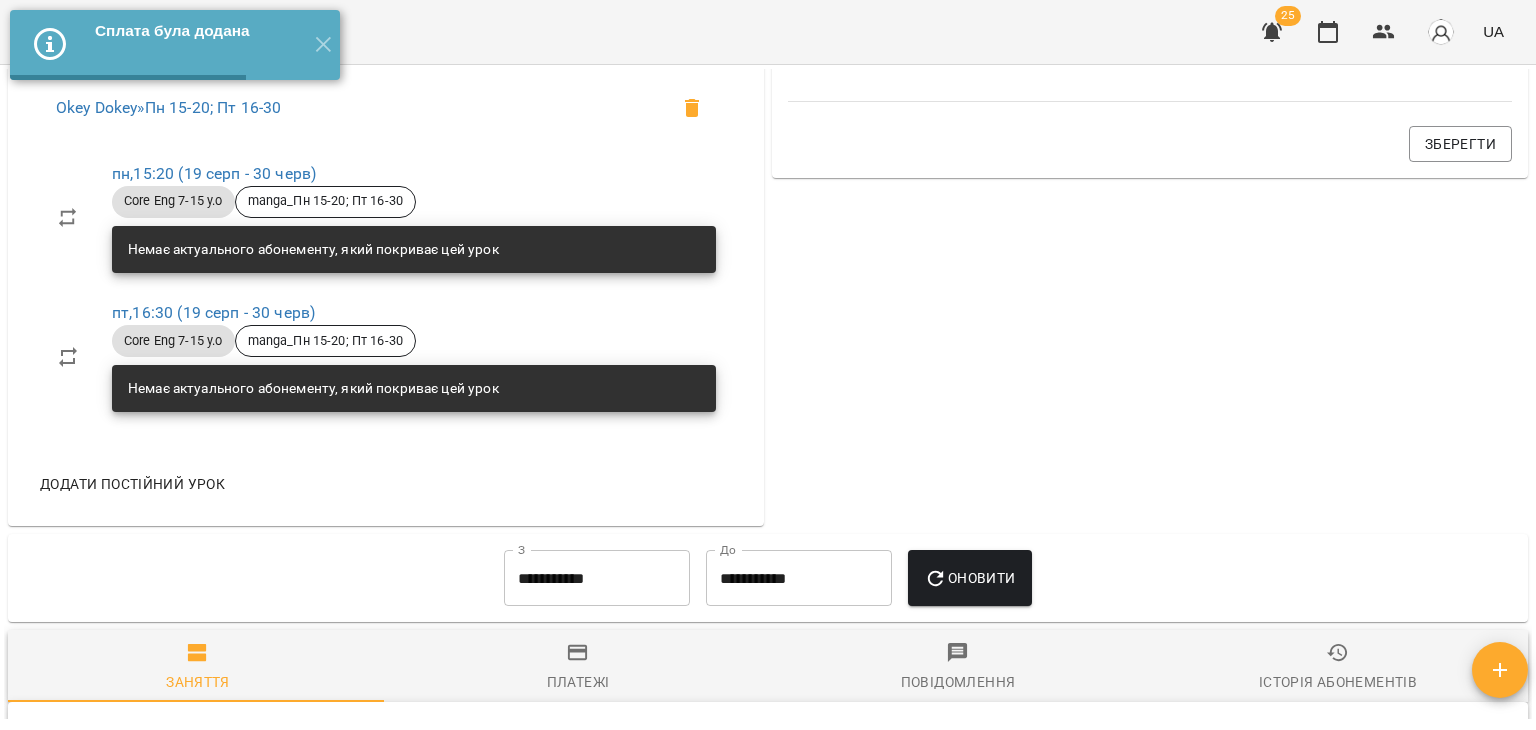 scroll, scrollTop: 1357, scrollLeft: 0, axis: vertical 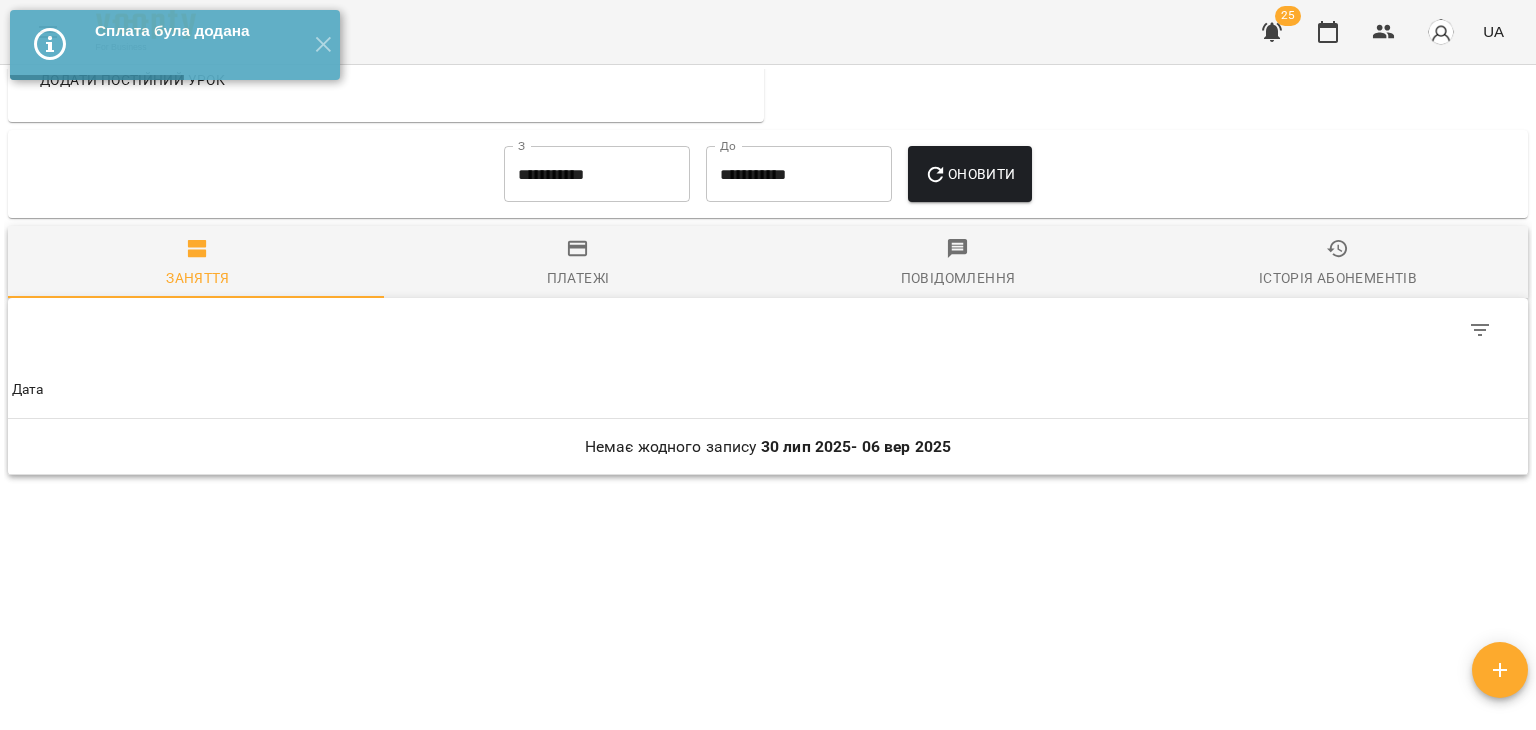click on "**********" at bounding box center (597, 174) 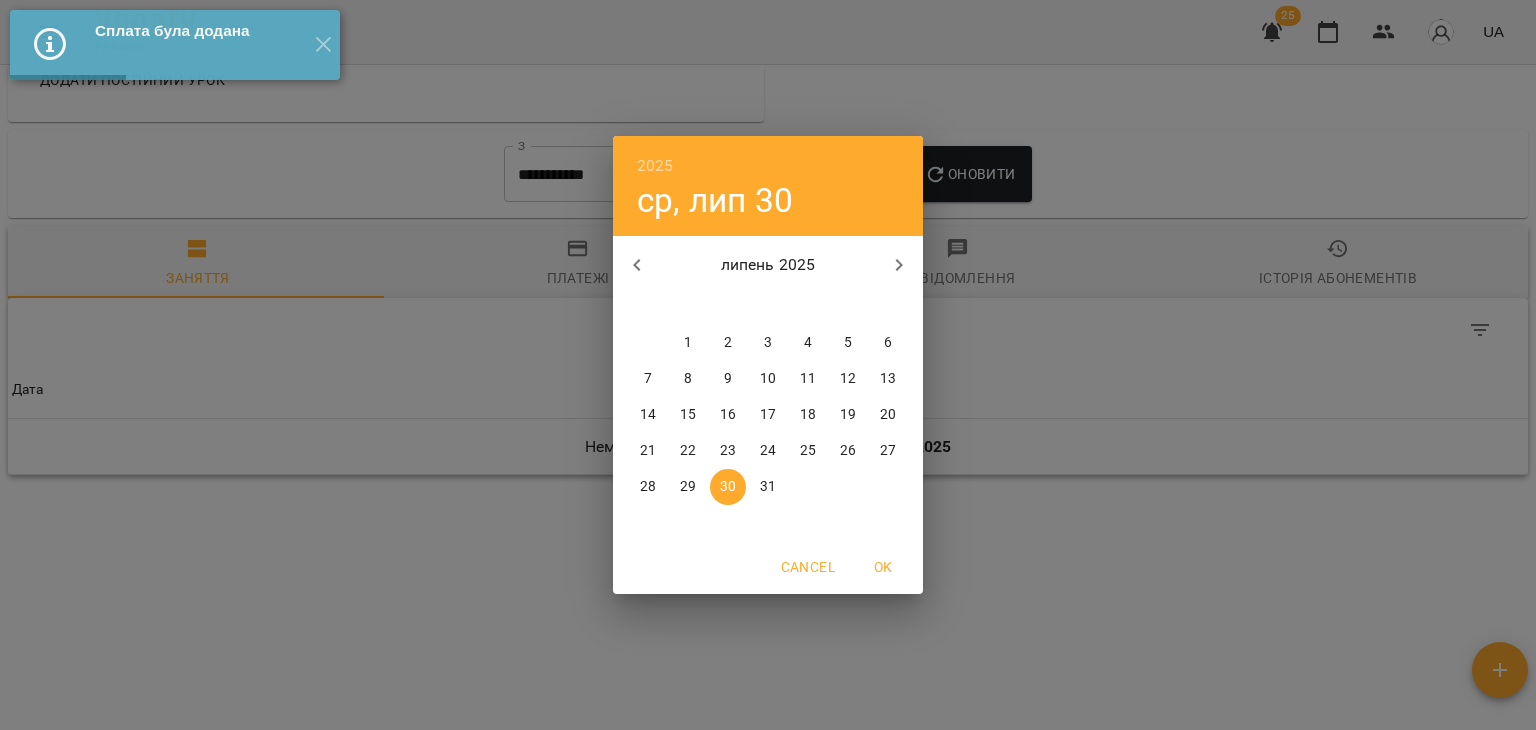 click 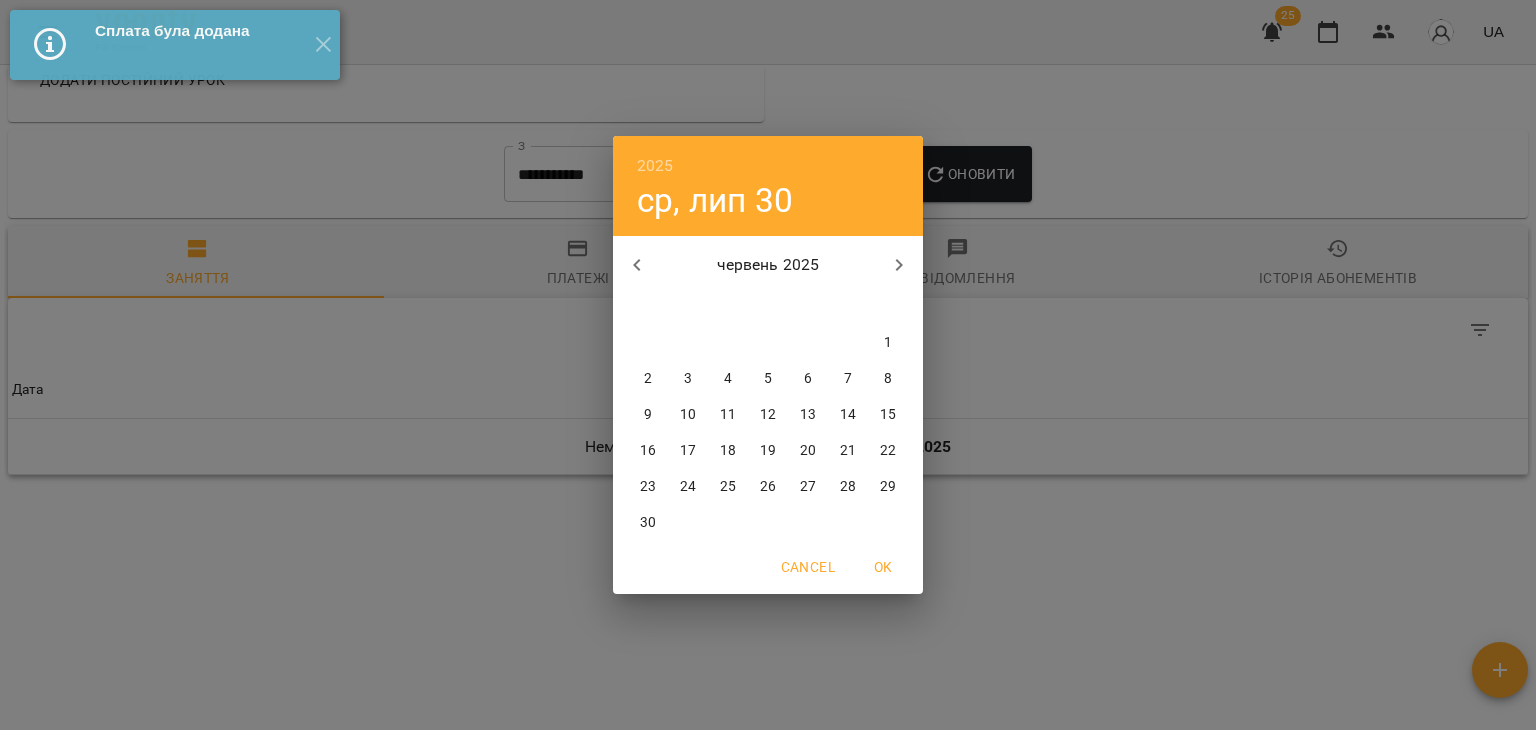 click on "8" at bounding box center [888, 379] 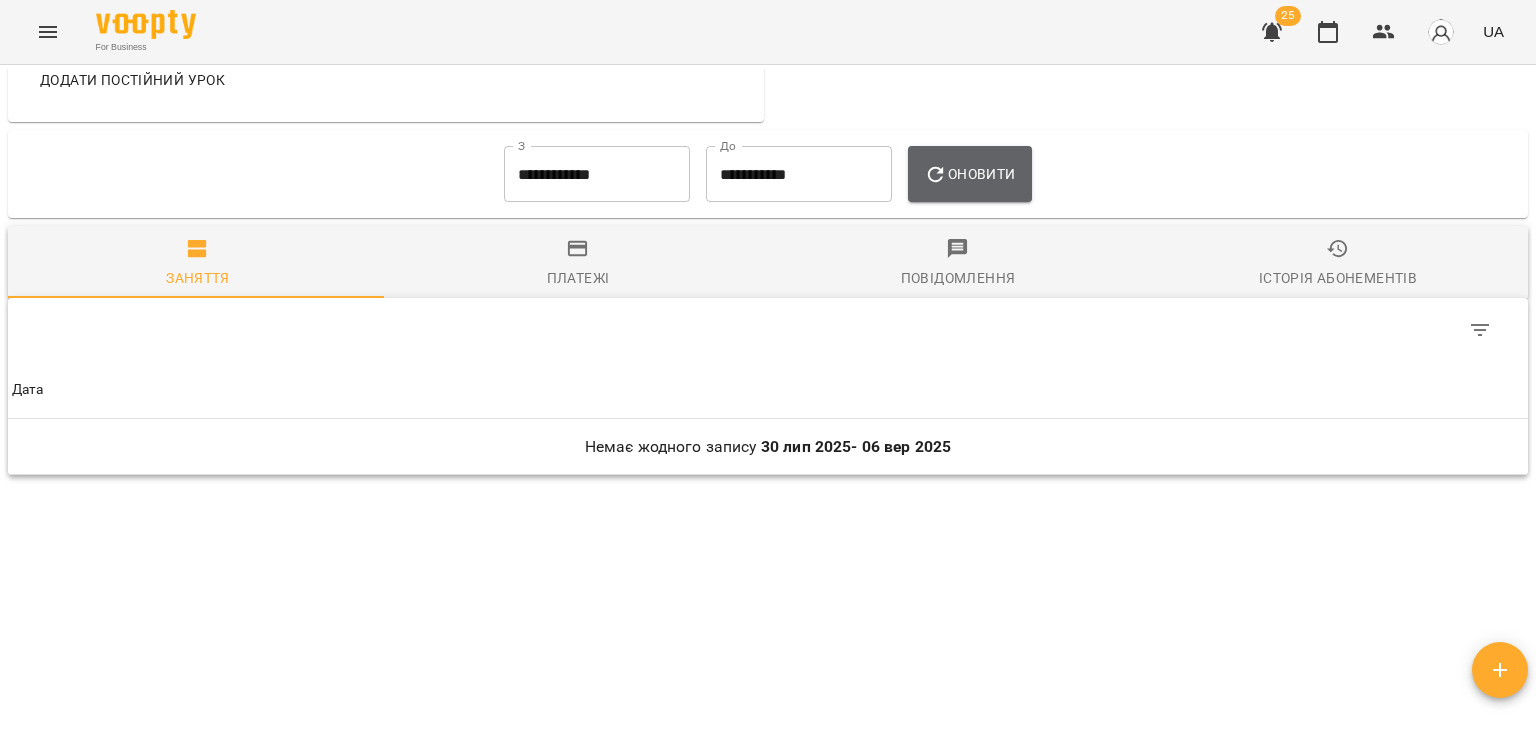 click on "Оновити" at bounding box center [969, 174] 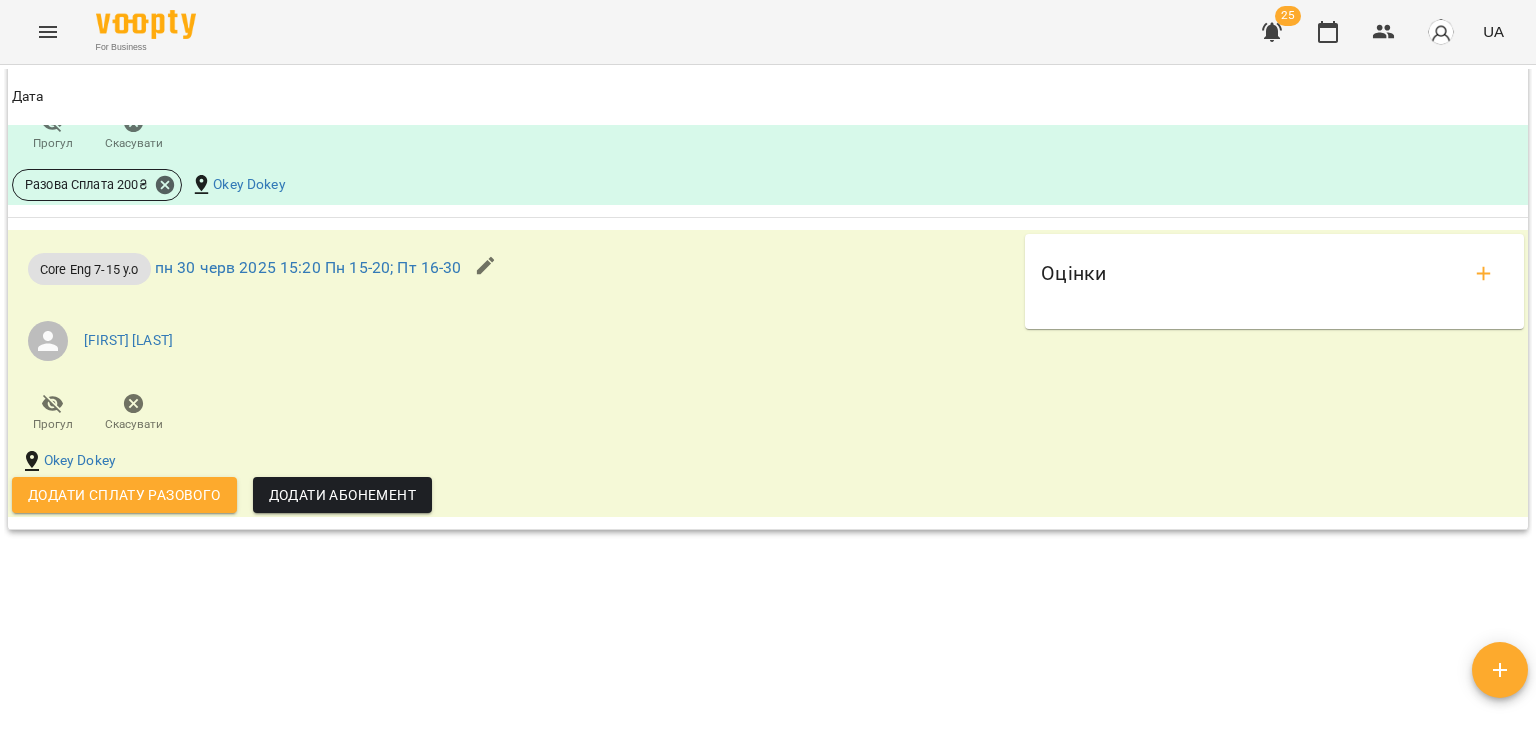 scroll, scrollTop: 3313, scrollLeft: 0, axis: vertical 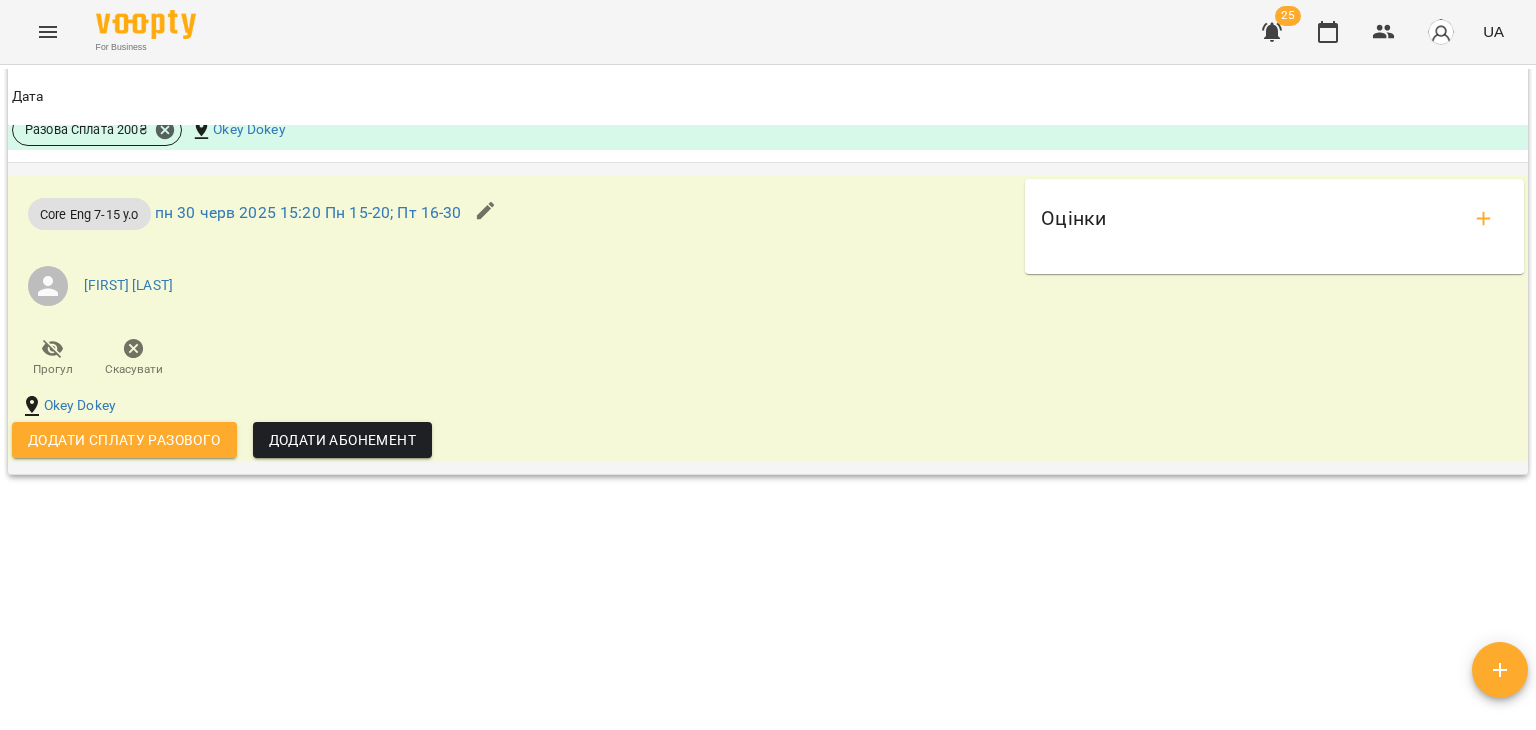 click on "Core Eng 7-15 y.o   пн 30 черв 2025 15:20 Пн 15-20; Пт 16-30 Покляцька Ксенія Прогул Скасувати Okey Dokey Додати сплату разового Додати Абонемент Оцінки" at bounding box center (768, 318) 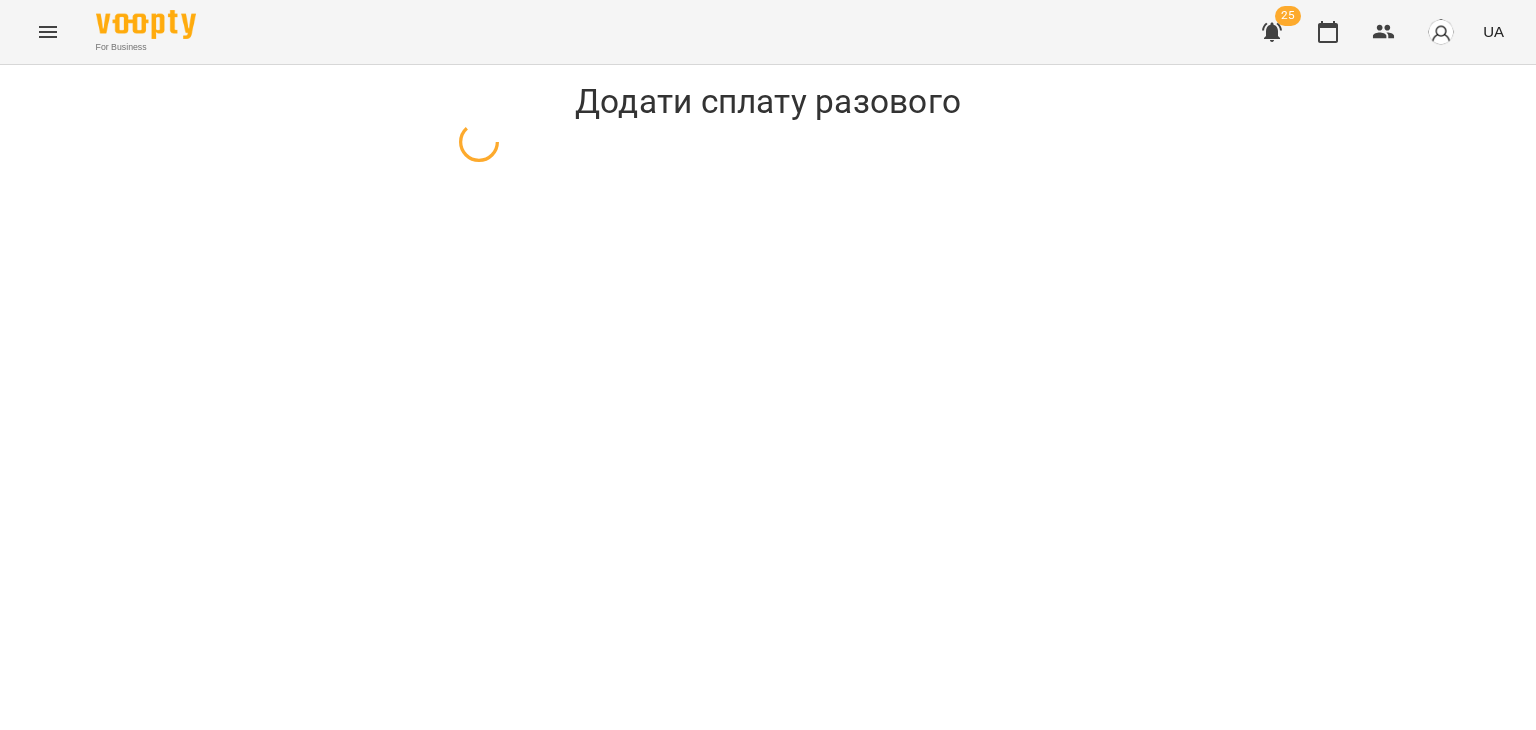 scroll, scrollTop: 0, scrollLeft: 0, axis: both 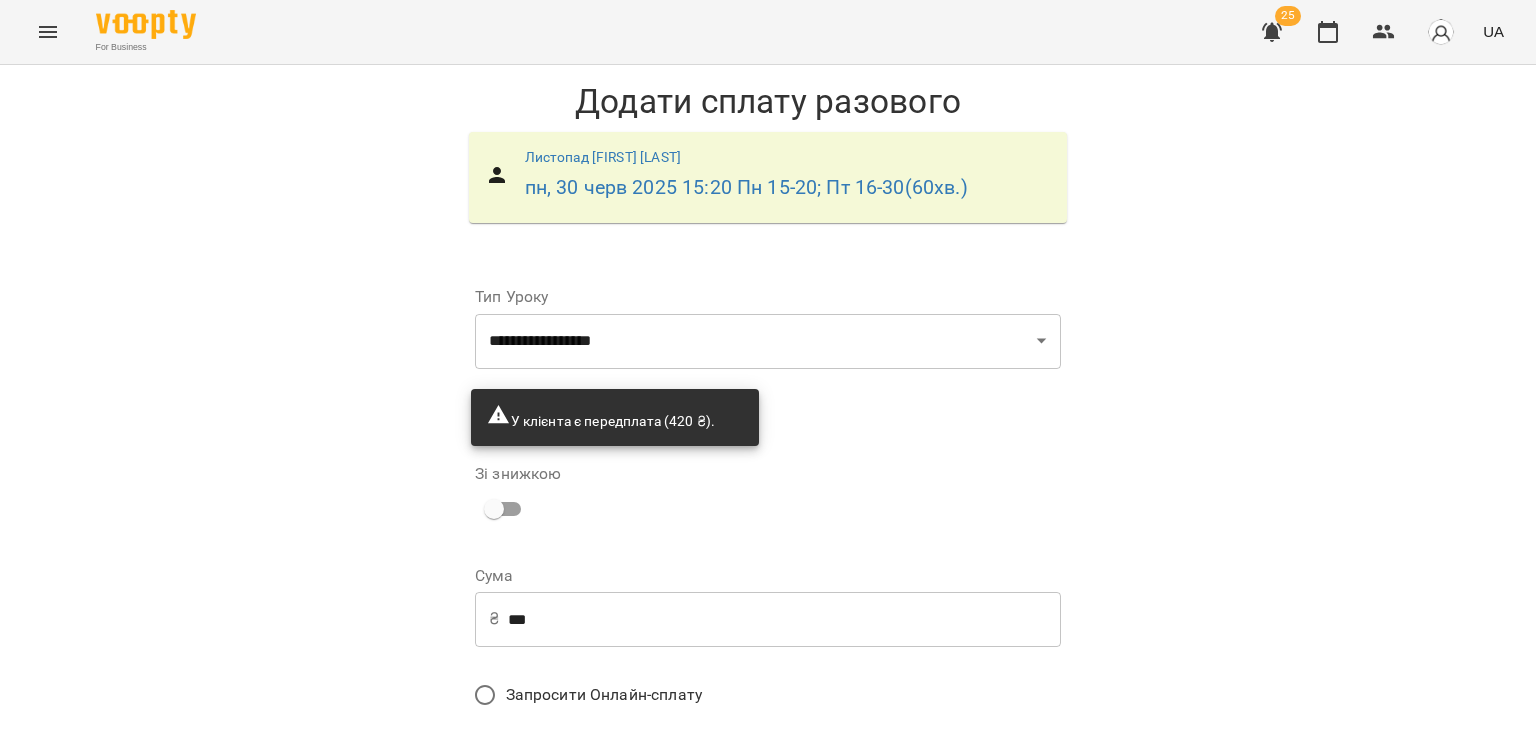 drag, startPoint x: 439, startPoint y: 604, endPoint x: 323, endPoint y: 598, distance: 116.15507 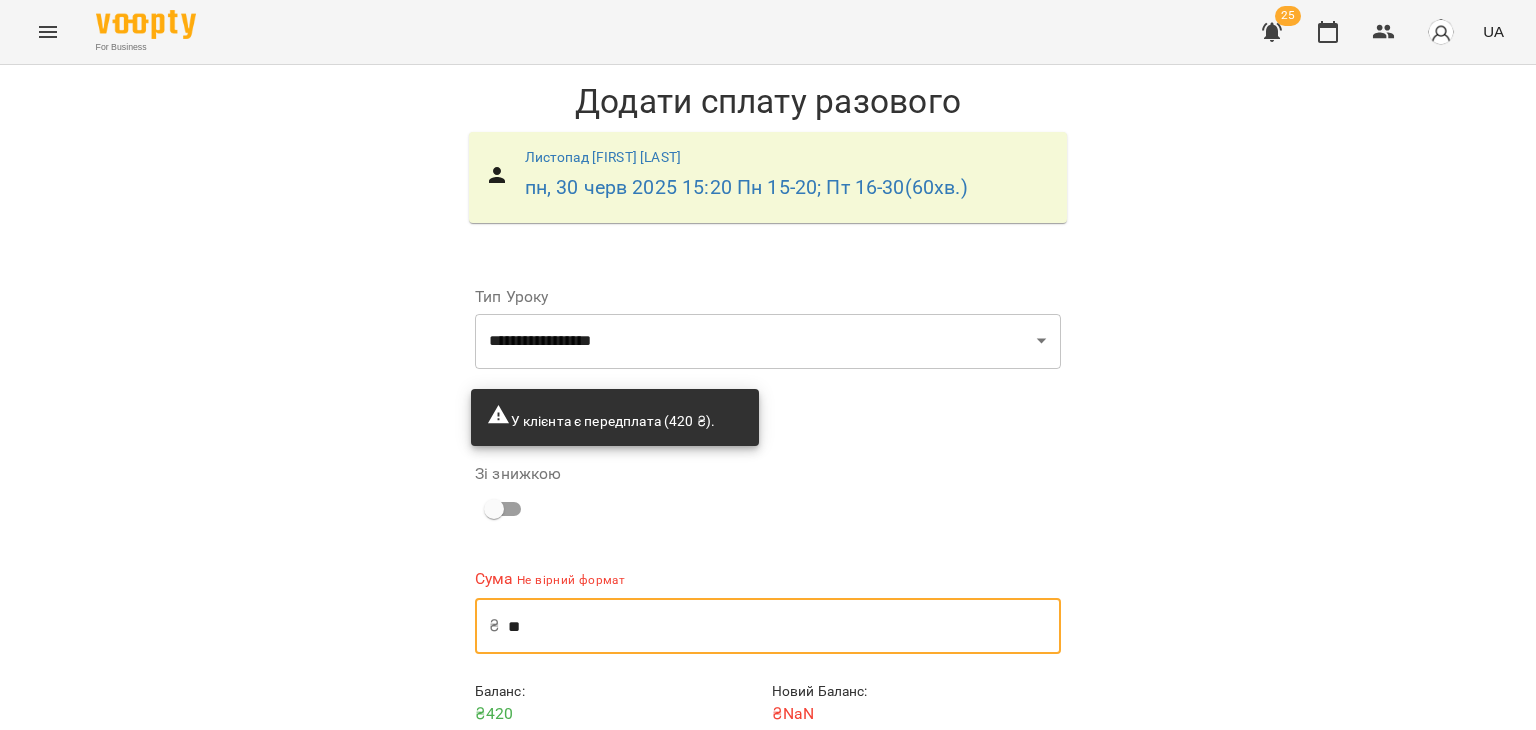 type on "*" 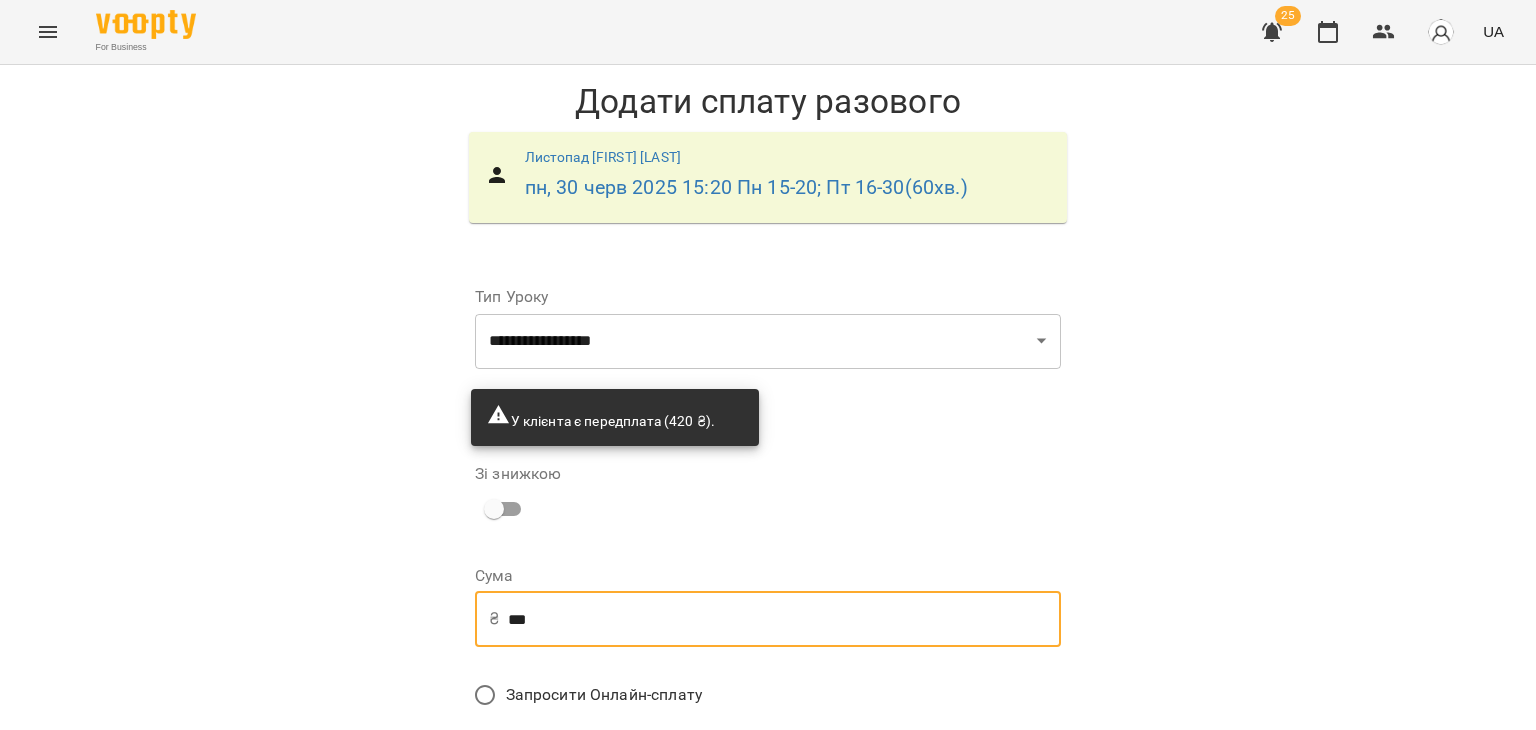 type on "***" 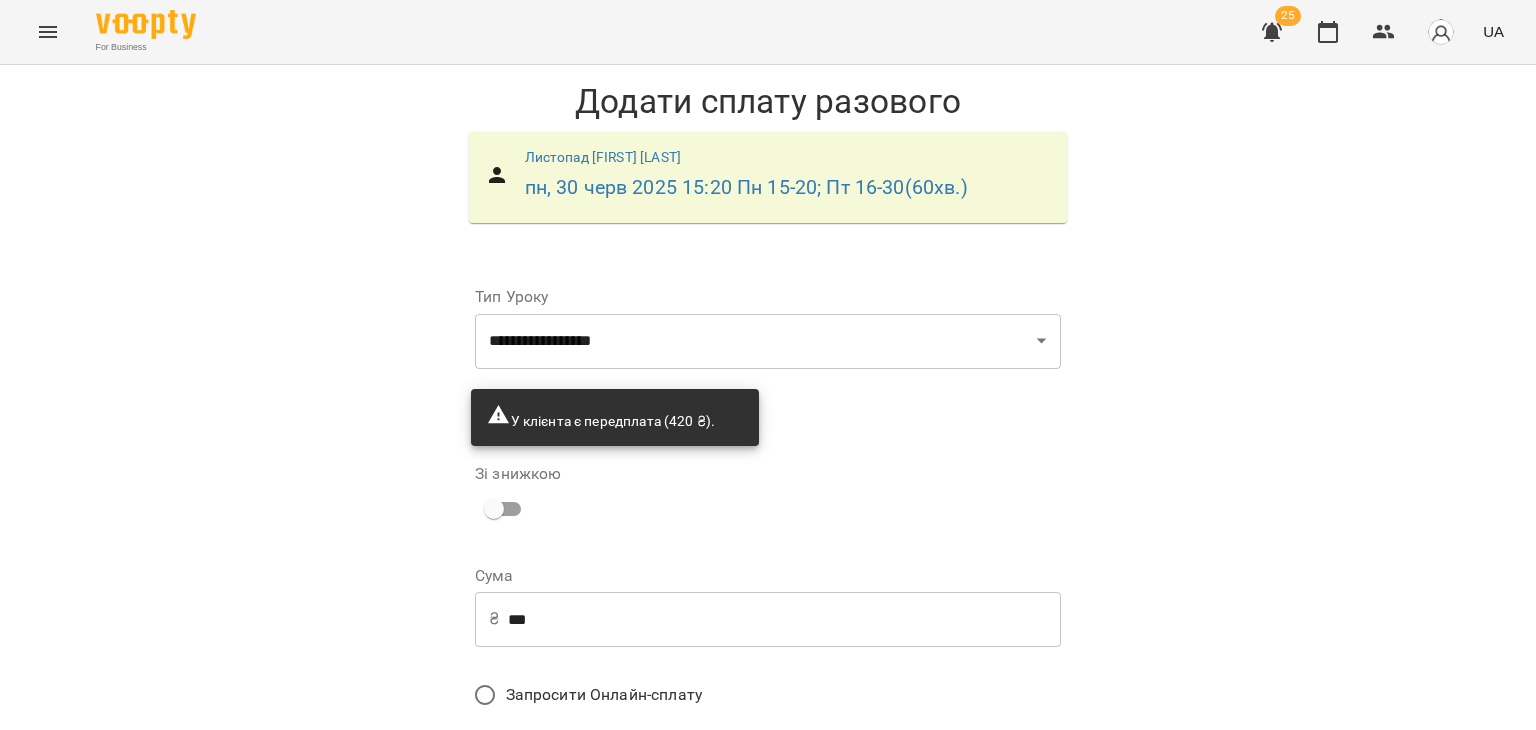 scroll, scrollTop: 172, scrollLeft: 0, axis: vertical 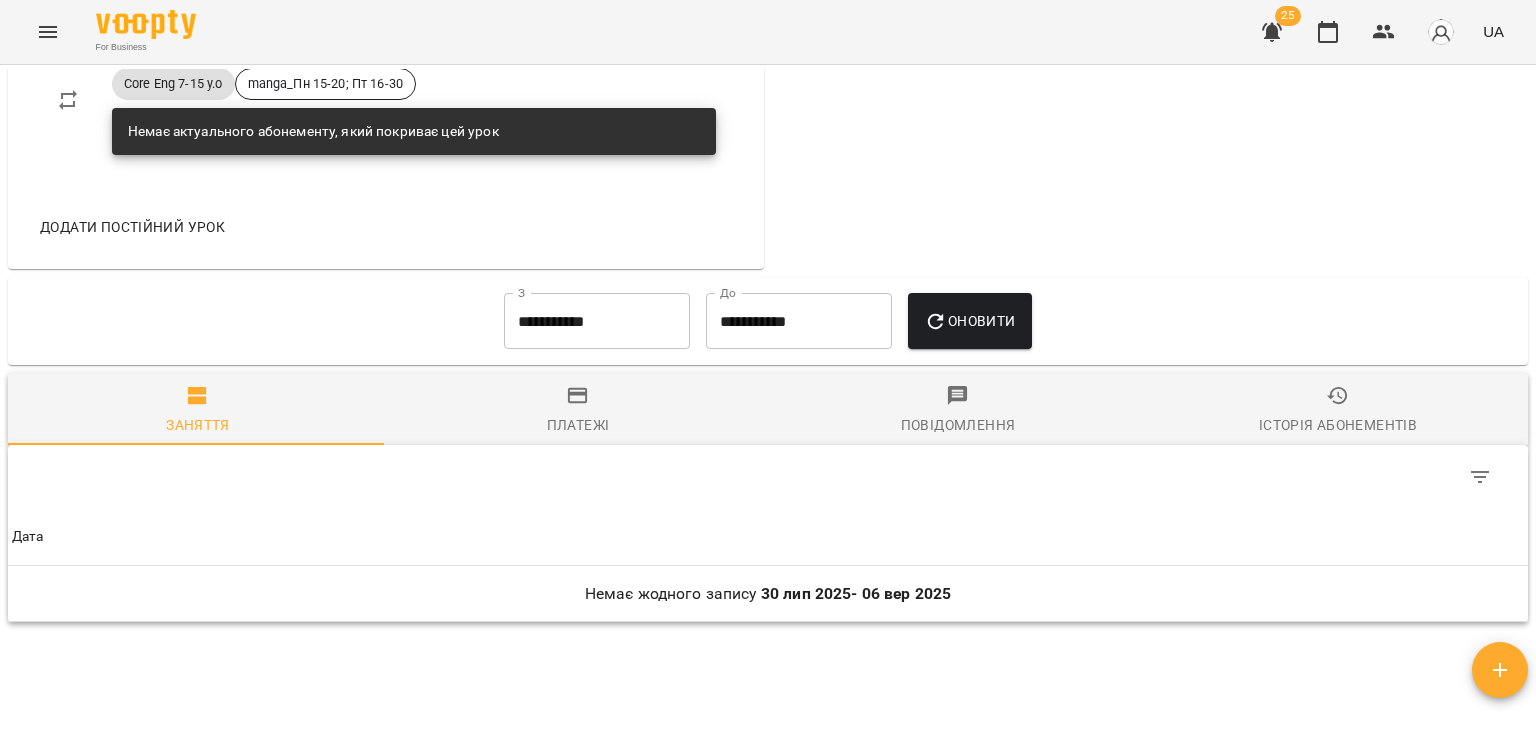 click on "**********" at bounding box center [597, 321] 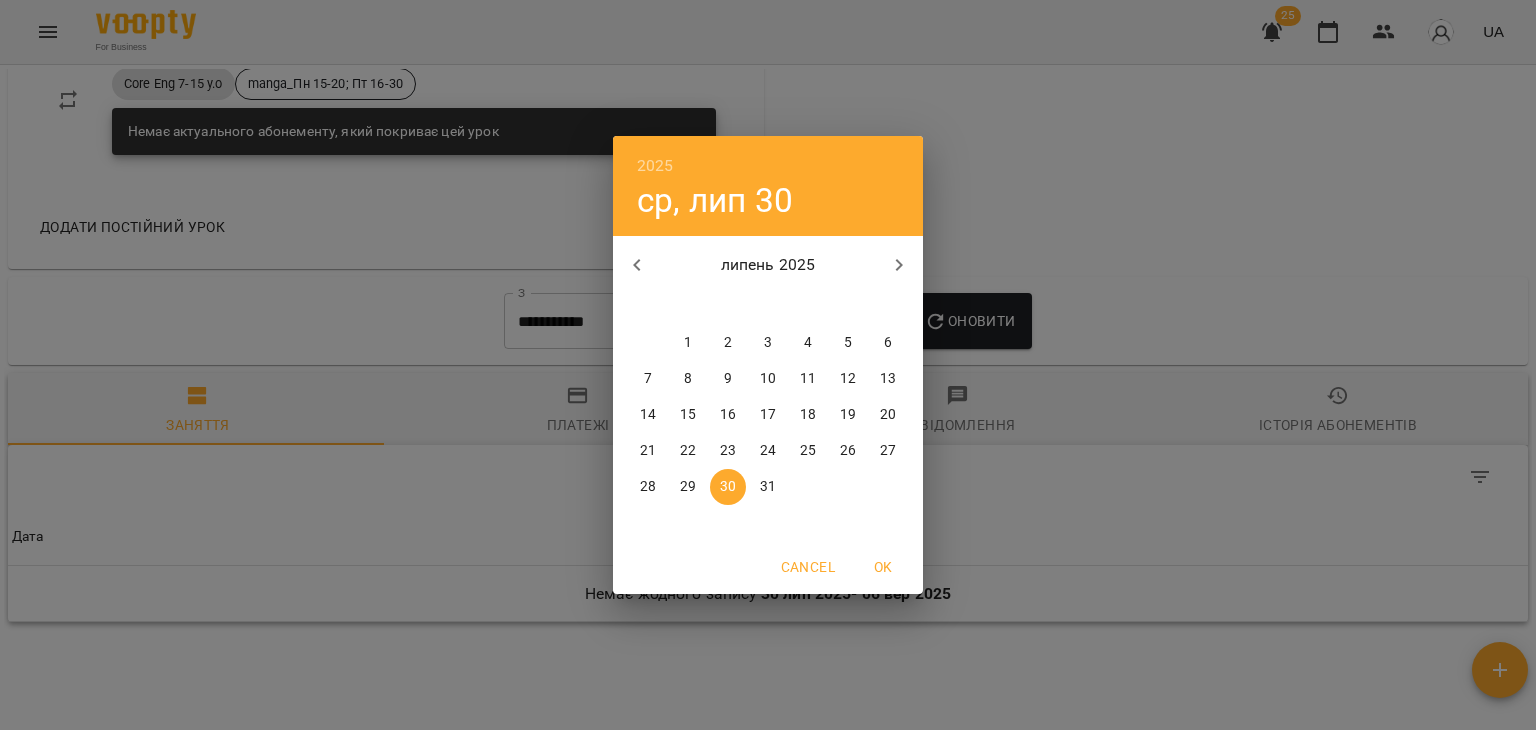 click 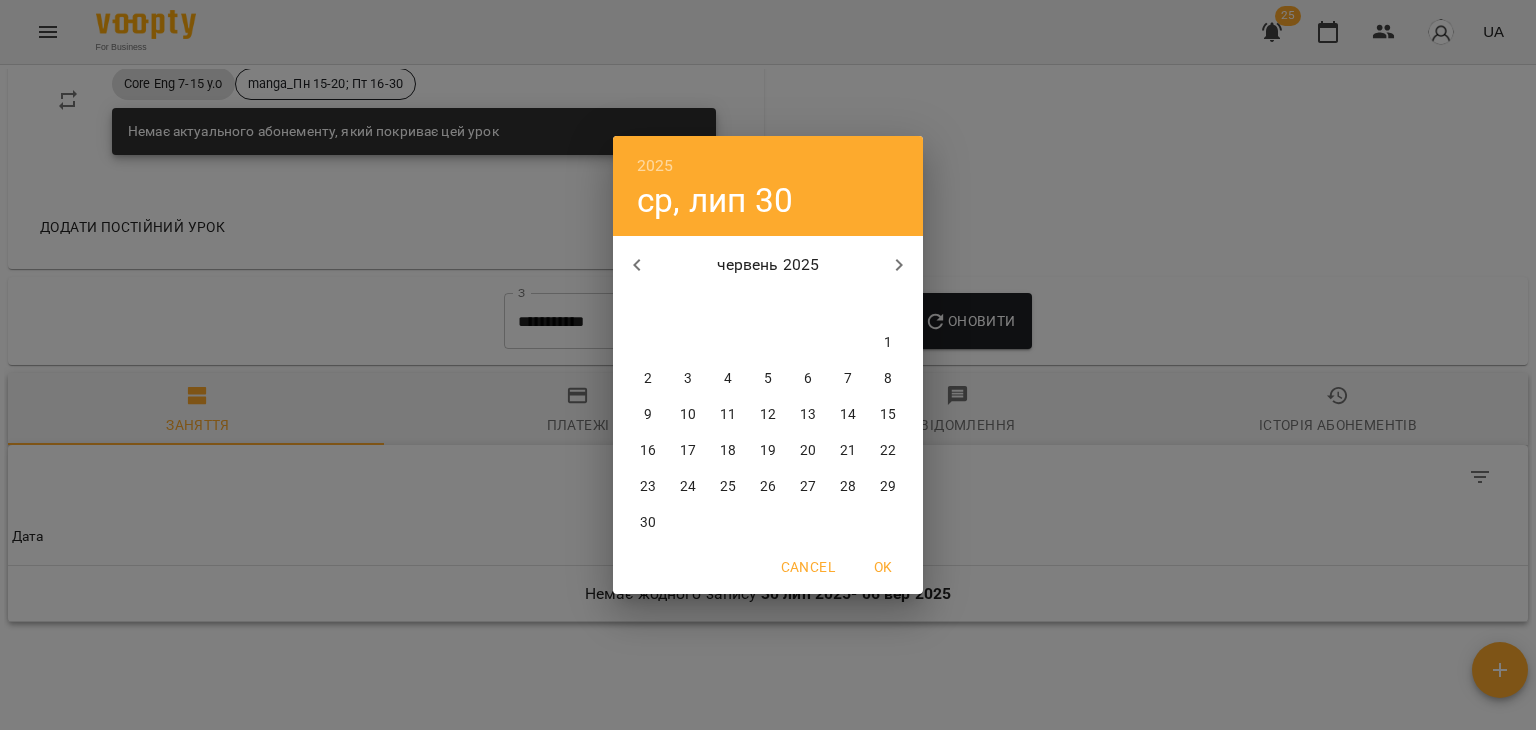 click on "1" at bounding box center (888, 343) 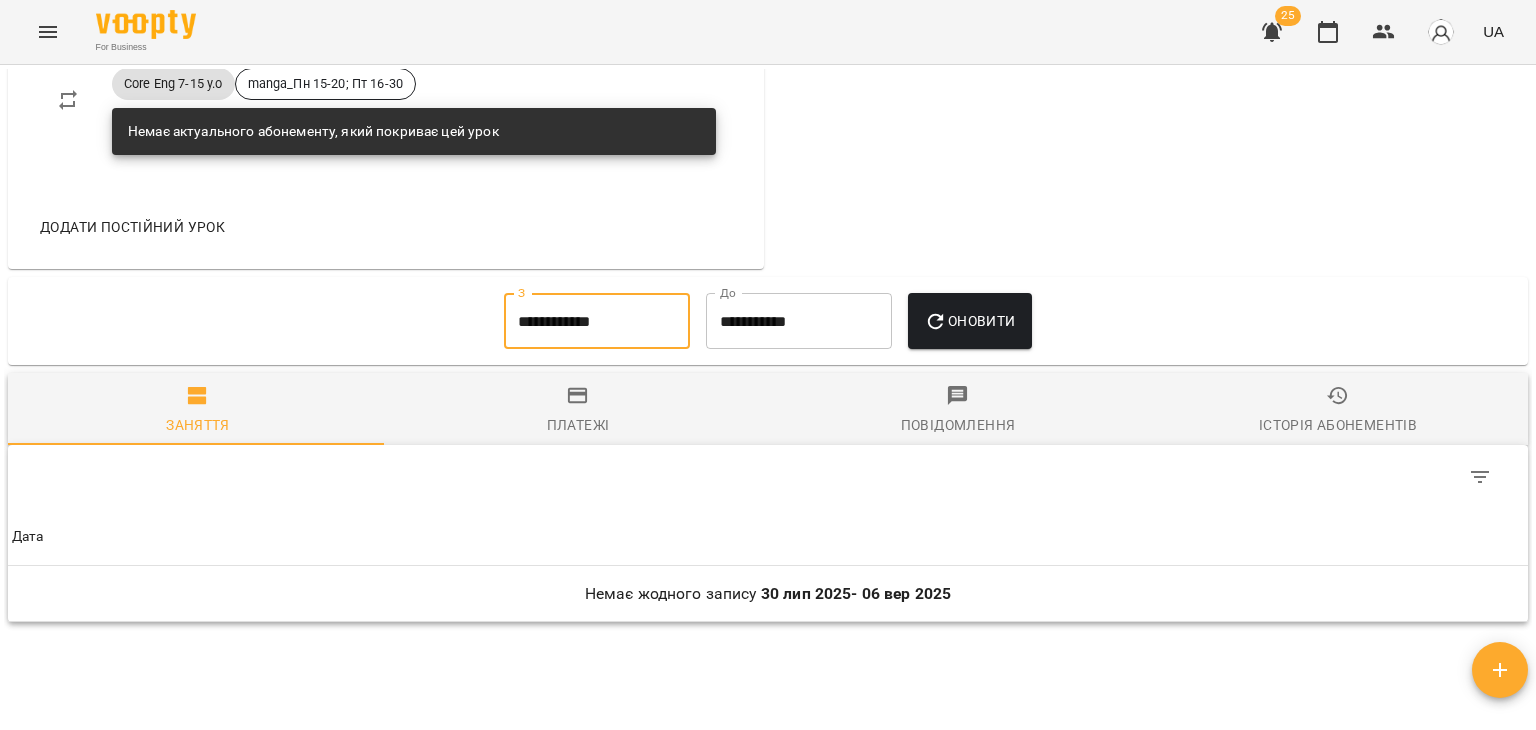 click on "Оновити" at bounding box center (969, 321) 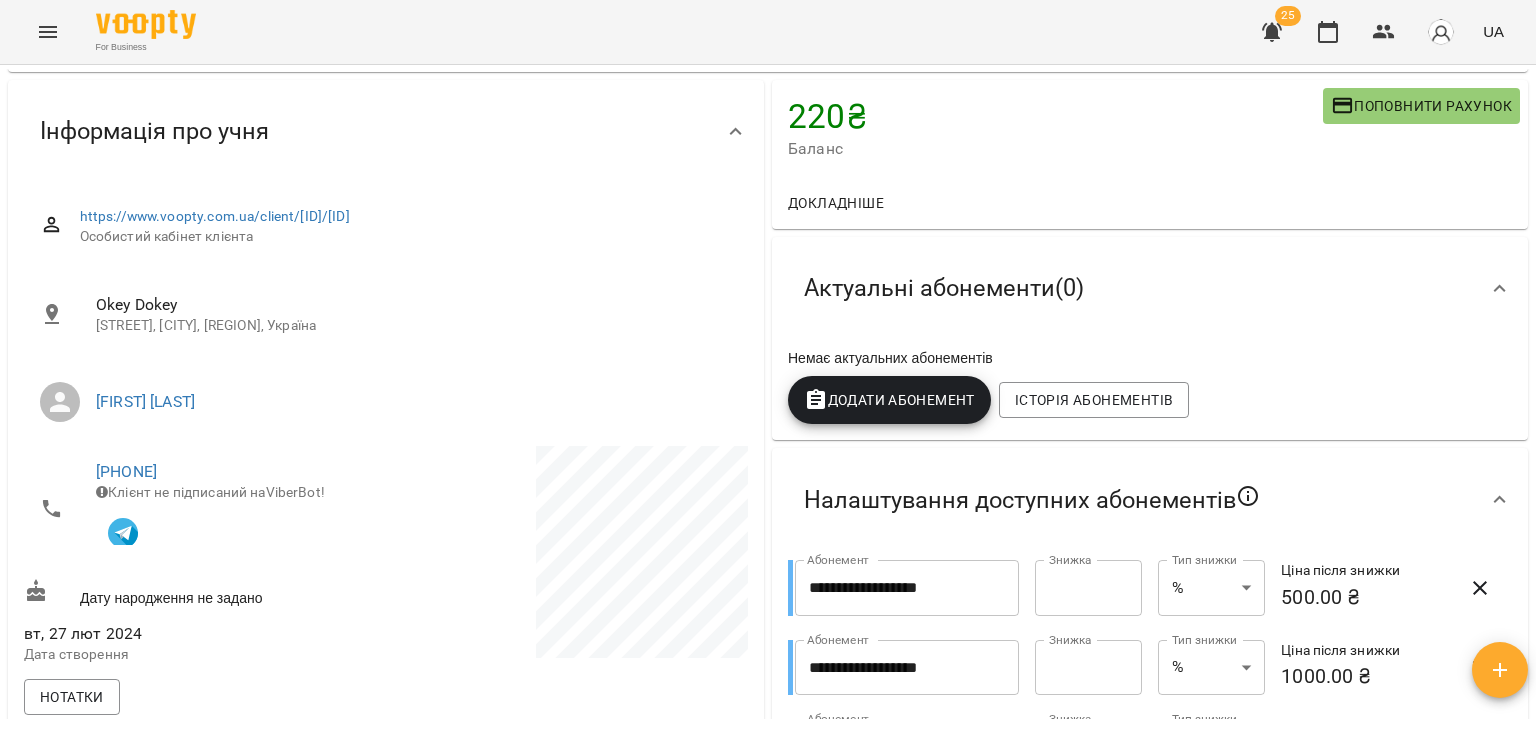 scroll, scrollTop: 0, scrollLeft: 0, axis: both 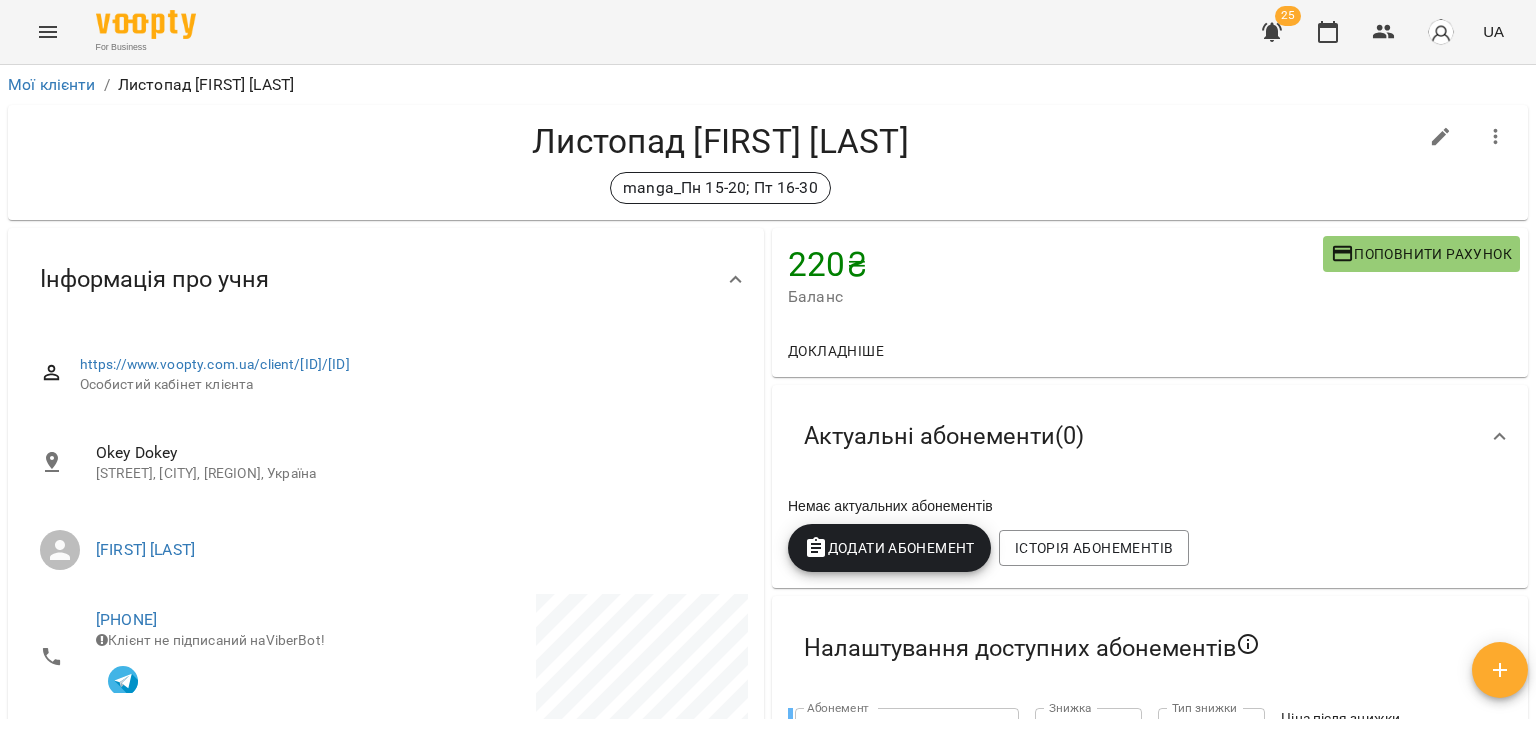 type 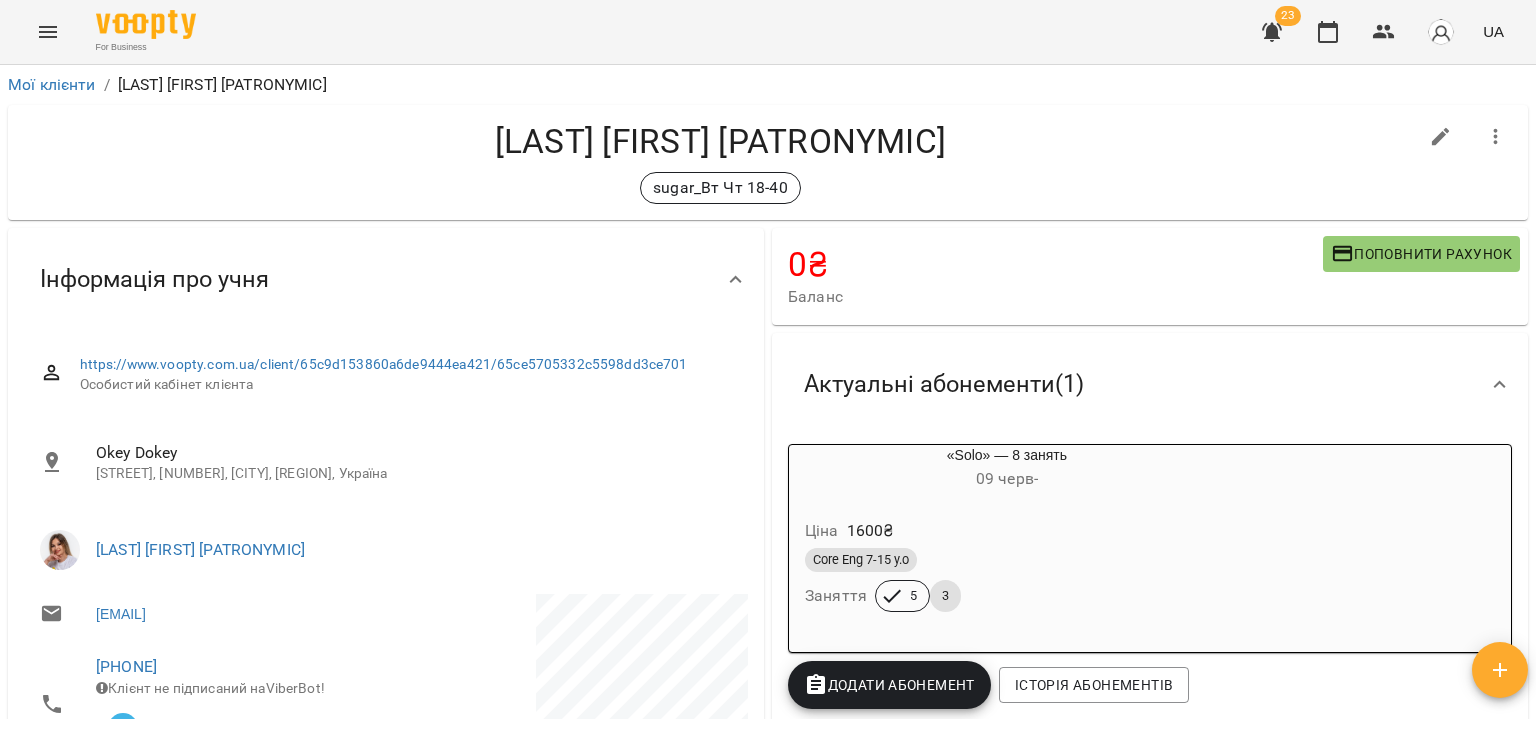 scroll, scrollTop: 0, scrollLeft: 0, axis: both 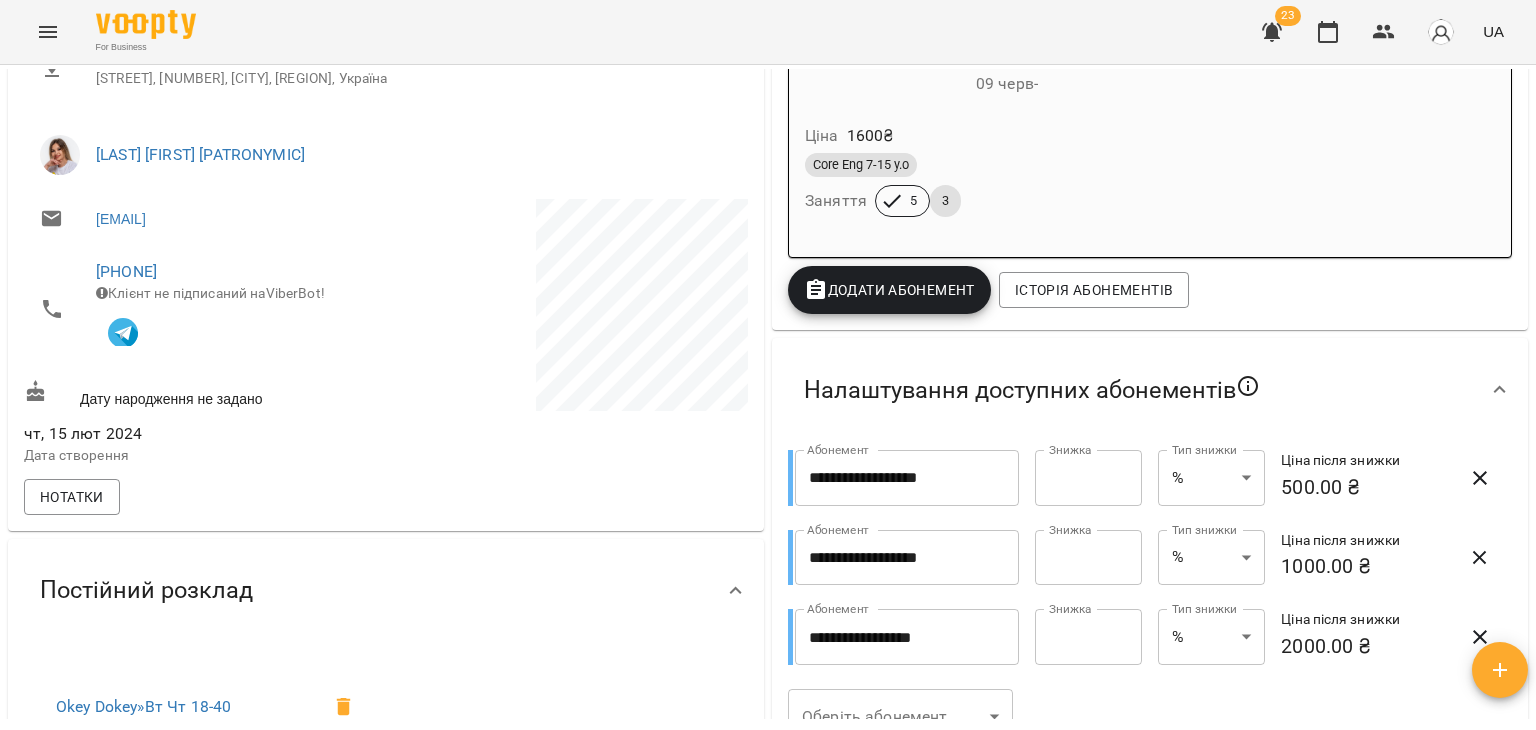 click on "Core Eng 7-15 y.o Заняття 5 3" at bounding box center (1007, 185) 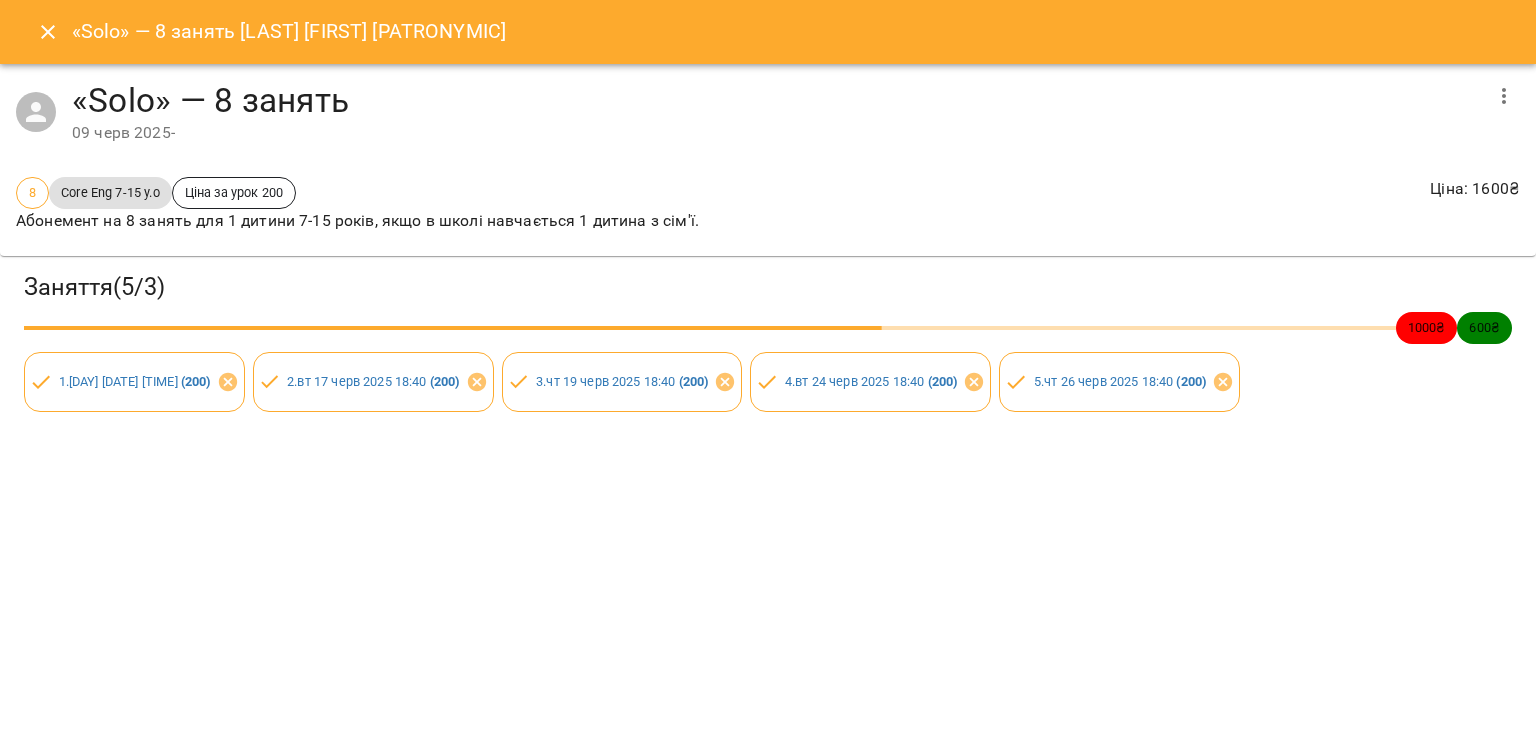 click at bounding box center [1504, 96] 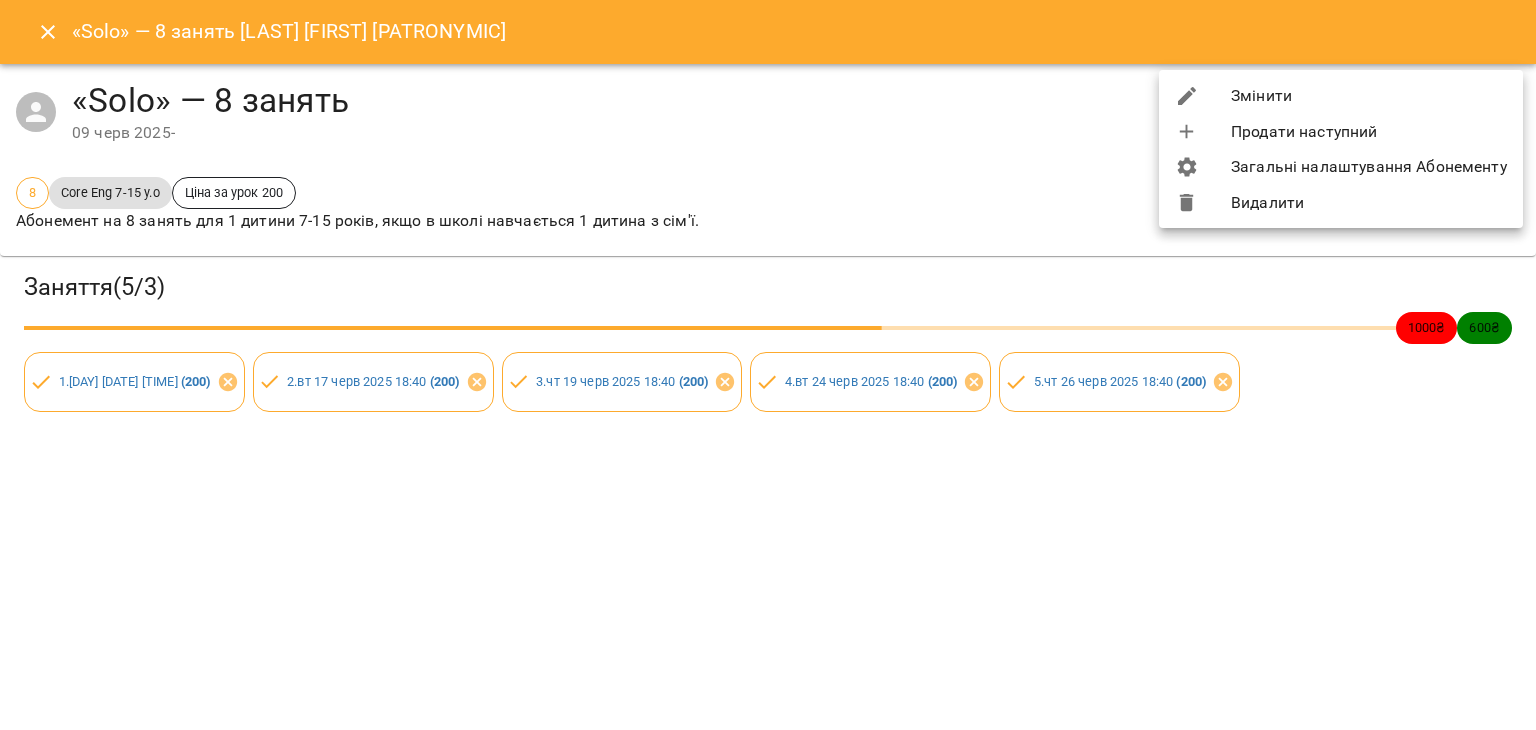 click on "Видалити" at bounding box center [1341, 203] 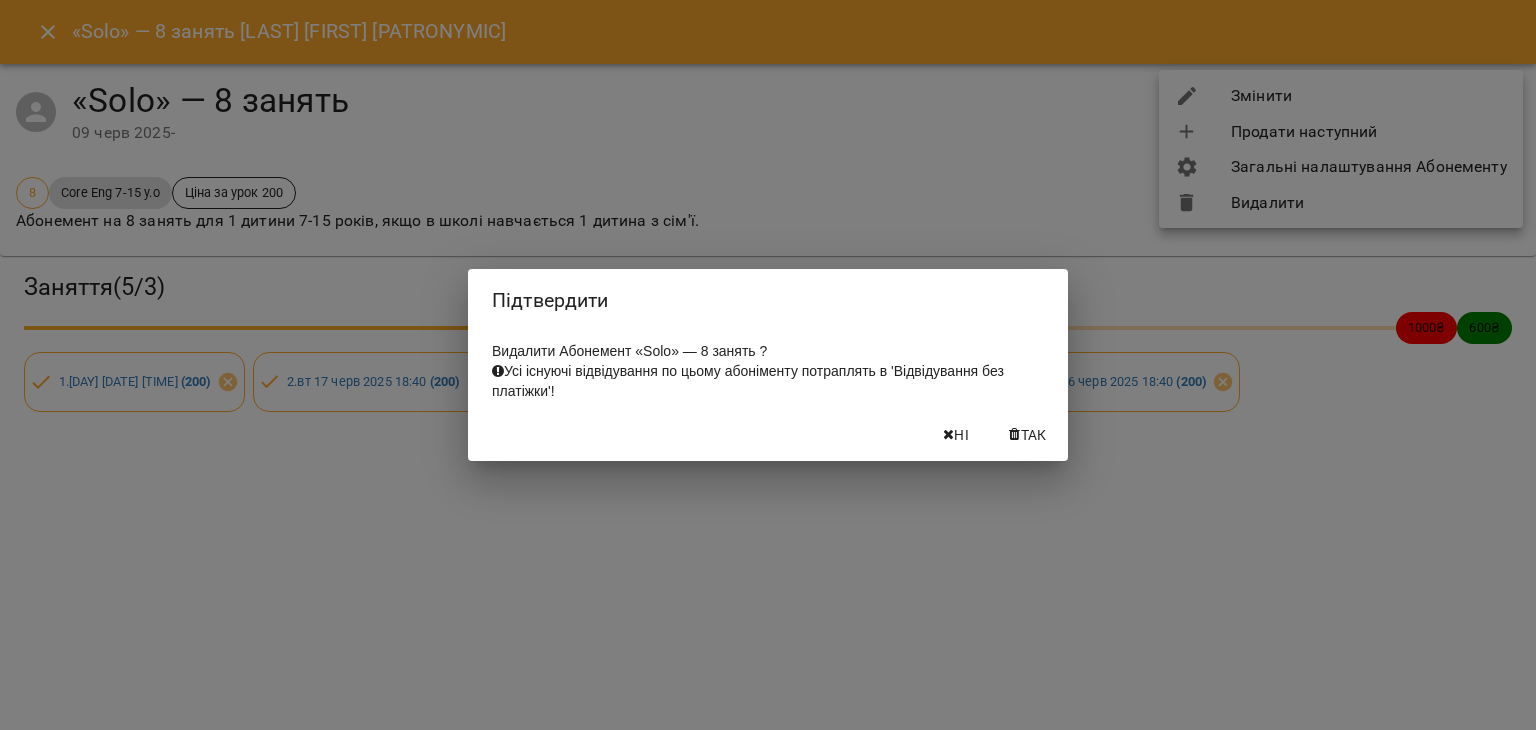 click on "Так" at bounding box center (1034, 435) 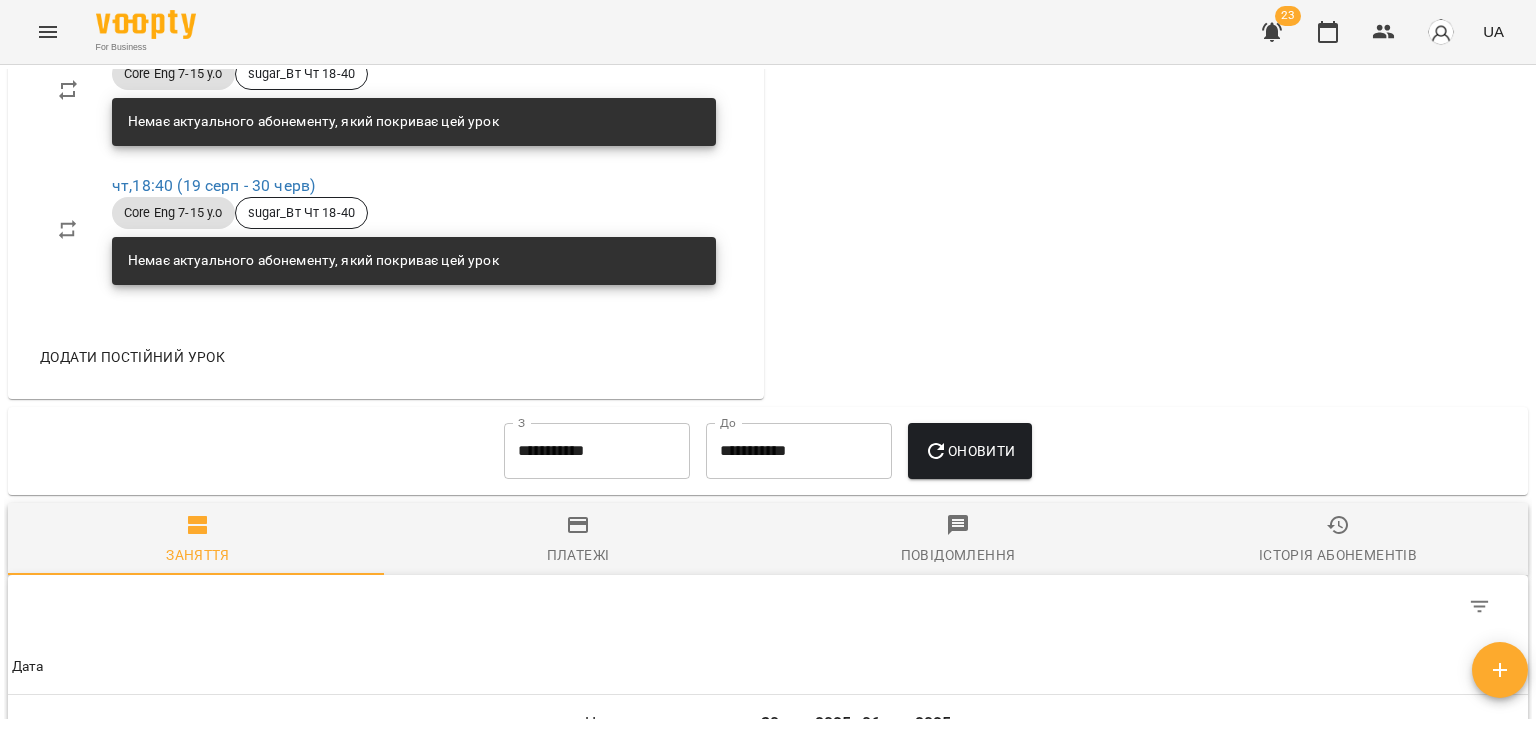 scroll, scrollTop: 1224, scrollLeft: 0, axis: vertical 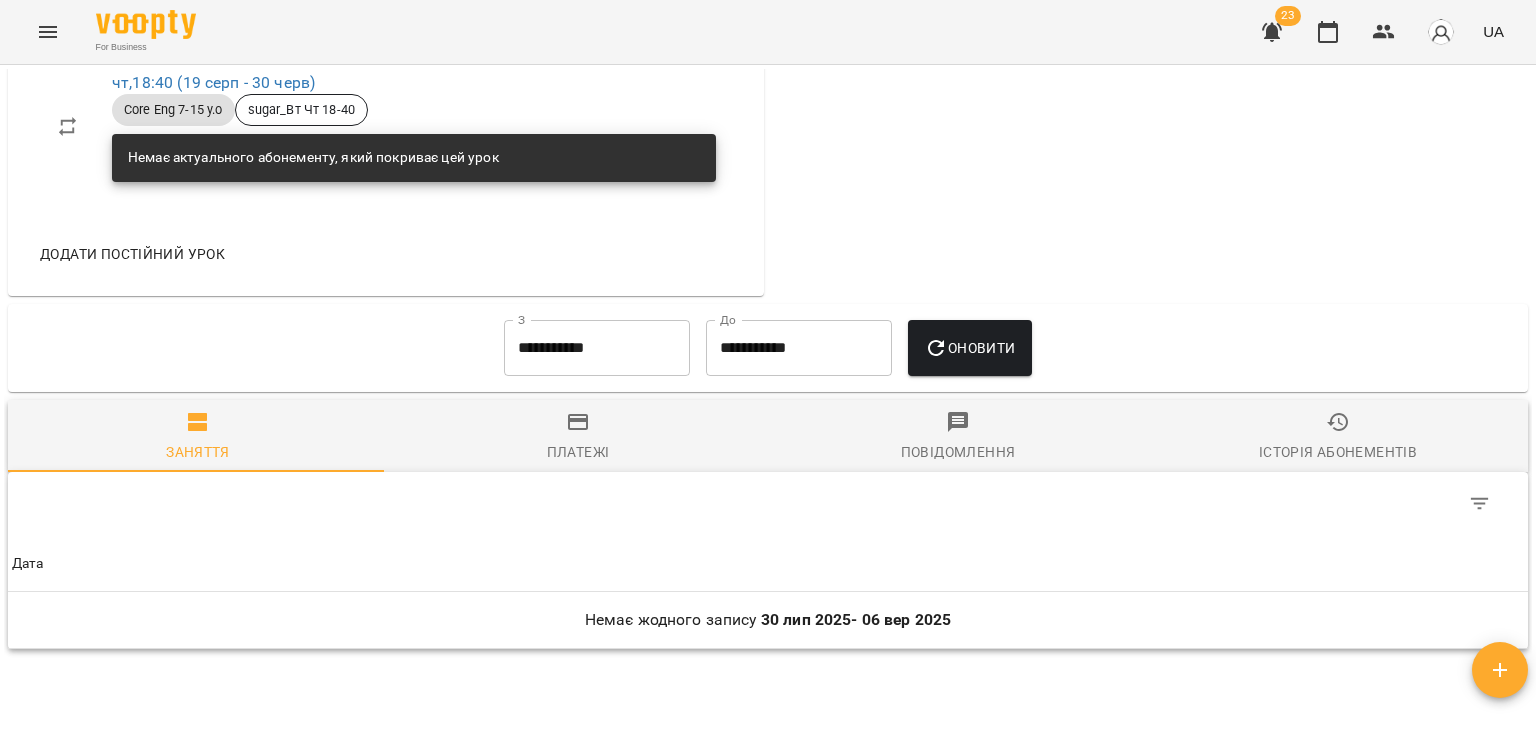 click on "**********" at bounding box center [597, 348] 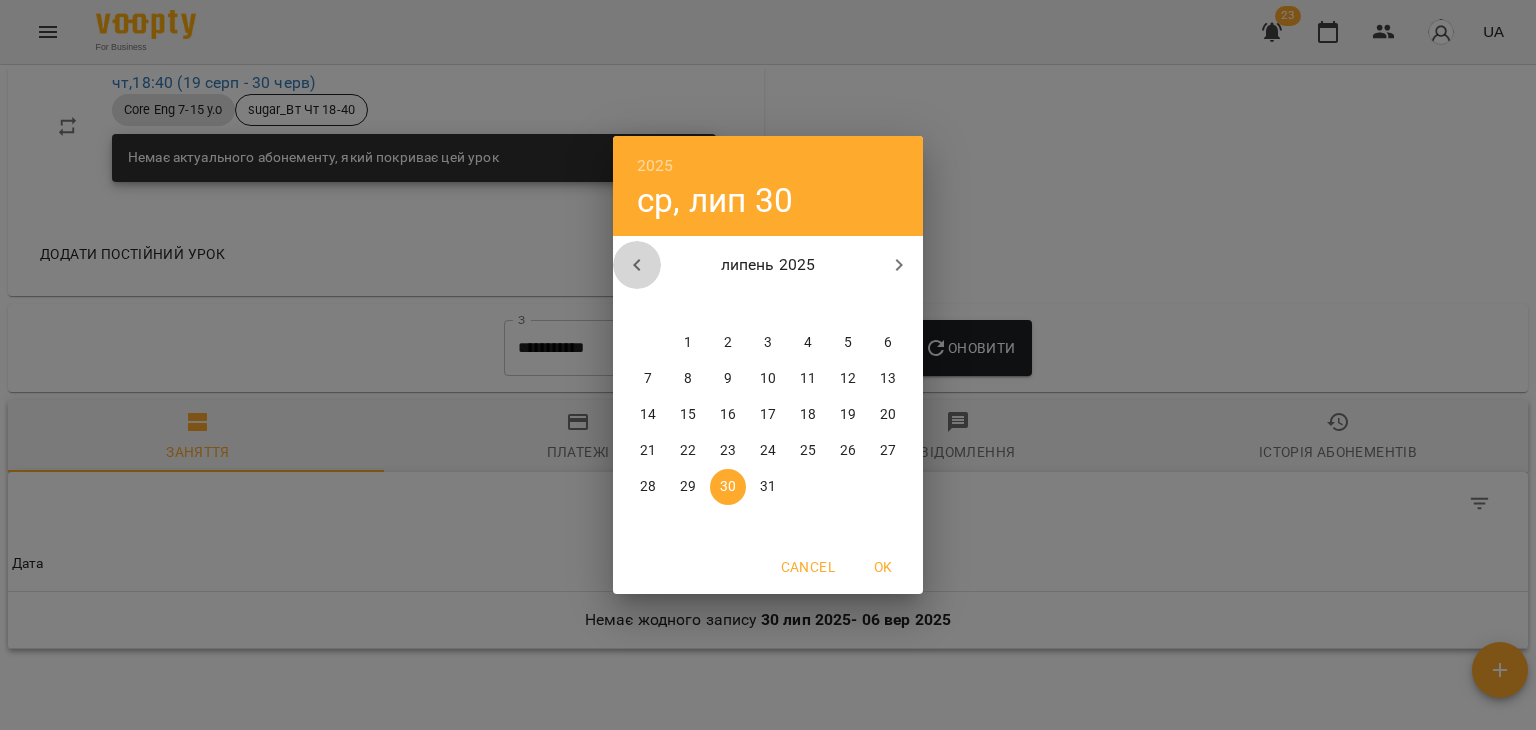 click at bounding box center (637, 265) 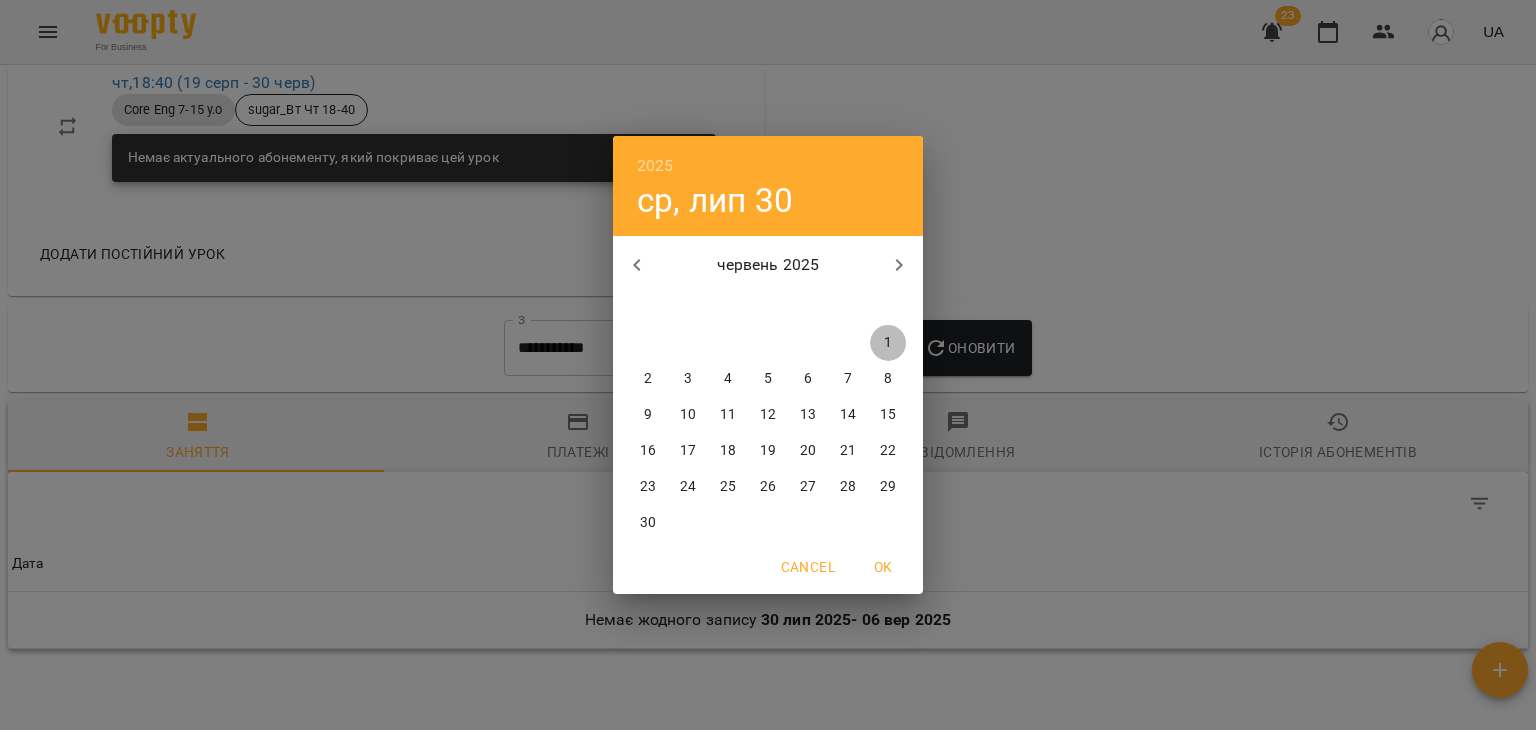 click on "1" at bounding box center (888, 343) 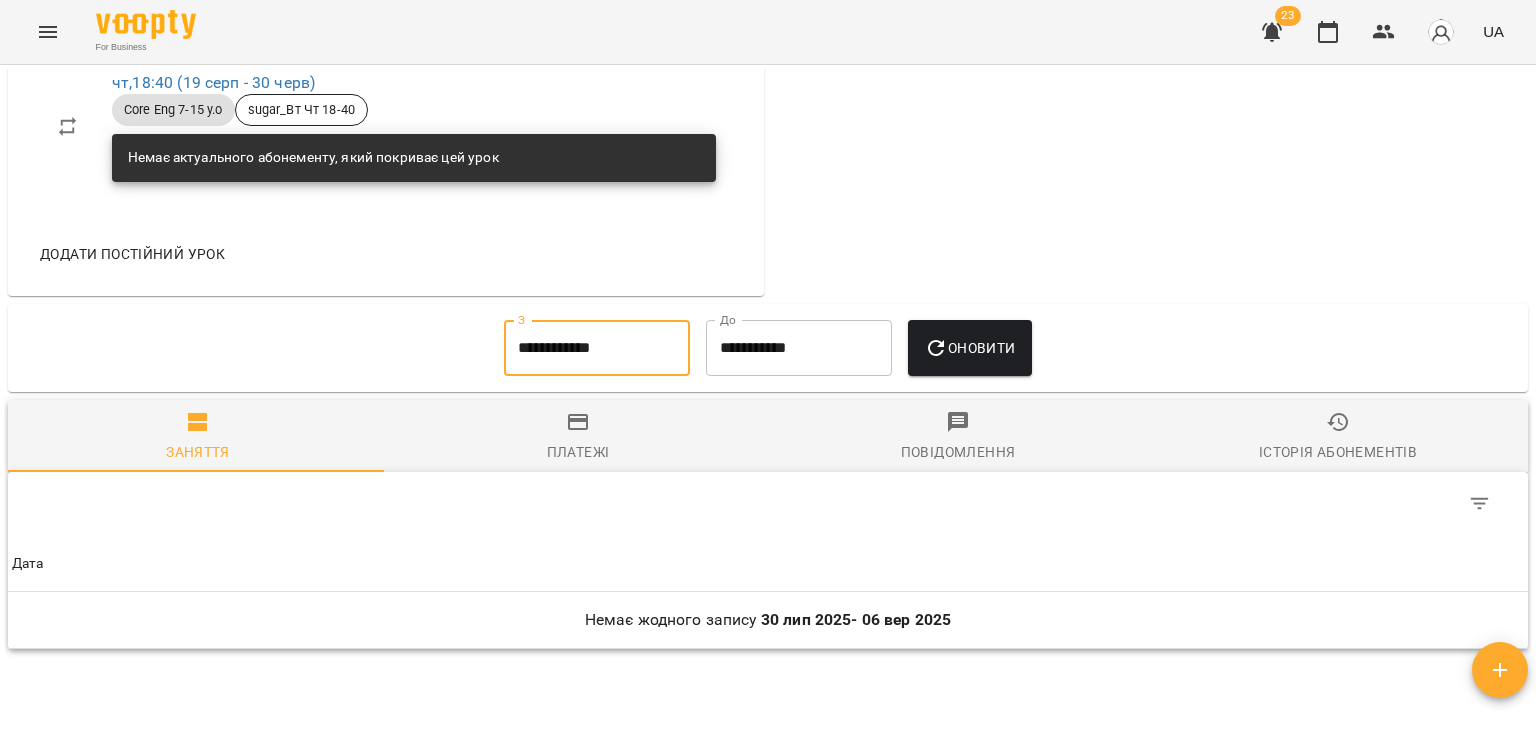 click on "Оновити" at bounding box center [969, 348] 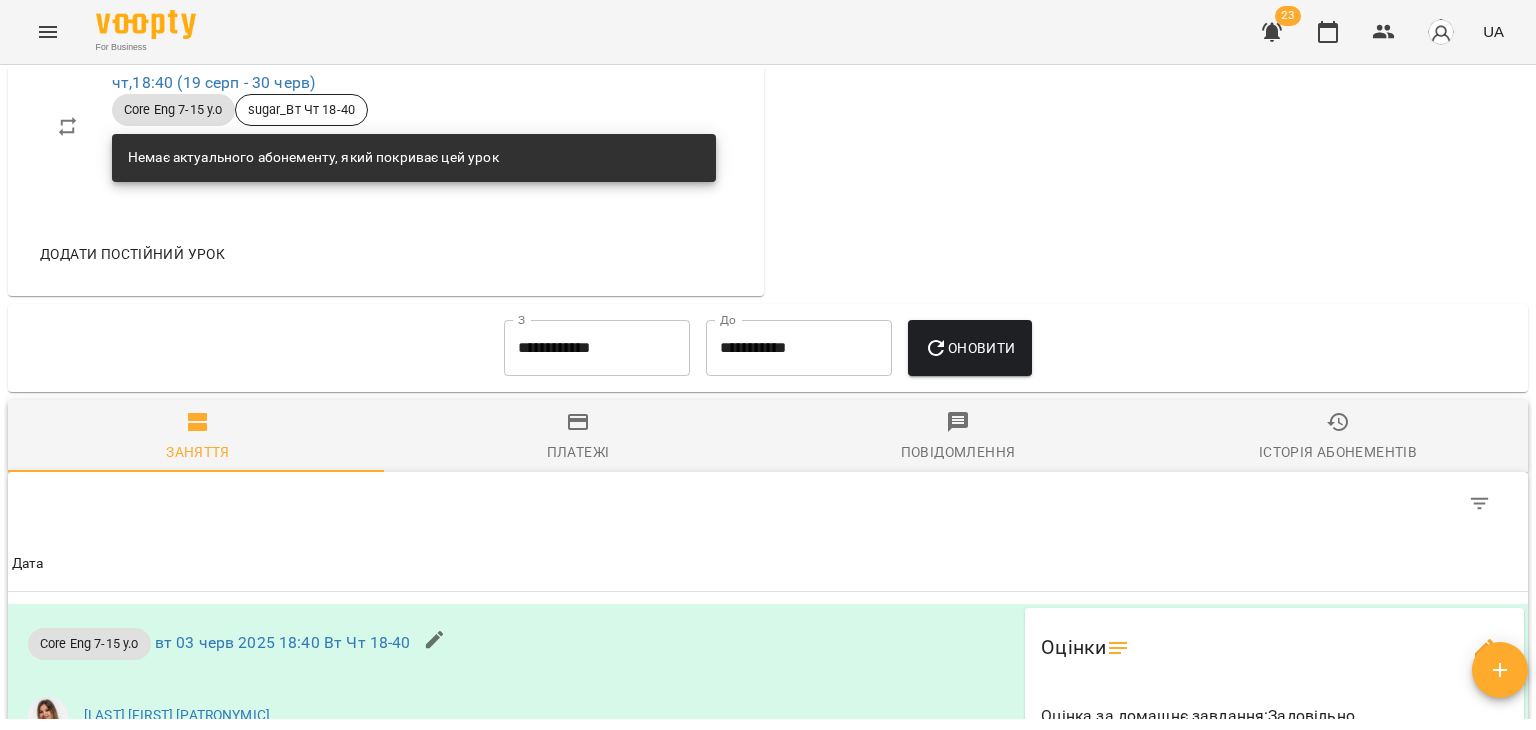 click 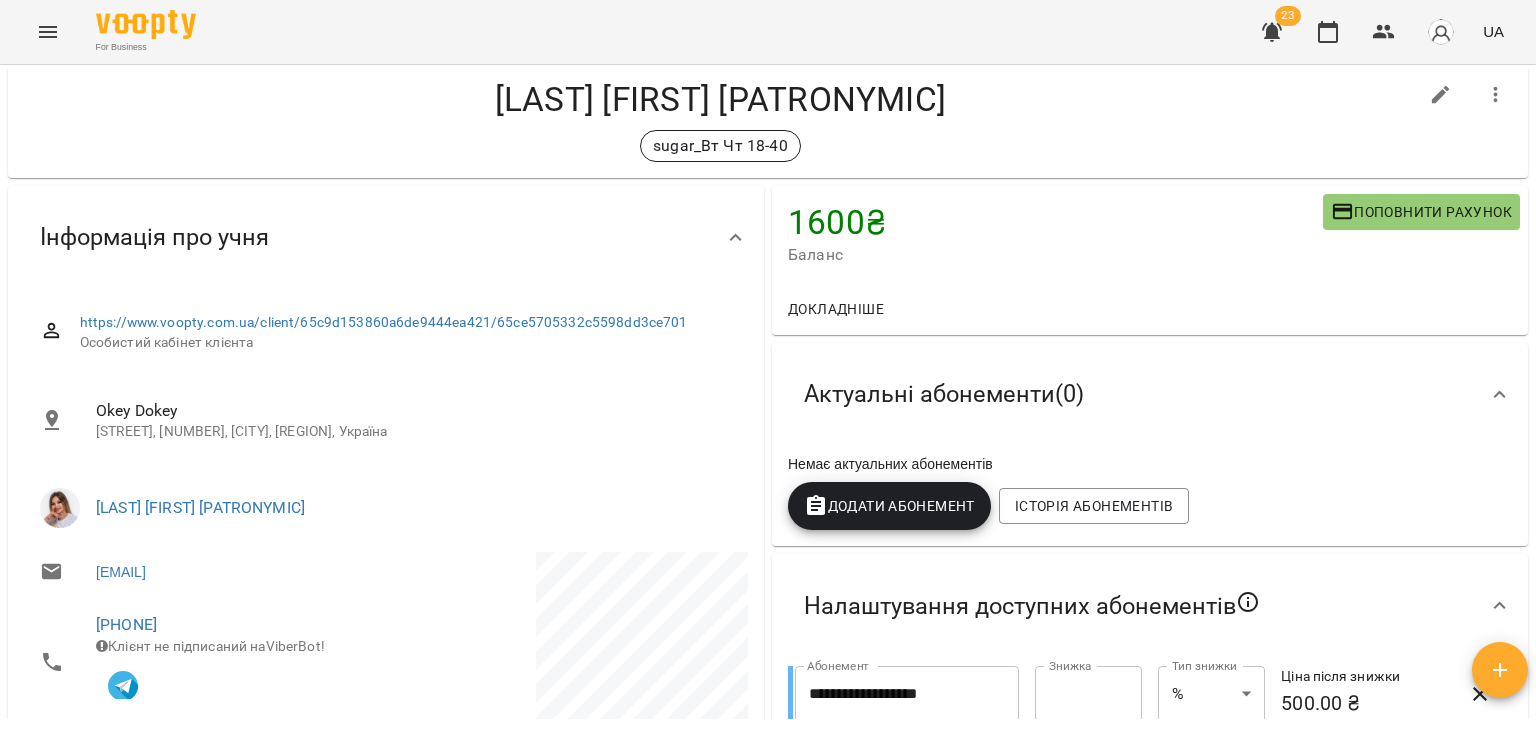 scroll, scrollTop: 42, scrollLeft: 0, axis: vertical 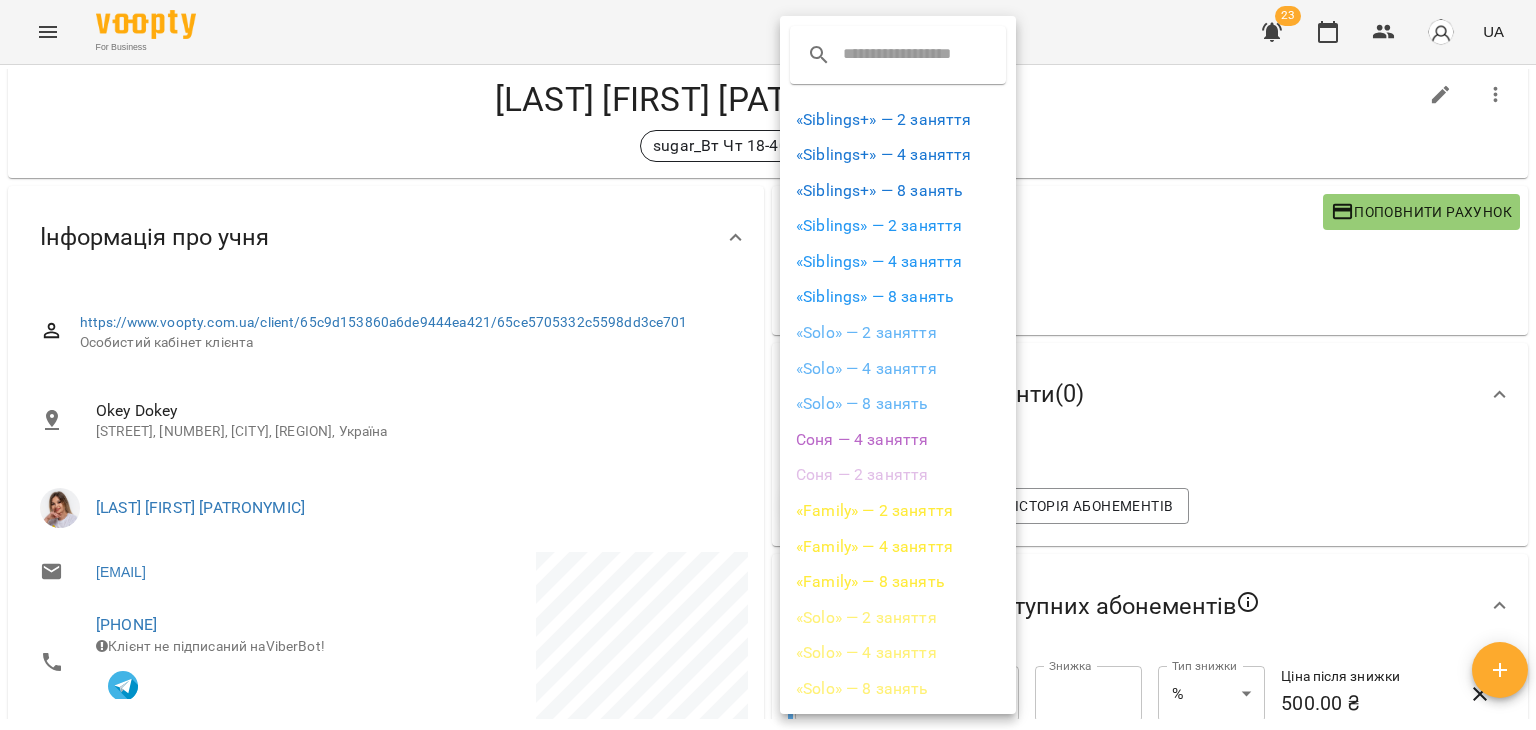 click on "«Solo» — 4 заняття" at bounding box center (898, 369) 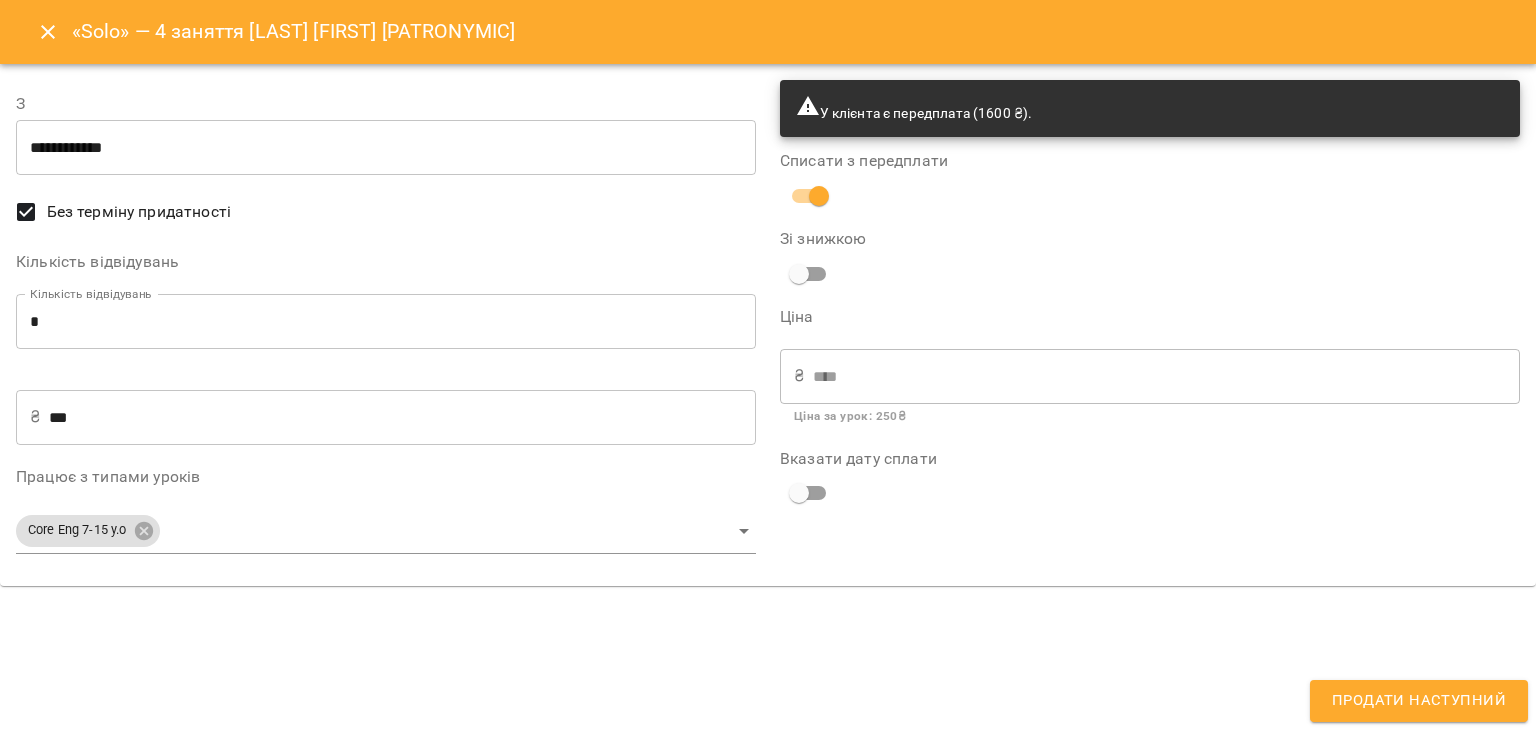 type on "**********" 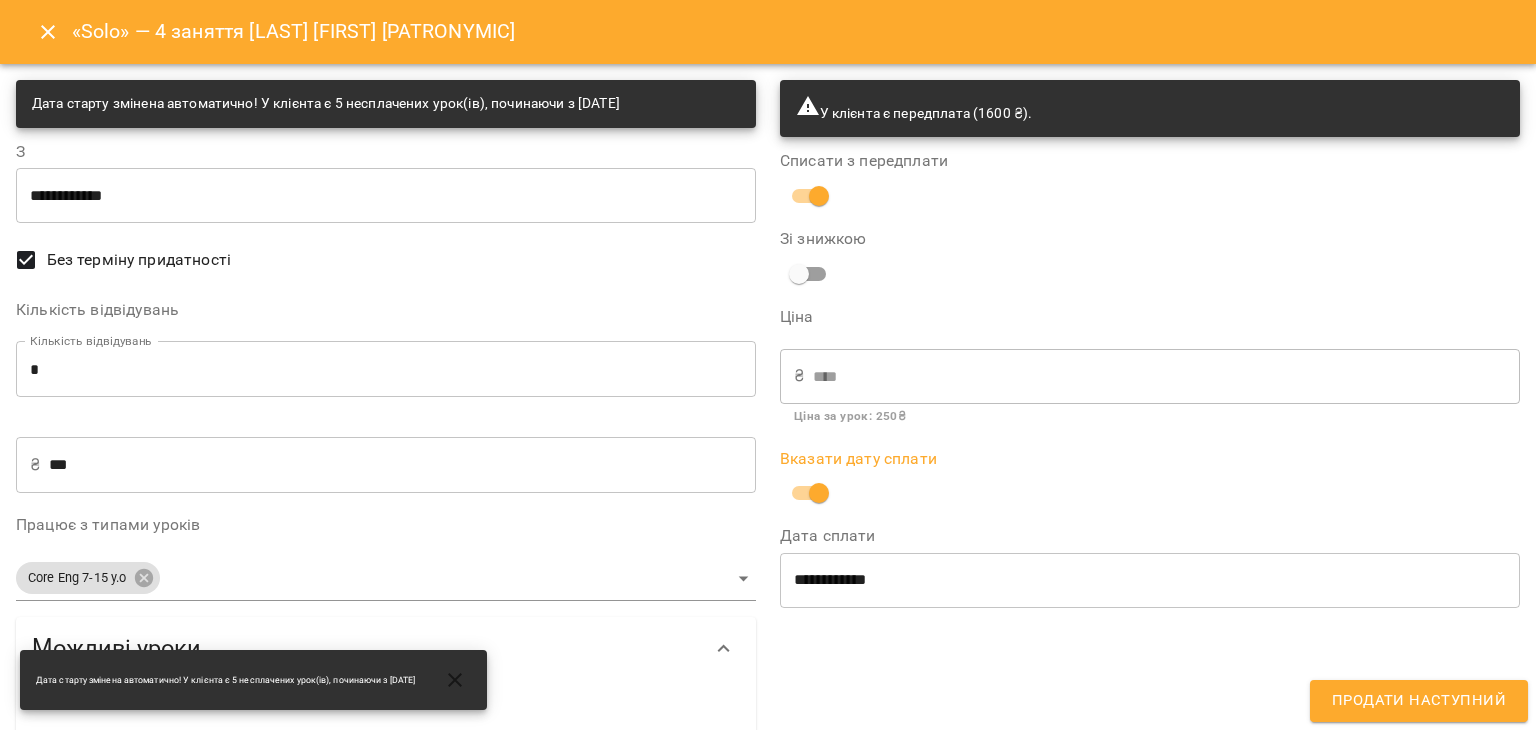 click on "**********" at bounding box center [1150, 580] 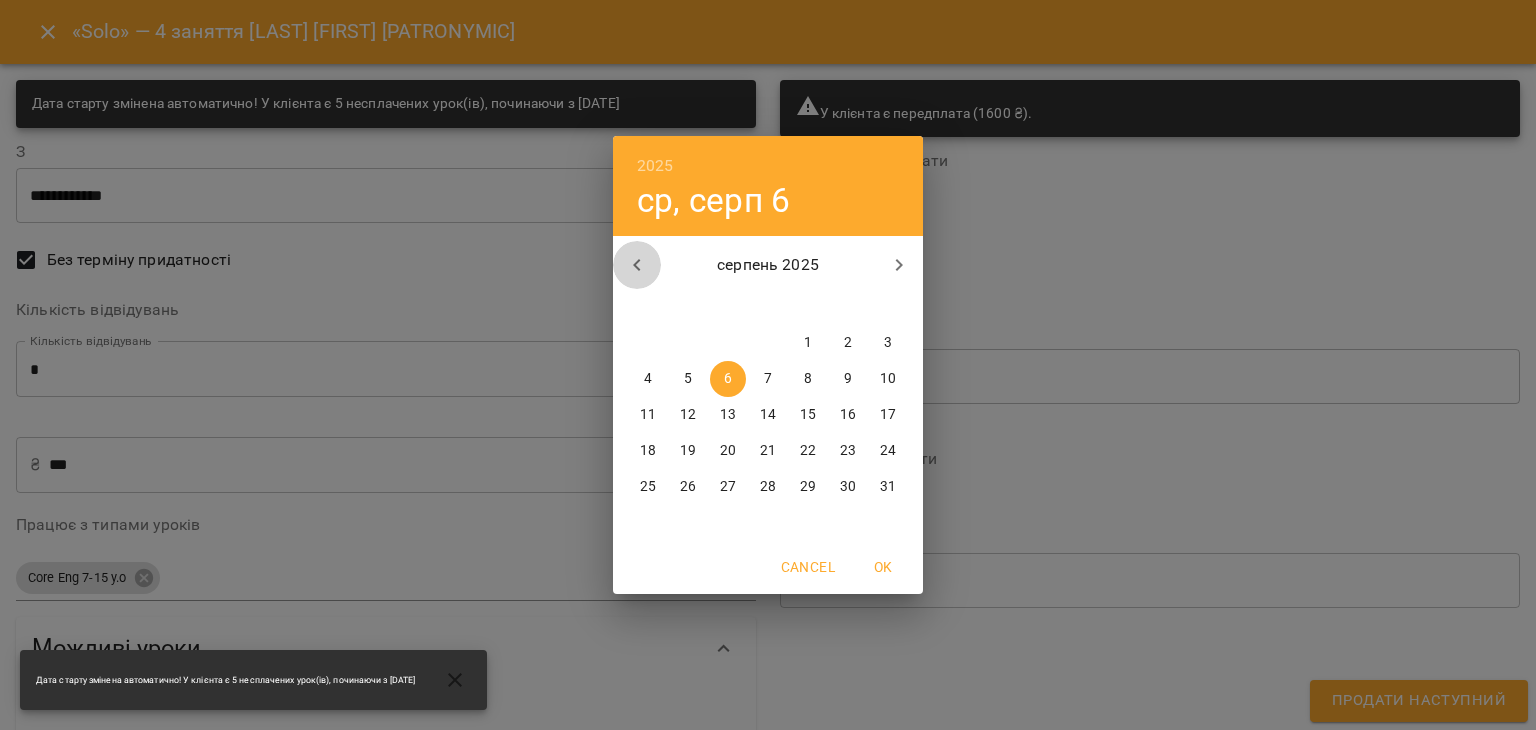 click 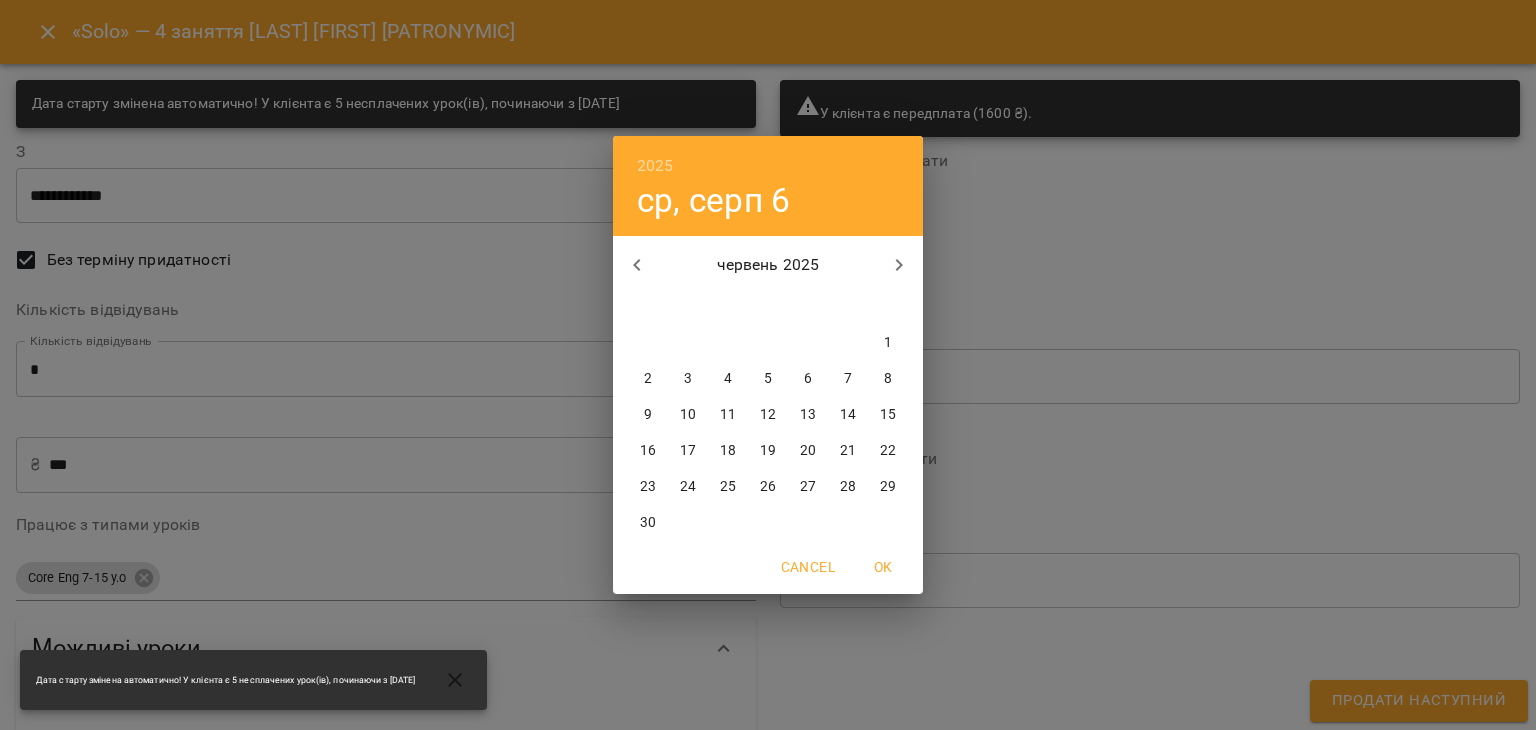 click on "9" at bounding box center [648, 415] 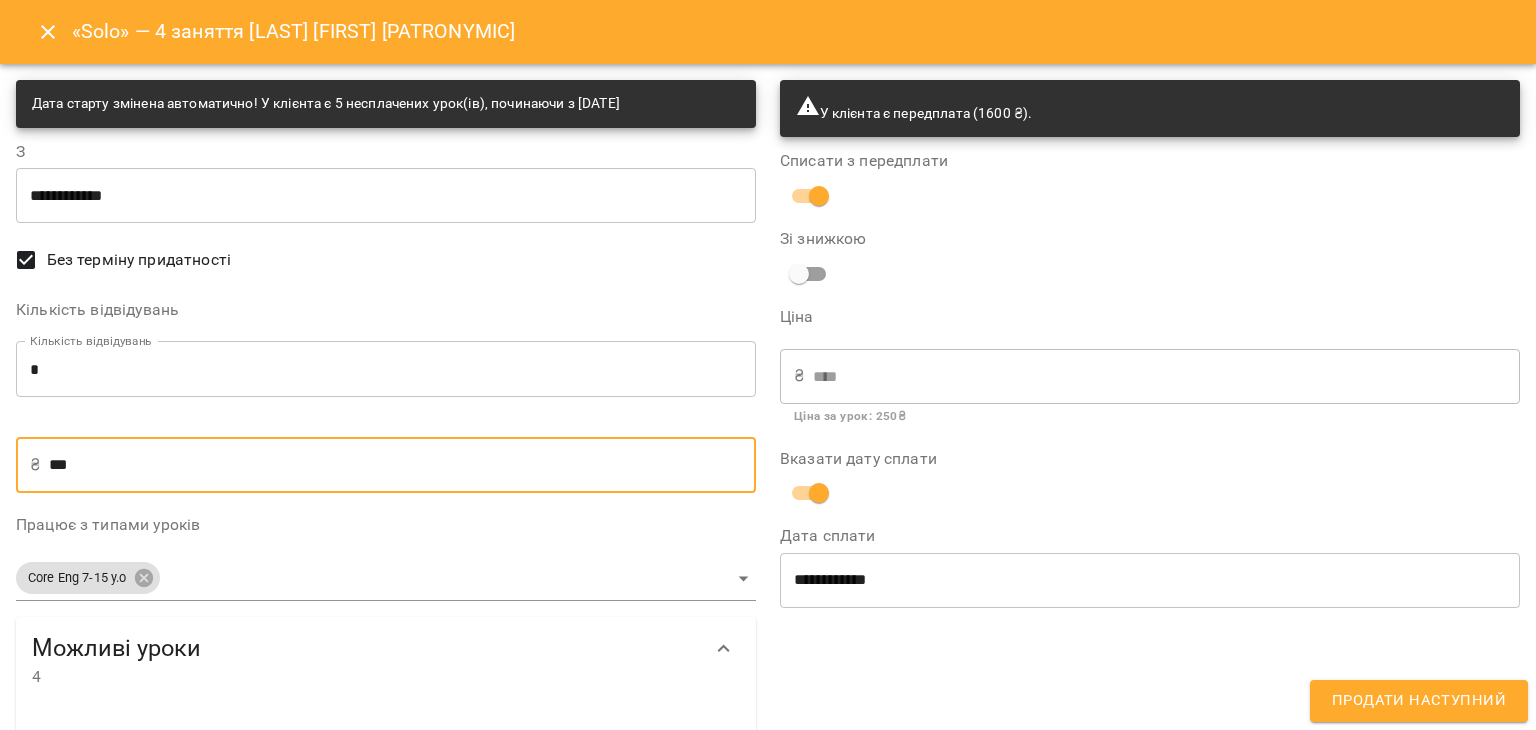 drag, startPoint x: 406, startPoint y: 486, endPoint x: 40, endPoint y: 441, distance: 368.756 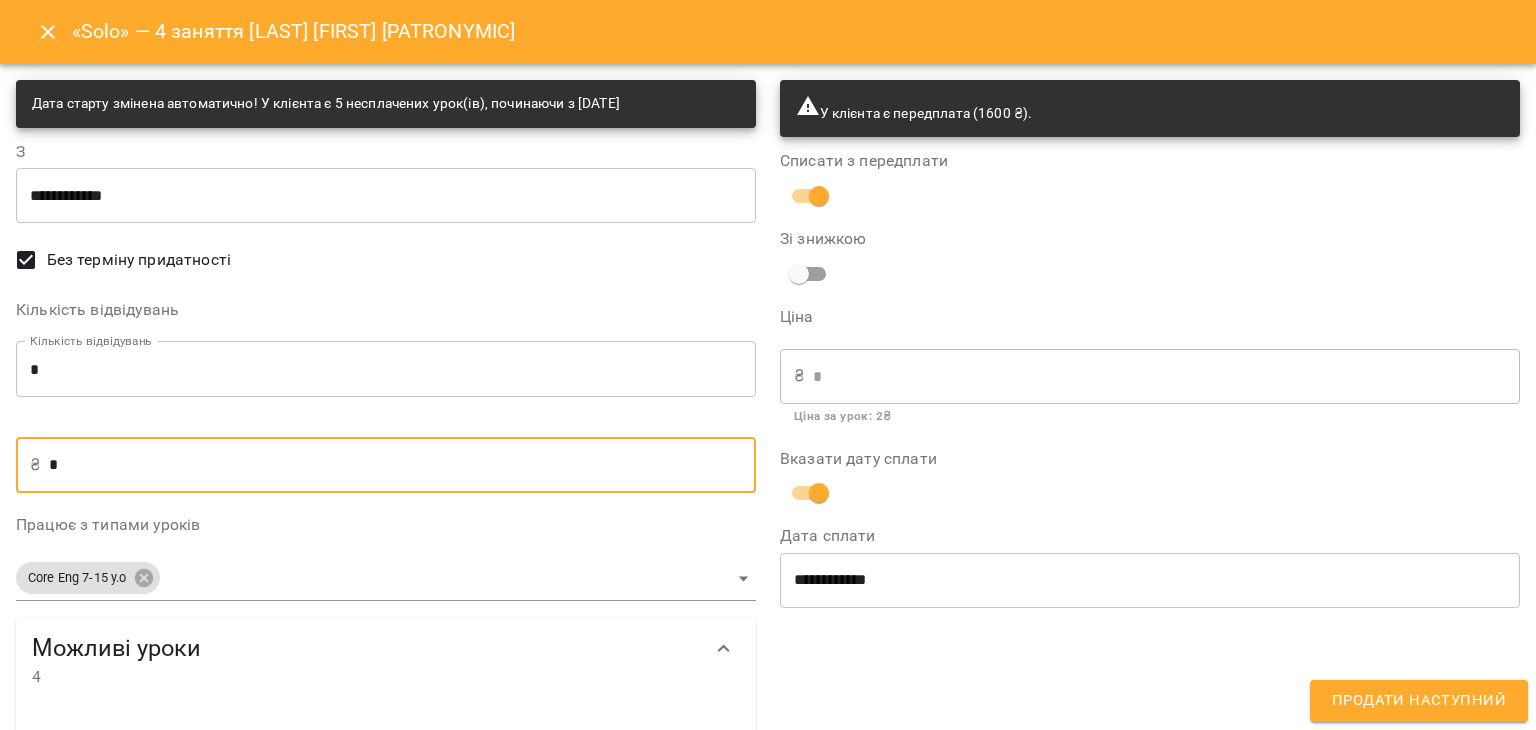 type on "**" 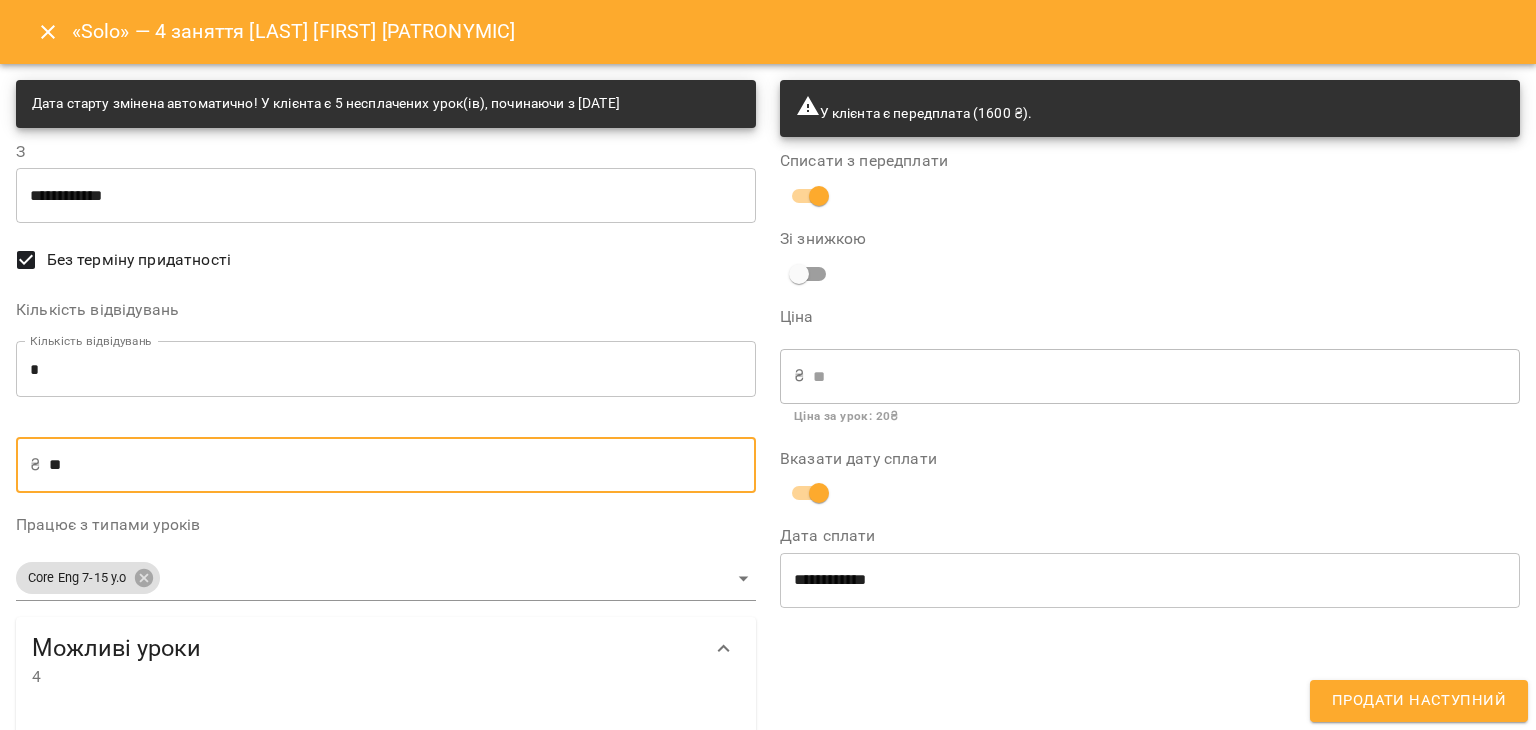 type on "***" 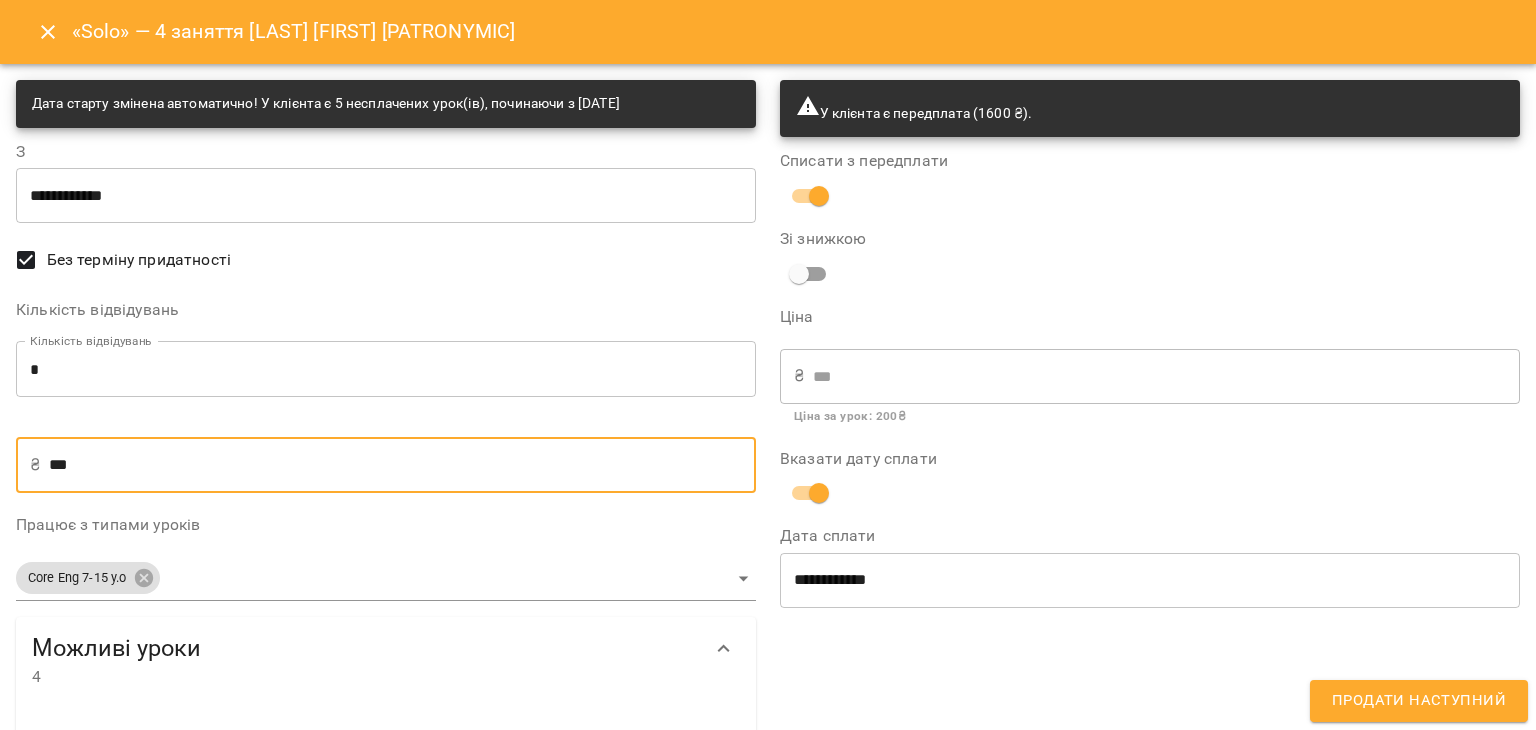 type on "***" 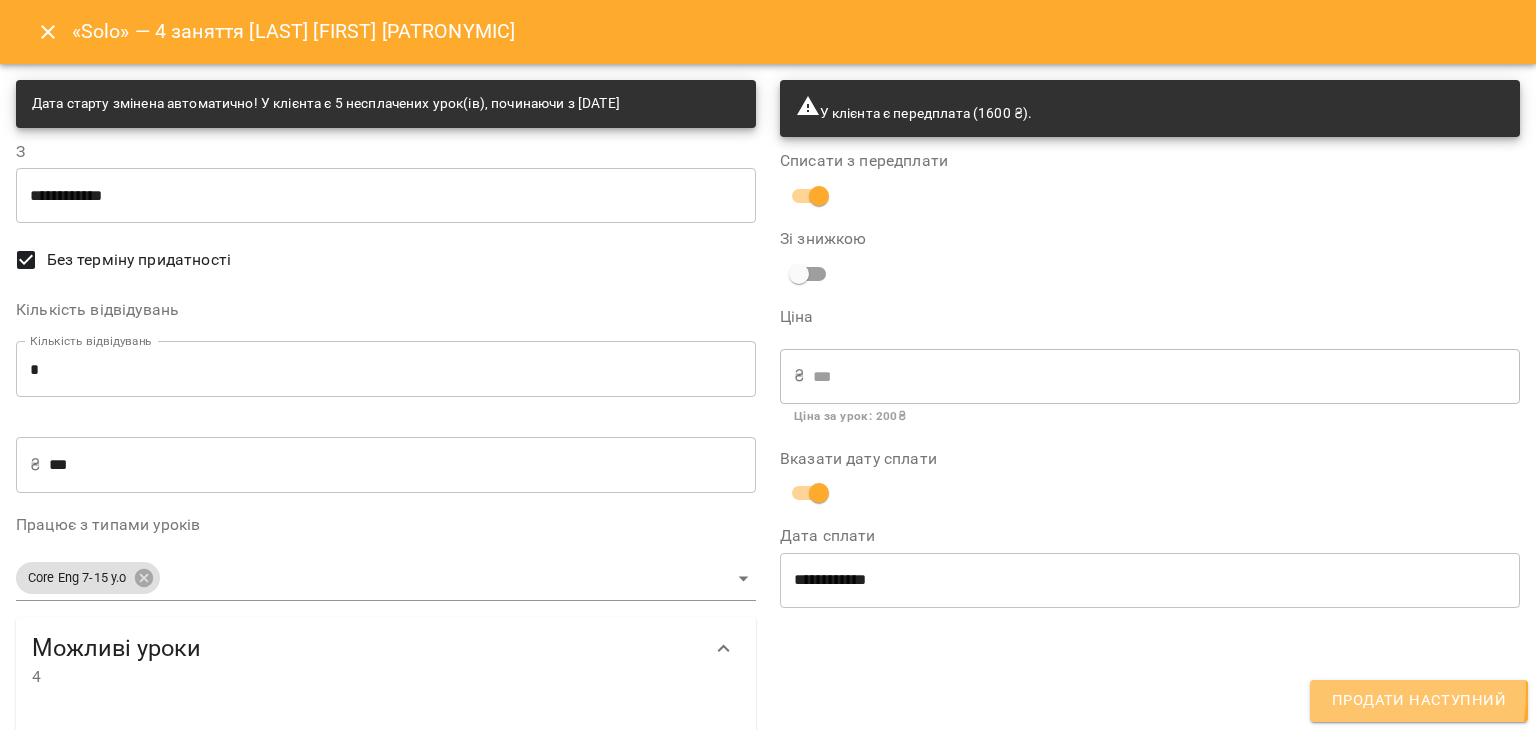 click on "Продати наступний" at bounding box center [1419, 701] 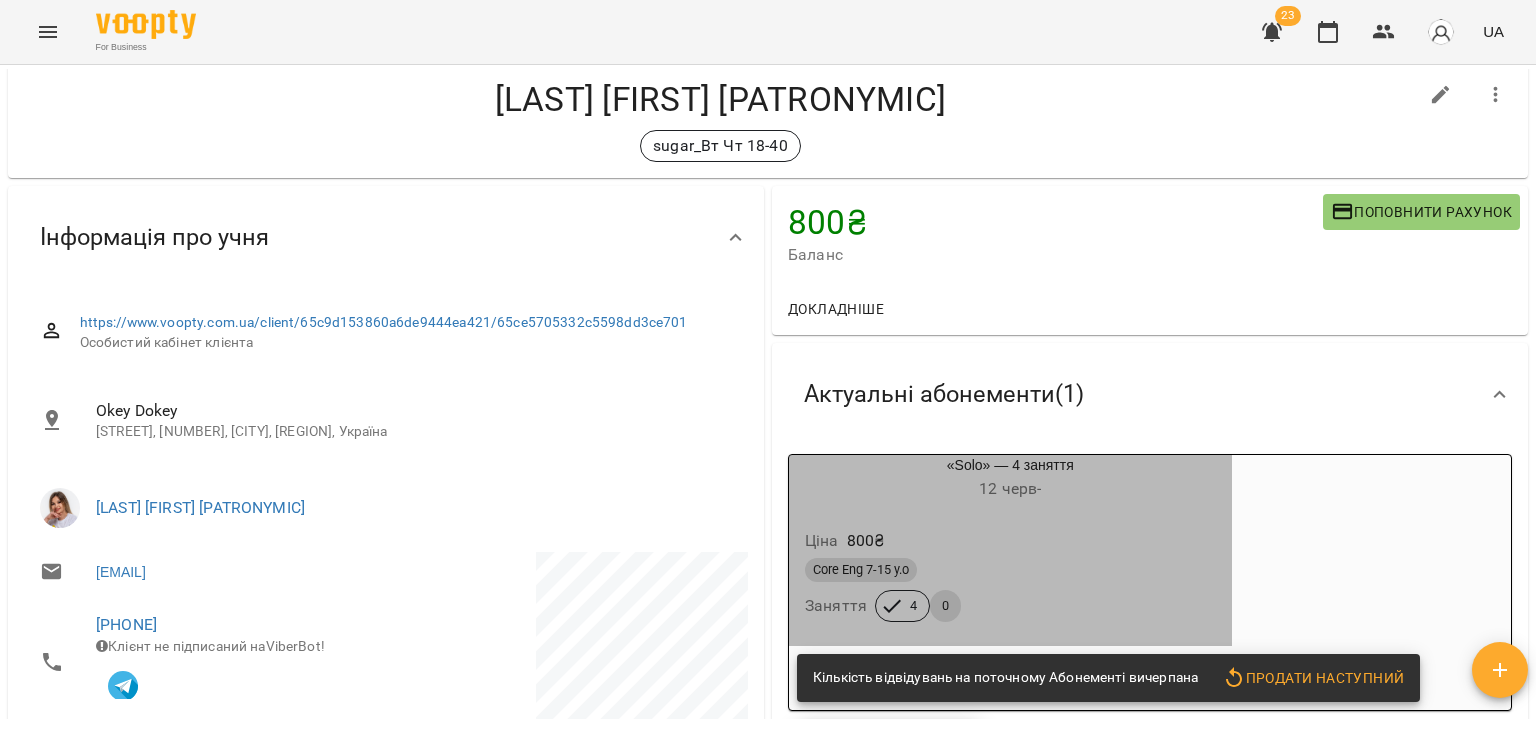 click on "Core Eng 7-15 y.o" at bounding box center [1010, 570] 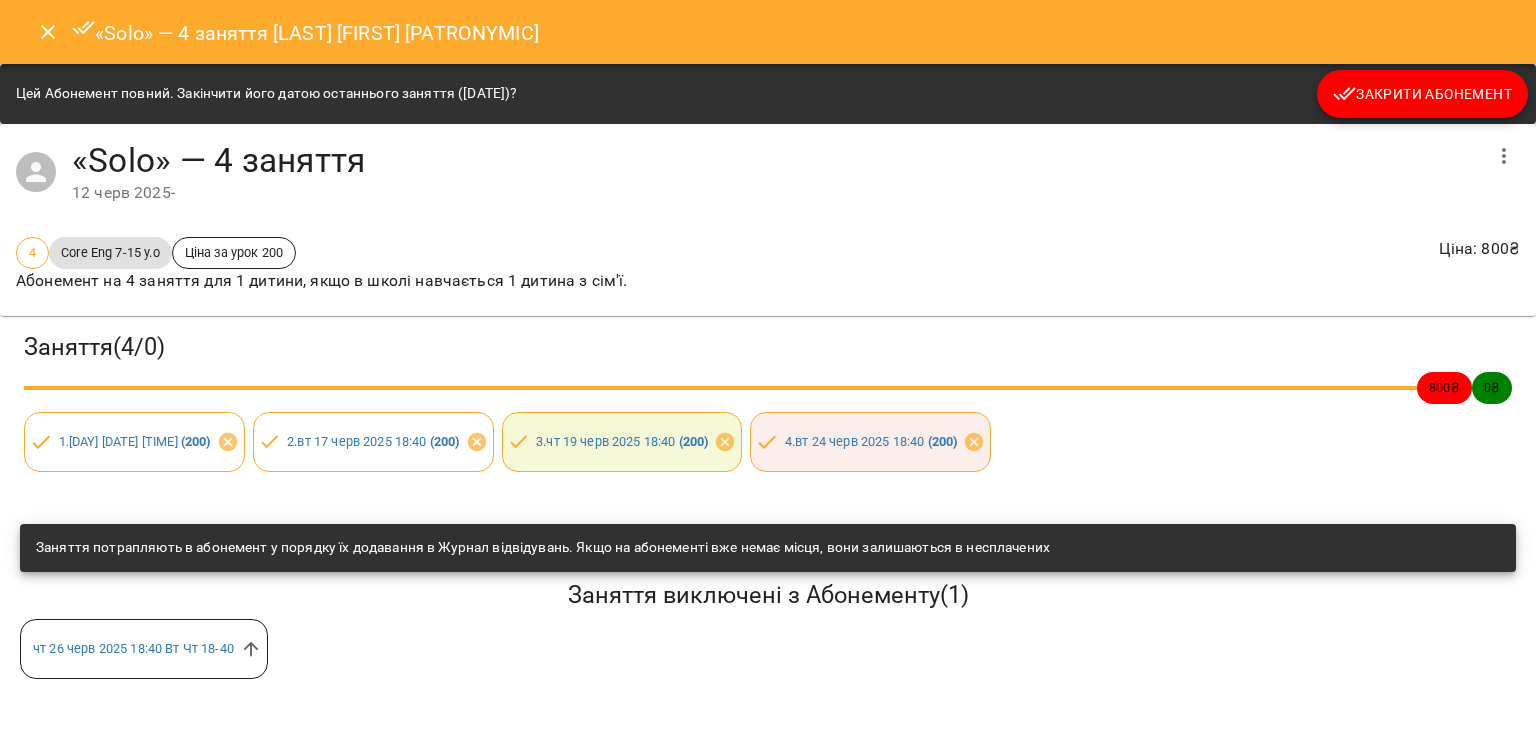 click on "Закрити Абонемент" at bounding box center (1422, 94) 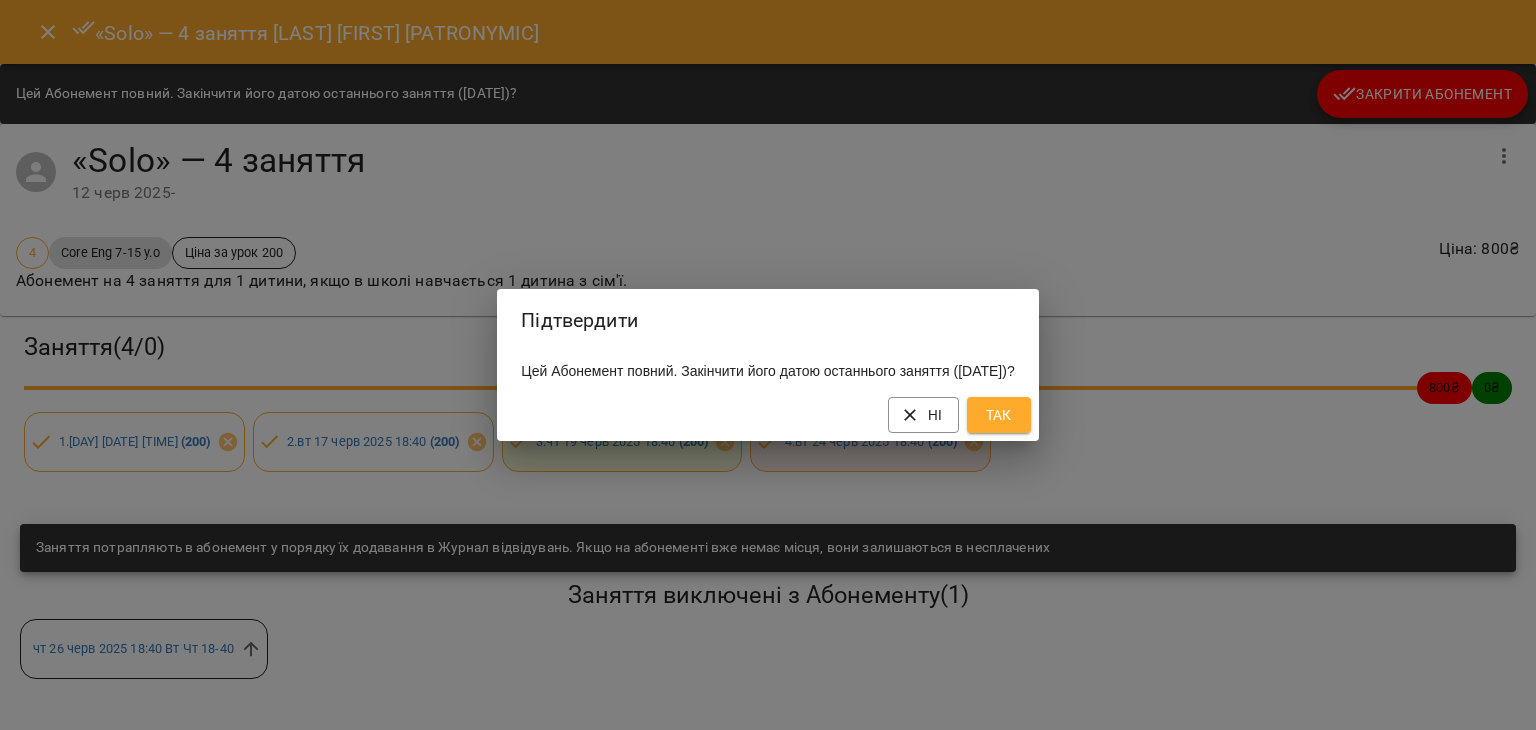 click on "Так" at bounding box center (999, 415) 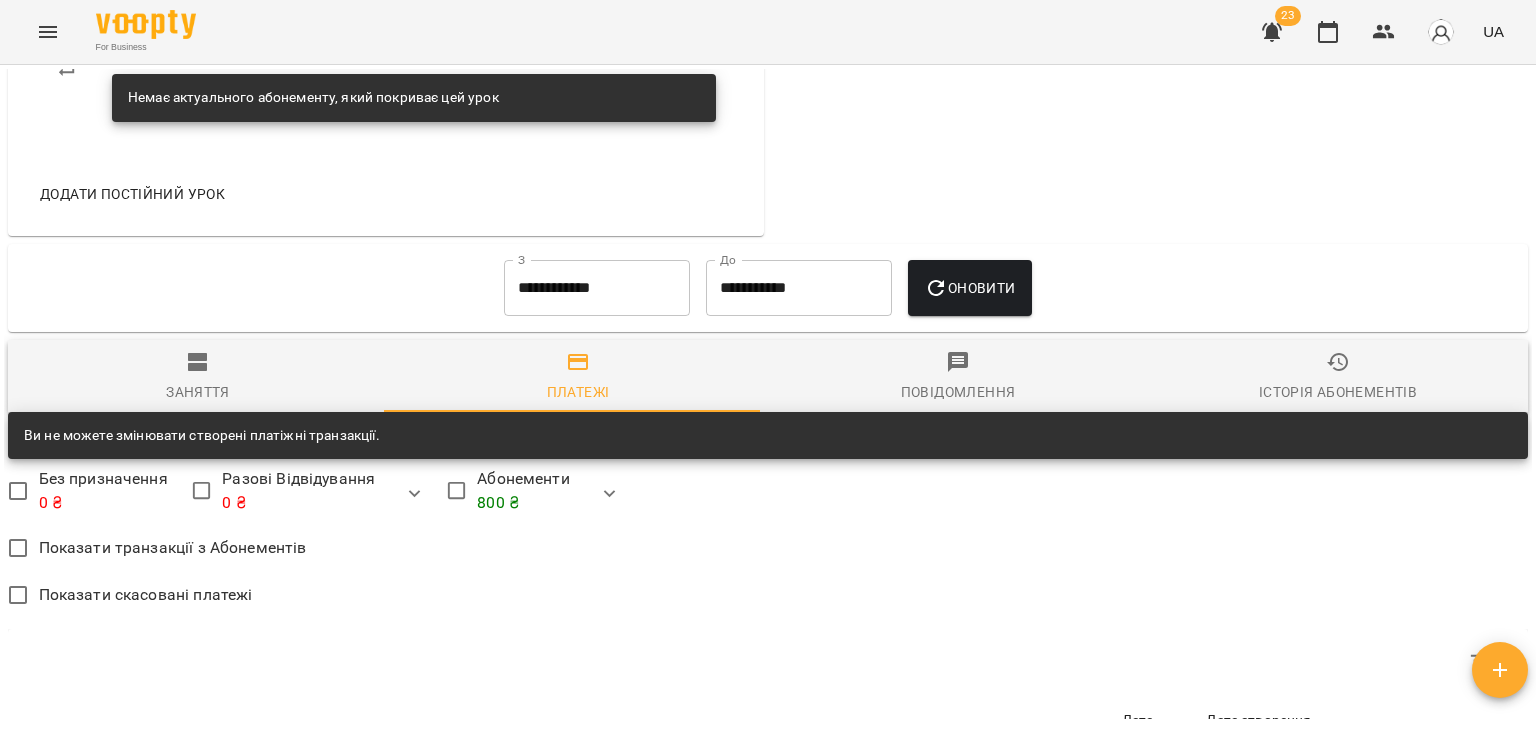 click on "Заняття" at bounding box center (198, 377) 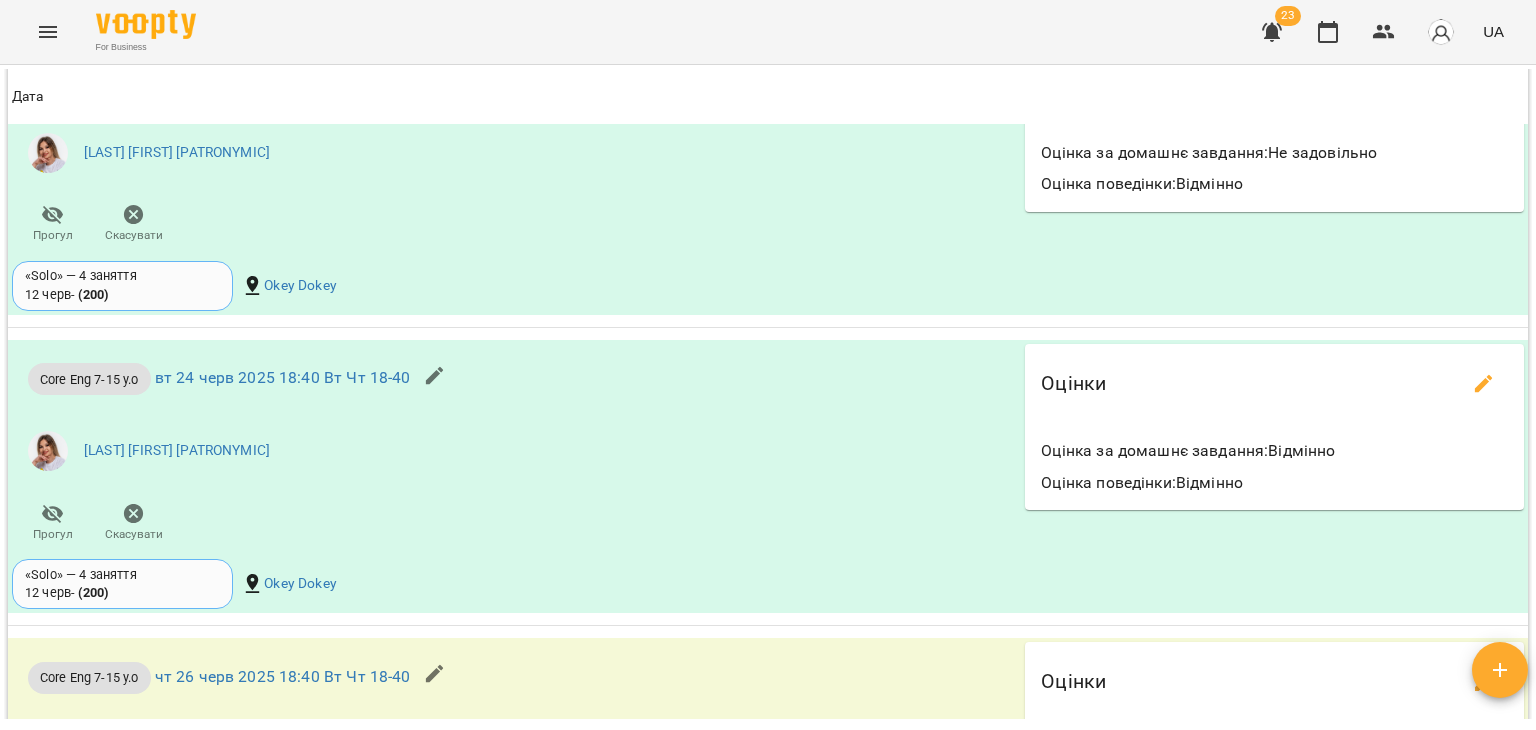 click on "Мартинець Оксана Геннадіївна" at bounding box center [514, 451] 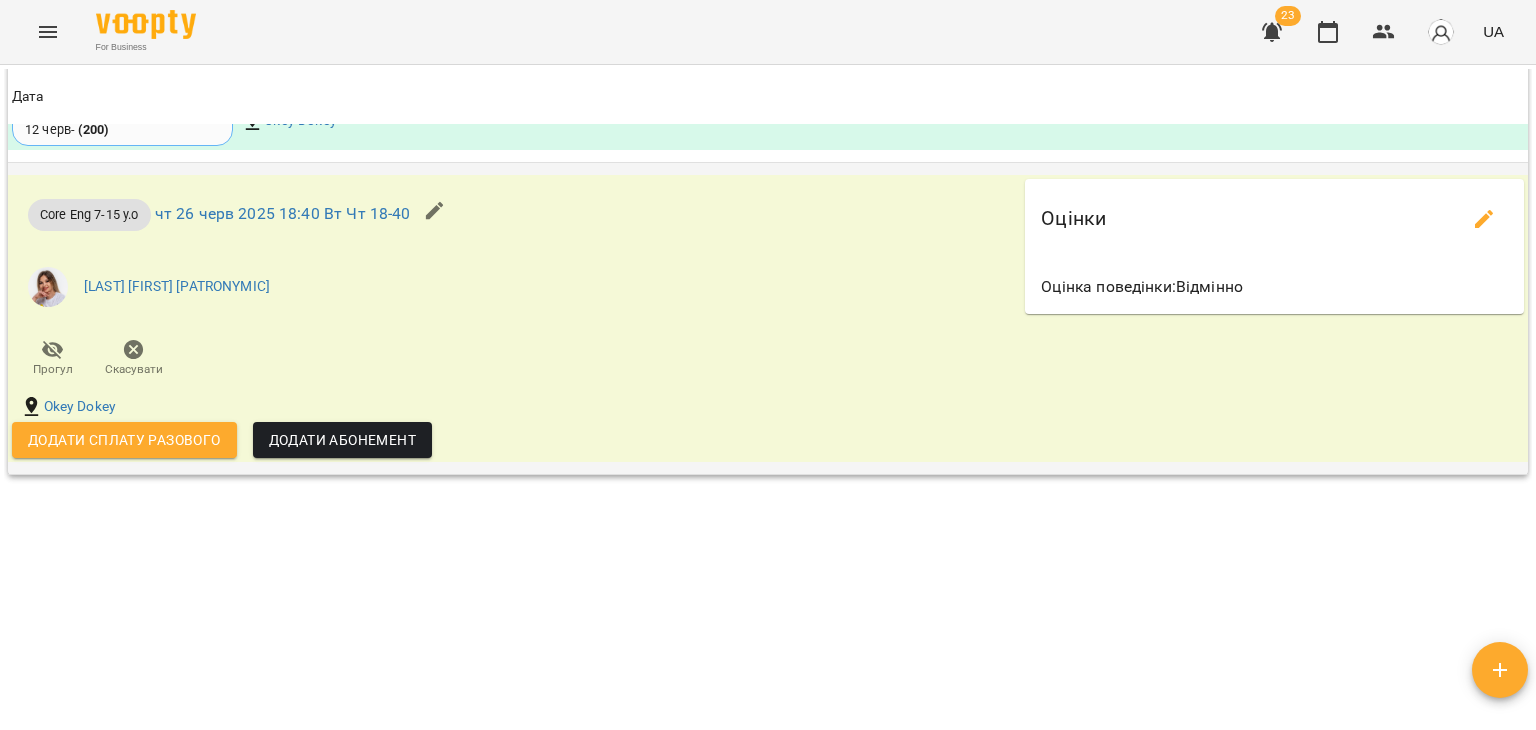 scroll, scrollTop: 3748, scrollLeft: 0, axis: vertical 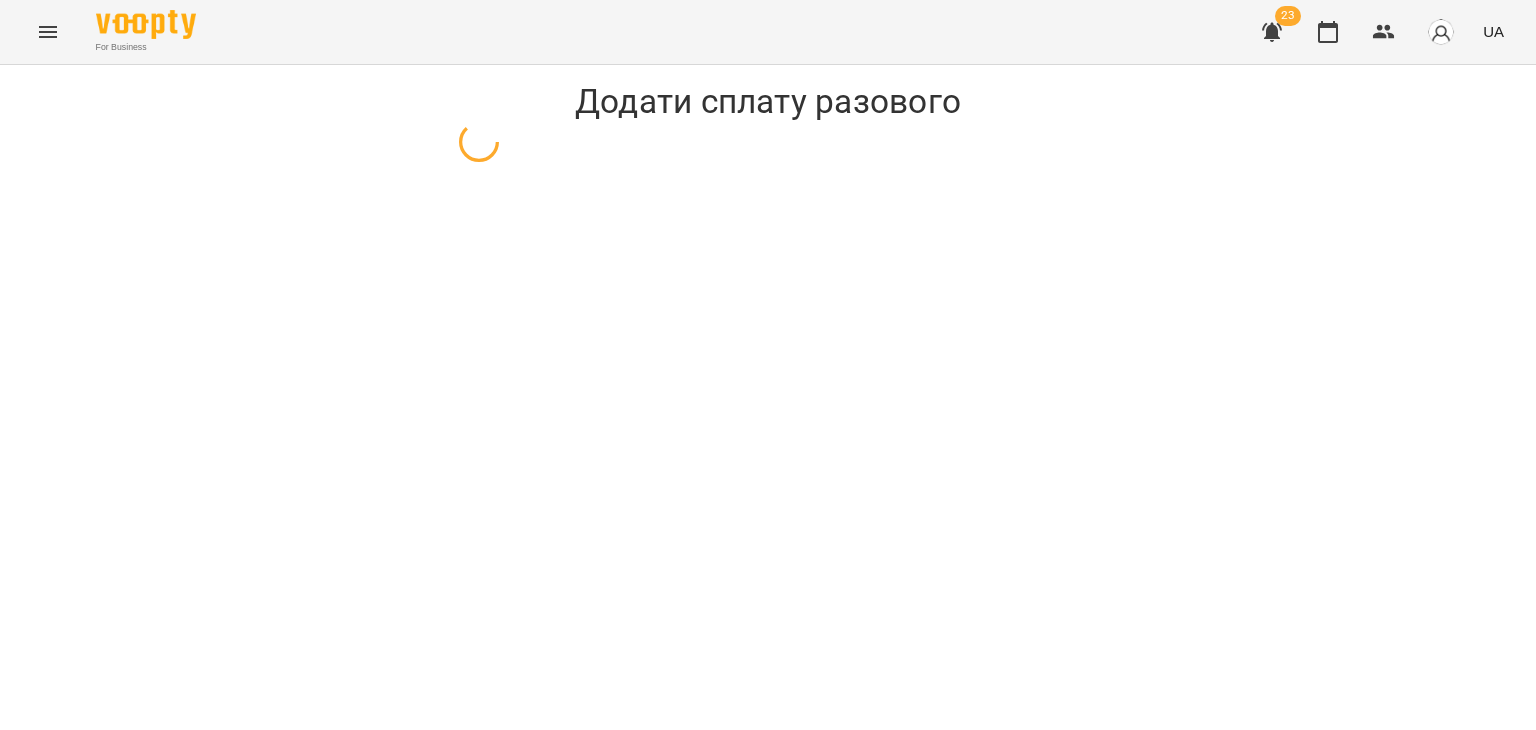 select on "**********" 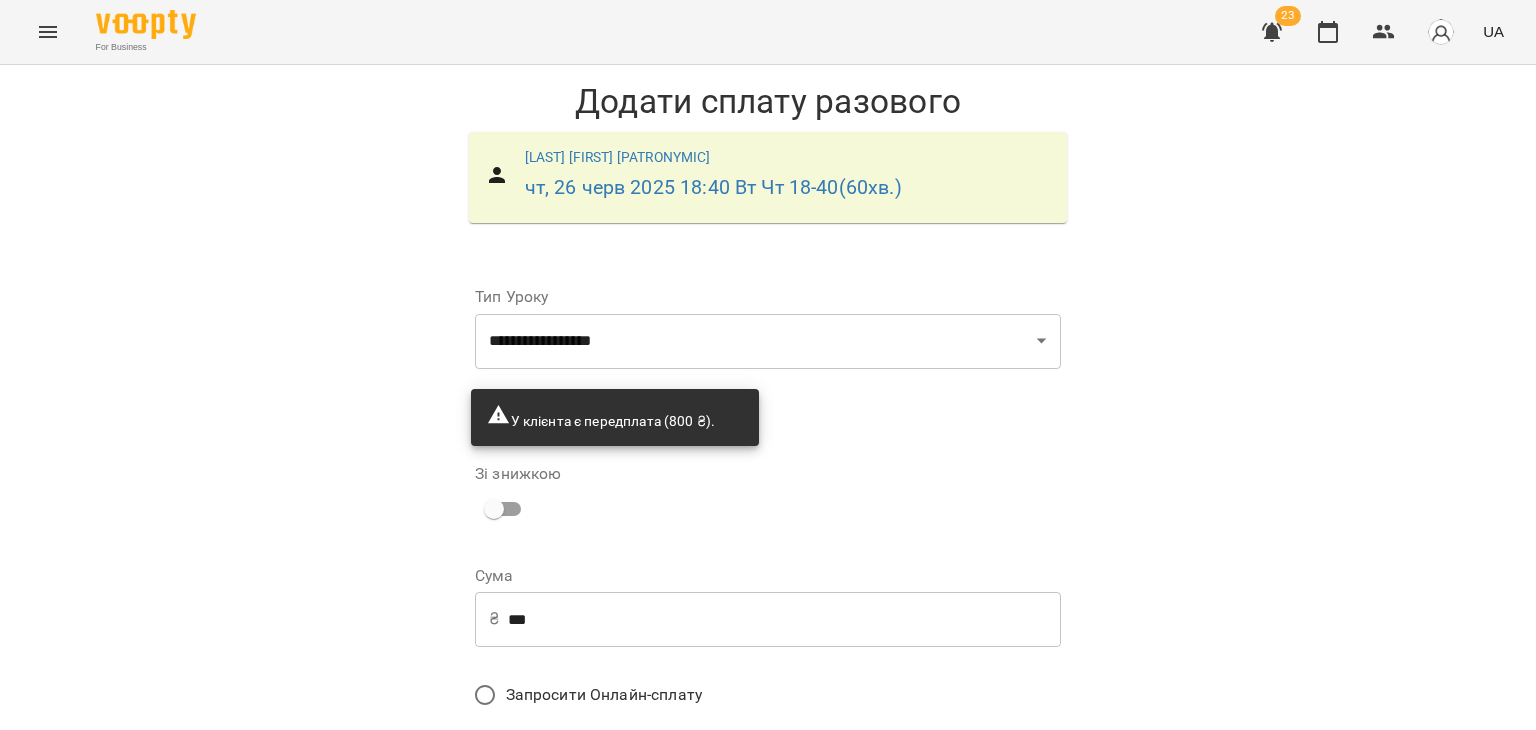 click on "Сума ₴ *** ​" at bounding box center [768, 609] 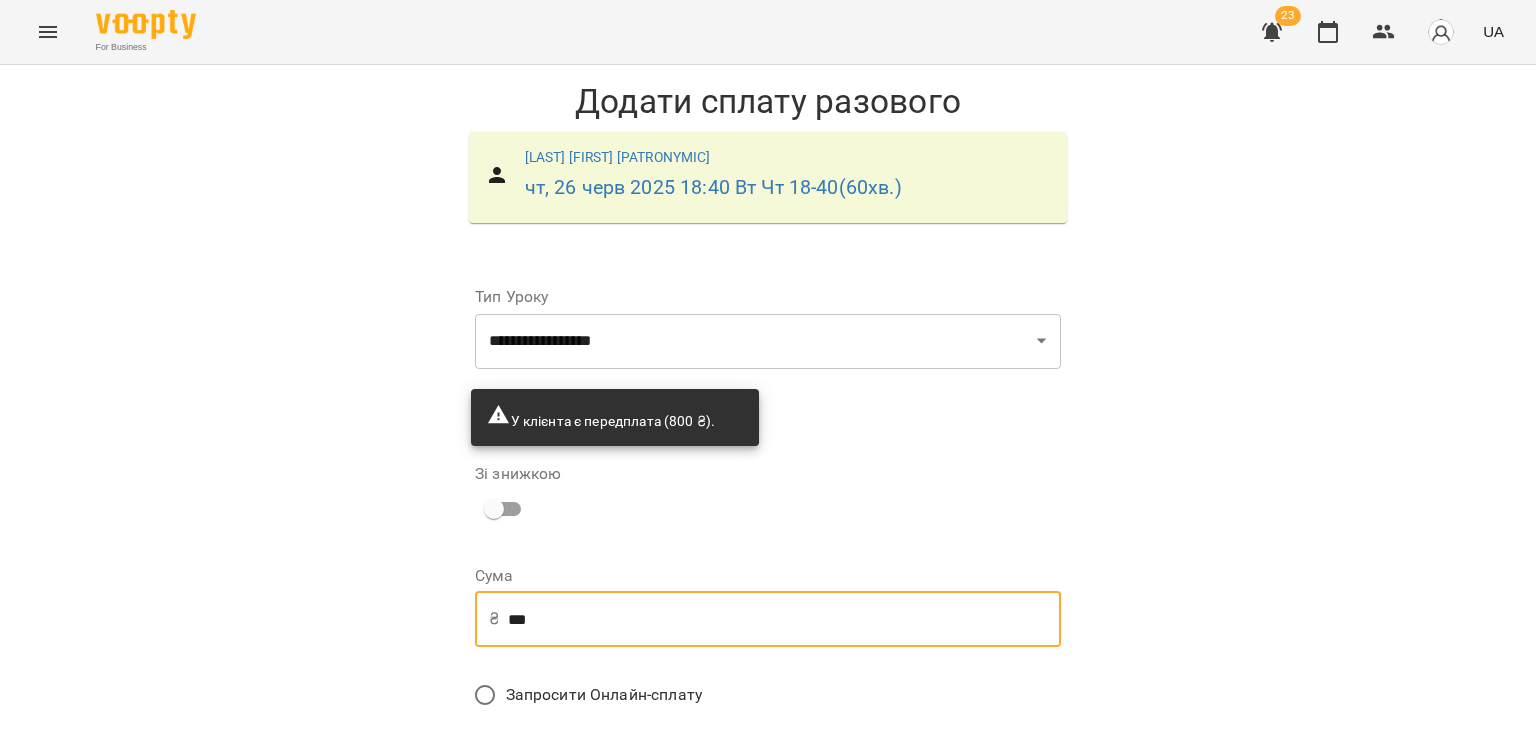 drag, startPoint x: 547, startPoint y: 610, endPoint x: 424, endPoint y: 605, distance: 123.101585 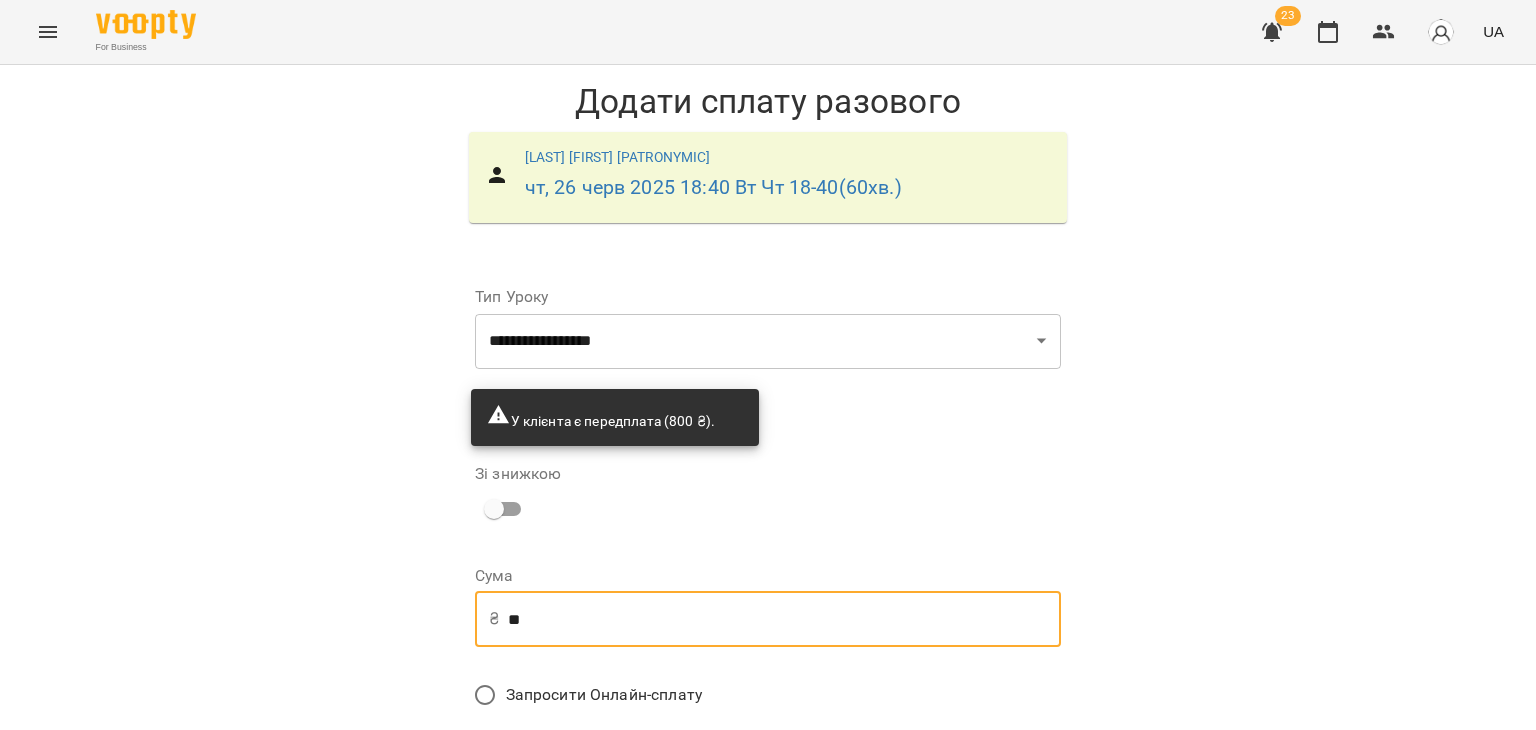 type on "*" 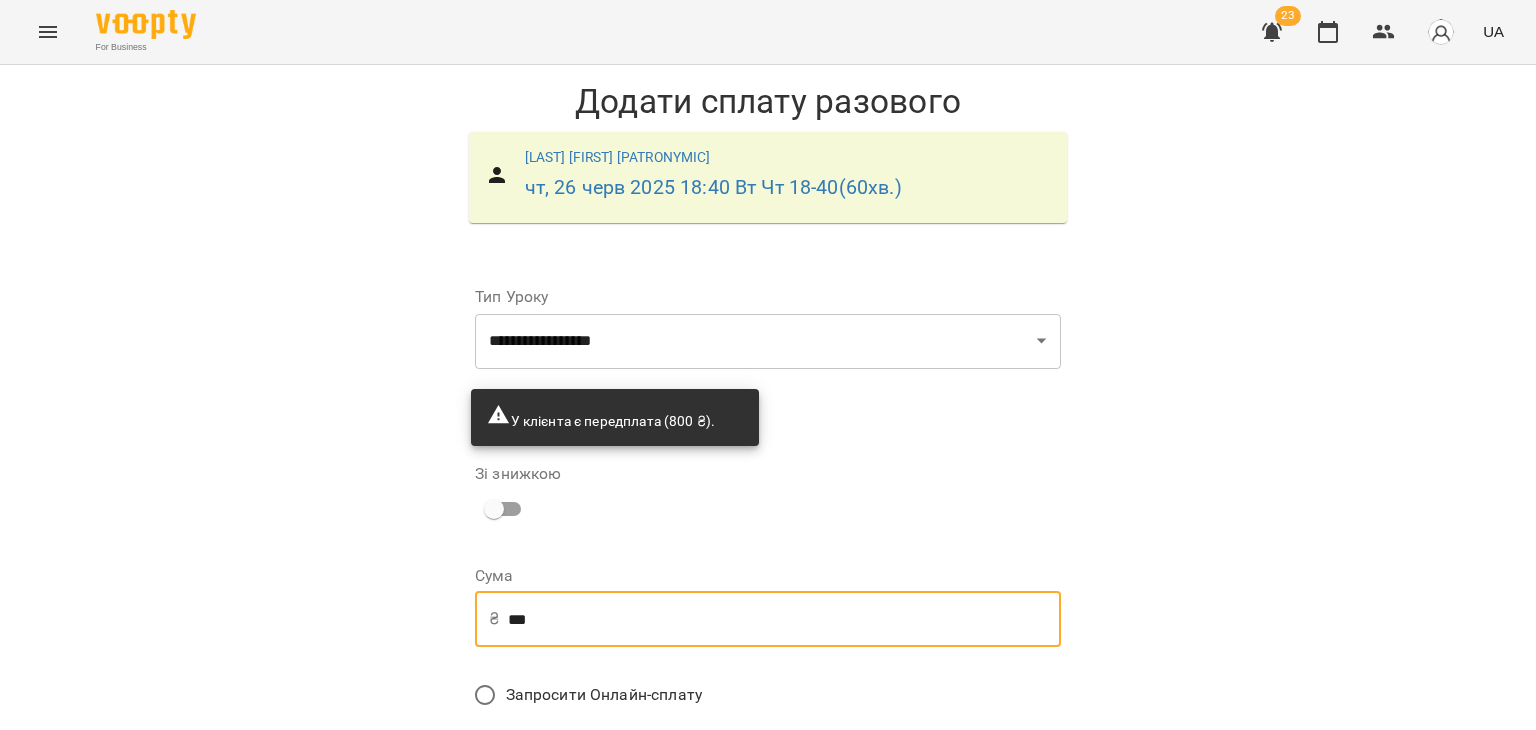 type on "***" 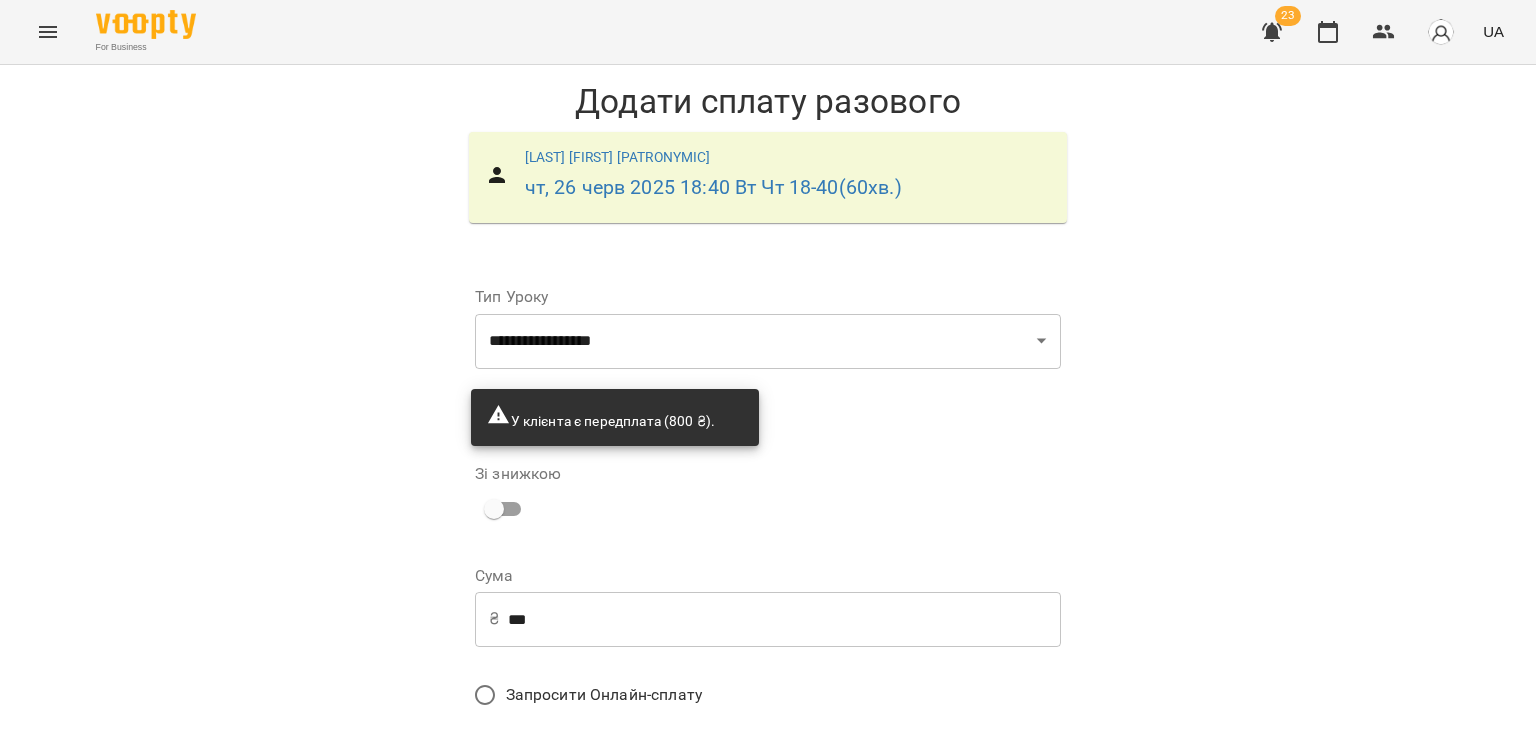 scroll, scrollTop: 172, scrollLeft: 0, axis: vertical 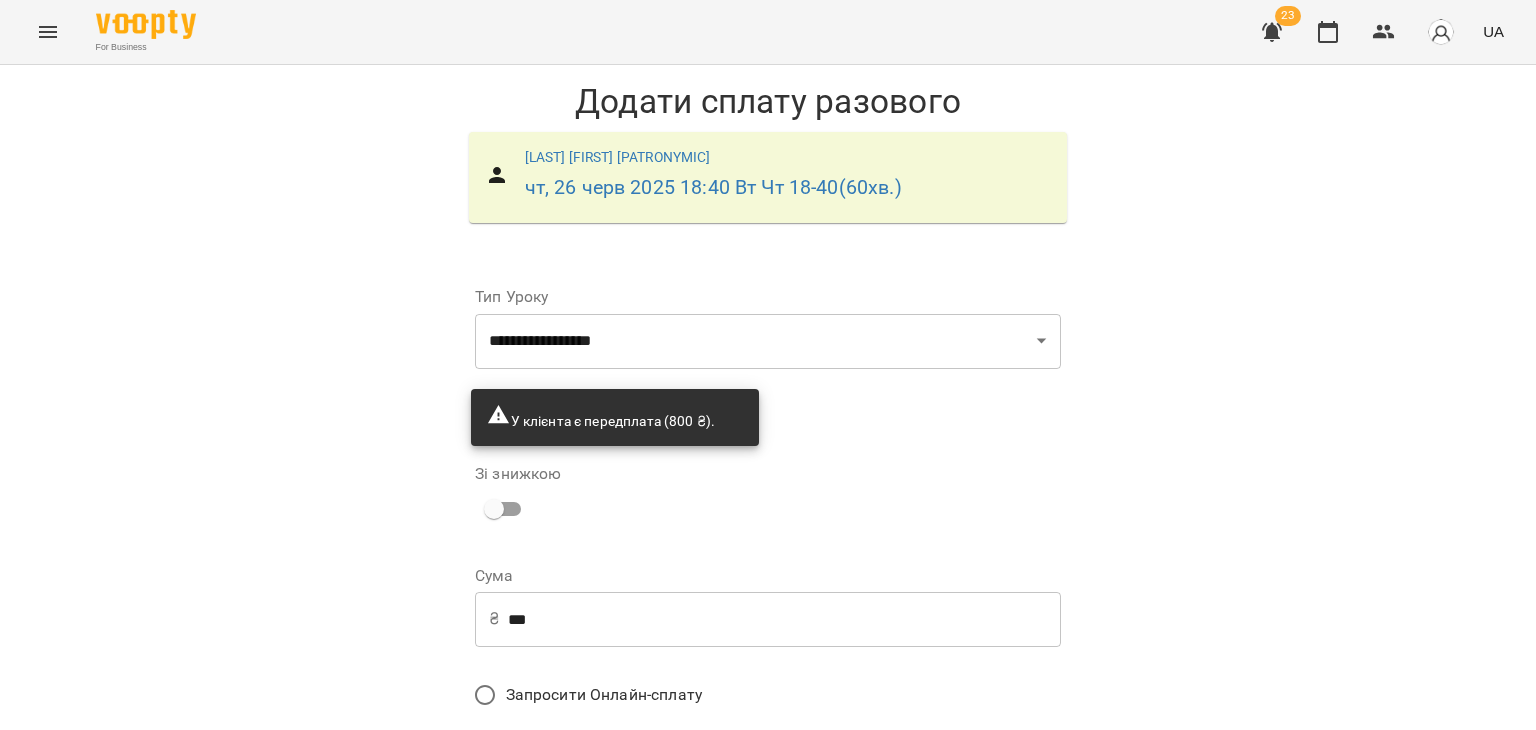 click on "Додати сплату разового" at bounding box center (934, 849) 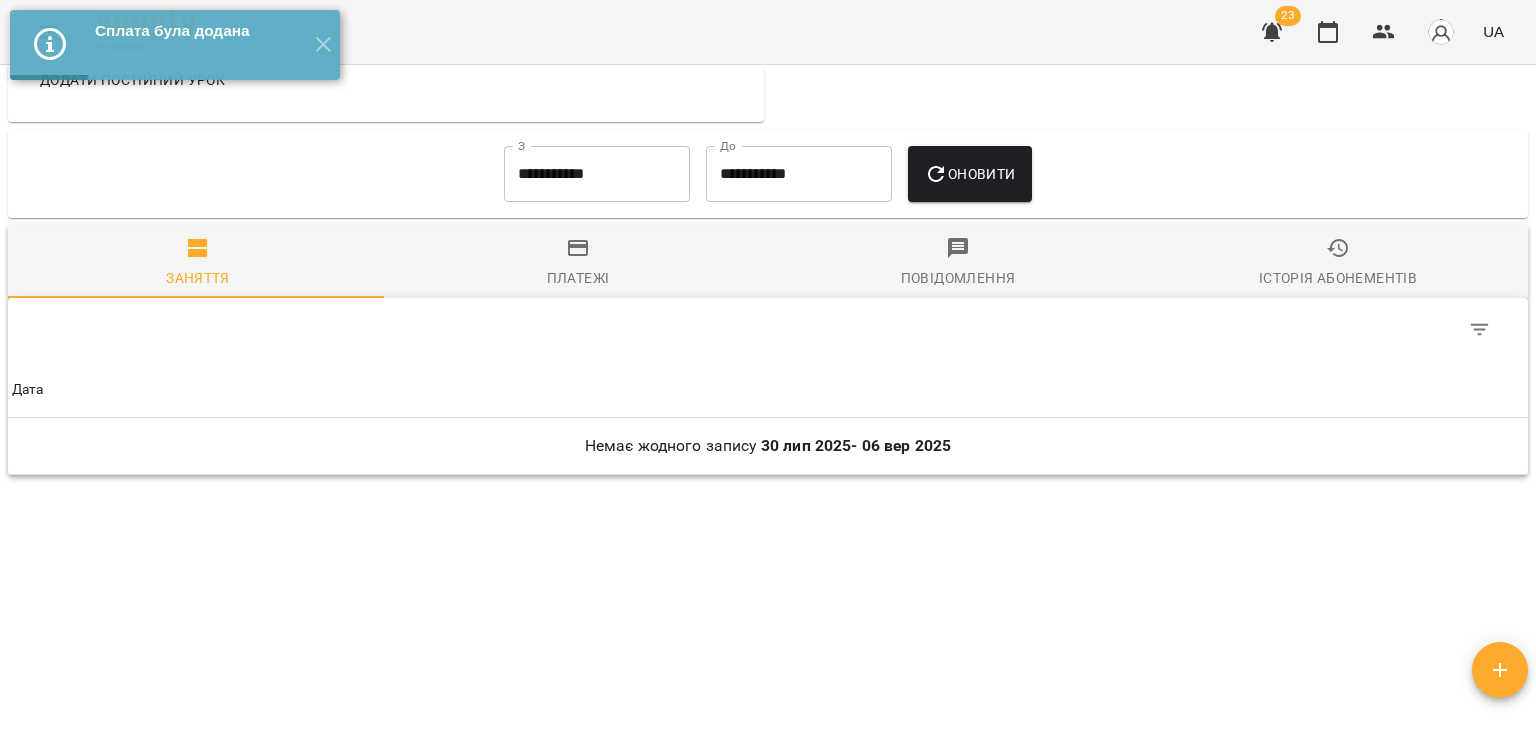 scroll, scrollTop: 1310, scrollLeft: 0, axis: vertical 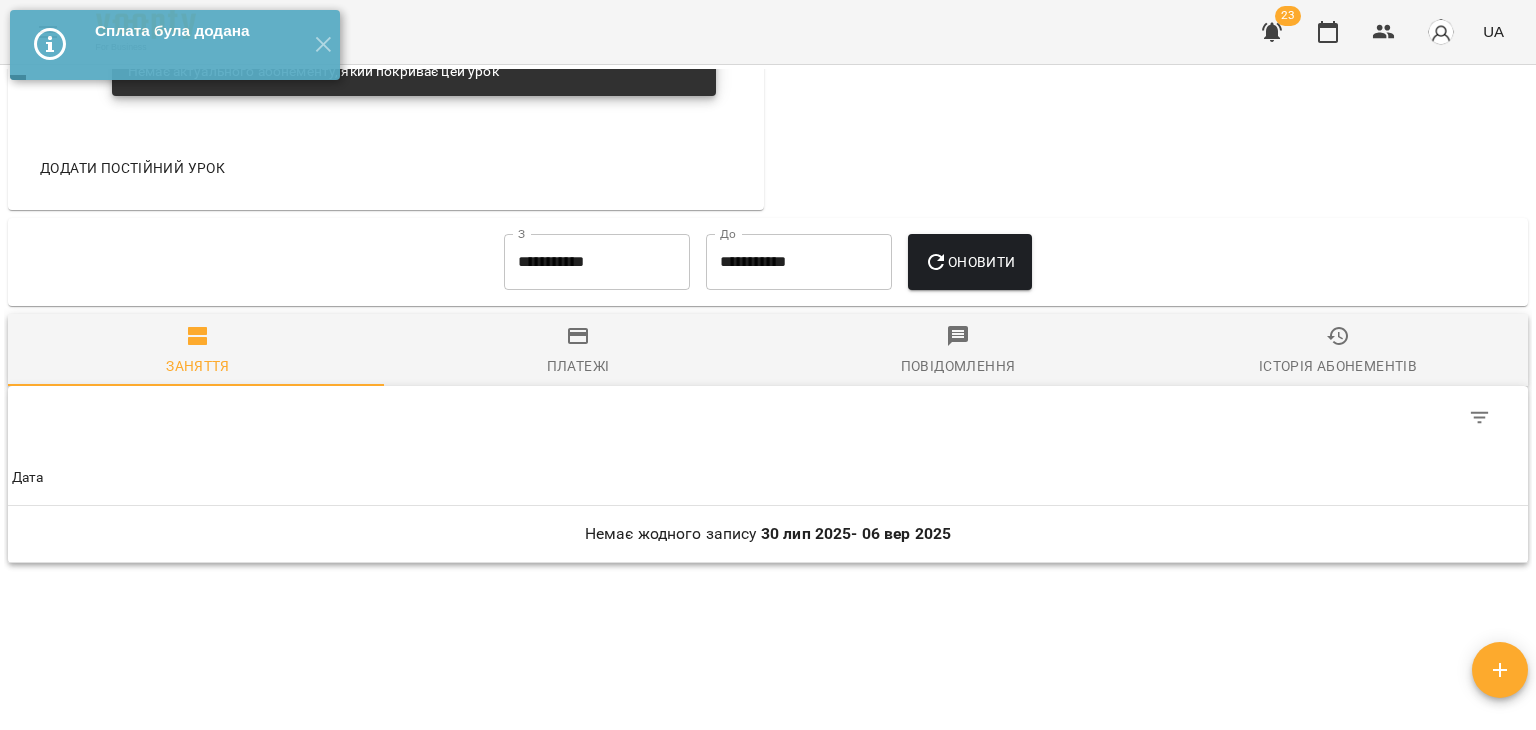 click on "**********" at bounding box center (597, 262) 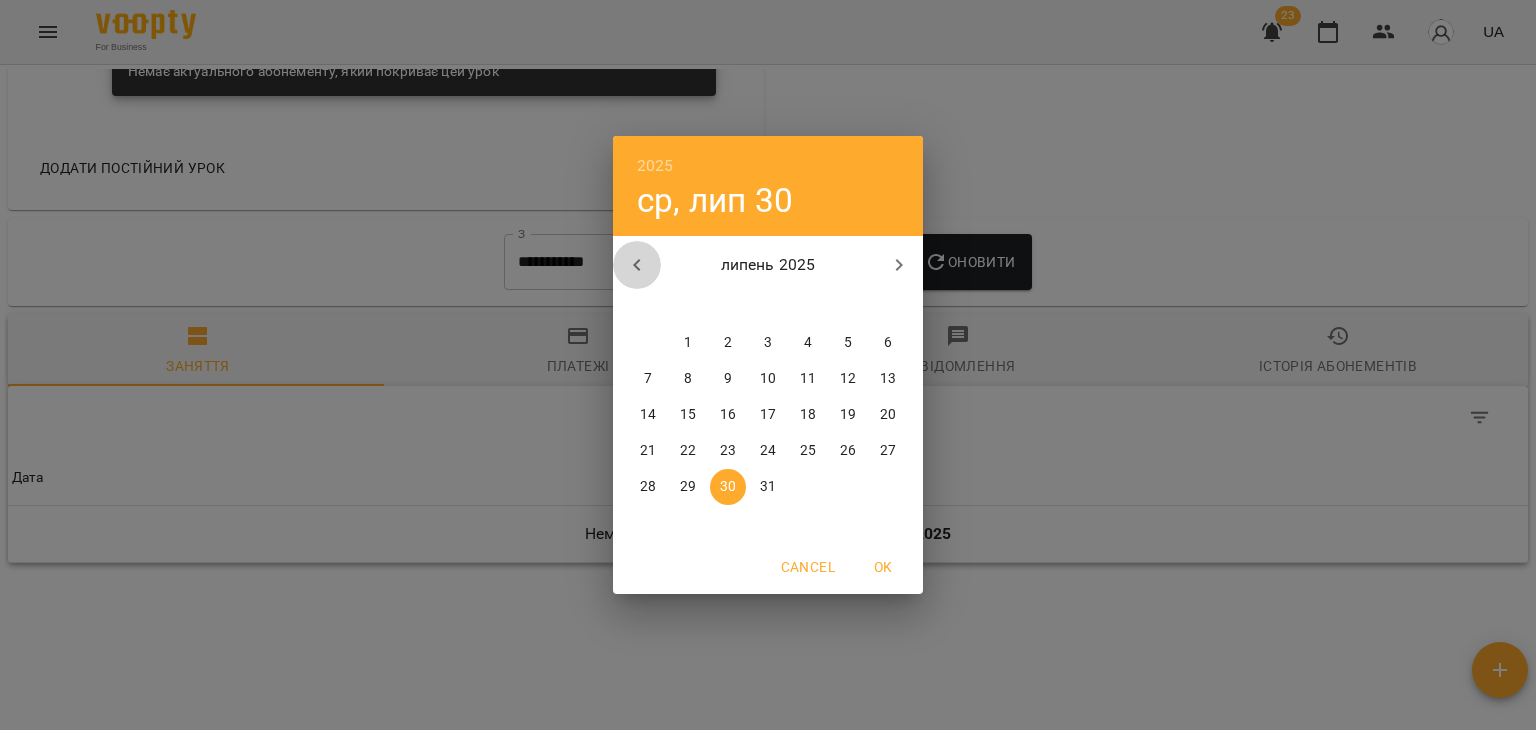 click 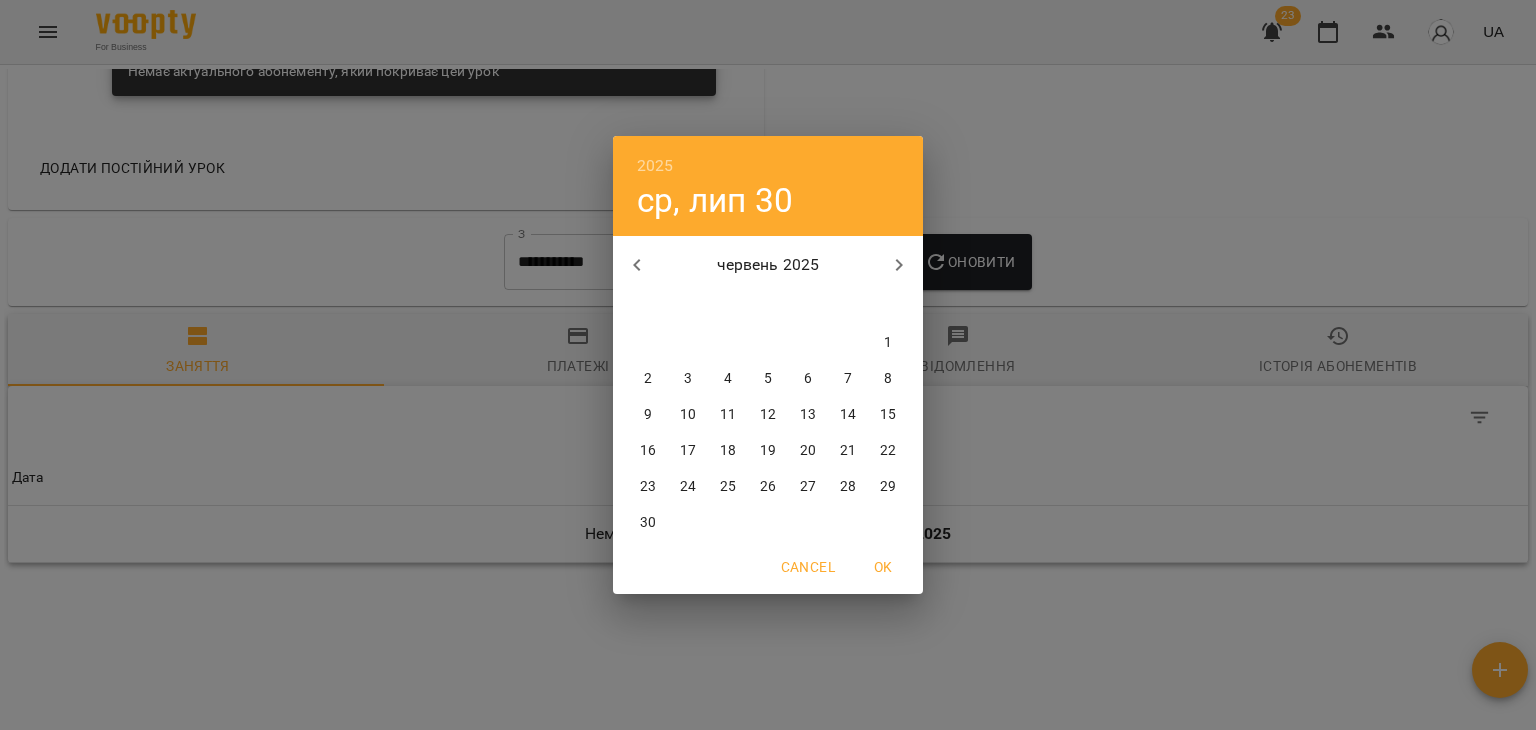 click on "1" at bounding box center [888, 343] 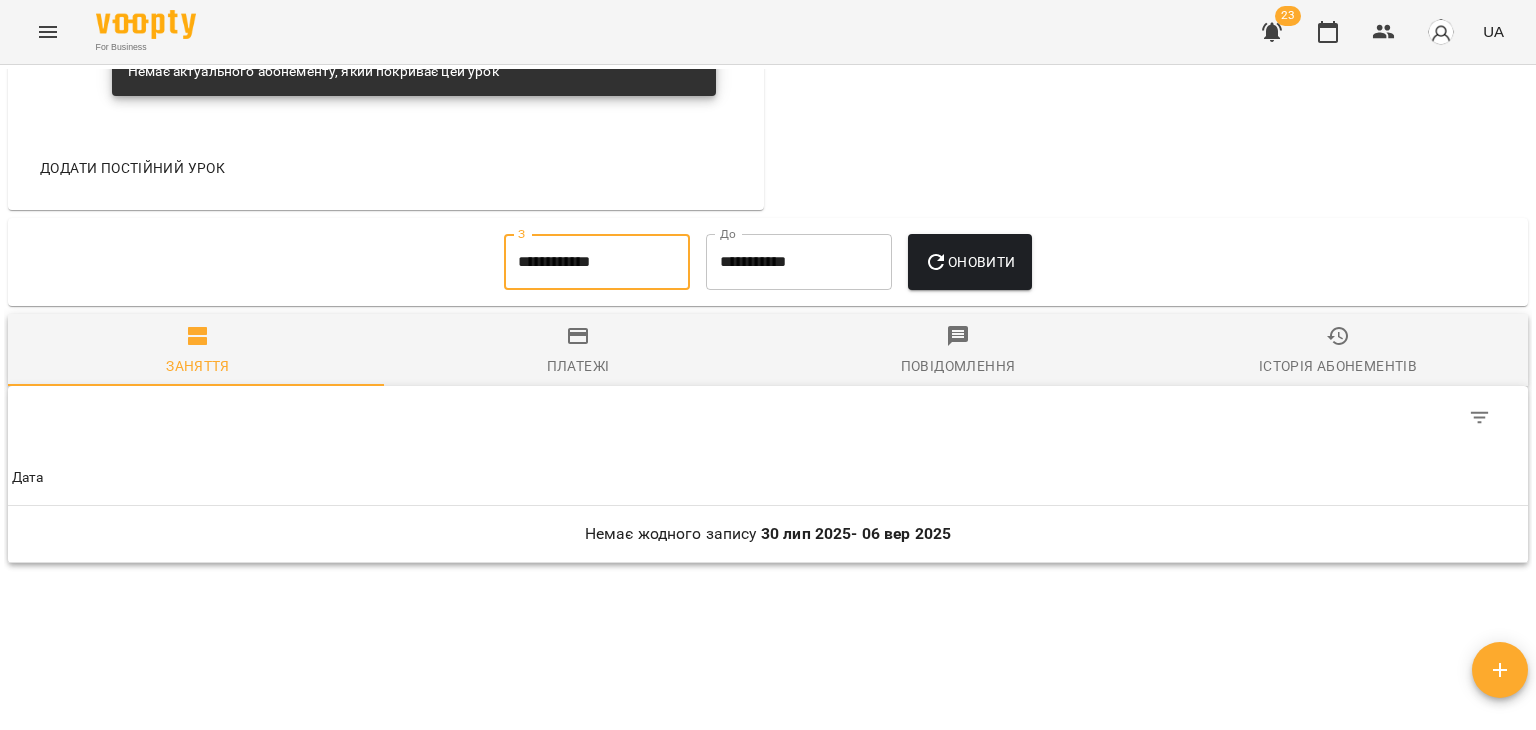 click 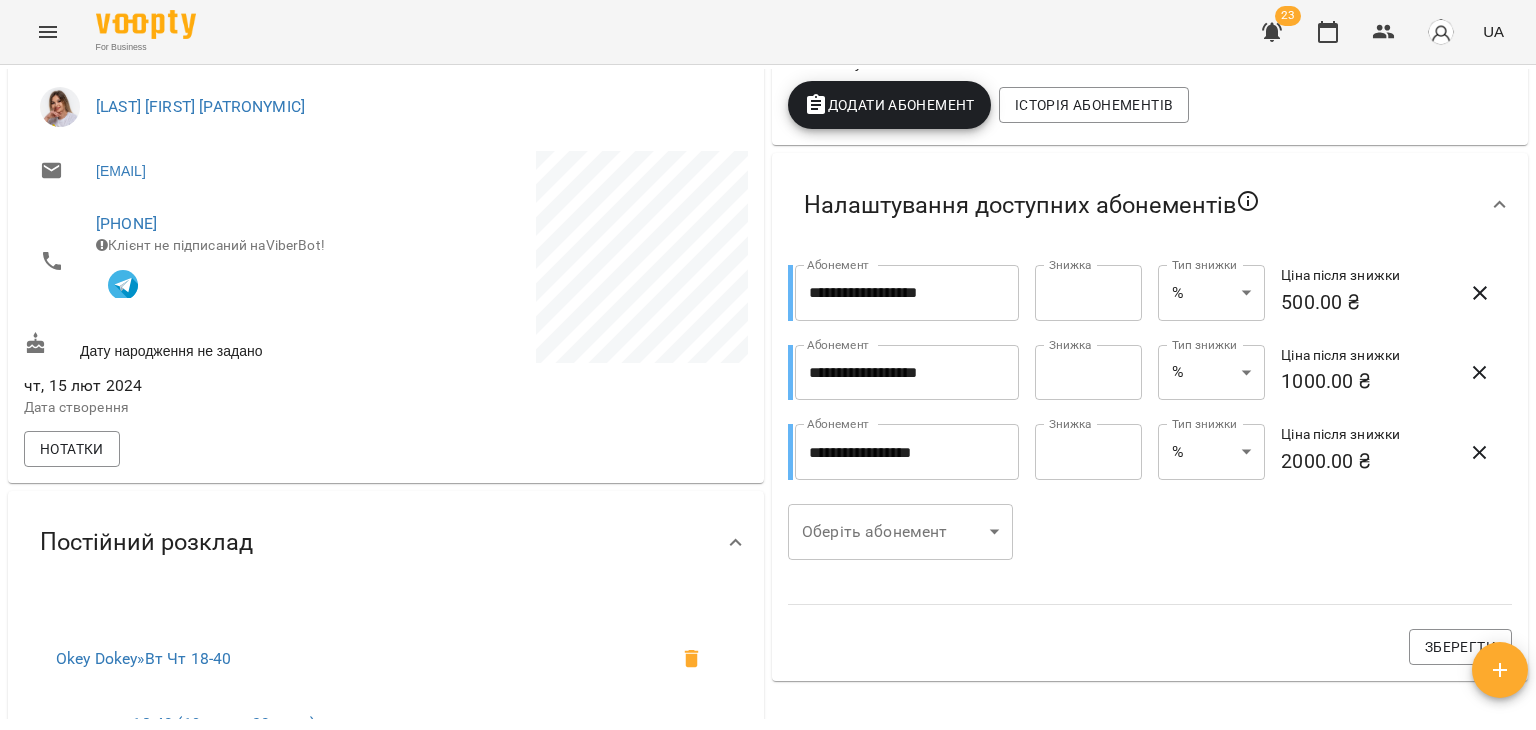 scroll, scrollTop: 0, scrollLeft: 0, axis: both 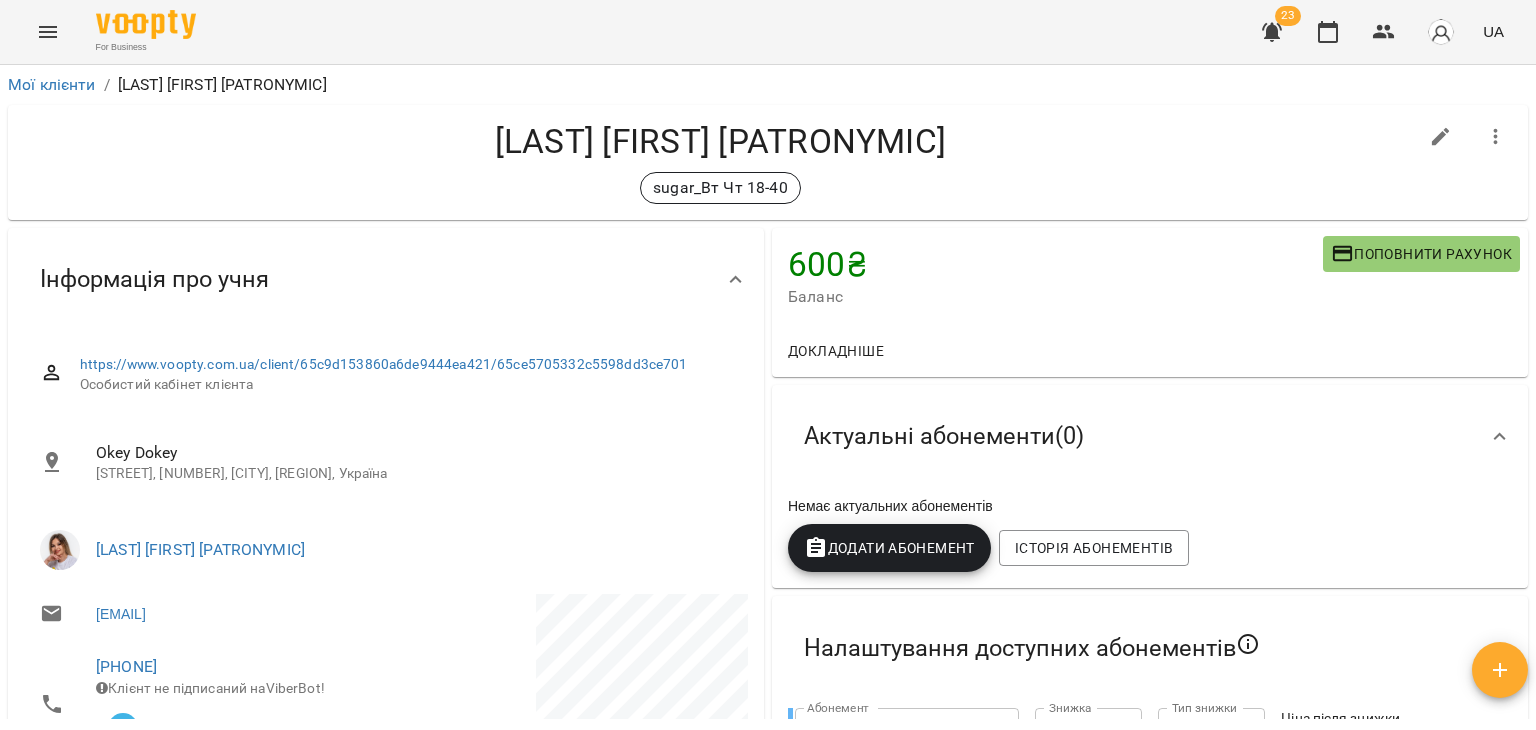 type 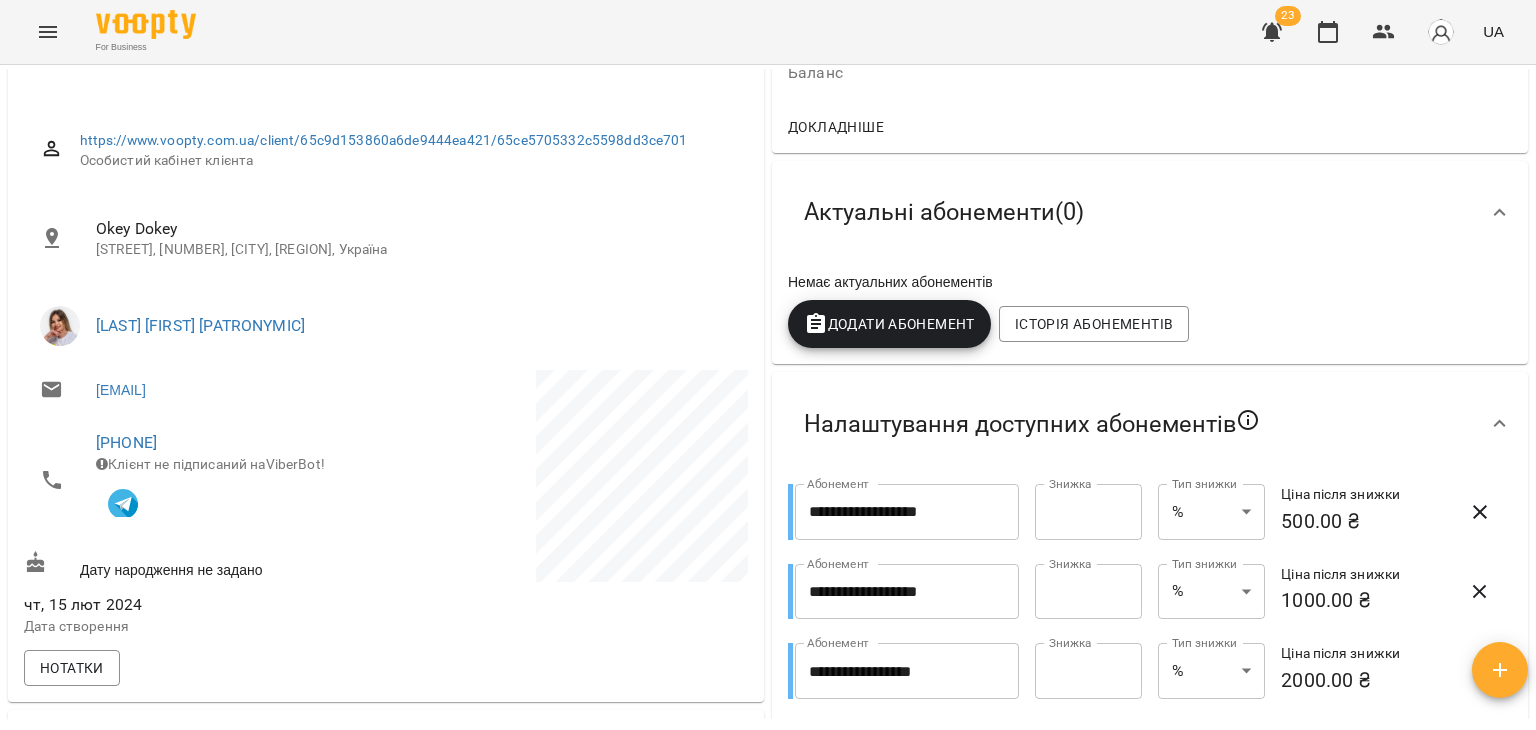 scroll, scrollTop: 224, scrollLeft: 0, axis: vertical 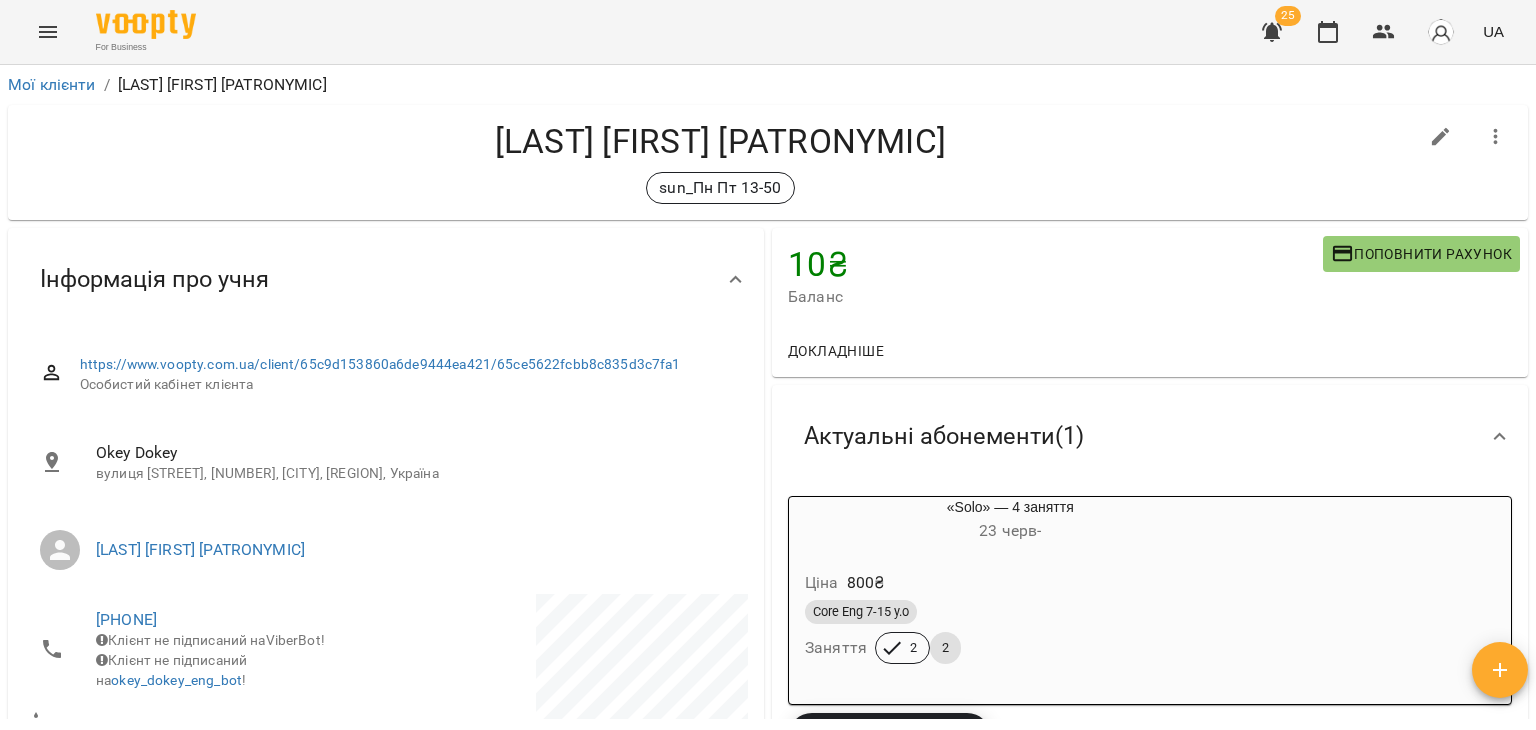 drag, startPoint x: 769, startPoint y: 440, endPoint x: 880, endPoint y: 569, distance: 170.18225 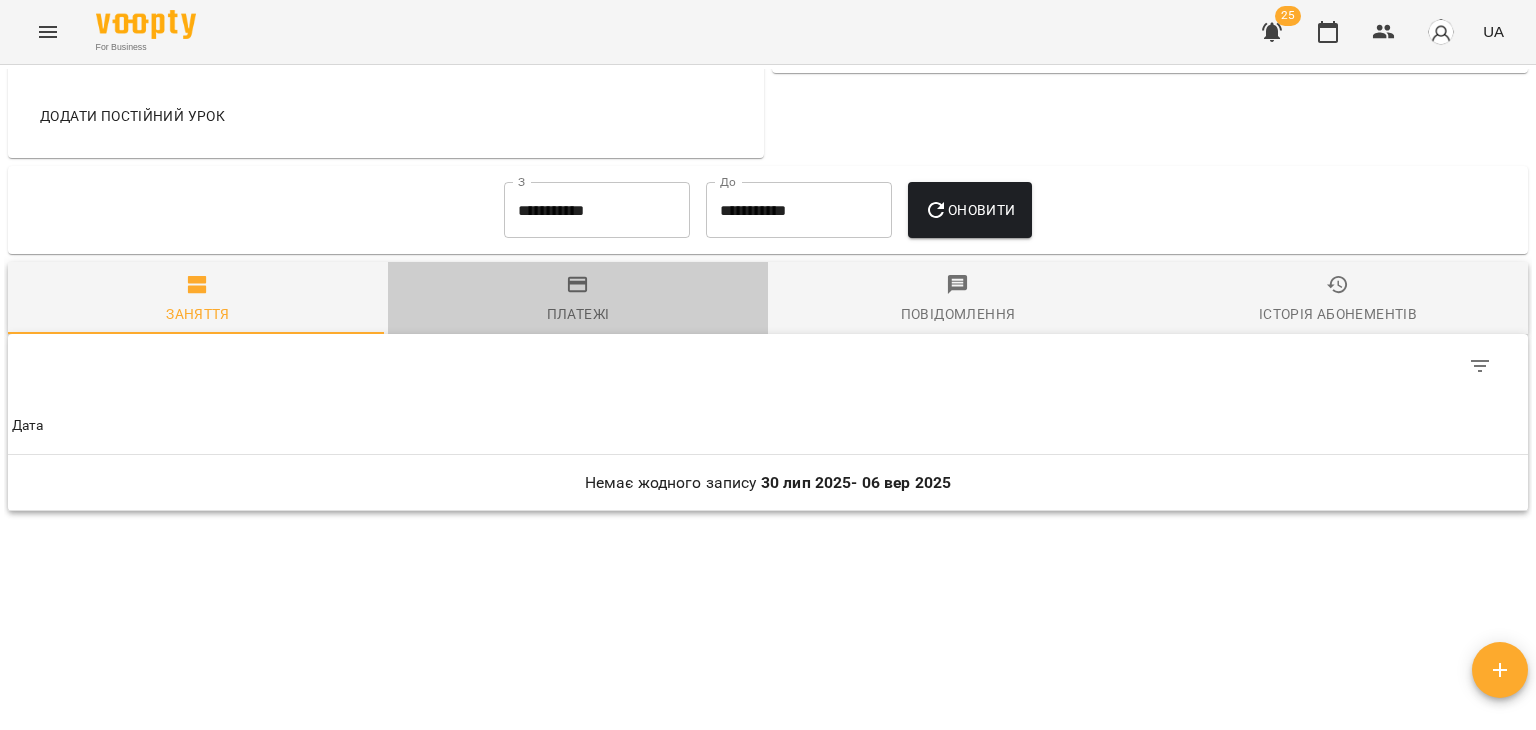 click on "Платежі" at bounding box center [578, 300] 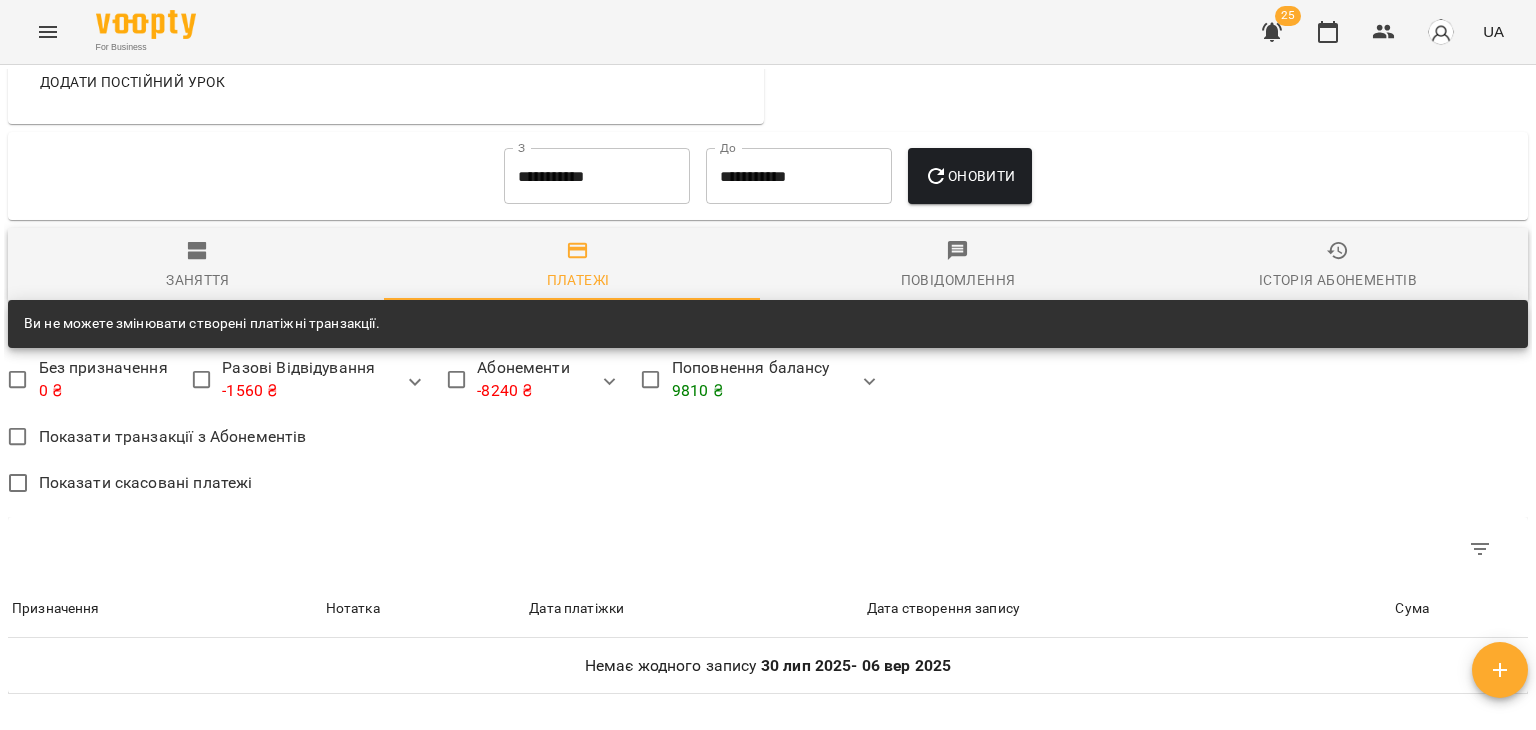 scroll, scrollTop: 1272, scrollLeft: 0, axis: vertical 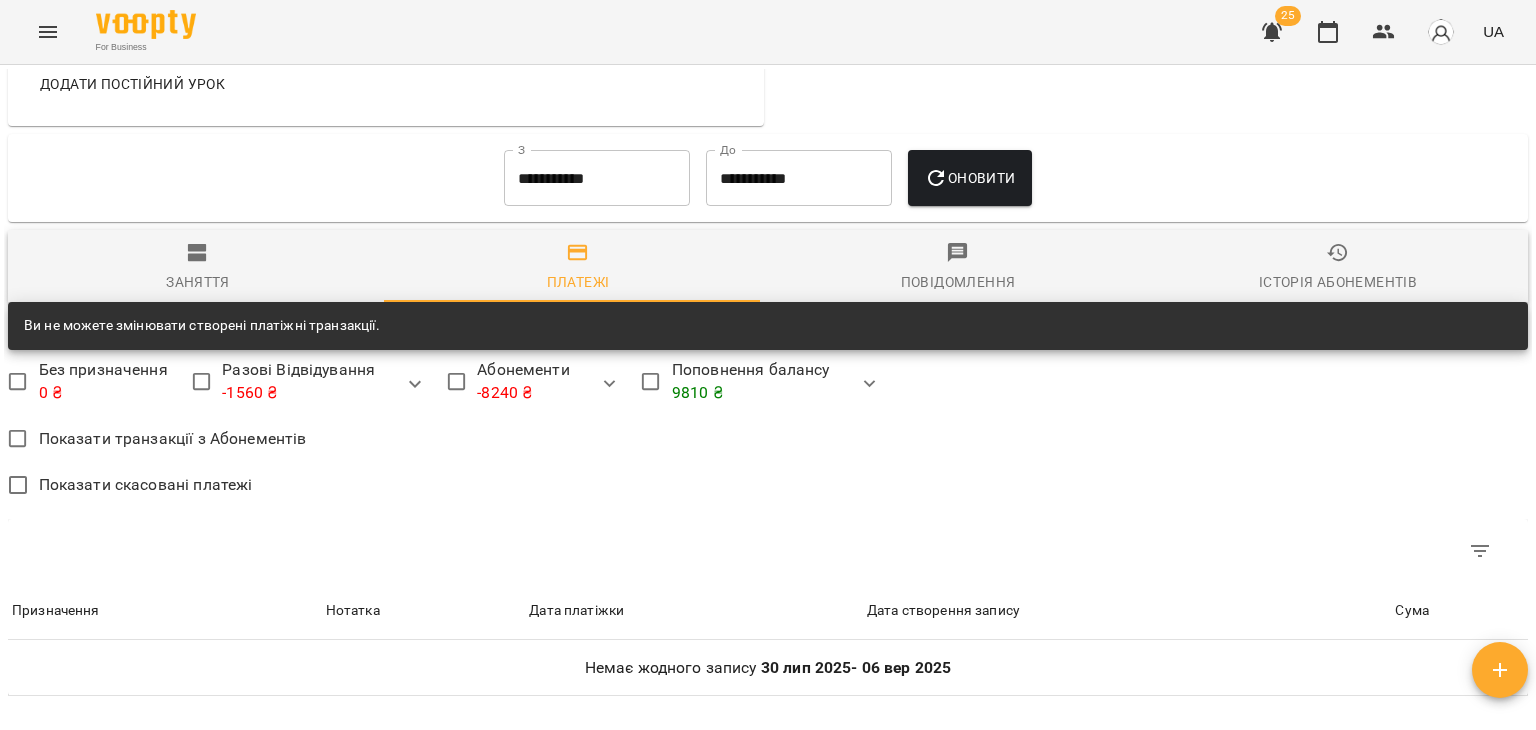 click on "**********" at bounding box center [597, 178] 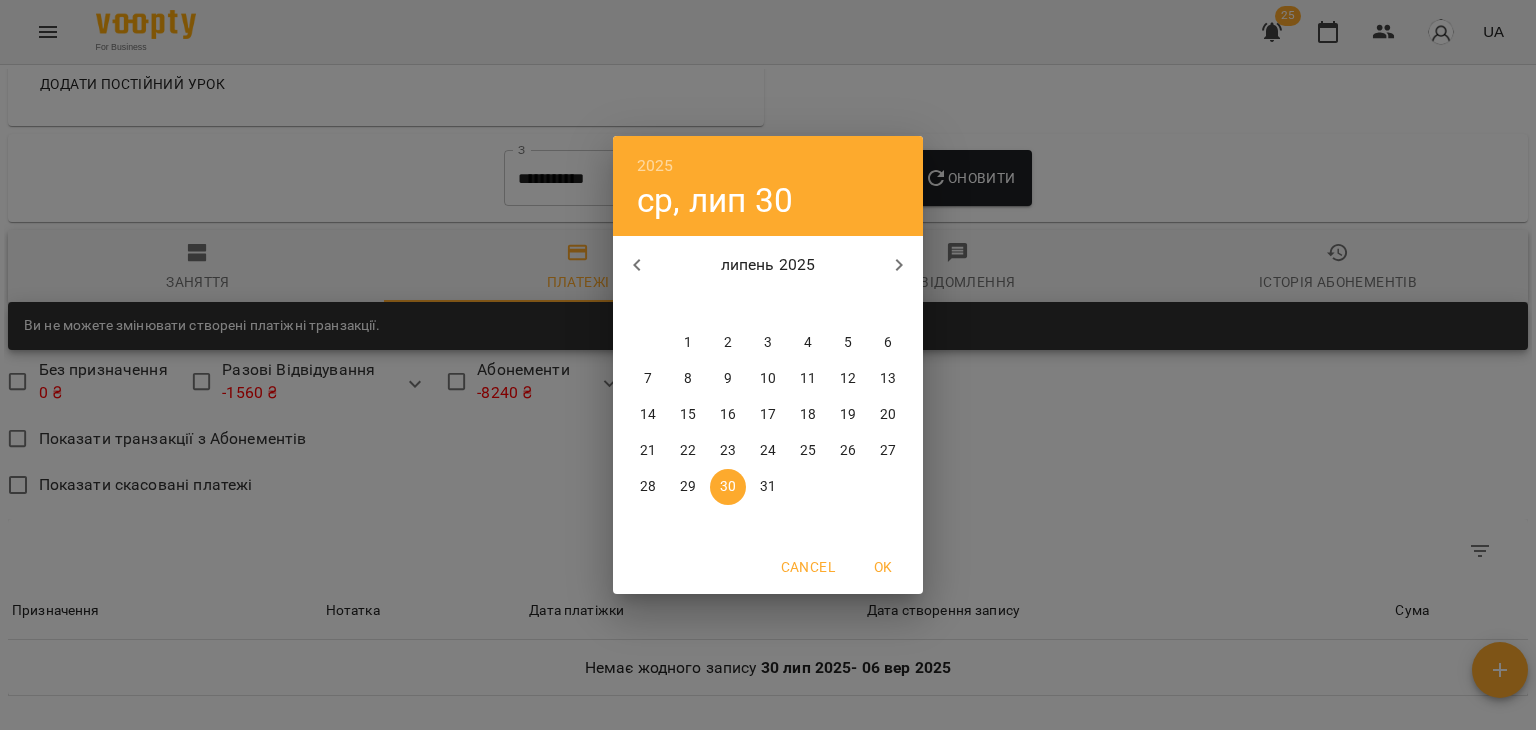 click on "липень 2025" at bounding box center (768, 265) 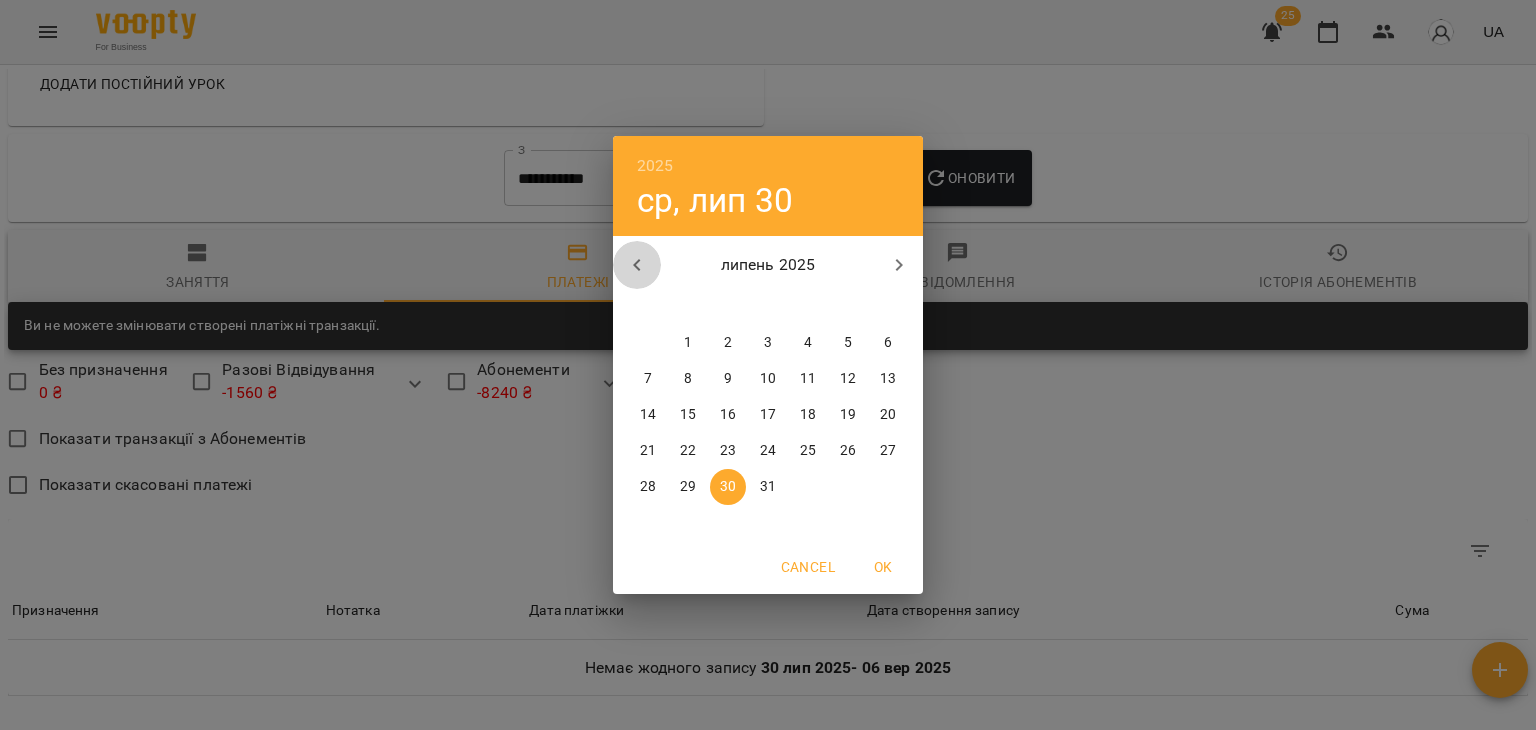 click at bounding box center [637, 265] 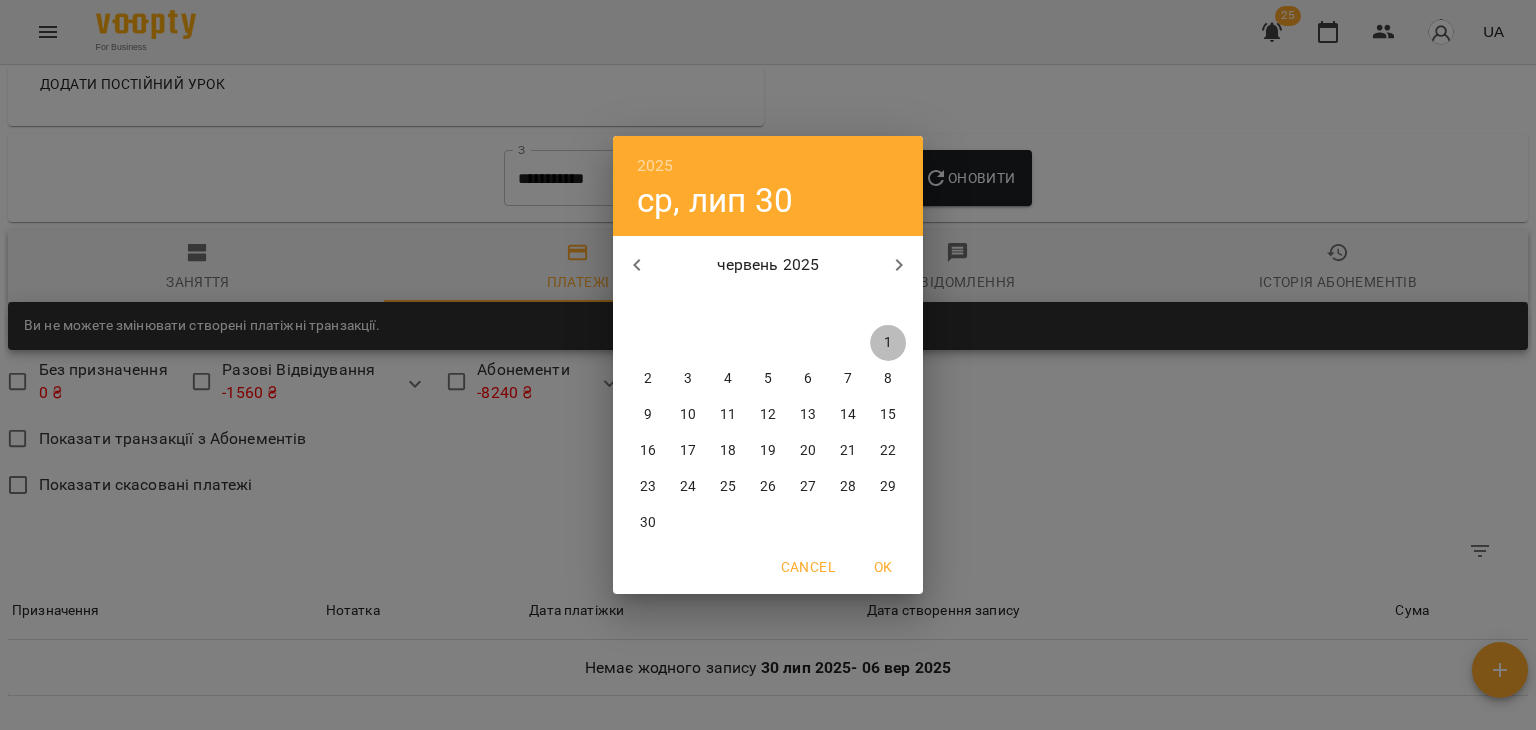 click on "1" at bounding box center (888, 343) 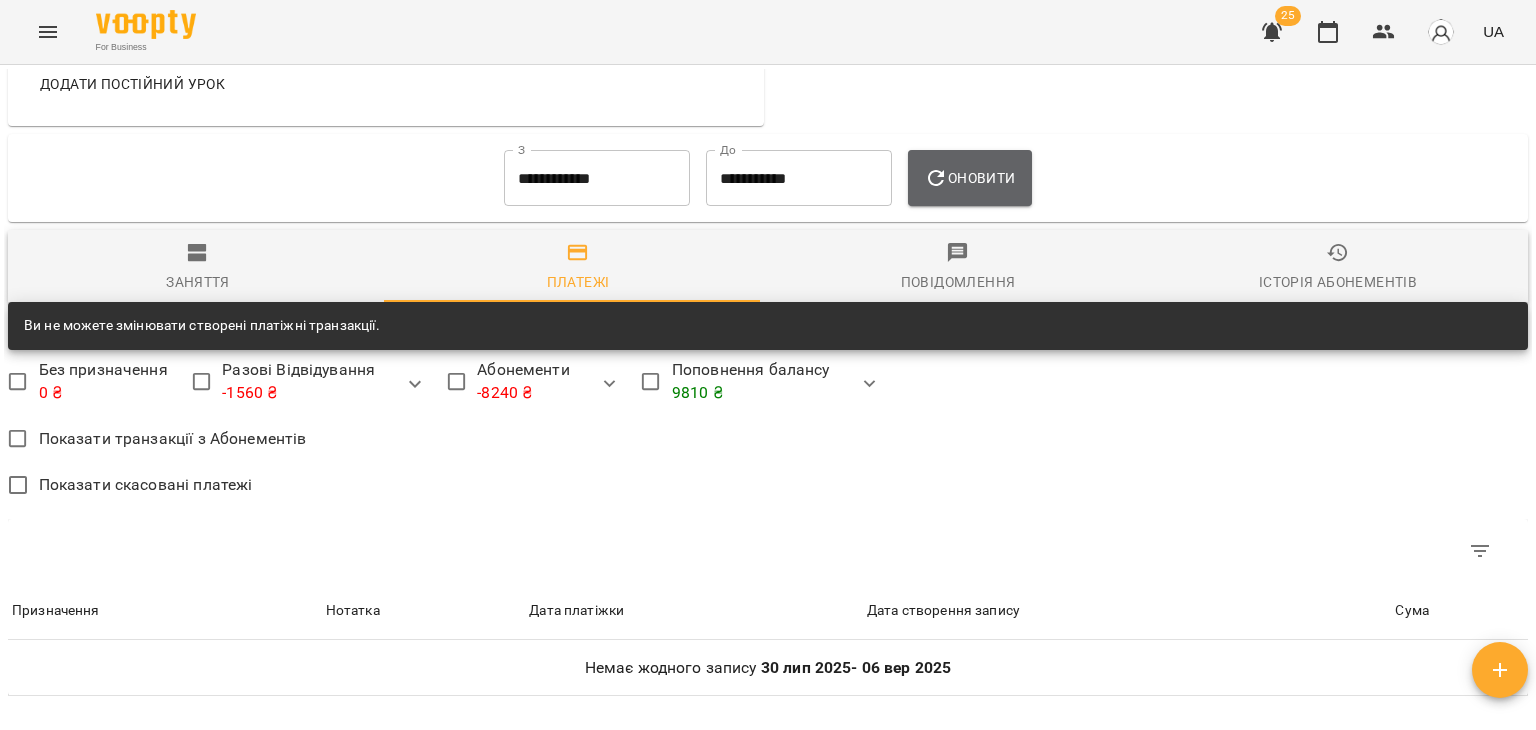 click on "Оновити" at bounding box center [969, 178] 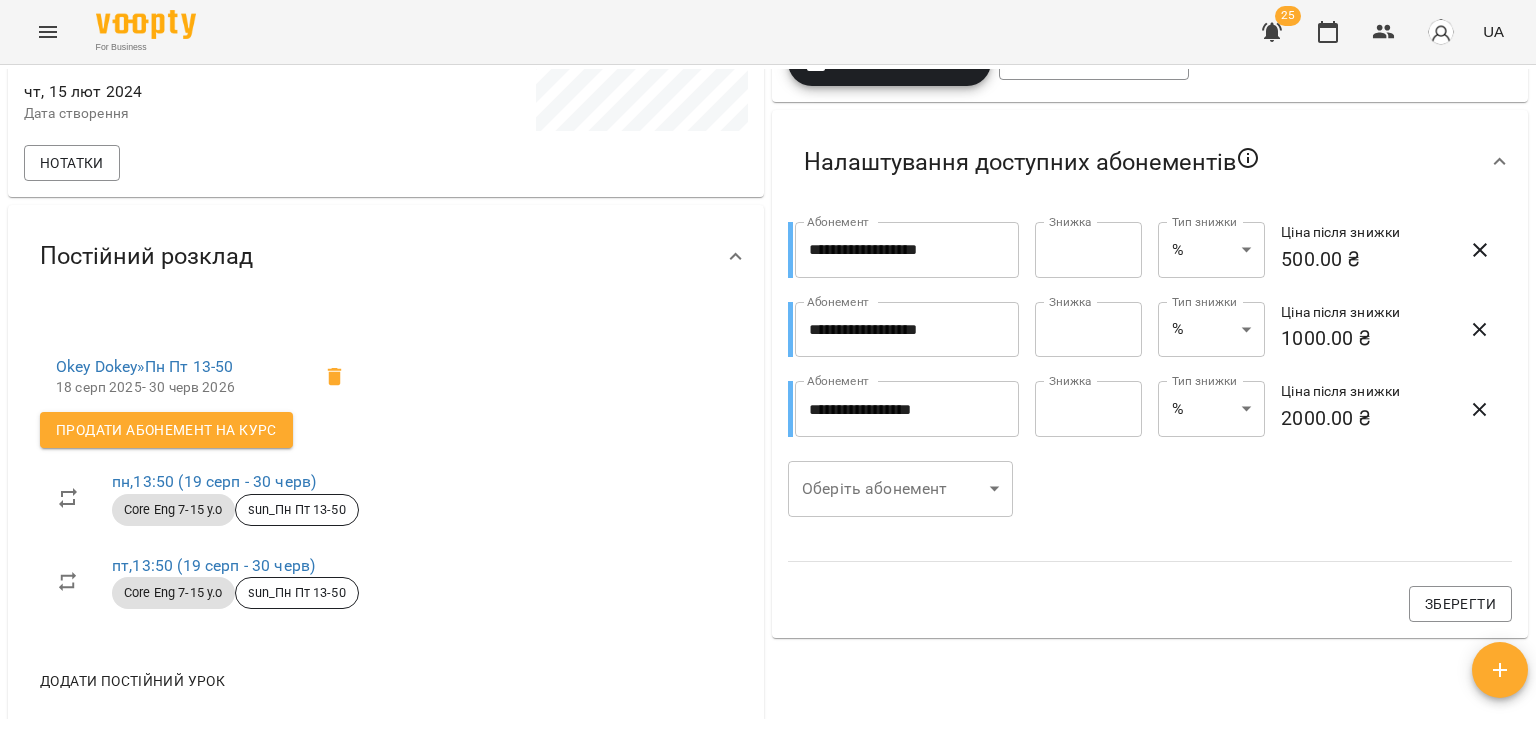 scroll, scrollTop: 401, scrollLeft: 0, axis: vertical 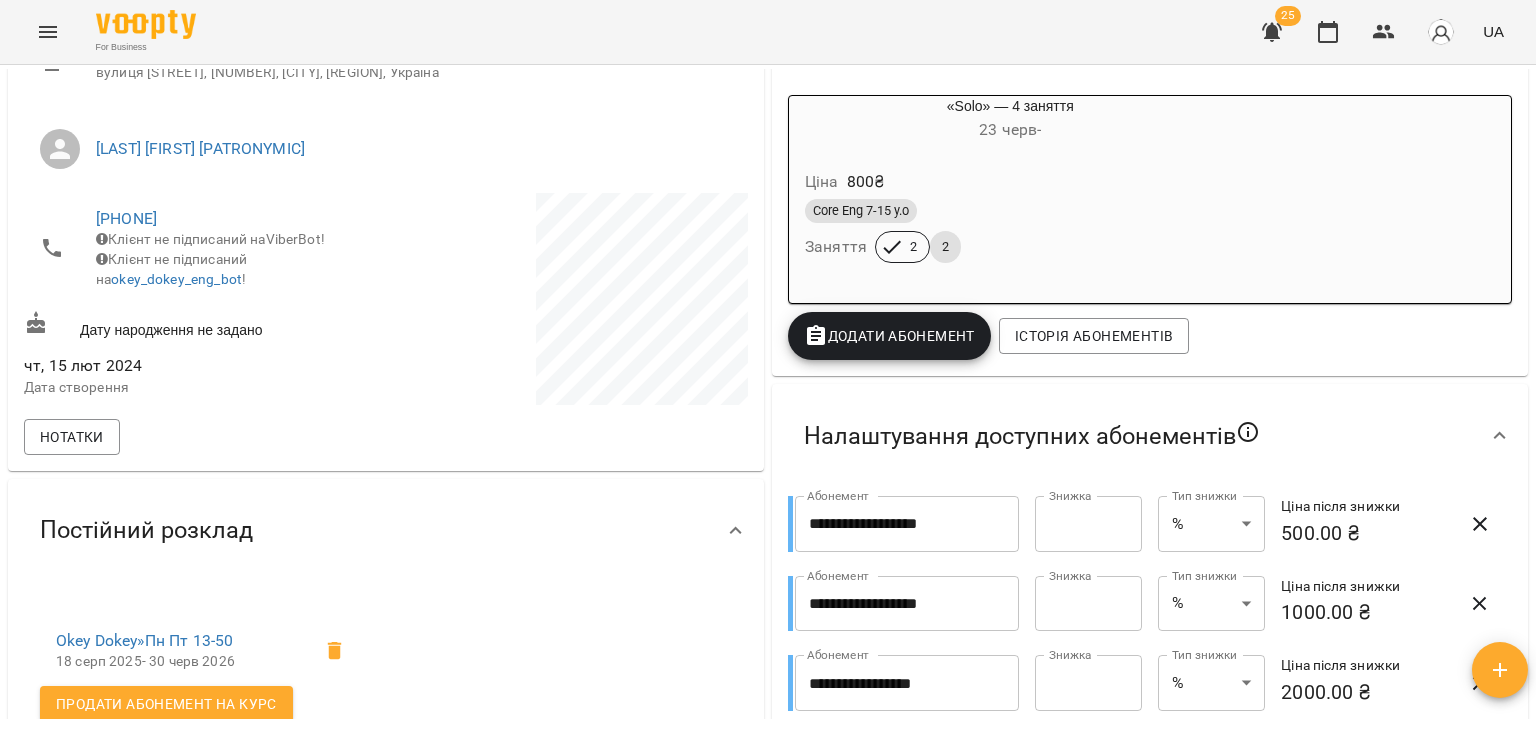 click on "Core Eng 7-15 y.o Заняття 2 2" at bounding box center [1010, 231] 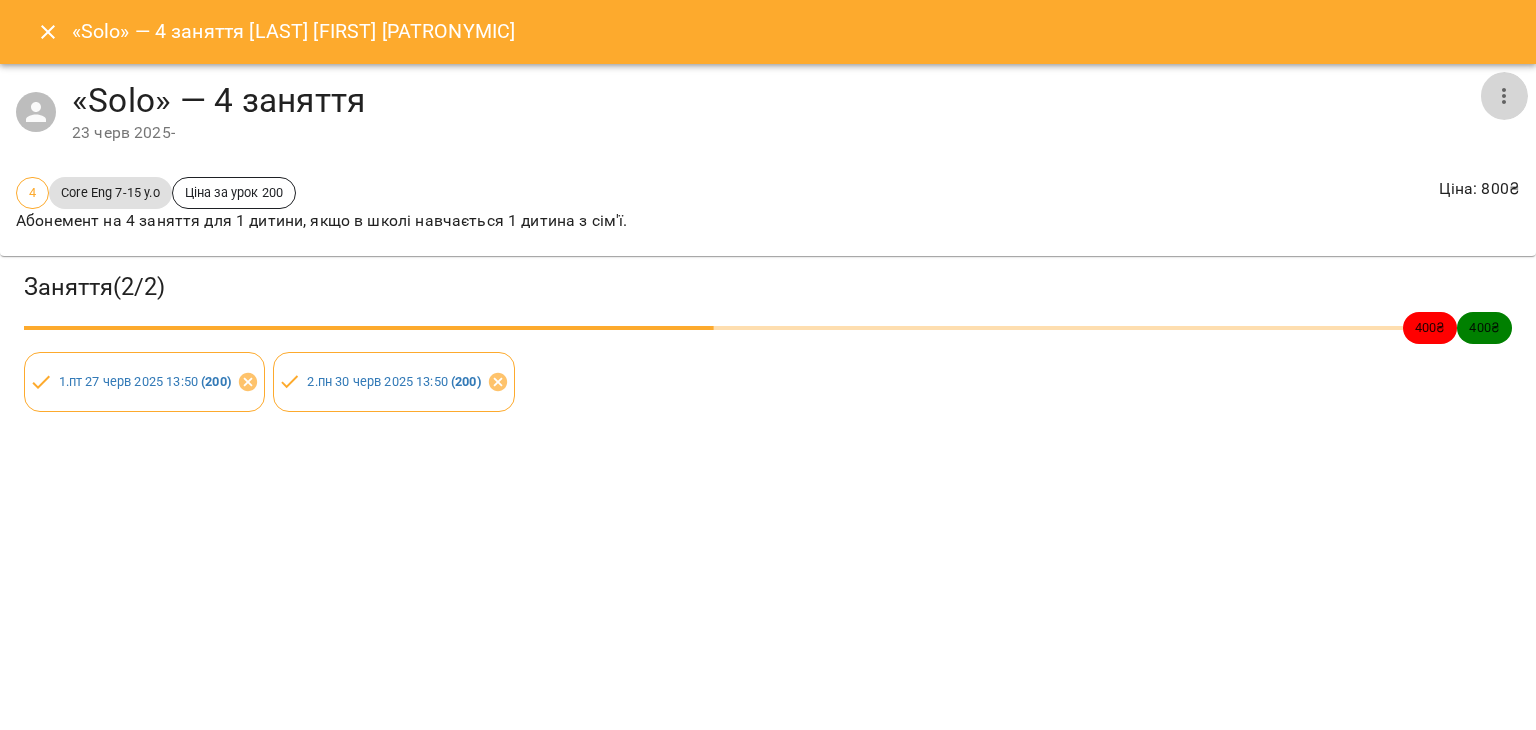 click at bounding box center (1504, 96) 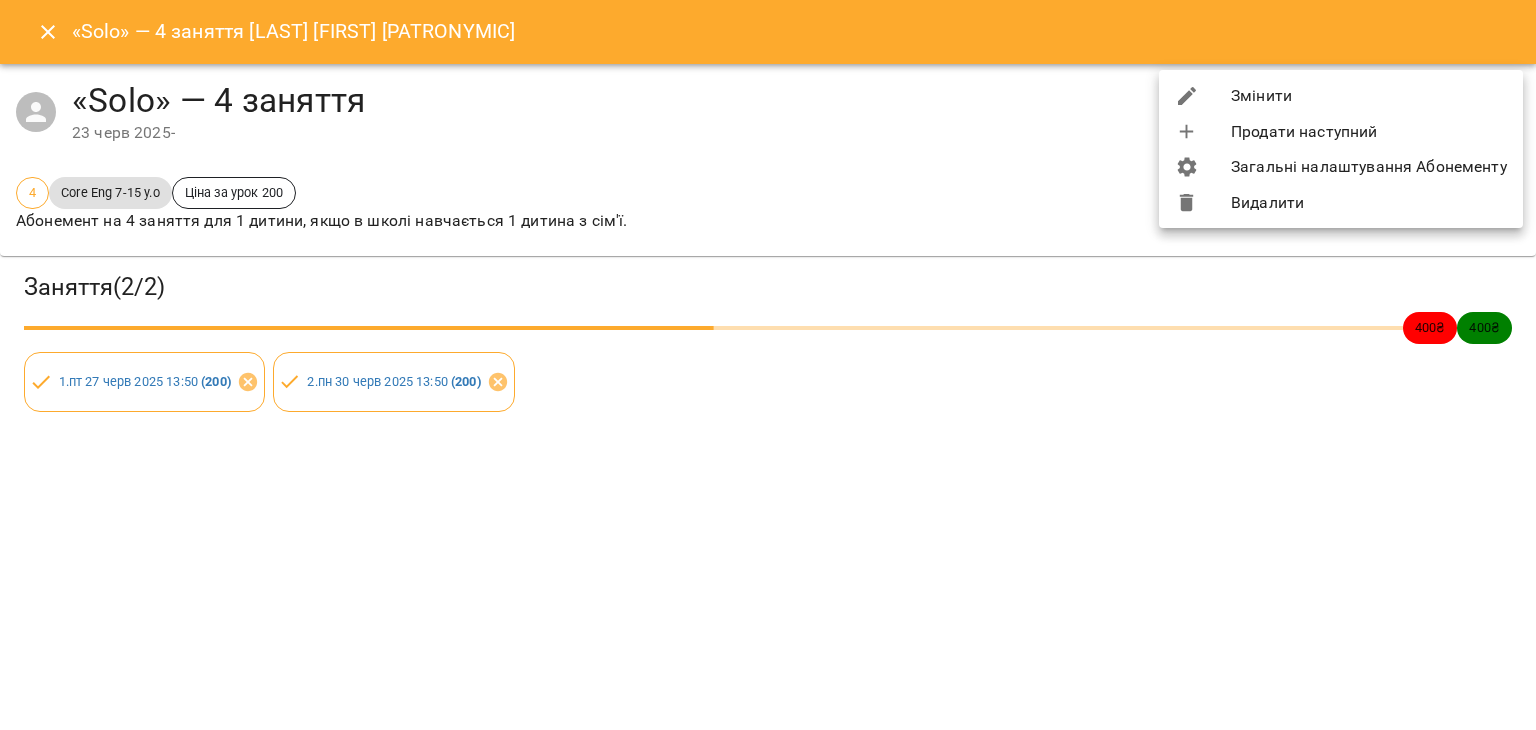 click on "Видалити" at bounding box center [1341, 203] 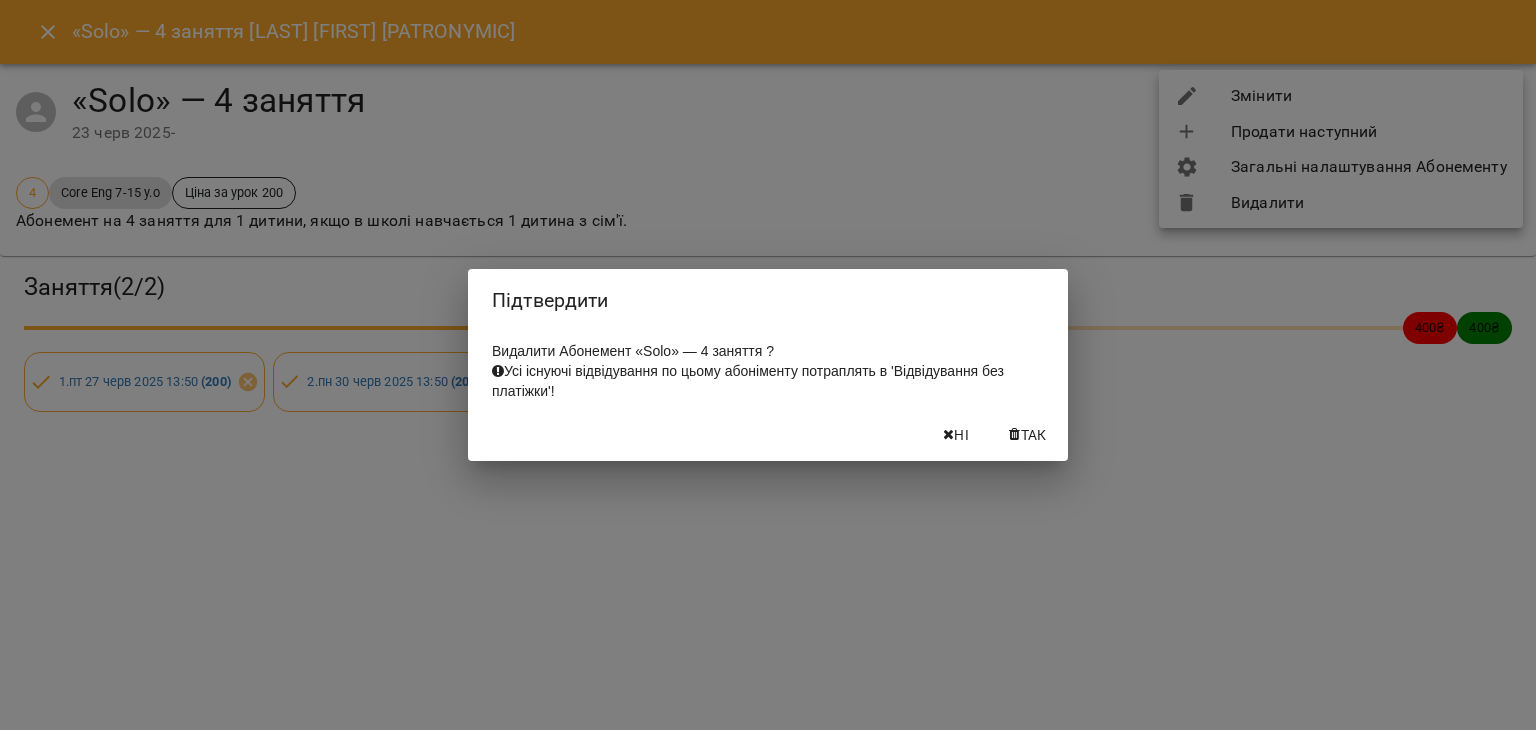 click on "Так" at bounding box center [1034, 435] 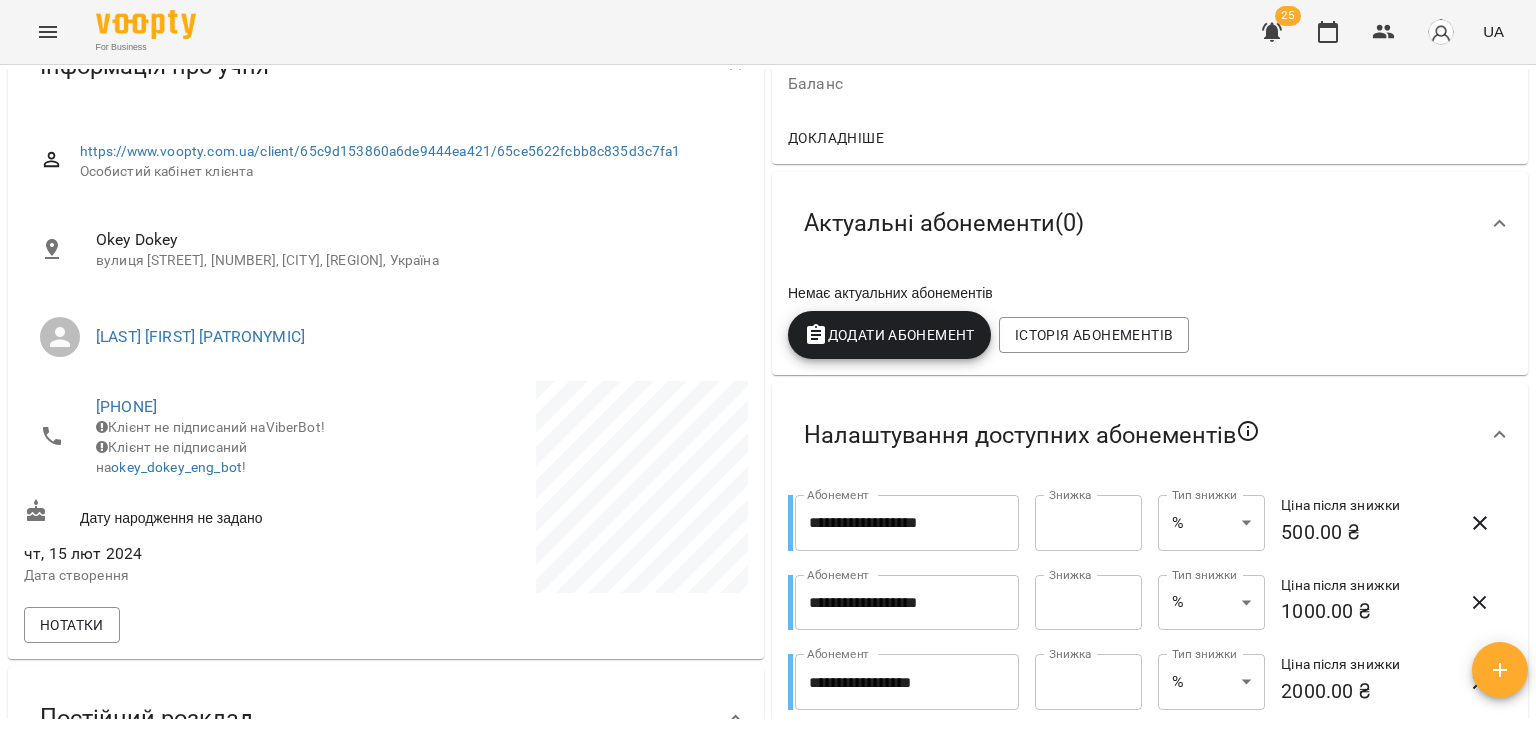 scroll, scrollTop: 212, scrollLeft: 0, axis: vertical 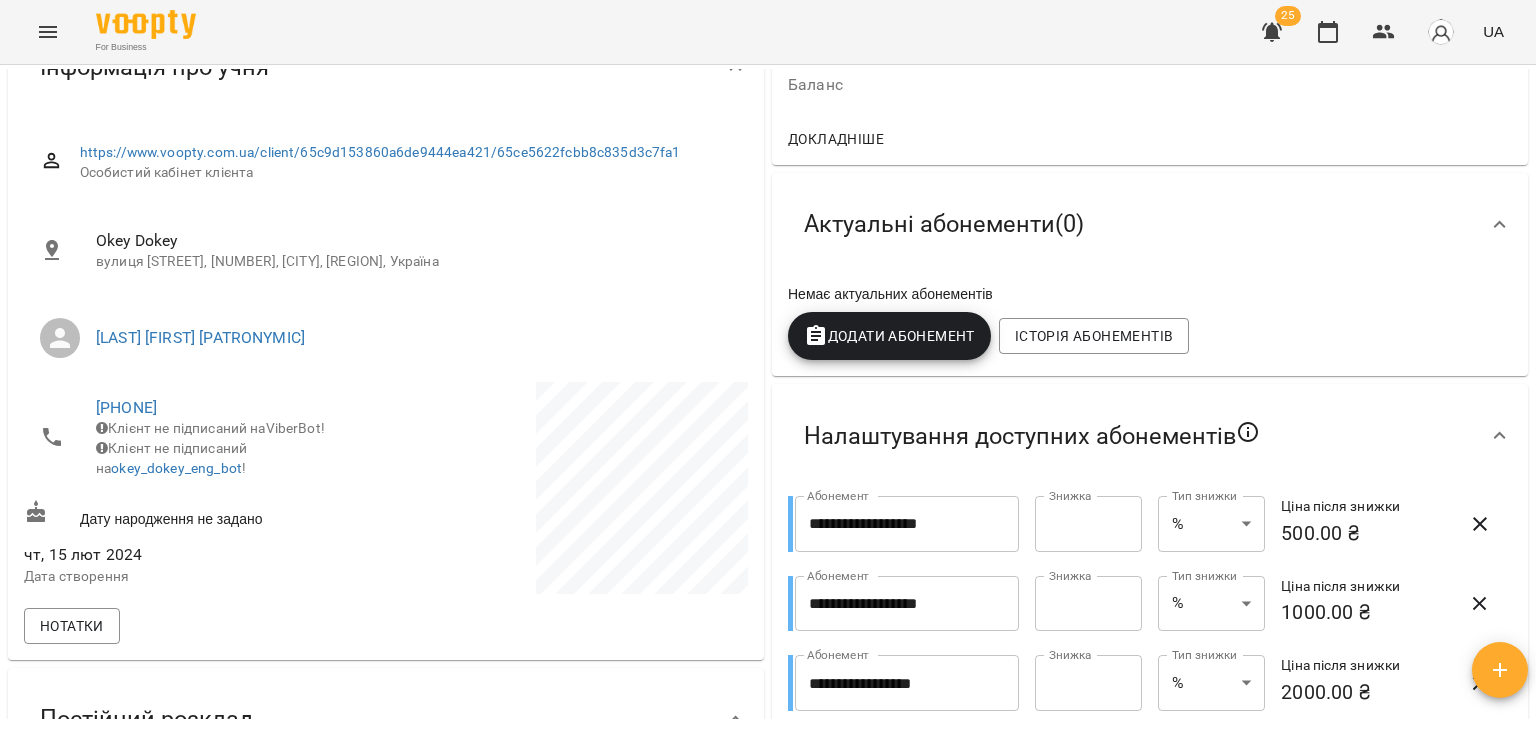 click on "Додати Абонемент" at bounding box center [889, 336] 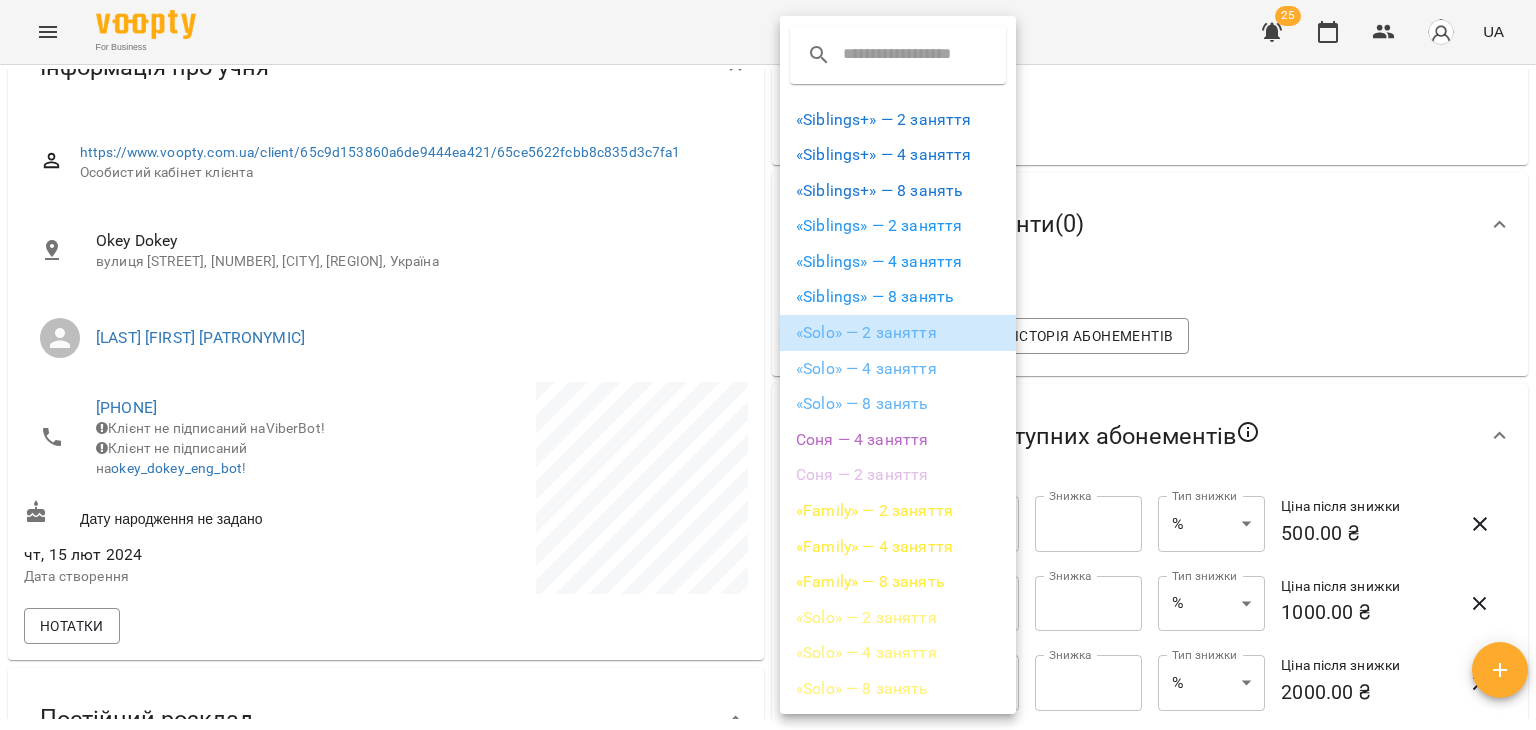 click on "«Solo» — 2 заняття" at bounding box center [898, 333] 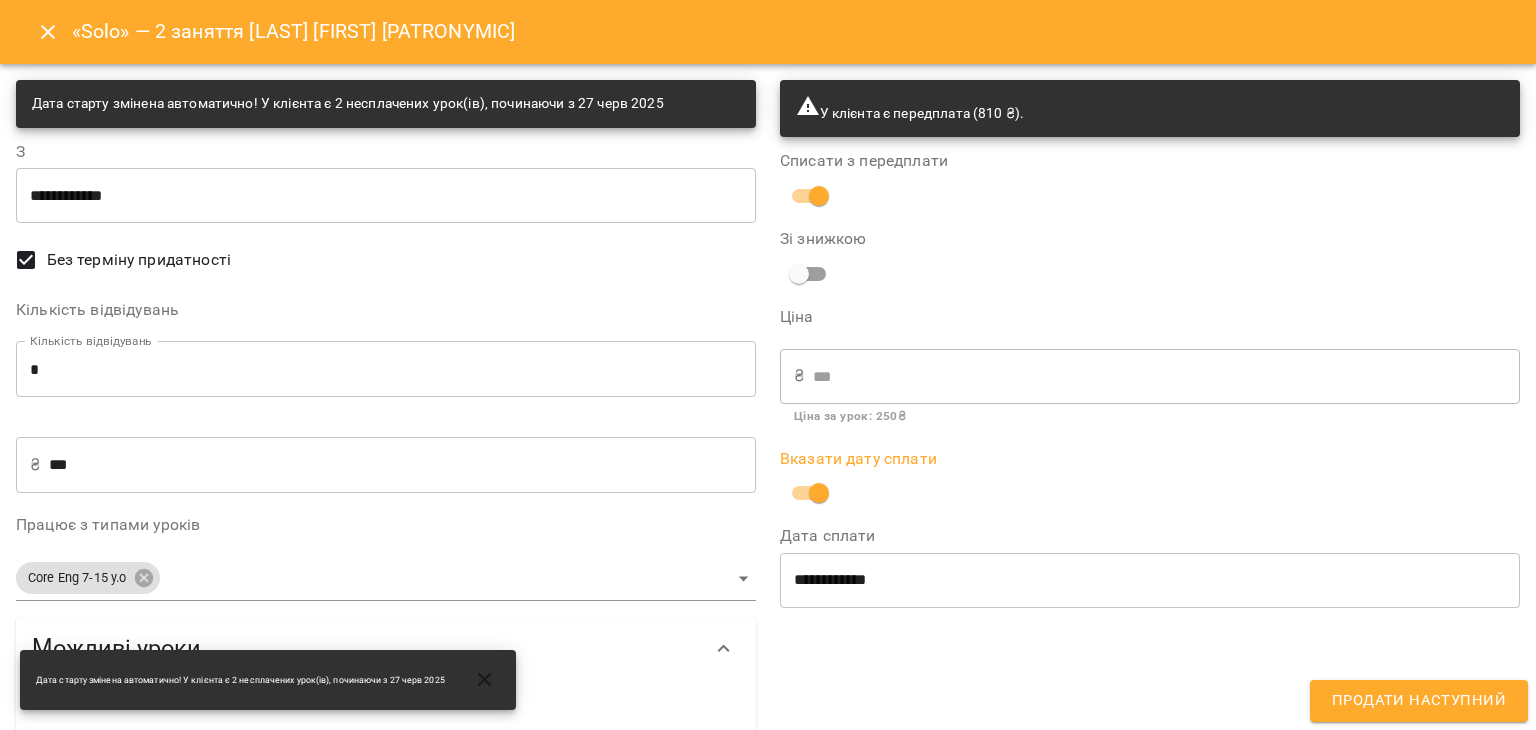 click on "**********" at bounding box center [1150, 580] 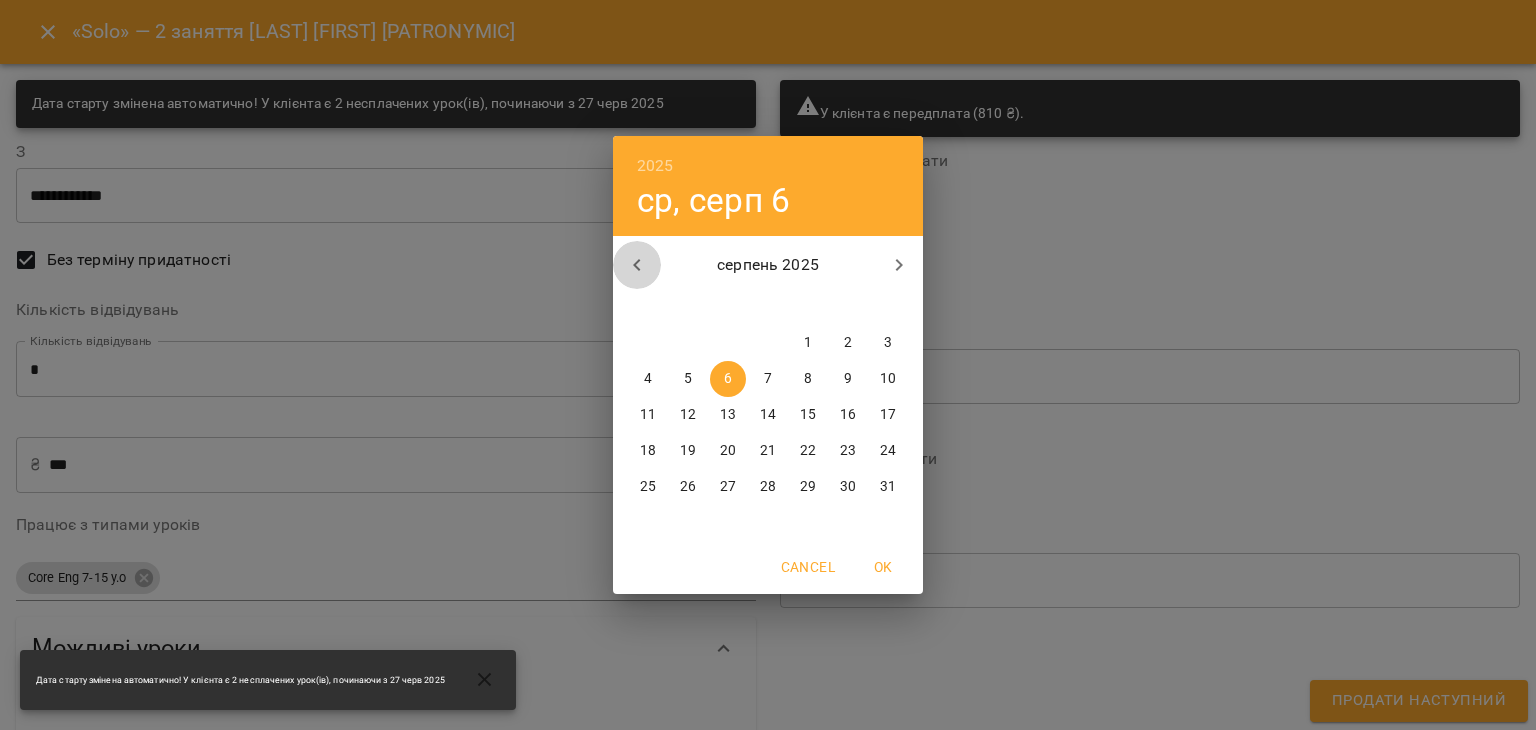 click 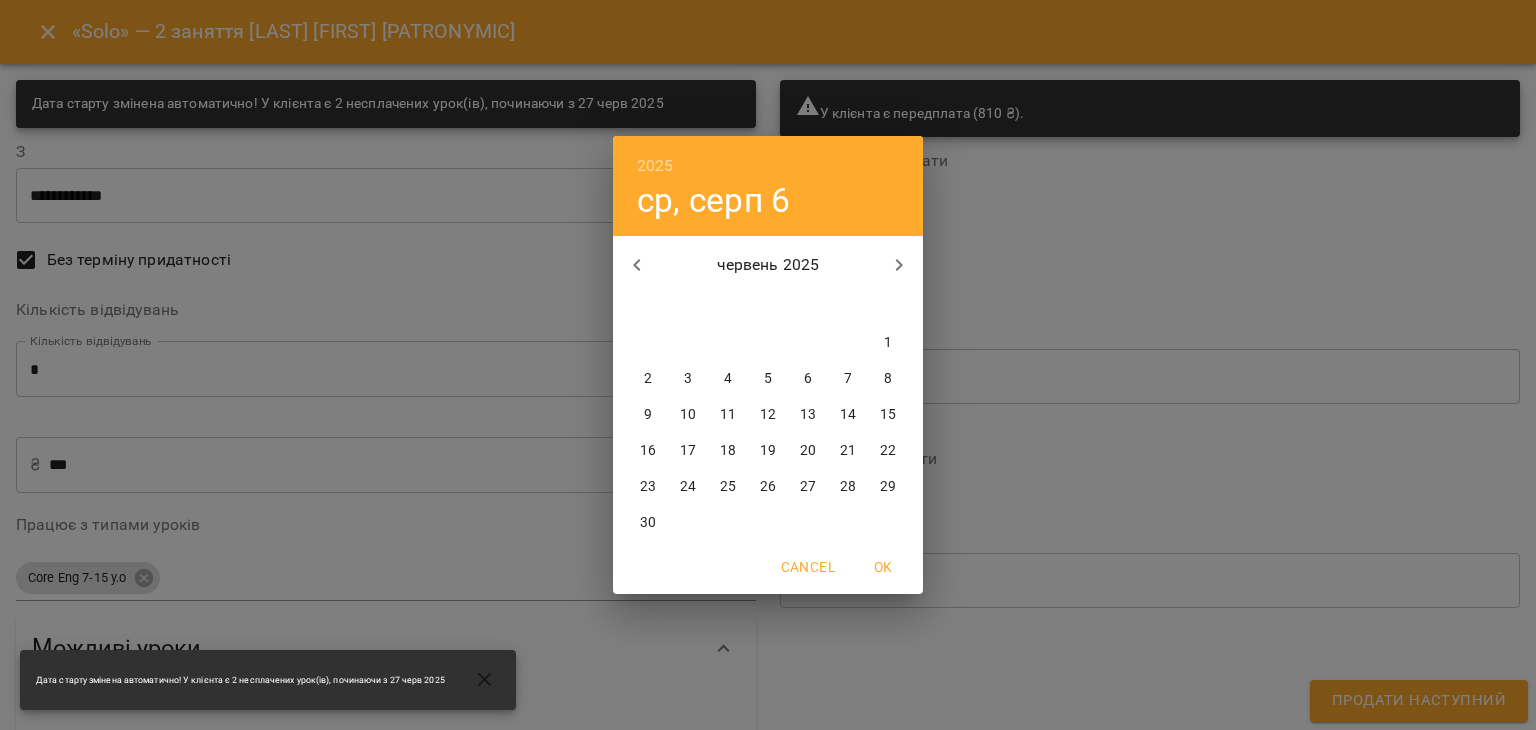 click on "23" at bounding box center (648, 487) 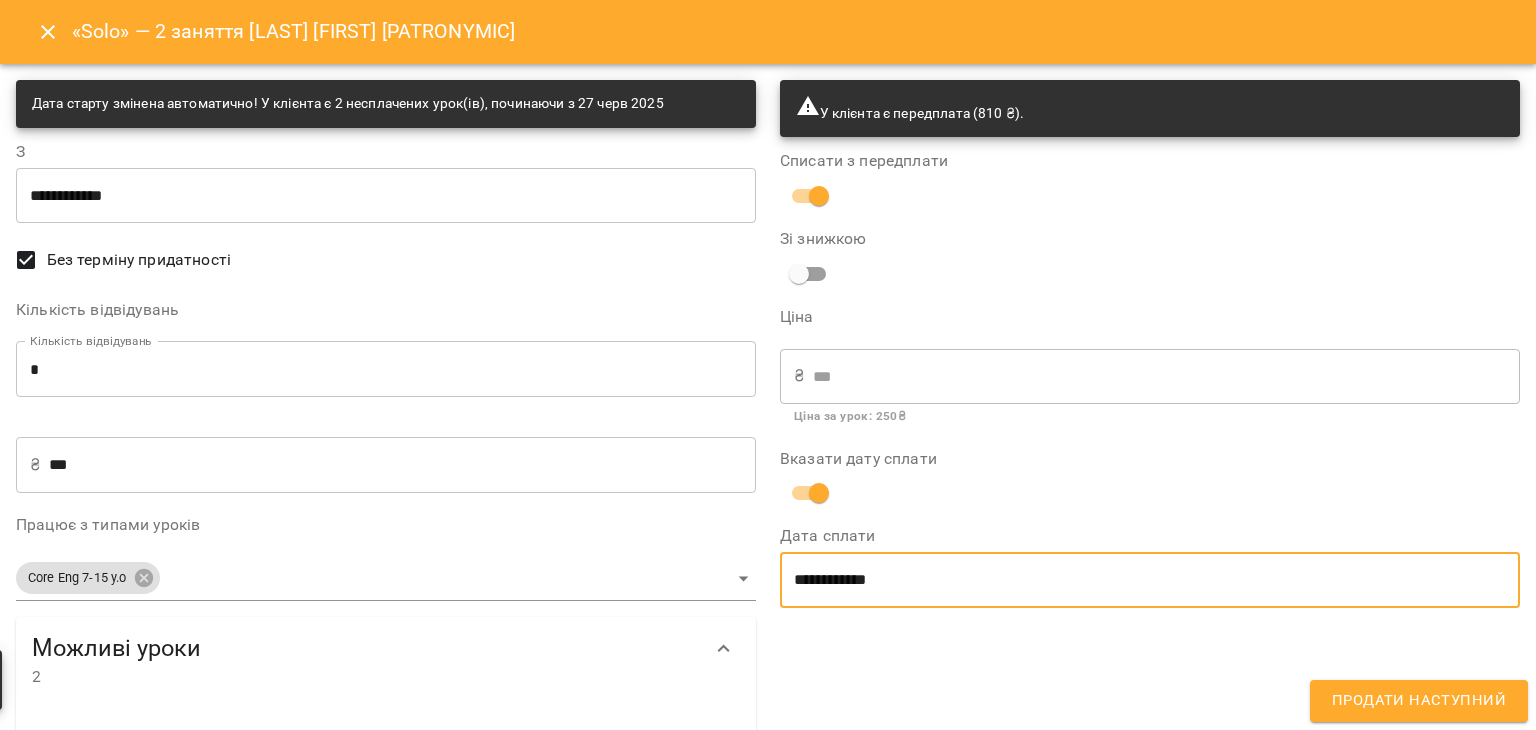 click on "Продати наступний" at bounding box center [1419, 701] 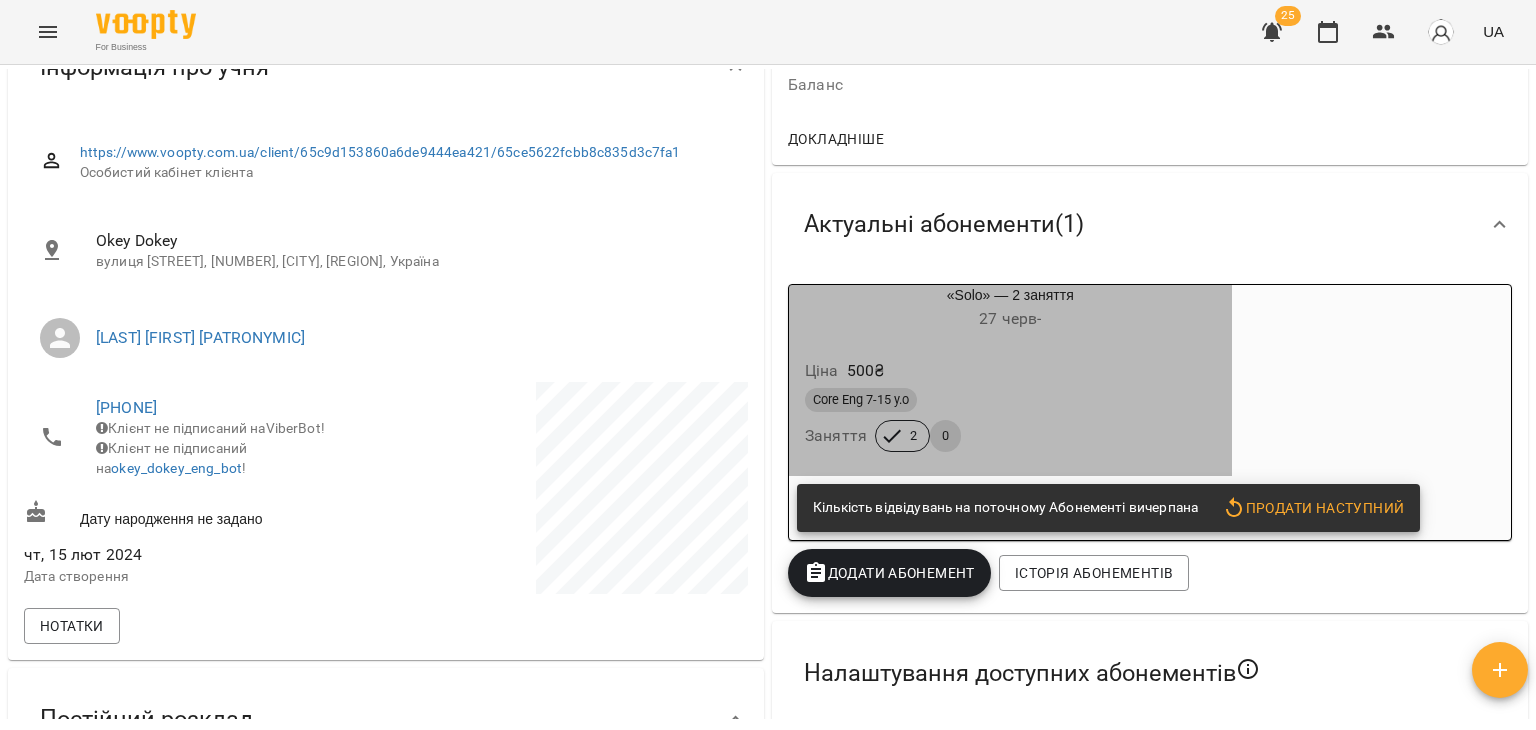 click on "Core Eng 7-15 y.o" at bounding box center (1010, 400) 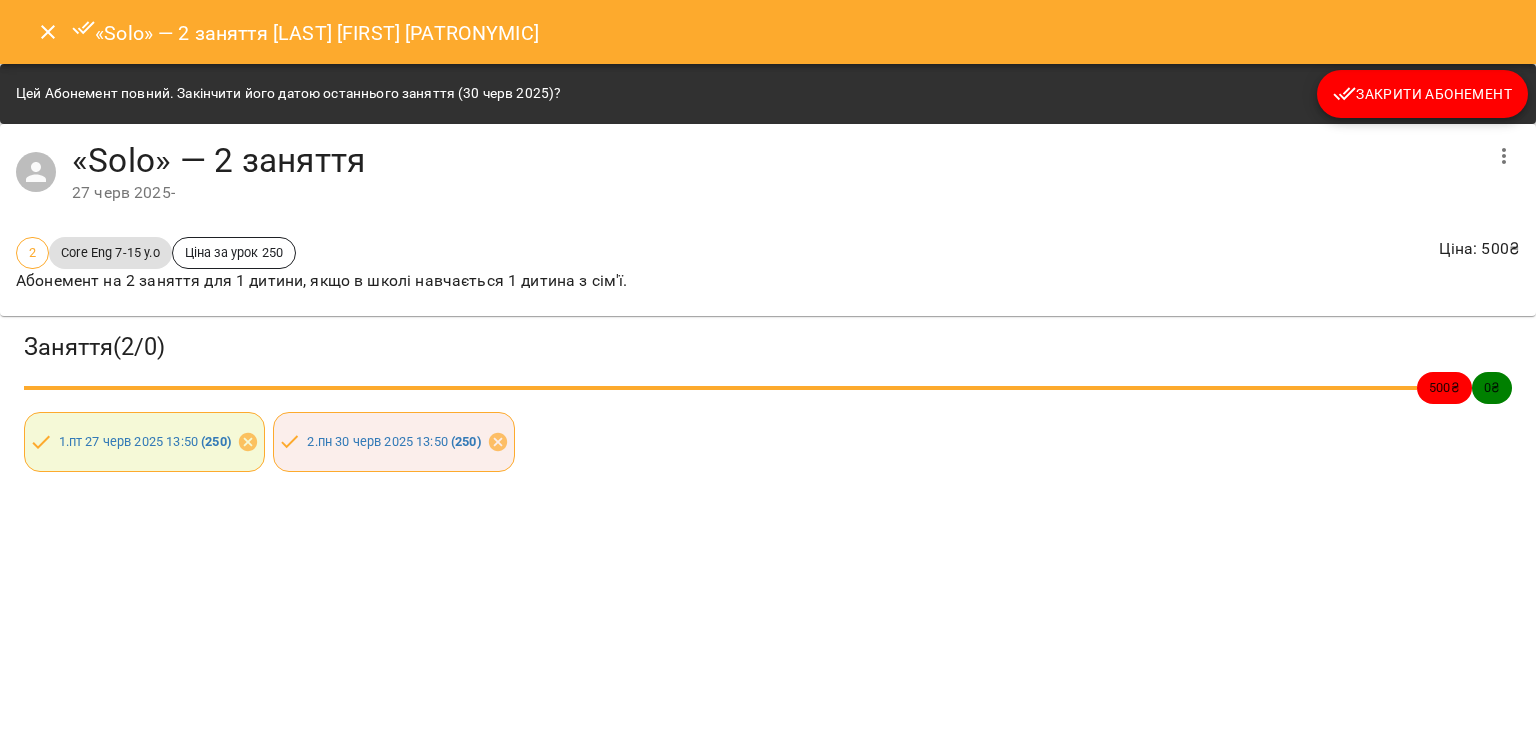 click 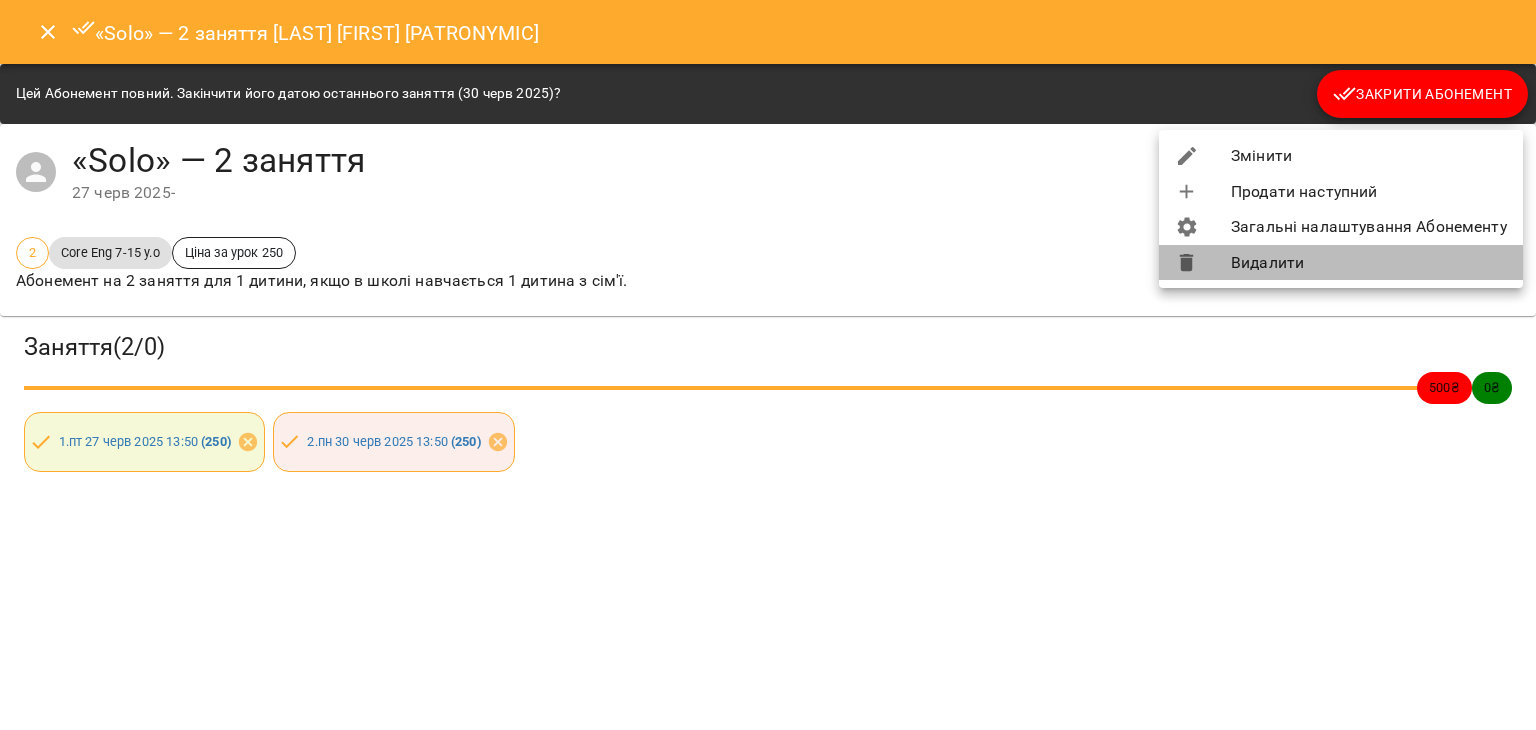 click on "Видалити" at bounding box center (1341, 263) 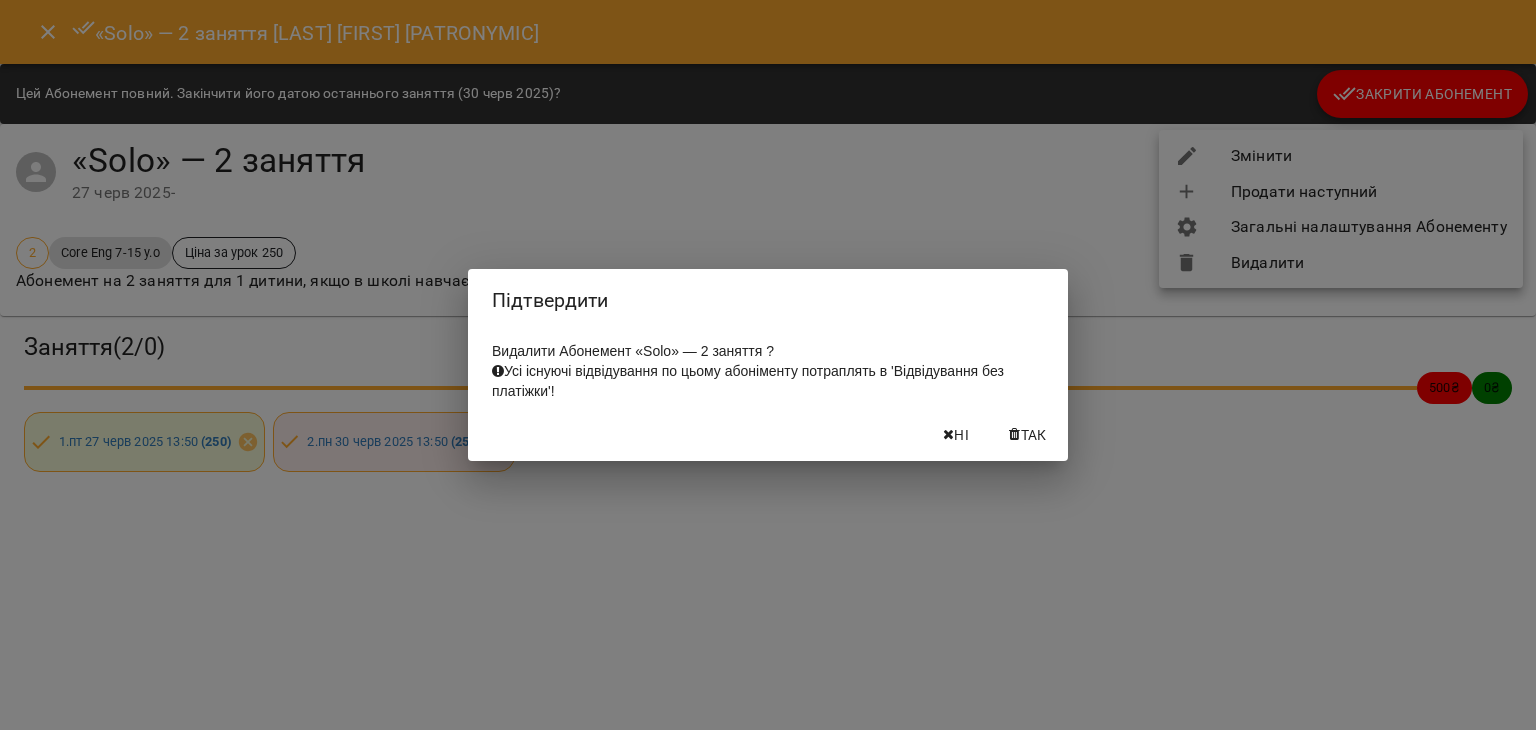 click on "Так" at bounding box center (1028, 435) 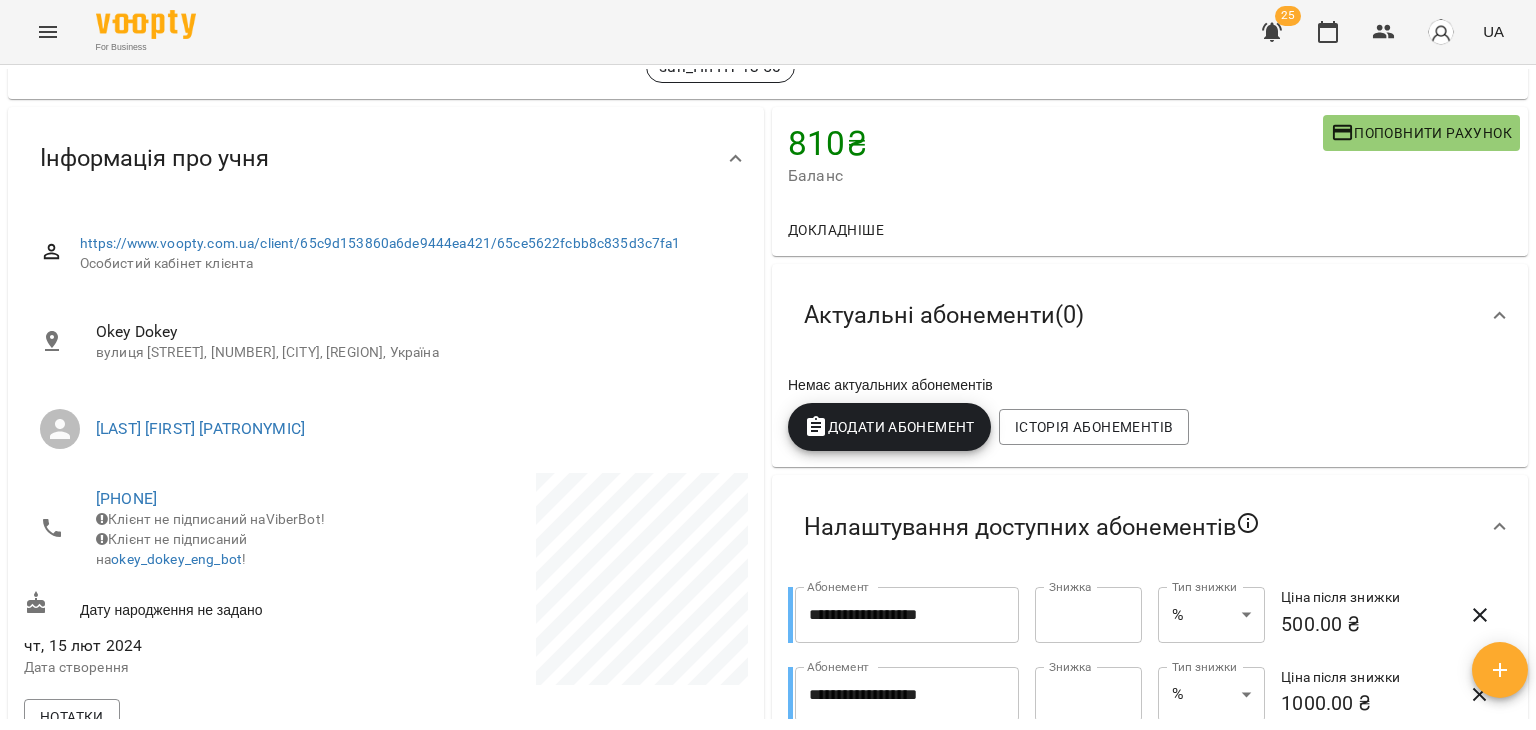 scroll, scrollTop: 120, scrollLeft: 0, axis: vertical 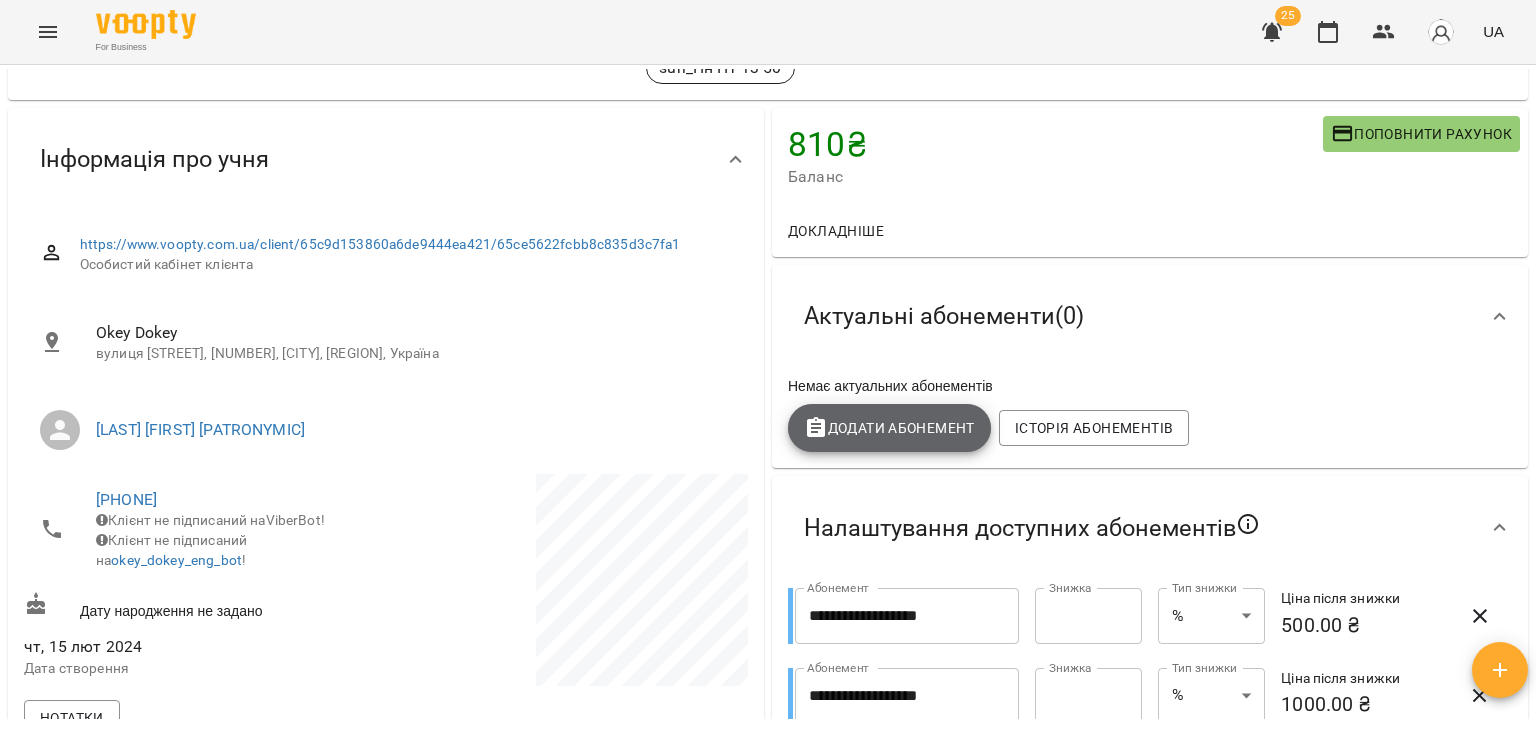 click on "Додати Абонемент" at bounding box center (889, 428) 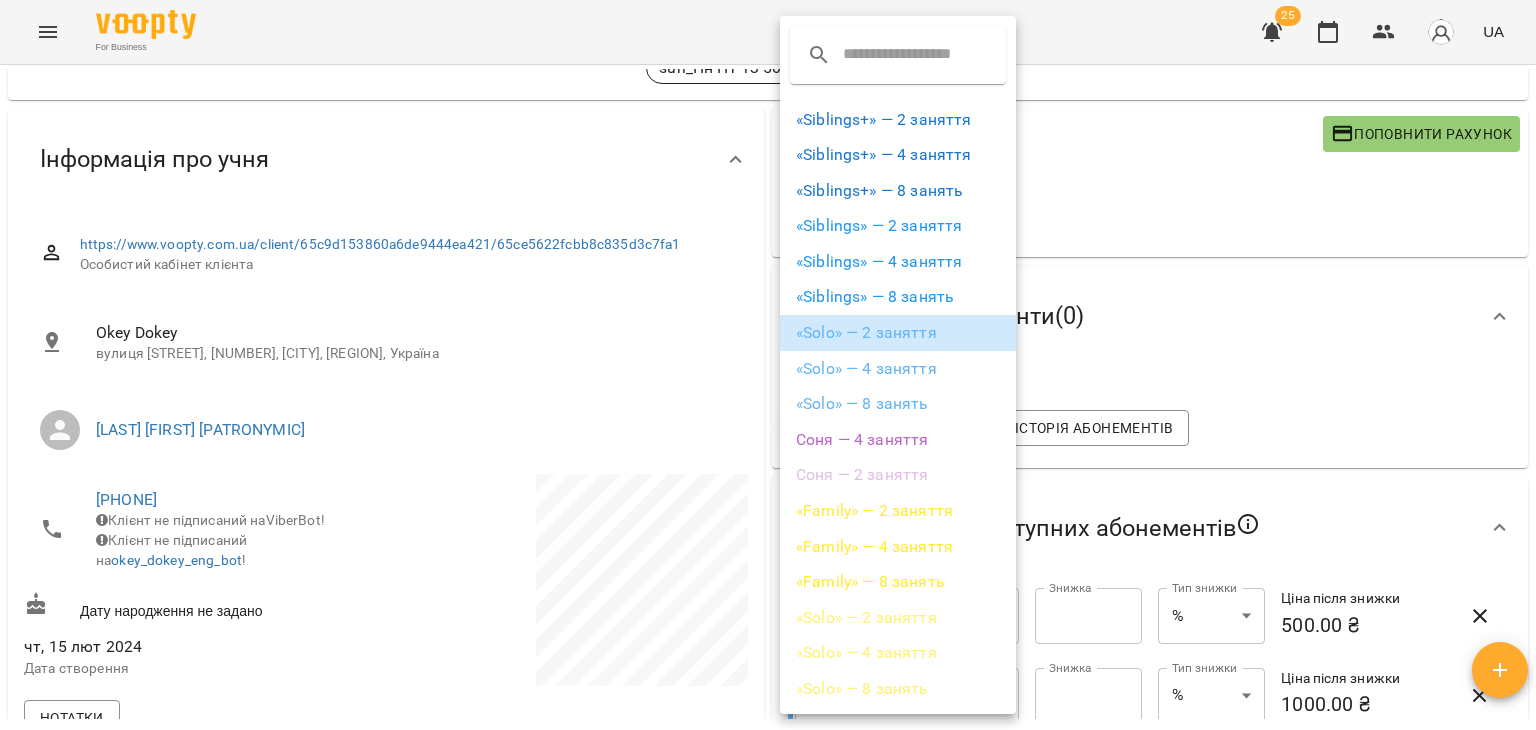 click on "«Solo» — 2 заняття" at bounding box center (898, 333) 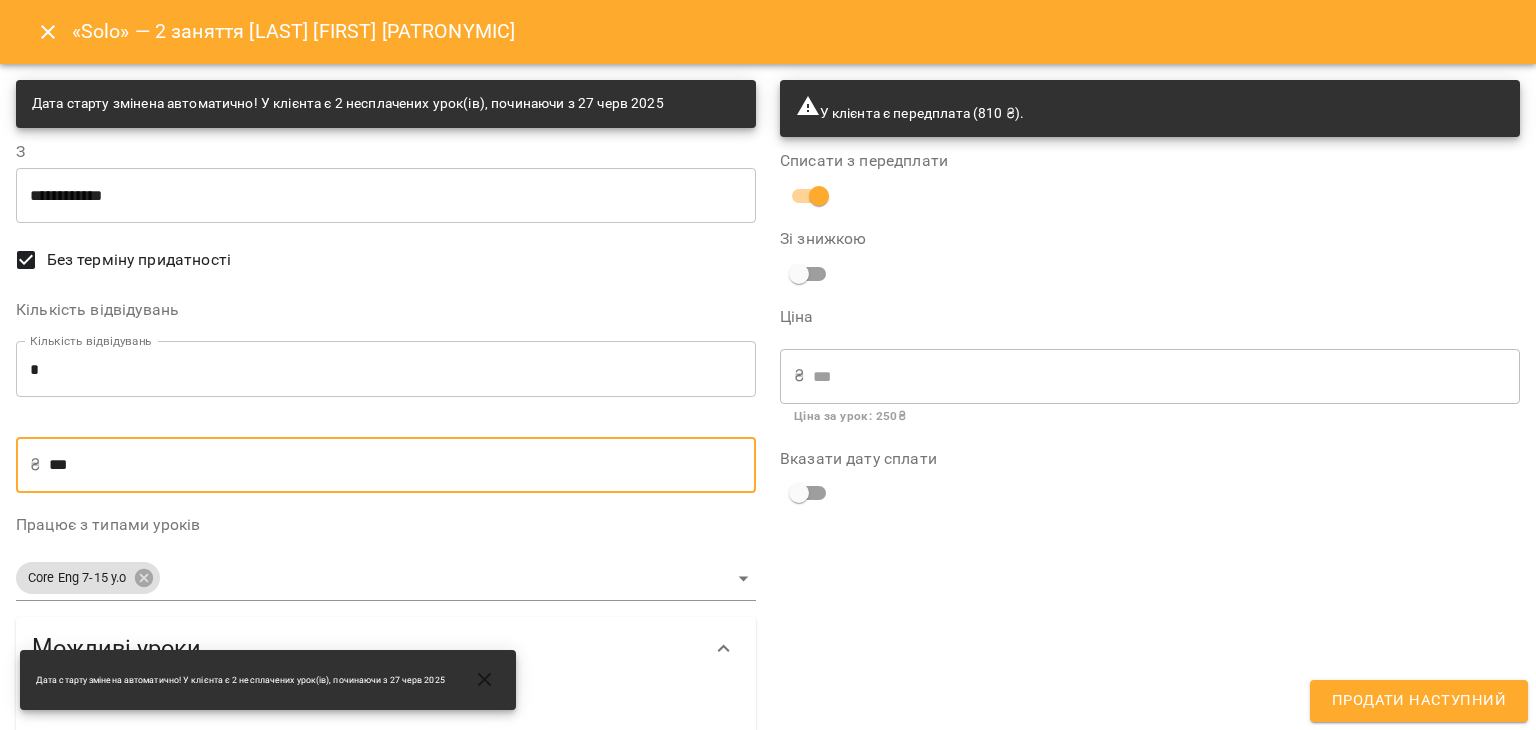 drag, startPoint x: 108, startPoint y: 465, endPoint x: 0, endPoint y: 462, distance: 108.04166 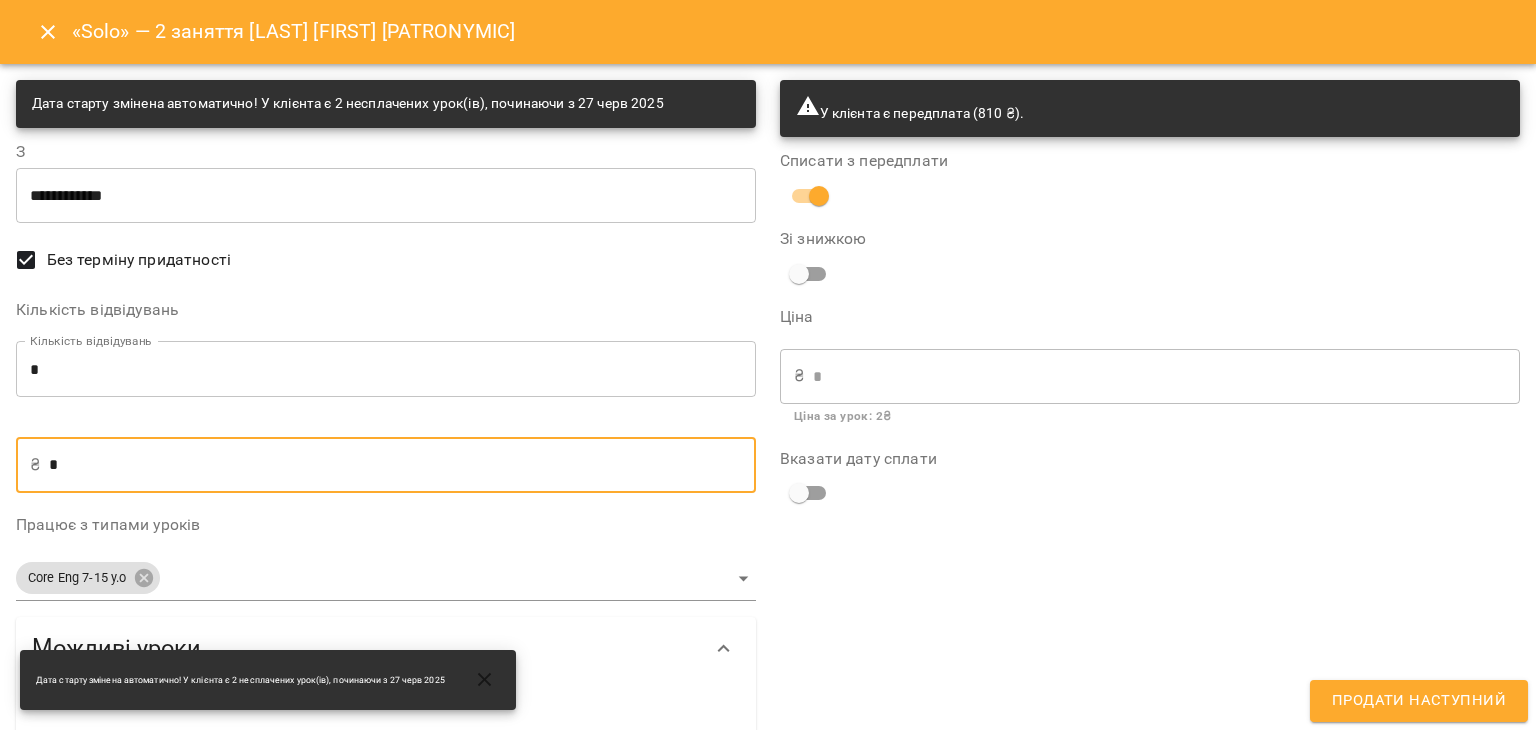 type on "**" 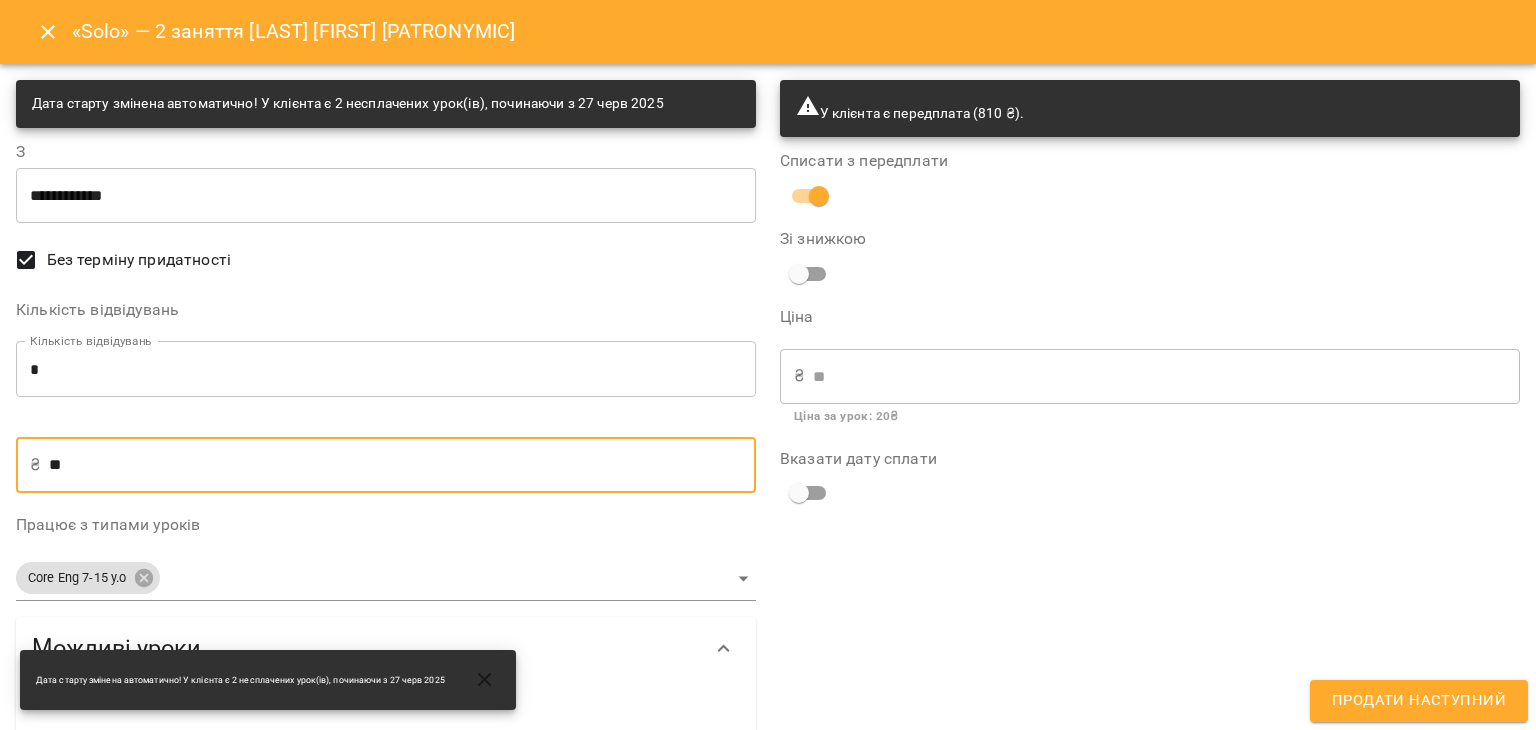 type on "***" 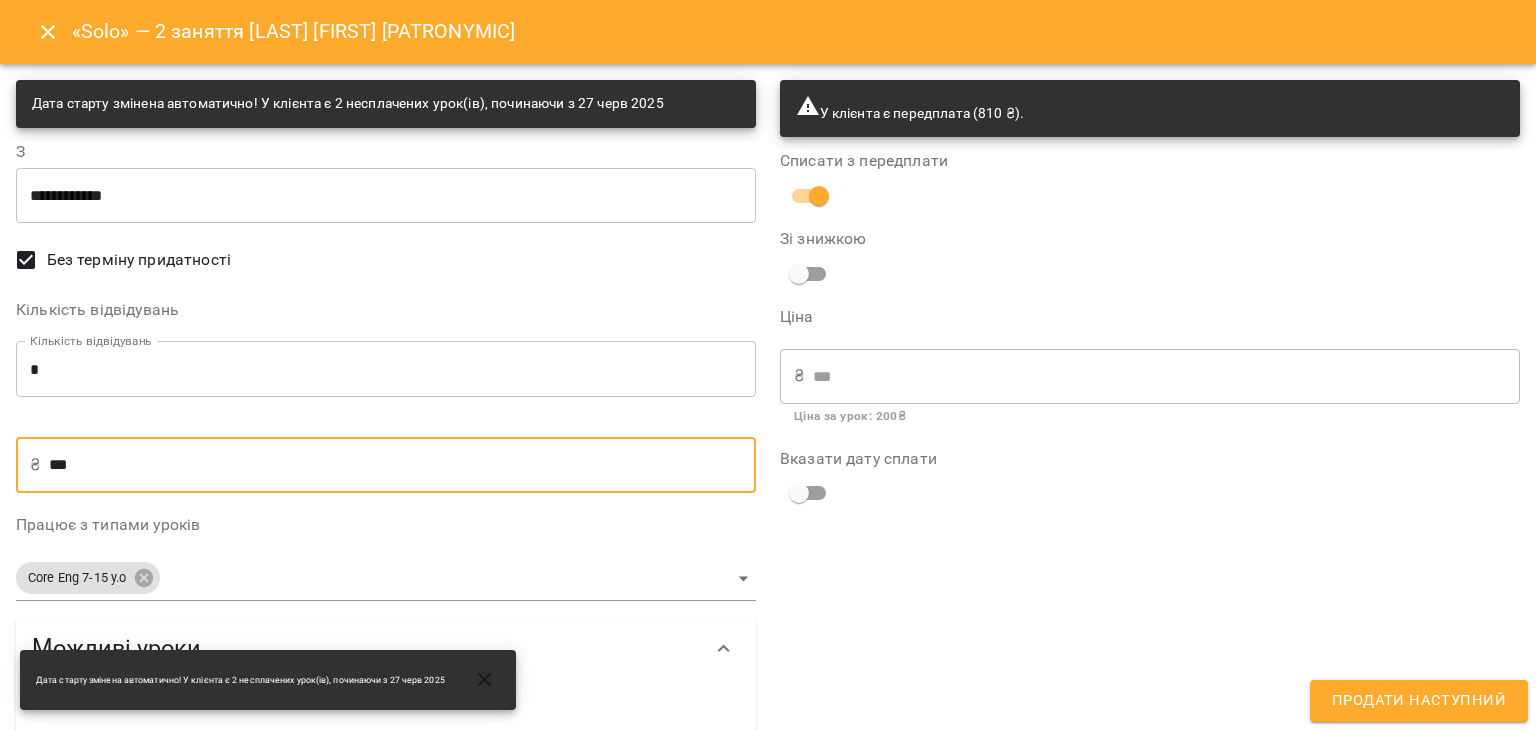 type on "***" 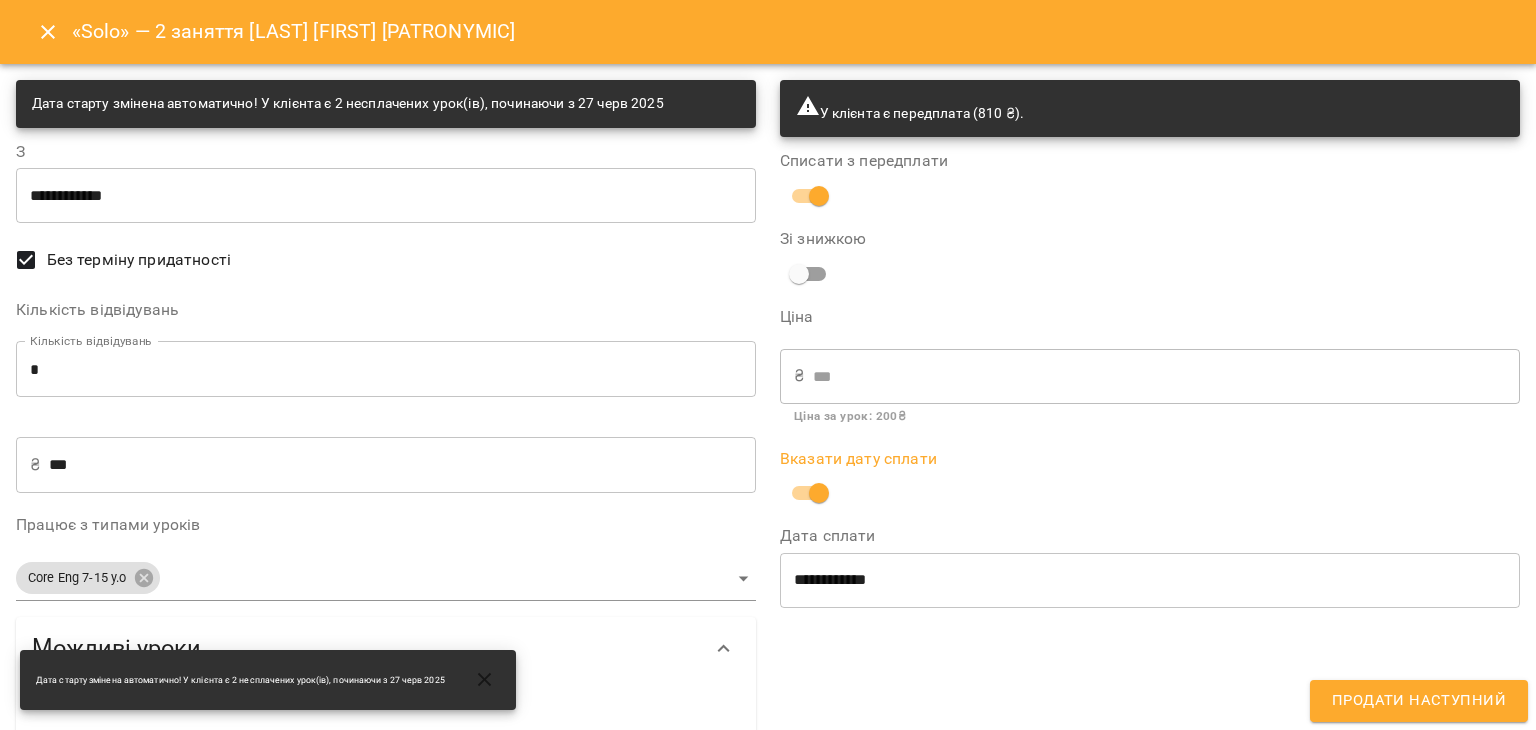 click on "**********" at bounding box center [1150, 580] 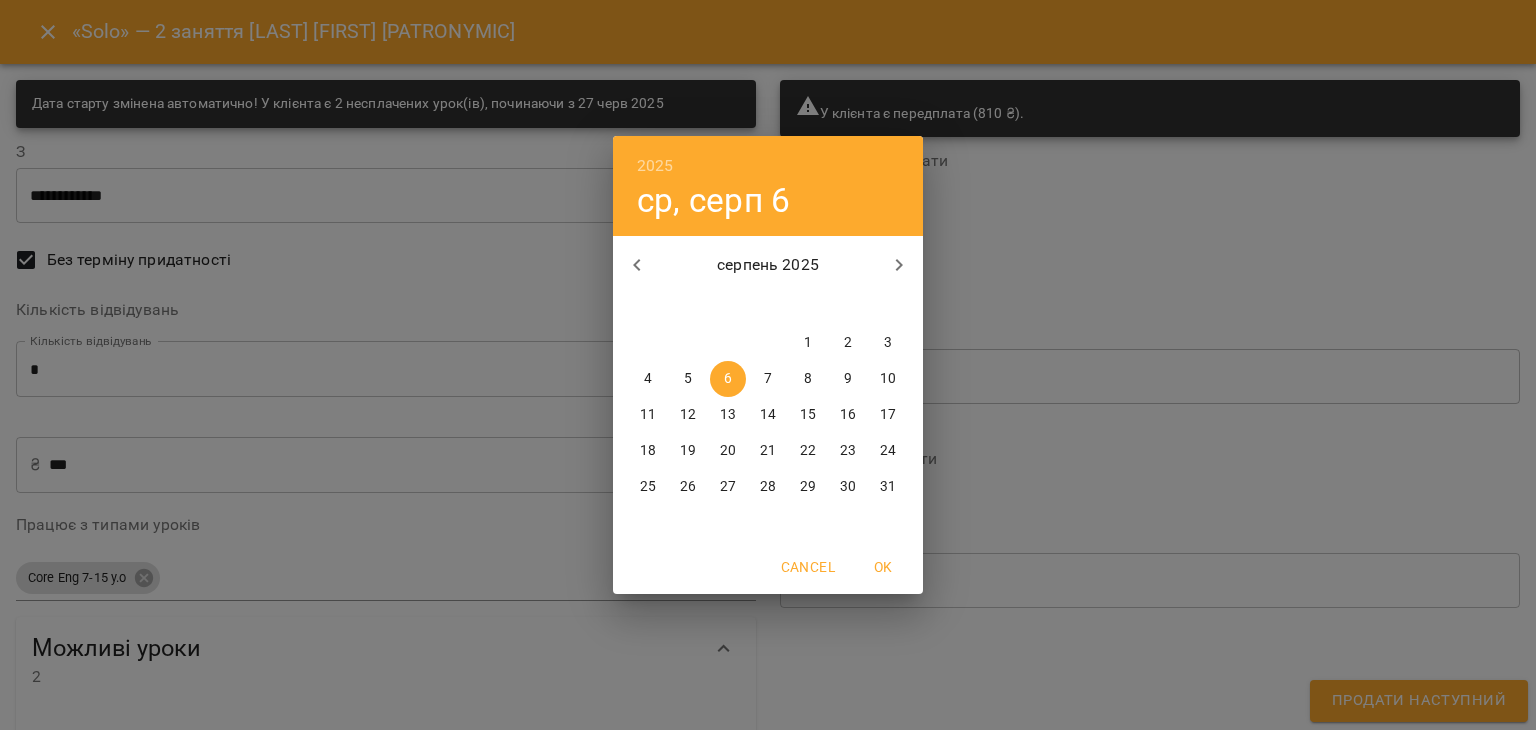 click at bounding box center (637, 265) 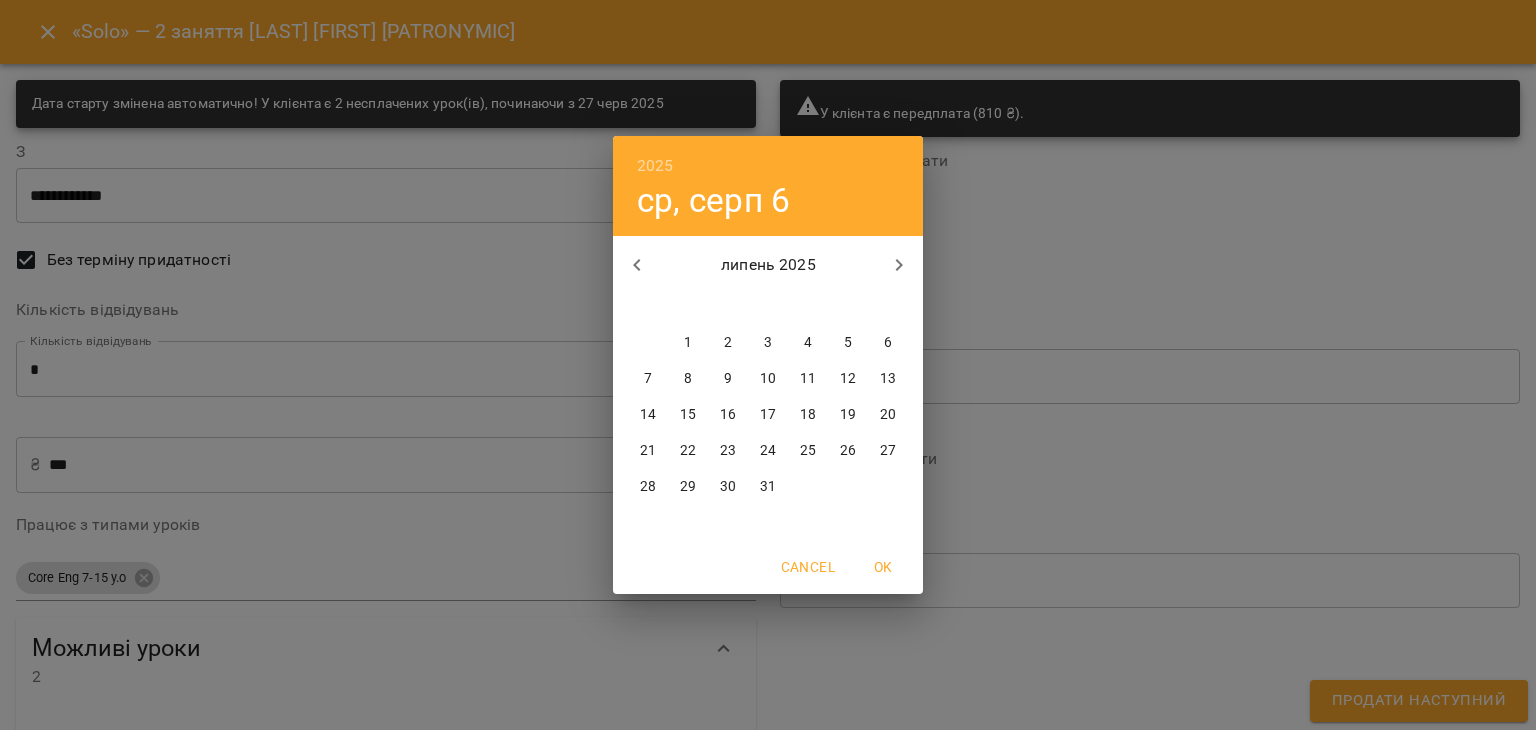 click at bounding box center [637, 265] 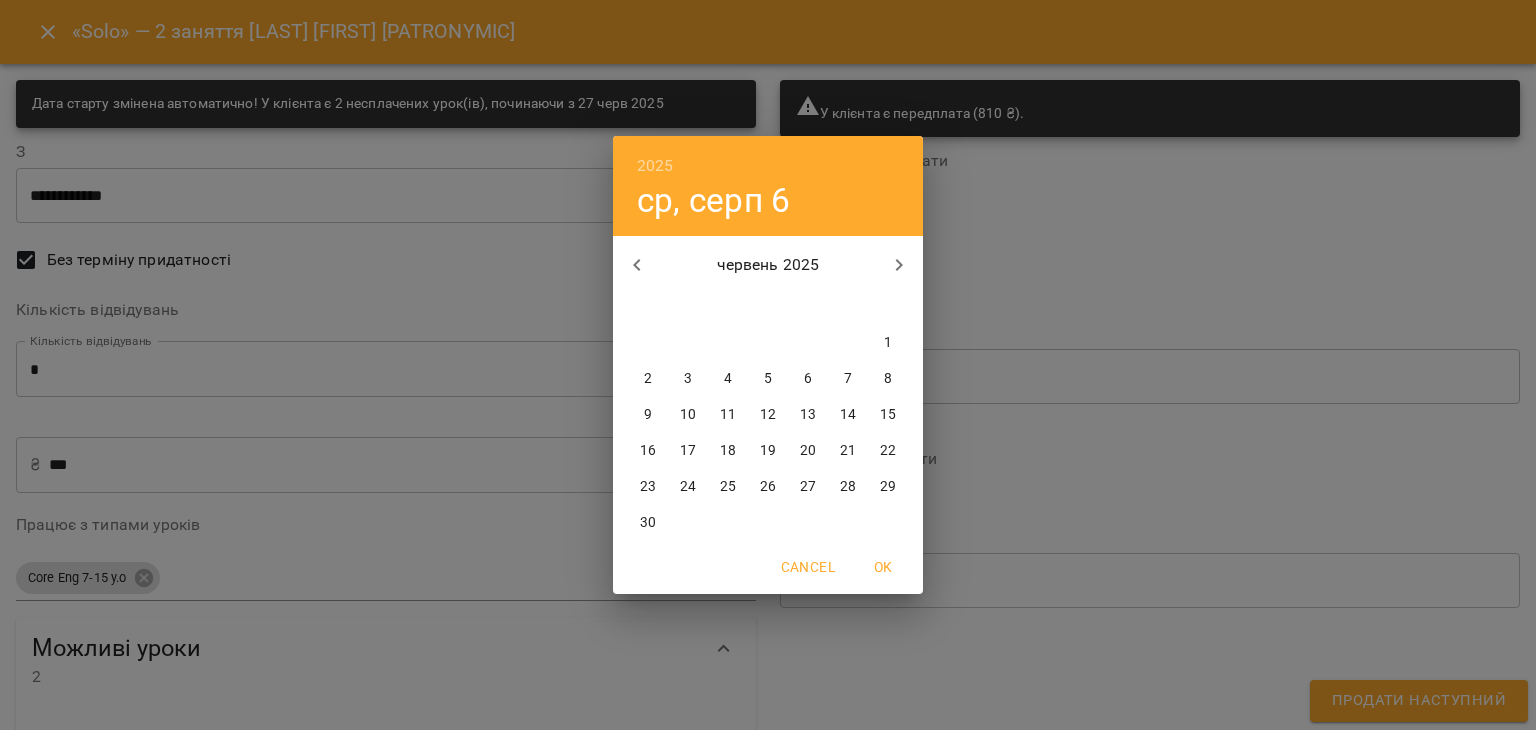 drag, startPoint x: 655, startPoint y: 487, endPoint x: 642, endPoint y: 482, distance: 13.928389 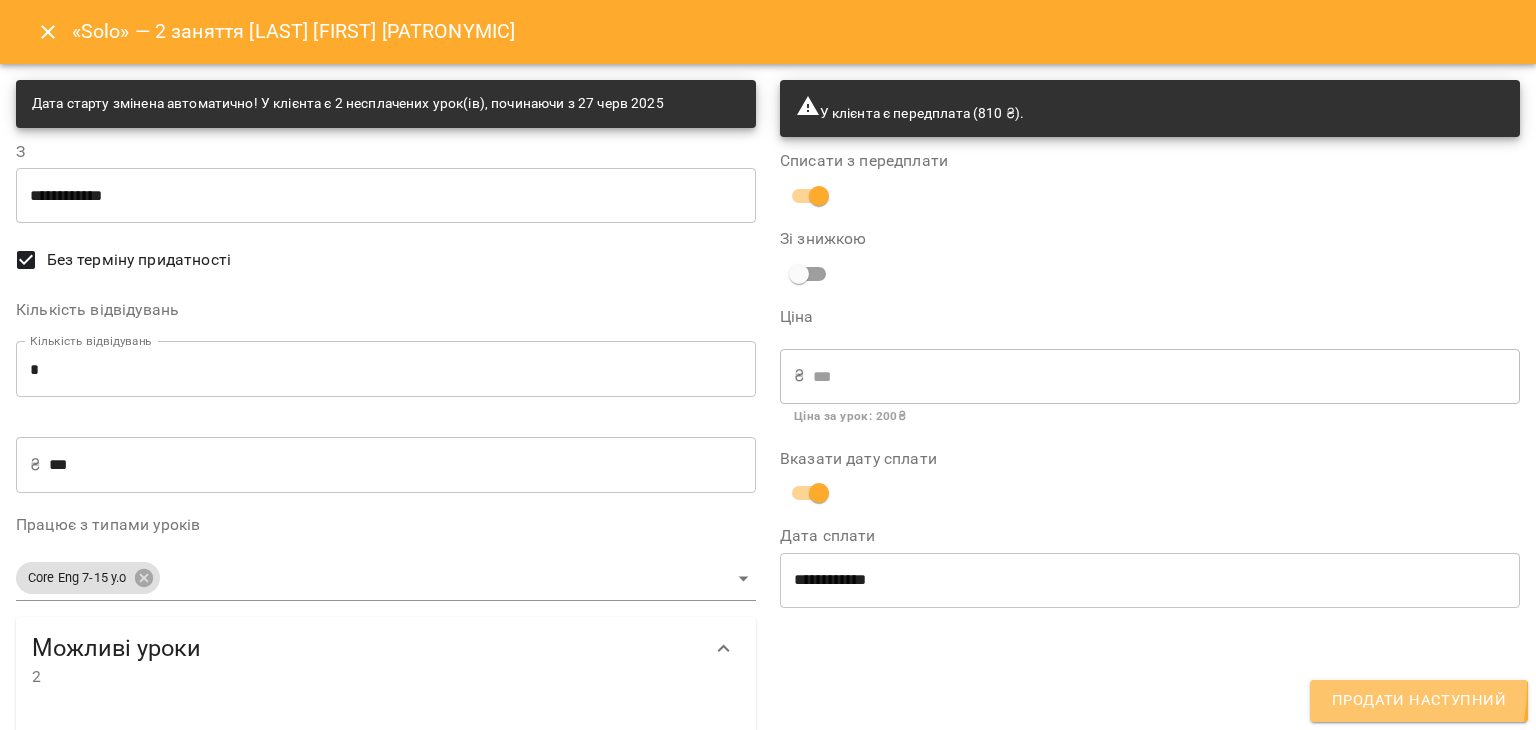 click on "Продати наступний" at bounding box center [1419, 701] 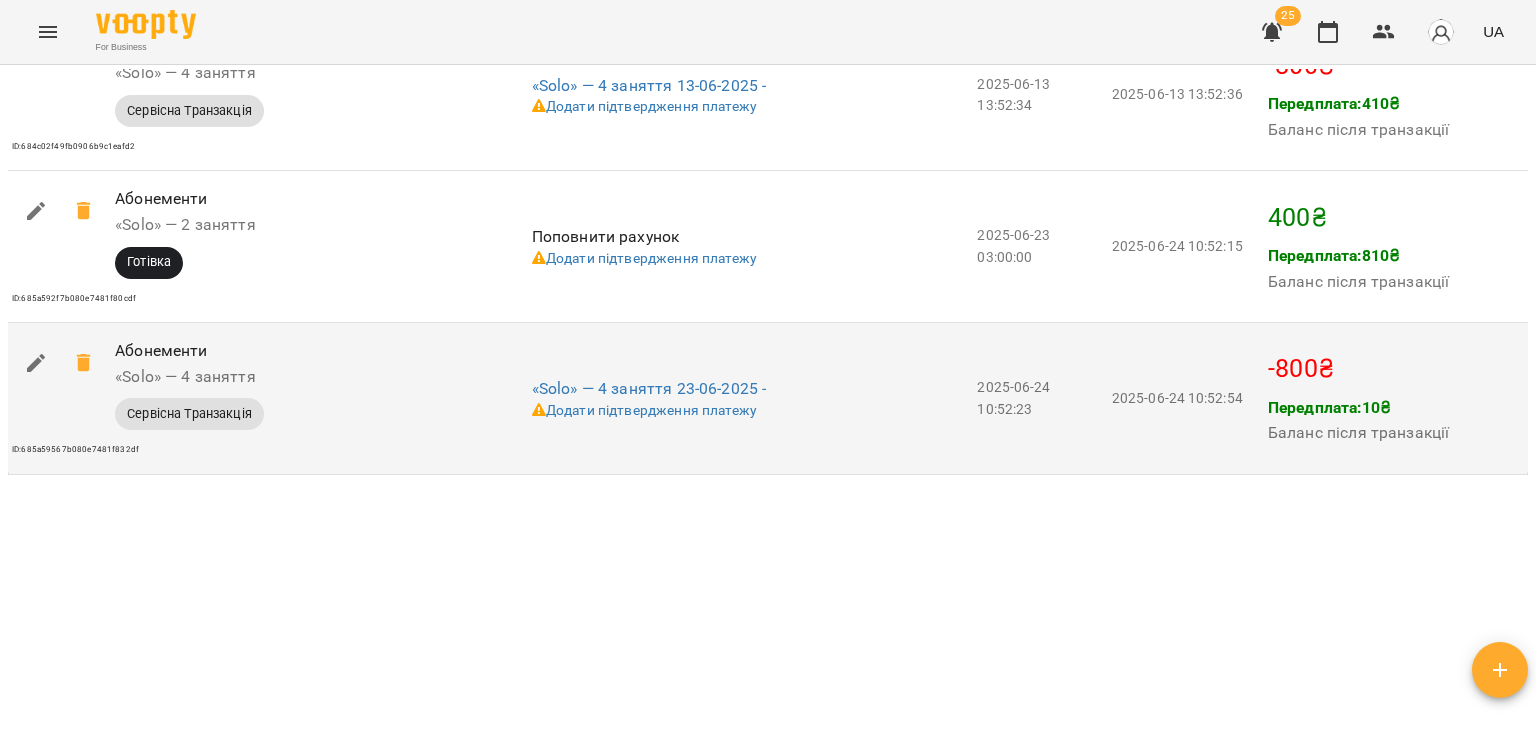 scroll, scrollTop: 2049, scrollLeft: 0, axis: vertical 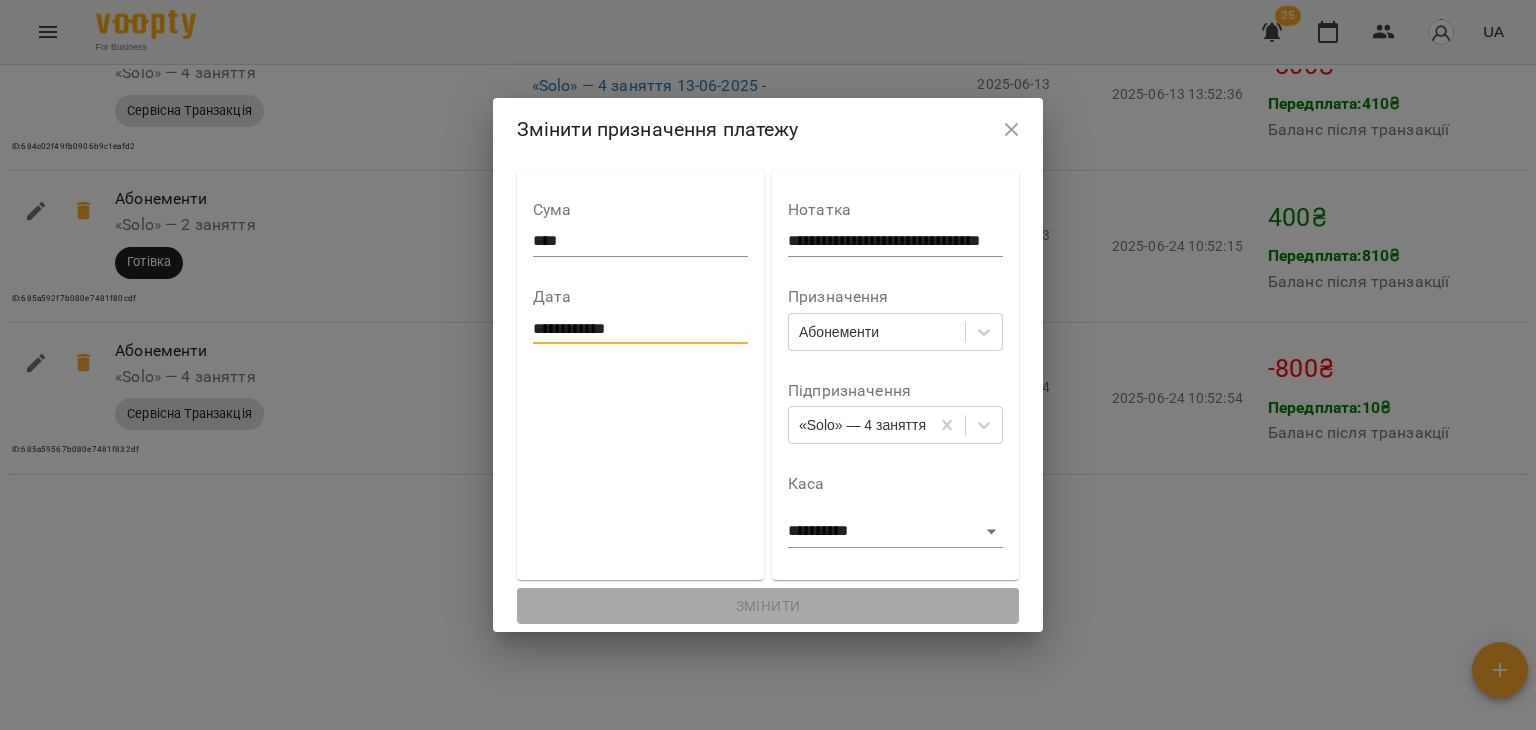click on "**********" at bounding box center (640, 329) 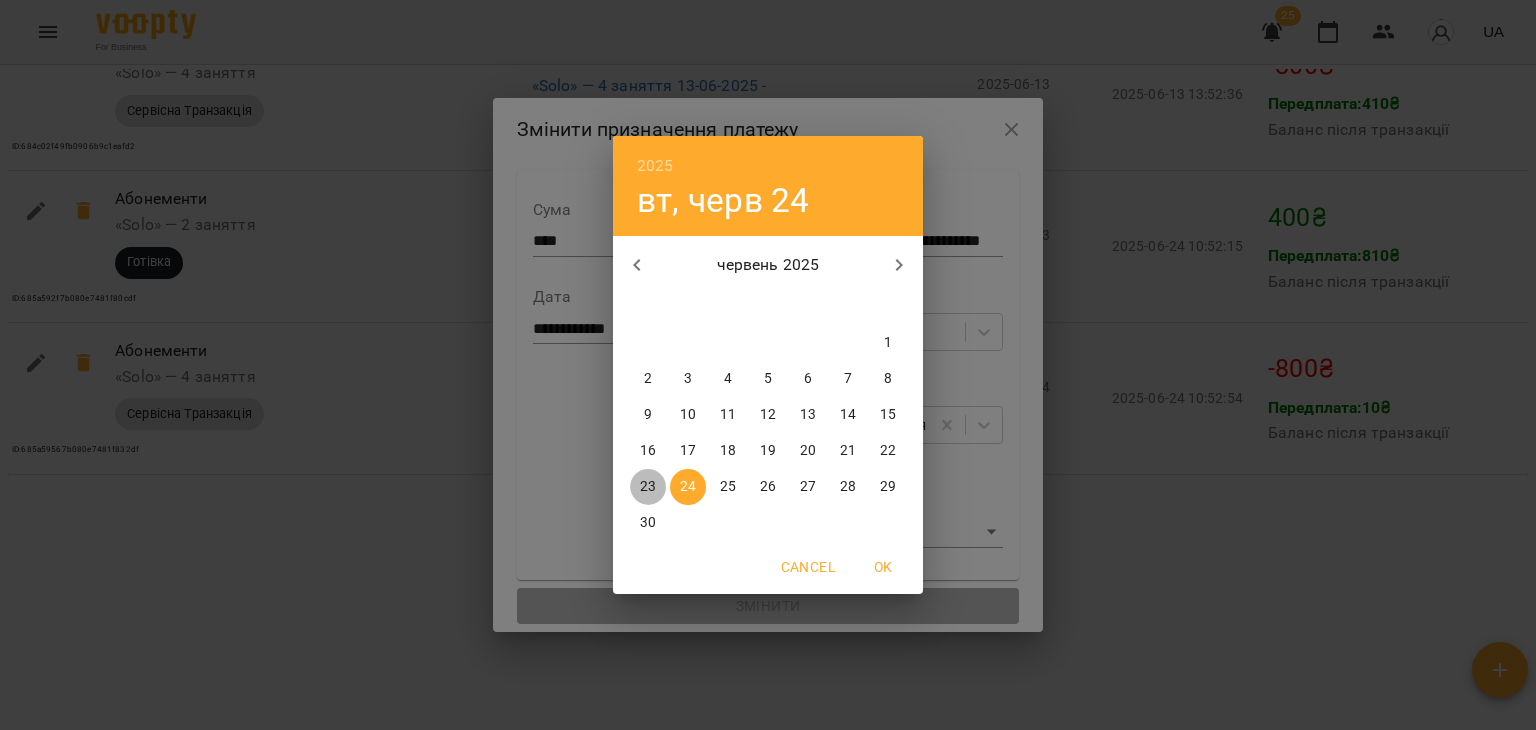 click on "23" at bounding box center (648, 487) 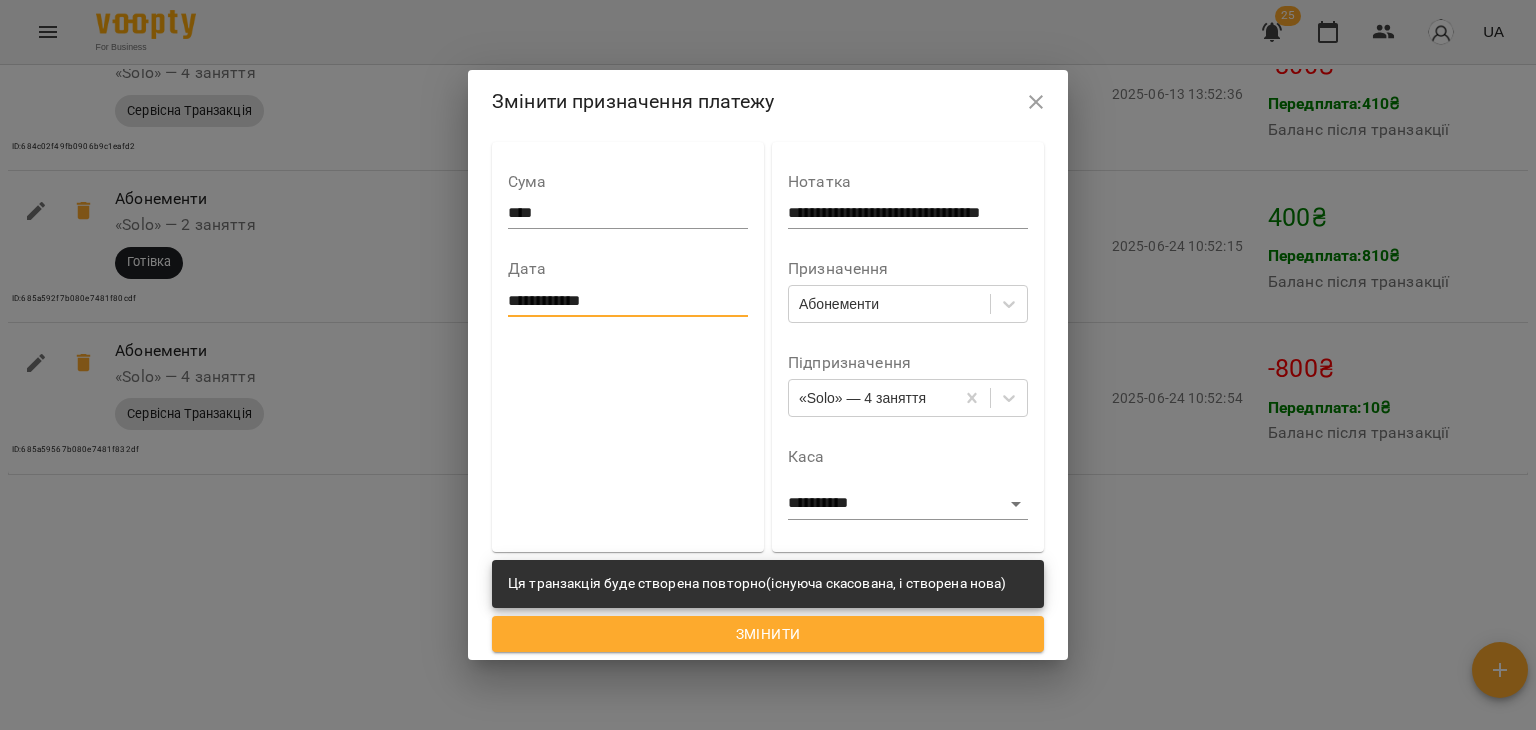 click on "Змінити" at bounding box center (768, 634) 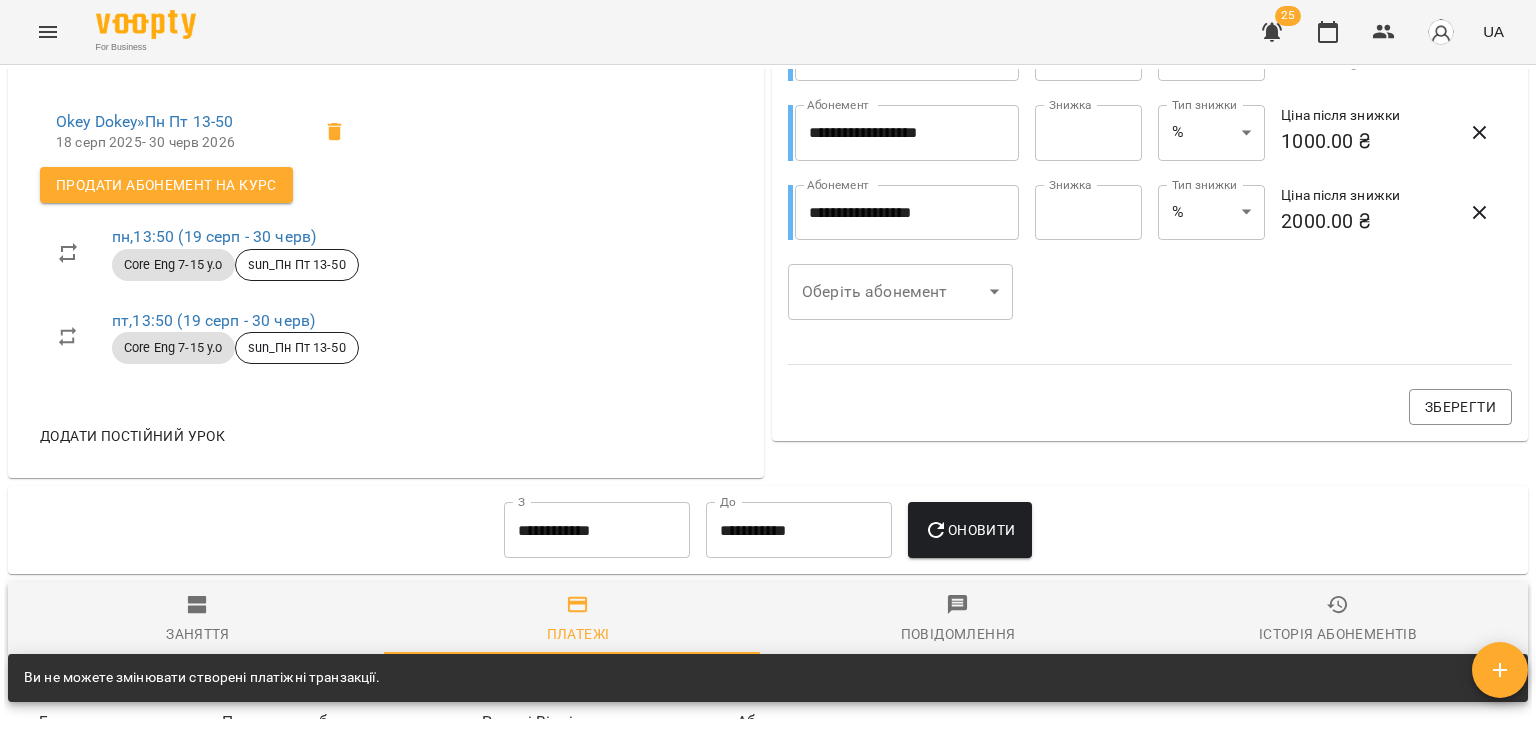 scroll, scrollTop: 0, scrollLeft: 0, axis: both 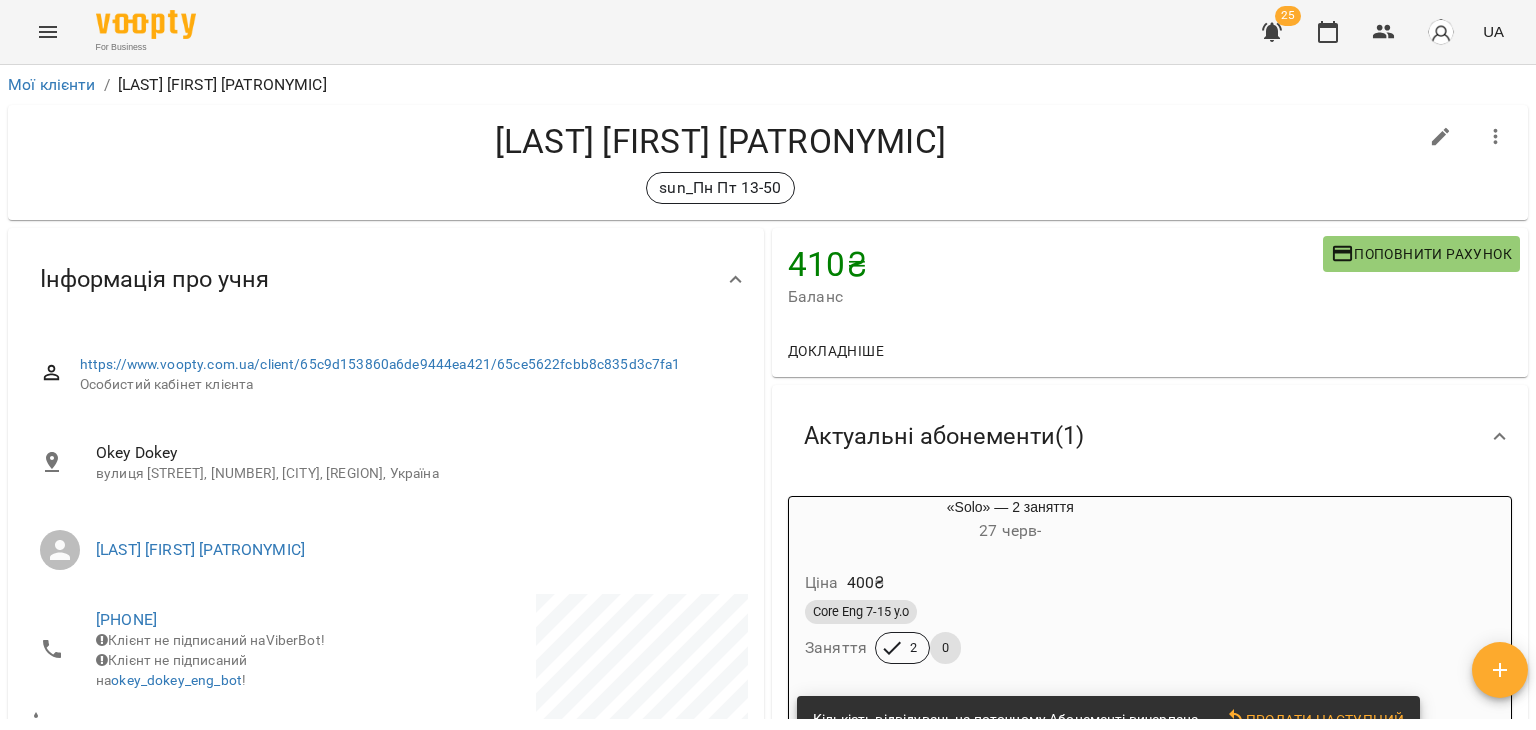 click on "Core Eng 7-15 y.o Заняття 2 0" at bounding box center [1010, 632] 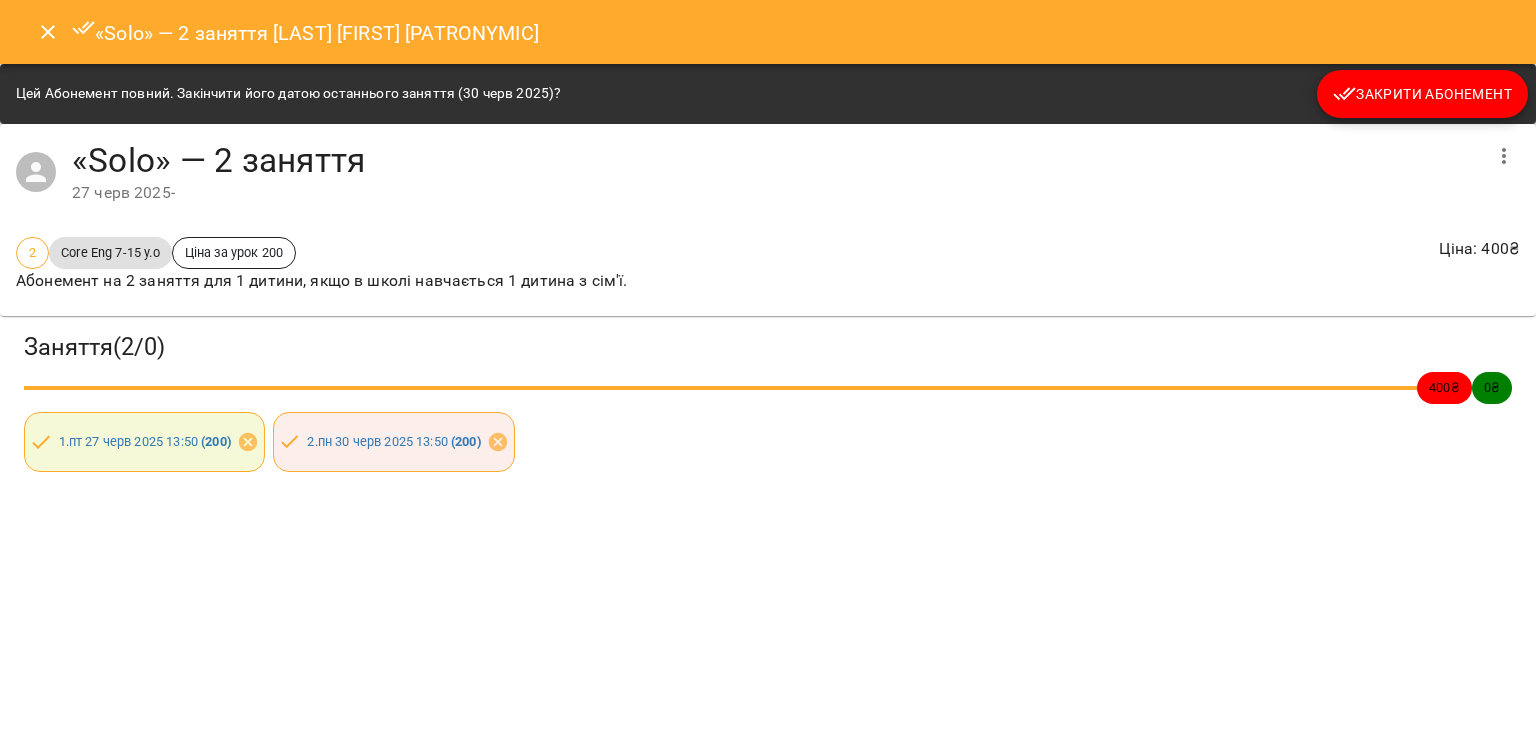 click on "Закрити Абонемент" at bounding box center (1422, 94) 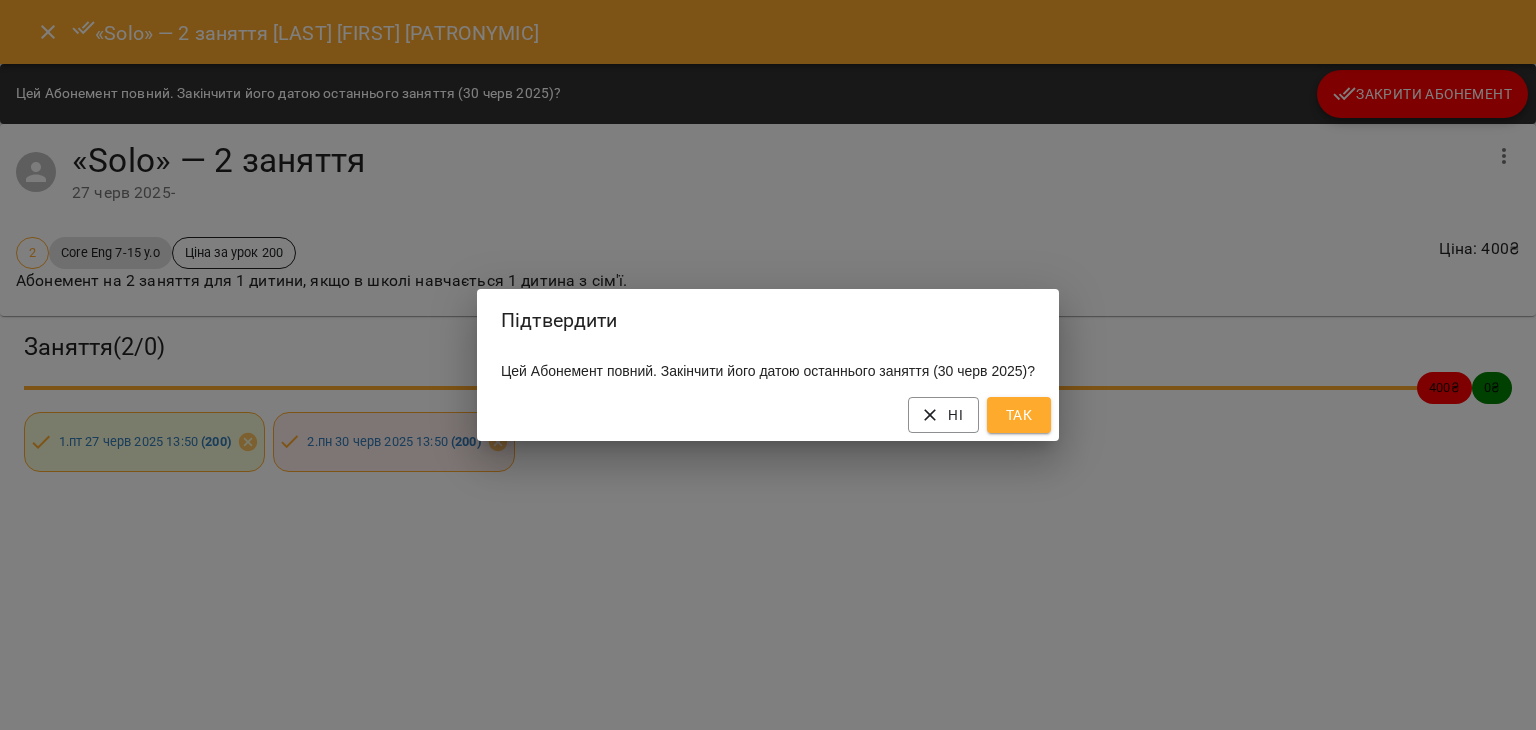 click on "Так" at bounding box center (1019, 415) 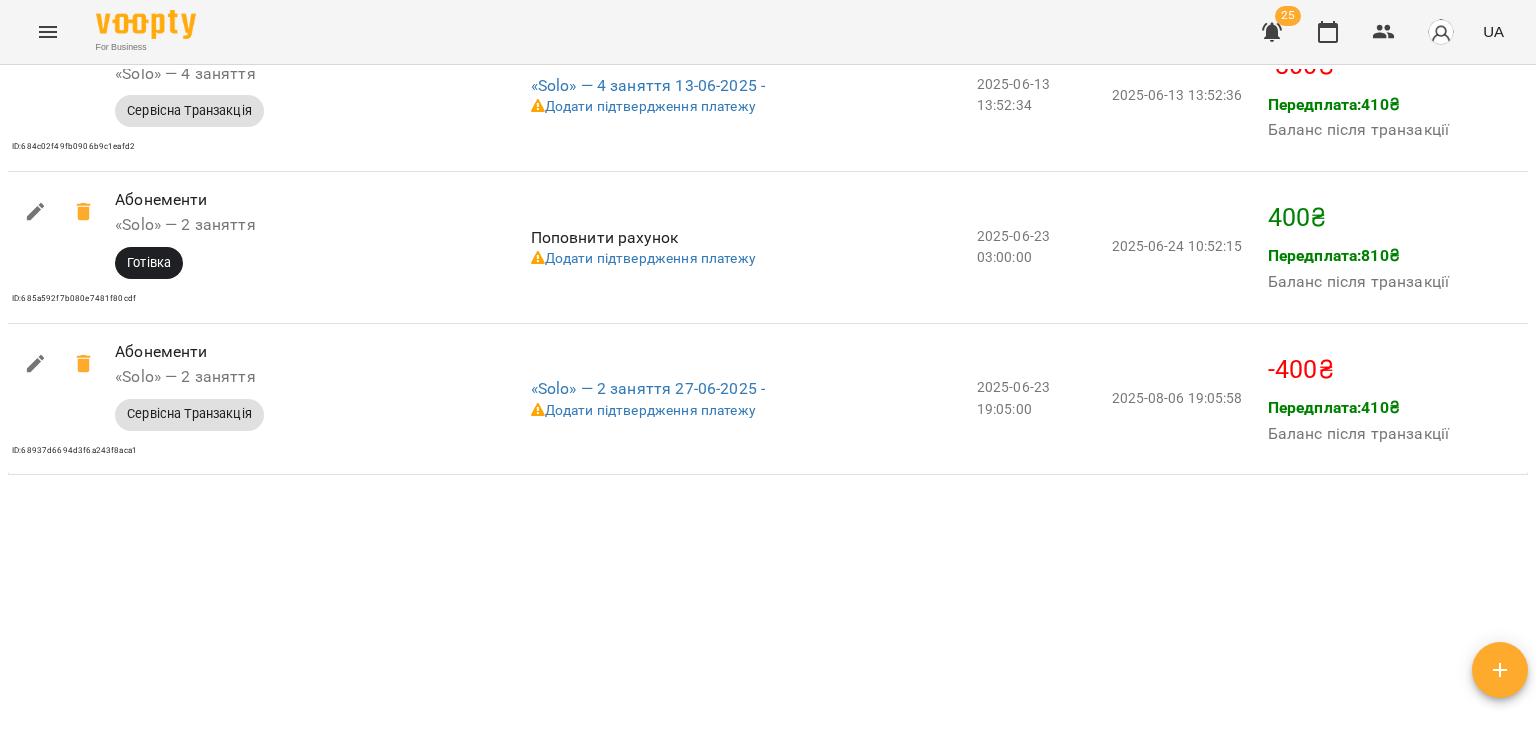 scroll, scrollTop: 1518, scrollLeft: 0, axis: vertical 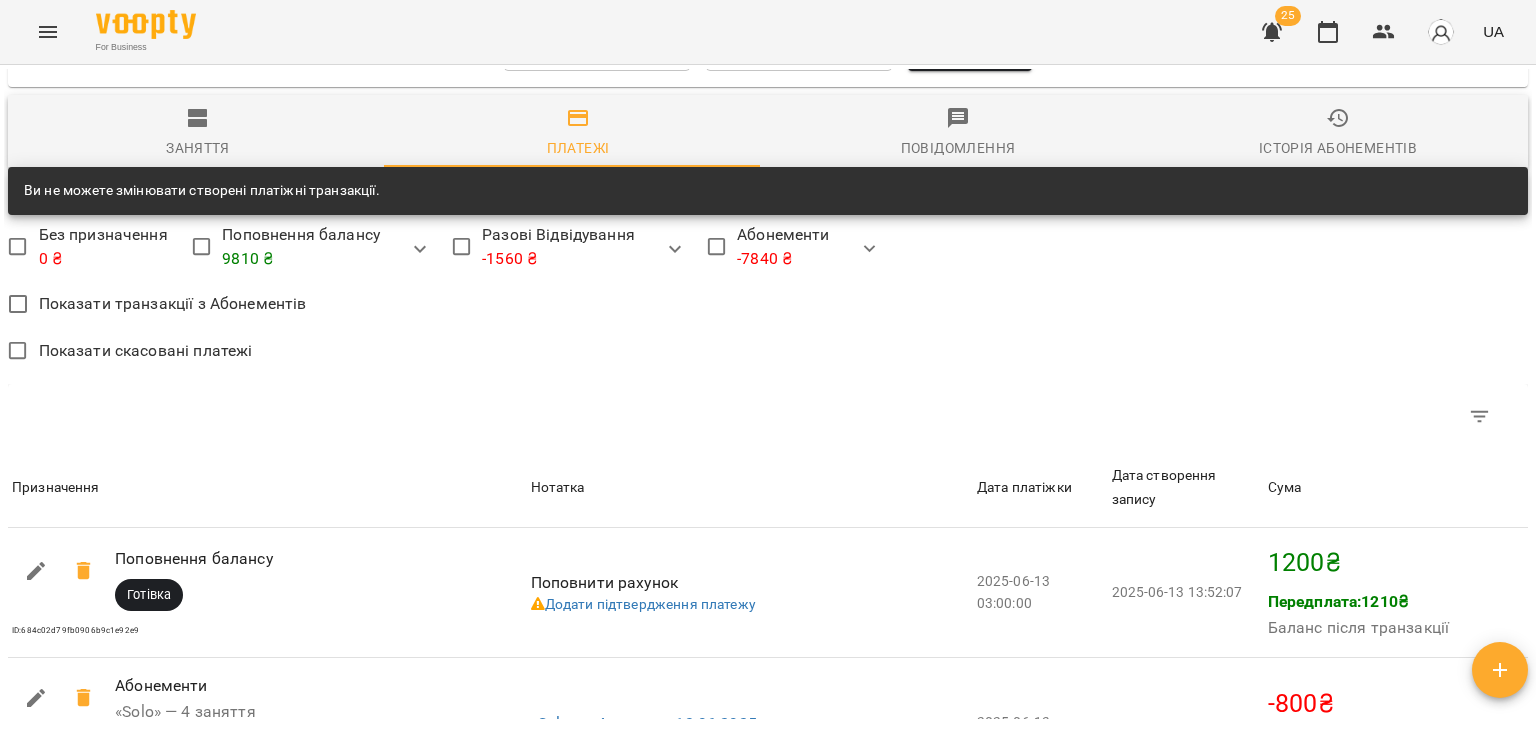 click on "Заняття" at bounding box center (198, 148) 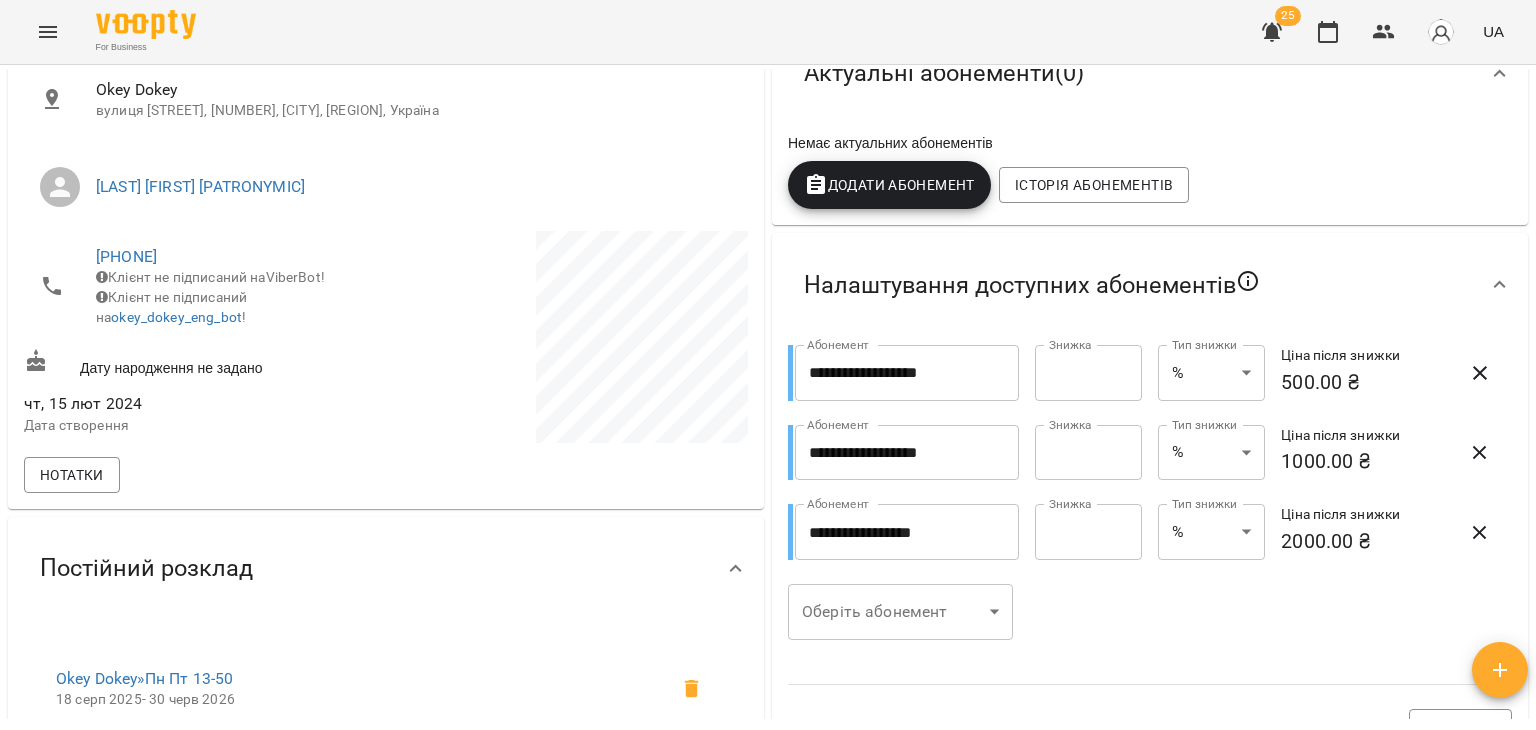 scroll, scrollTop: 0, scrollLeft: 0, axis: both 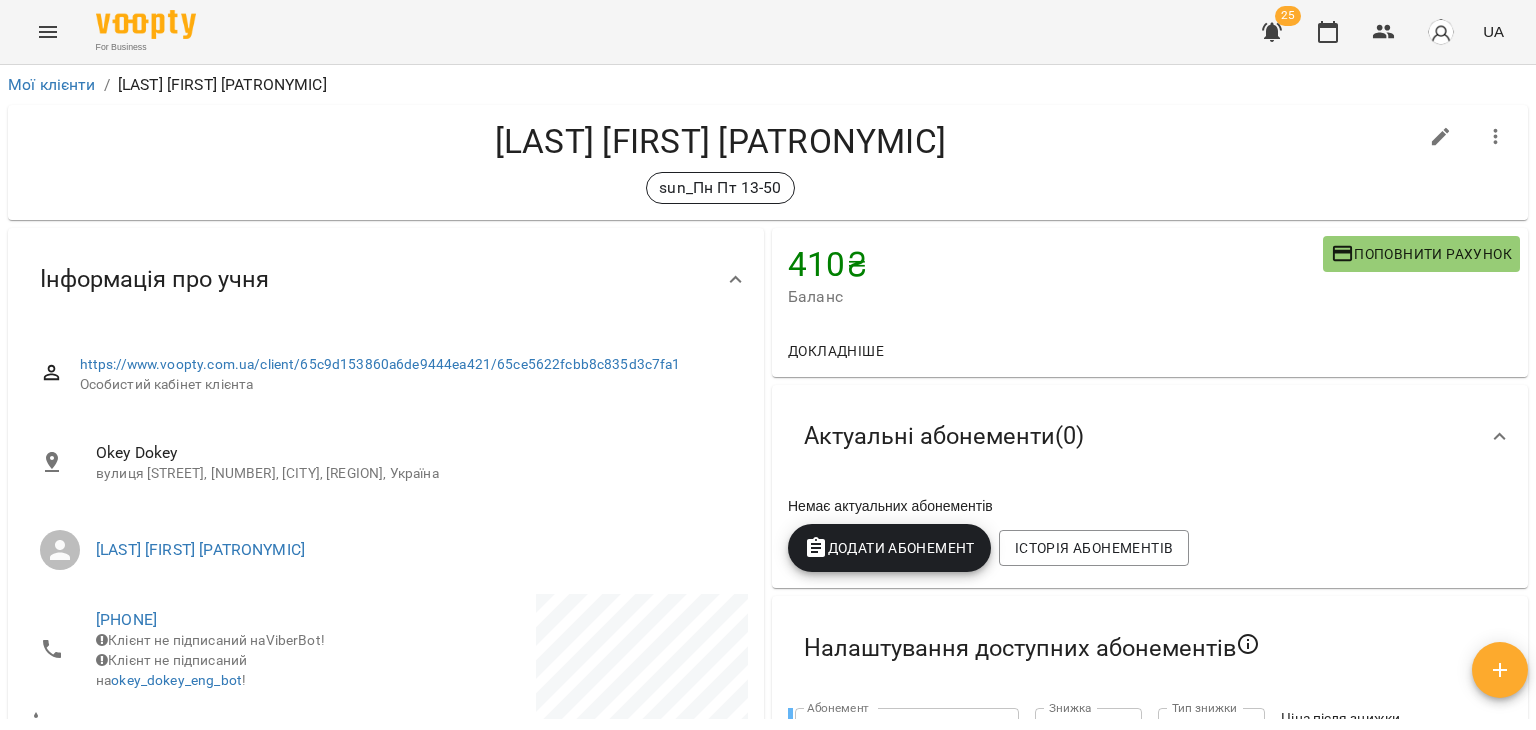 type 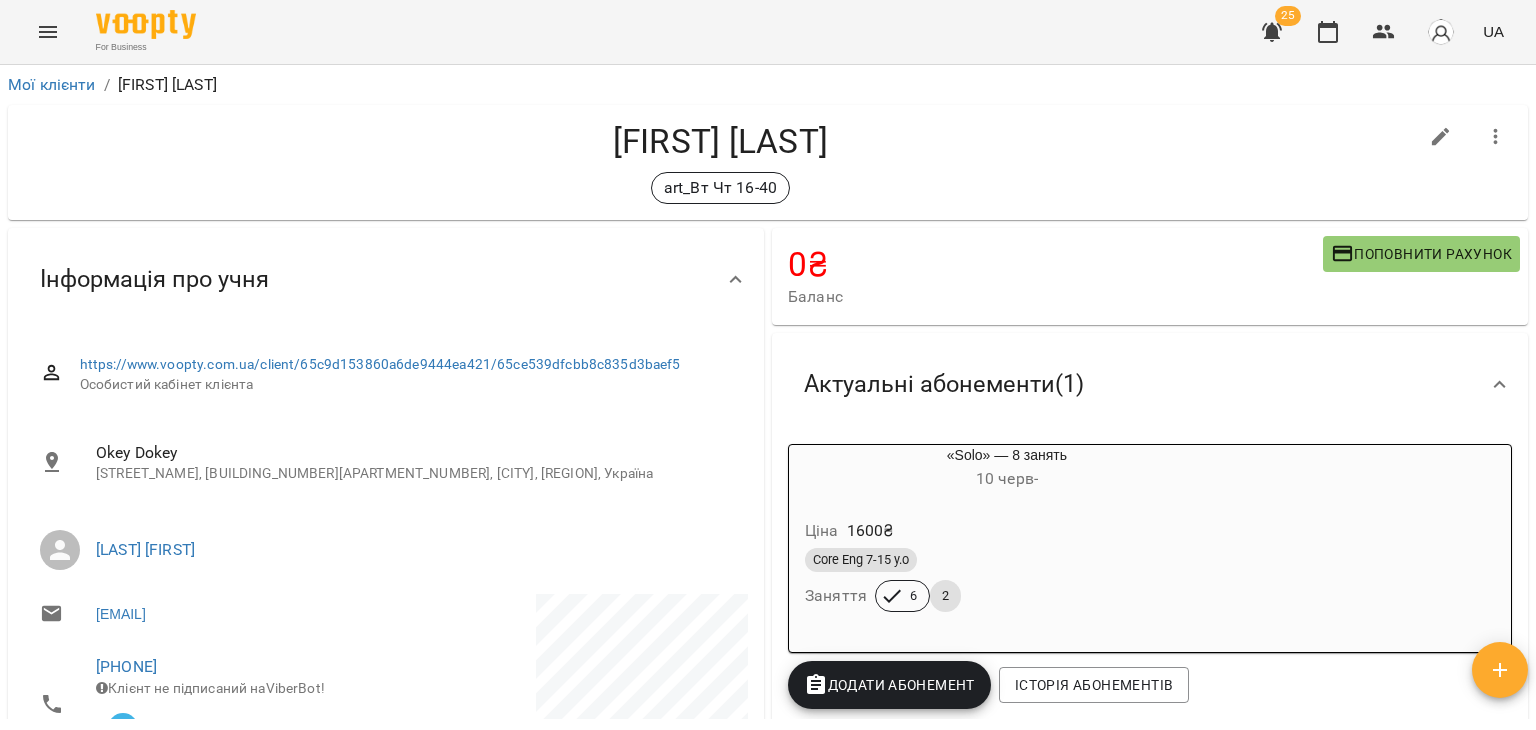 scroll, scrollTop: 0, scrollLeft: 0, axis: both 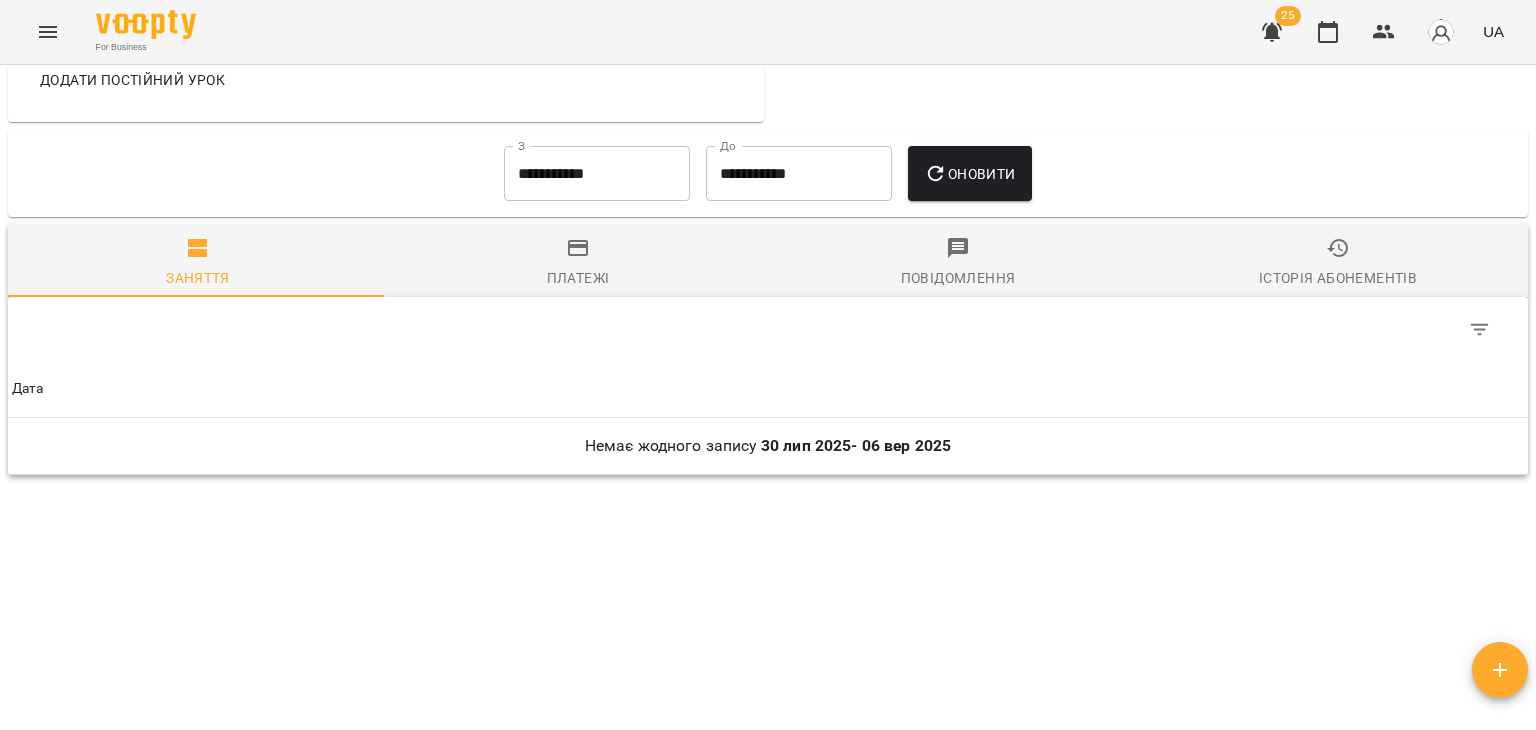 click on "**********" at bounding box center [597, 174] 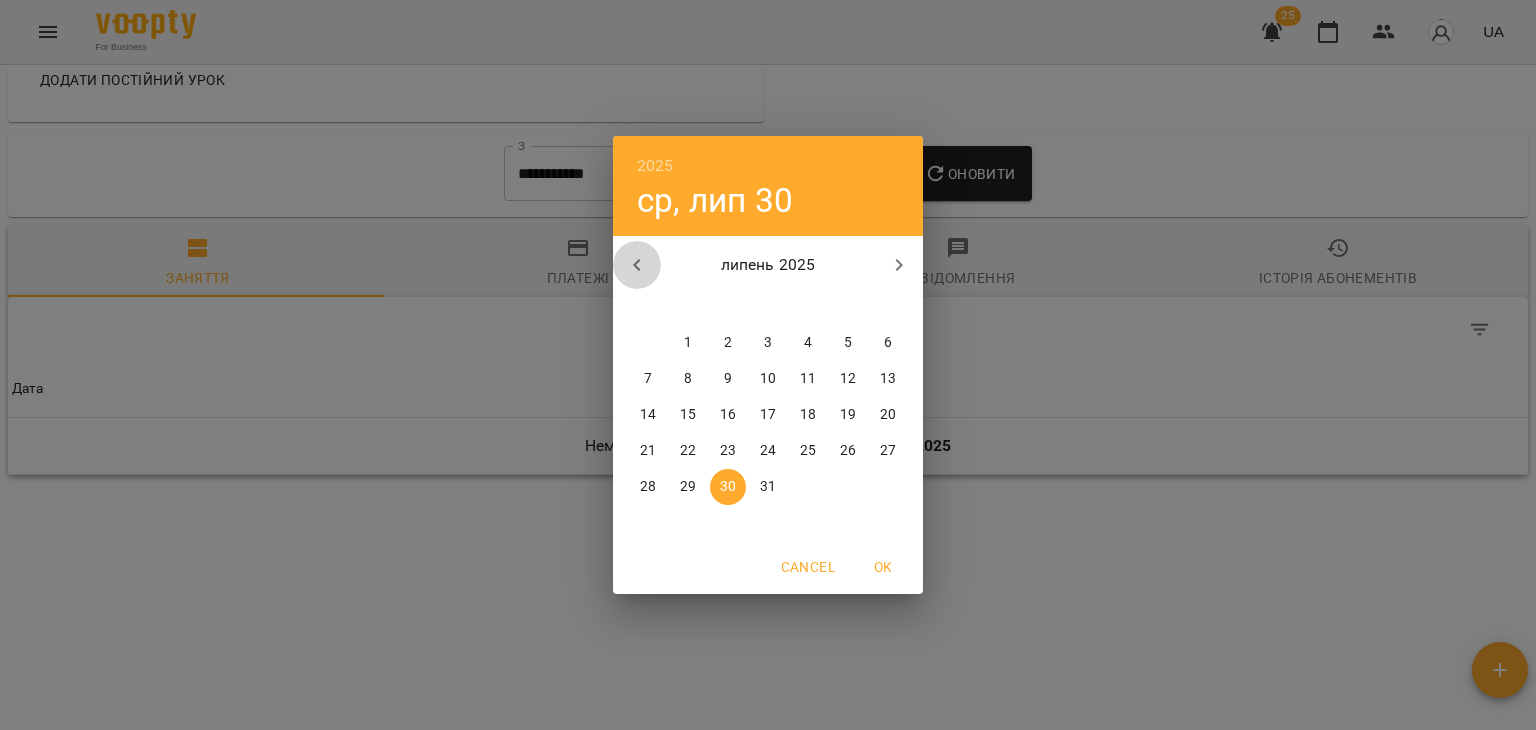 click 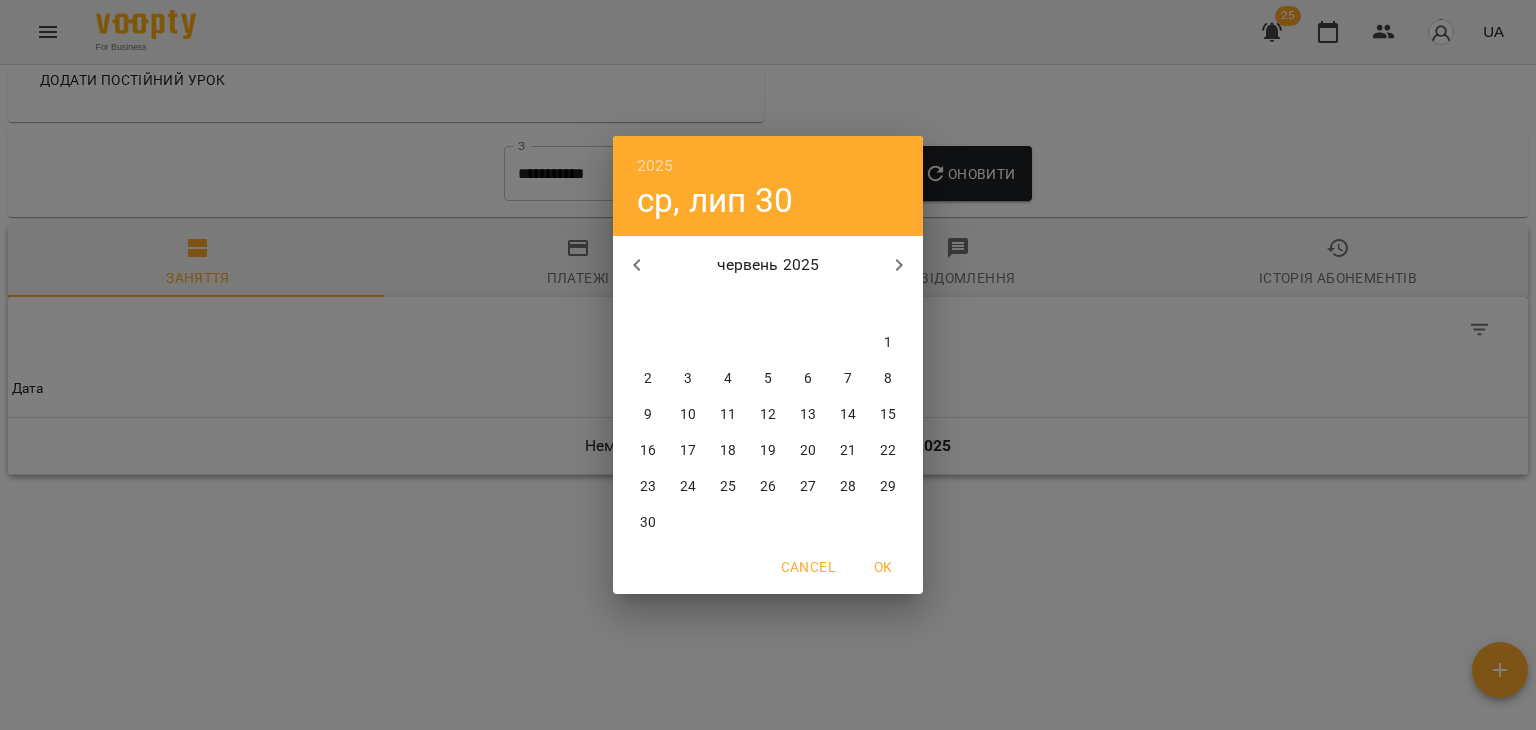 click on "1" at bounding box center (888, 343) 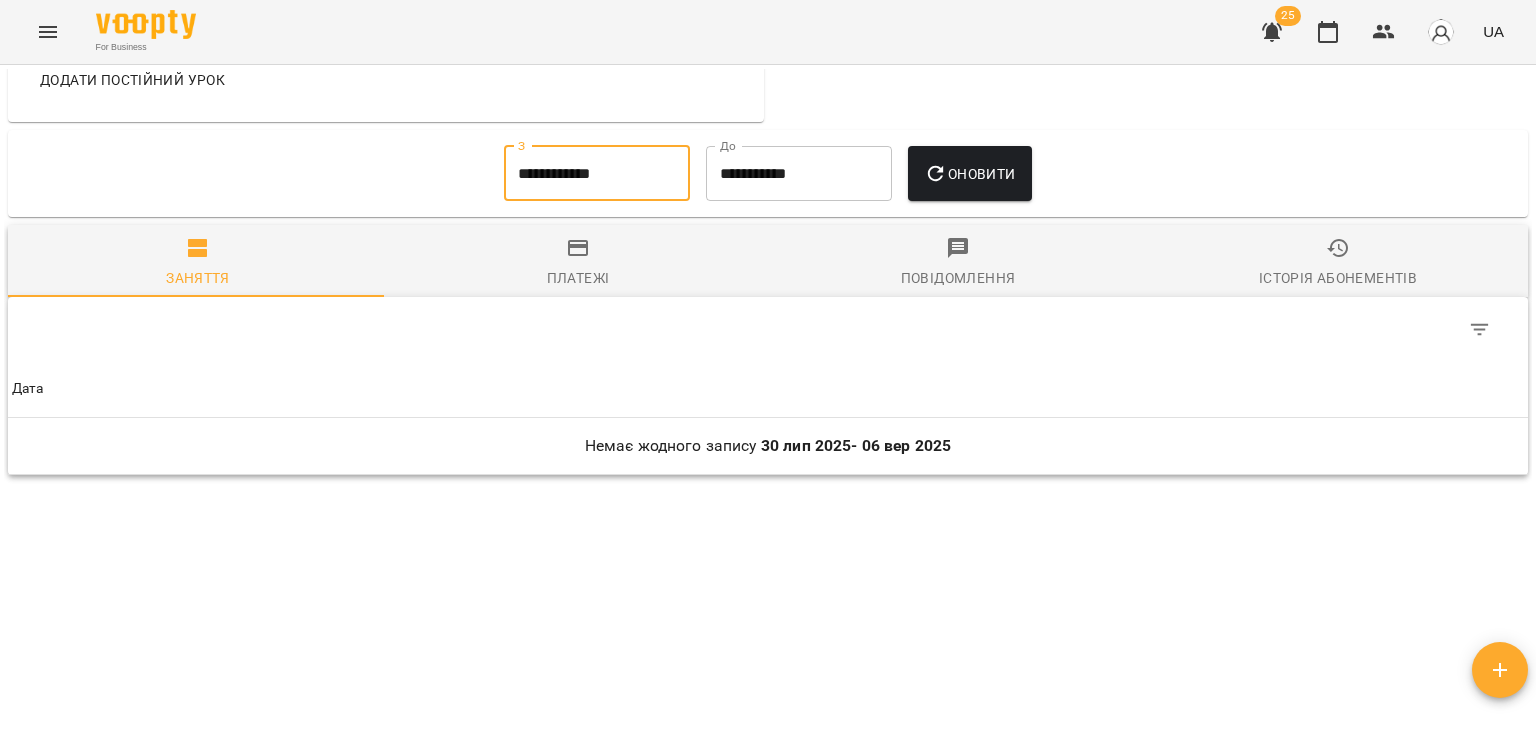 click on "Оновити" at bounding box center [969, 174] 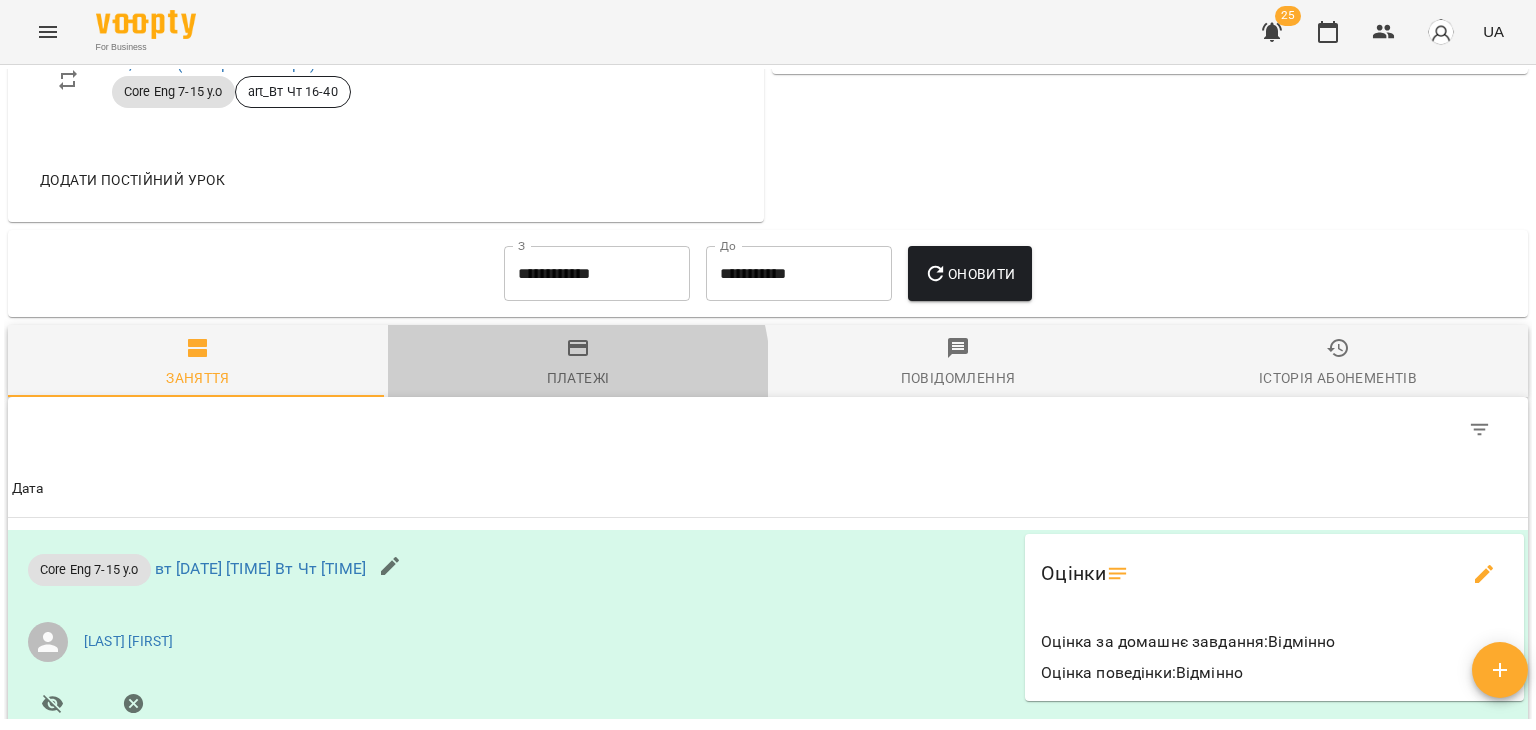 click on "Платежі" at bounding box center [578, 378] 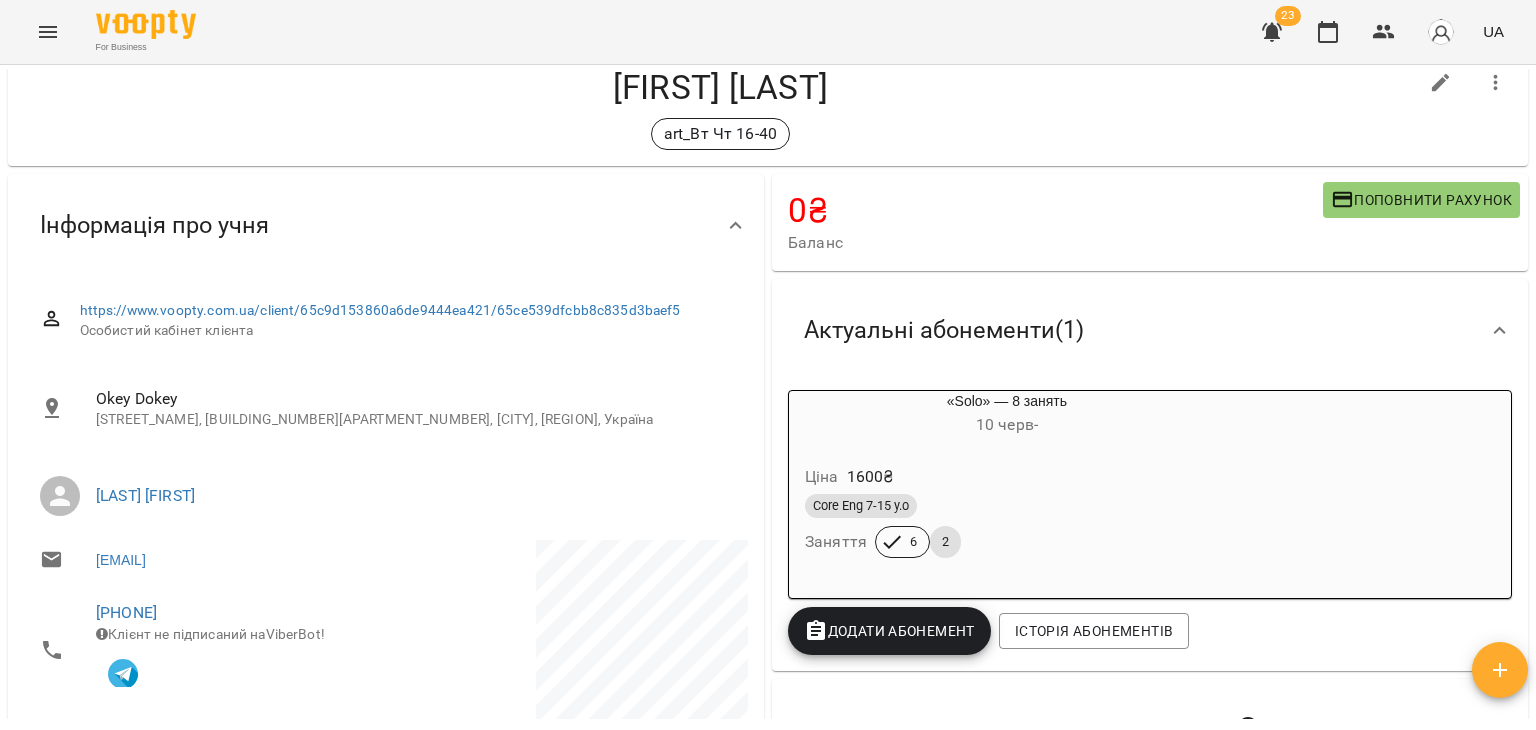 scroll, scrollTop: 0, scrollLeft: 0, axis: both 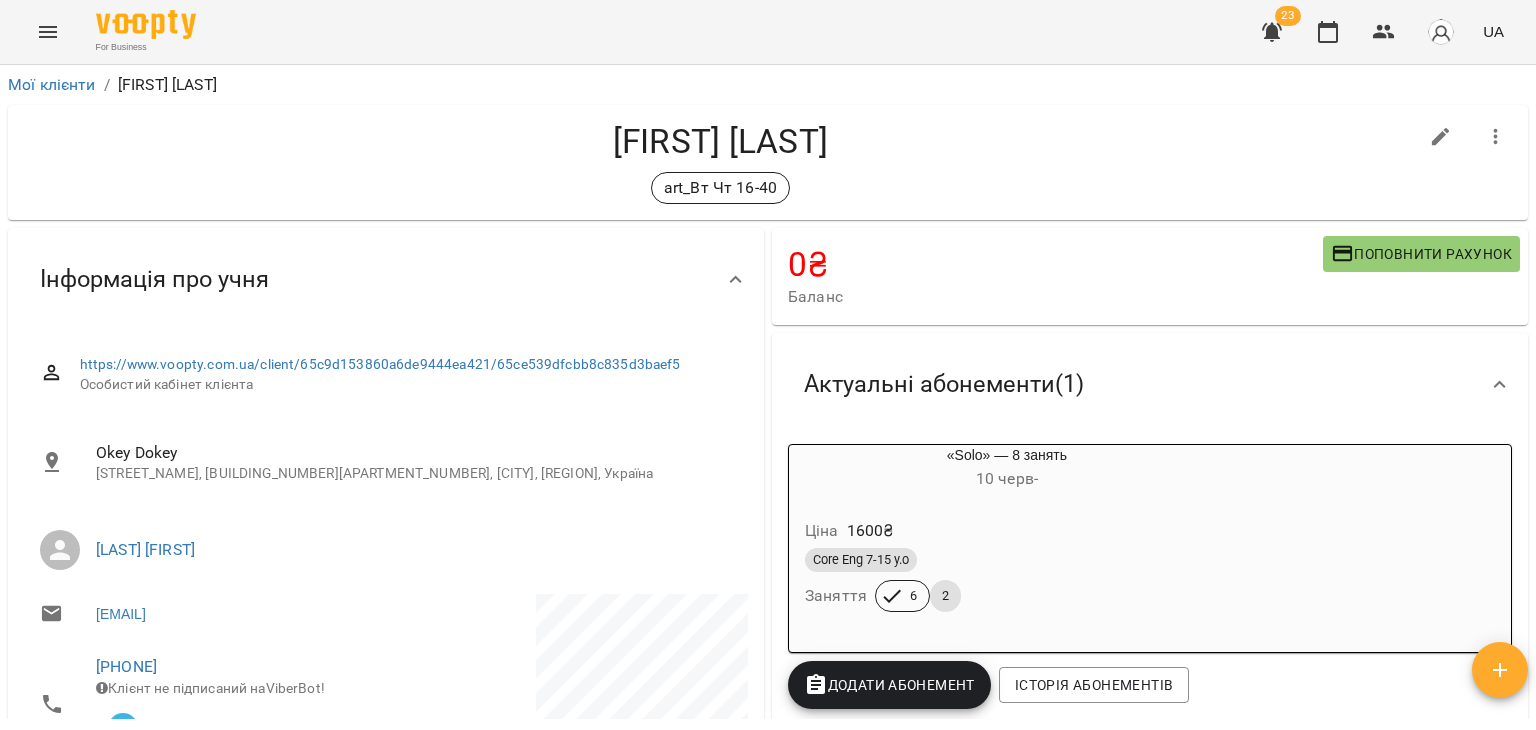 click on "Core Eng 7-15 y.o" at bounding box center [1007, 560] 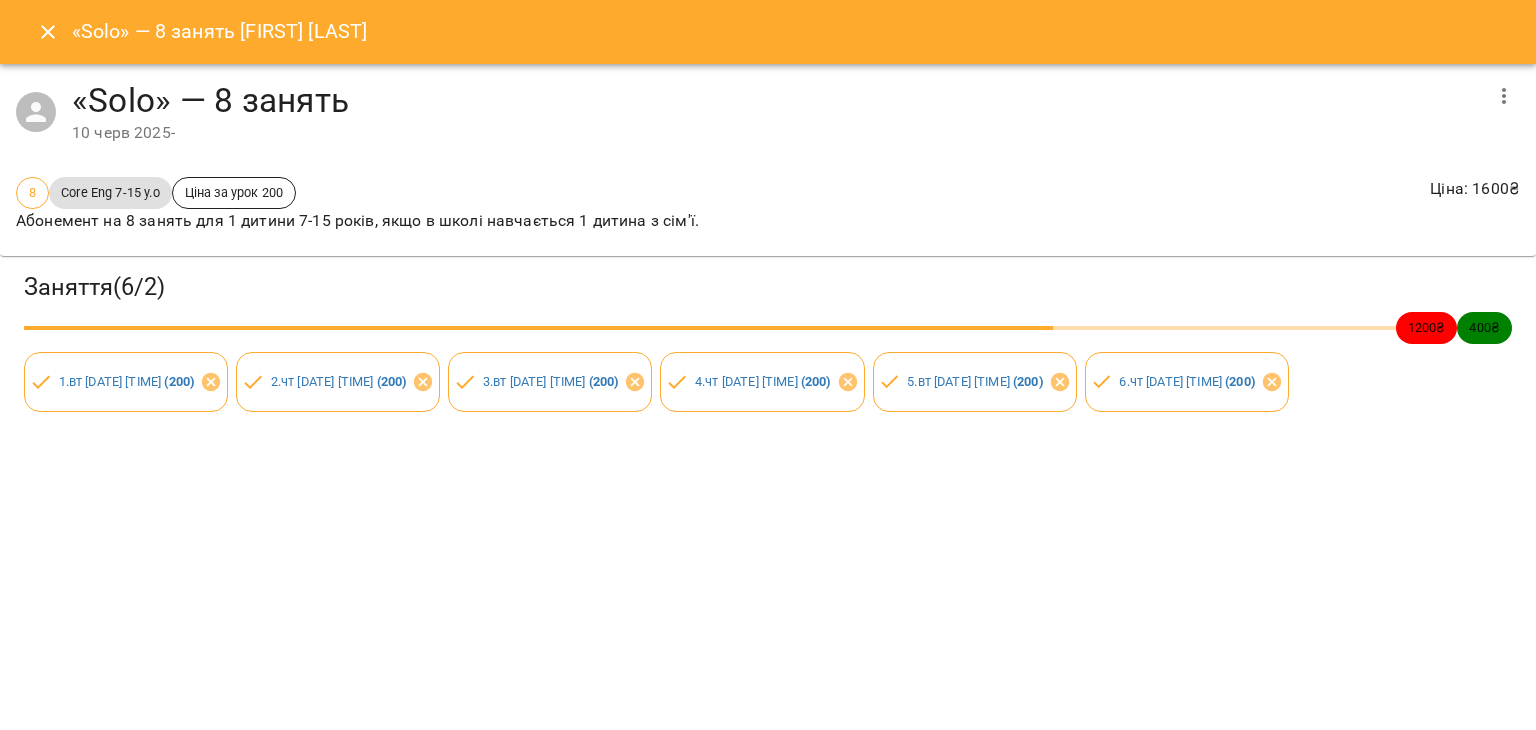 click 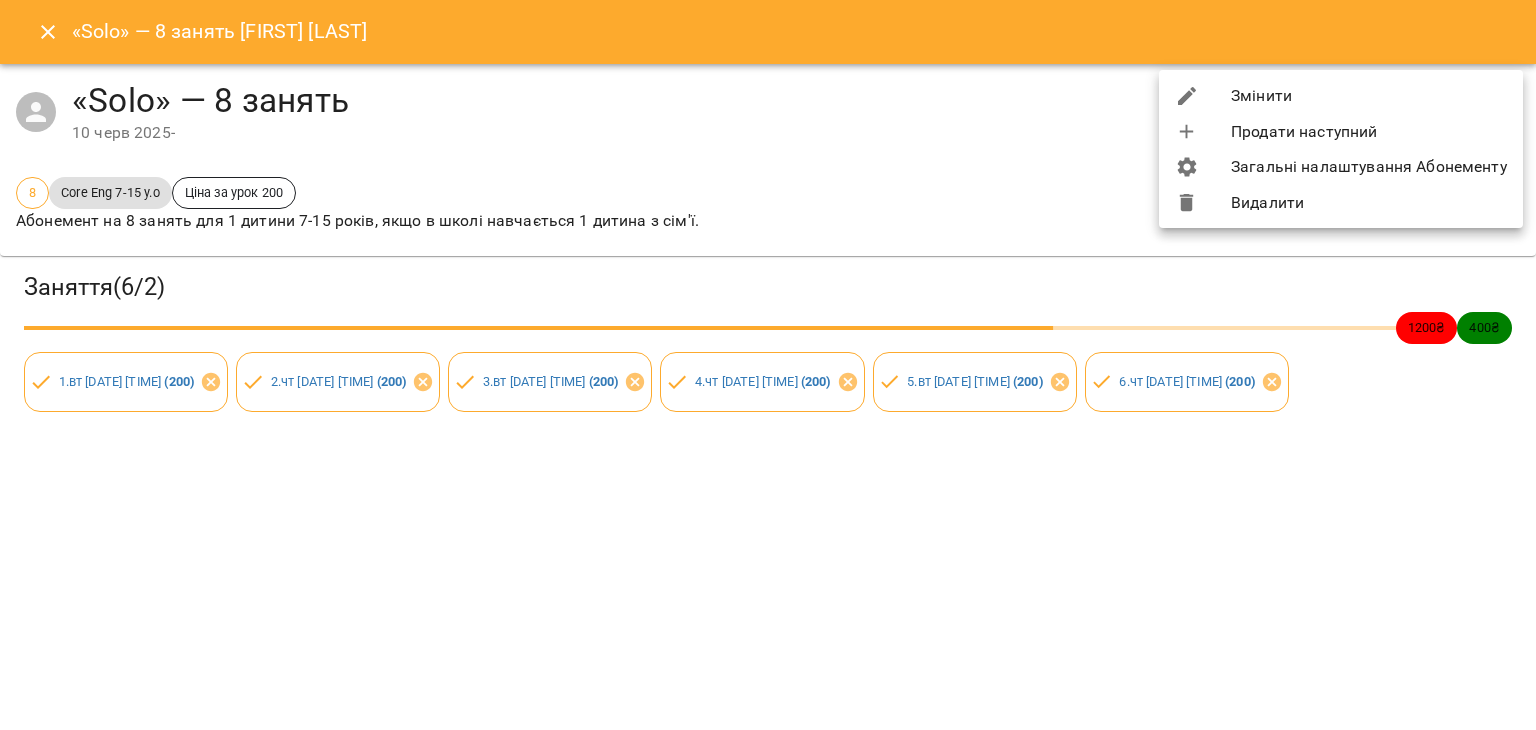 click on "Видалити" at bounding box center [1341, 203] 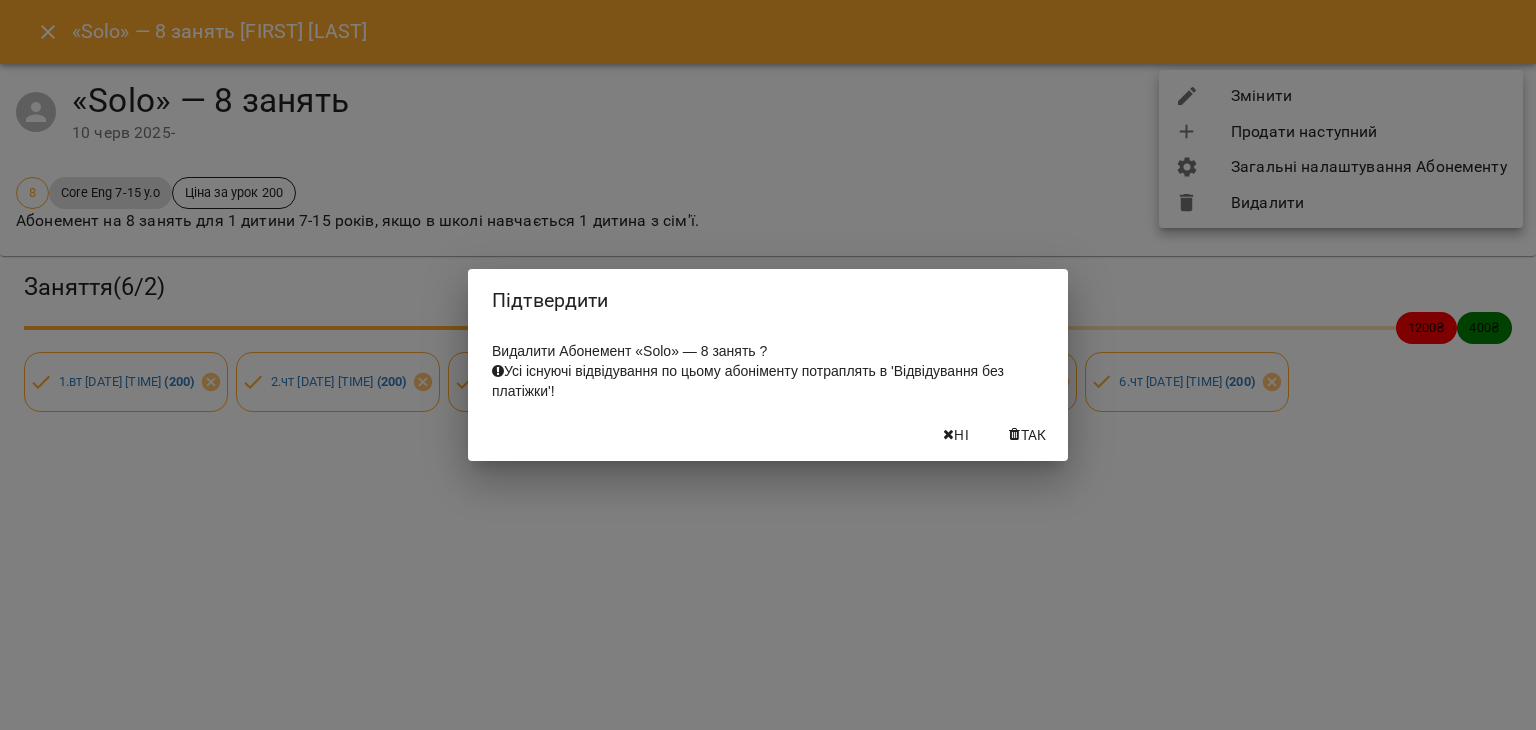 click on "Так" at bounding box center [1028, 435] 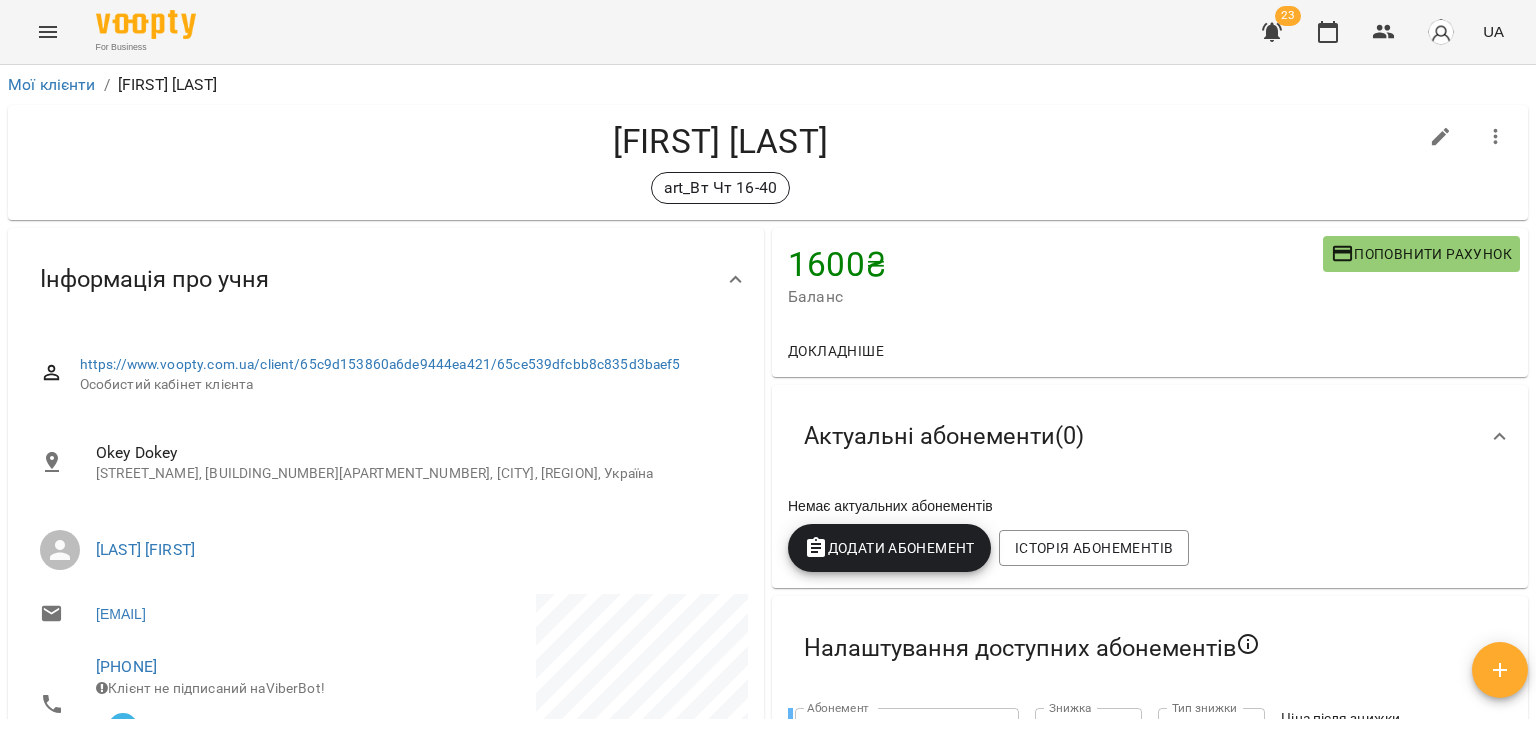 click on "Додати Абонемент" at bounding box center (889, 548) 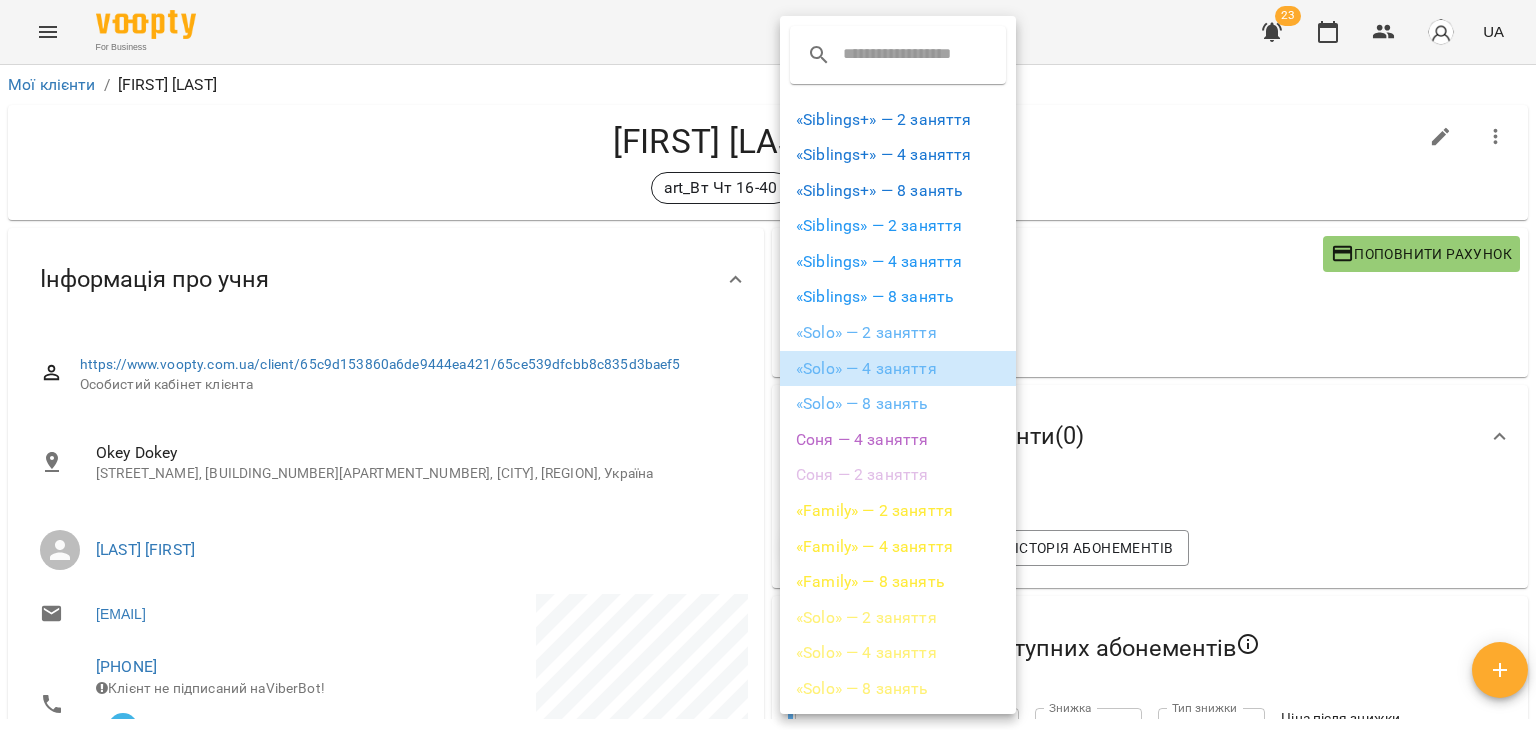 click on "«Solo» — 4 заняття" at bounding box center [898, 369] 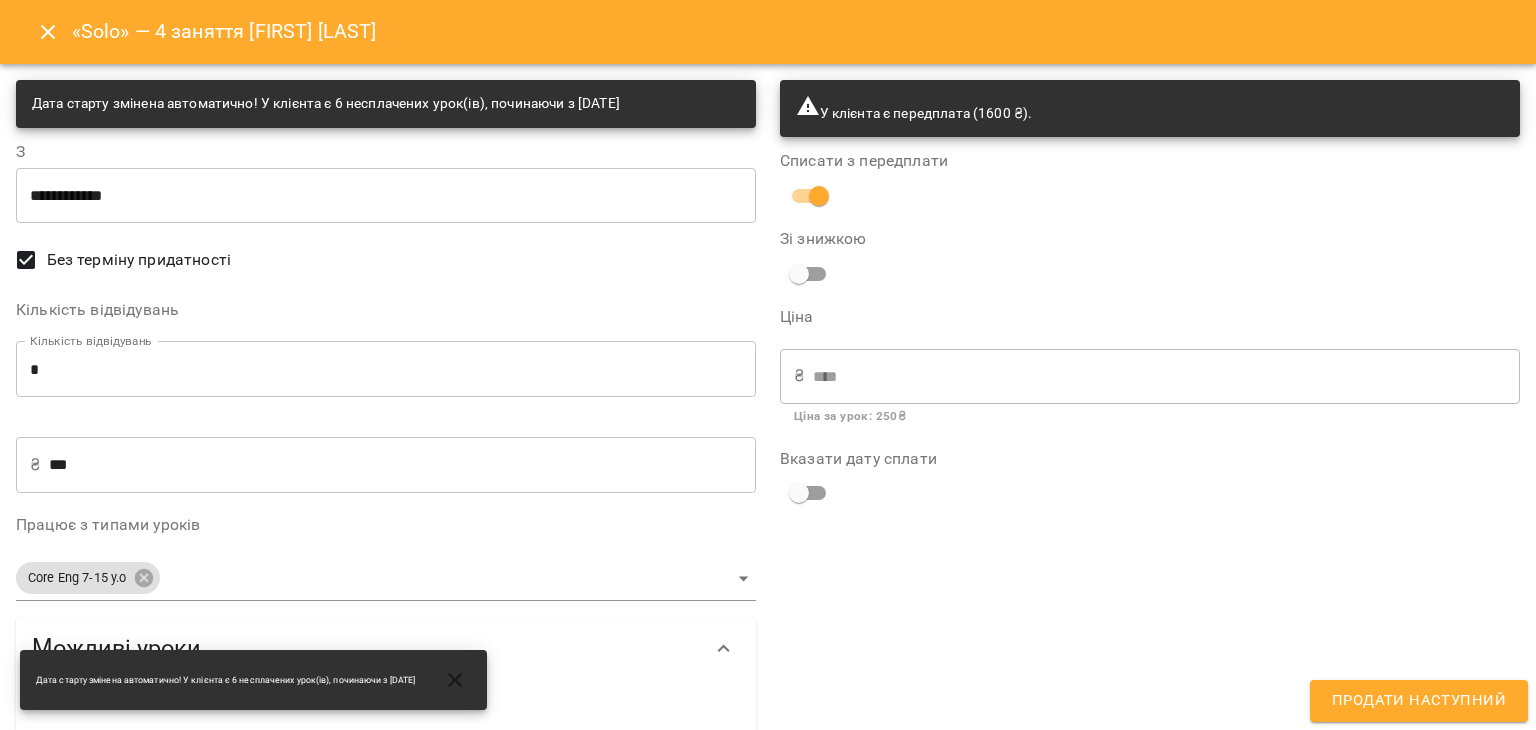 click at bounding box center (809, 493) 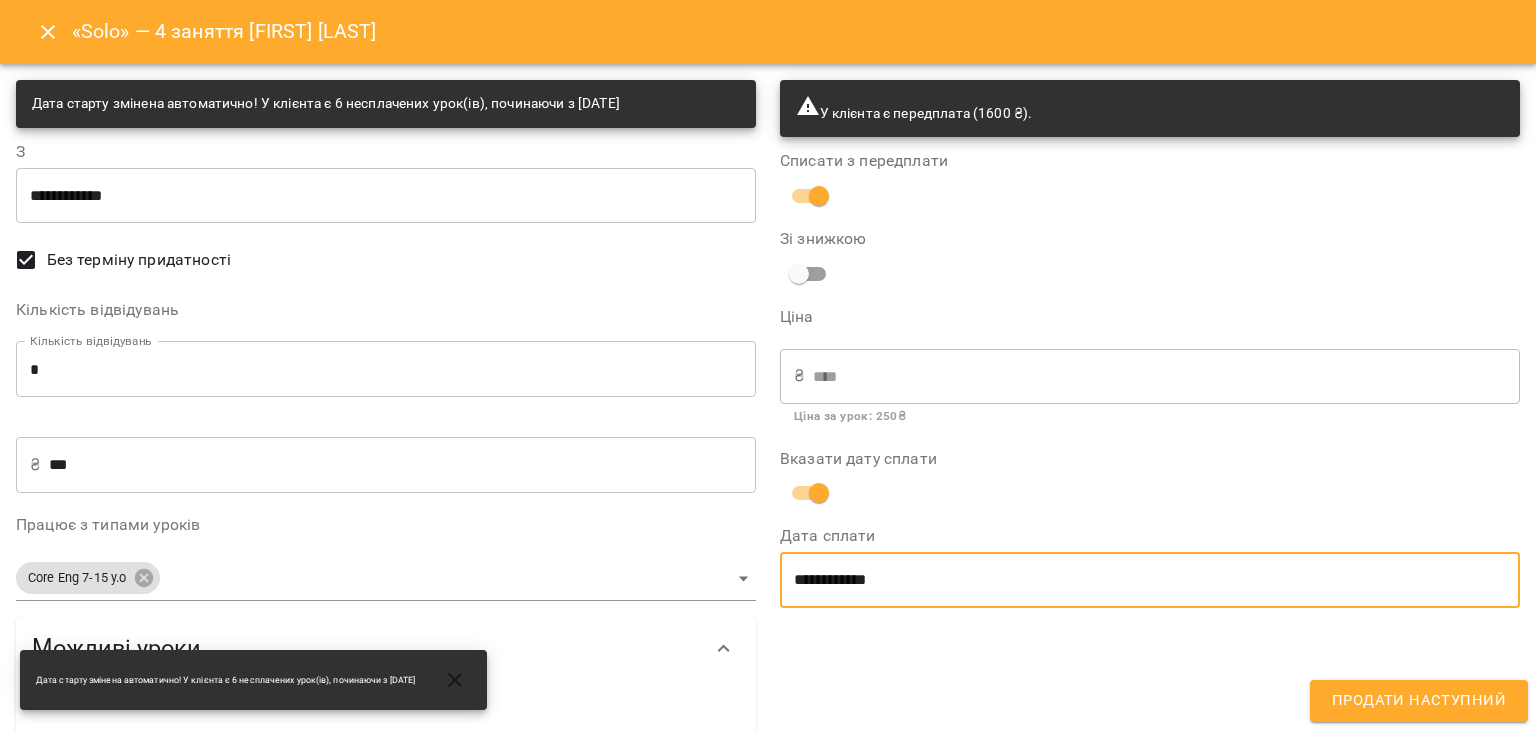 click on "**********" at bounding box center [1150, 580] 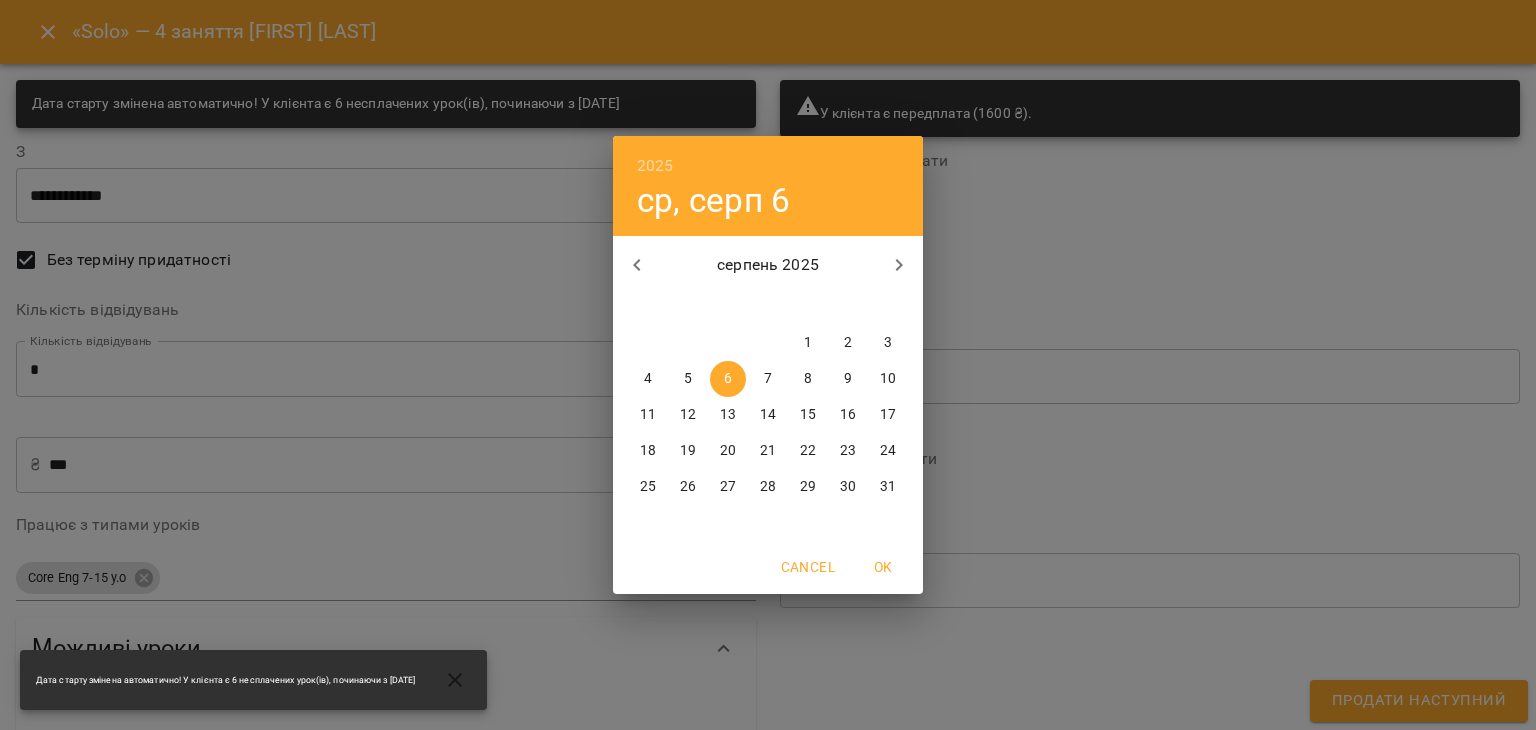 click 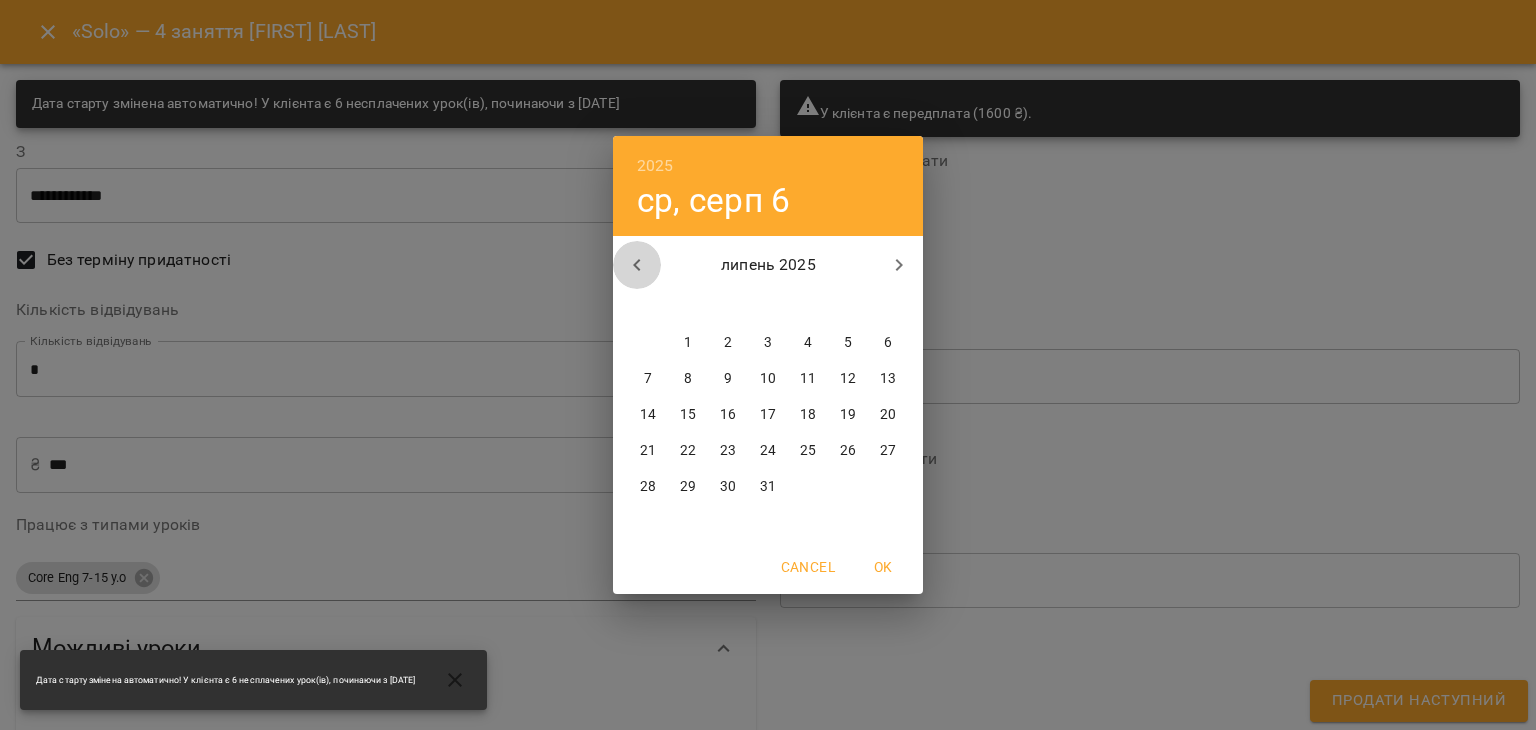 click 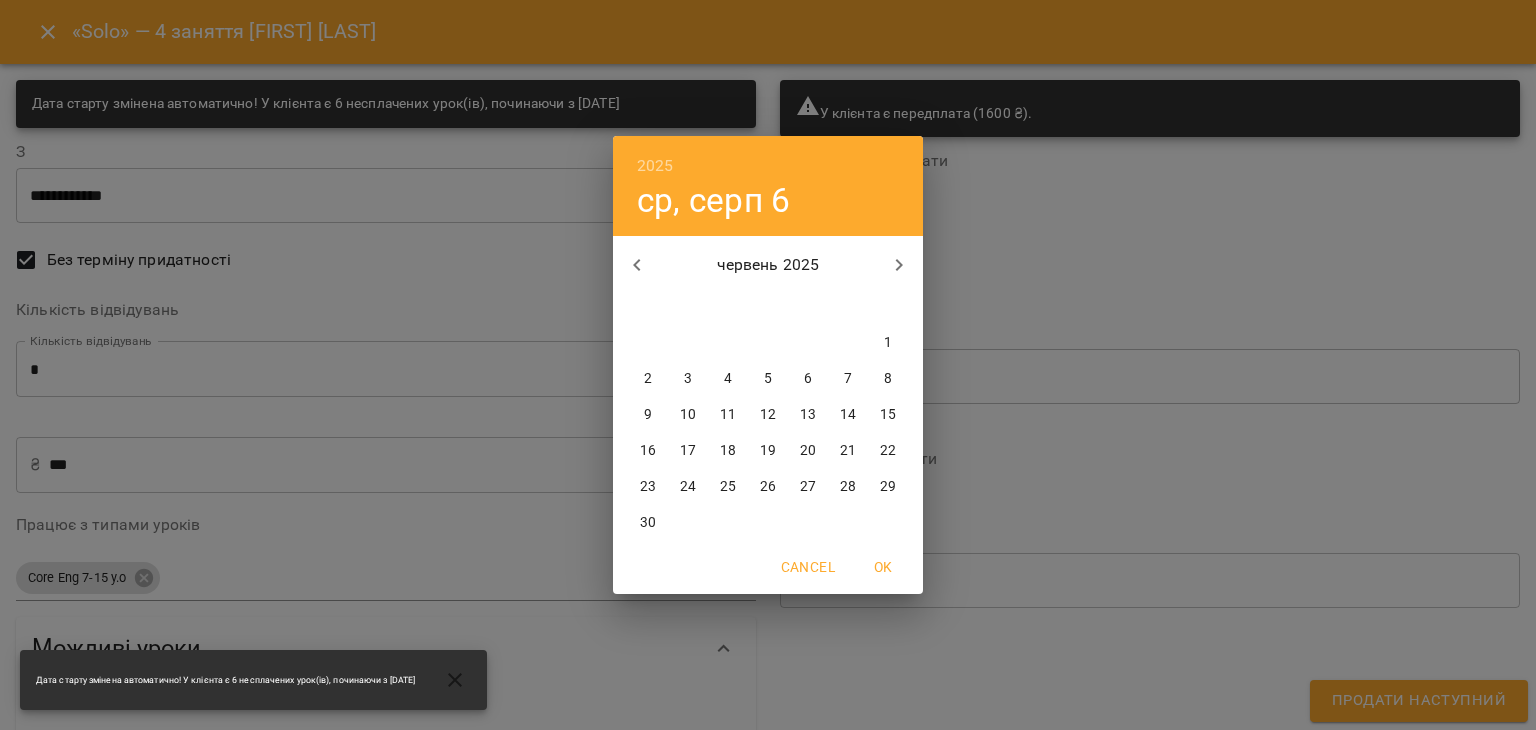 click on "17" at bounding box center [688, 451] 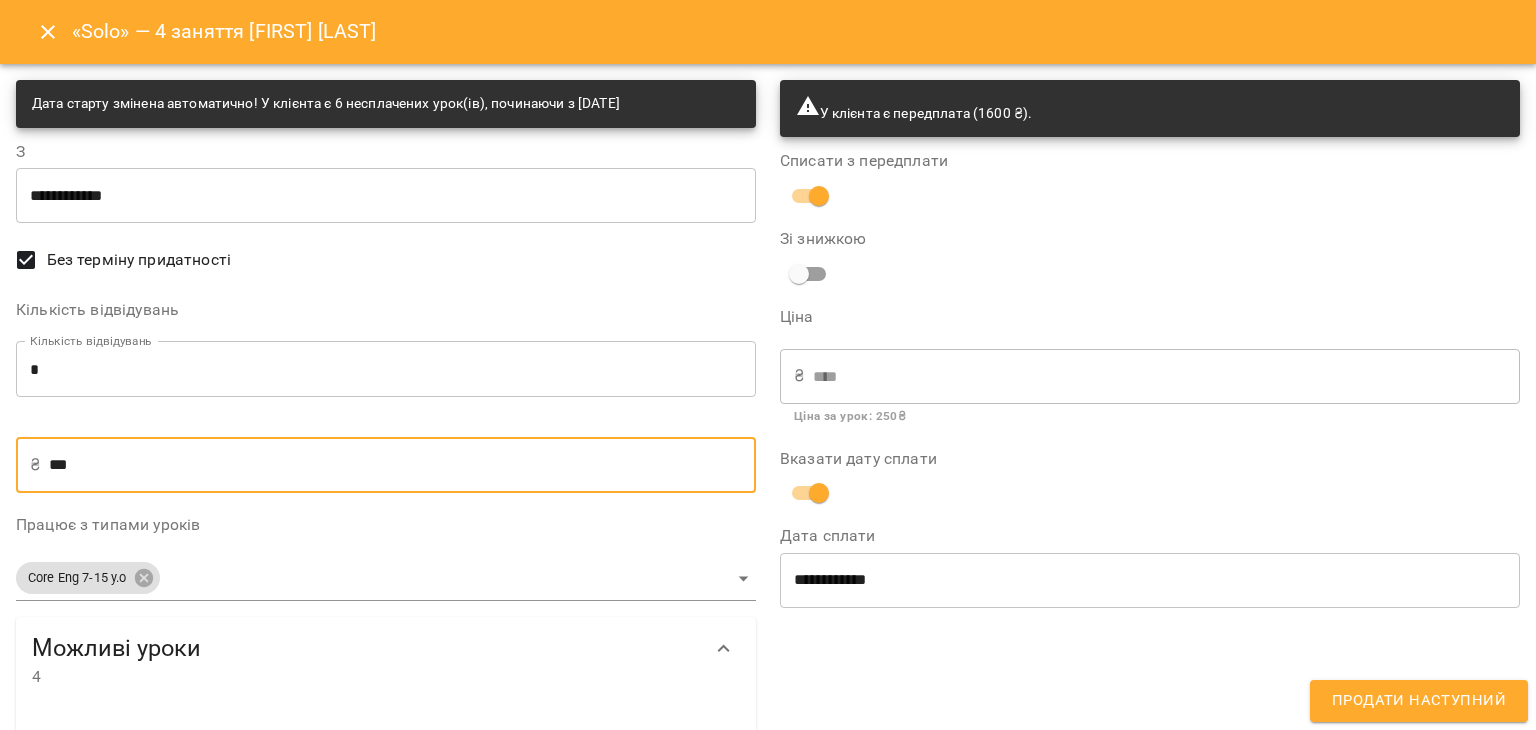 drag, startPoint x: 153, startPoint y: 481, endPoint x: 0, endPoint y: 486, distance: 153.08168 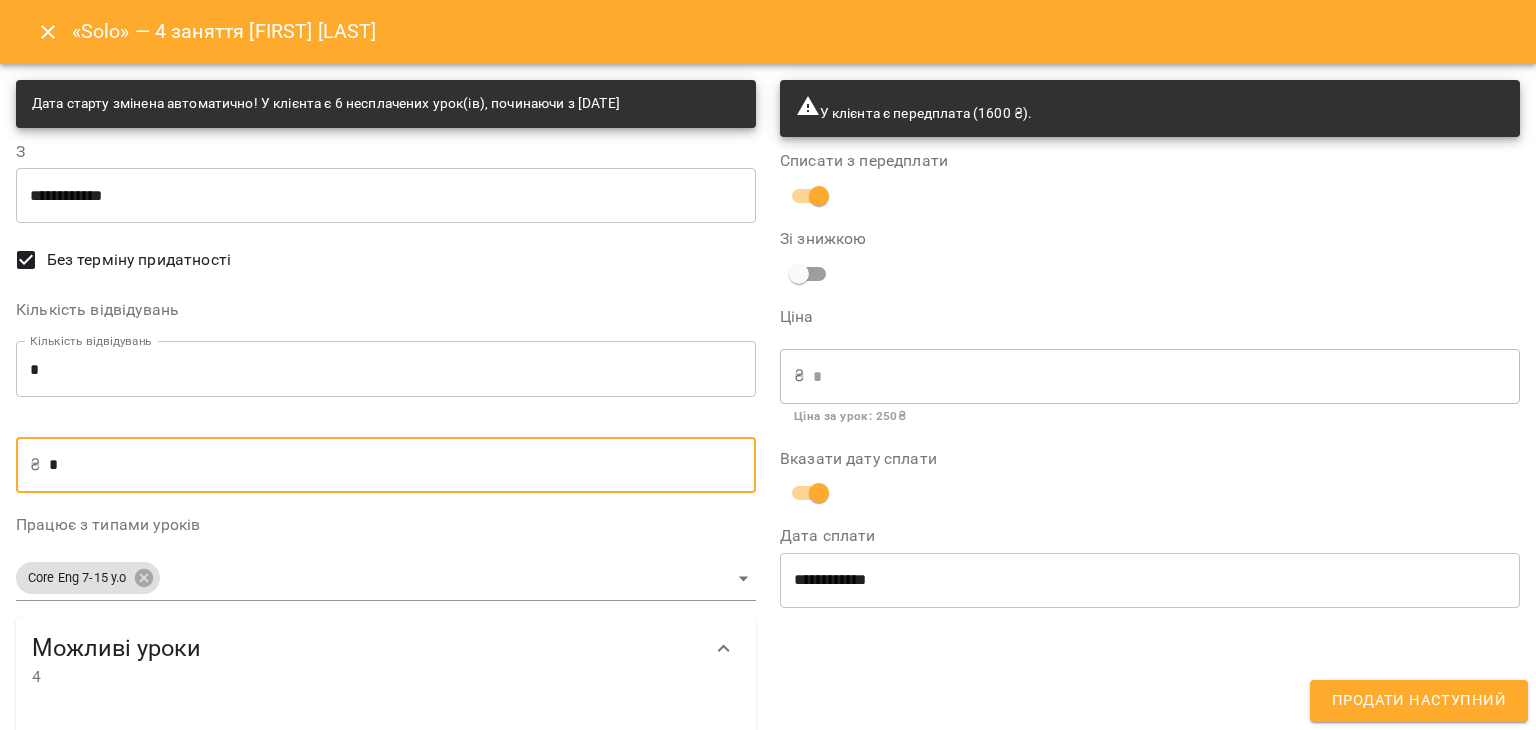 type on "**" 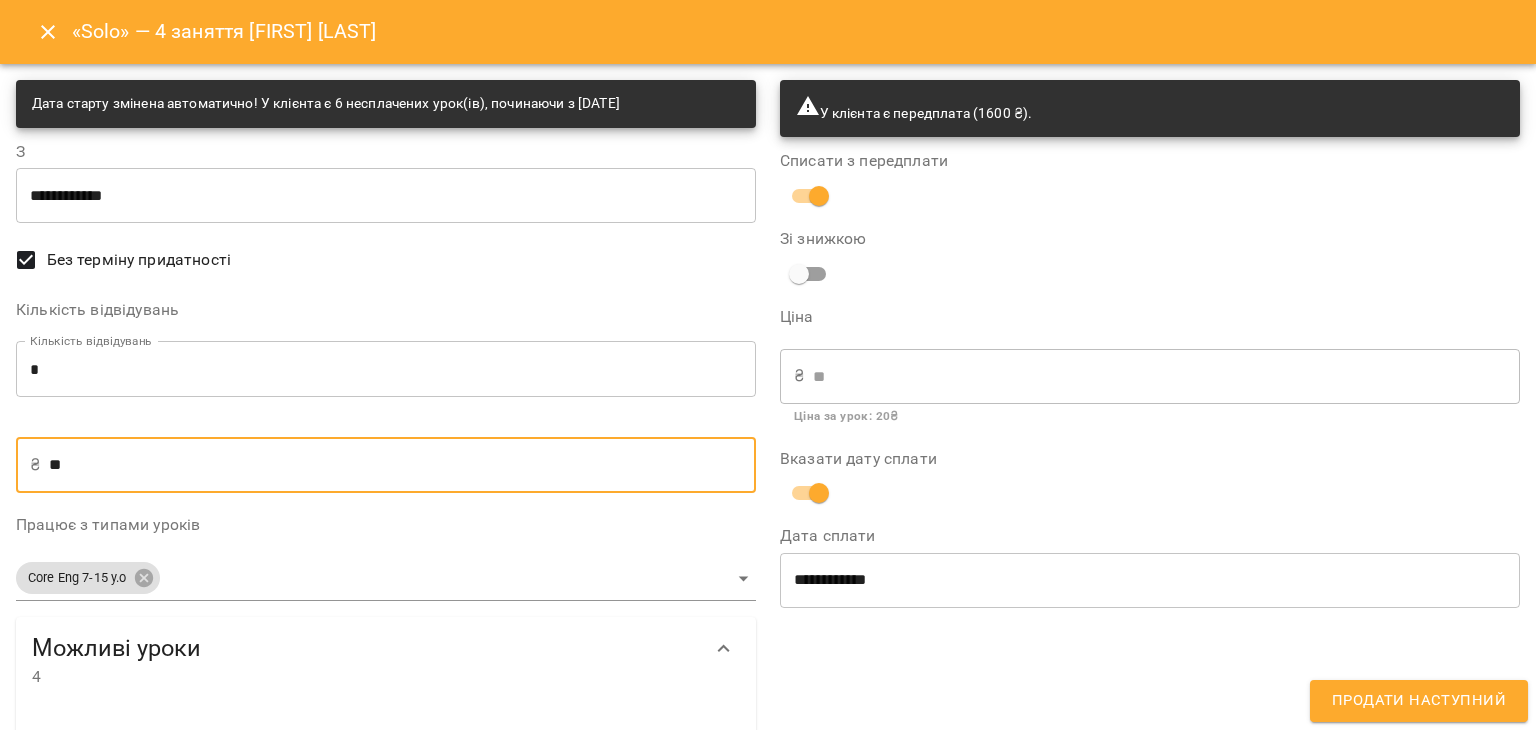 type on "***" 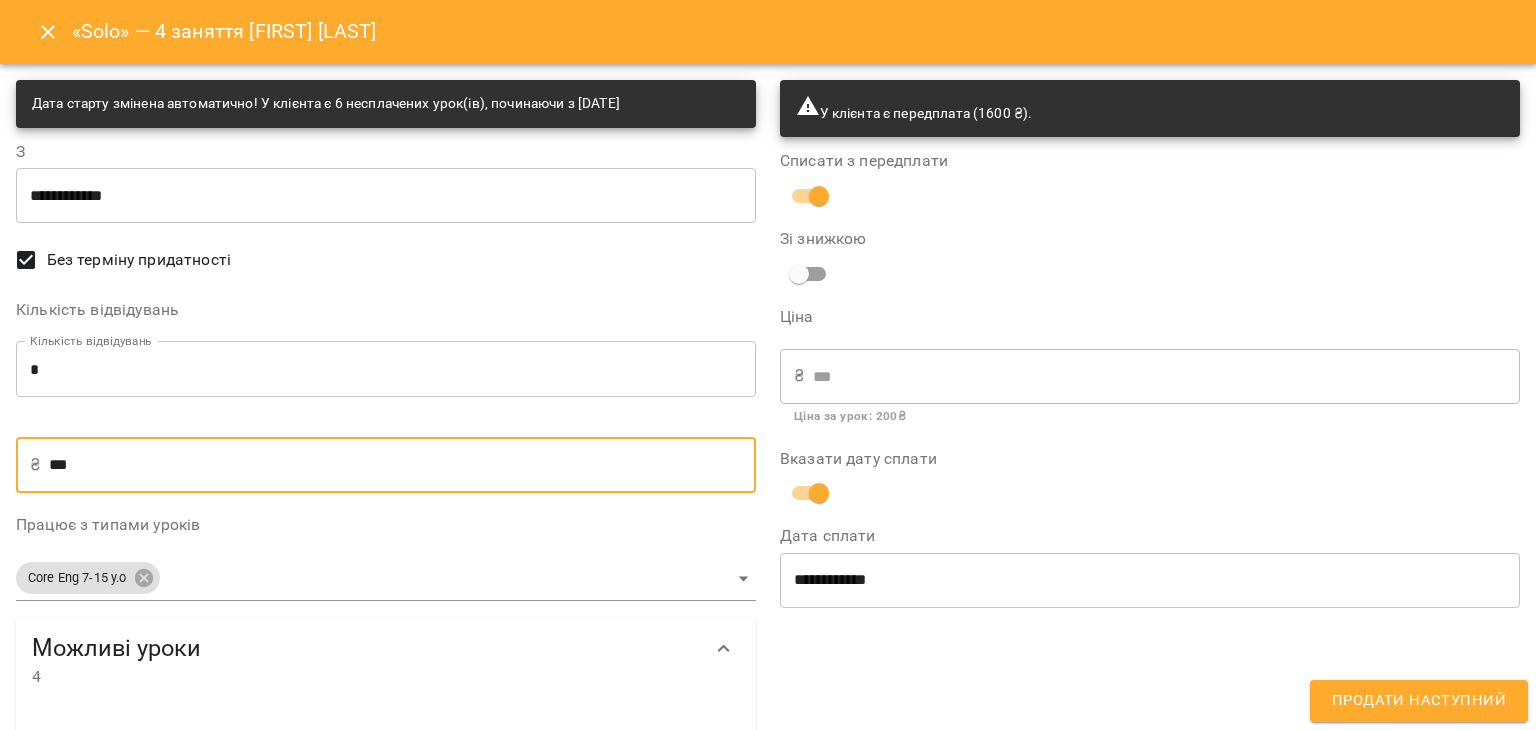 type on "***" 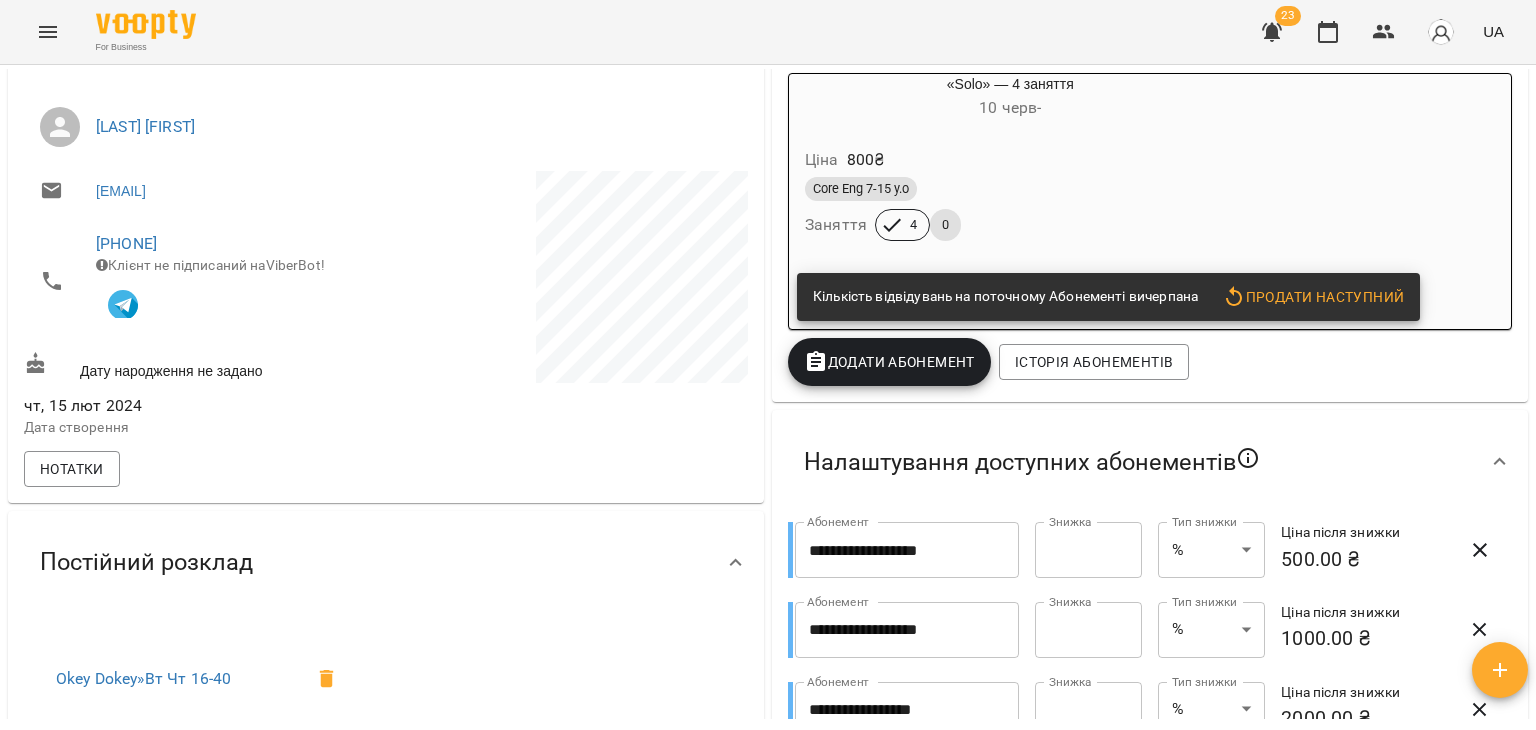 scroll, scrollTop: 420, scrollLeft: 0, axis: vertical 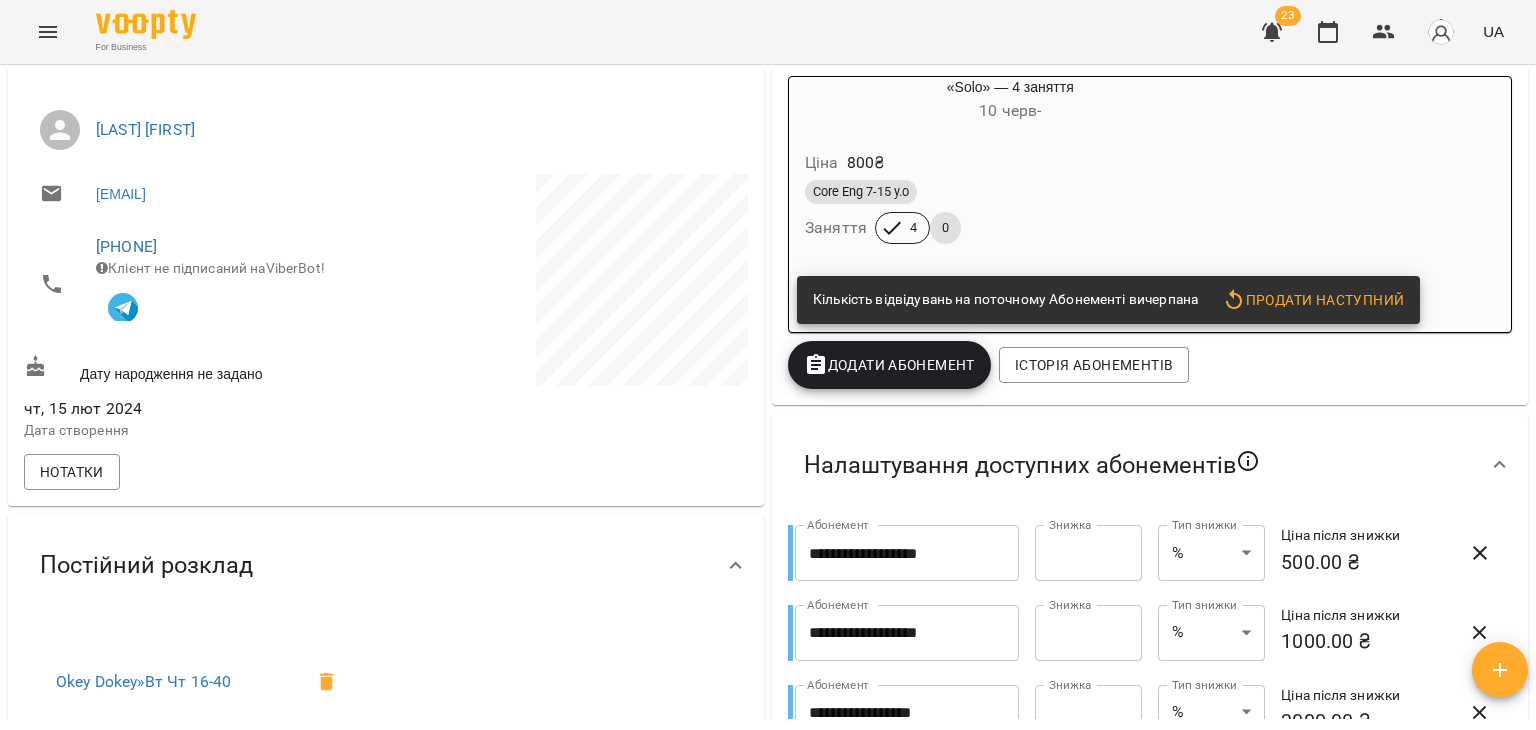 click on "Core Eng 7-15 y.o" at bounding box center [1010, 192] 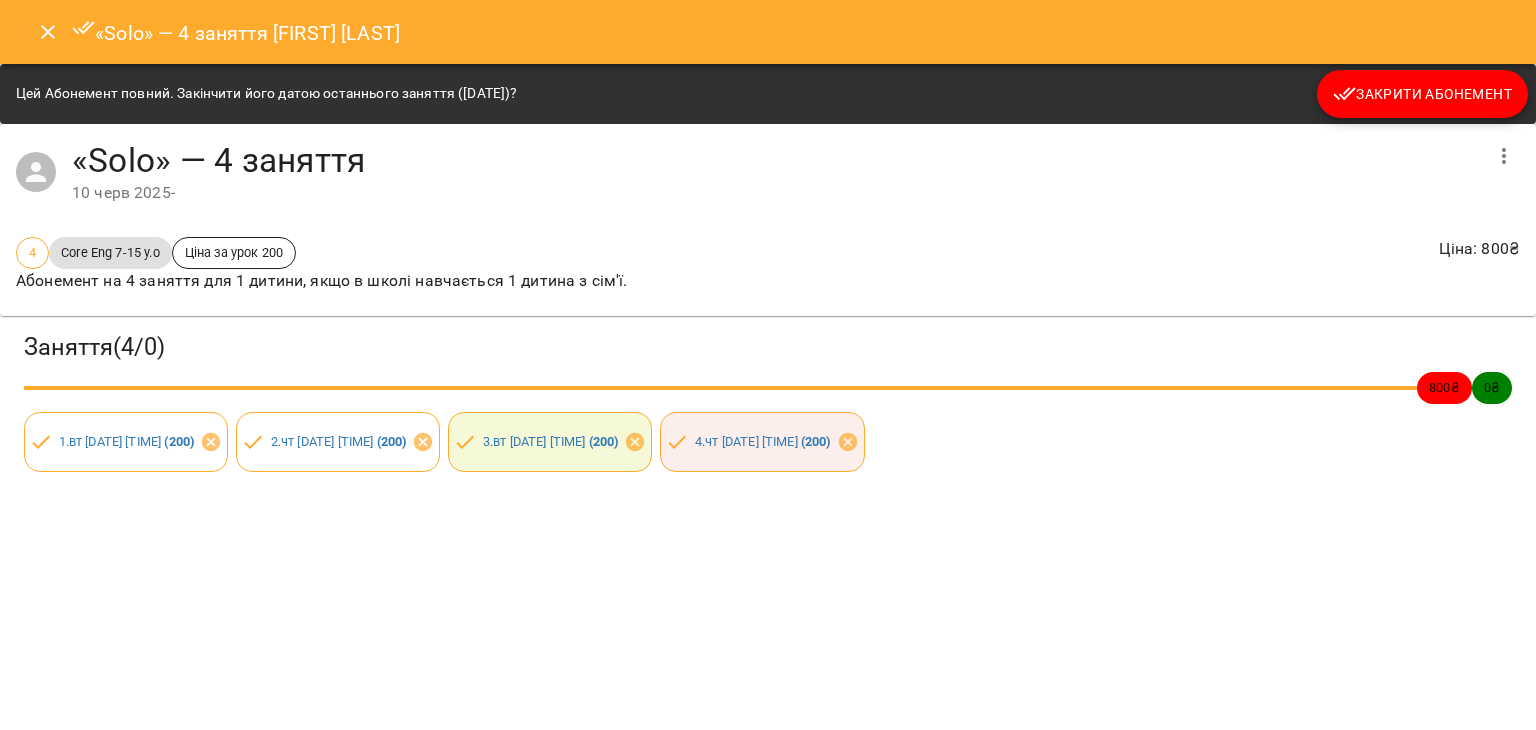 click on "Закрити Абонемент" at bounding box center [1422, 94] 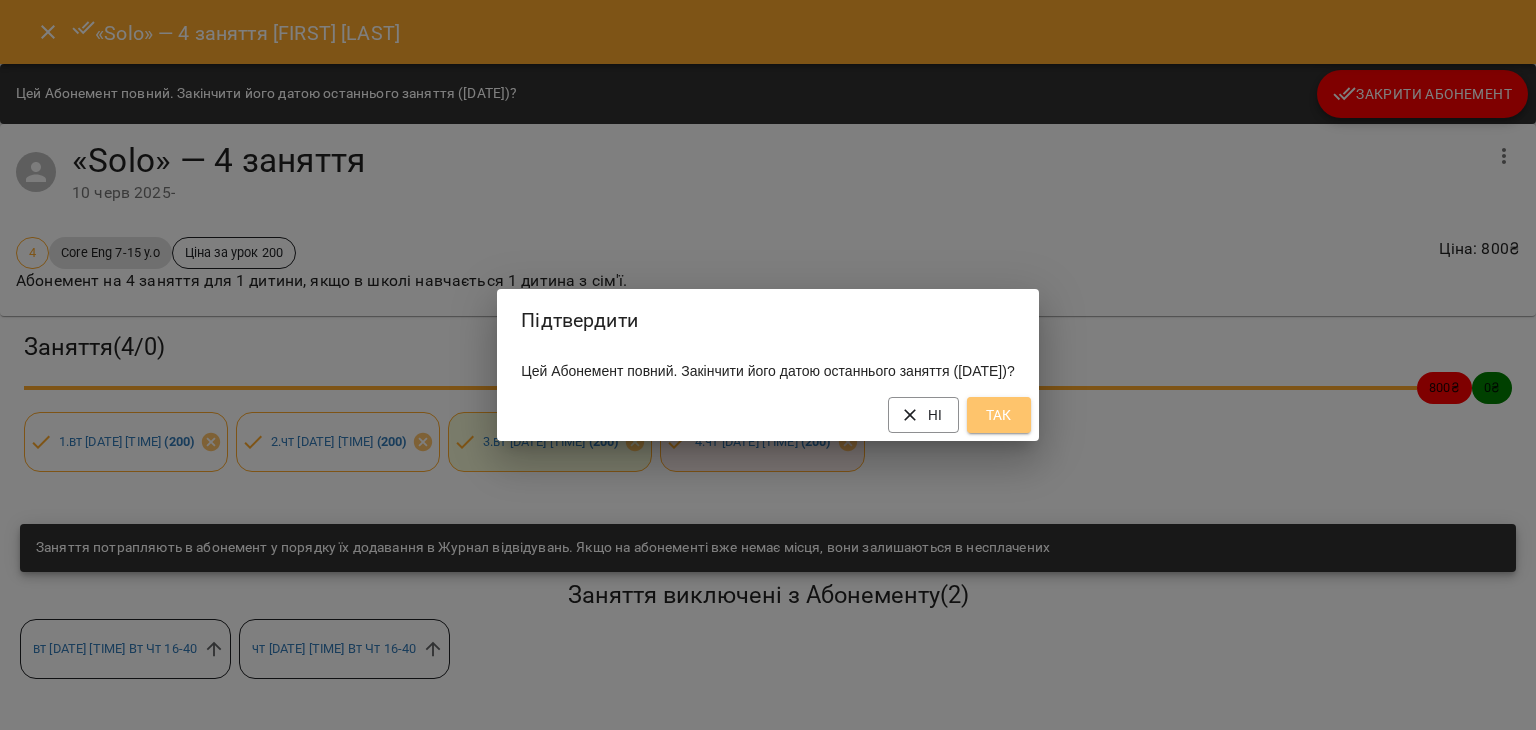 click on "Так" at bounding box center (999, 415) 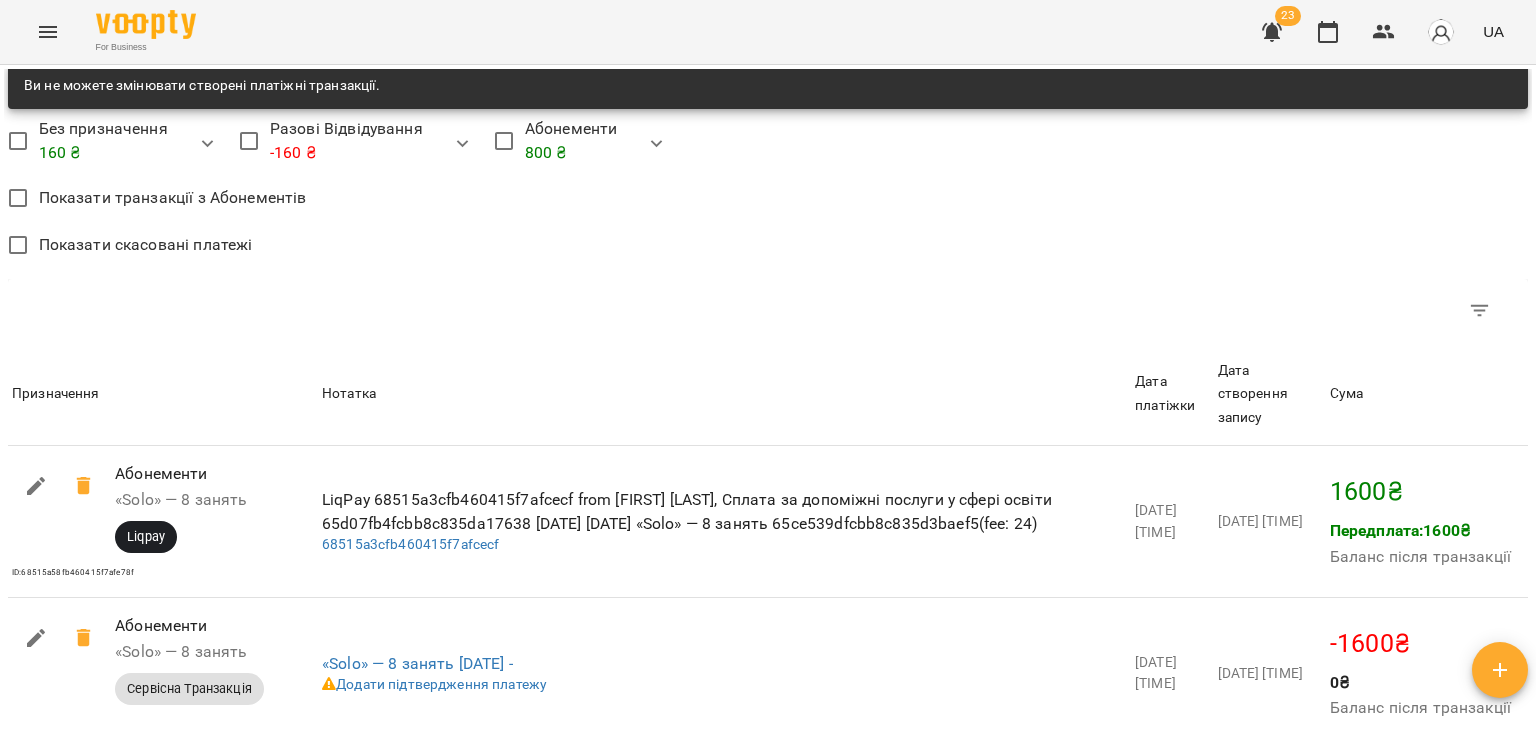scroll, scrollTop: 1489, scrollLeft: 0, axis: vertical 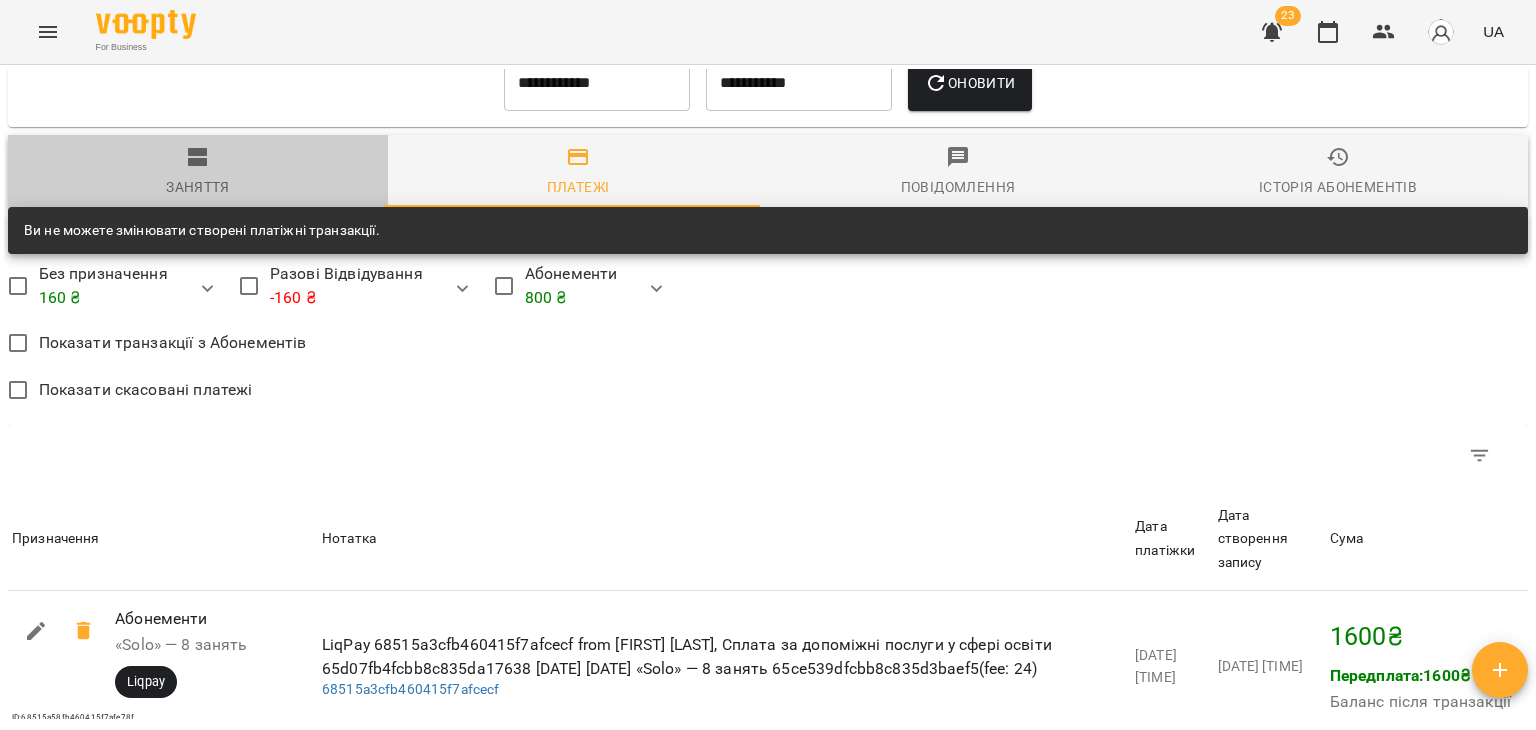 click on "Заняття" at bounding box center [198, 187] 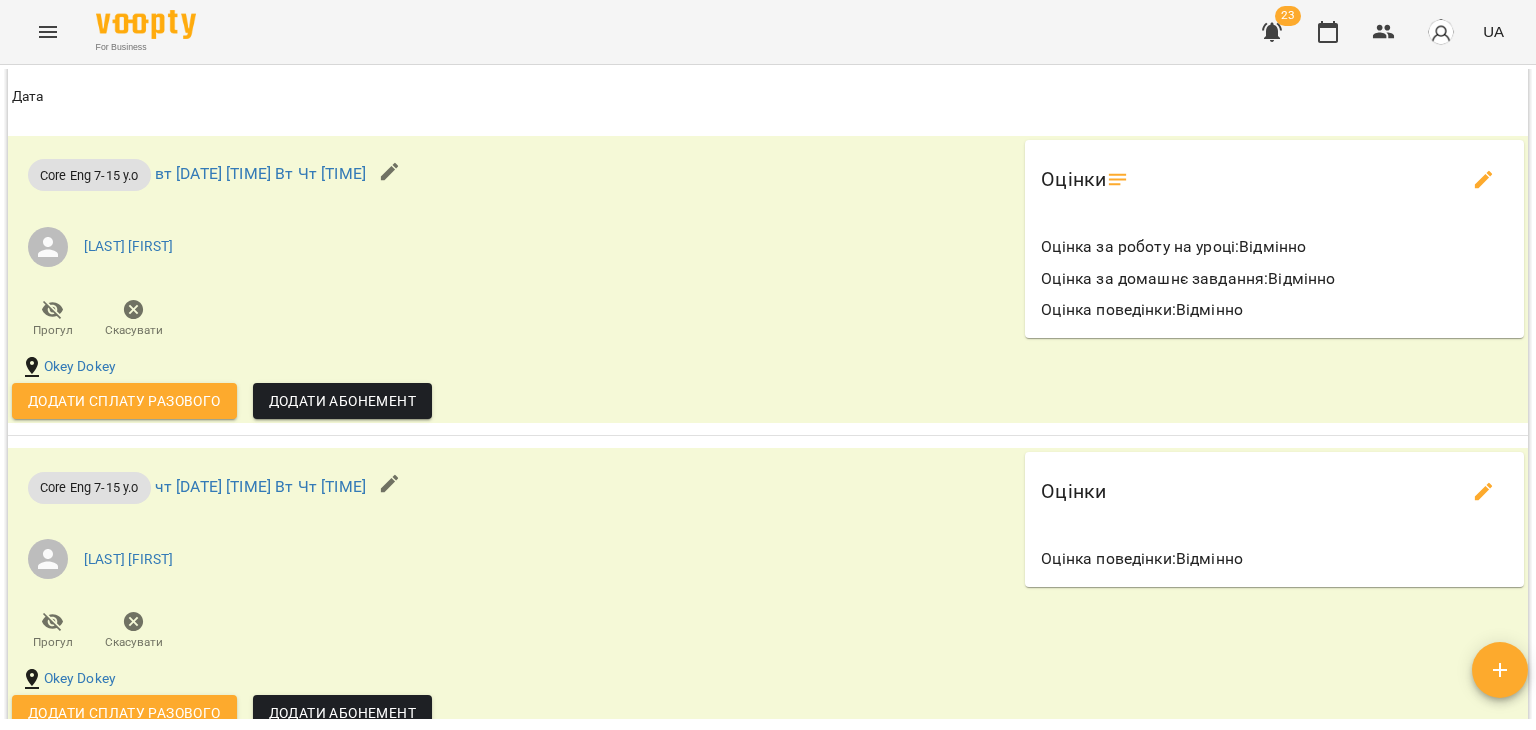 scroll, scrollTop: 3468, scrollLeft: 0, axis: vertical 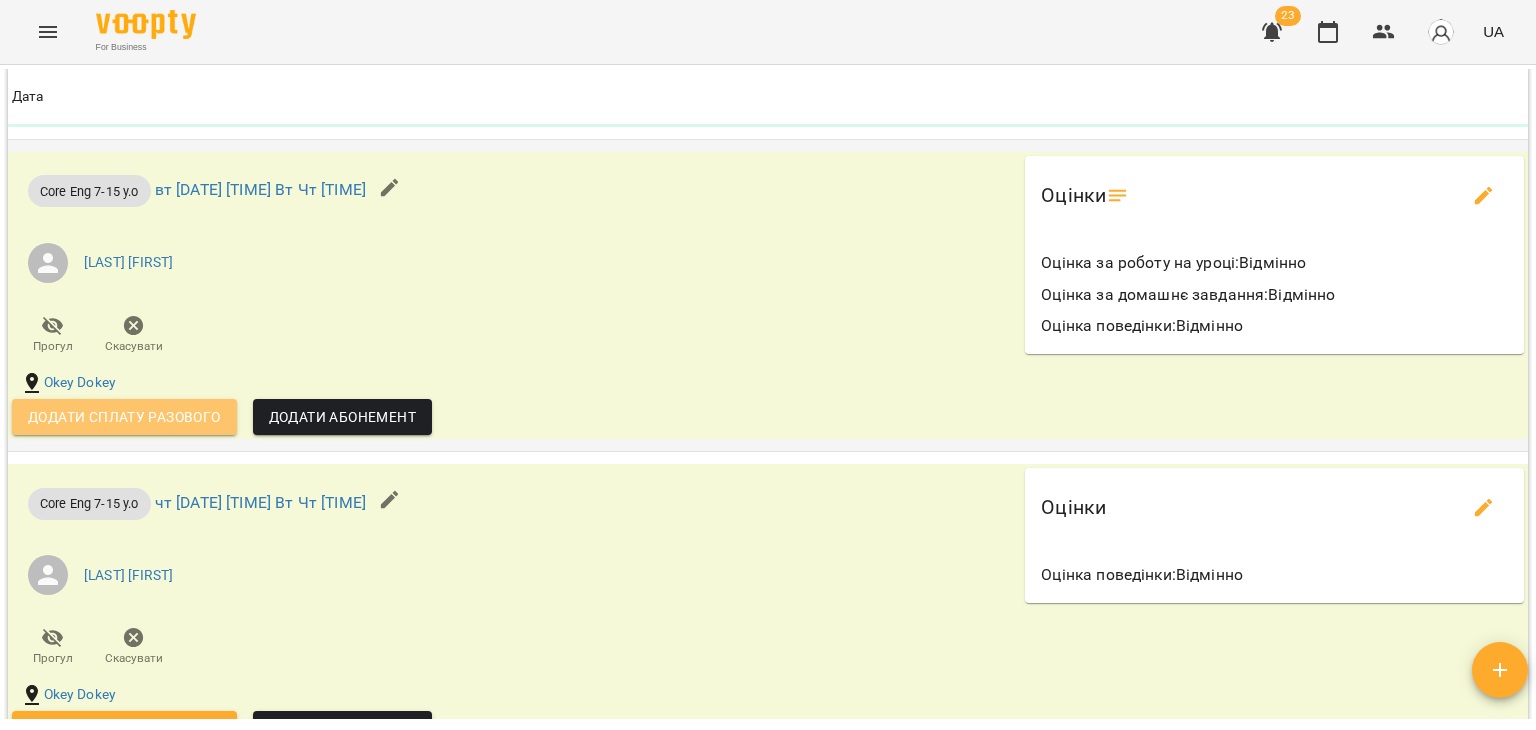 click on "Додати сплату разового" at bounding box center [124, 417] 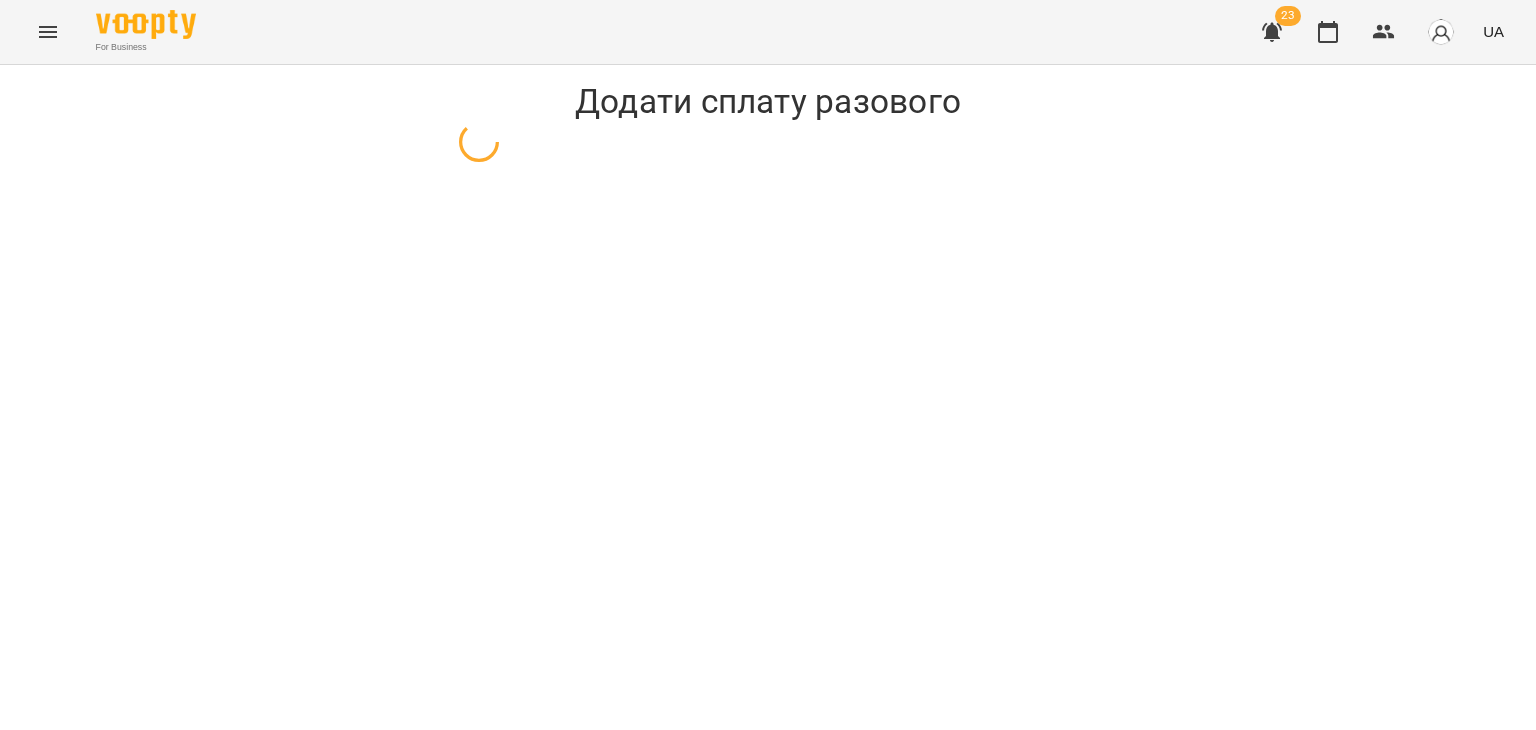 select on "**********" 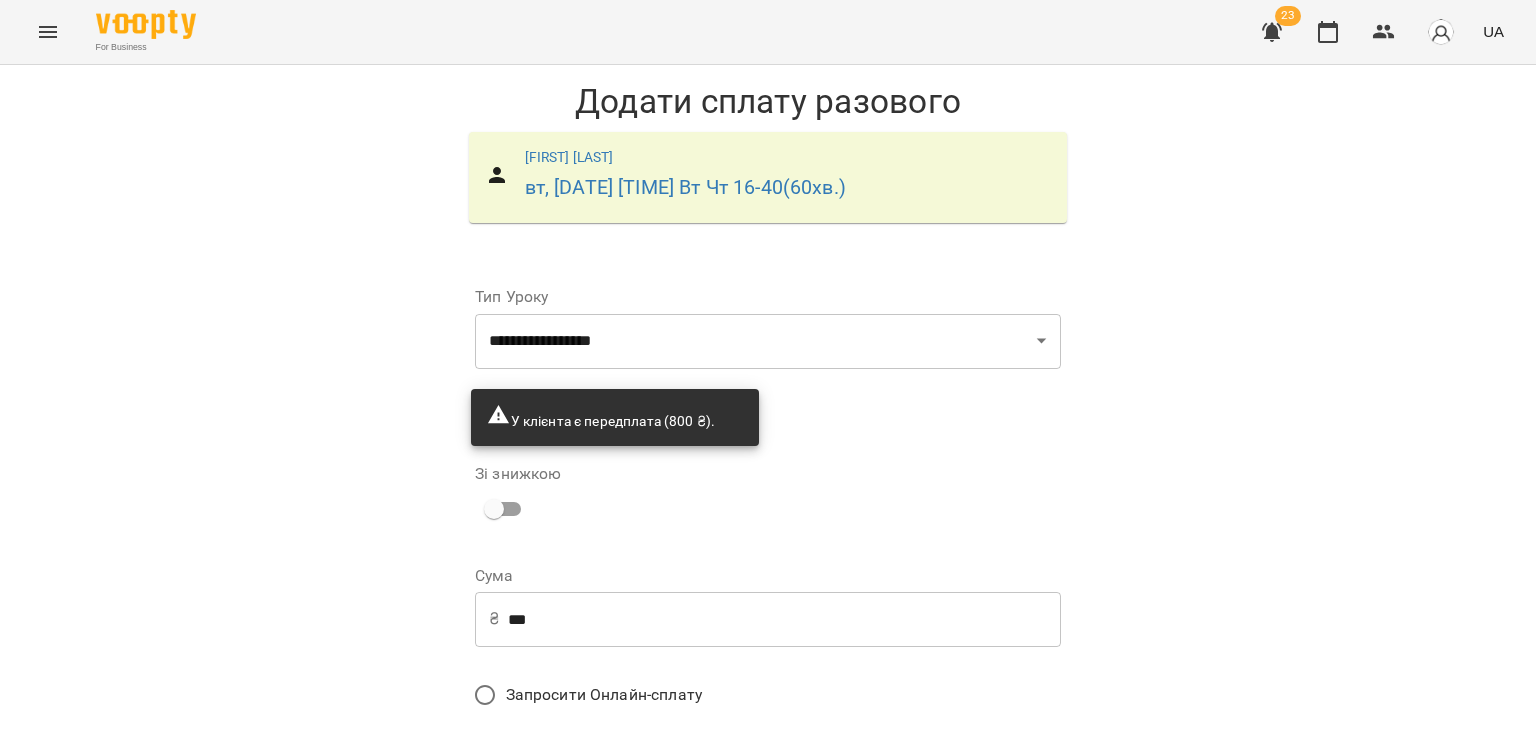 scroll, scrollTop: 172, scrollLeft: 0, axis: vertical 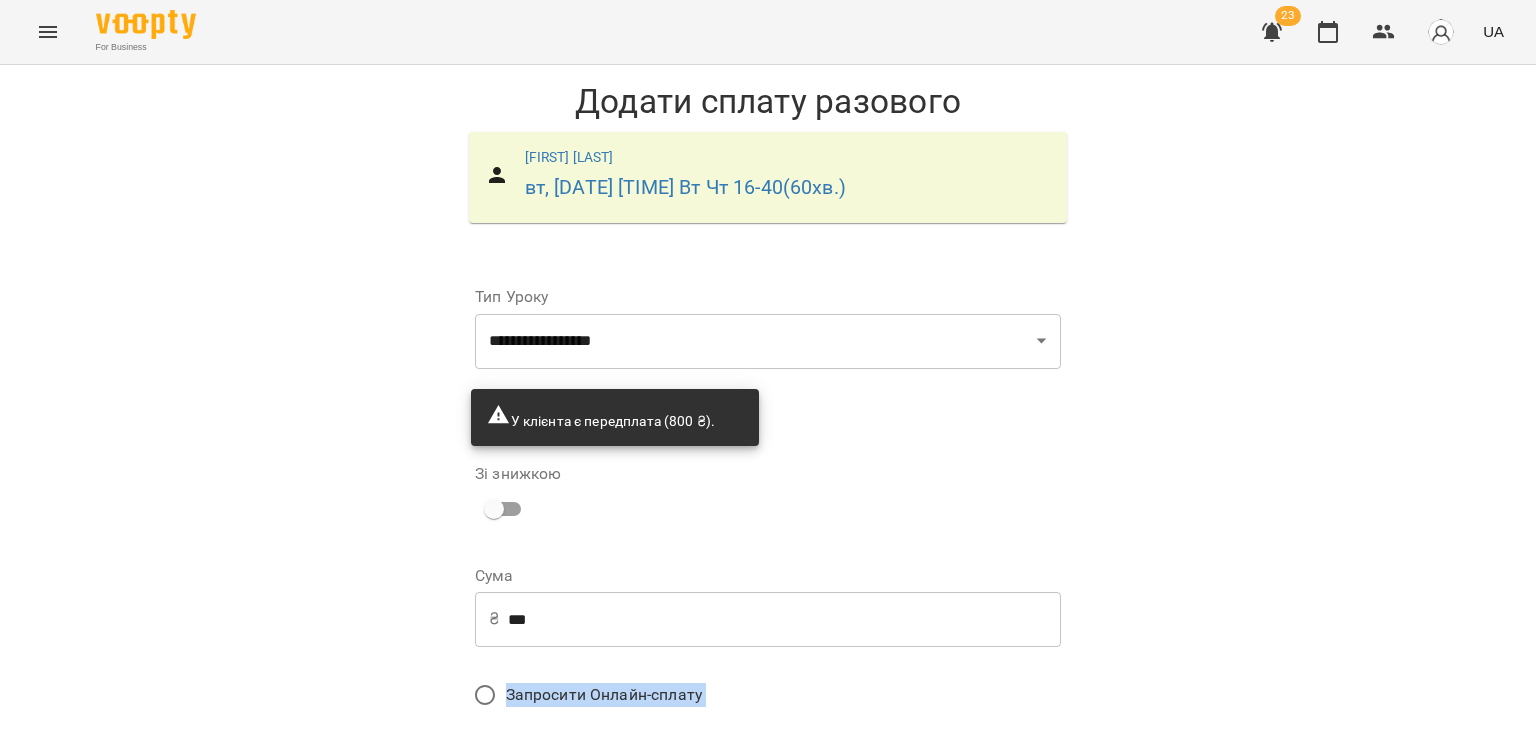 drag, startPoint x: 640, startPoint y: 560, endPoint x: 372, endPoint y: 569, distance: 268.15106 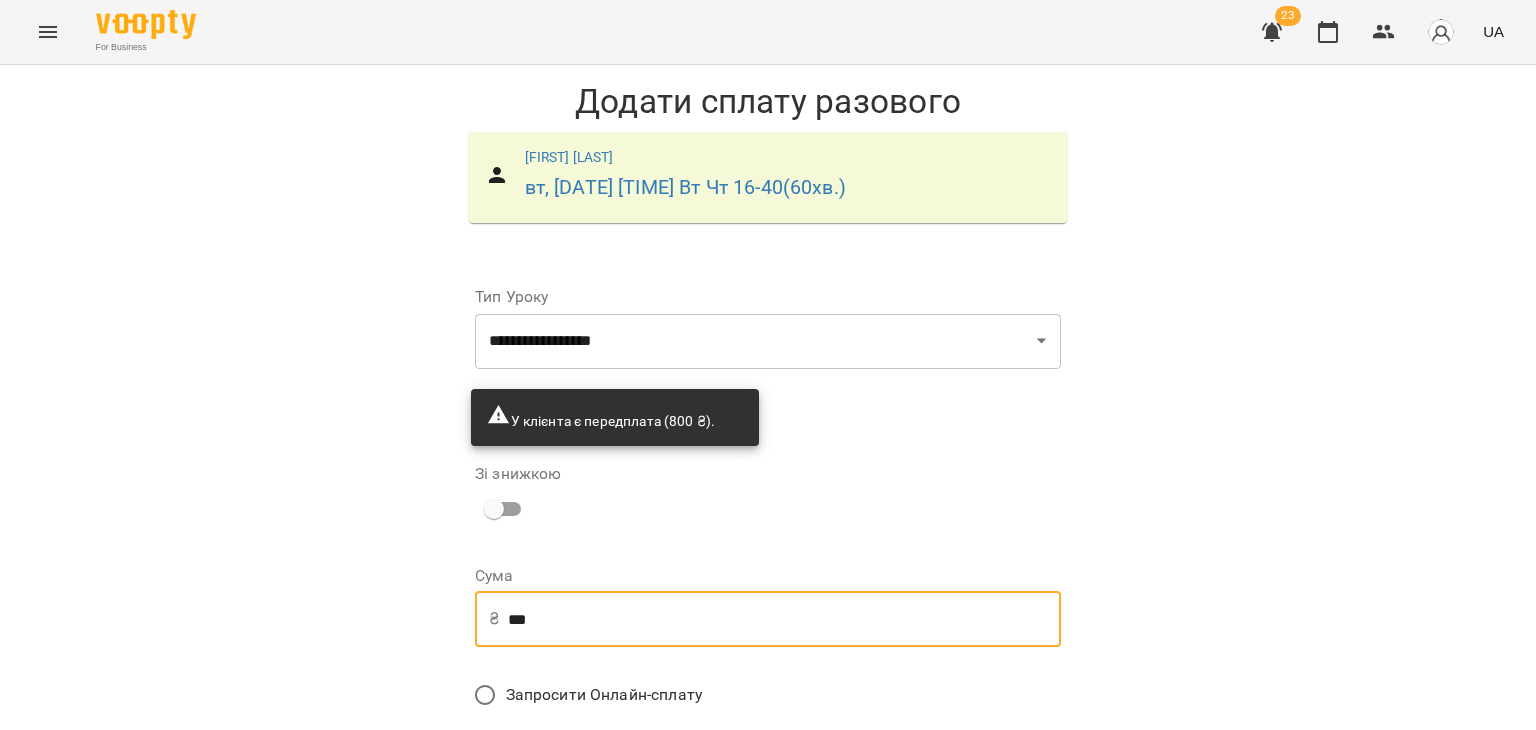 drag, startPoint x: 582, startPoint y: 445, endPoint x: 408, endPoint y: 450, distance: 174.07182 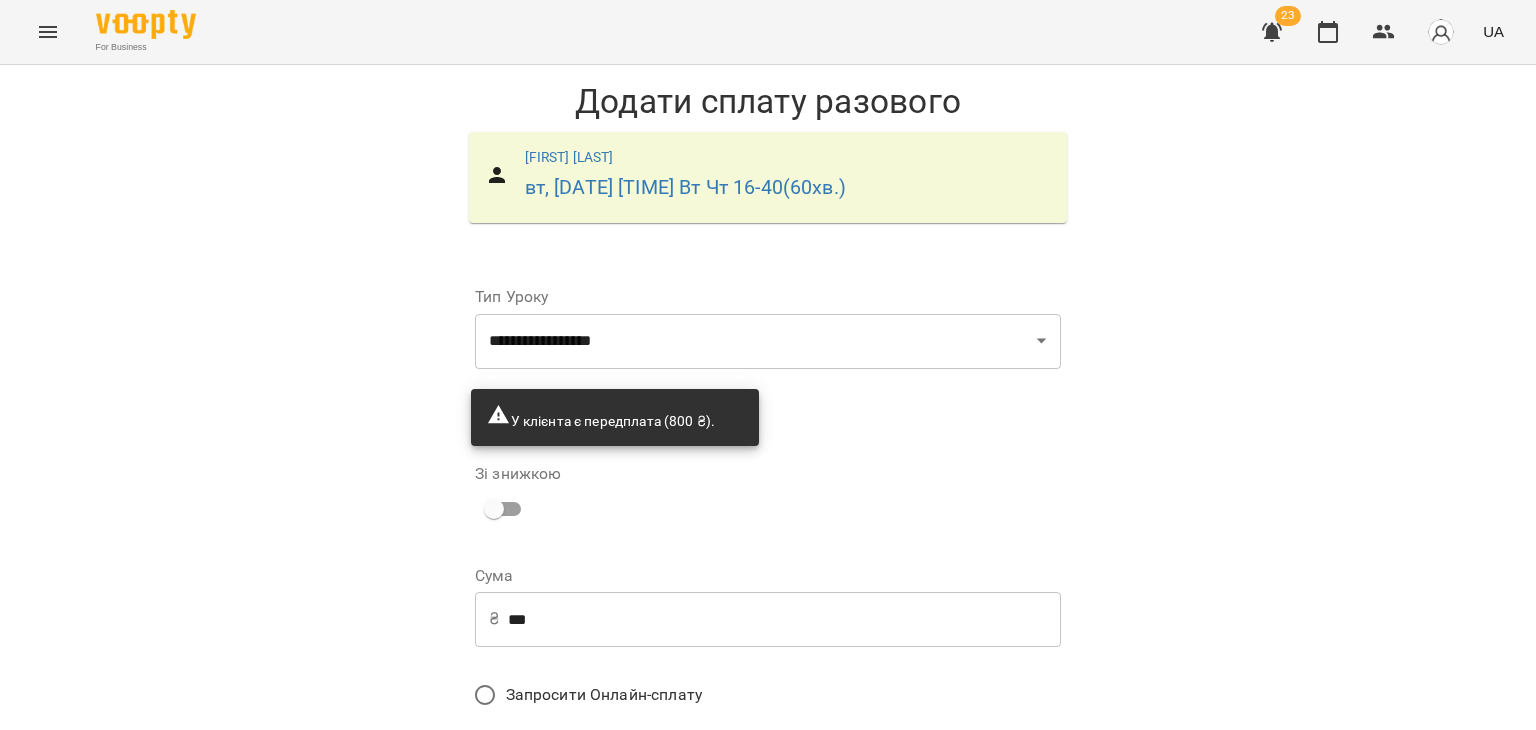 click on "Списати з передплати" at bounding box center (619, 799) 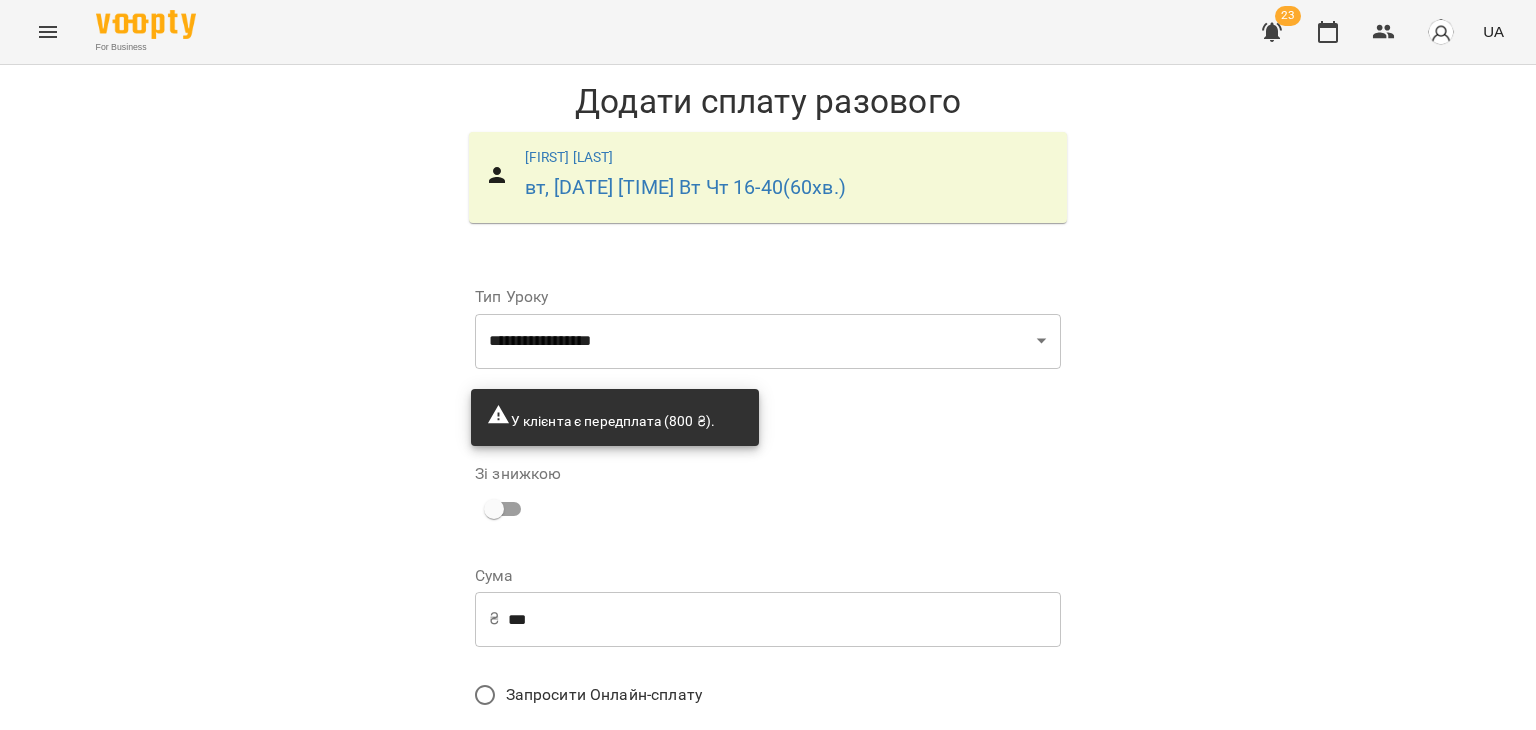 click on "Додати сплату разового" at bounding box center (934, 849) 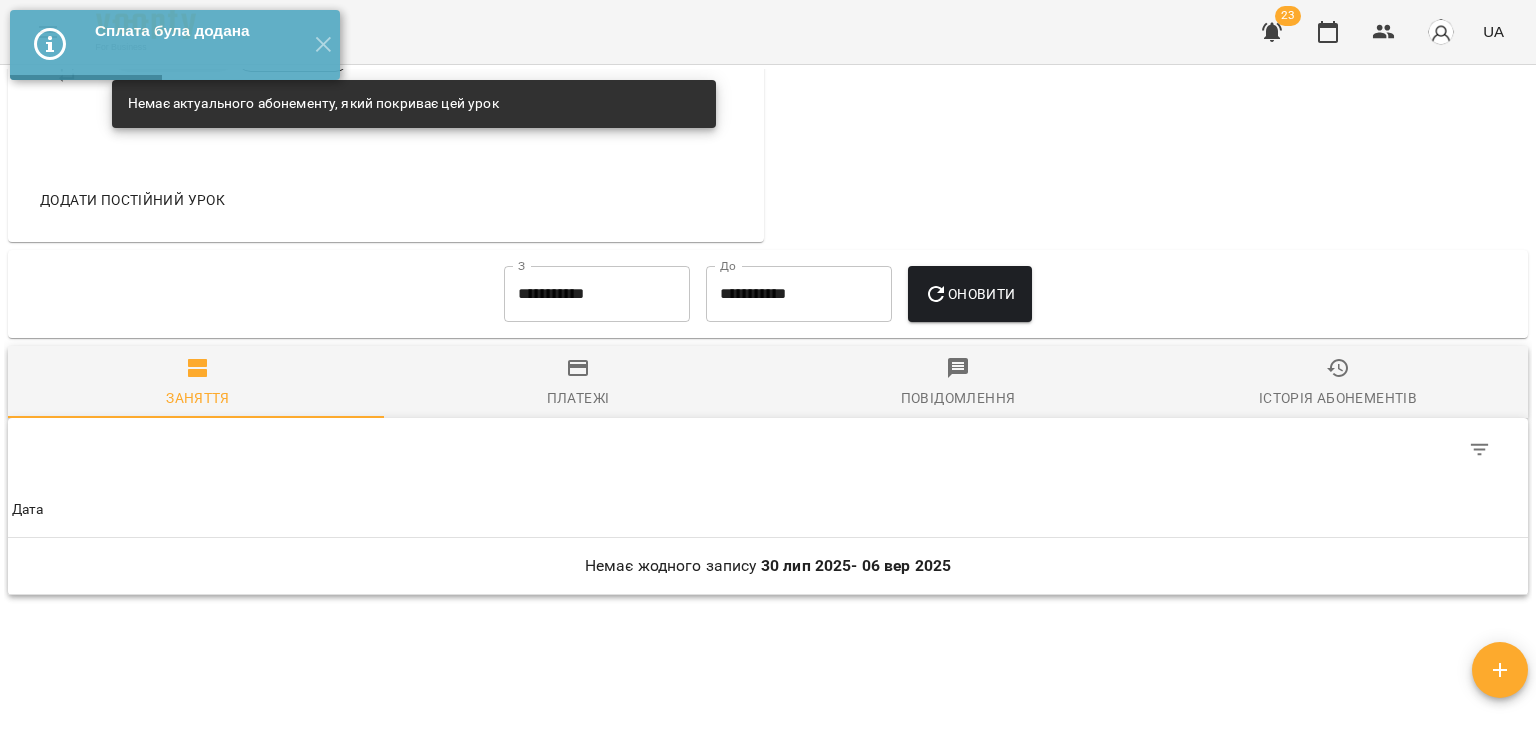 scroll, scrollTop: 1276, scrollLeft: 0, axis: vertical 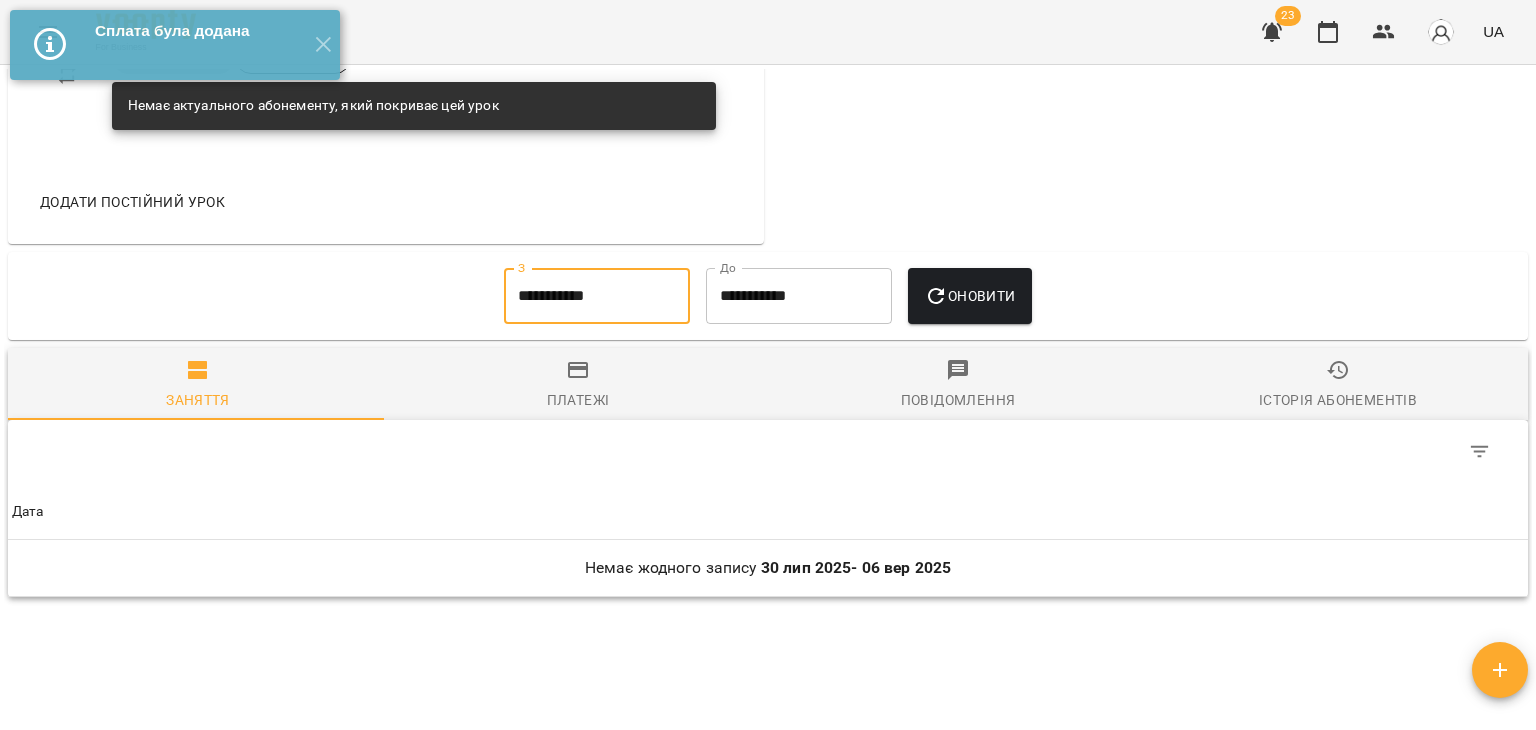 drag, startPoint x: 602, startPoint y: 317, endPoint x: 533, endPoint y: 310, distance: 69.354164 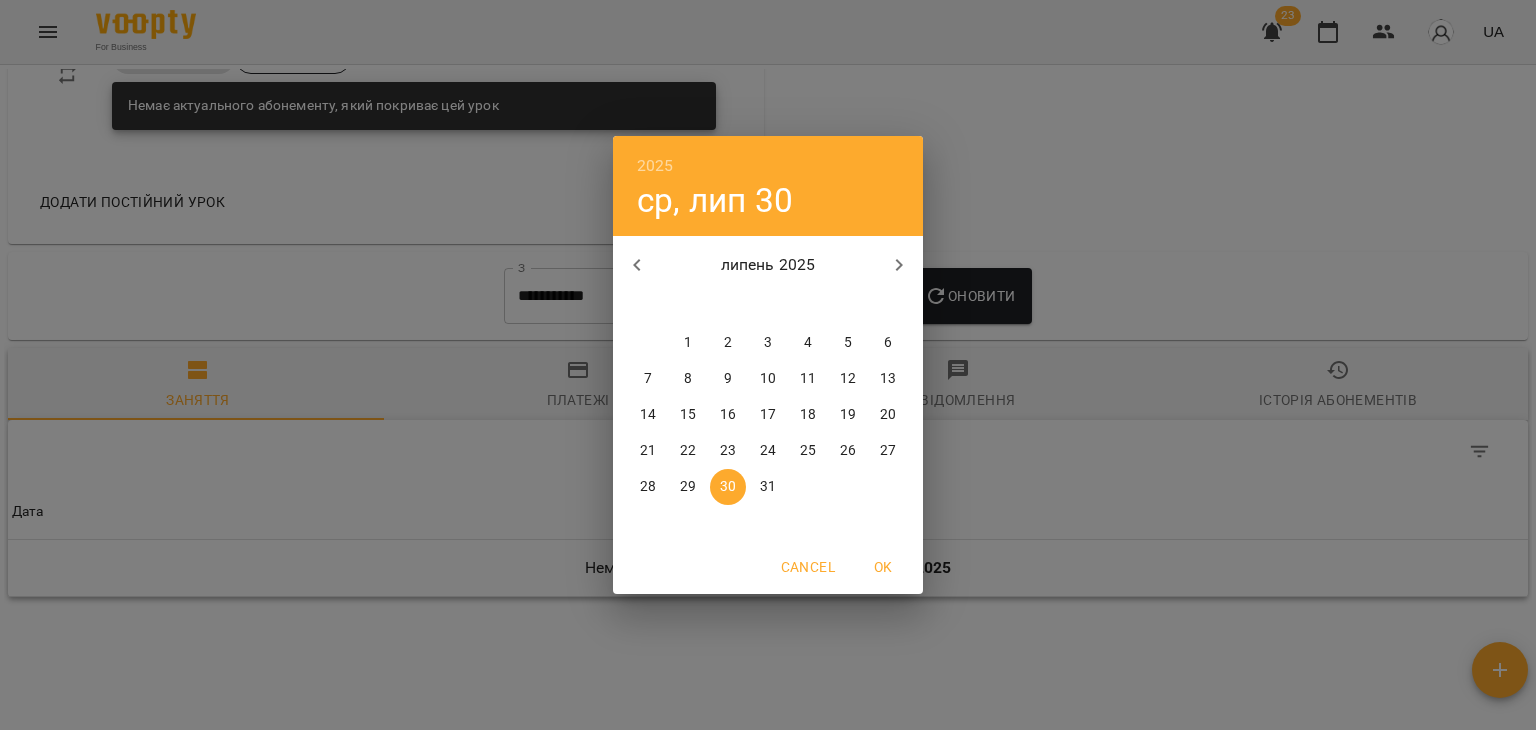 click at bounding box center (637, 265) 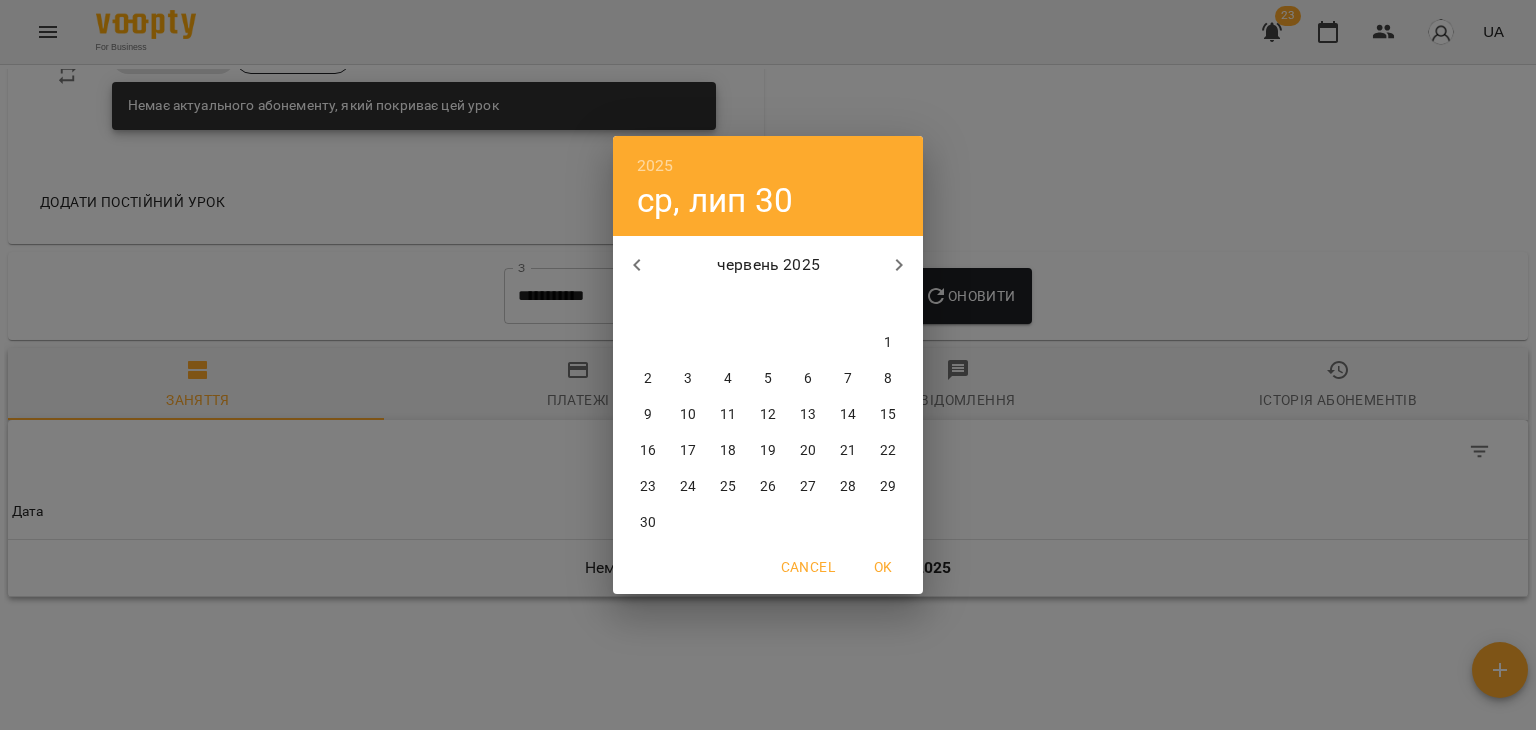 click at bounding box center [637, 265] 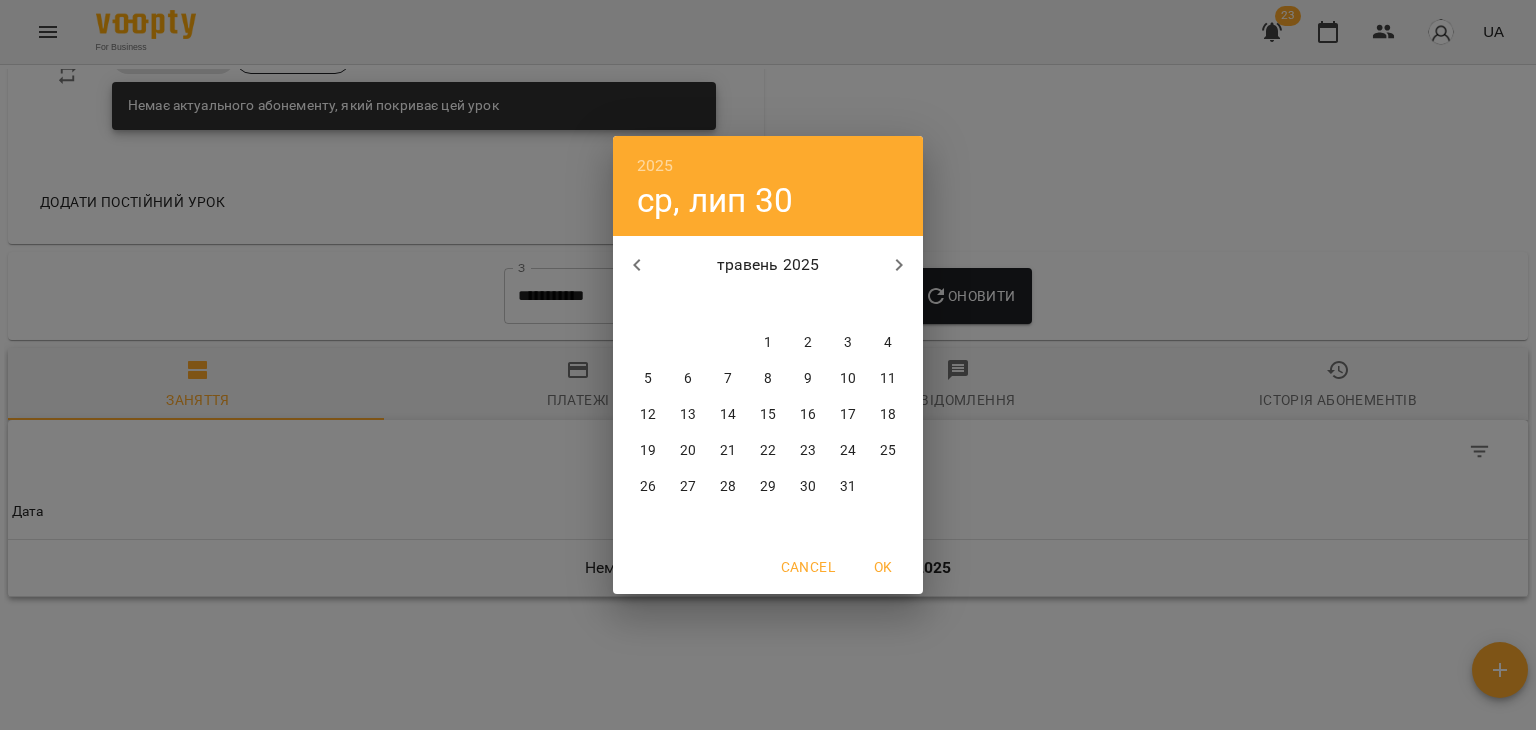 click at bounding box center (899, 265) 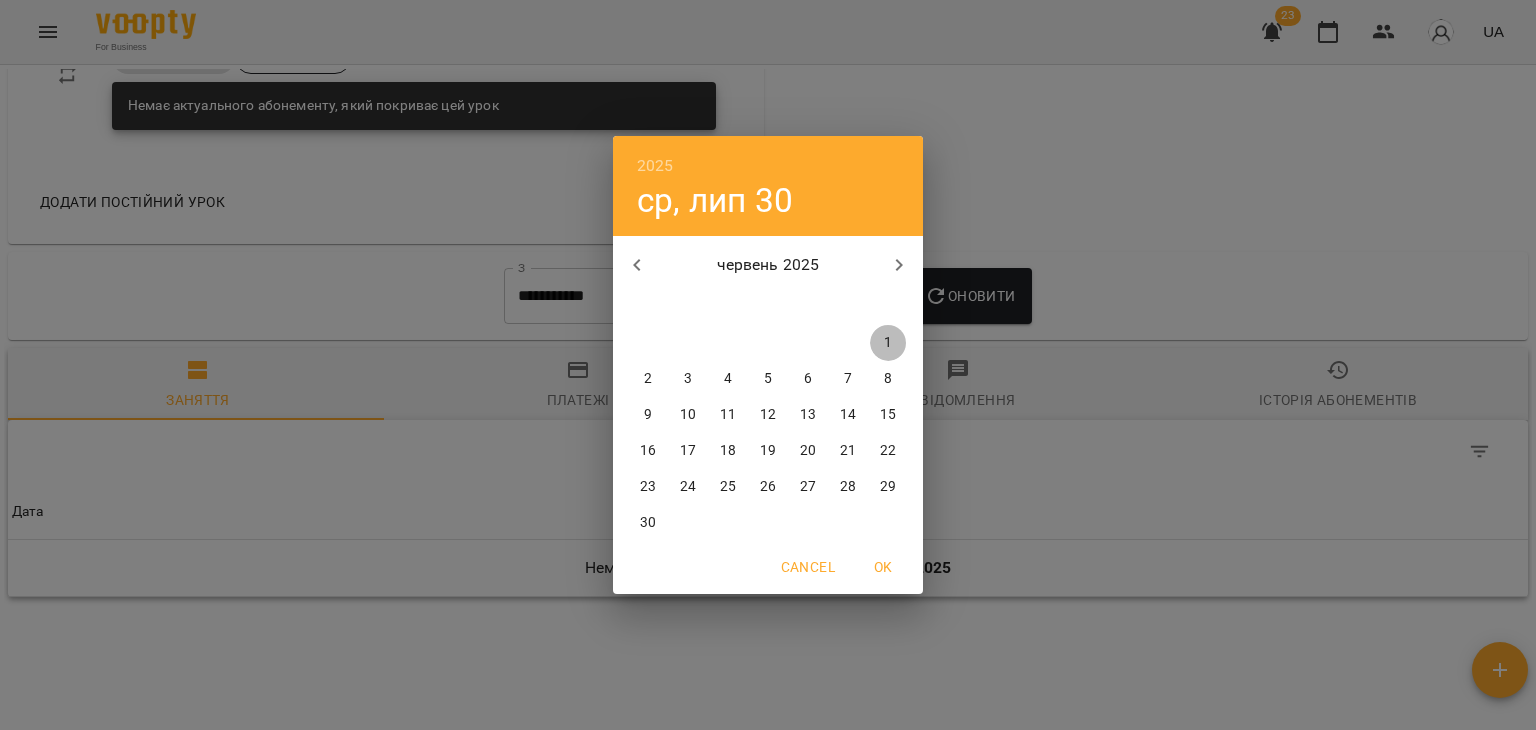 click on "1" at bounding box center [888, 343] 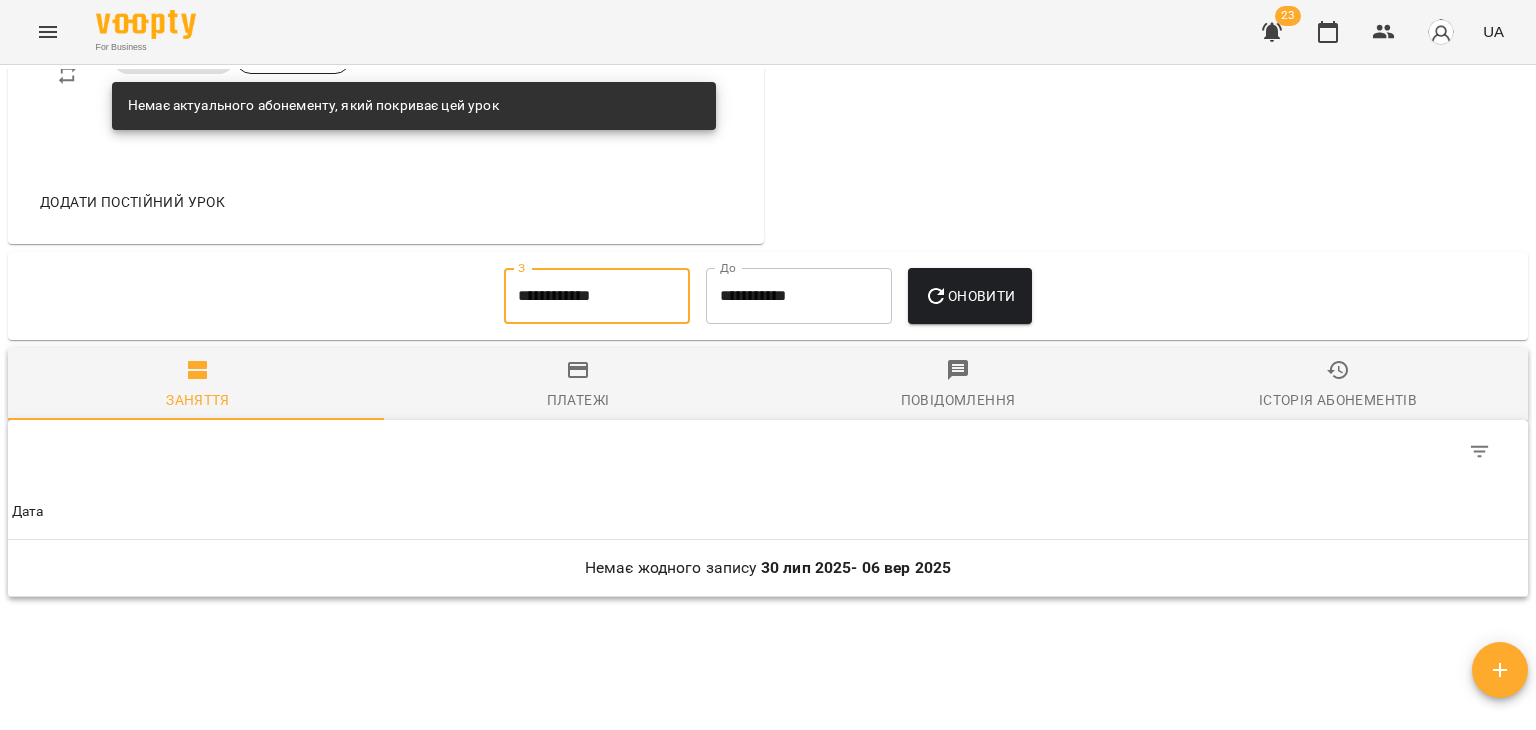 click on "Оновити" at bounding box center [969, 296] 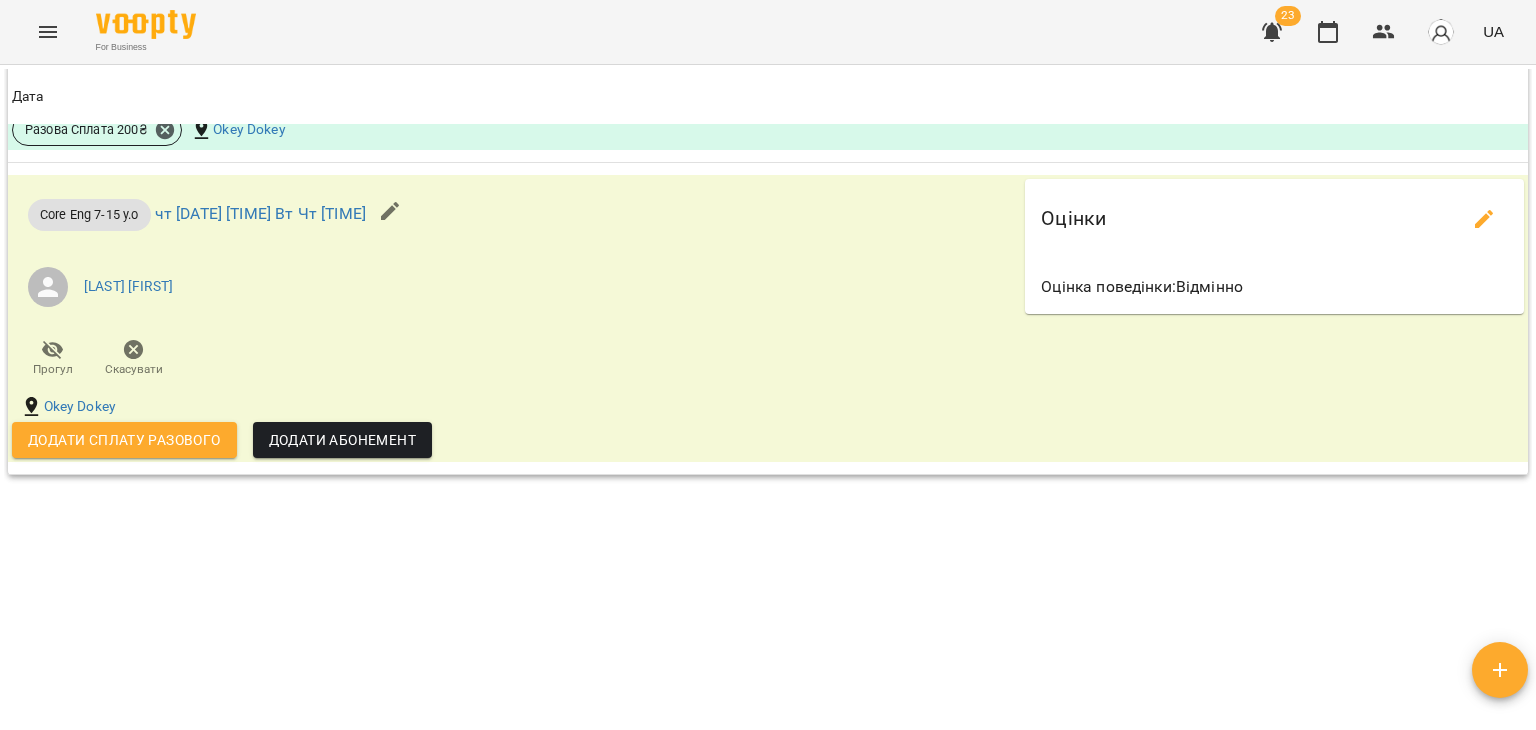 scroll, scrollTop: 3731, scrollLeft: 0, axis: vertical 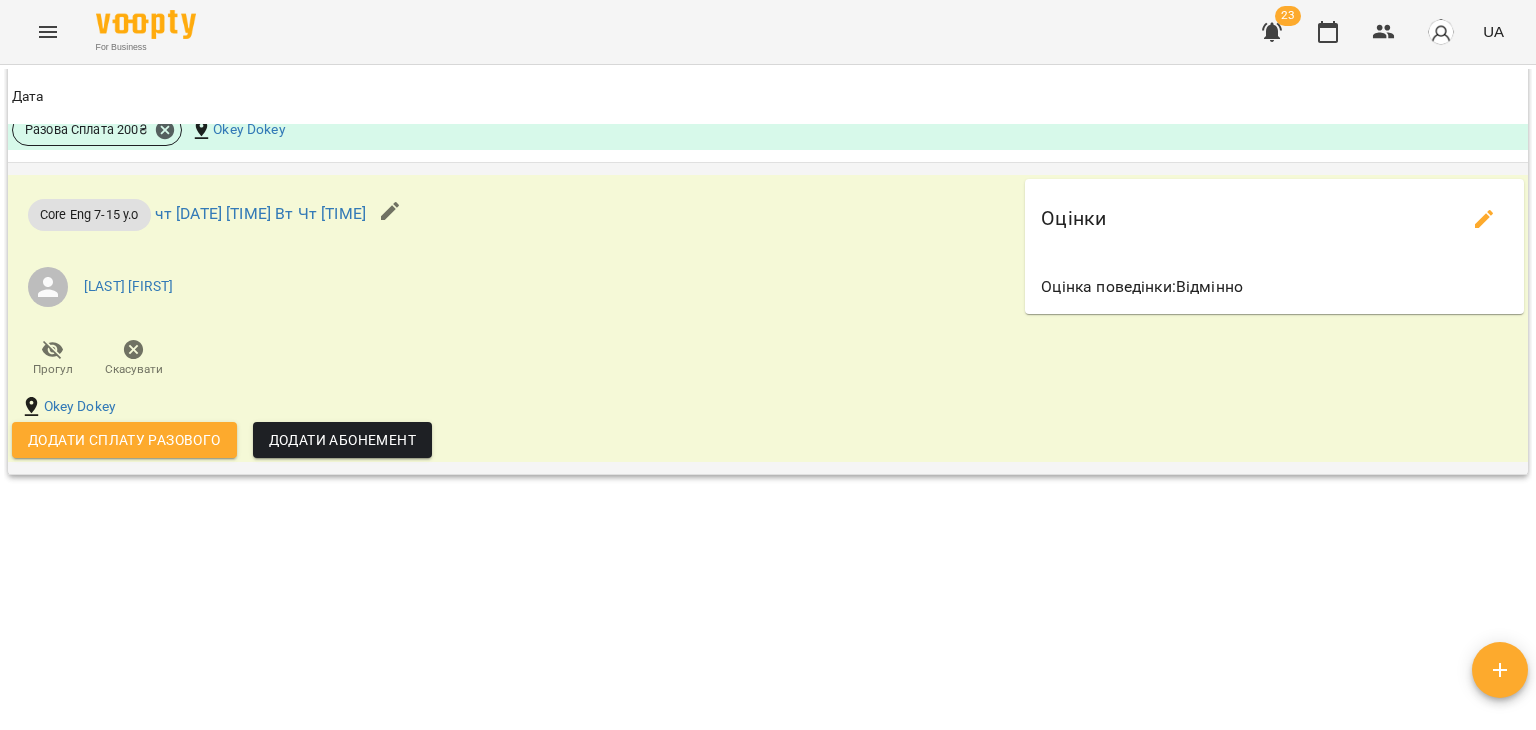 click on "Додати сплату разового" at bounding box center (124, 440) 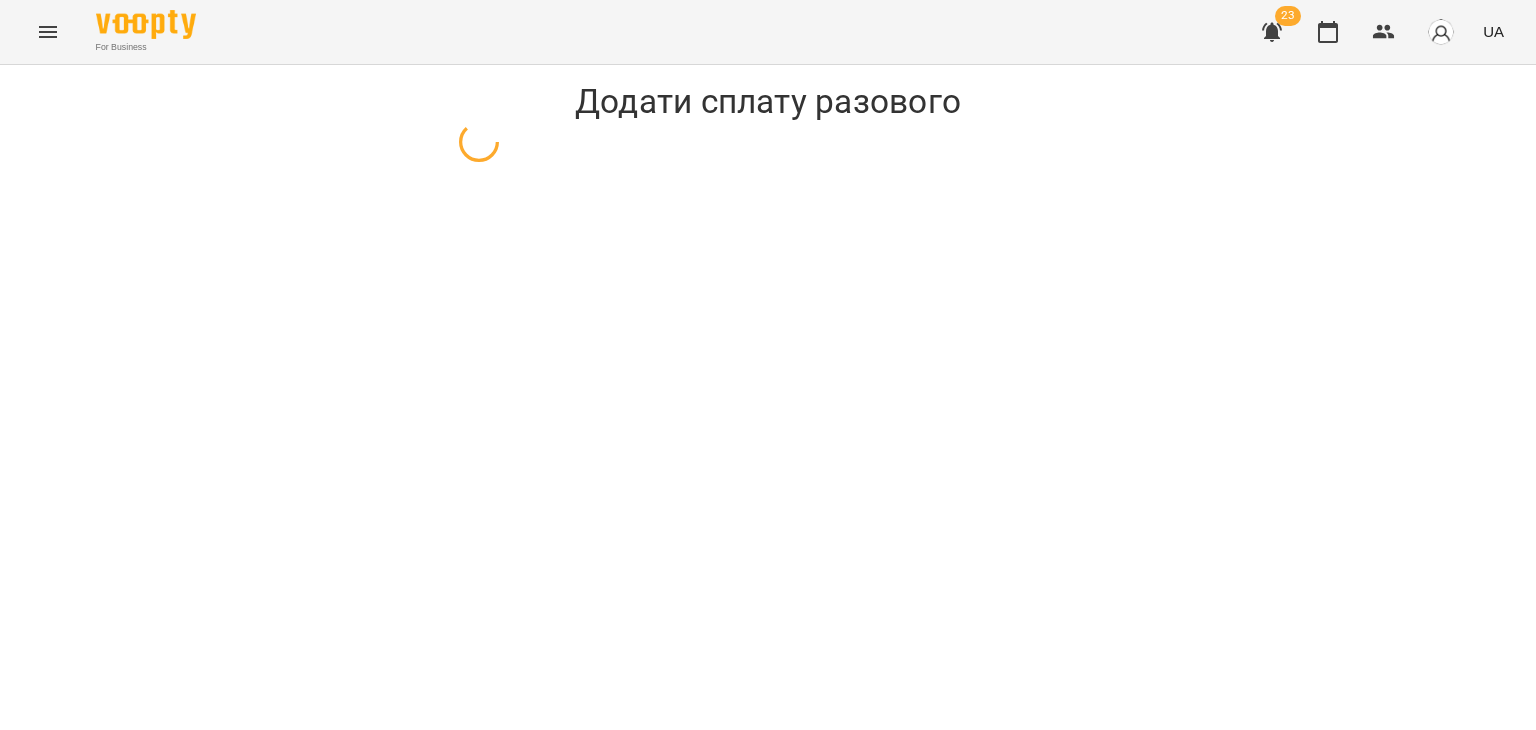 scroll, scrollTop: 0, scrollLeft: 0, axis: both 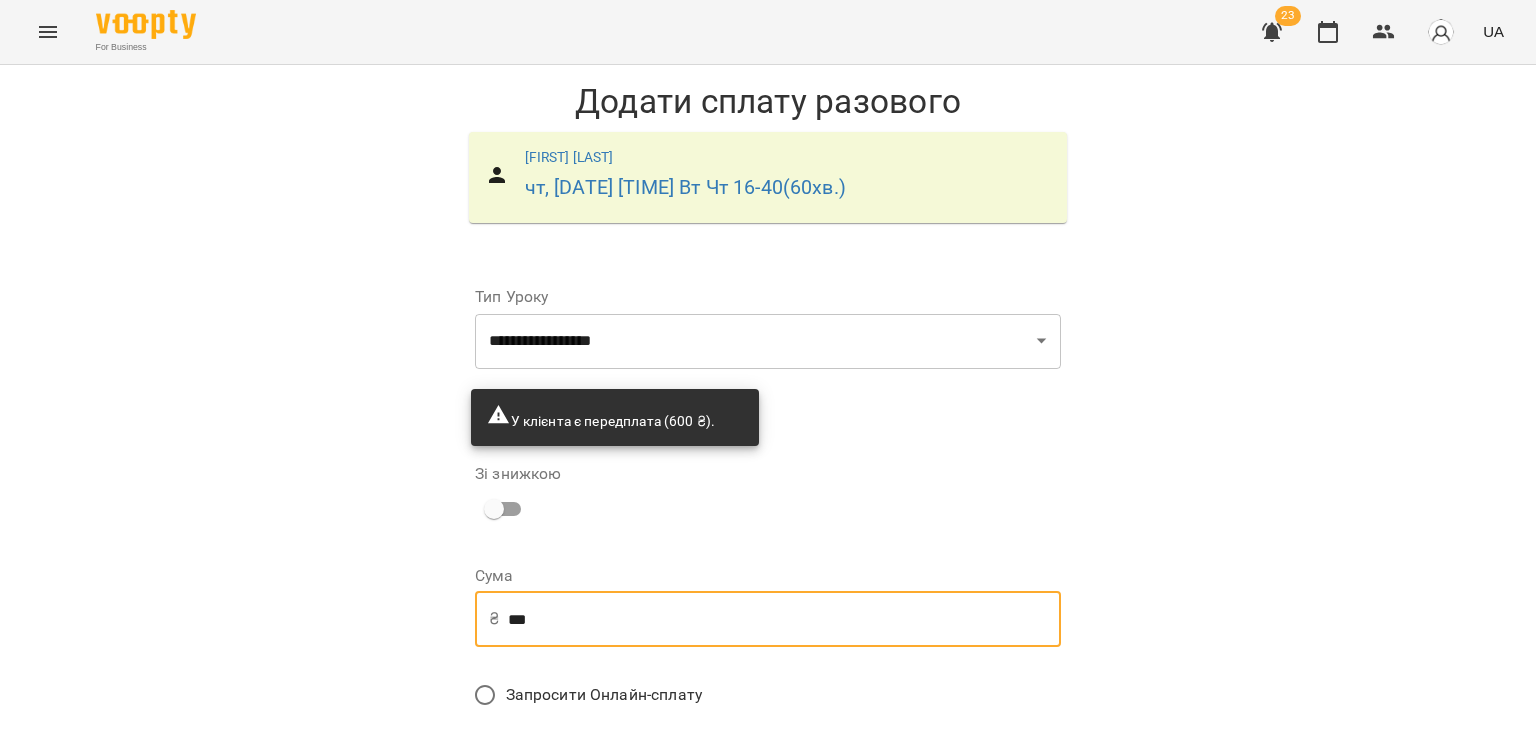 drag, startPoint x: 552, startPoint y: 617, endPoint x: 379, endPoint y: 610, distance: 173.14156 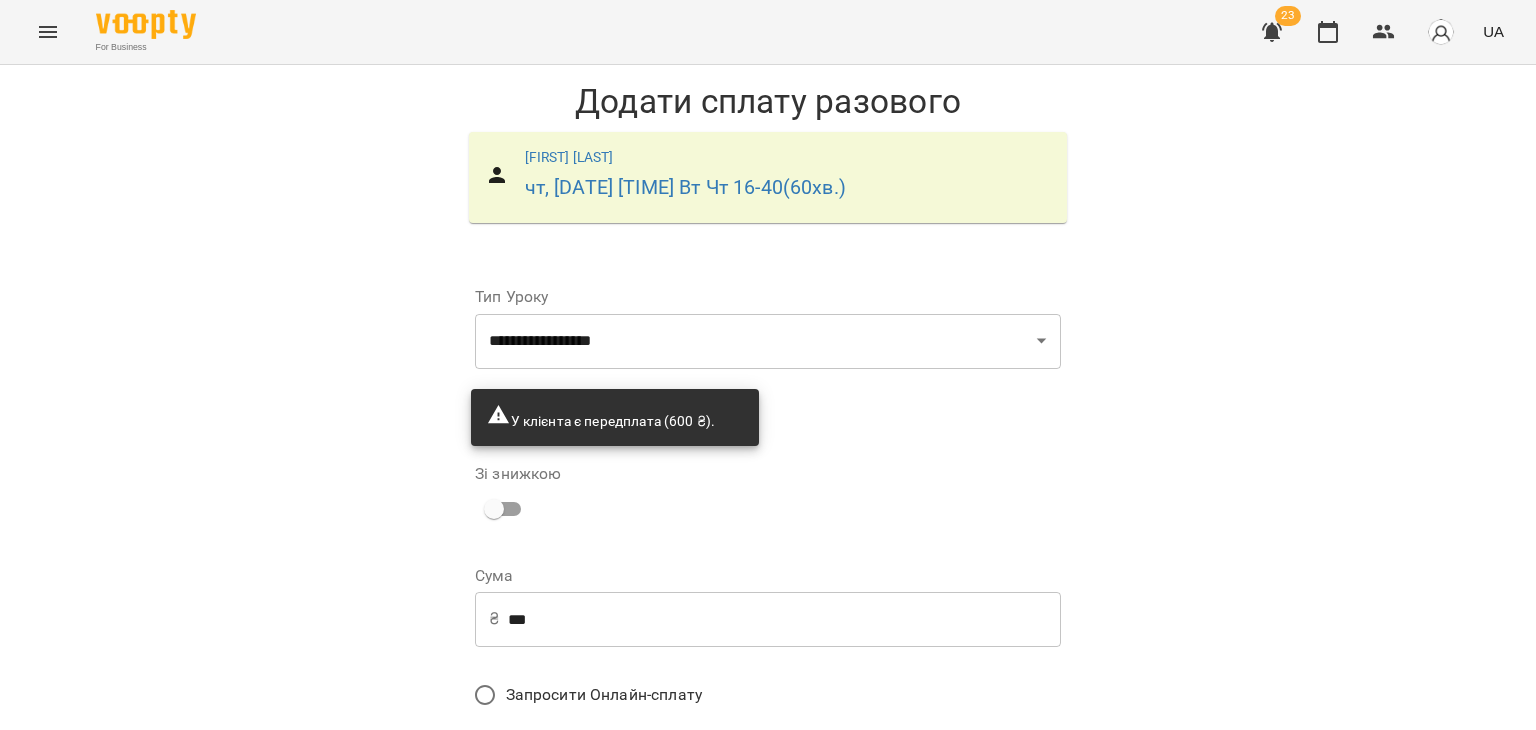 scroll, scrollTop: 172, scrollLeft: 0, axis: vertical 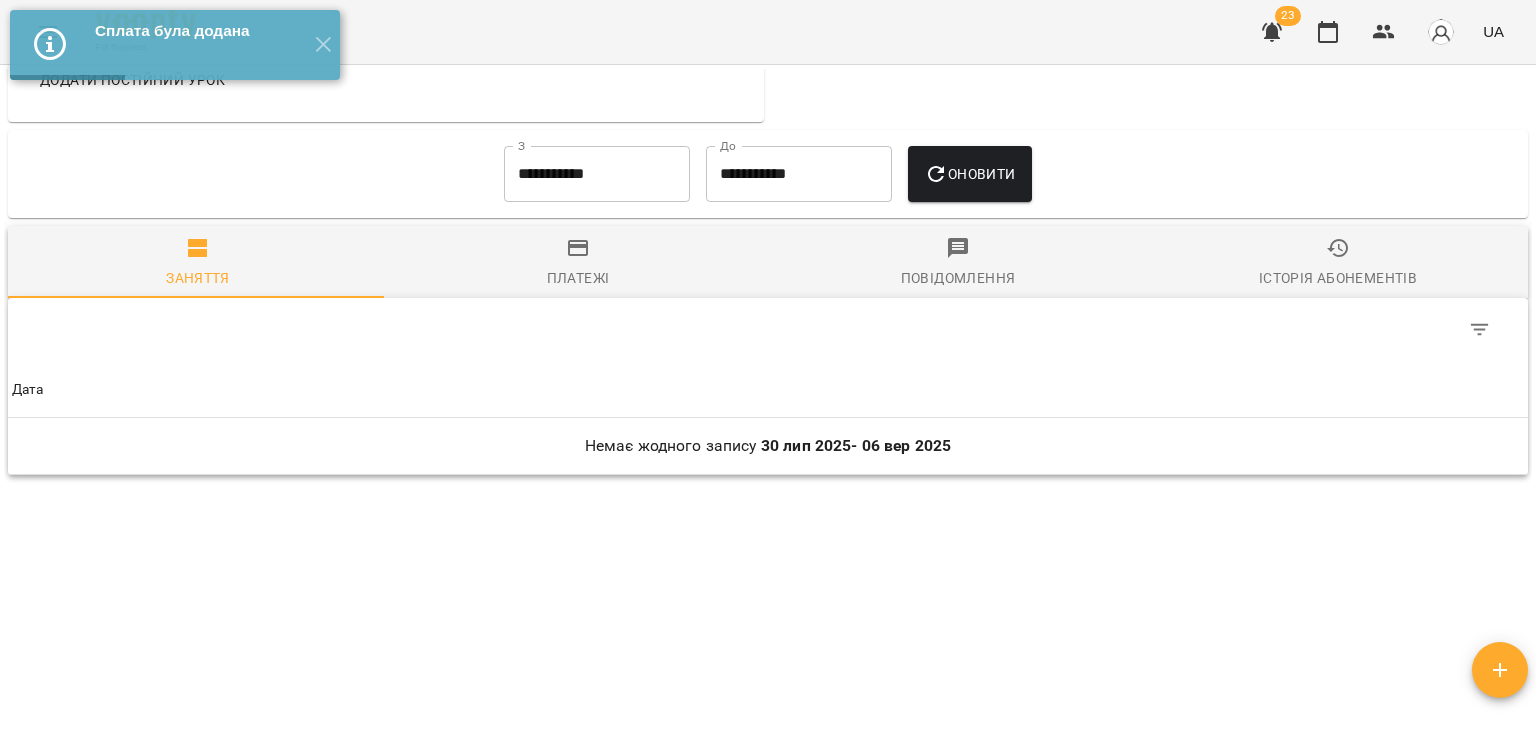 click on "**********" at bounding box center [597, 174] 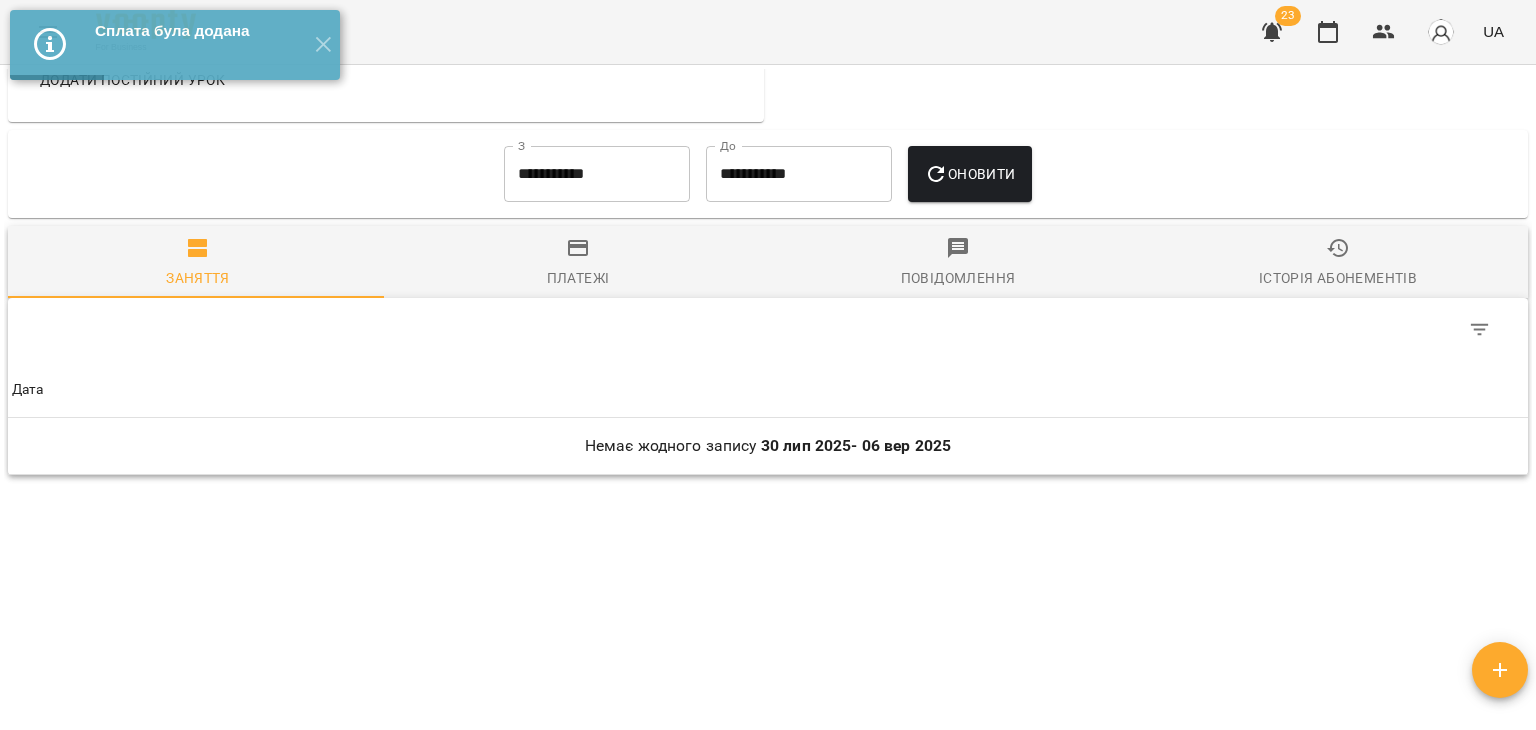 click on "**********" at bounding box center [597, 174] 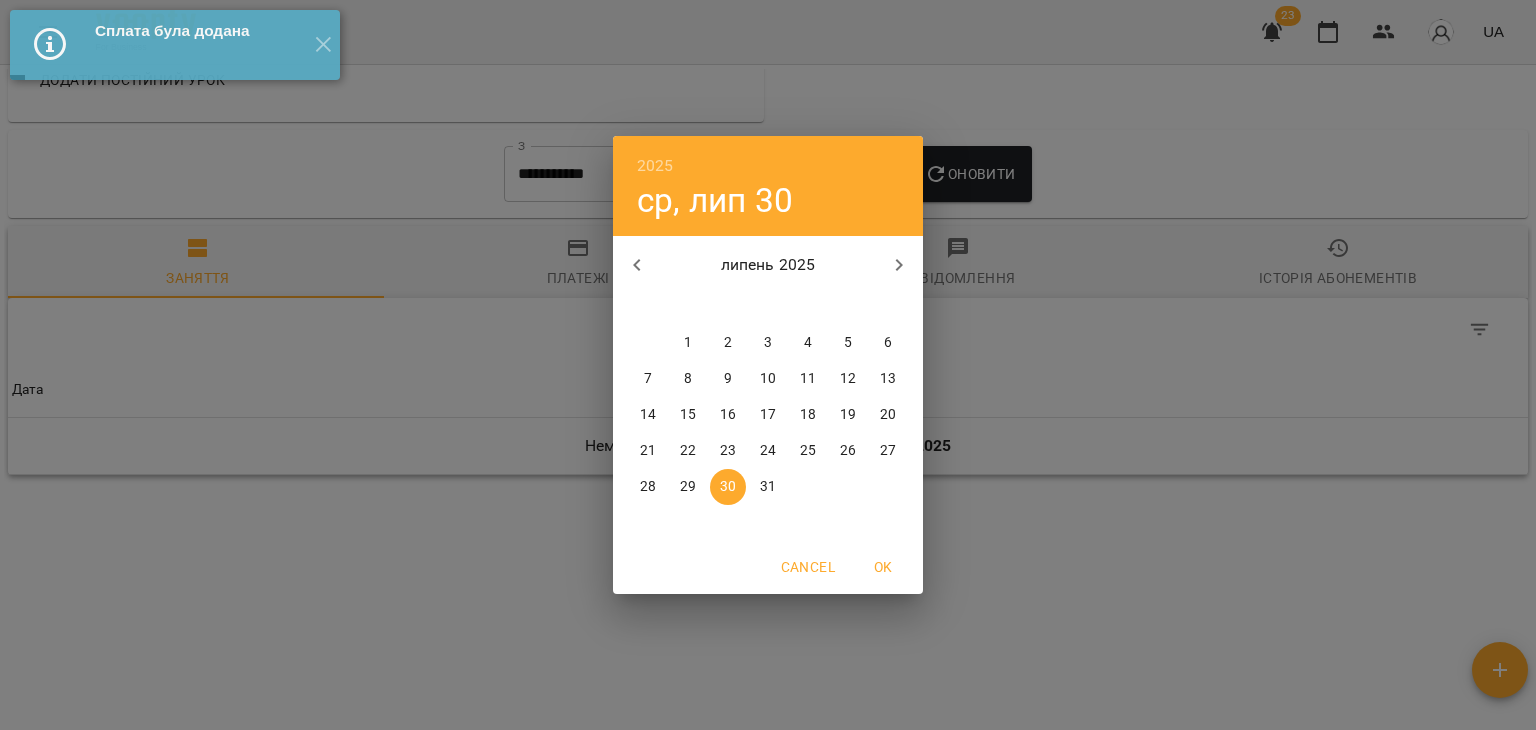 click 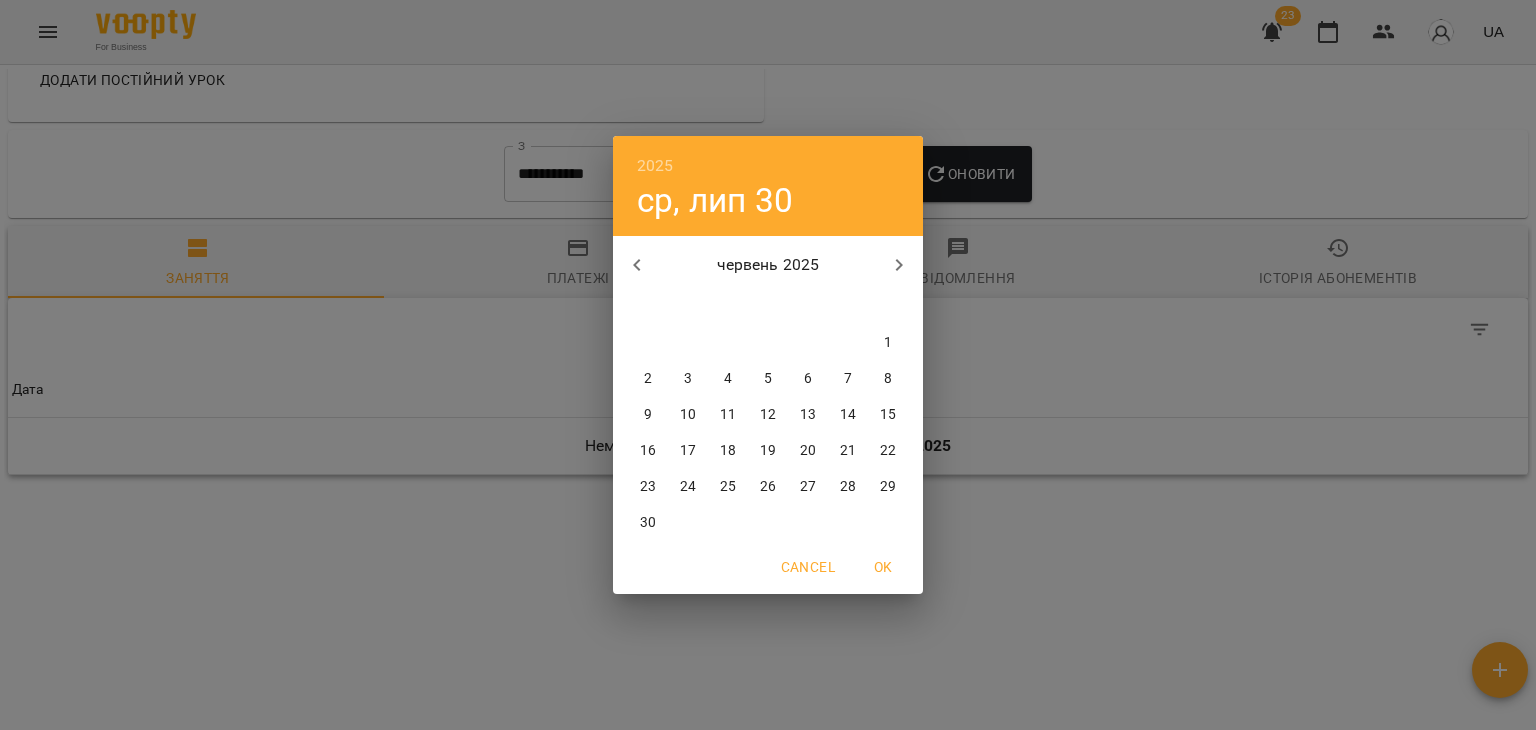 click on "1" at bounding box center (888, 343) 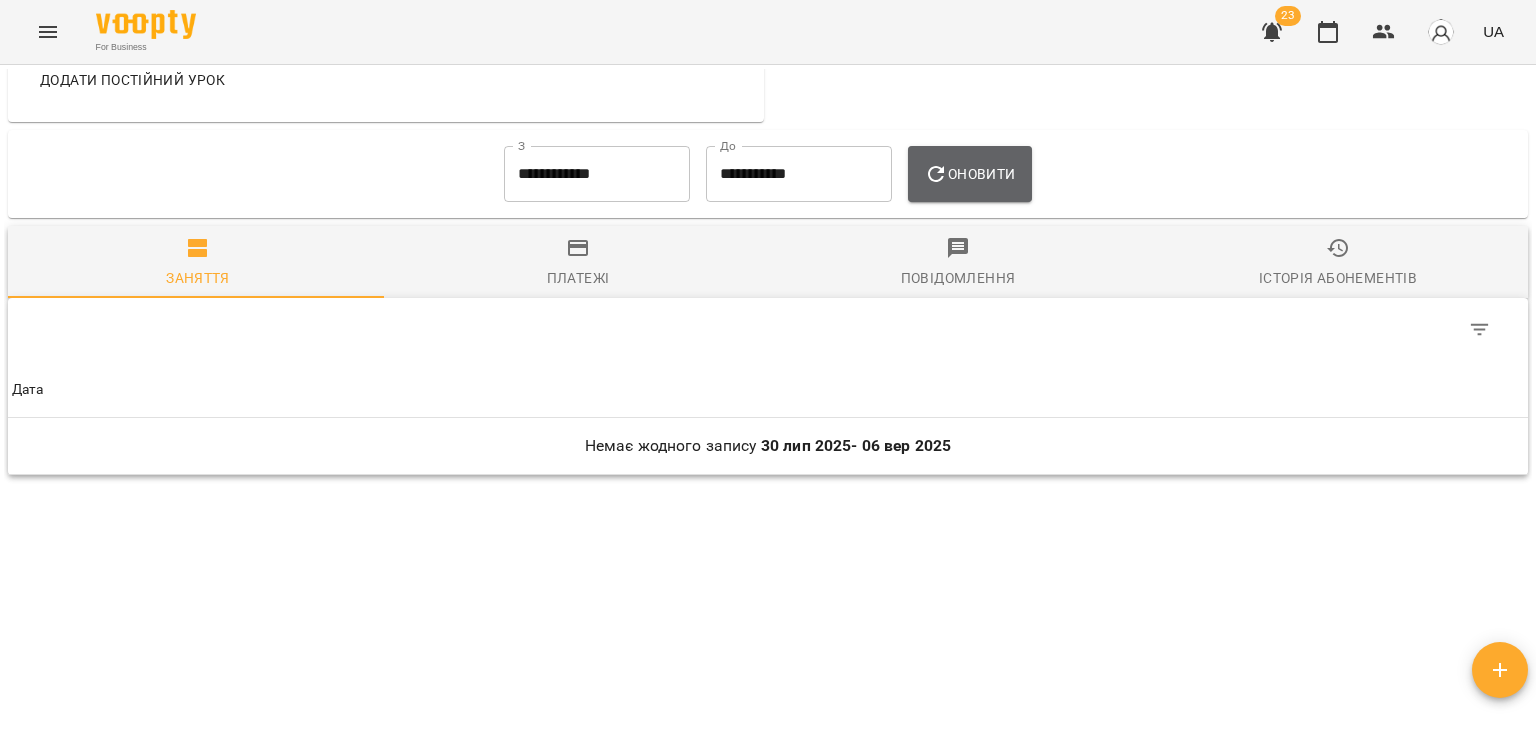 click on "Оновити" at bounding box center [969, 174] 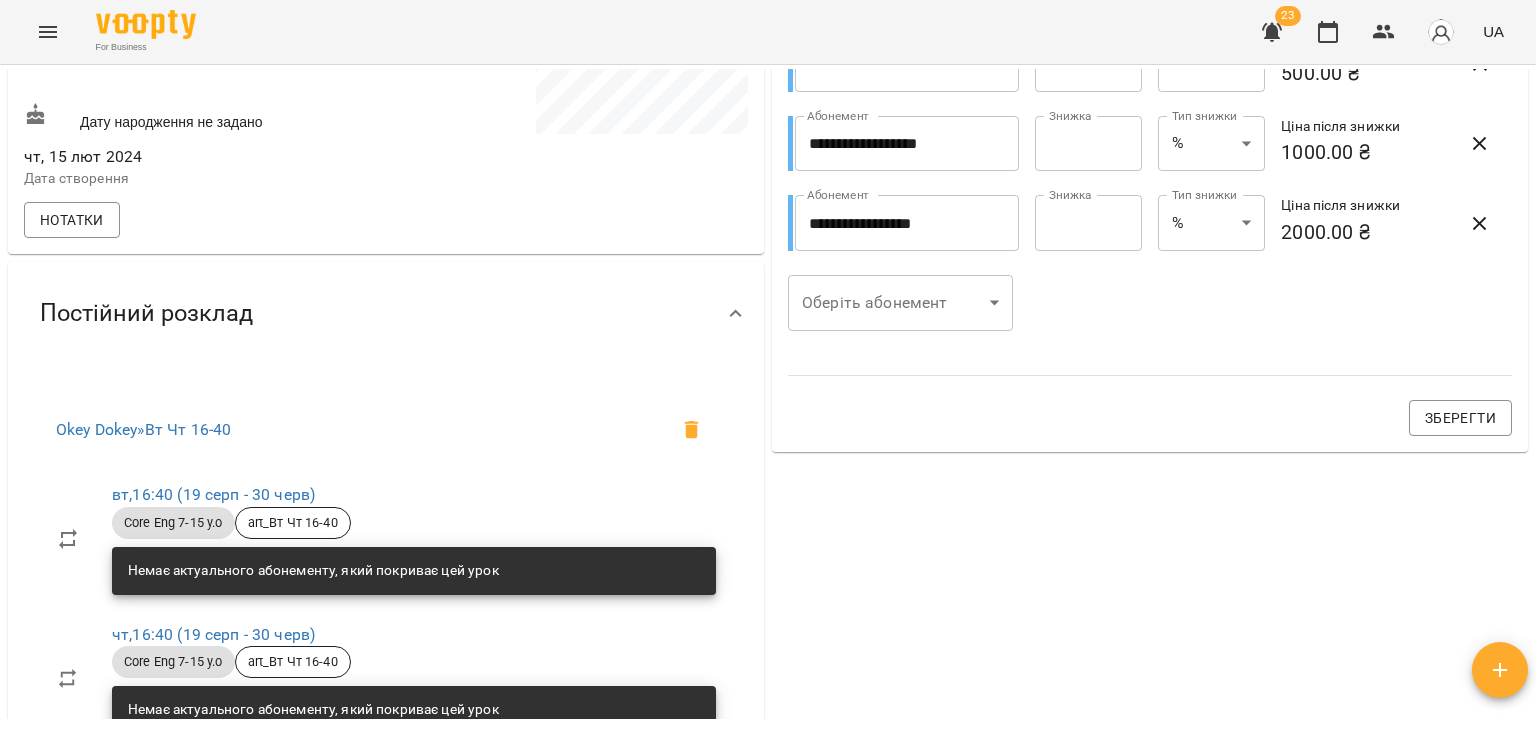 scroll, scrollTop: 0, scrollLeft: 0, axis: both 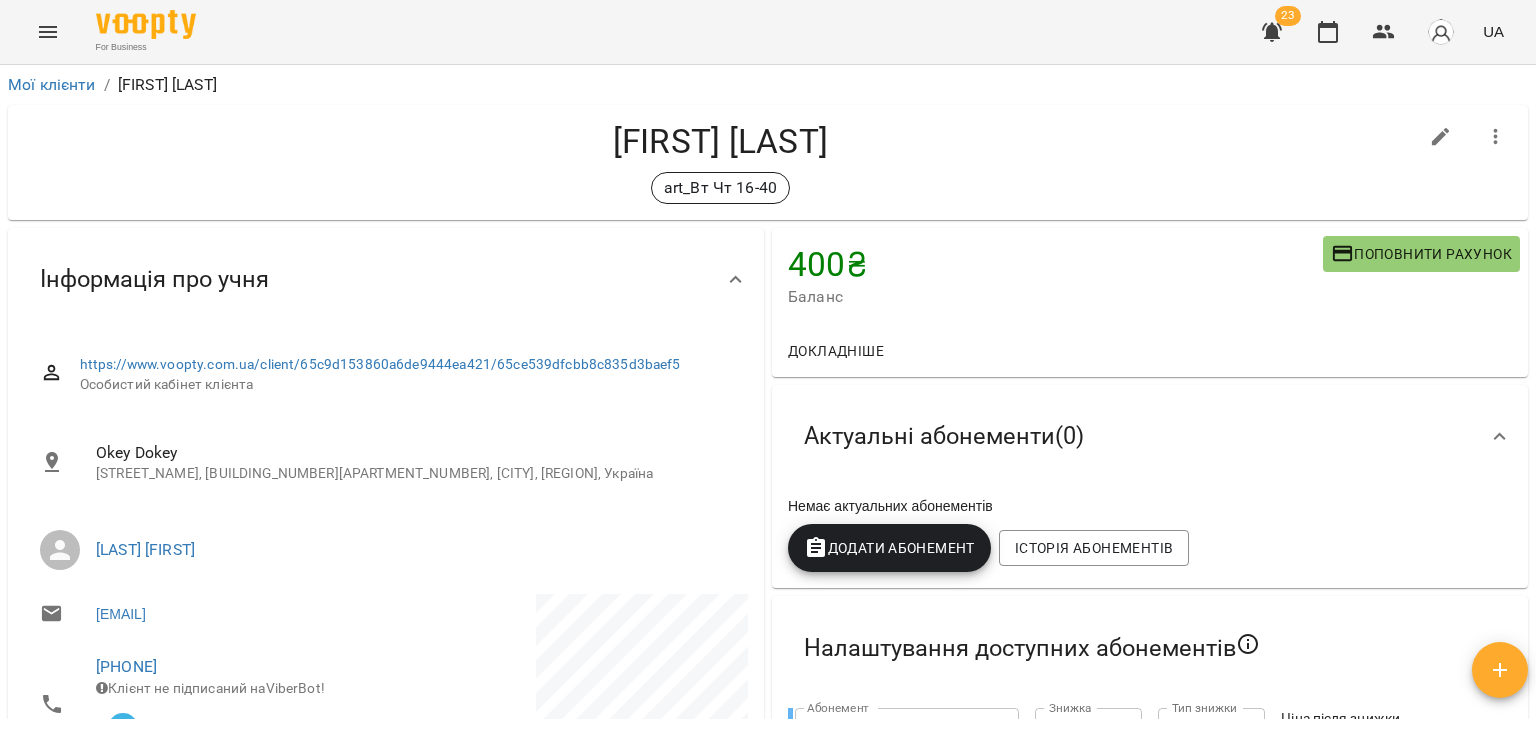 type 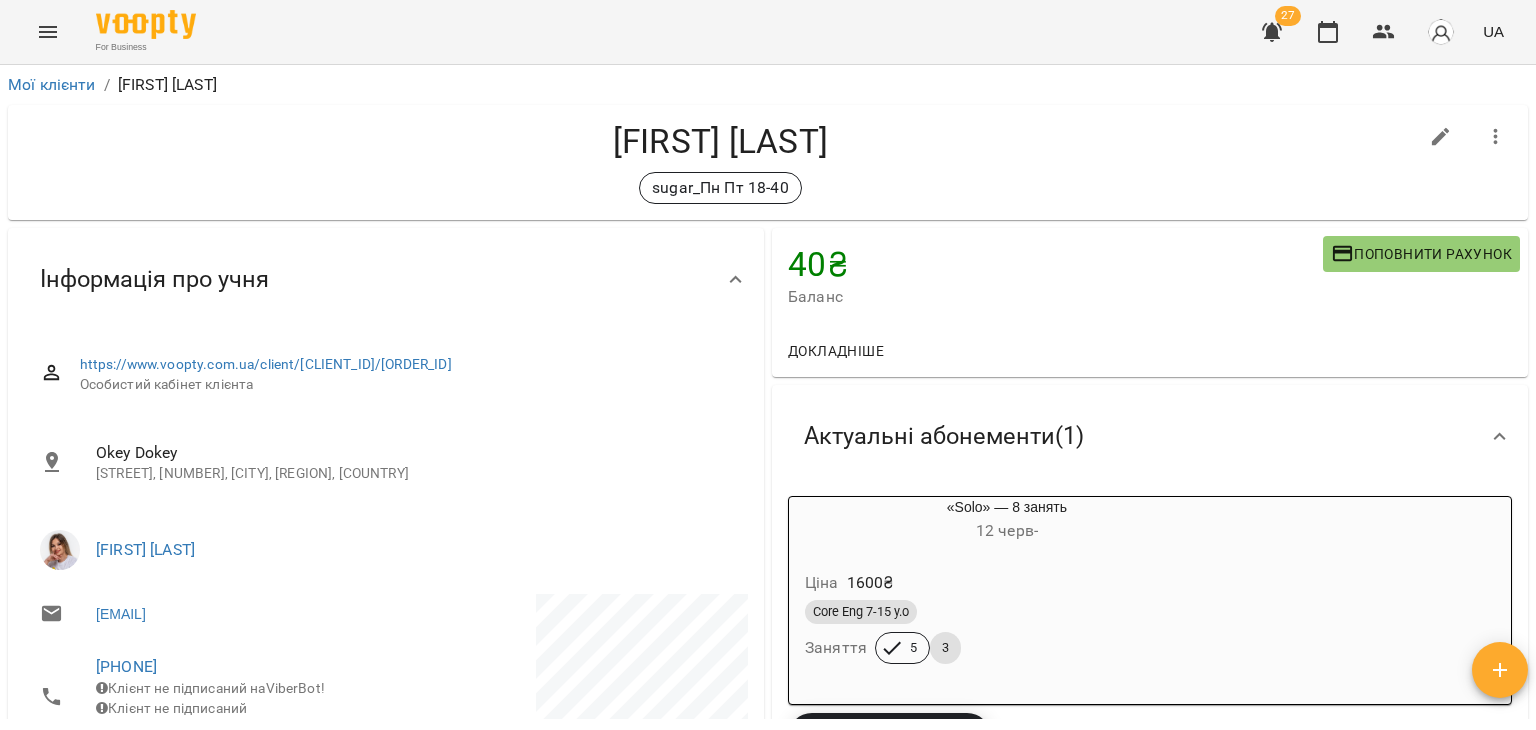 scroll, scrollTop: 0, scrollLeft: 0, axis: both 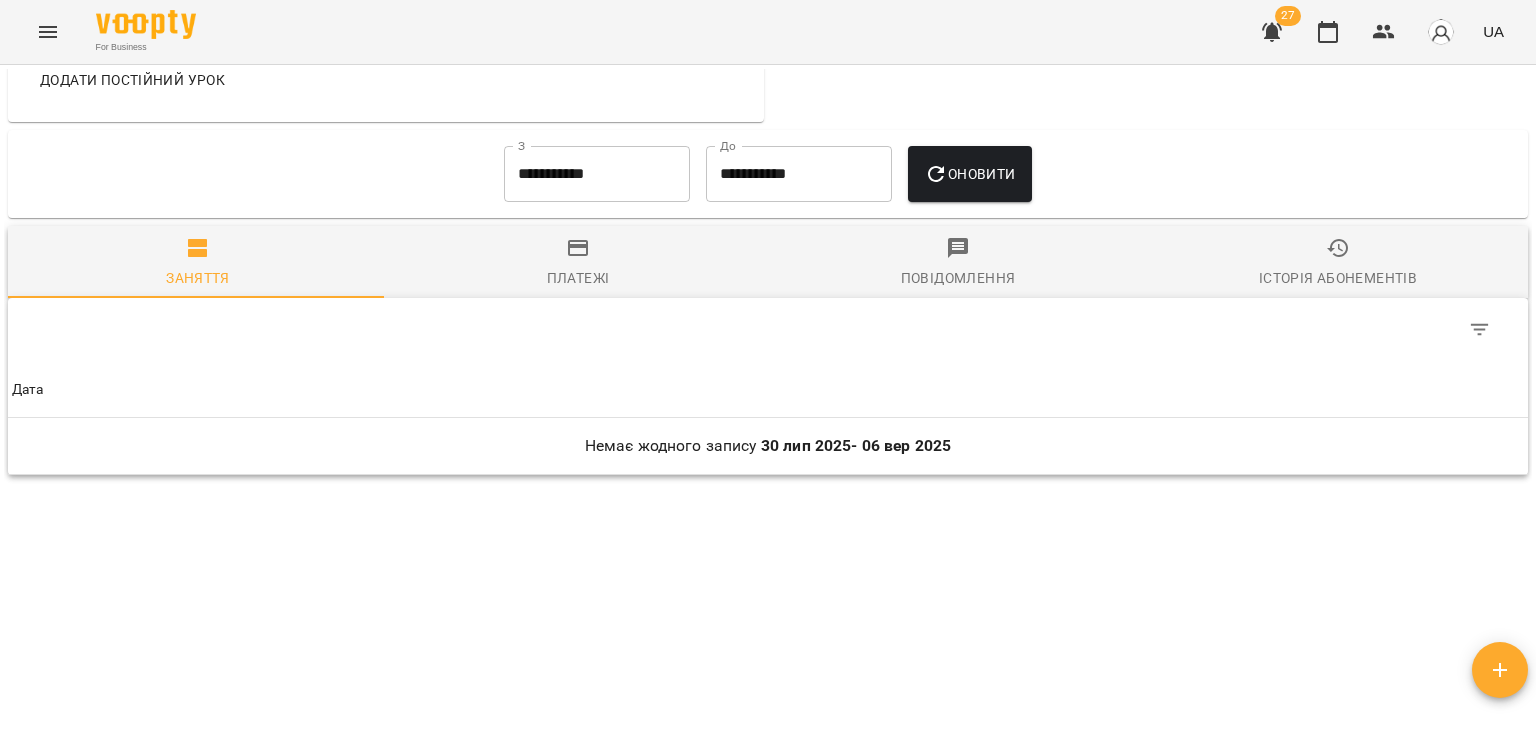 click on "**********" at bounding box center [597, 174] 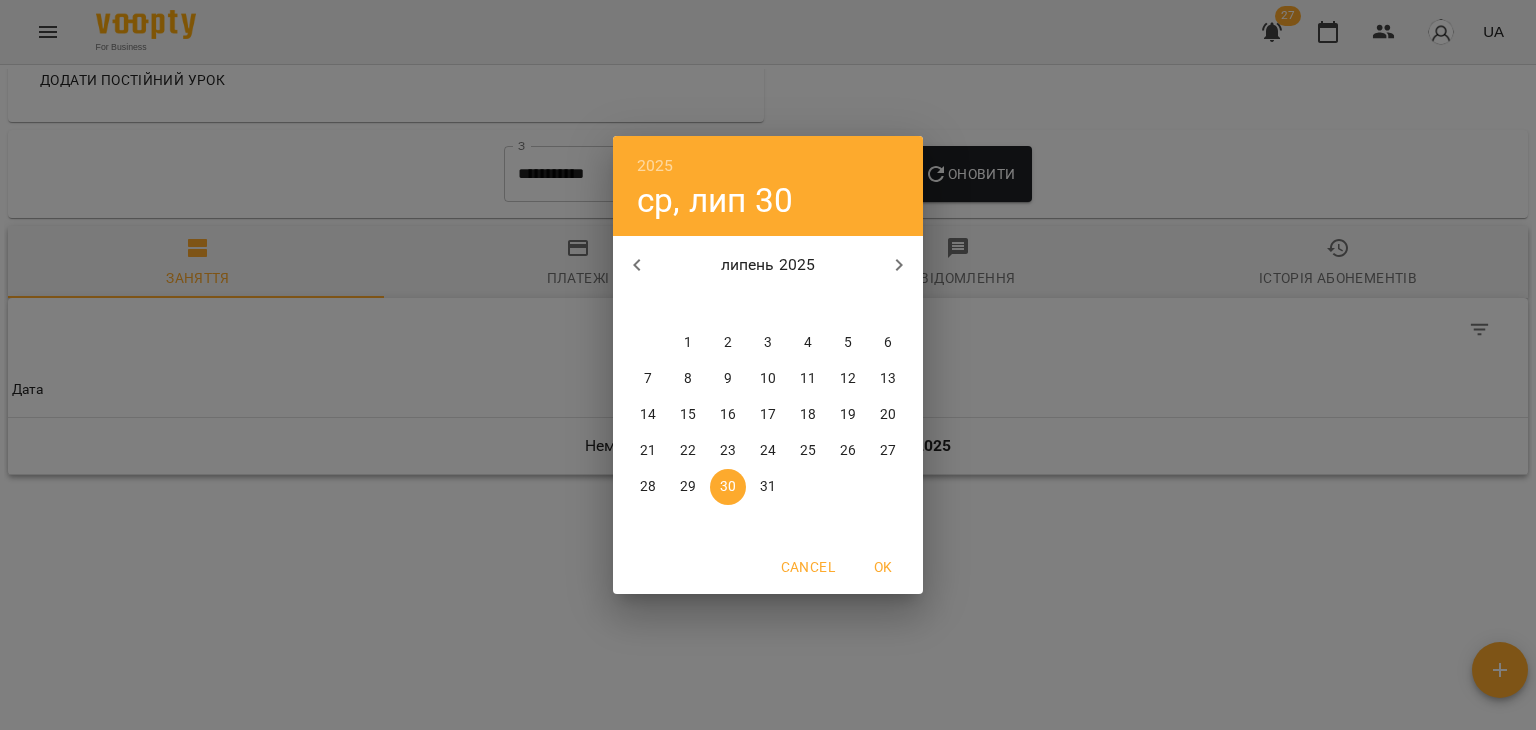 click 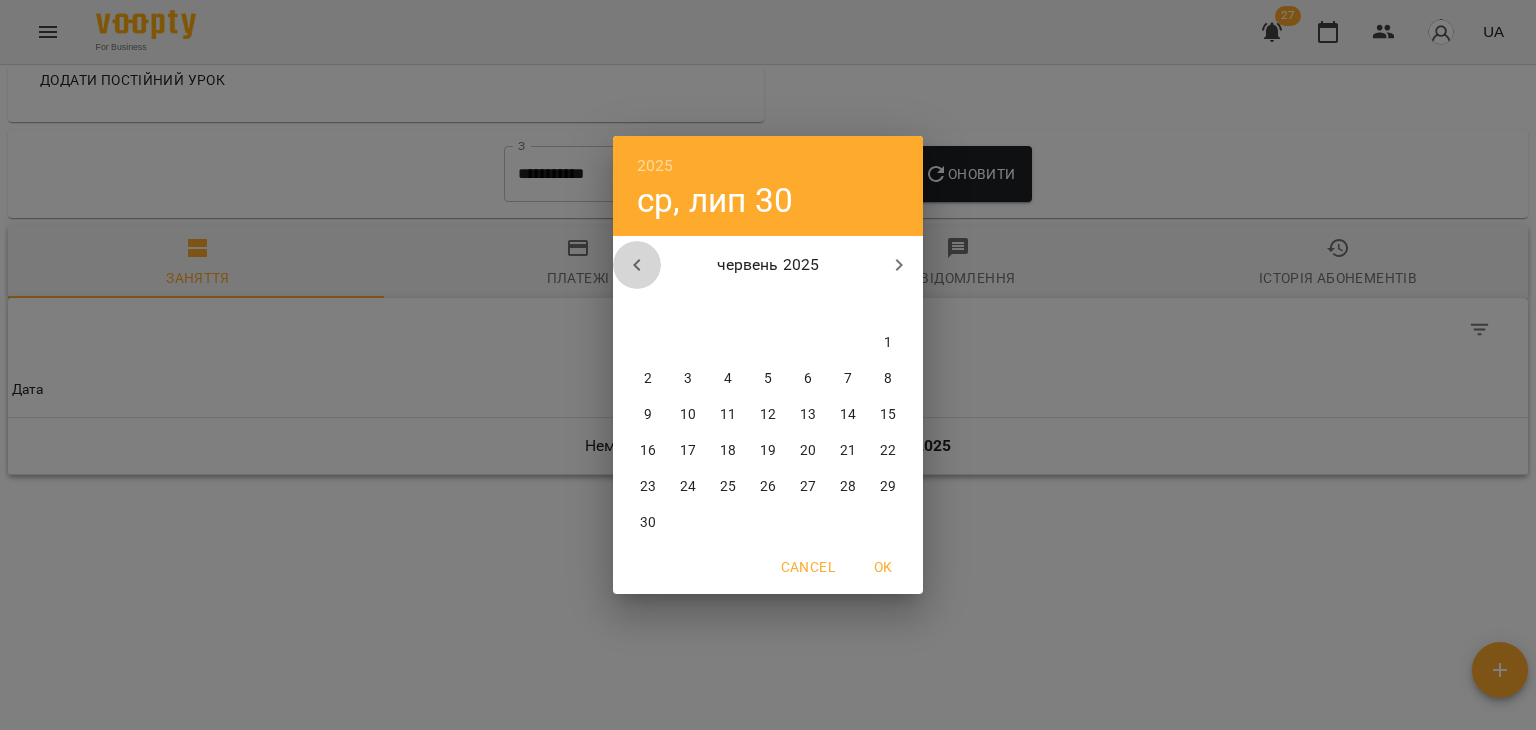 click 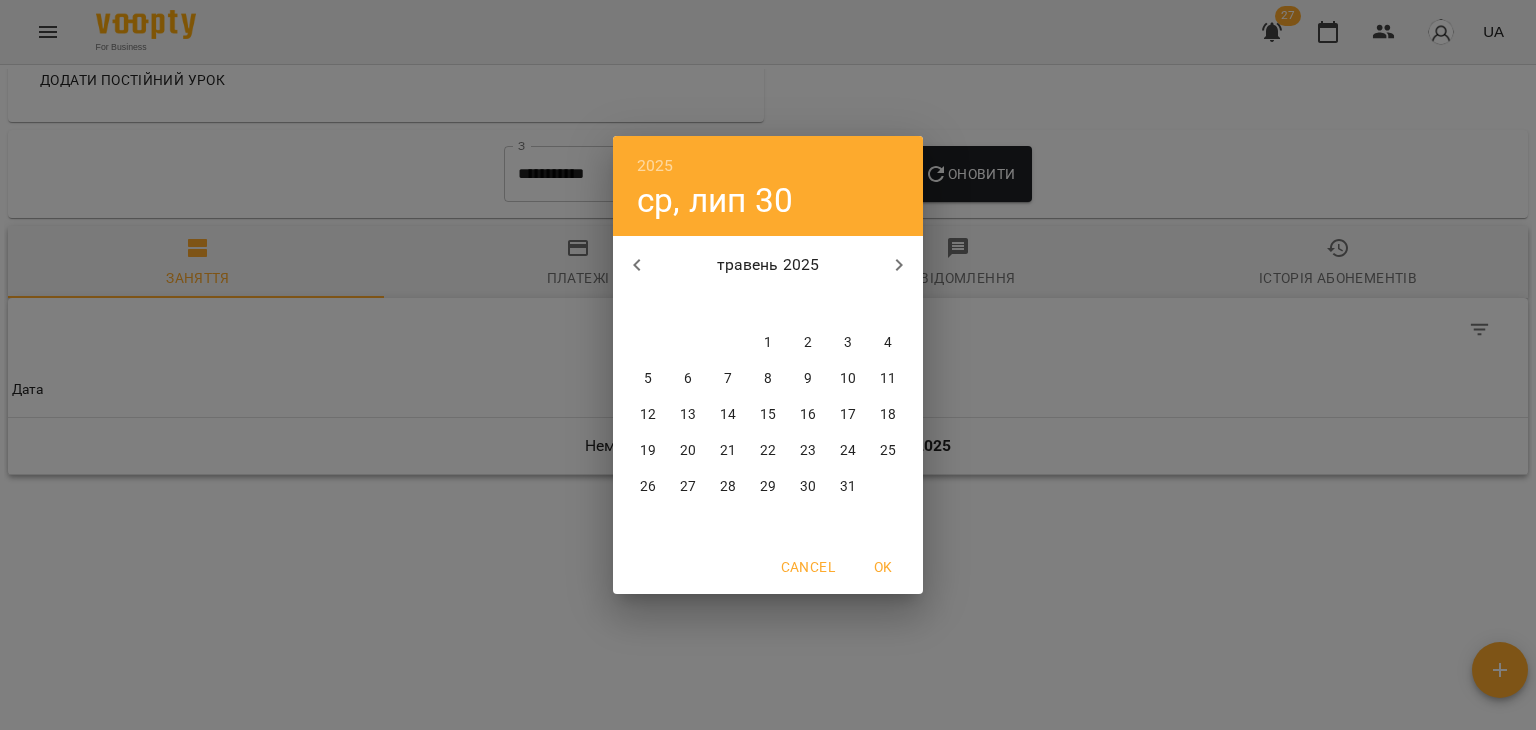 click 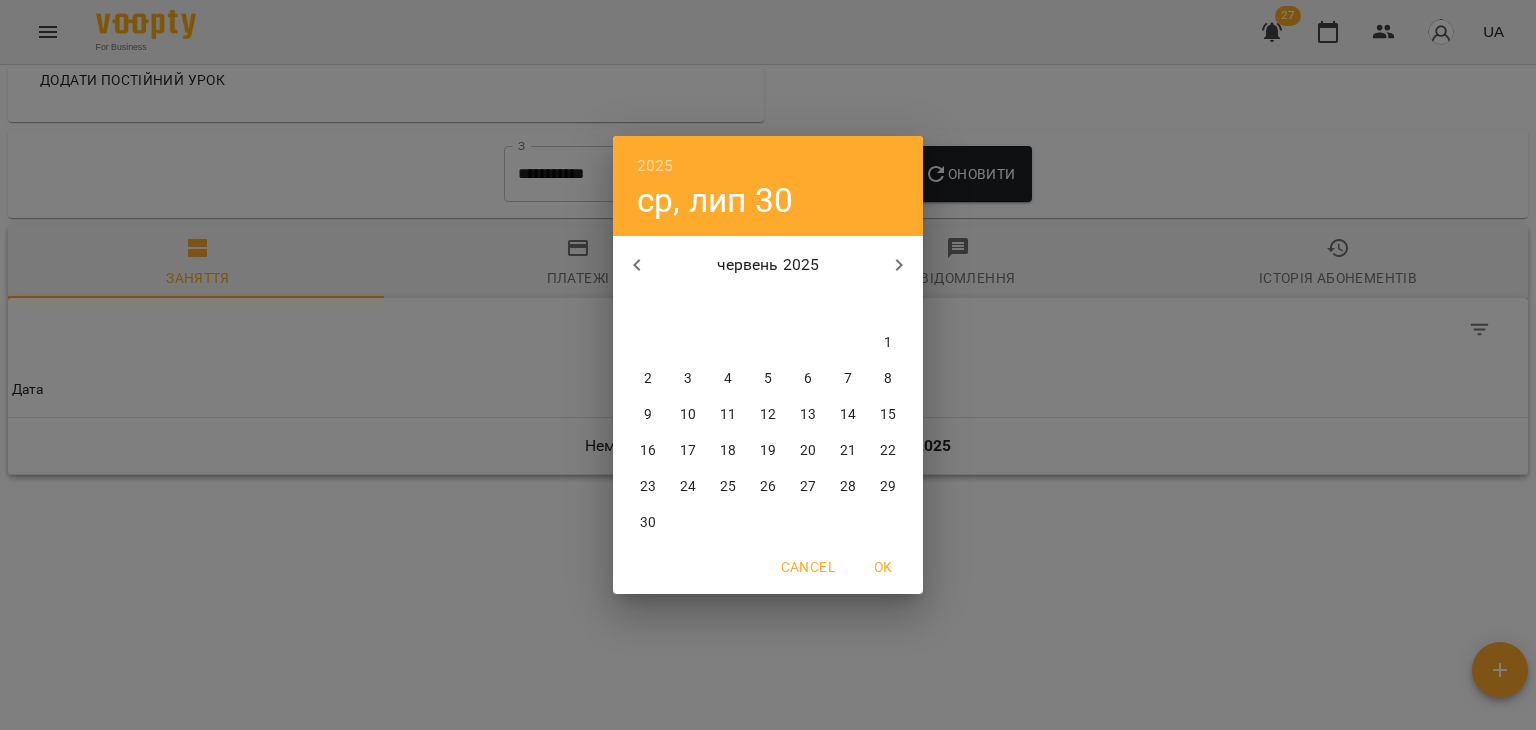 click on "1" at bounding box center (888, 343) 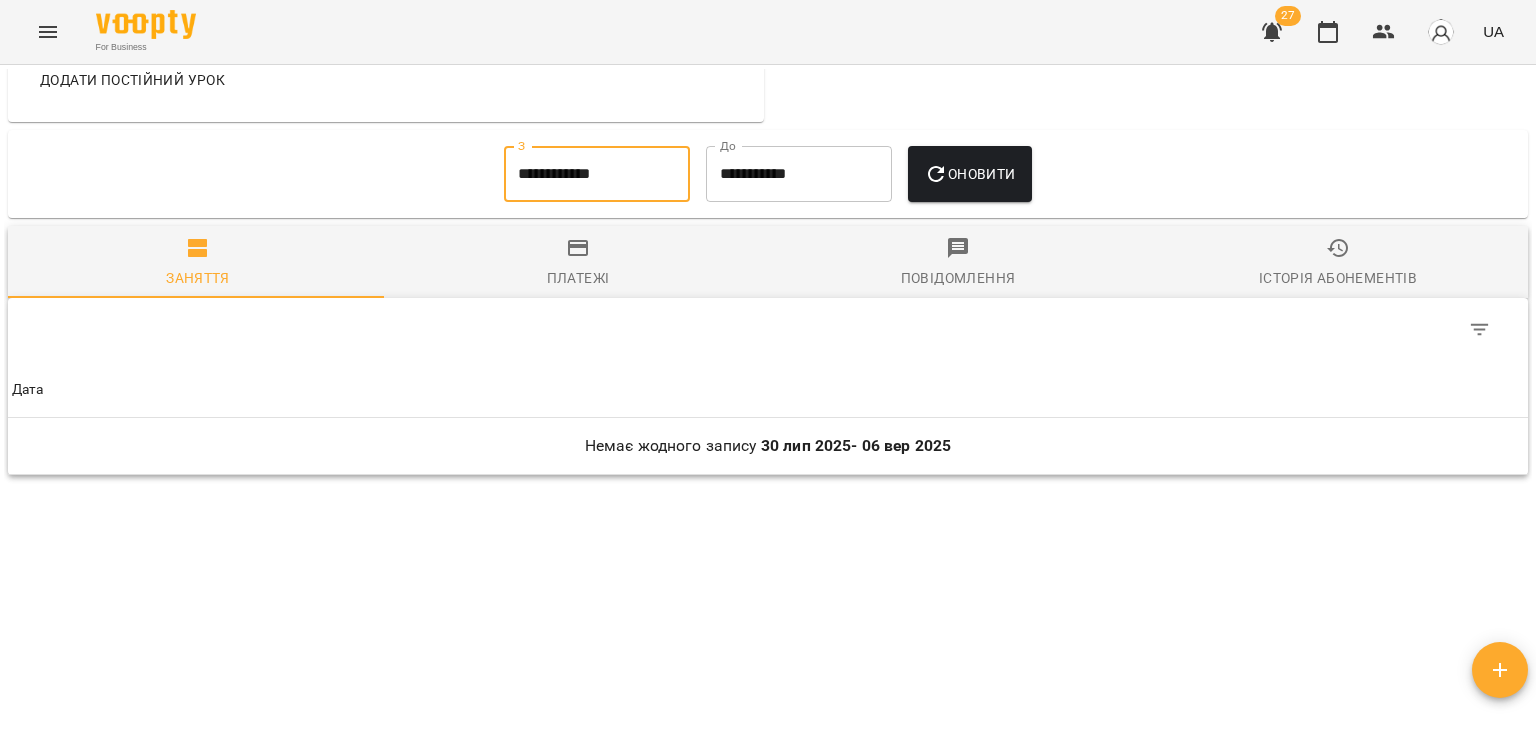 click on "Оновити" at bounding box center [969, 174] 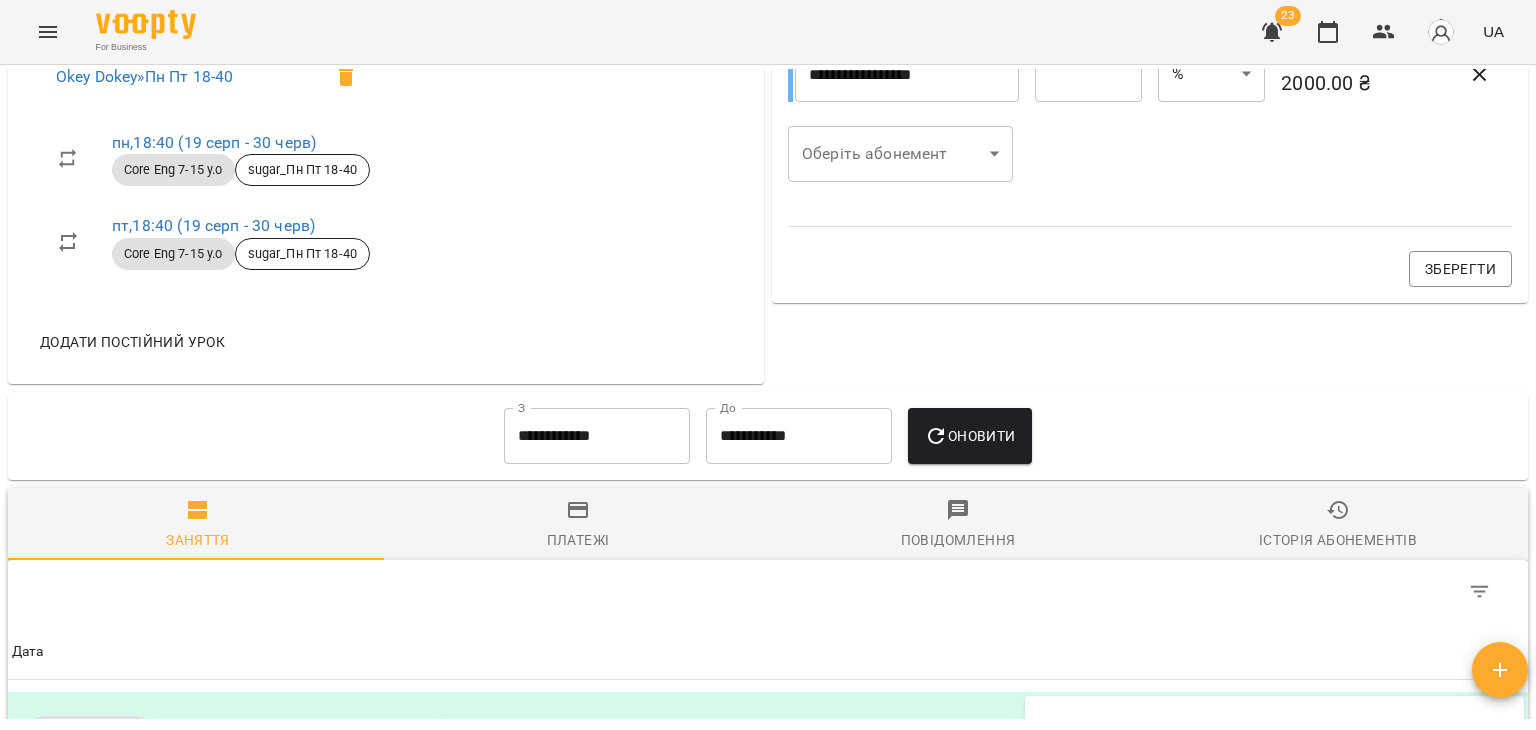 scroll, scrollTop: 984, scrollLeft: 0, axis: vertical 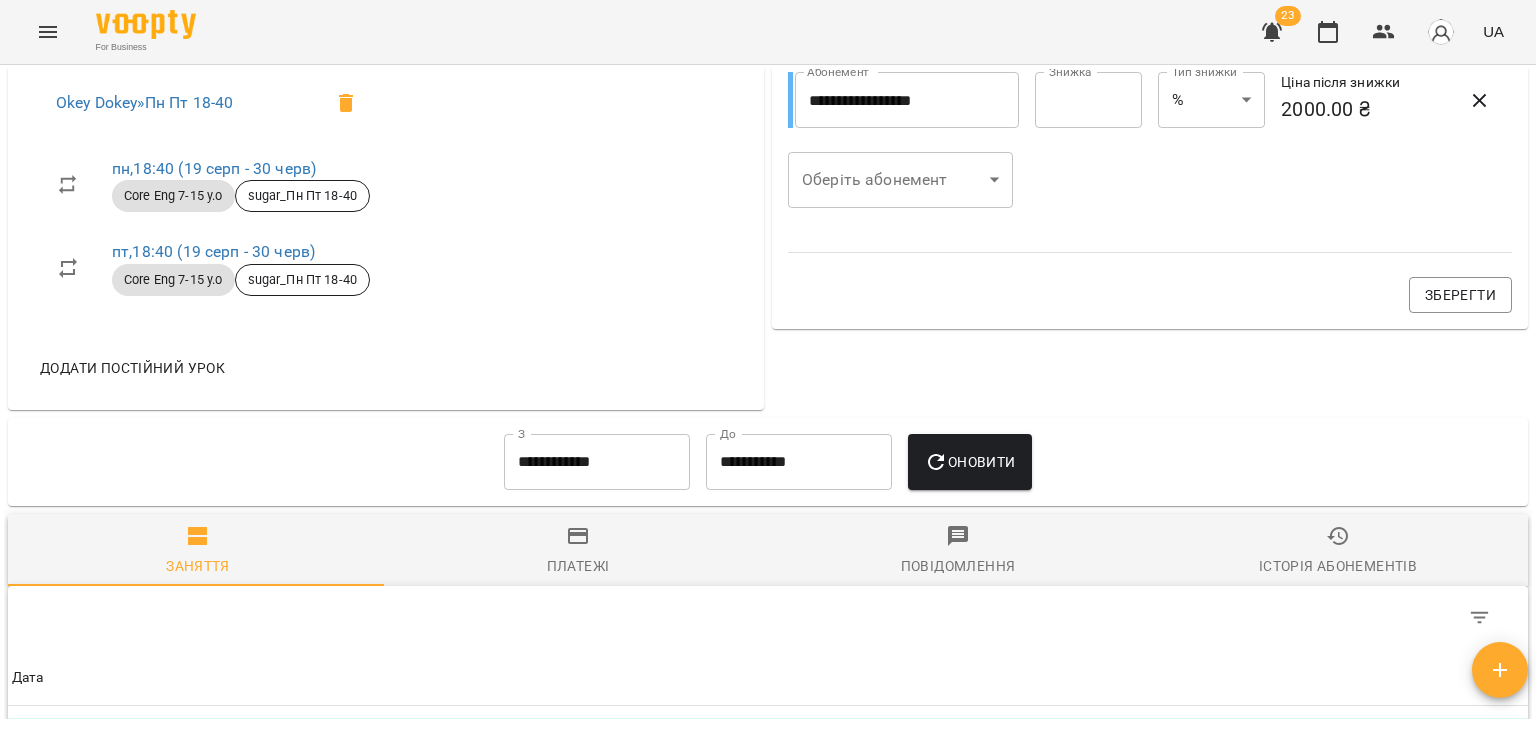 click on "Платежі" at bounding box center (578, 551) 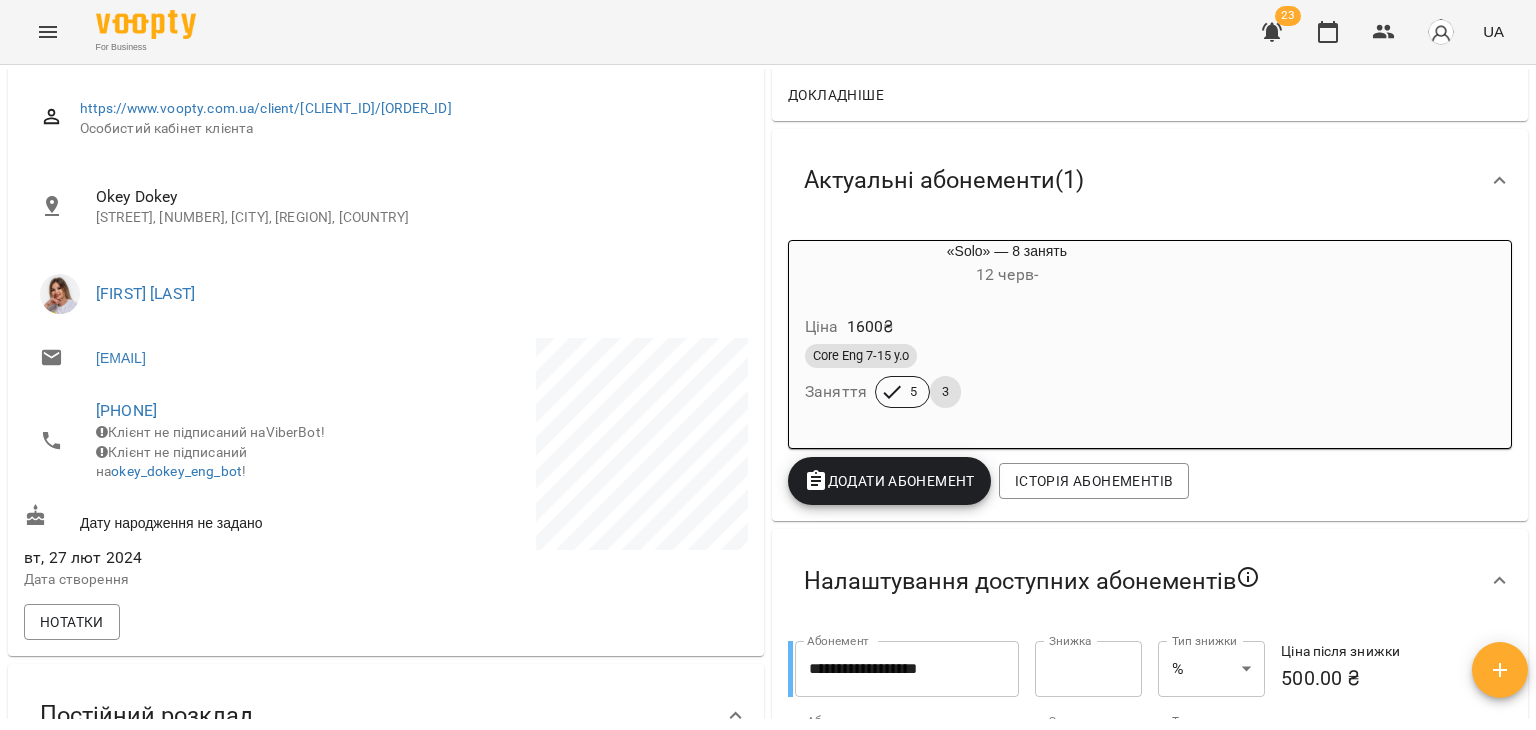 scroll, scrollTop: 0, scrollLeft: 0, axis: both 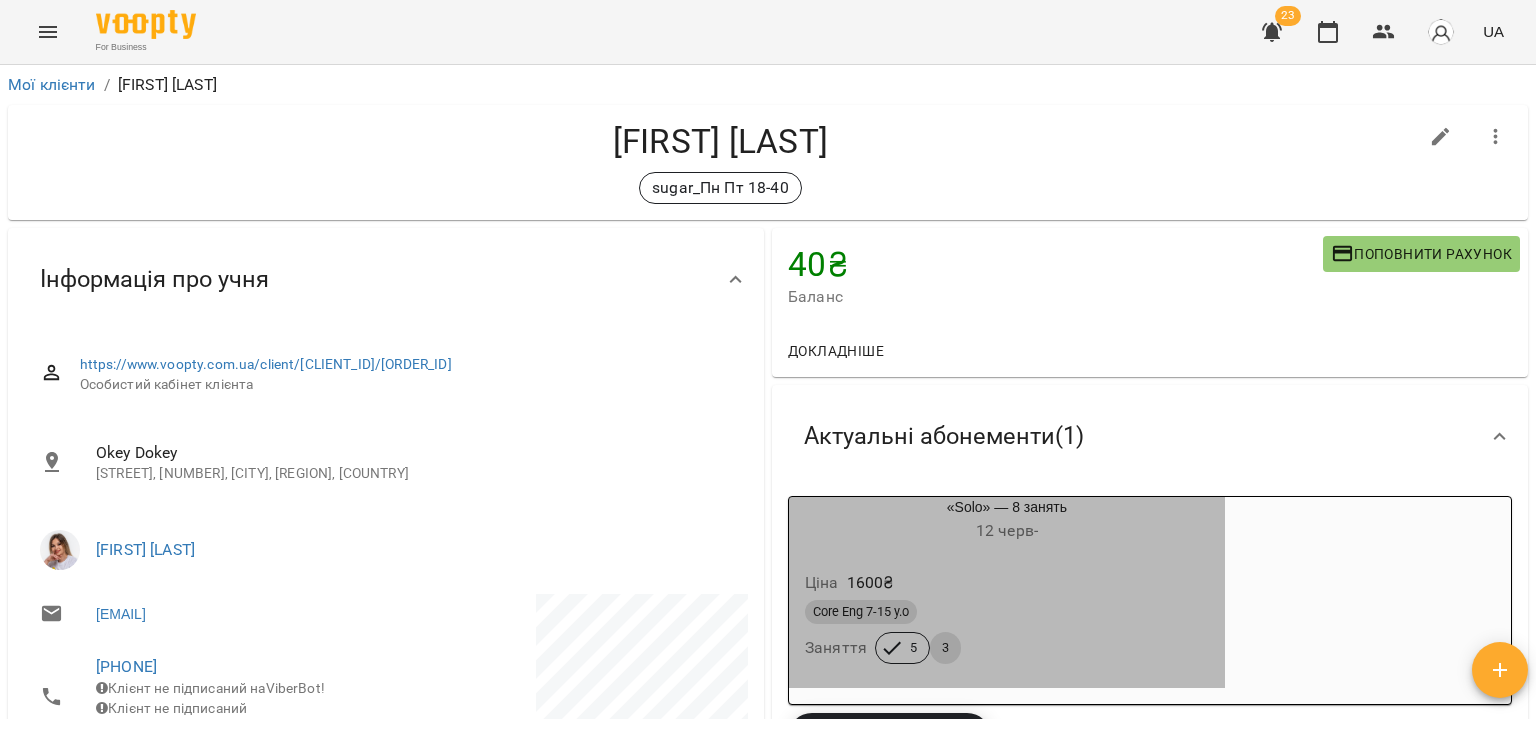 click on "Core Eng 7-15 y.o Заняття 5 3" at bounding box center [1007, 632] 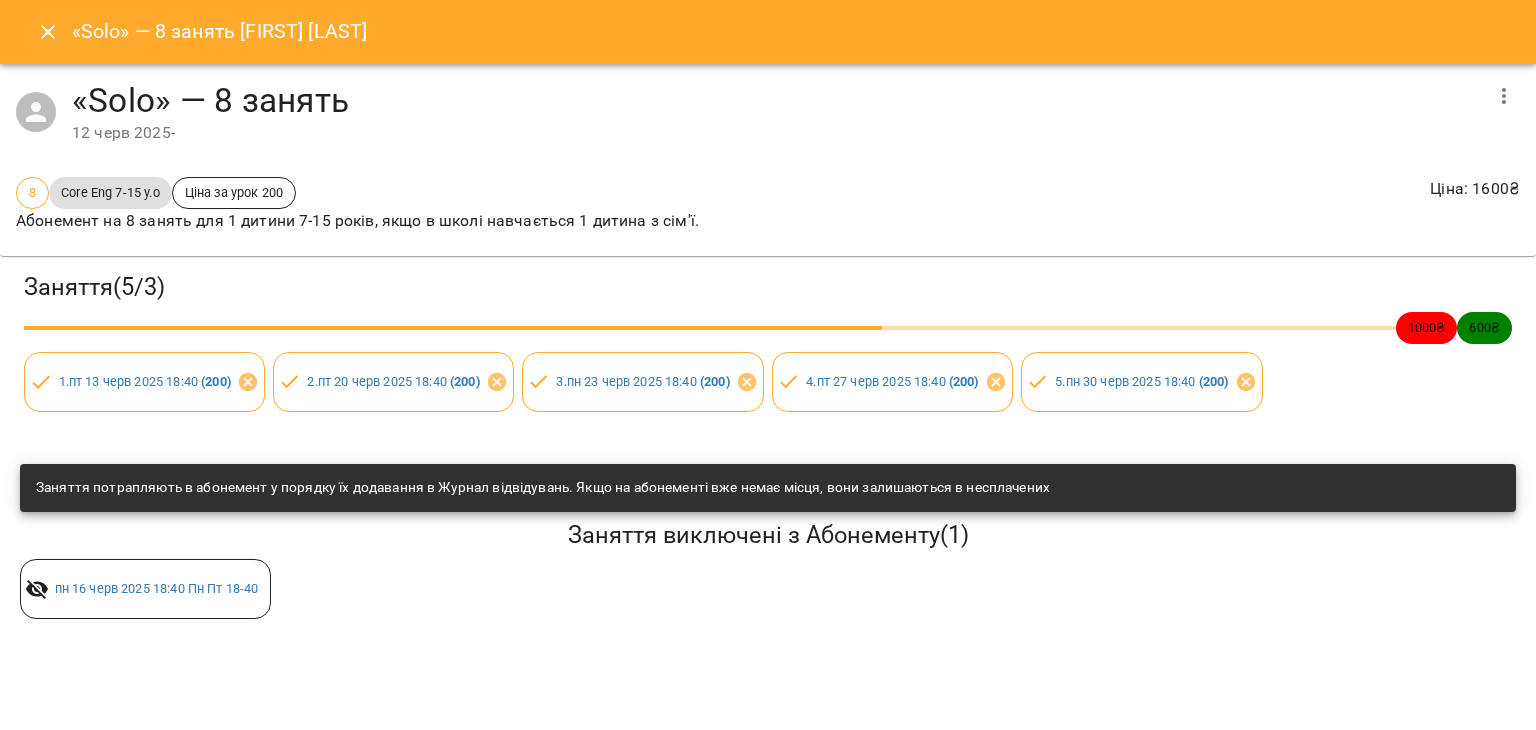 click 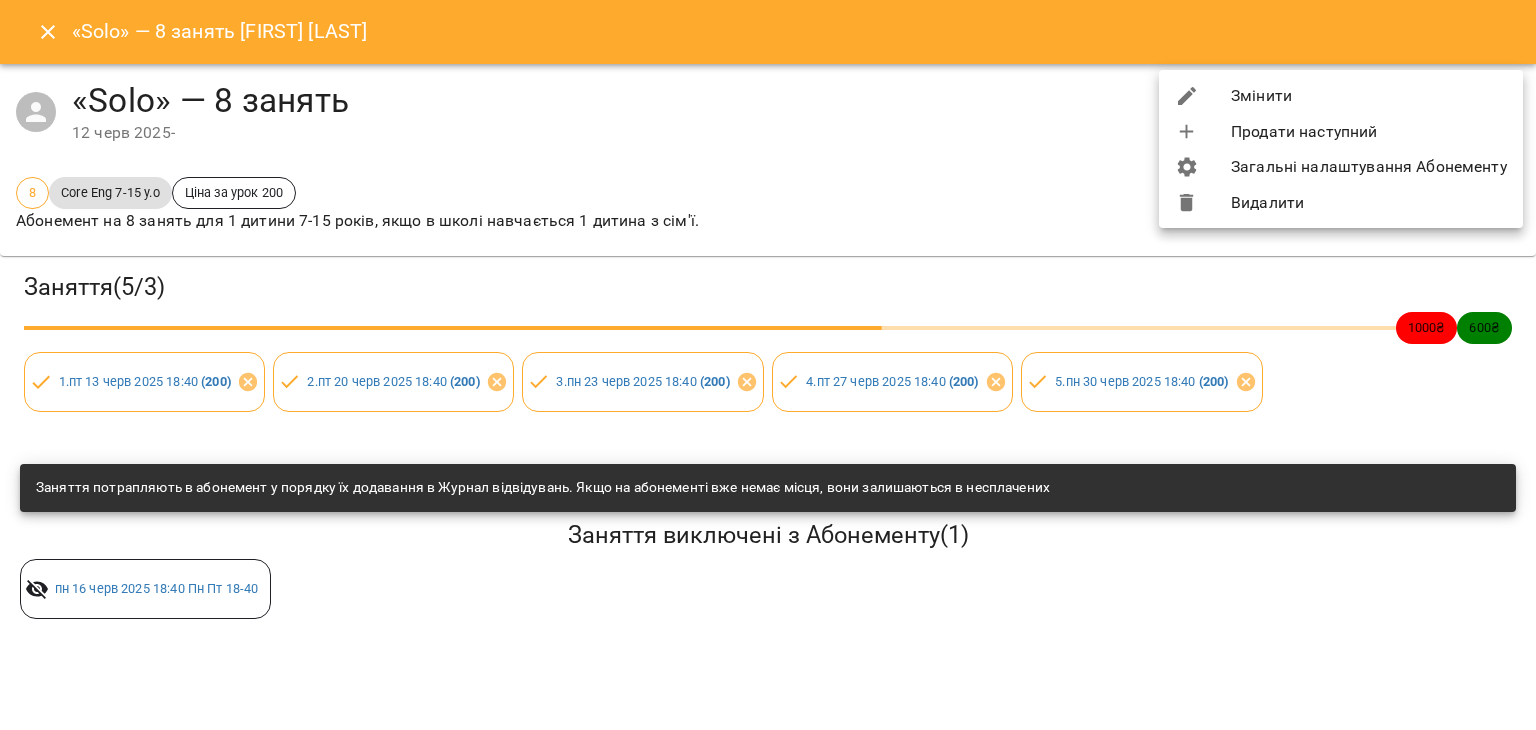 click on "Видалити" at bounding box center (1341, 203) 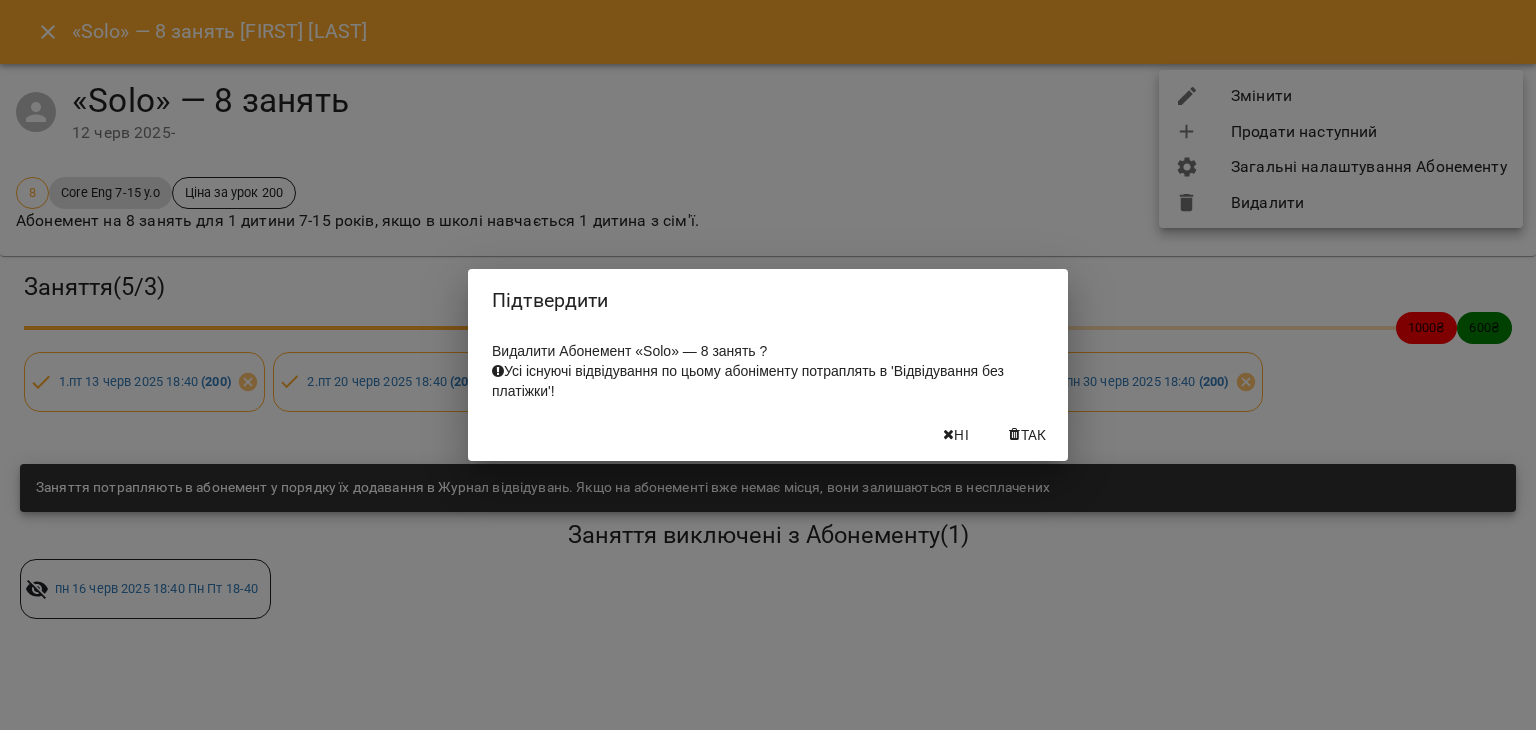 click on "Так" at bounding box center [1034, 435] 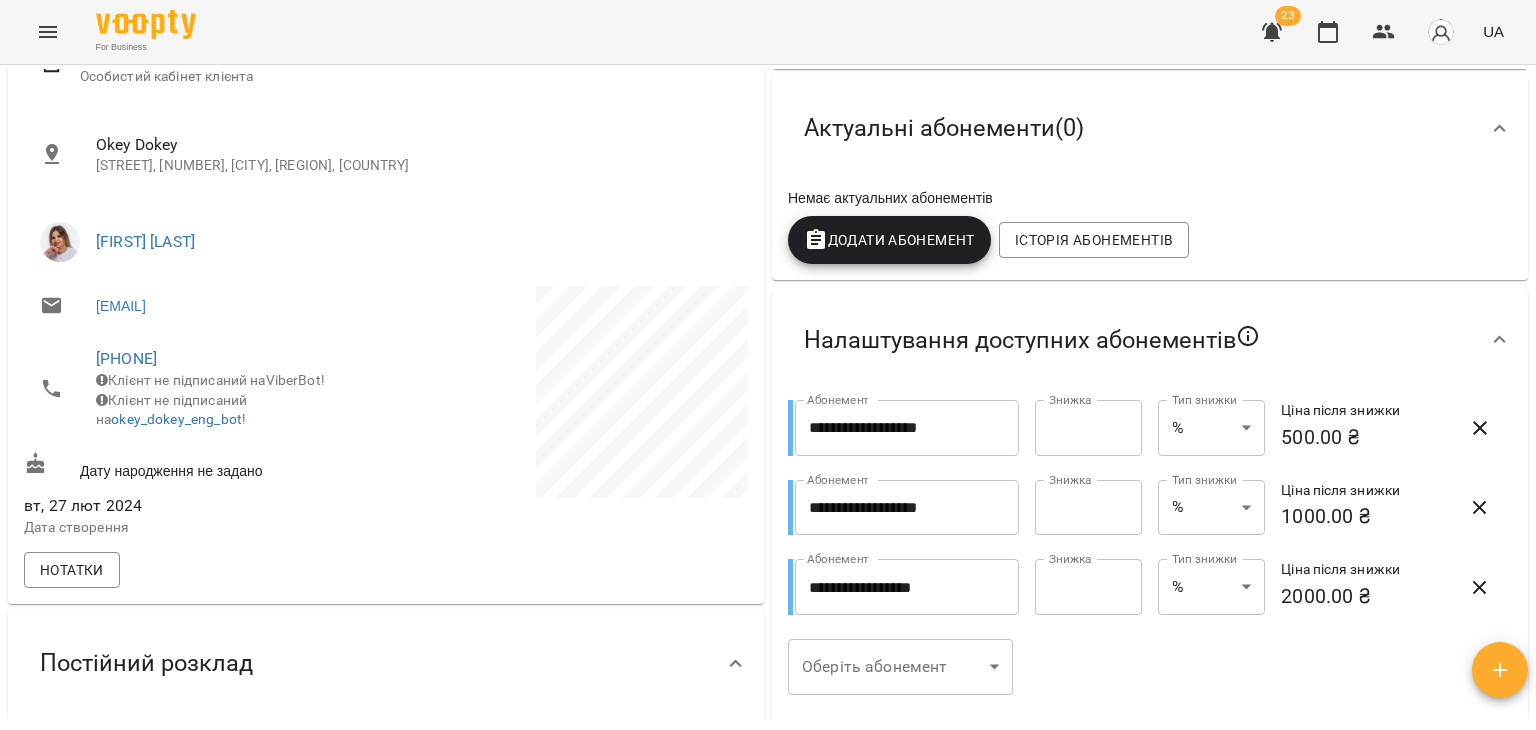 scroll, scrollTop: 204, scrollLeft: 0, axis: vertical 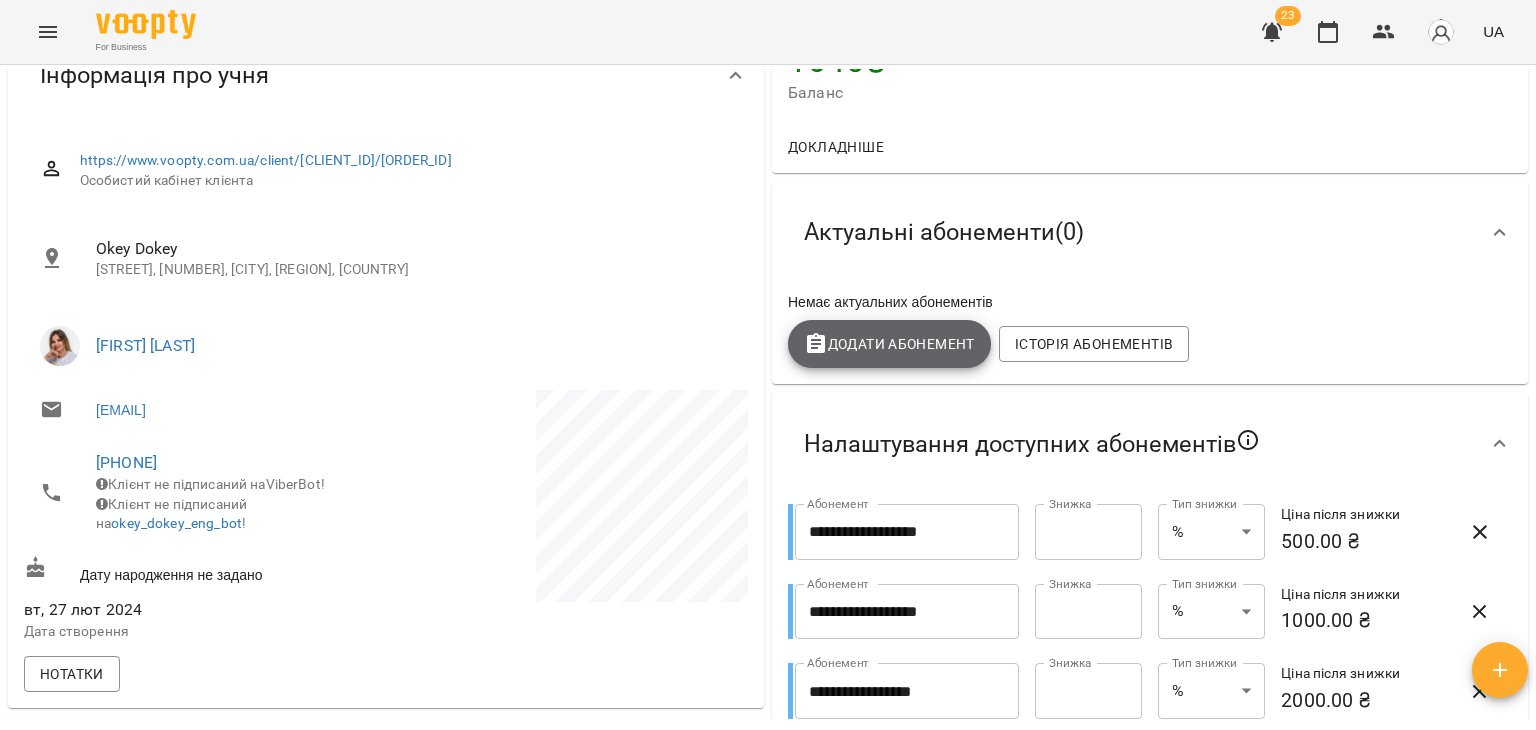 click on "Додати Абонемент" at bounding box center [889, 344] 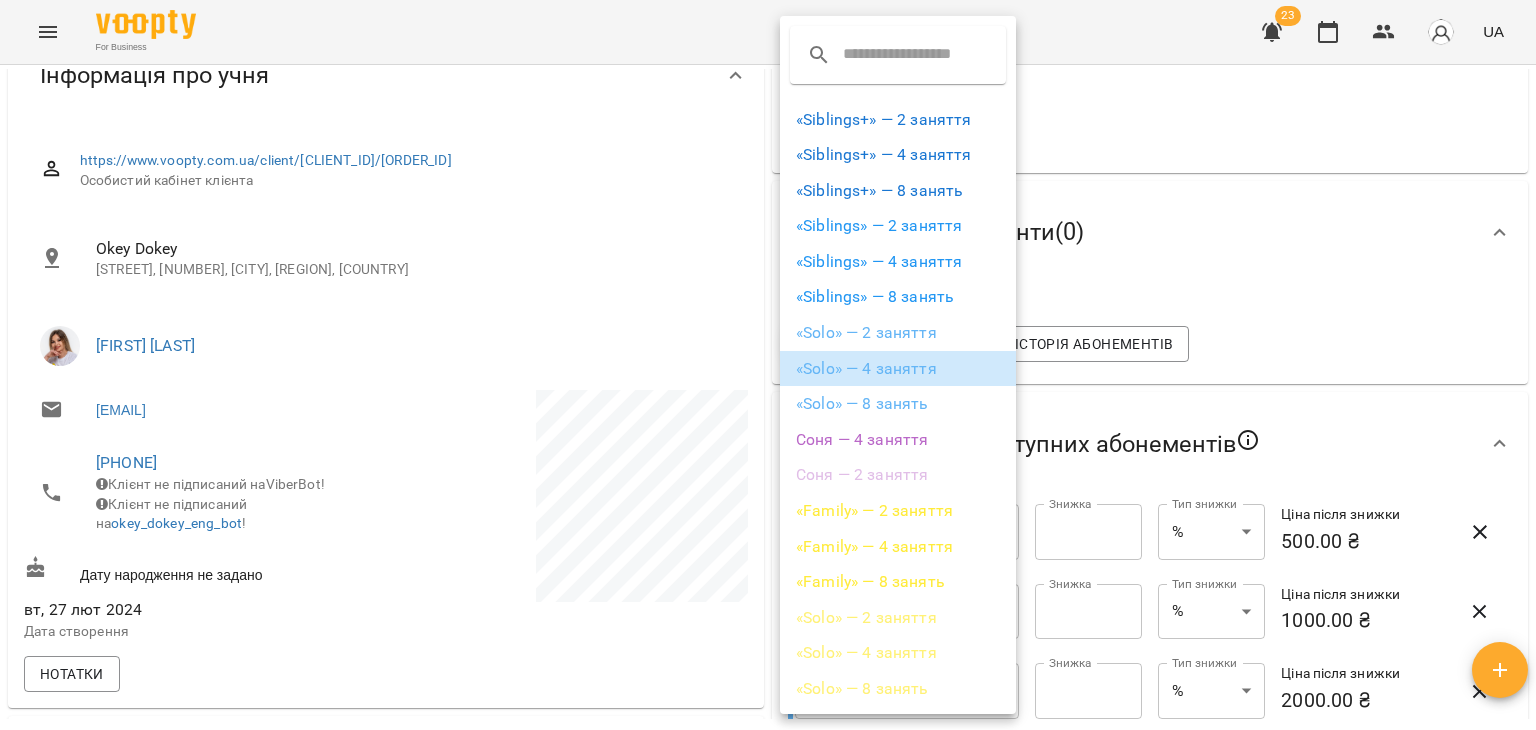click on "«Solo» — 4 заняття" at bounding box center [898, 369] 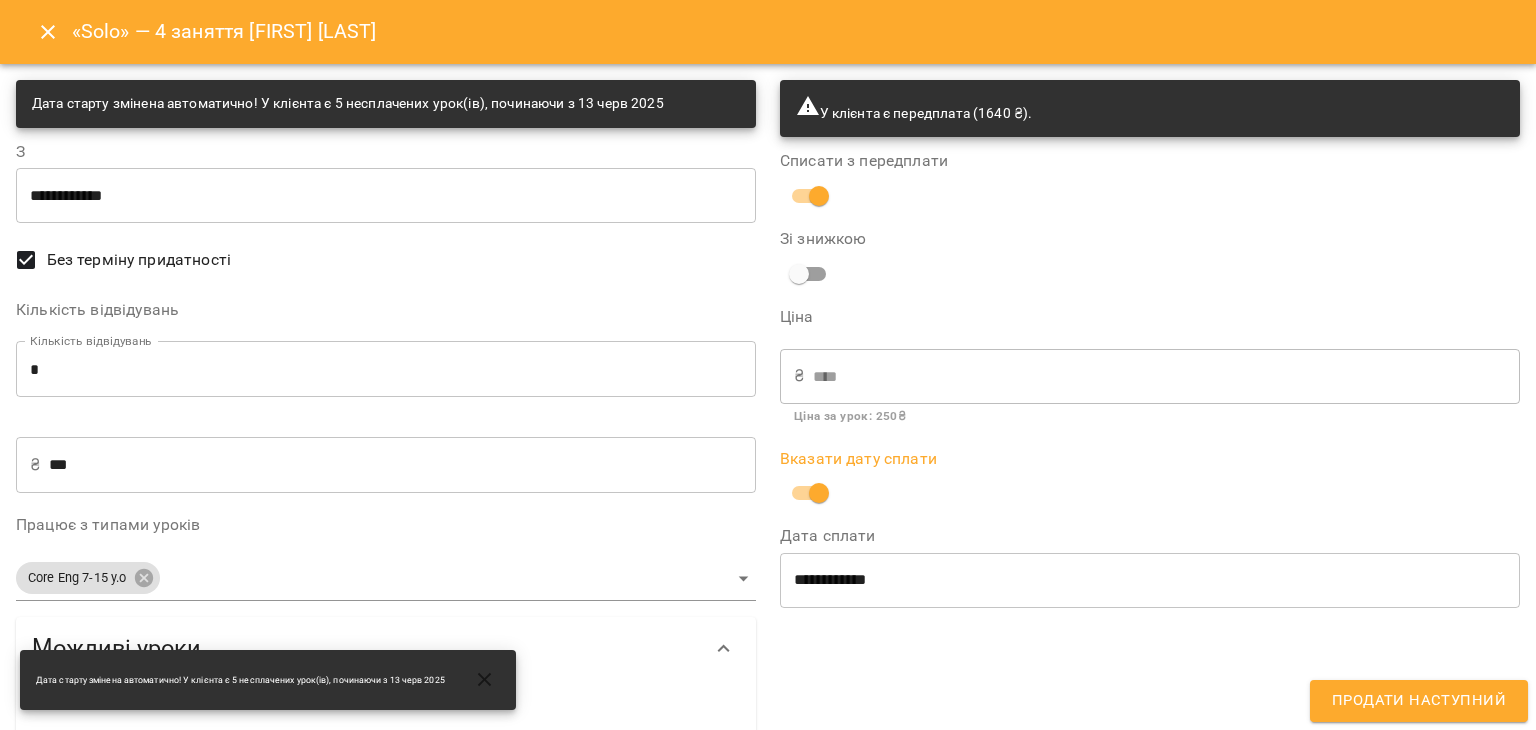 click on "**********" at bounding box center (1150, 580) 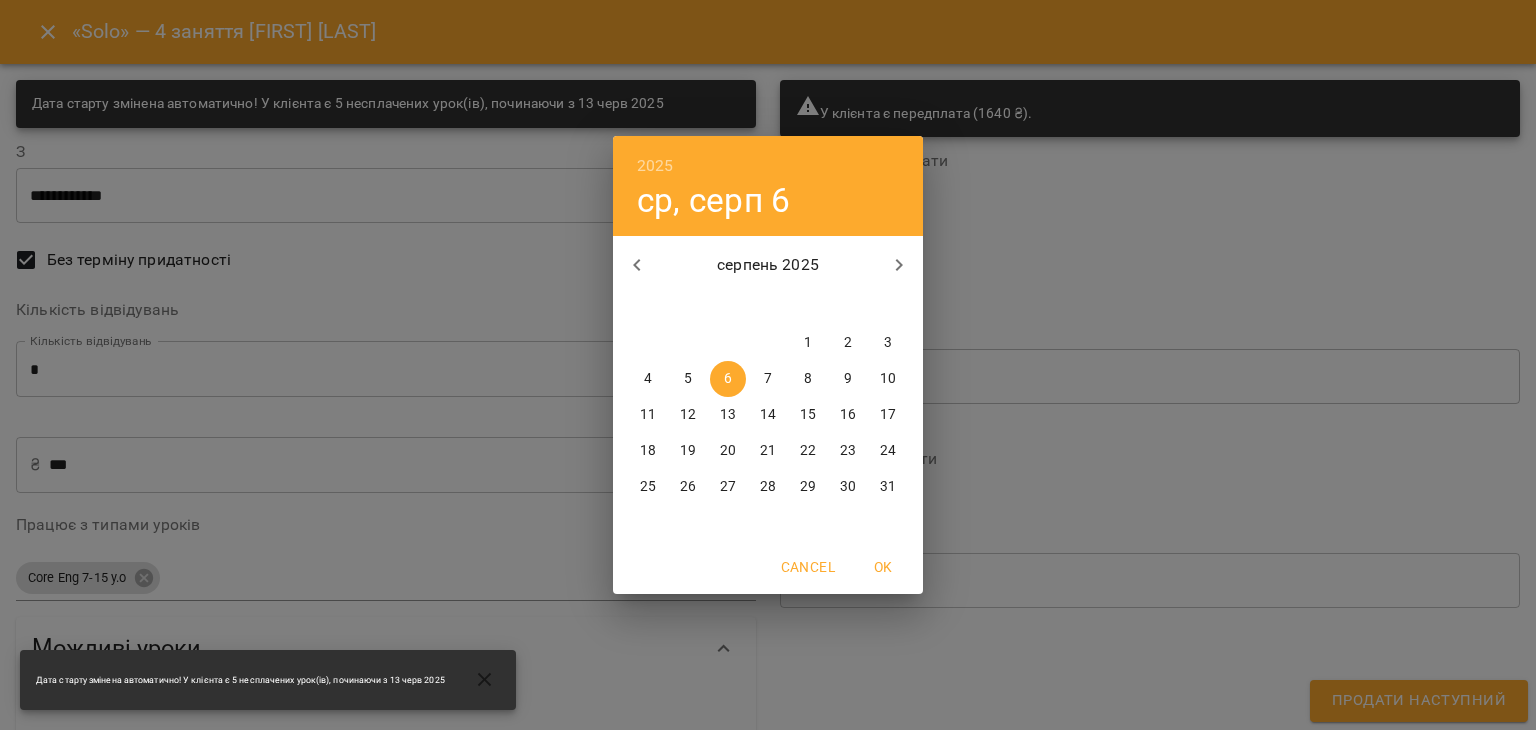 click at bounding box center [637, 265] 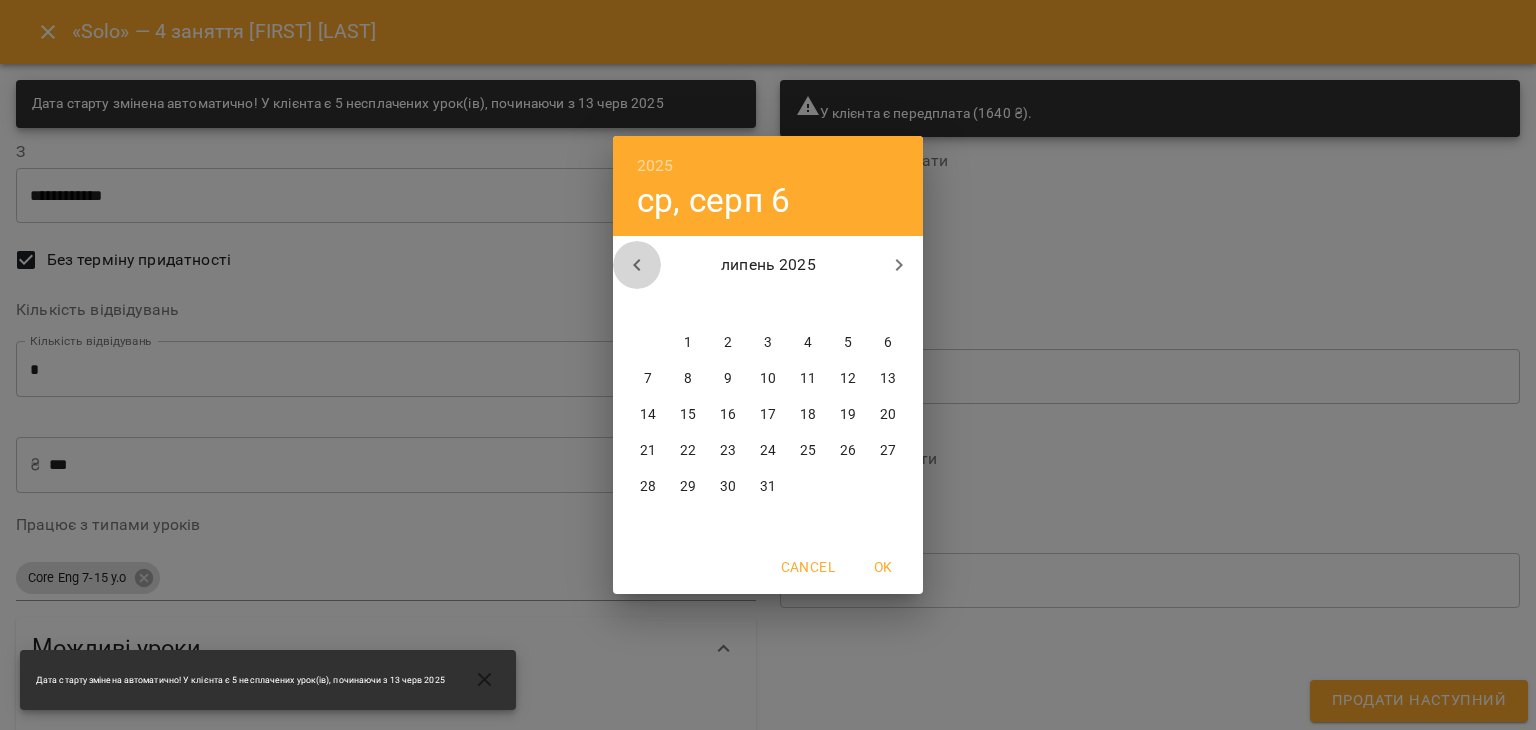click at bounding box center (637, 265) 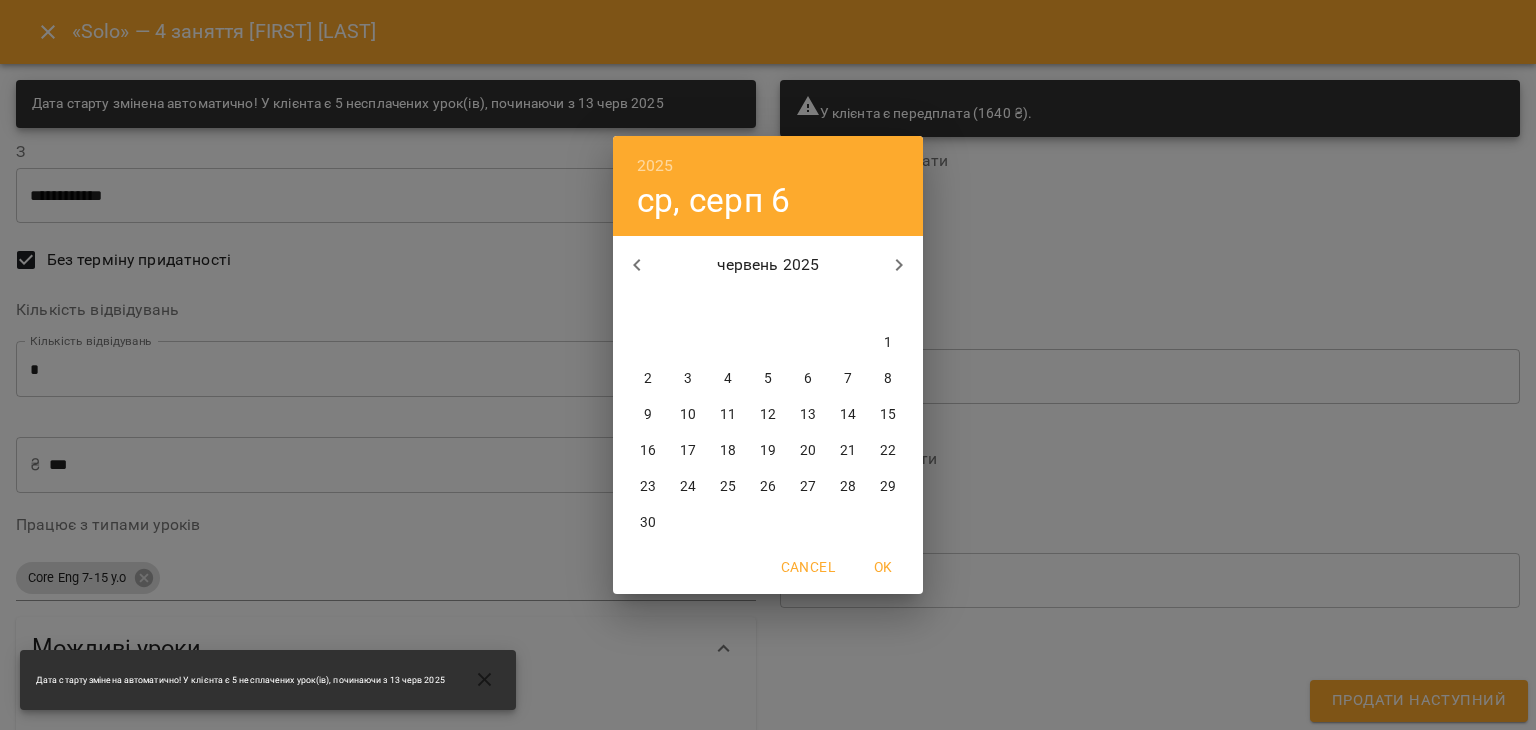 click on "12" at bounding box center [768, 415] 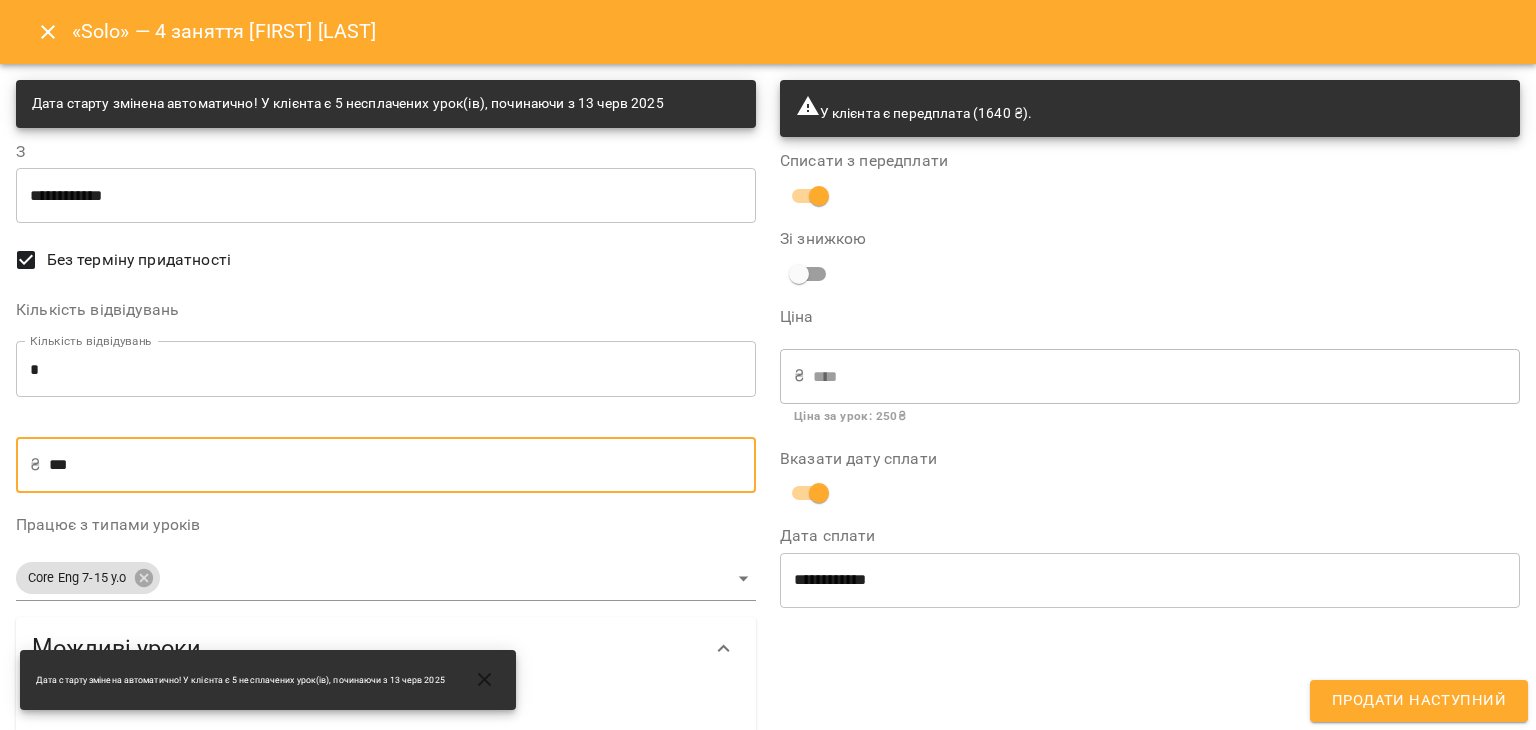 drag, startPoint x: 198, startPoint y: 462, endPoint x: 0, endPoint y: 521, distance: 206.60349 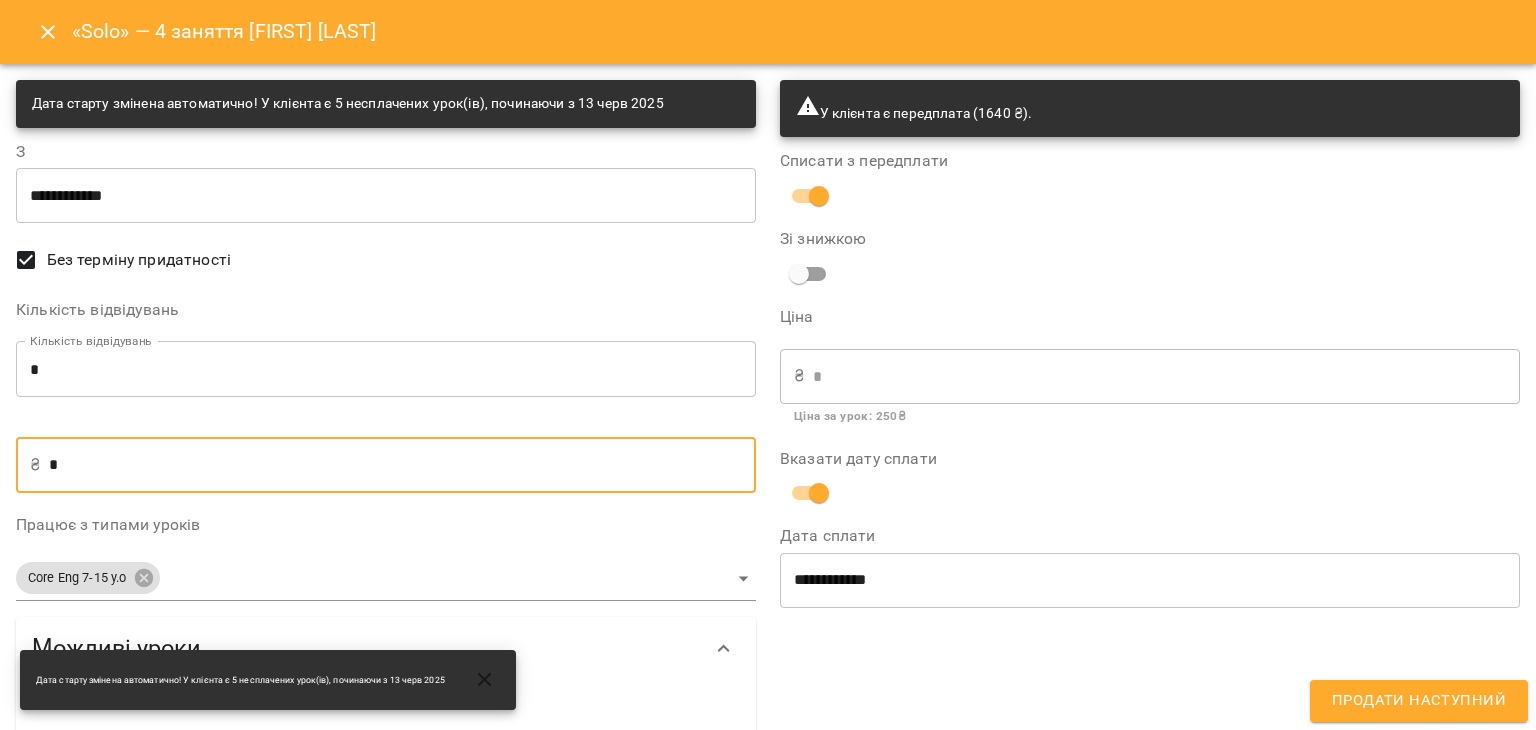 type on "**" 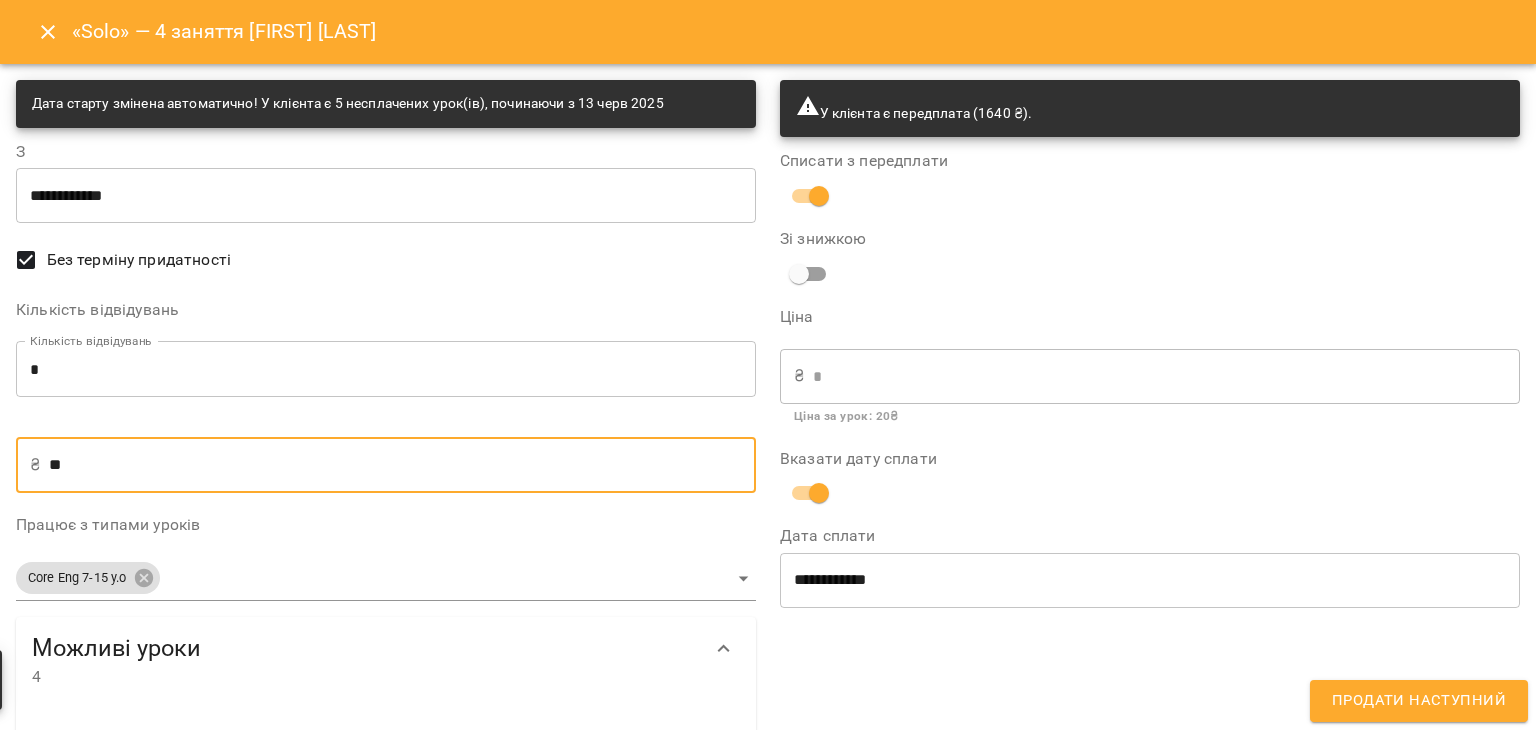 type on "**" 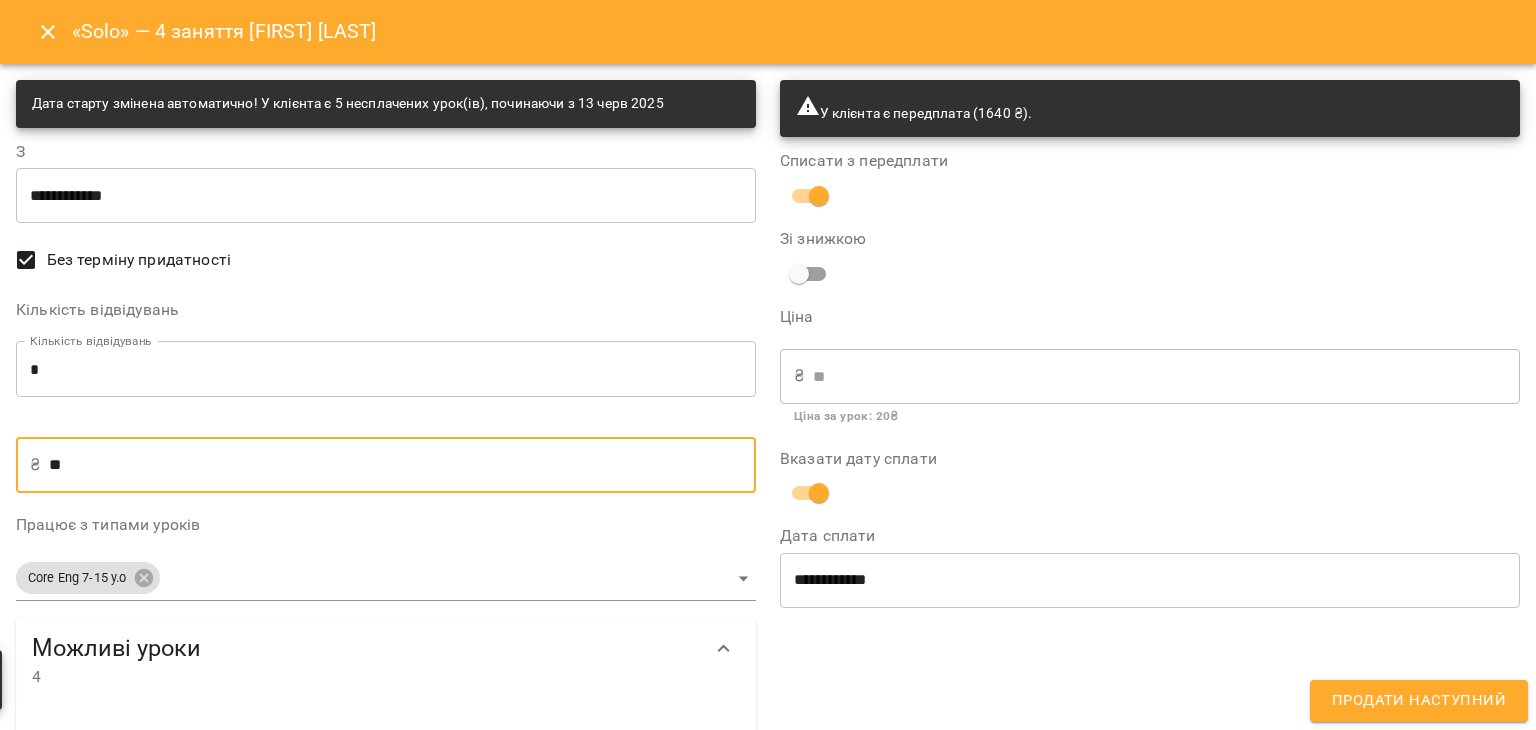 type on "***" 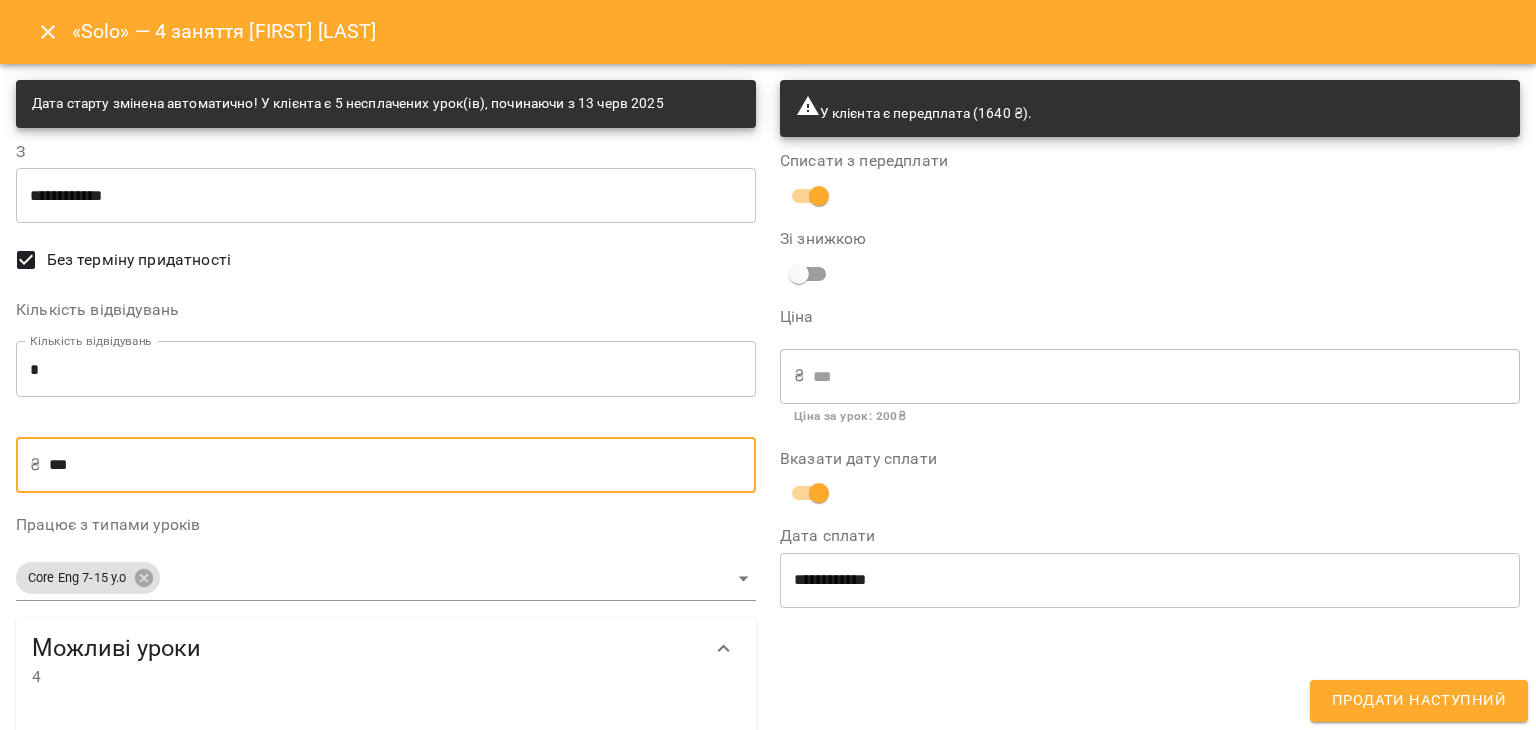 scroll, scrollTop: 231, scrollLeft: 0, axis: vertical 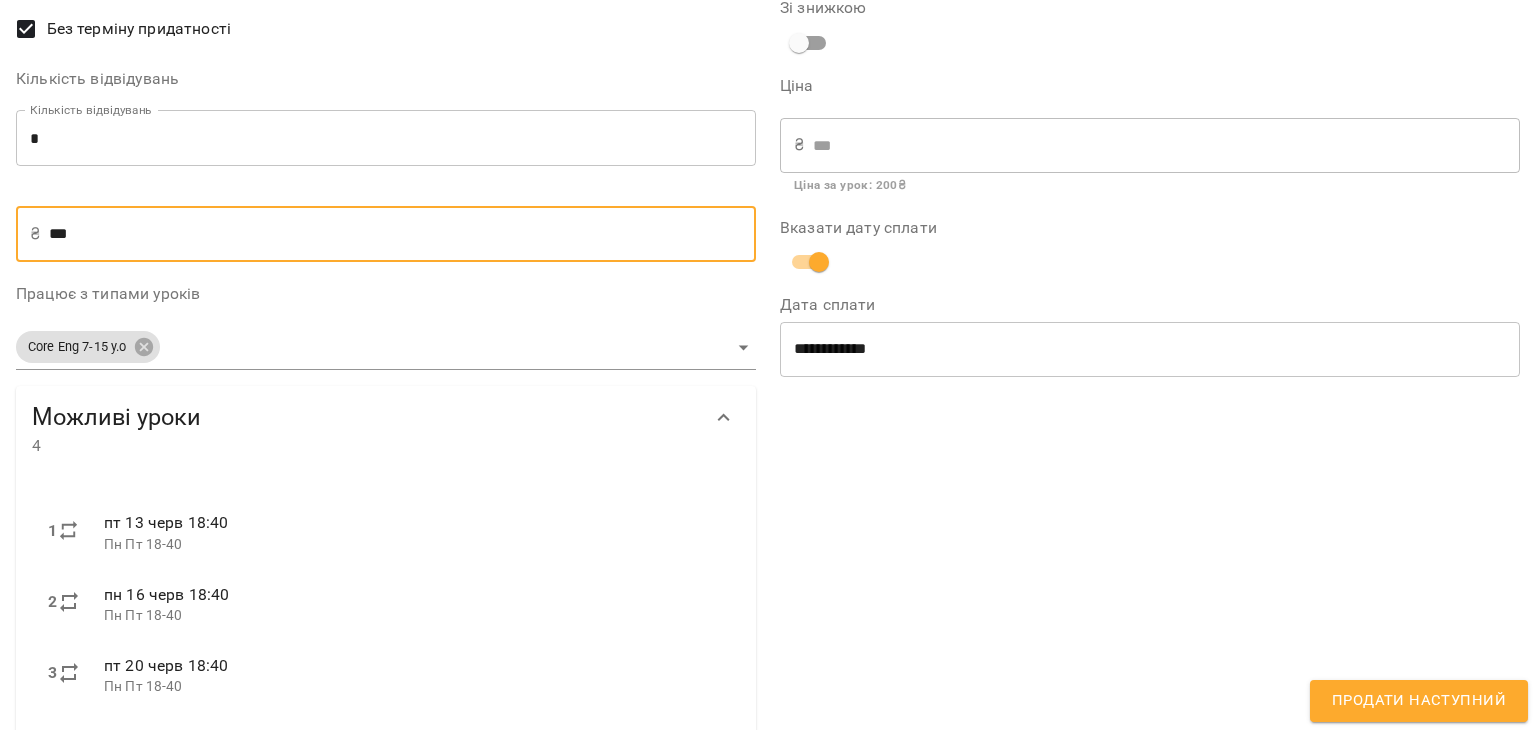 type on "***" 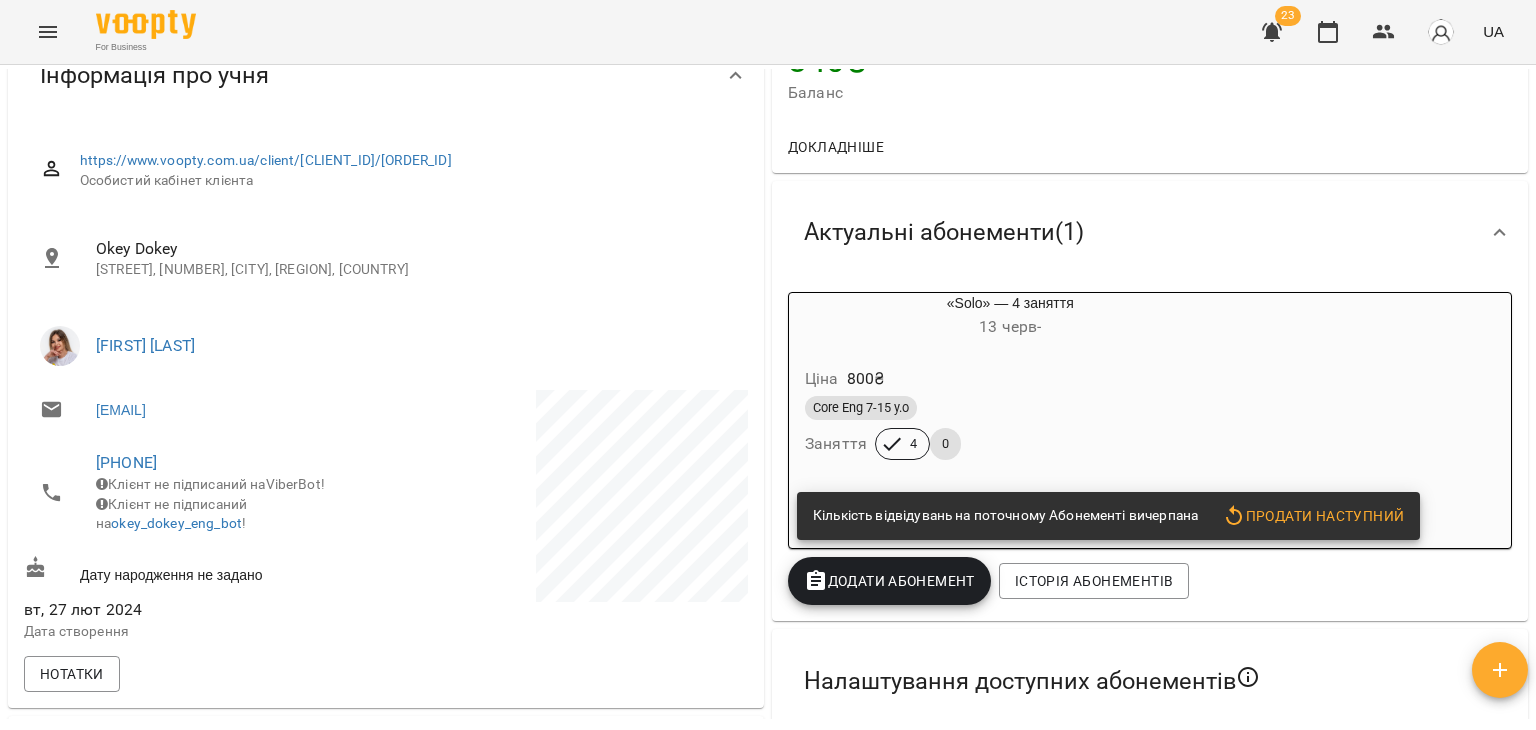 click on "Core Eng 7-15 y.o Заняття 4 0" at bounding box center (1010, 428) 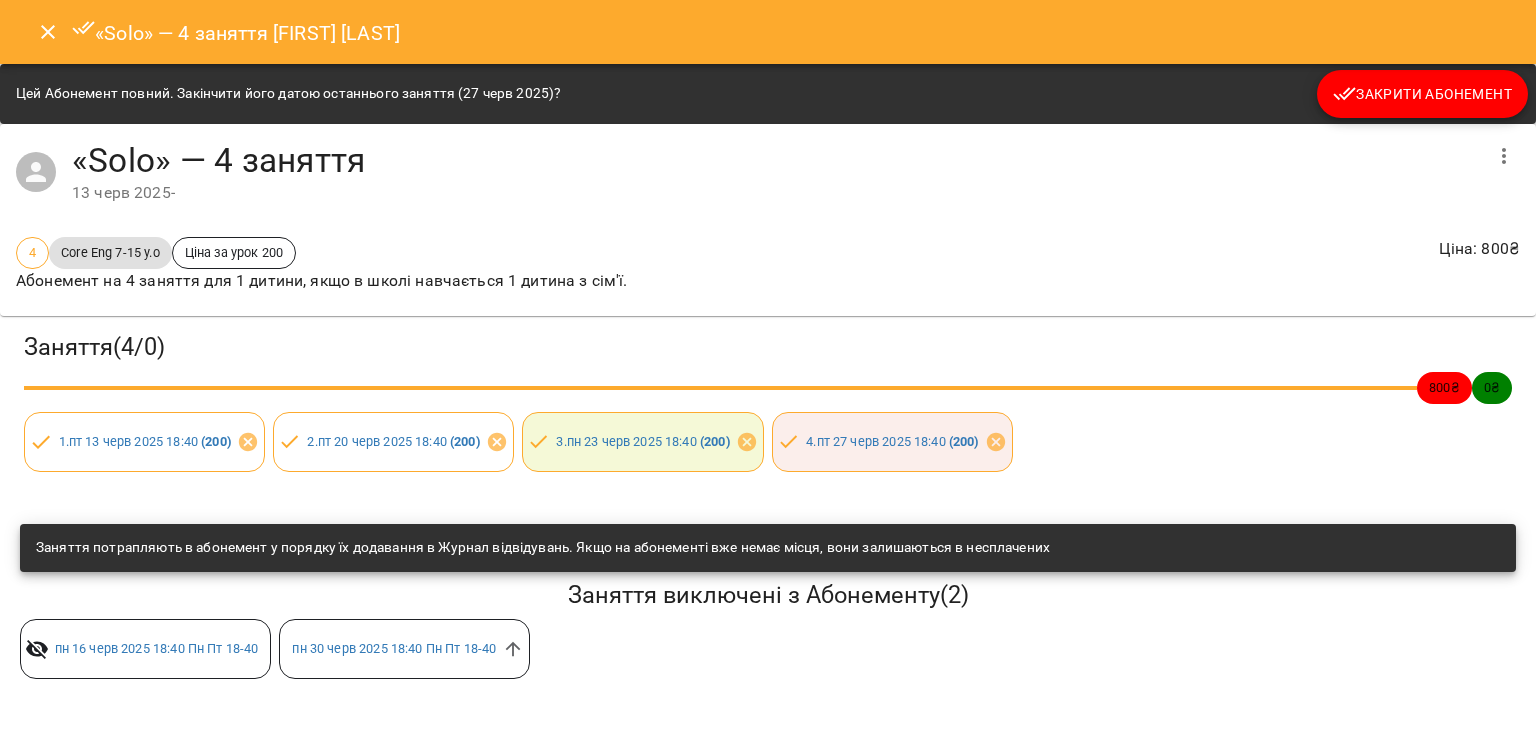 click on "Закрити Абонемент" at bounding box center (1422, 94) 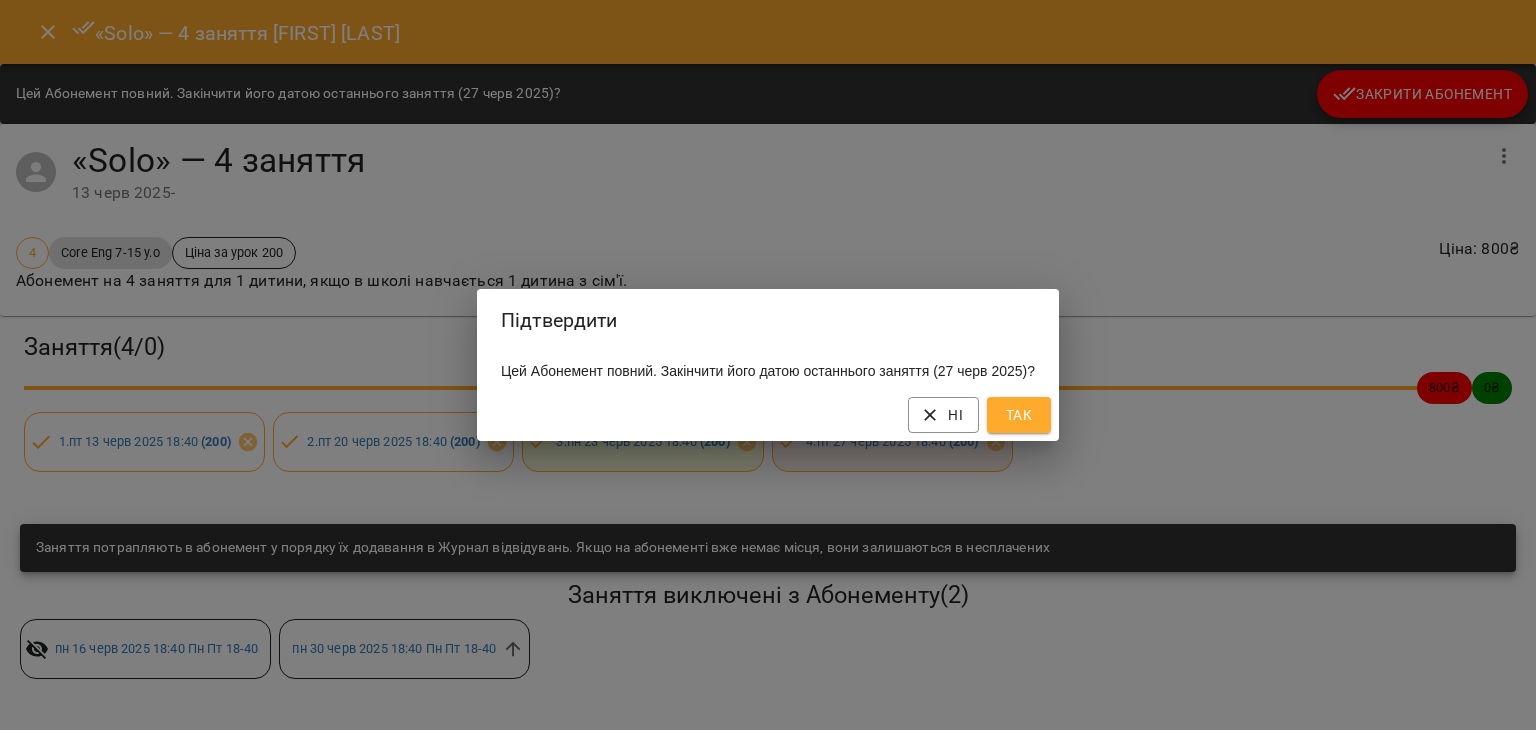 click on "Так" at bounding box center [1019, 415] 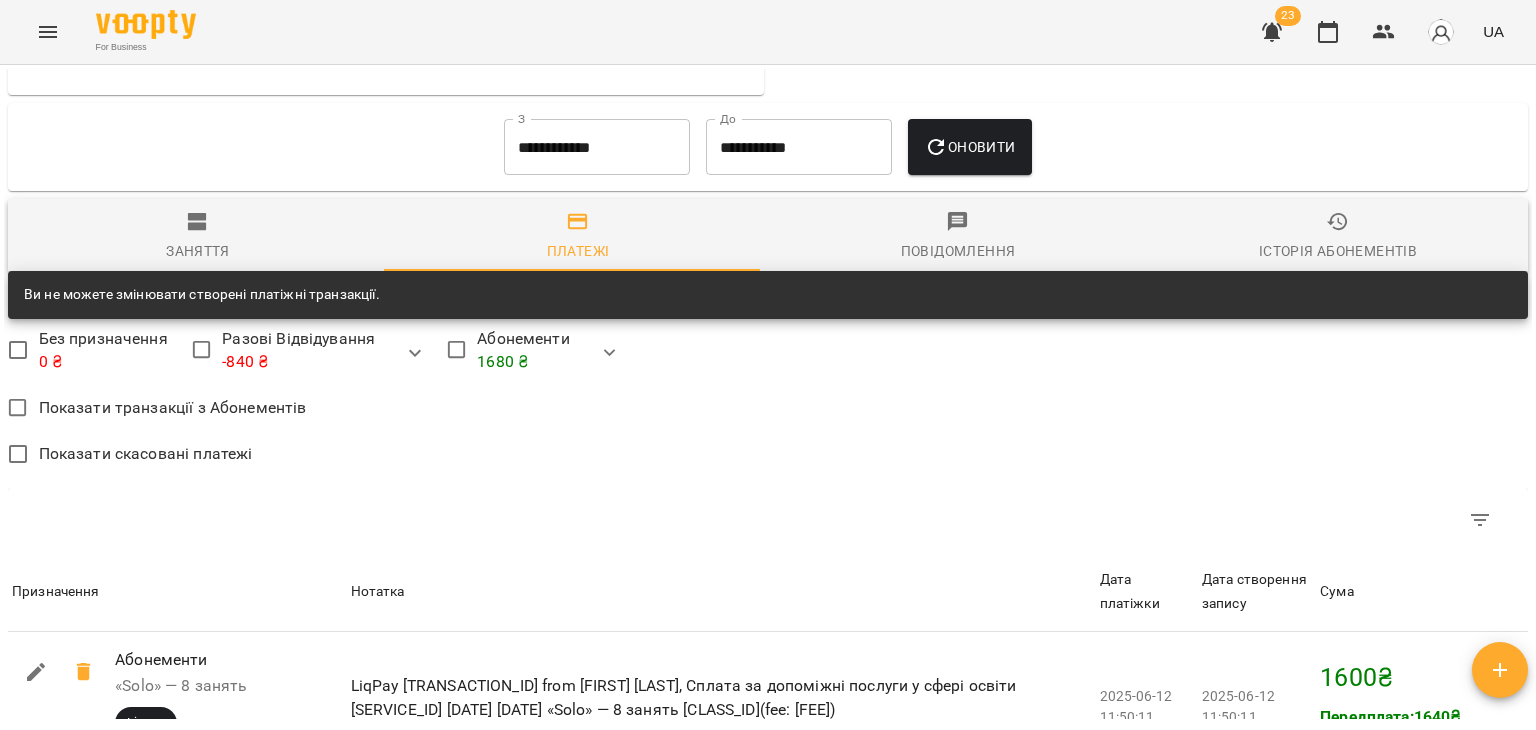 click on "Заняття" at bounding box center [198, 237] 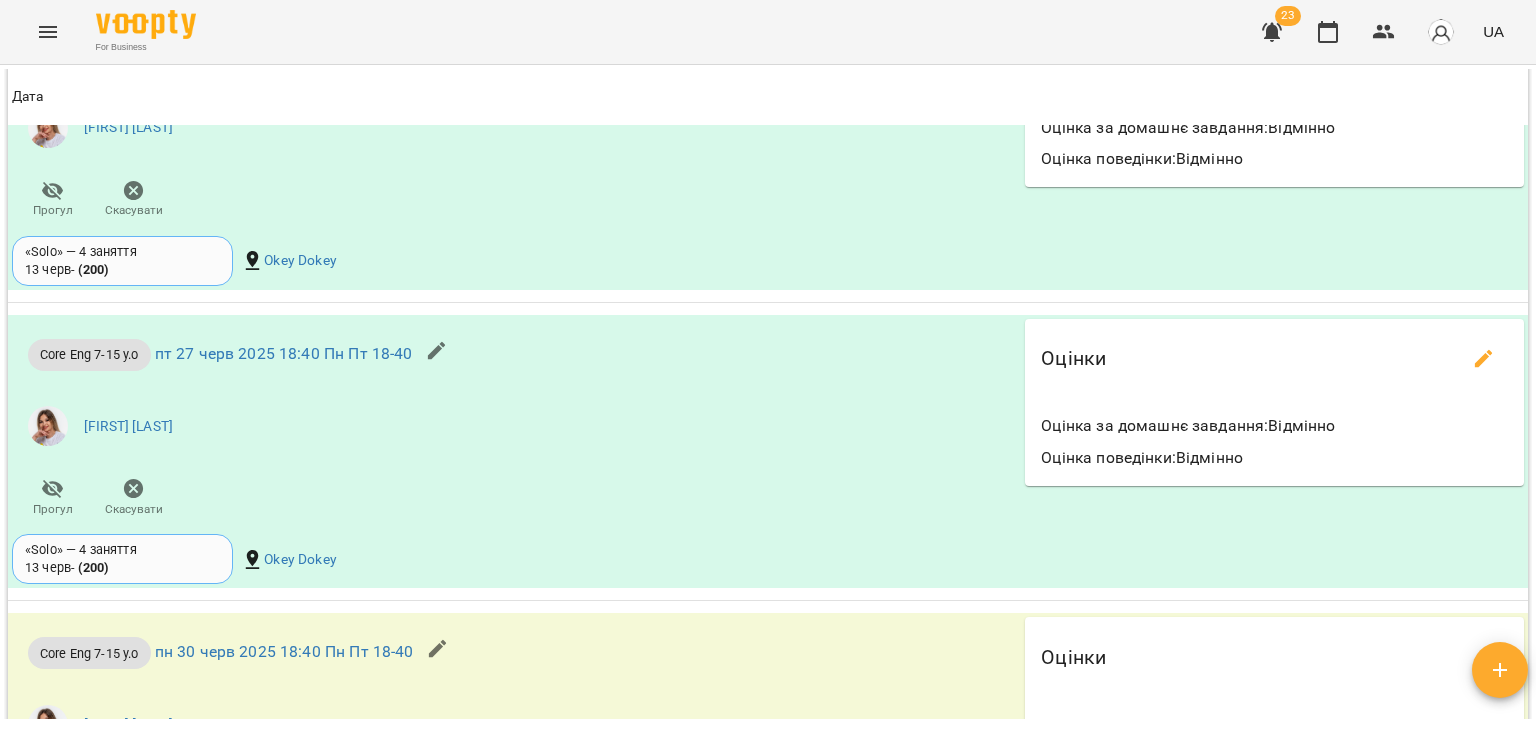 scroll, scrollTop: 3976, scrollLeft: 0, axis: vertical 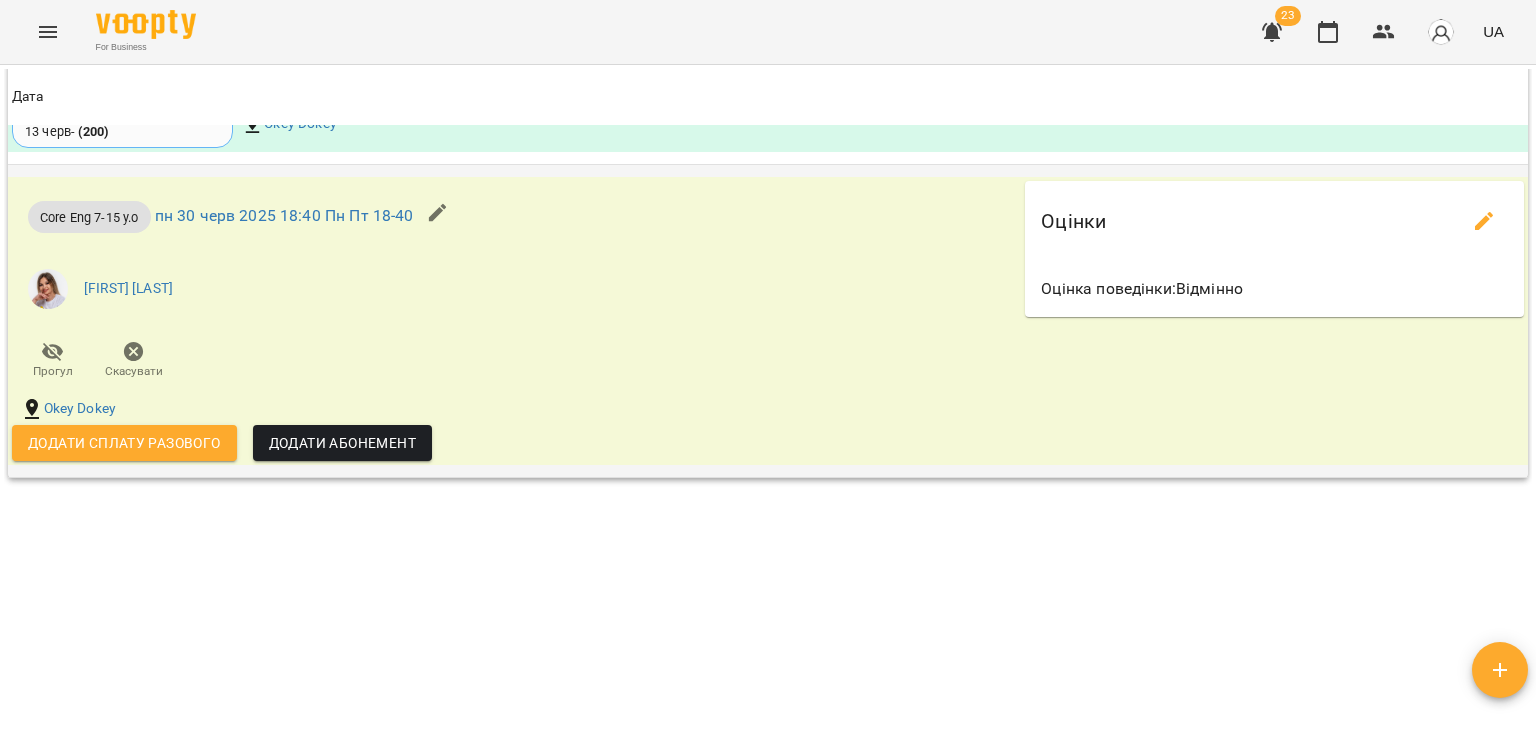 click on "Додати сплату разового" at bounding box center (124, 443) 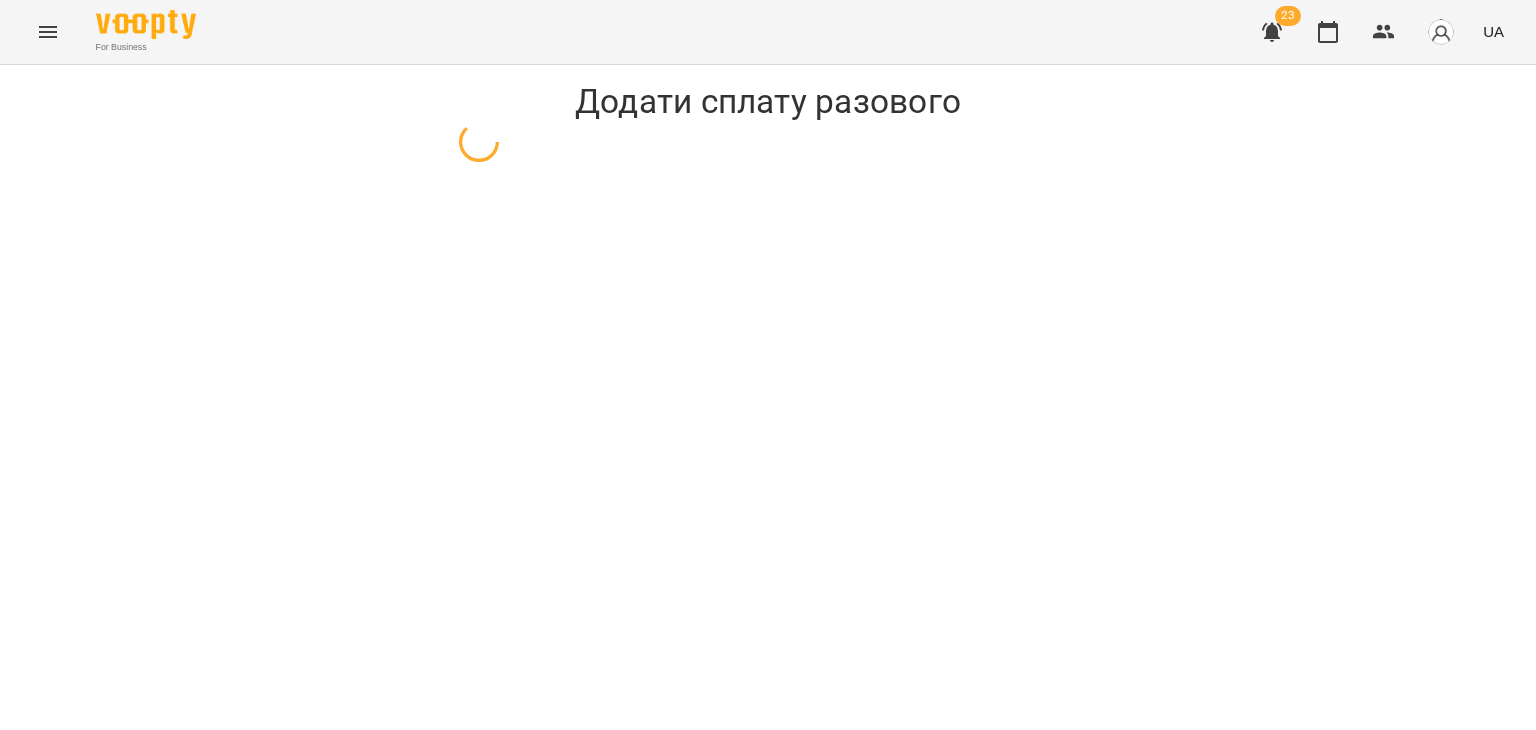 select on "**********" 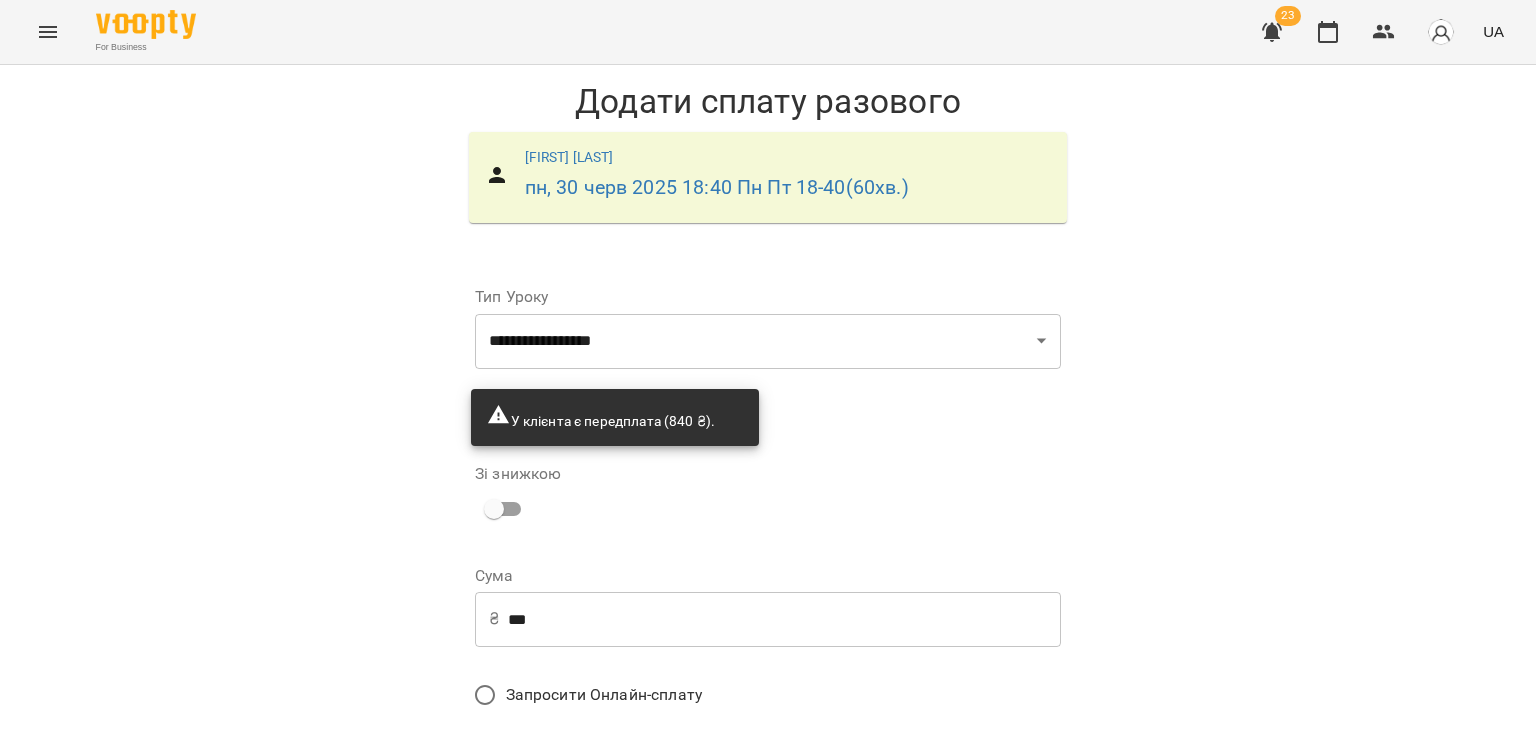 scroll, scrollTop: 168, scrollLeft: 0, axis: vertical 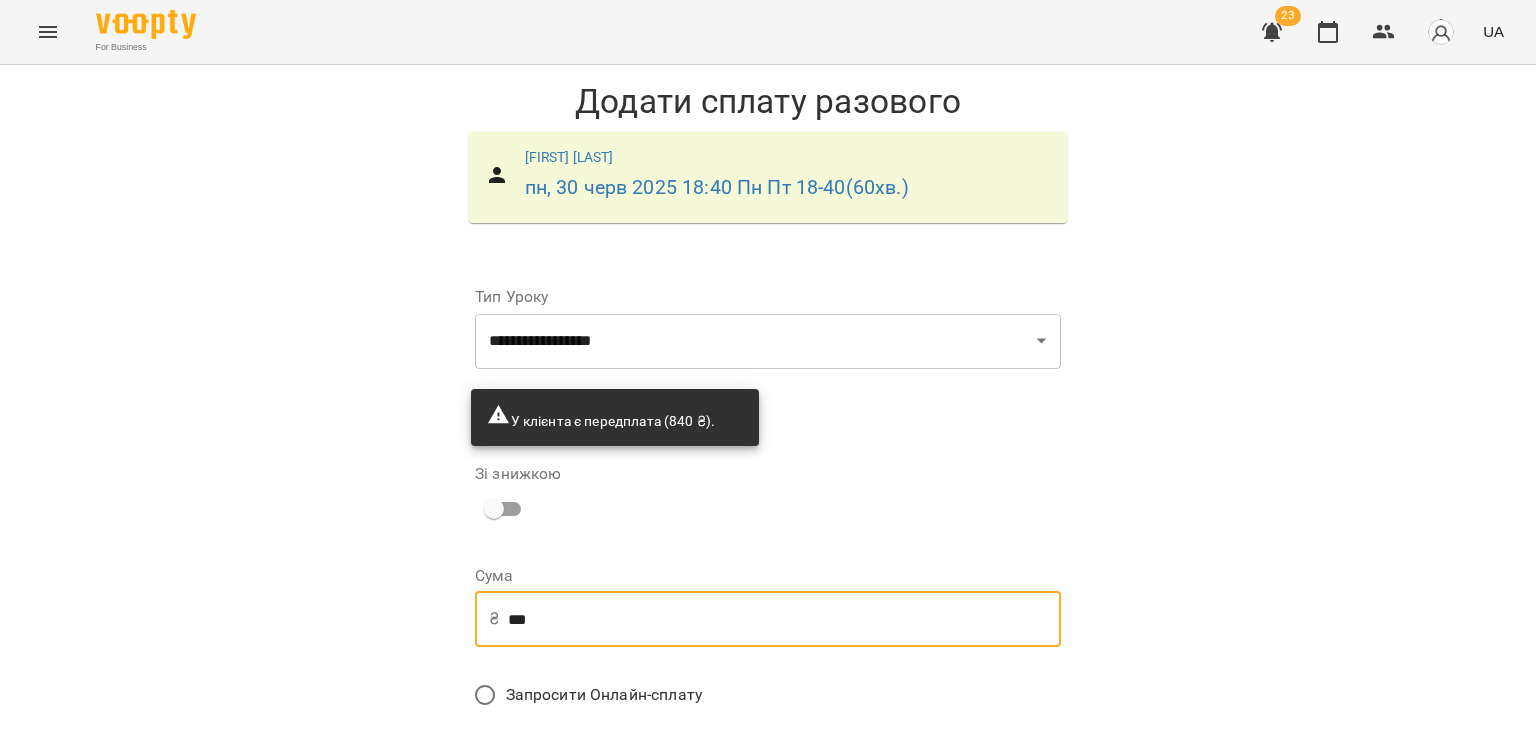 drag, startPoint x: 518, startPoint y: 447, endPoint x: 408, endPoint y: 461, distance: 110.88733 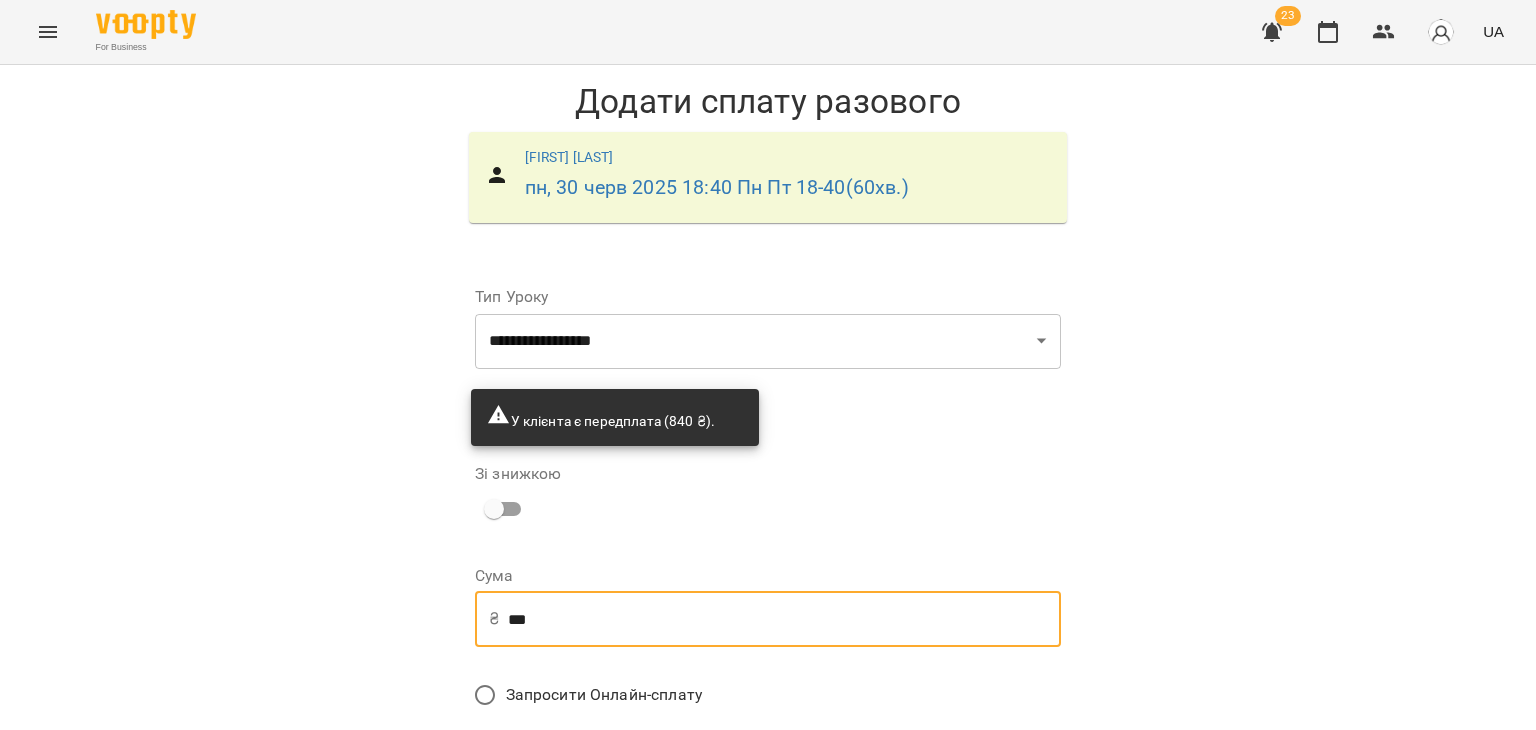 type on "***" 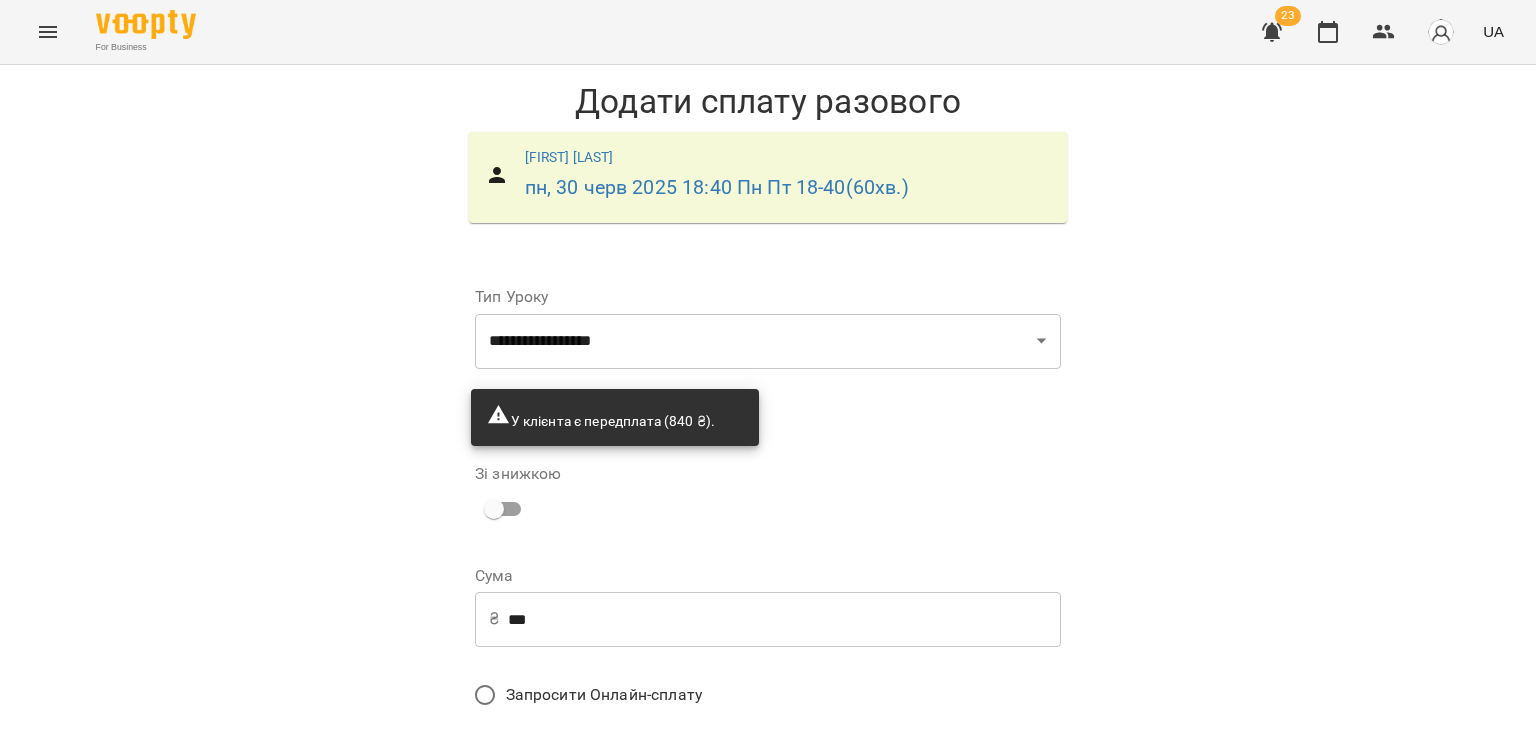 click on "Додати сплату разового" at bounding box center [934, 849] 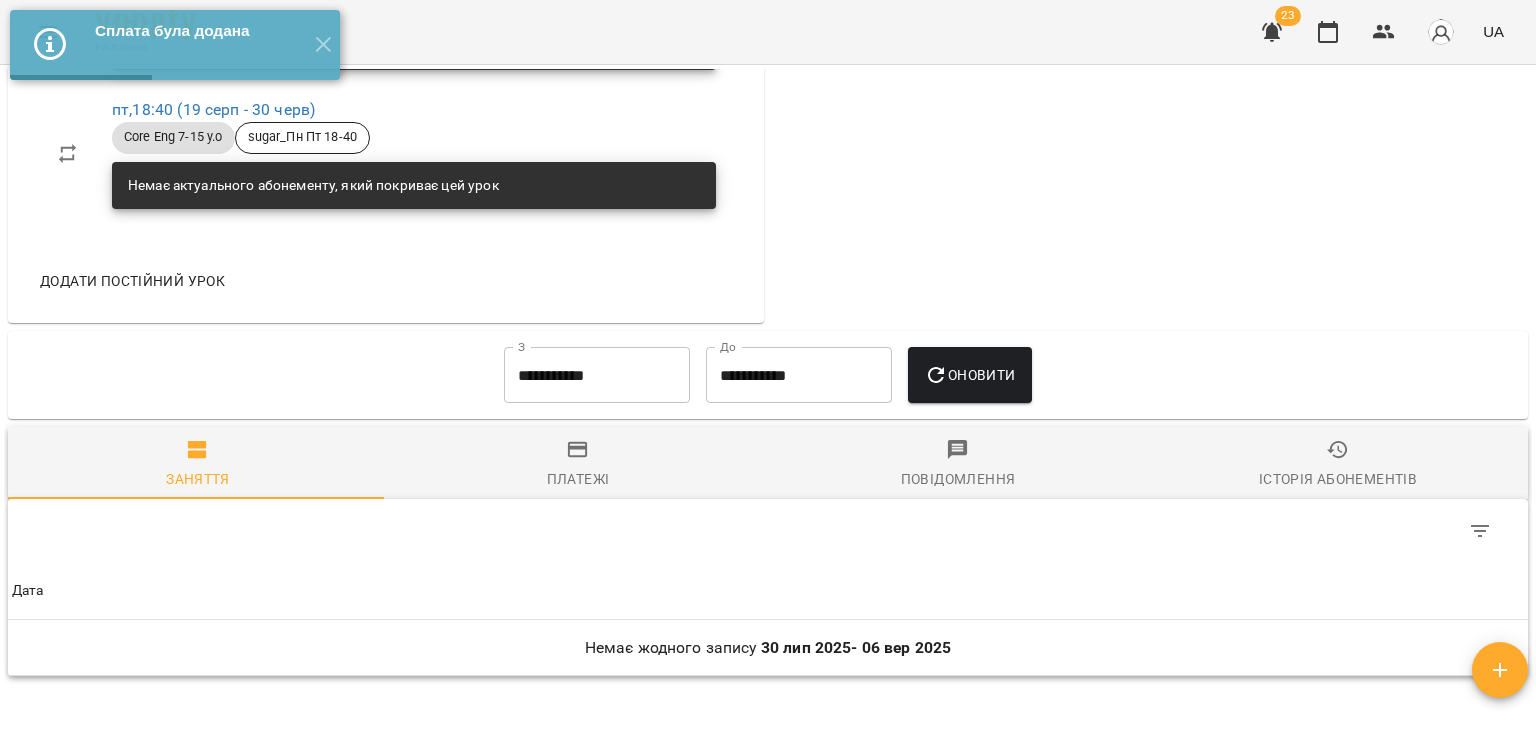 scroll, scrollTop: 1180, scrollLeft: 0, axis: vertical 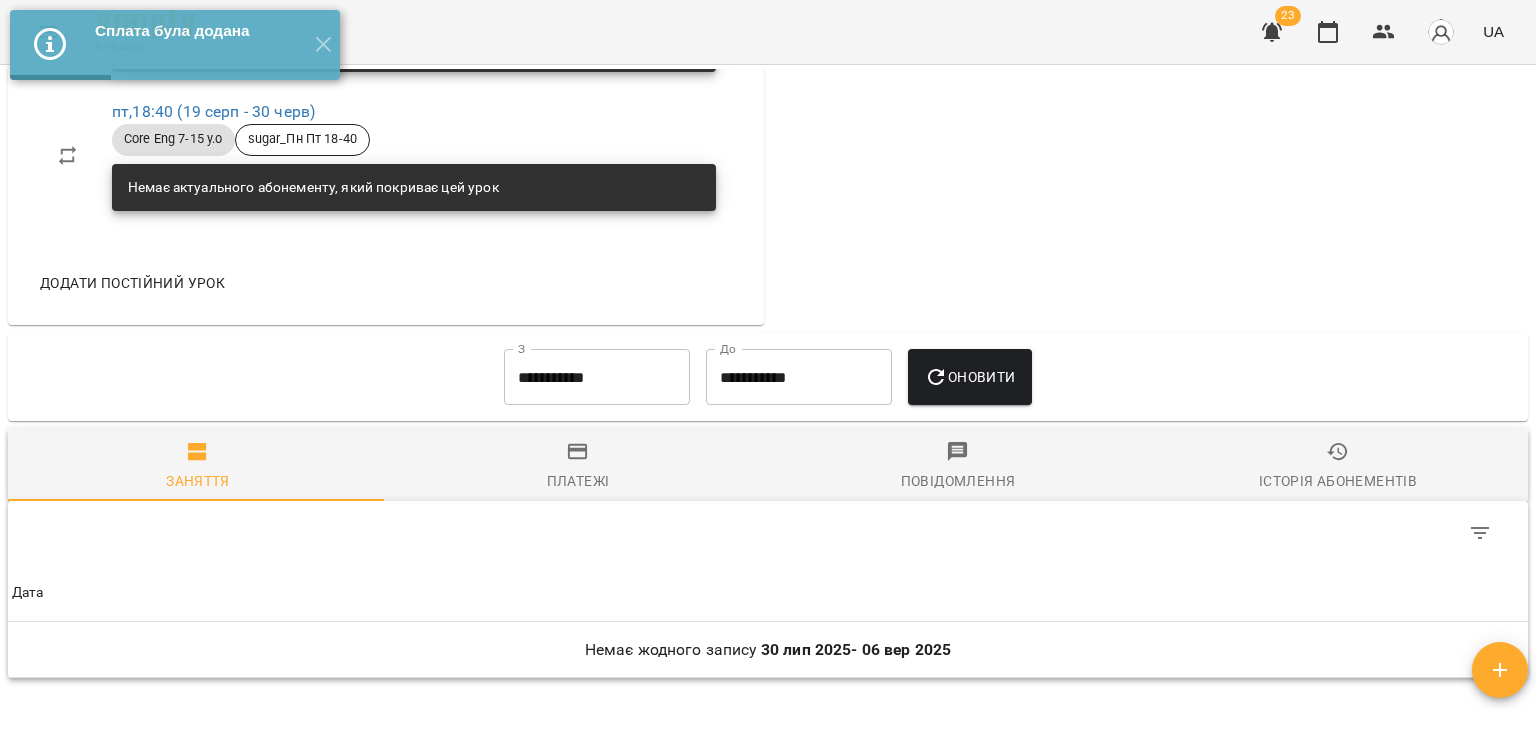 click on "**********" at bounding box center (597, 377) 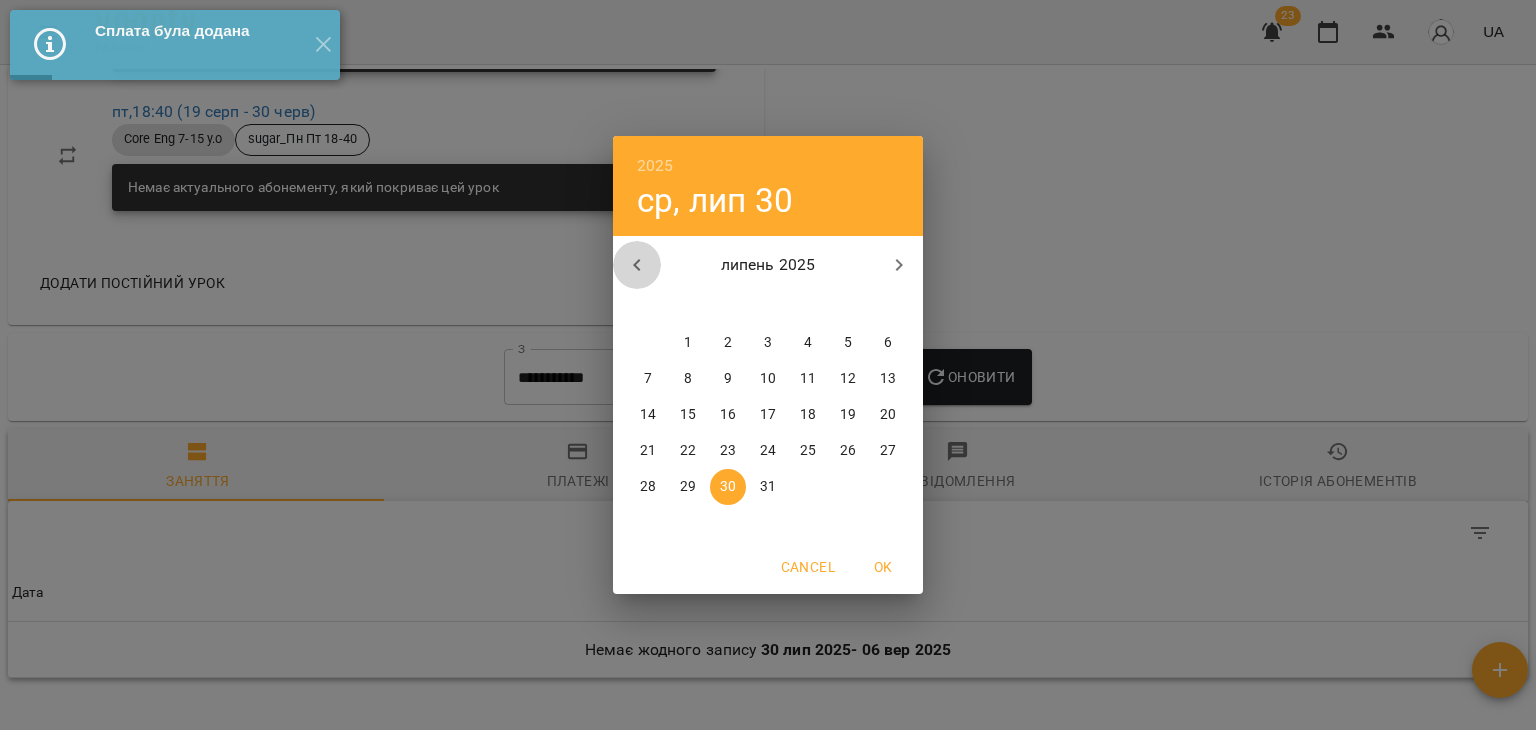 click 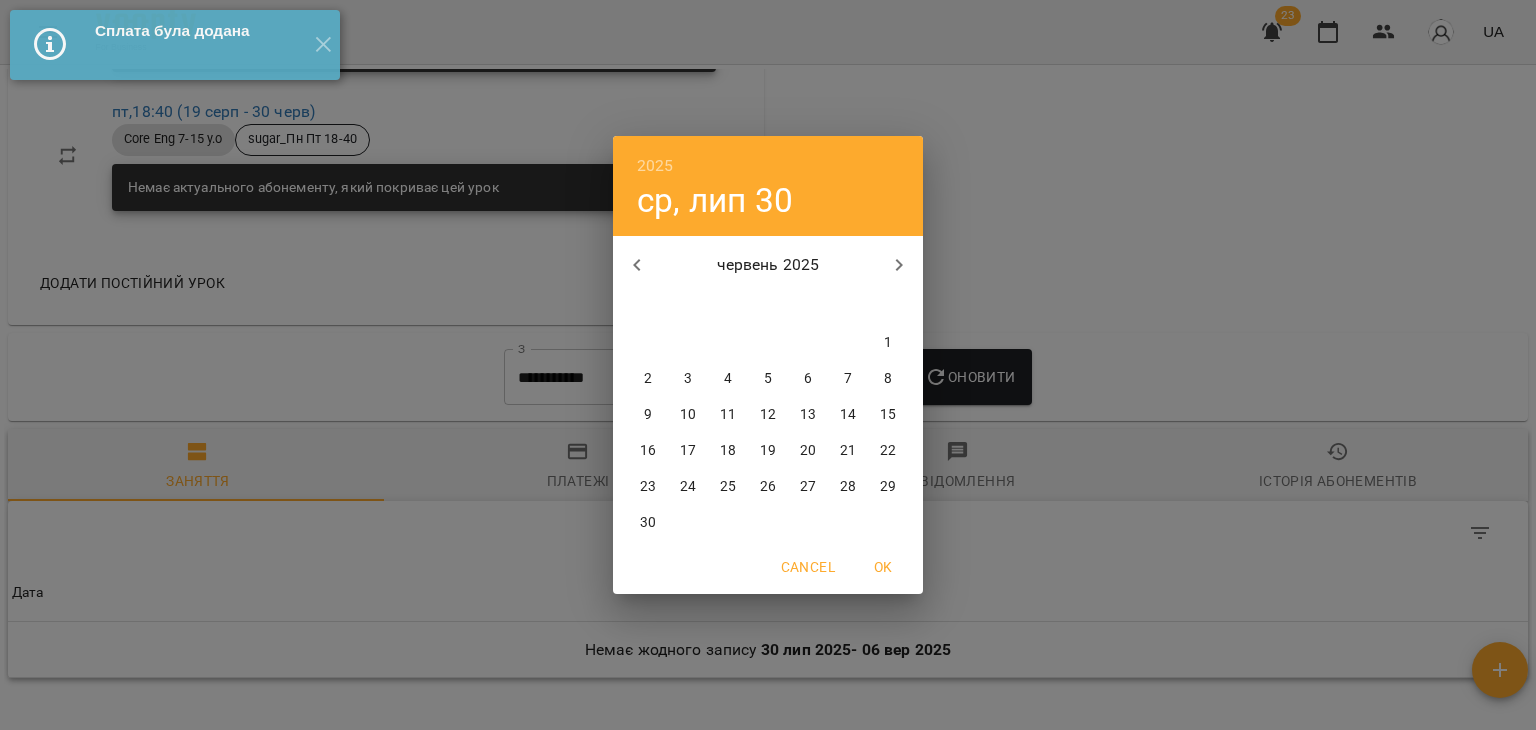 click on "1" at bounding box center (888, 343) 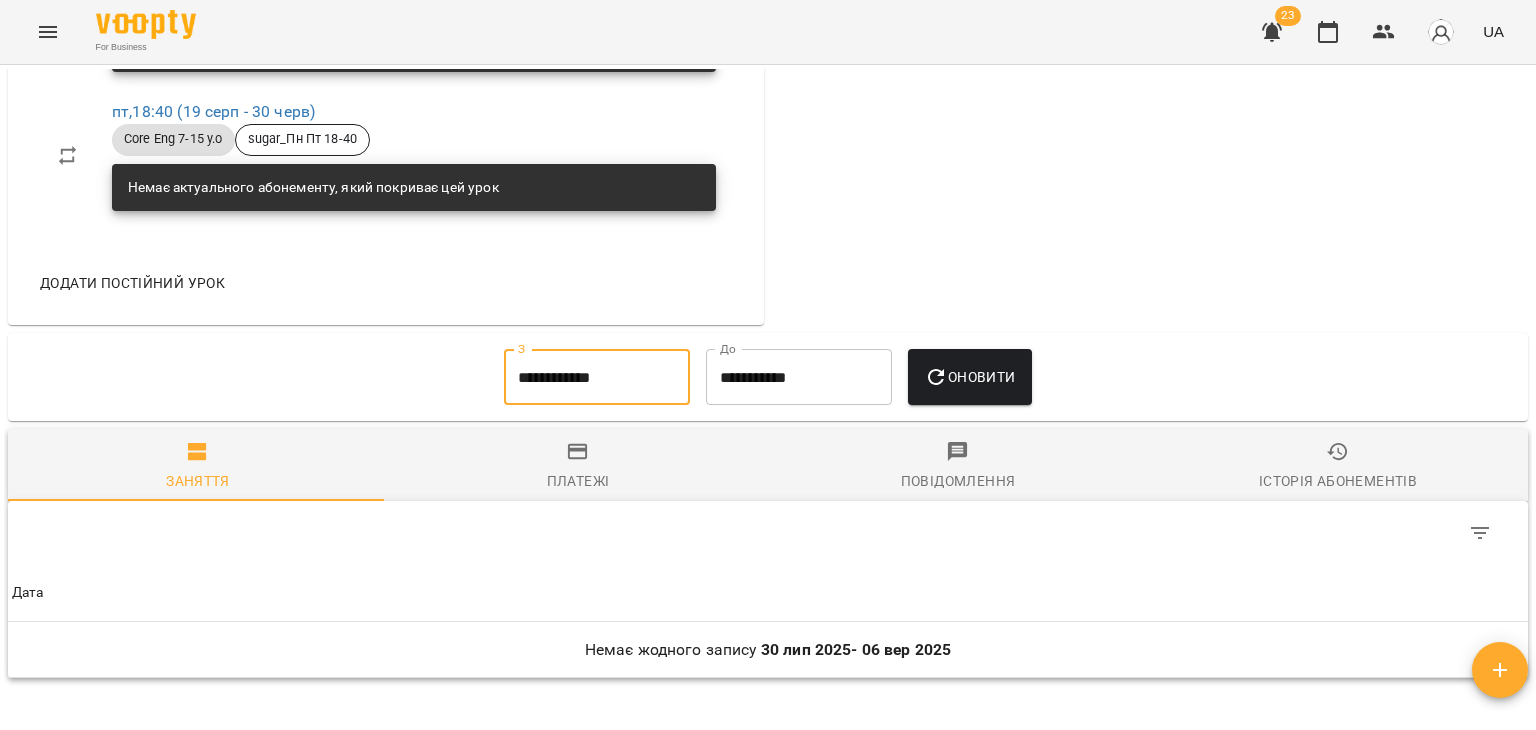 click on "Оновити" at bounding box center [969, 377] 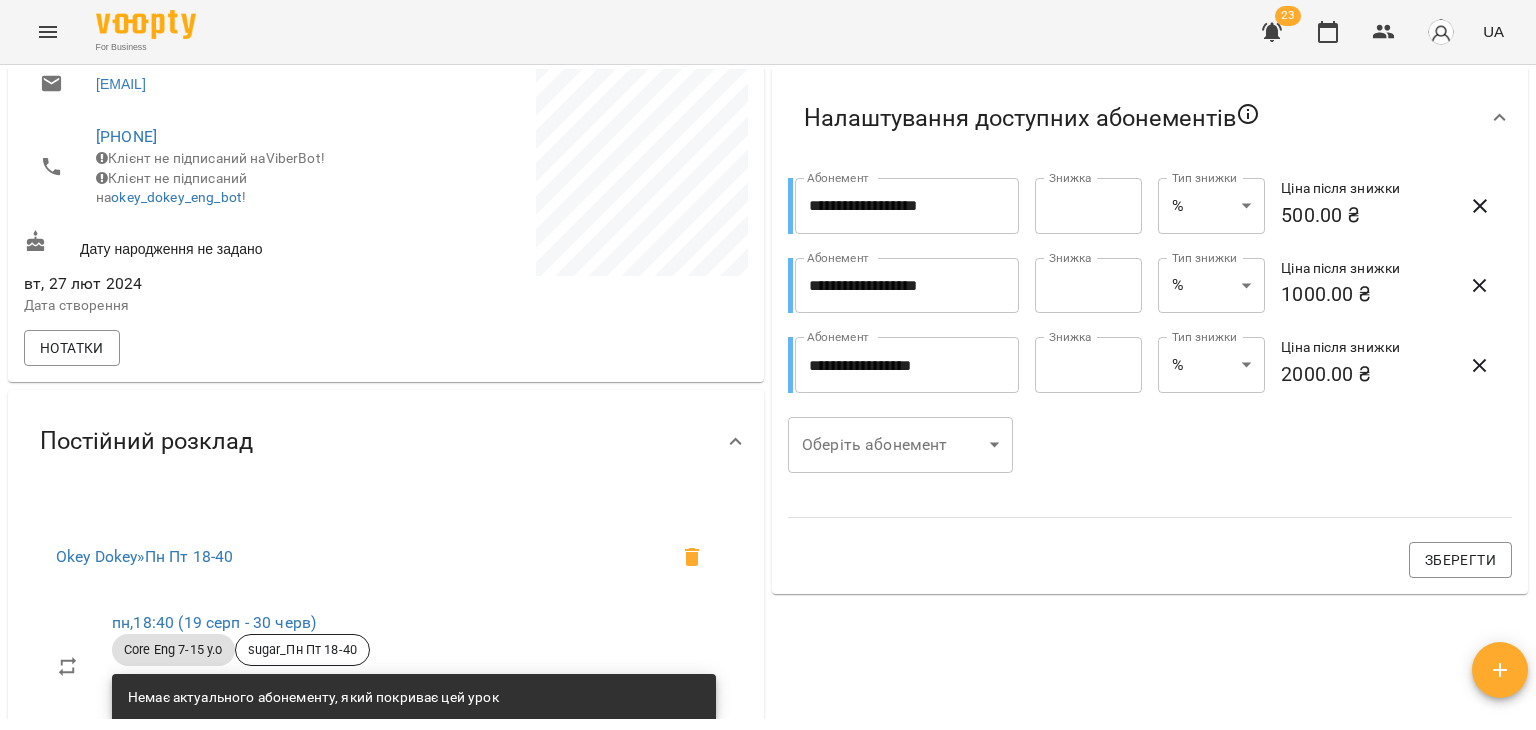 scroll, scrollTop: 0, scrollLeft: 0, axis: both 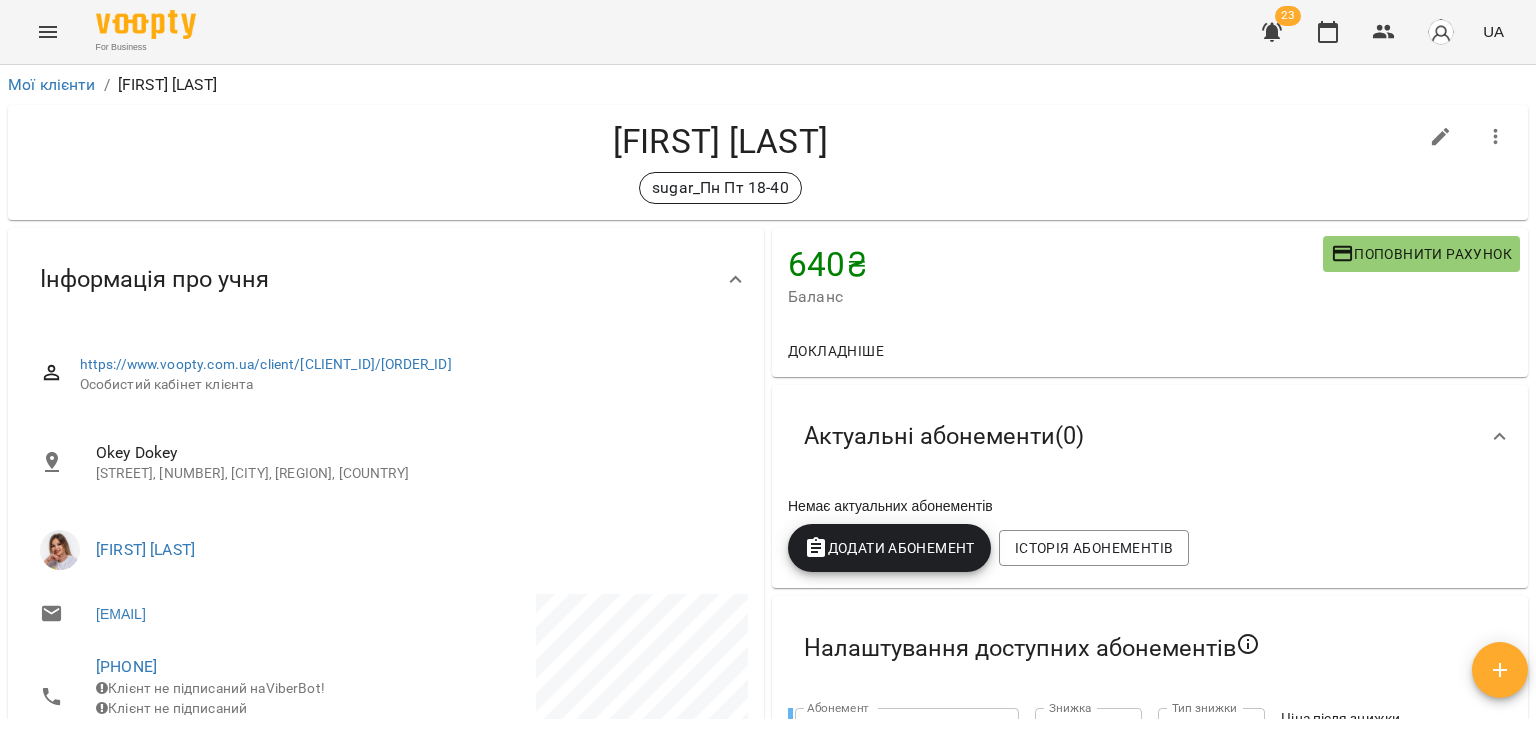 type 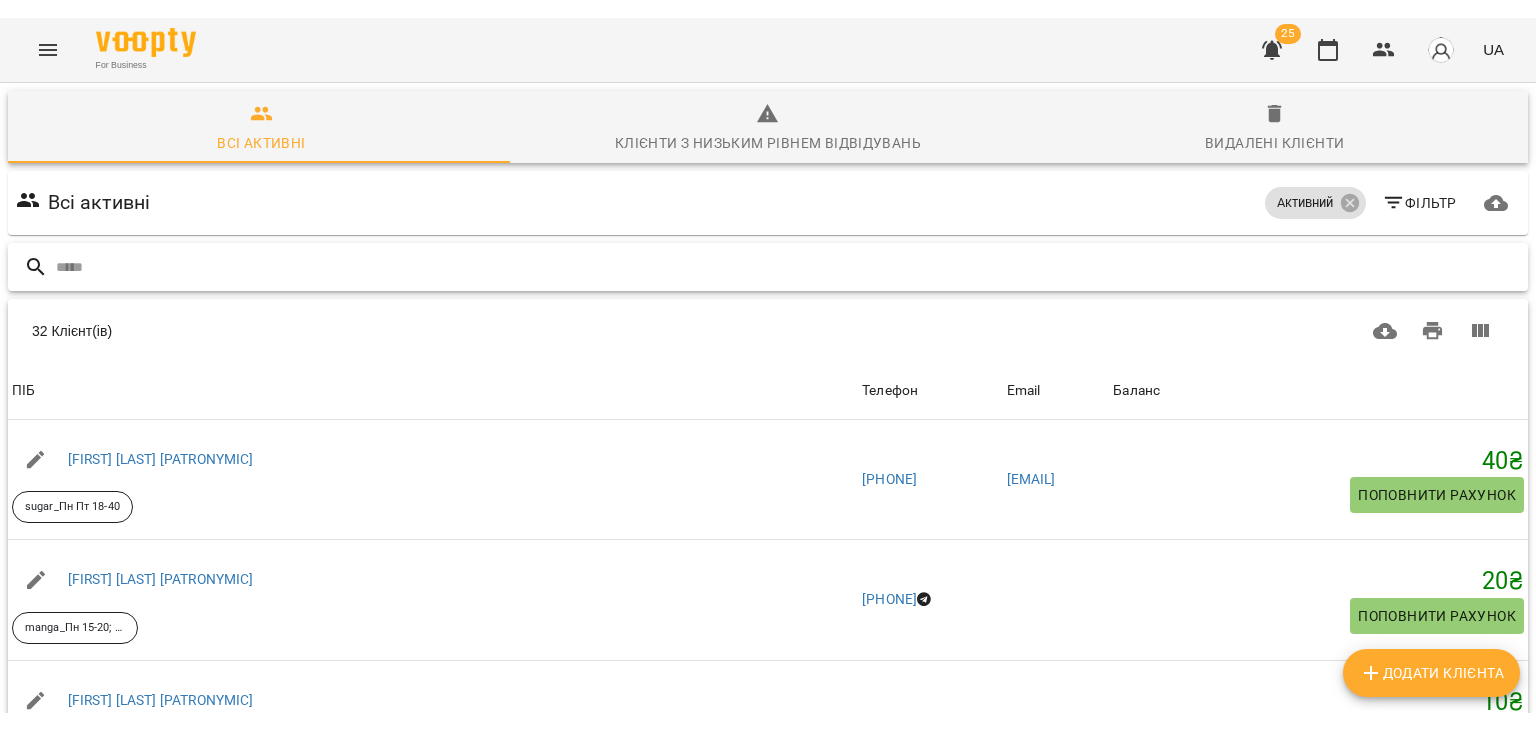 scroll, scrollTop: 0, scrollLeft: 0, axis: both 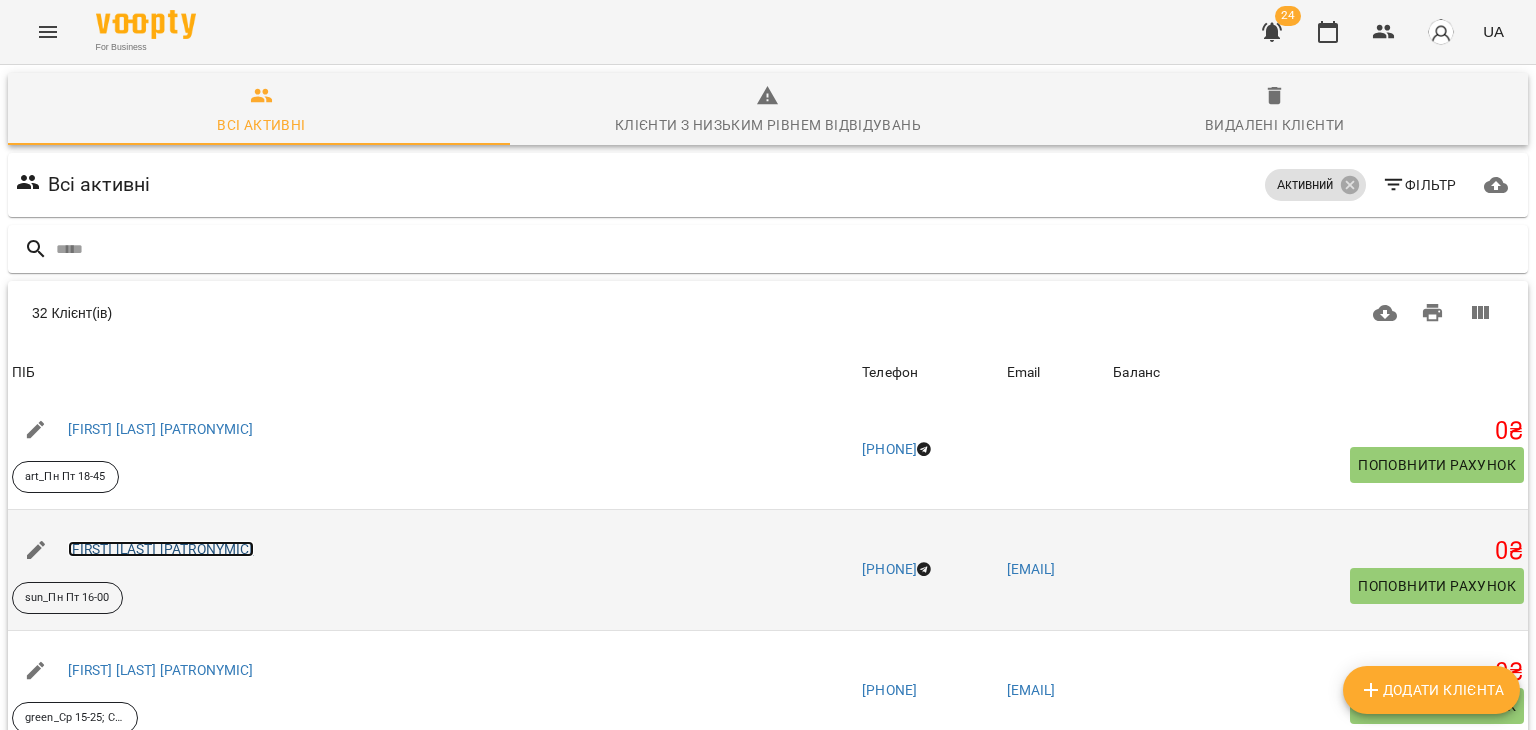 click on "[FIRST] [LAST] [PATRONYMIC]" at bounding box center (161, 549) 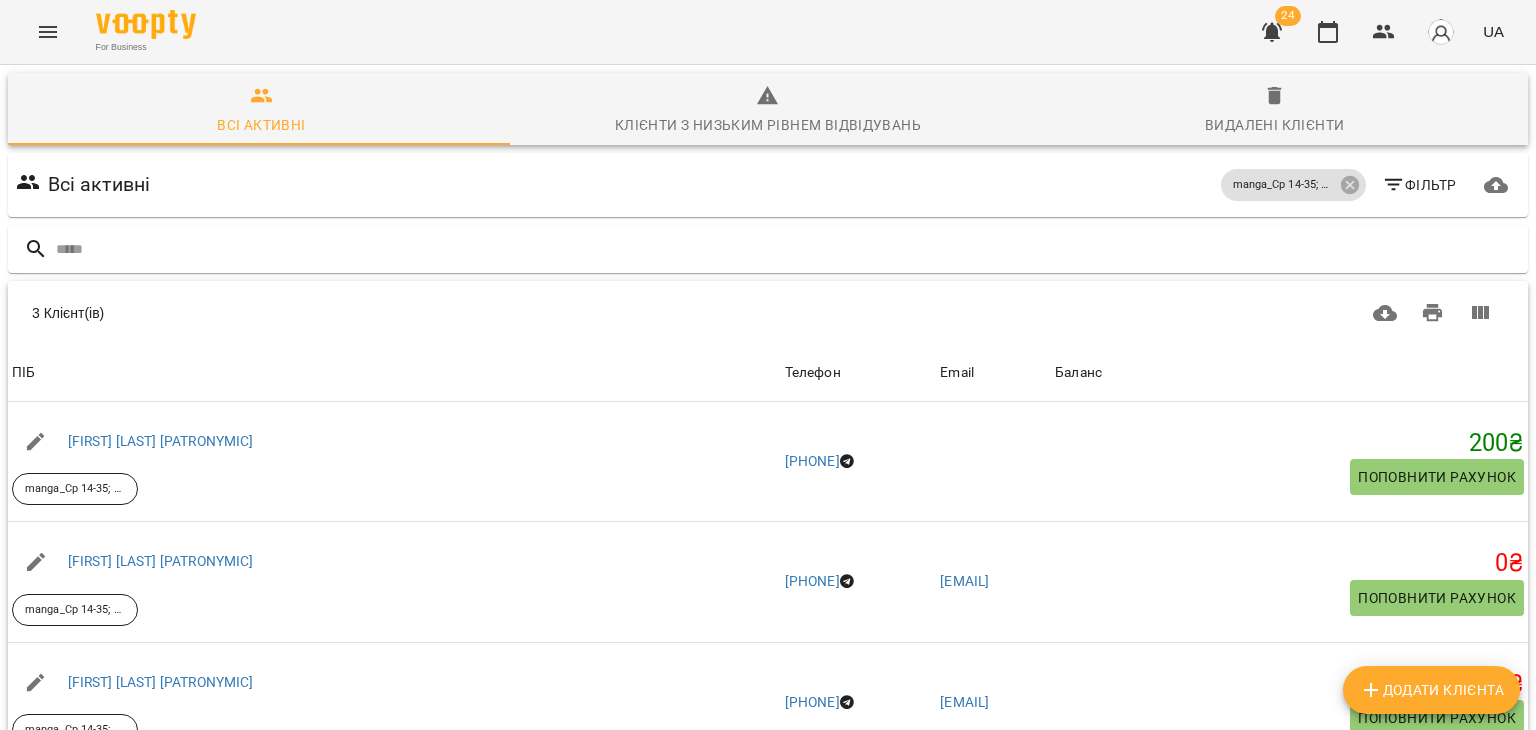 scroll, scrollTop: 0, scrollLeft: 0, axis: both 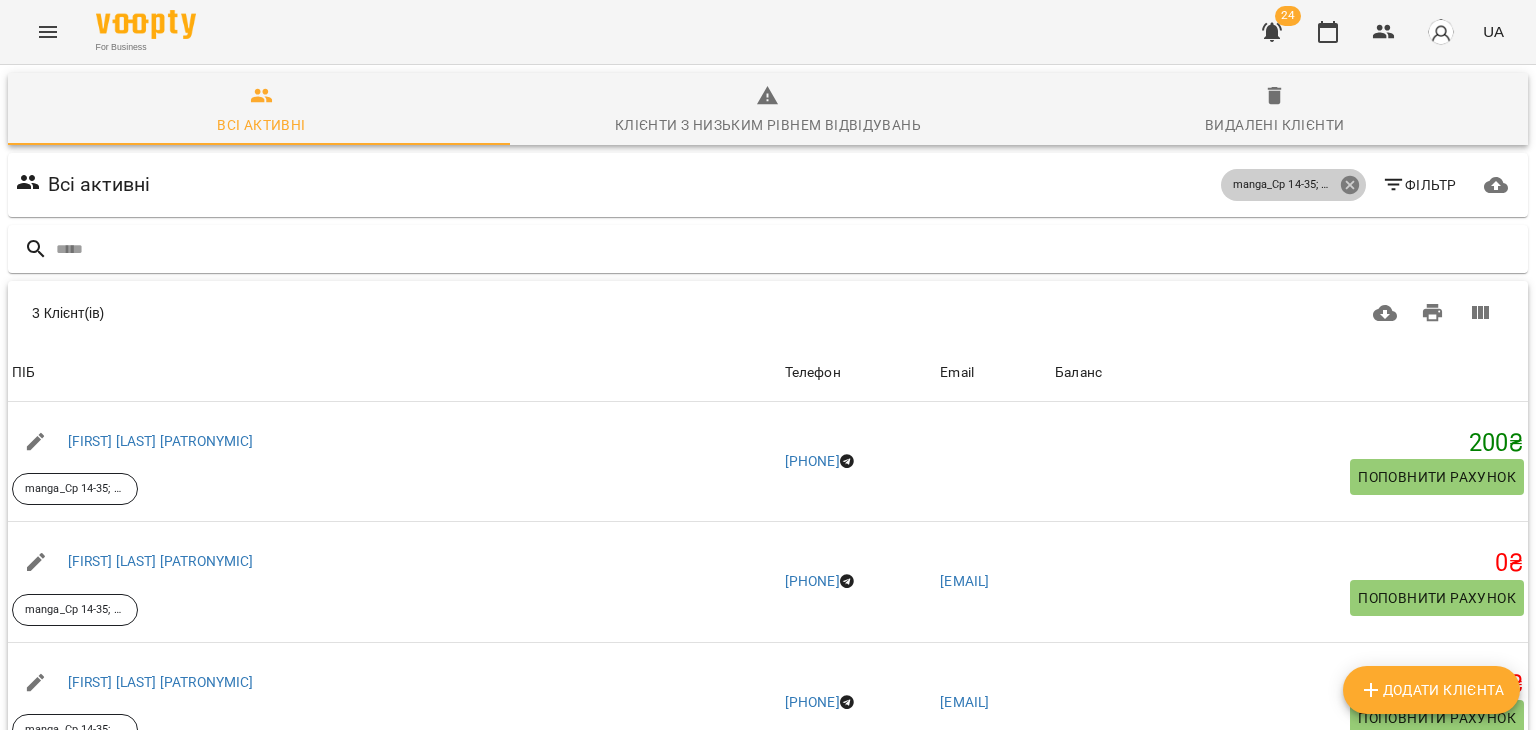 click 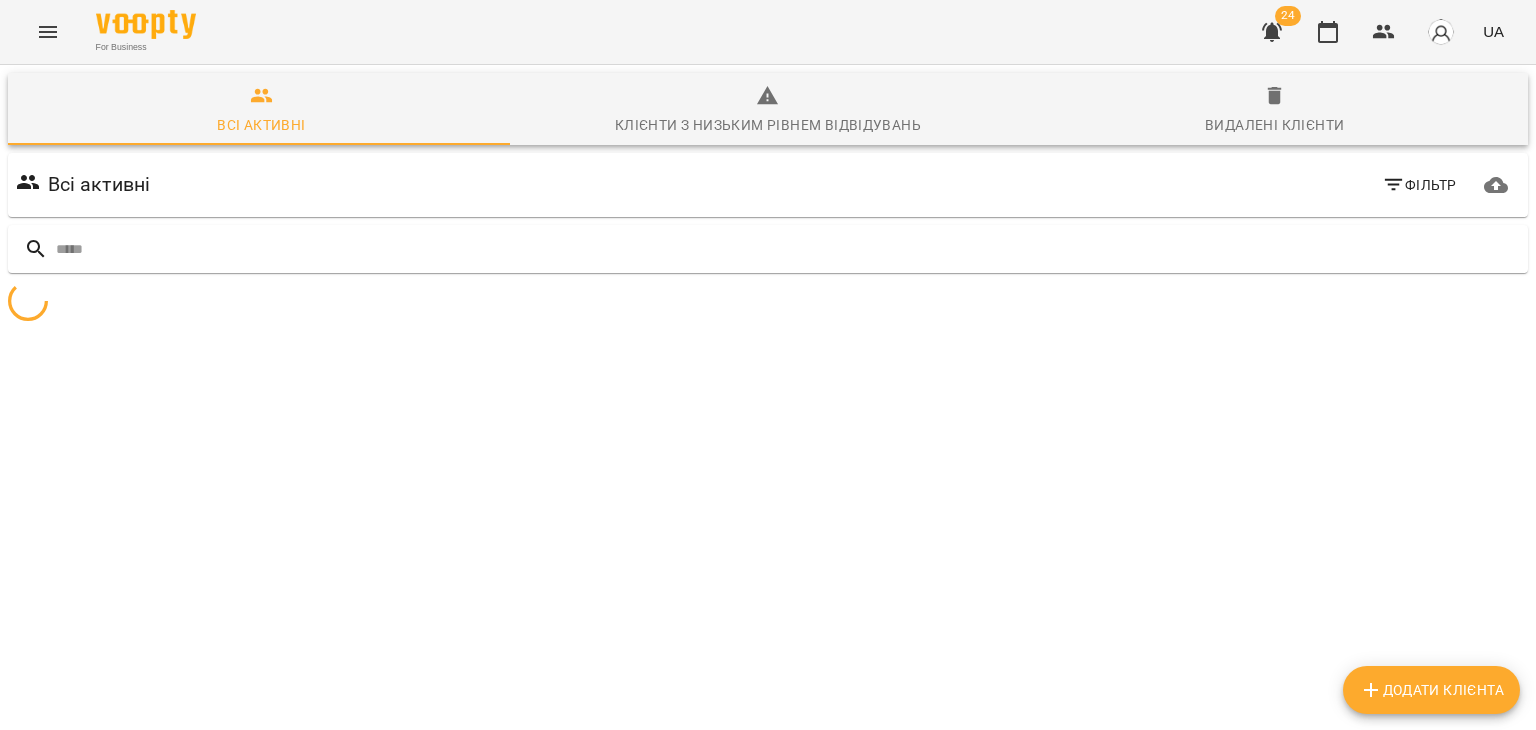 click on "Фільтр" at bounding box center [1419, 185] 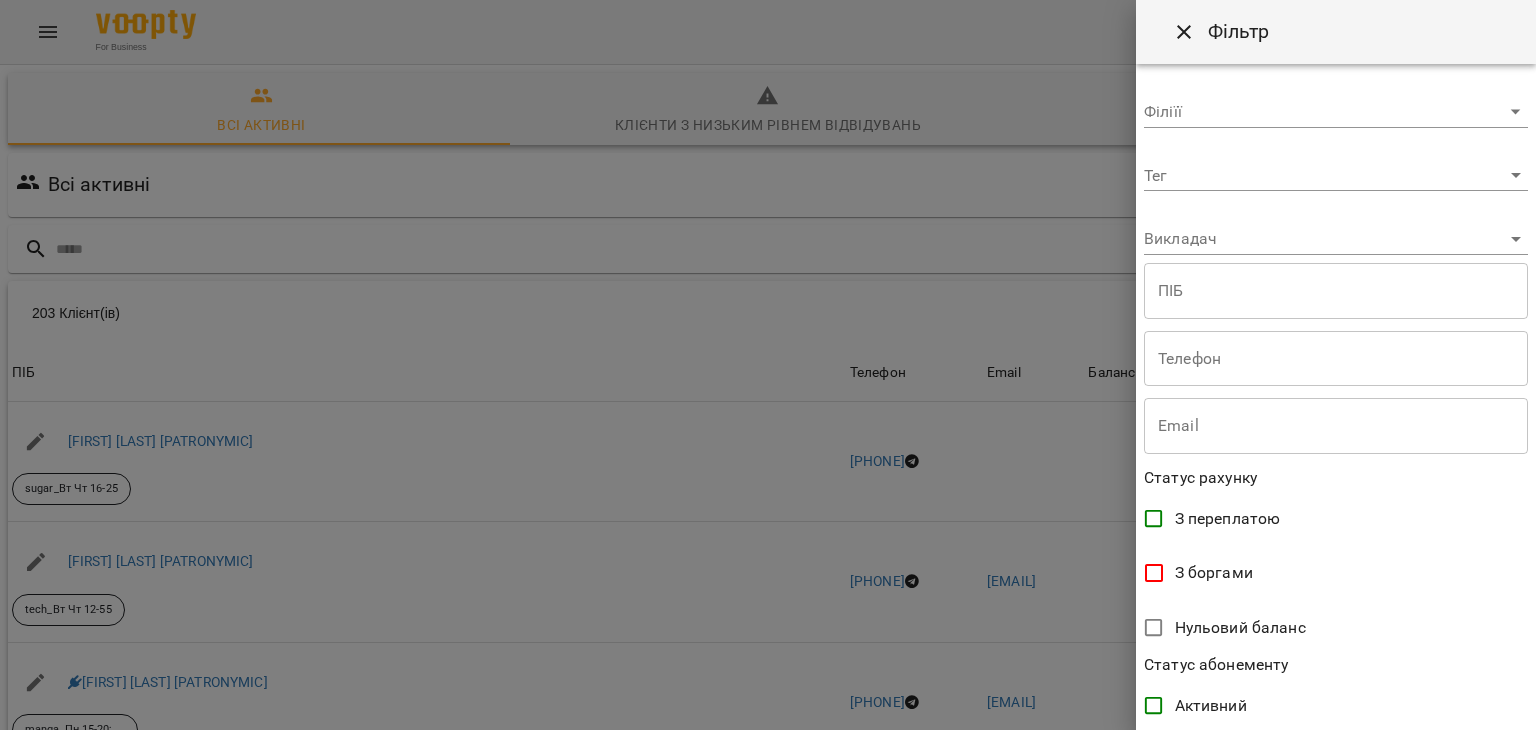 scroll, scrollTop: 384, scrollLeft: 0, axis: vertical 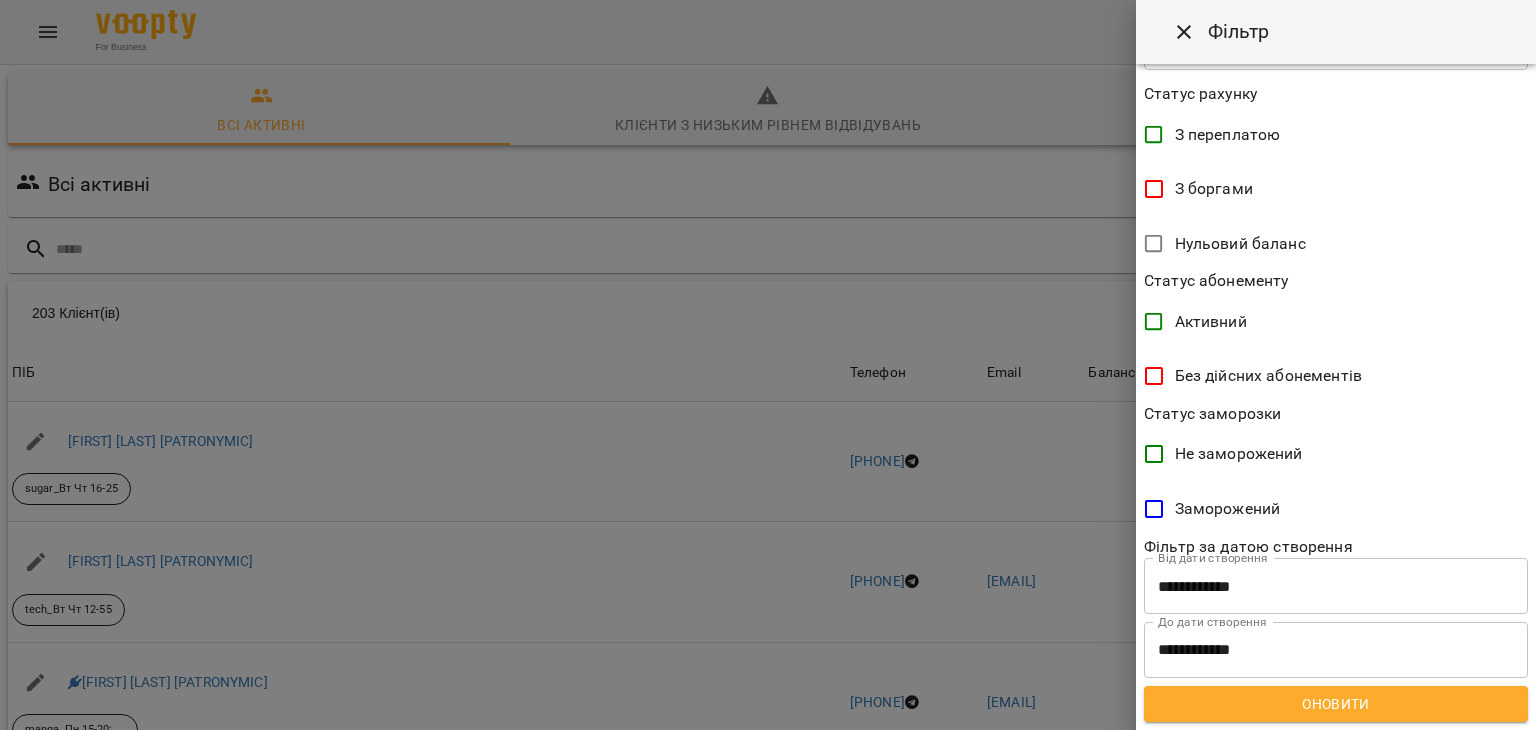 click on "Активний" at bounding box center (1211, 322) 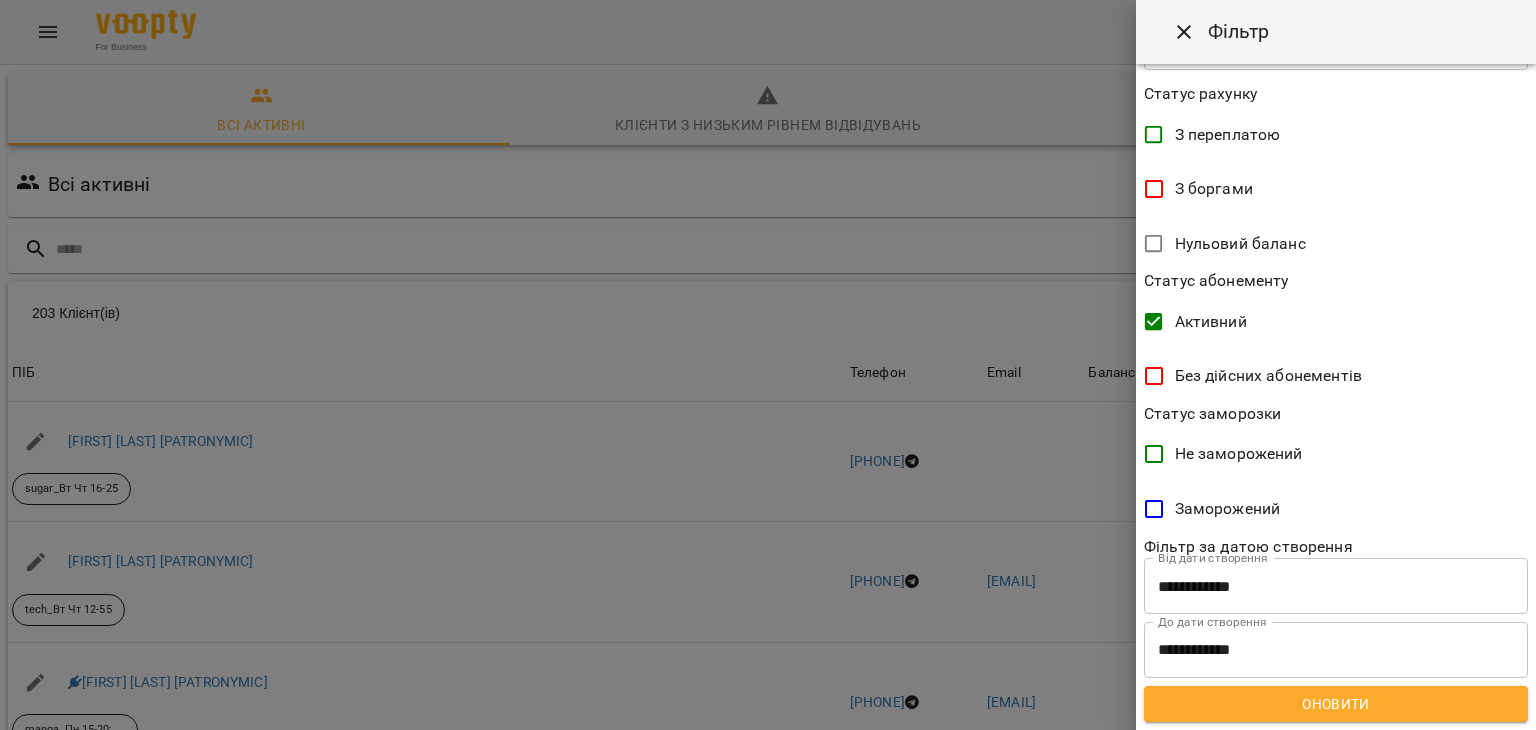click on "Оновити" at bounding box center (1336, 704) 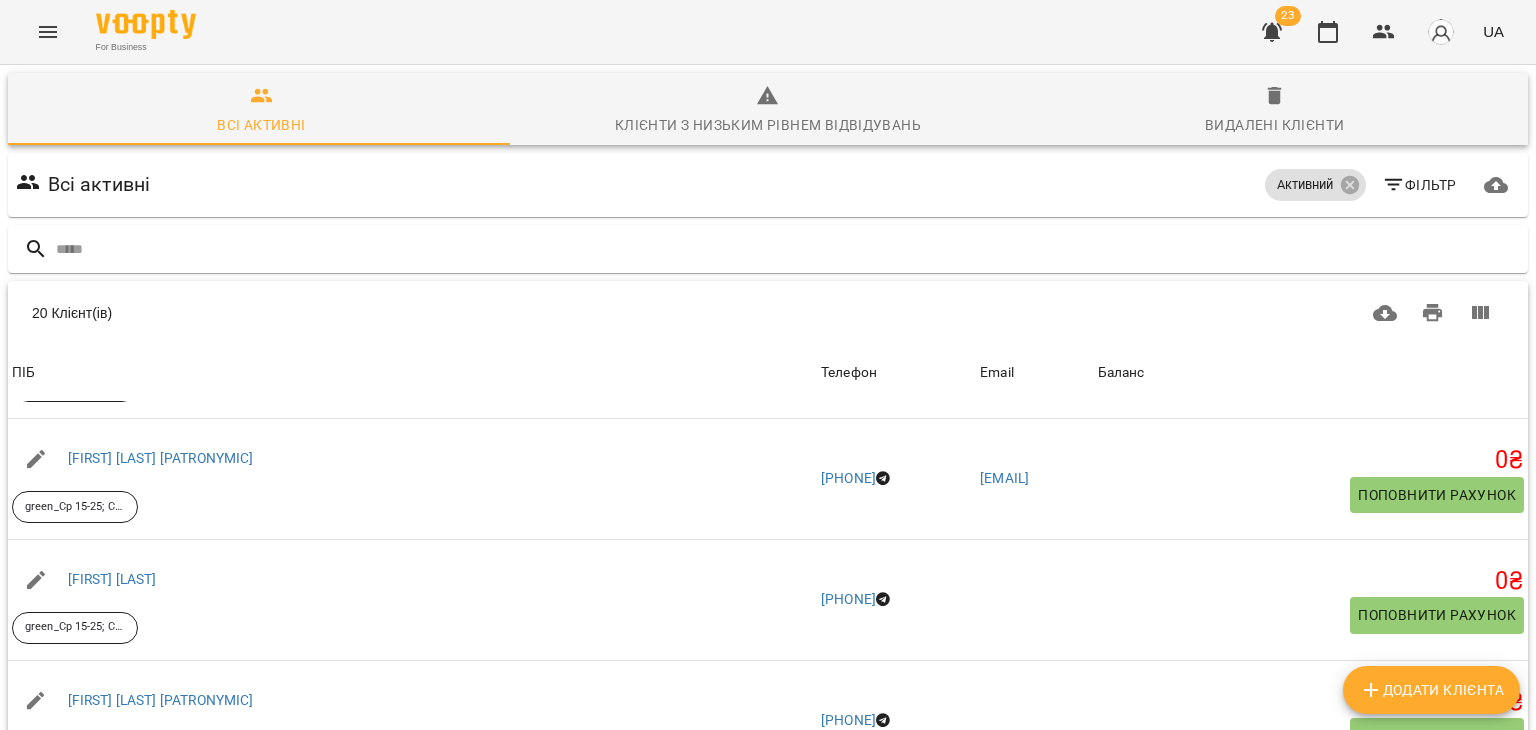scroll, scrollTop: 0, scrollLeft: 0, axis: both 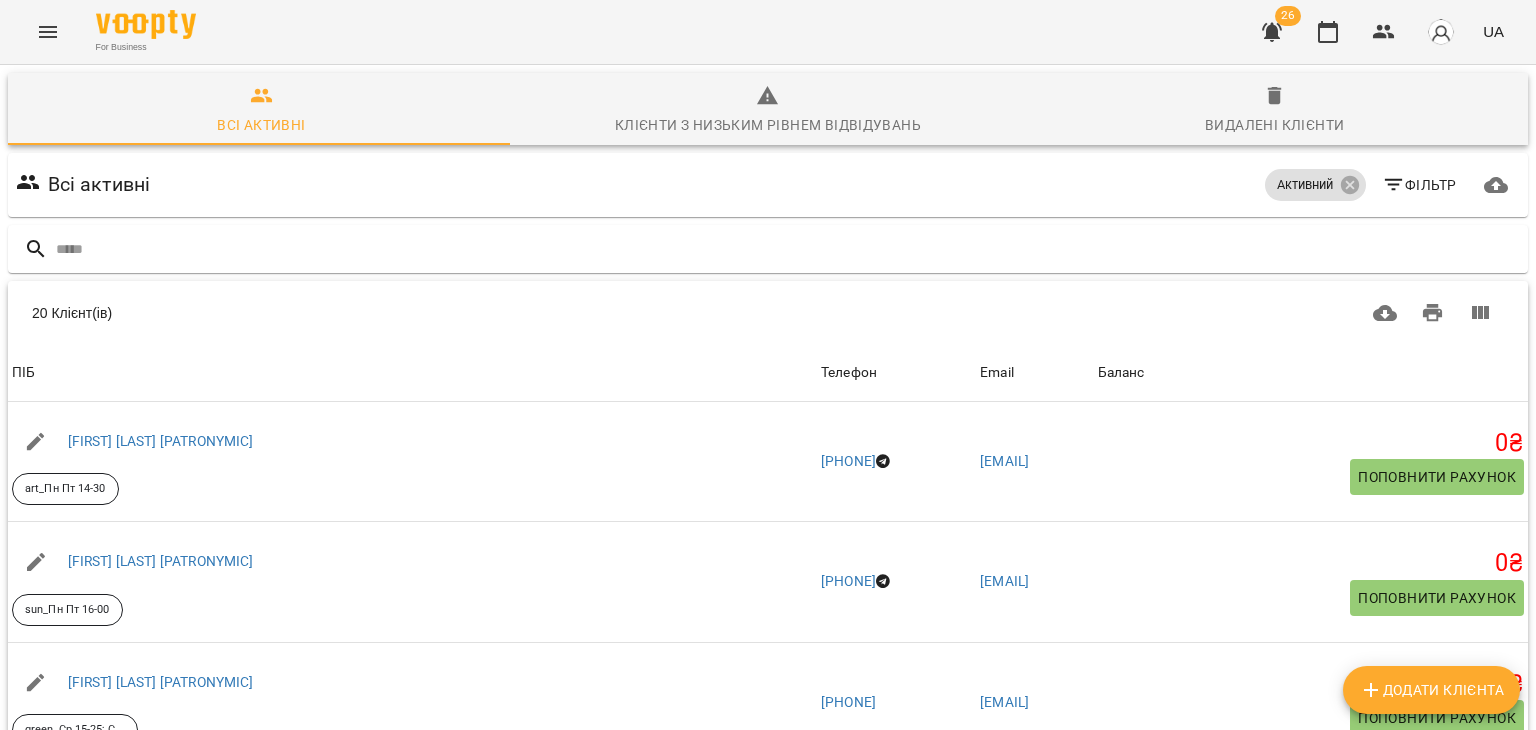 type 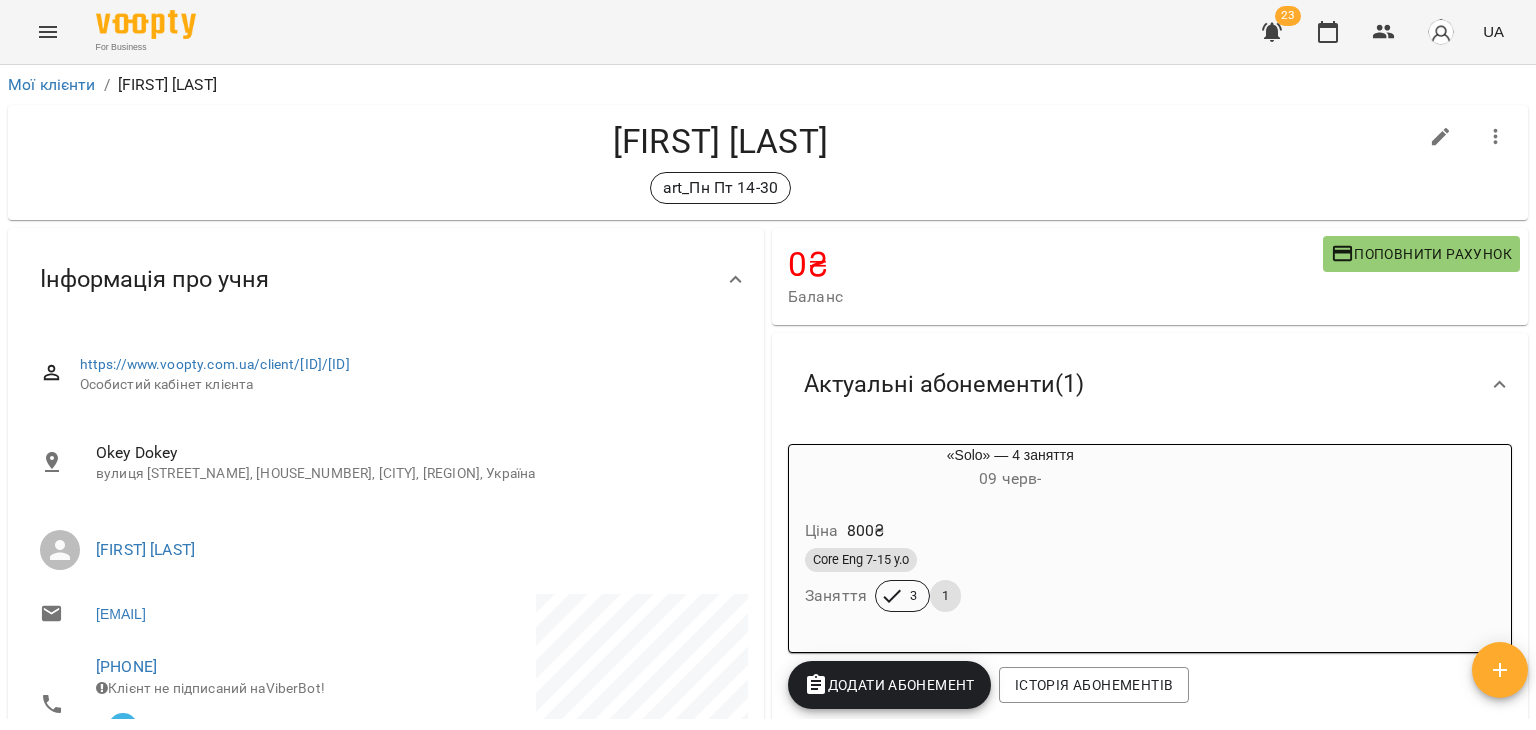 scroll, scrollTop: 0, scrollLeft: 0, axis: both 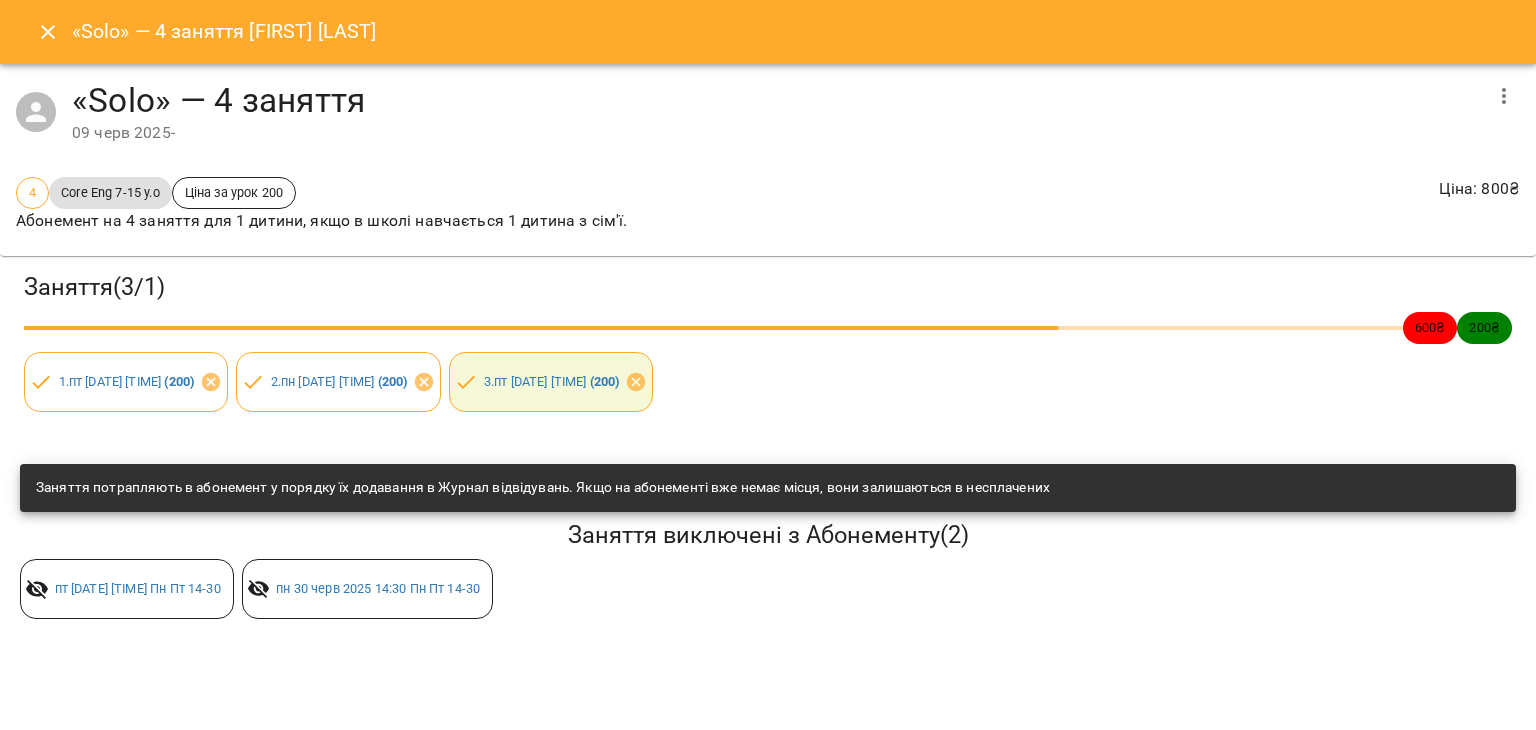 click 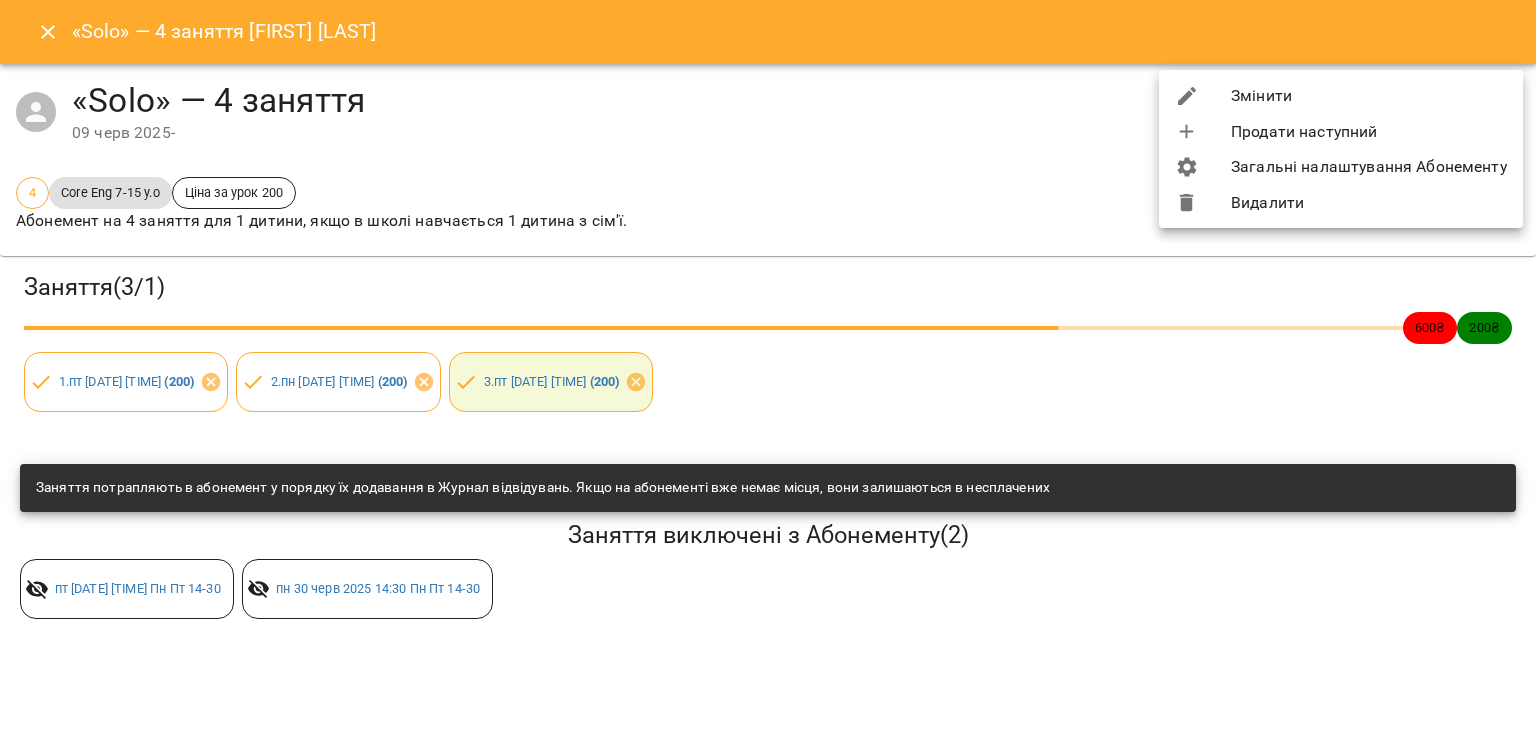 click on "Видалити" at bounding box center [1341, 203] 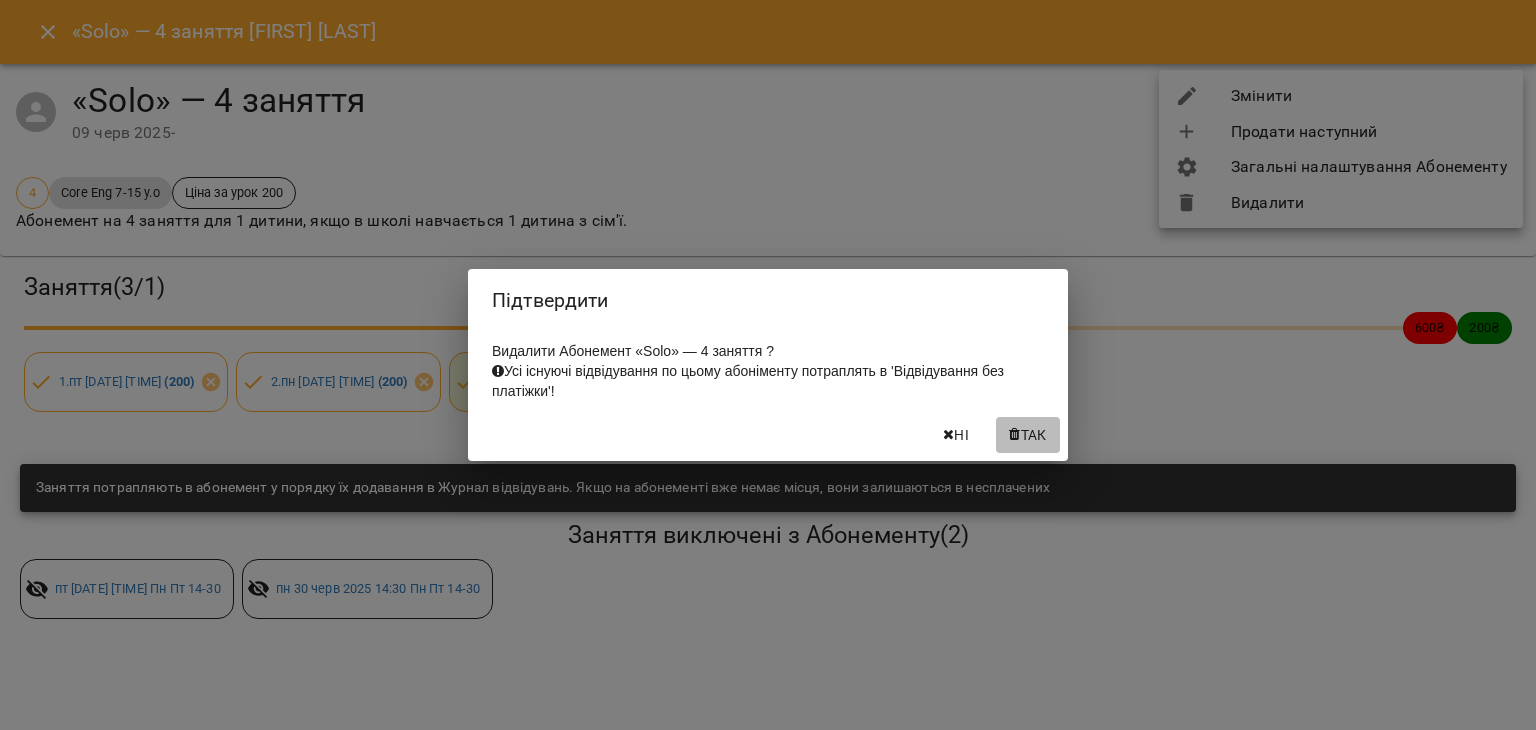 click on "Так" at bounding box center (1034, 435) 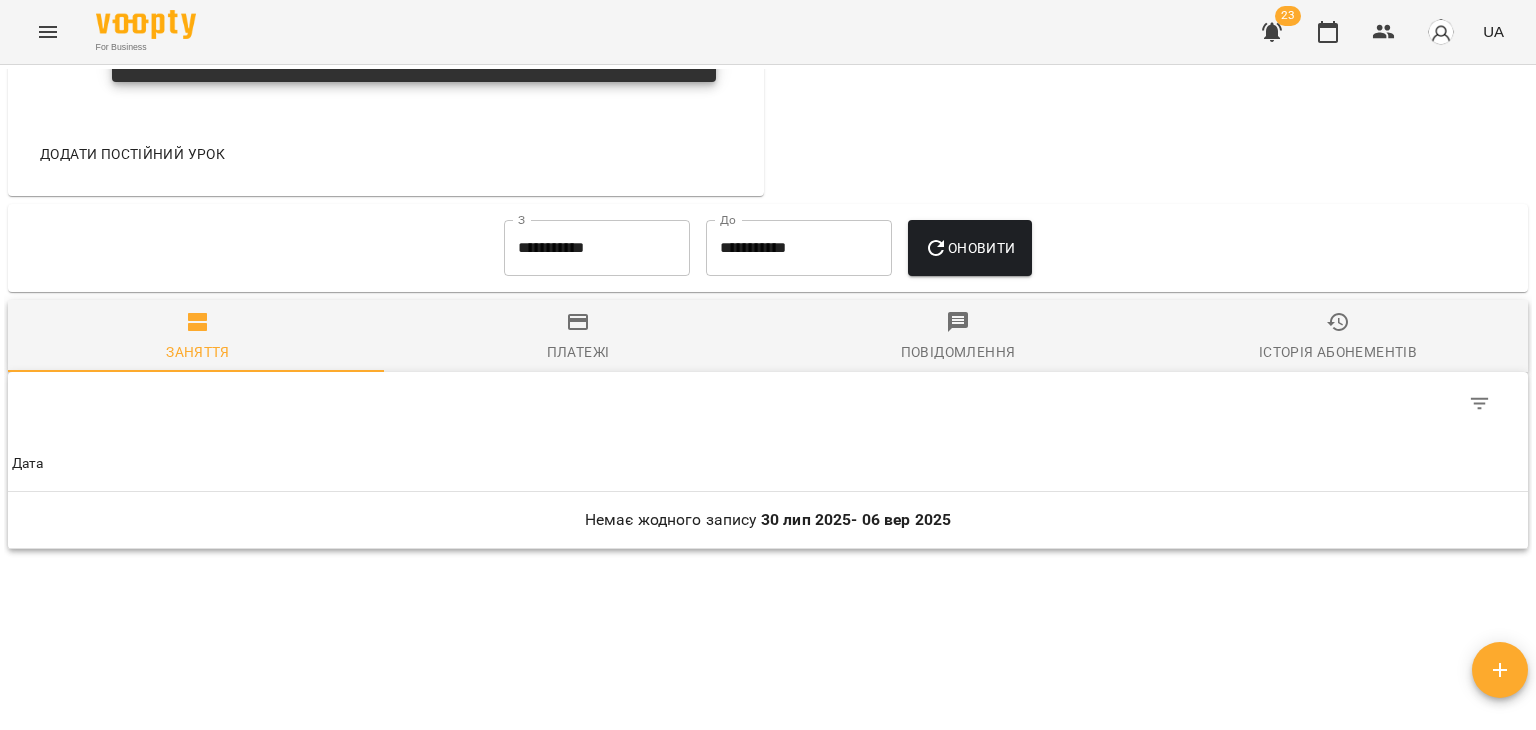 scroll, scrollTop: 1405, scrollLeft: 0, axis: vertical 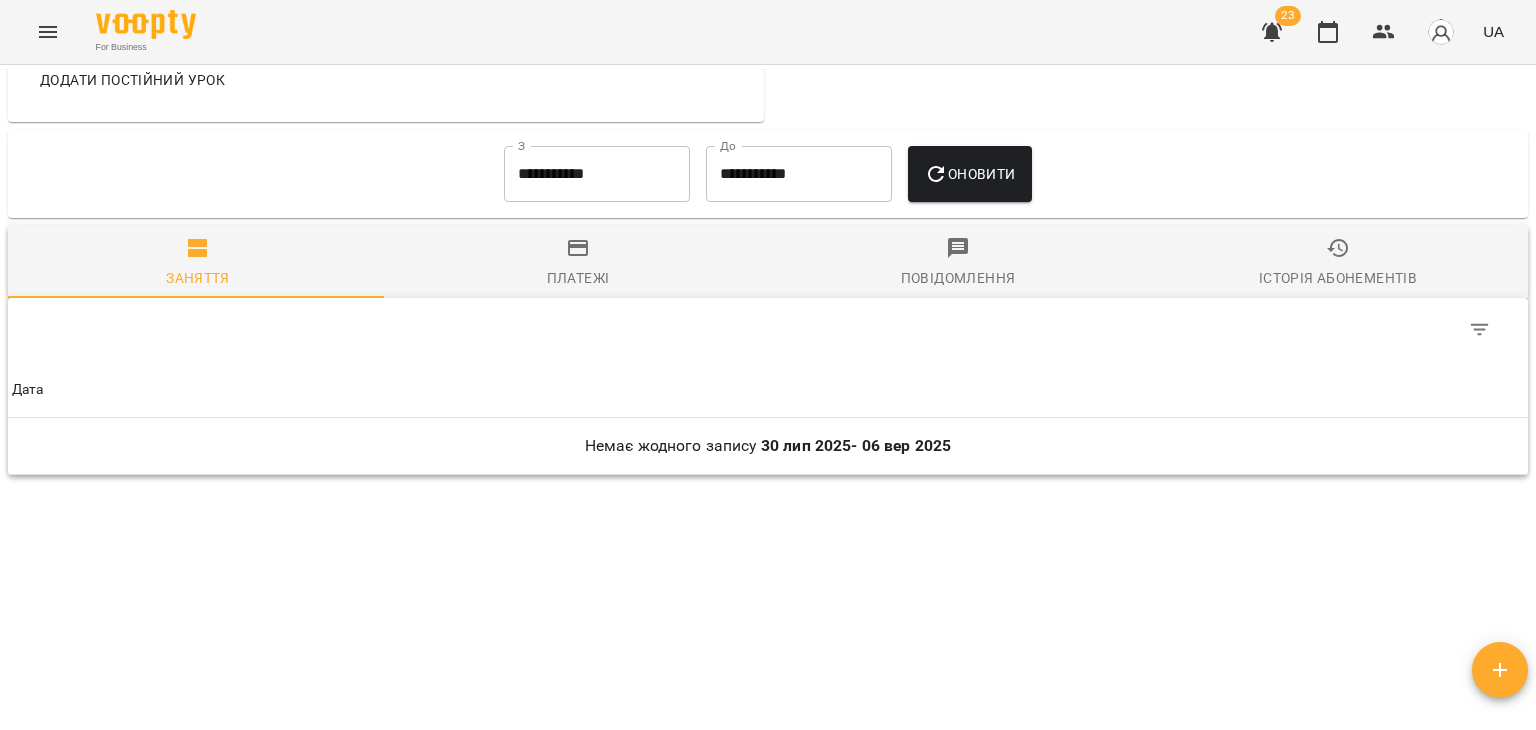 click on "Платежі" at bounding box center (578, 263) 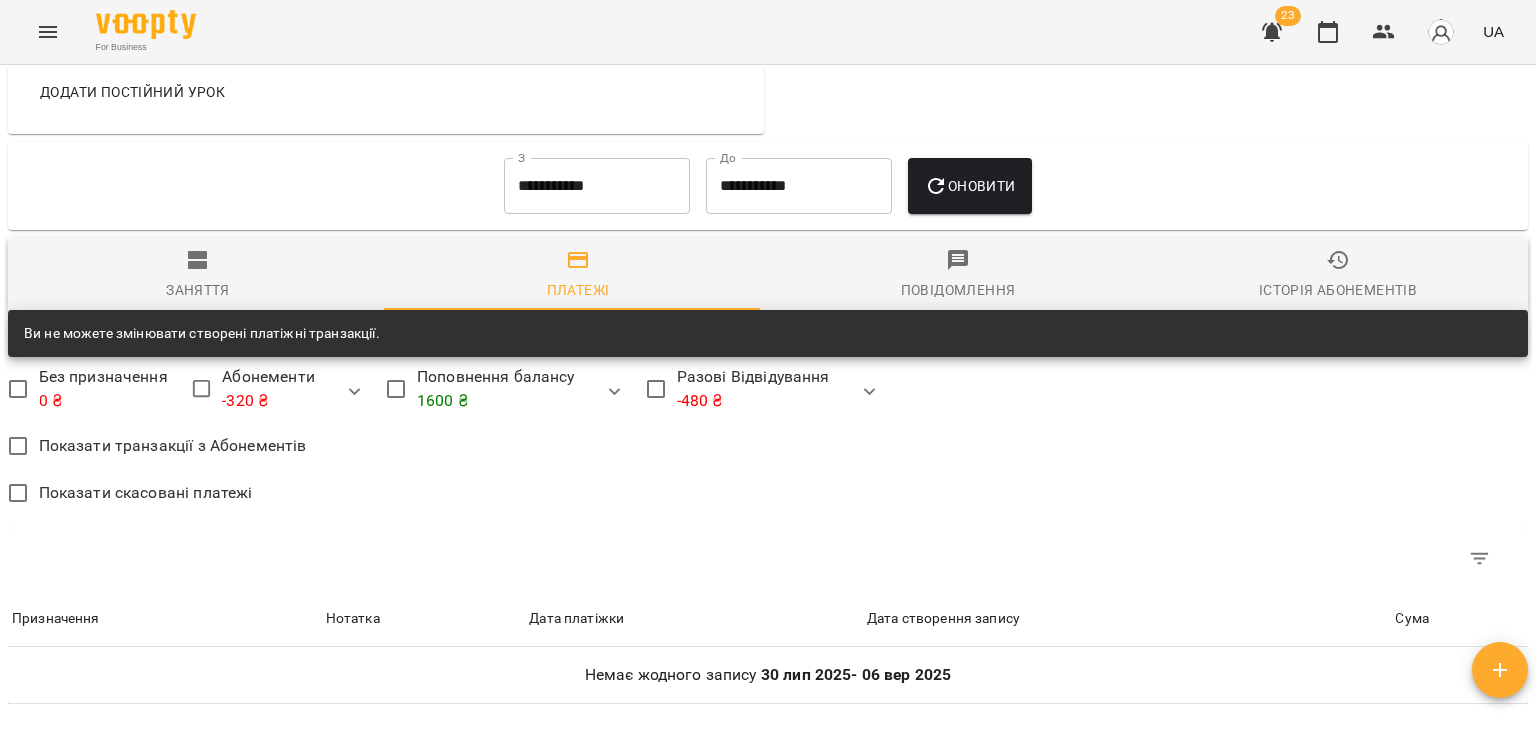 scroll, scrollTop: 1383, scrollLeft: 0, axis: vertical 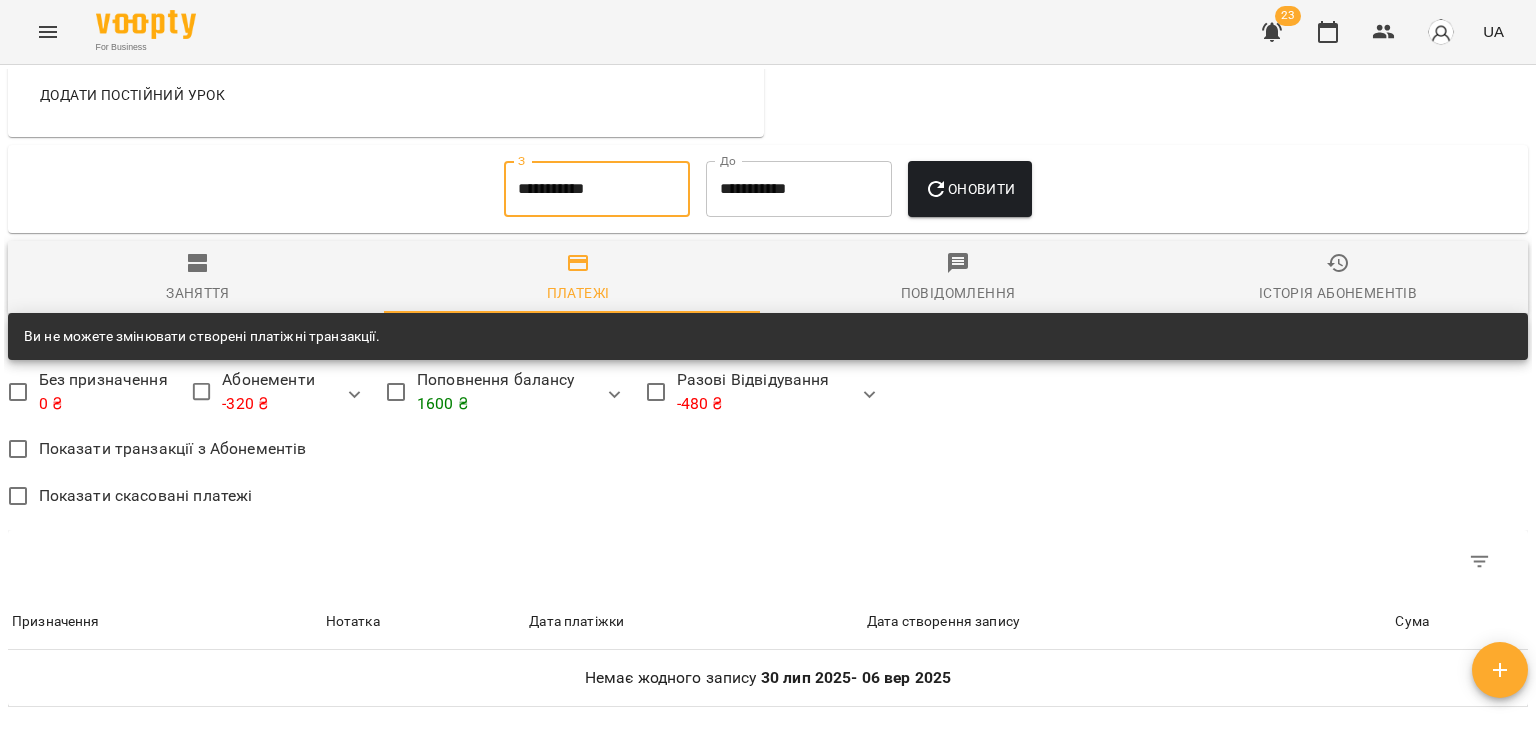 click on "**********" at bounding box center [597, 189] 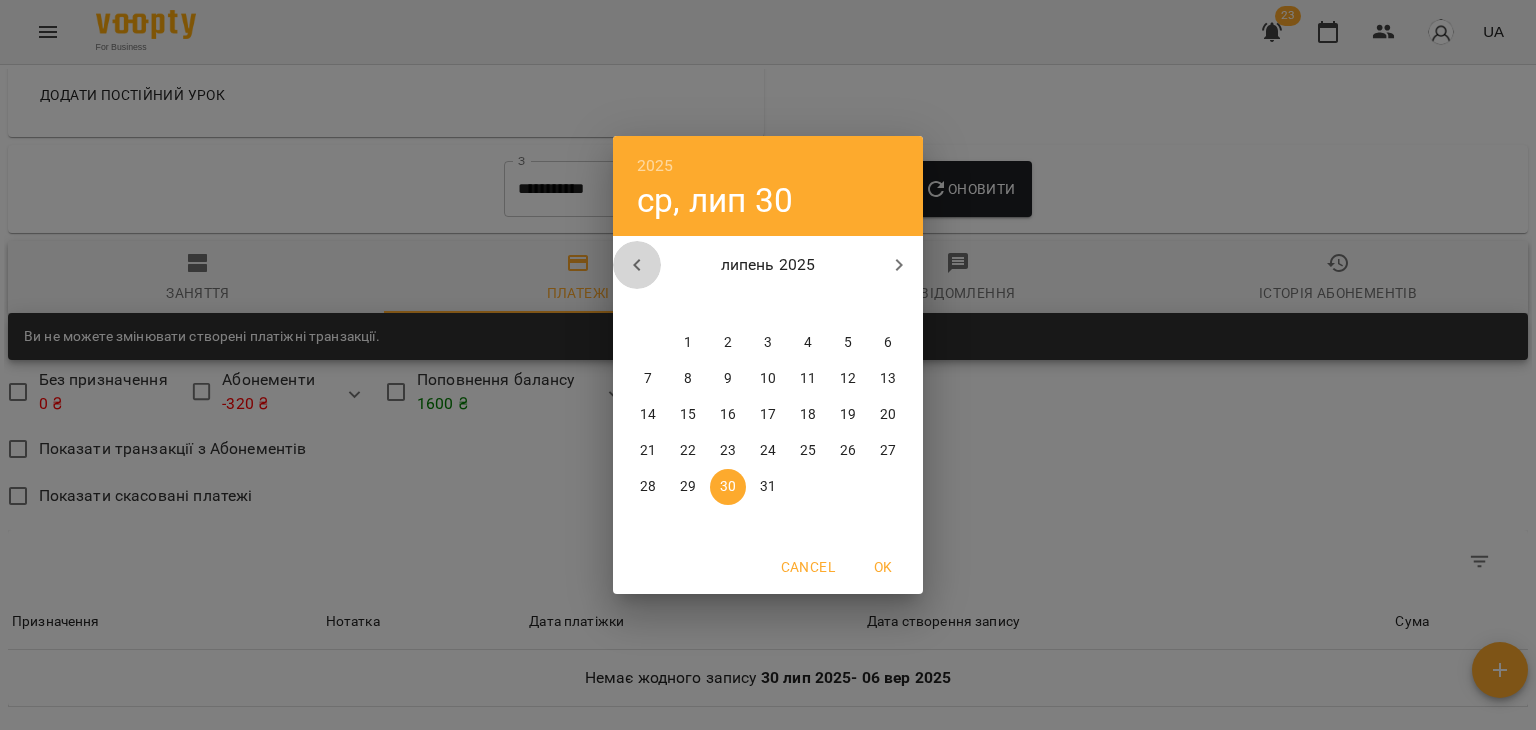 click at bounding box center (637, 265) 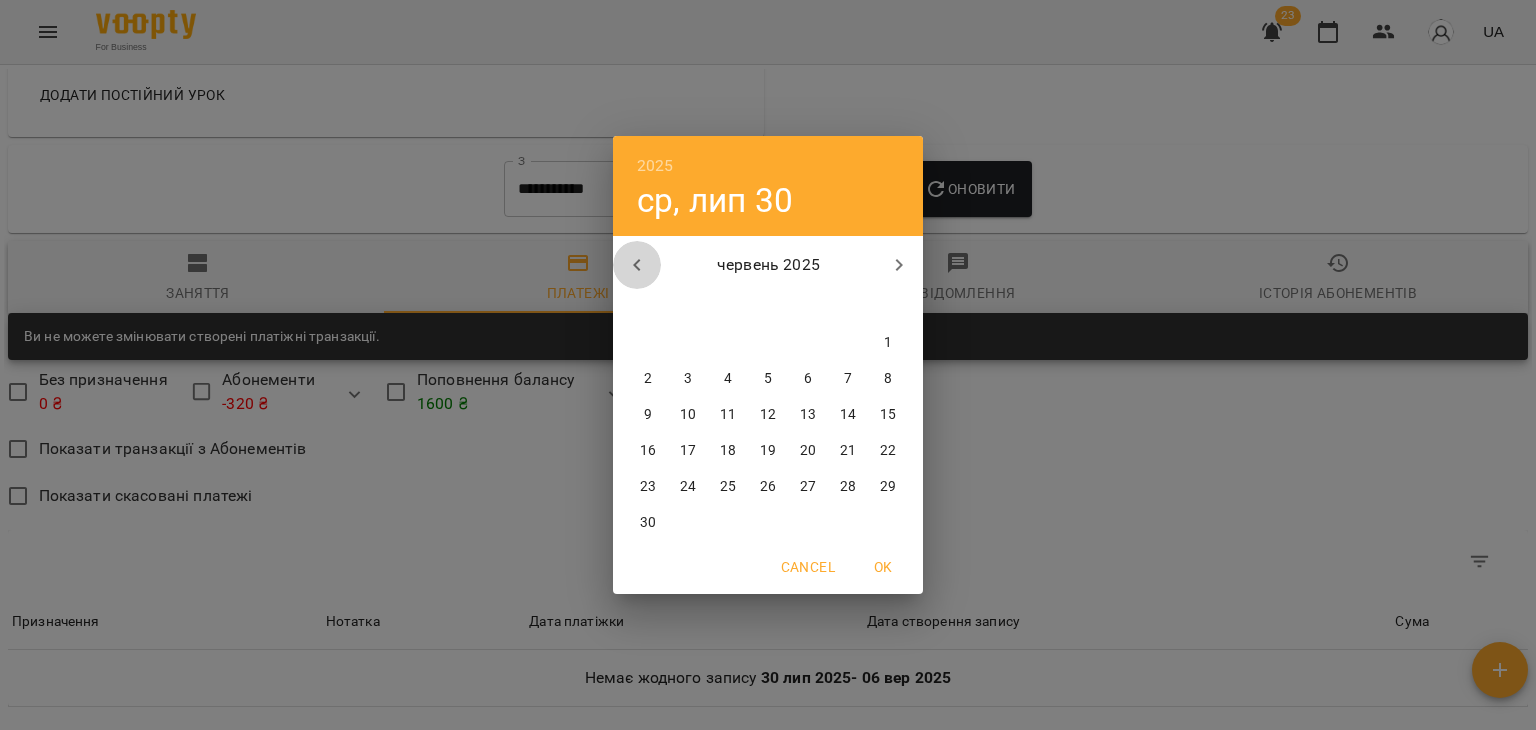 click at bounding box center (637, 265) 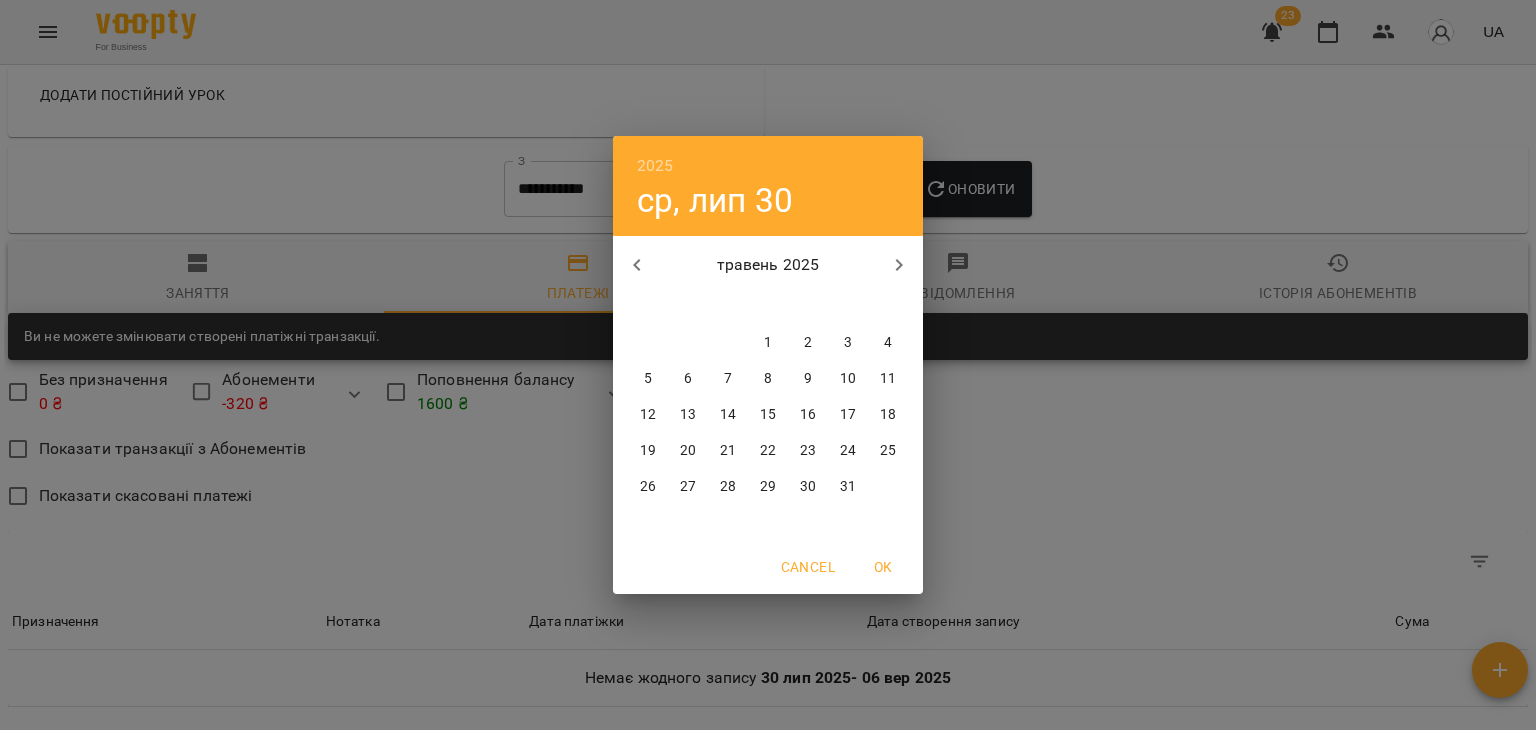 click on "1" at bounding box center (768, 343) 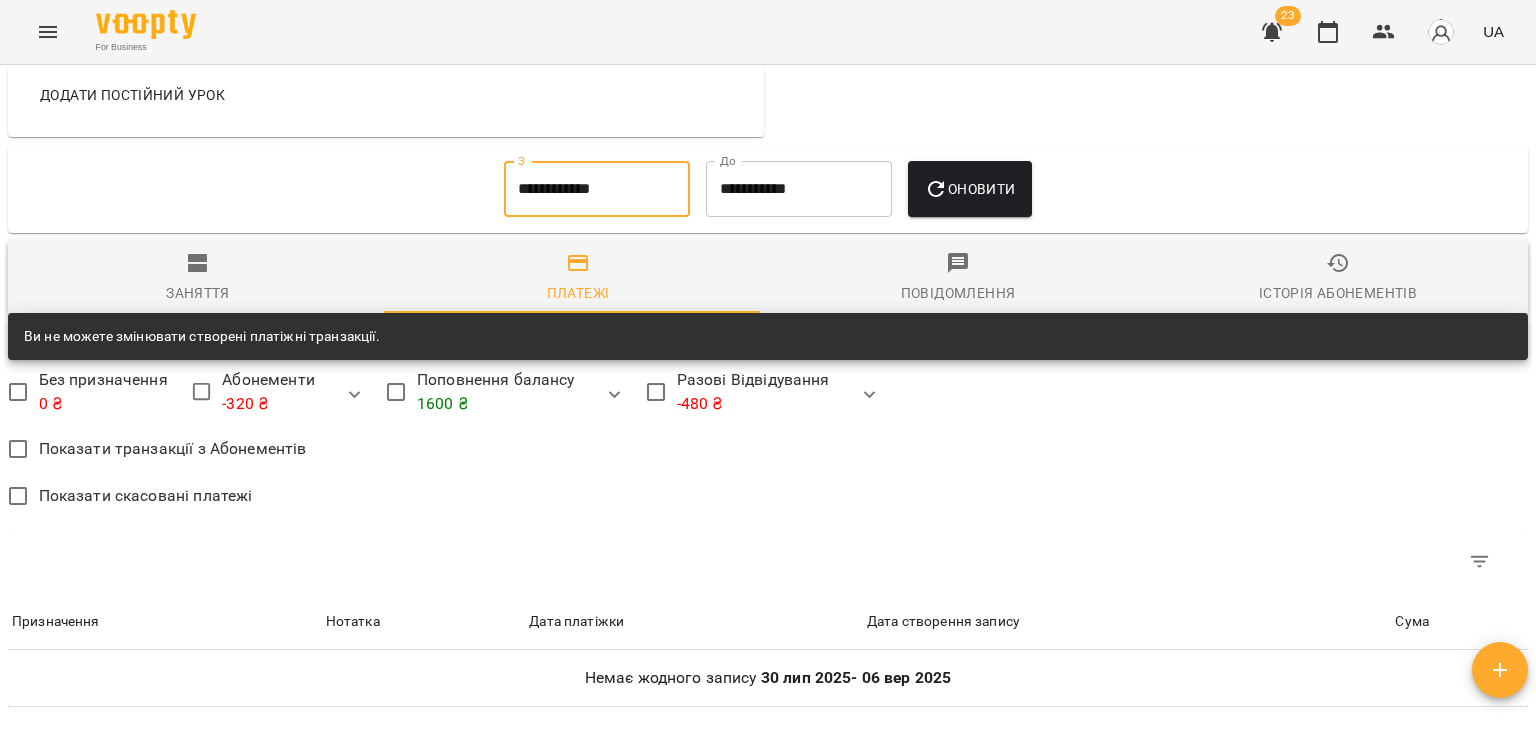 click 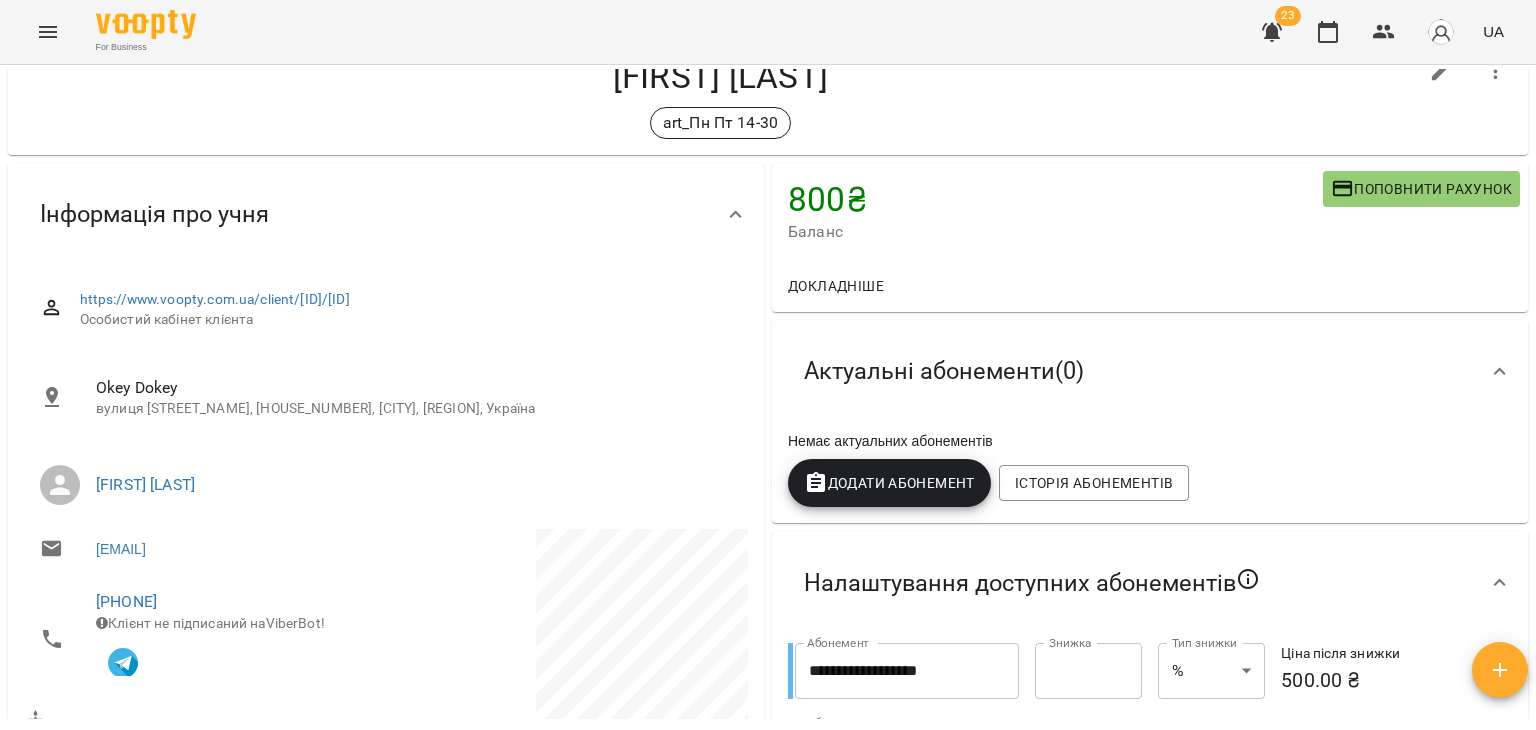 scroll, scrollTop: 64, scrollLeft: 0, axis: vertical 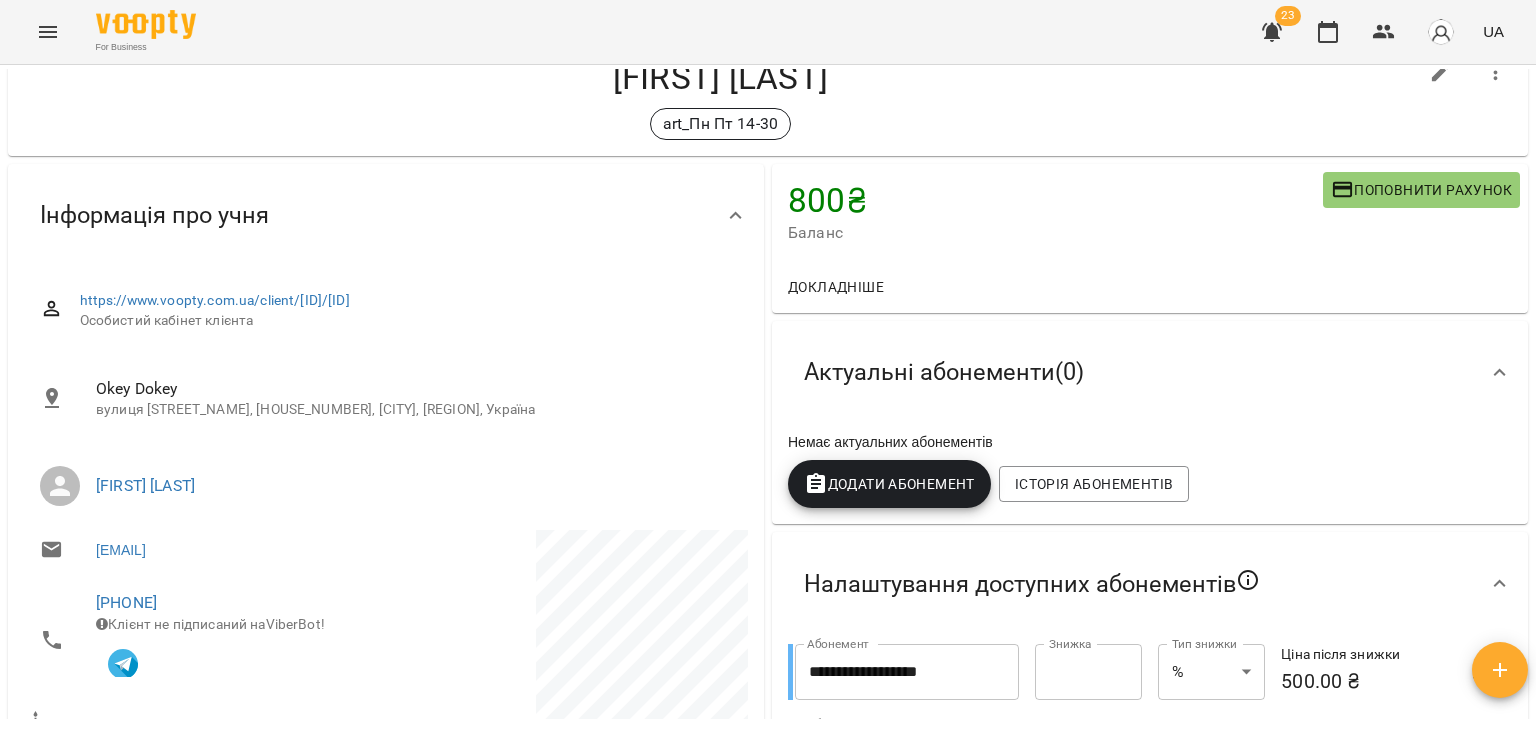 click on "Додати Абонемент" at bounding box center [889, 484] 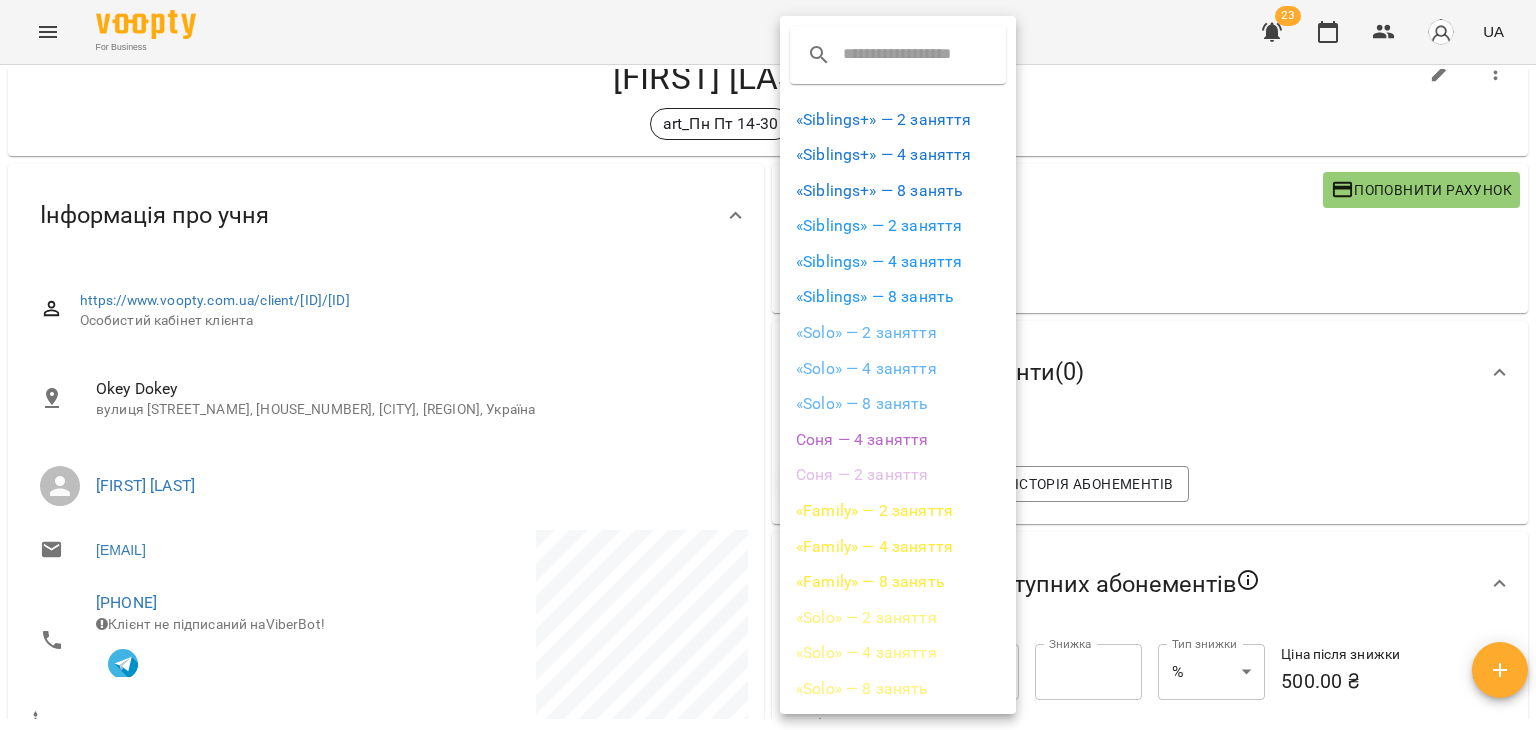 click at bounding box center (768, 365) 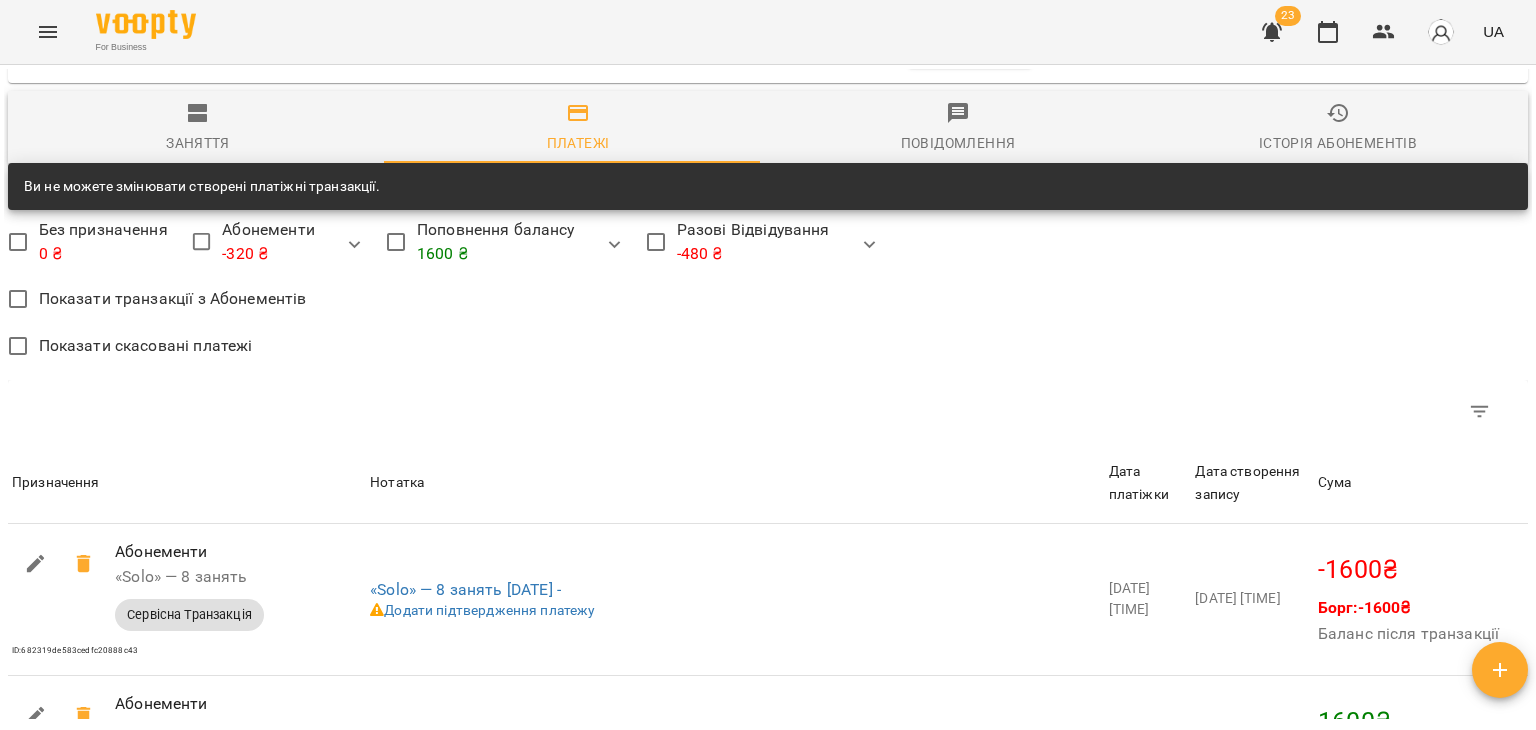 click on "Заняття" at bounding box center (198, 143) 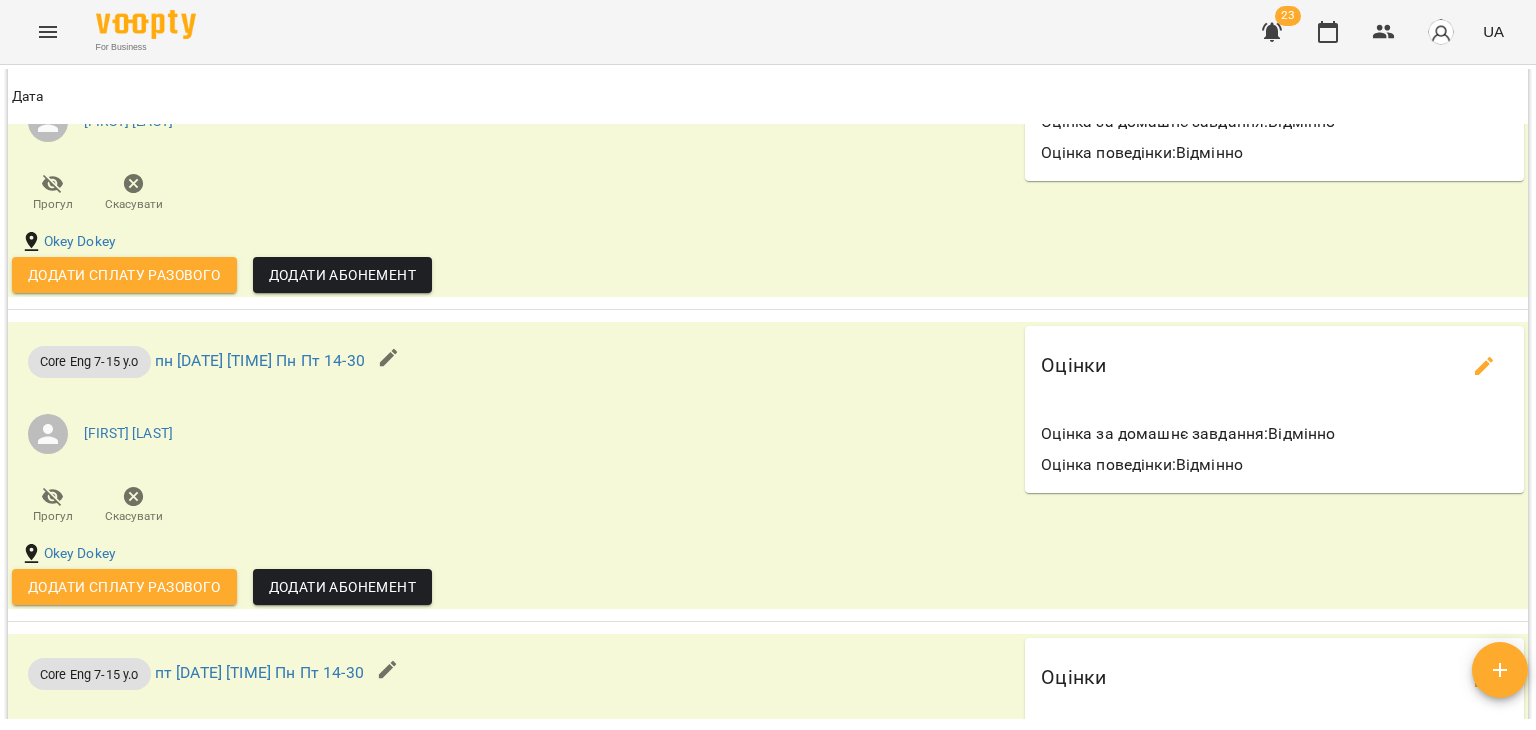 scroll, scrollTop: 5878, scrollLeft: 0, axis: vertical 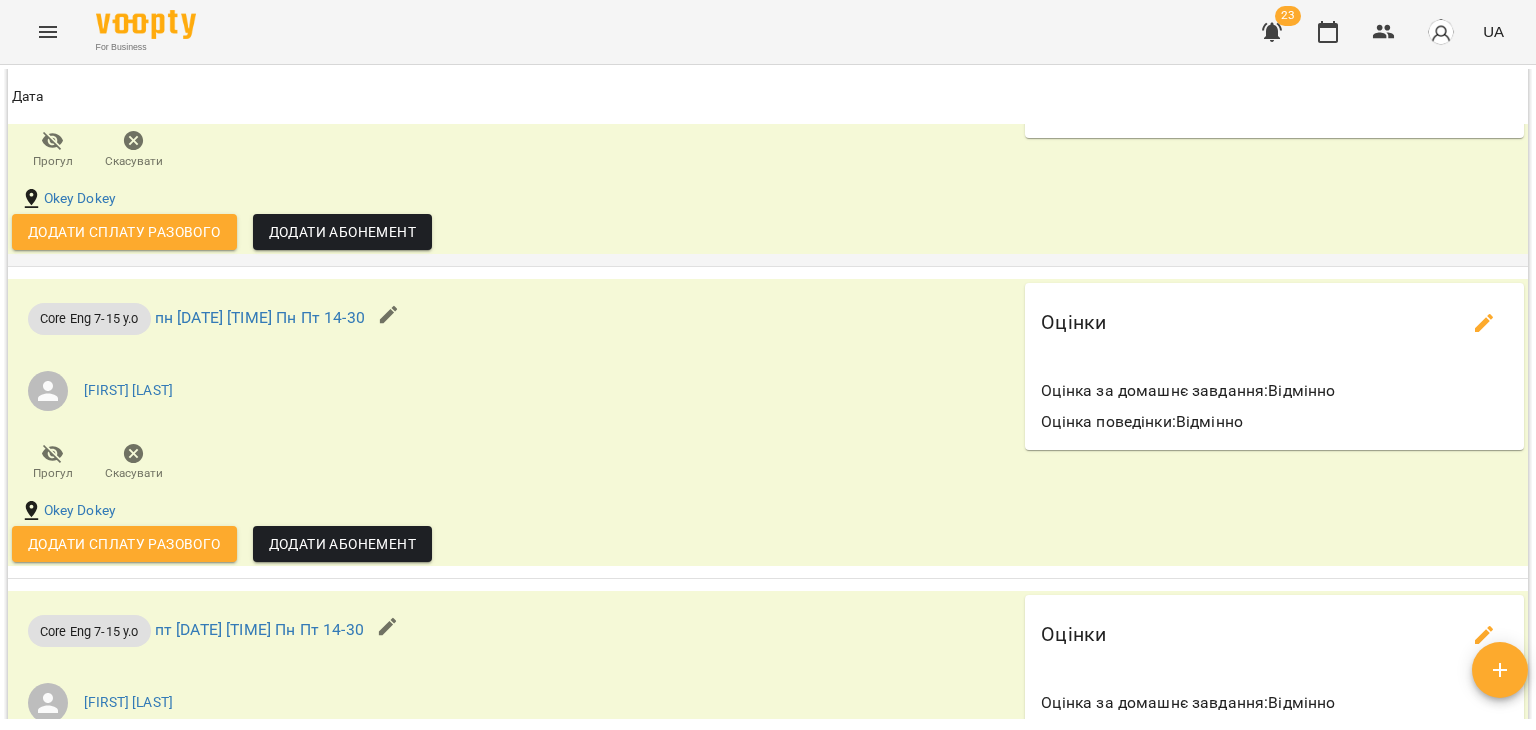 click on "Додати сплату разового" at bounding box center [124, 232] 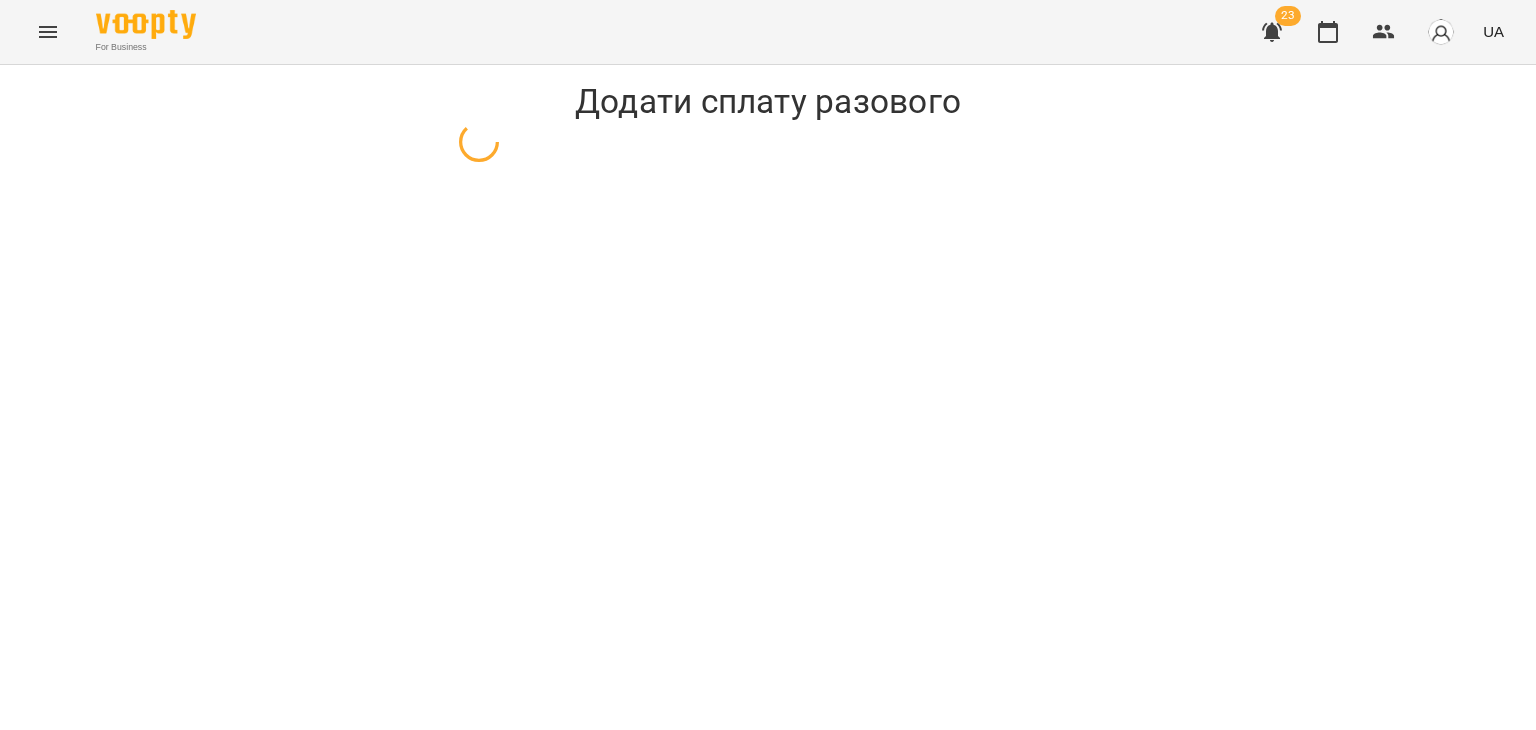 select on "**********" 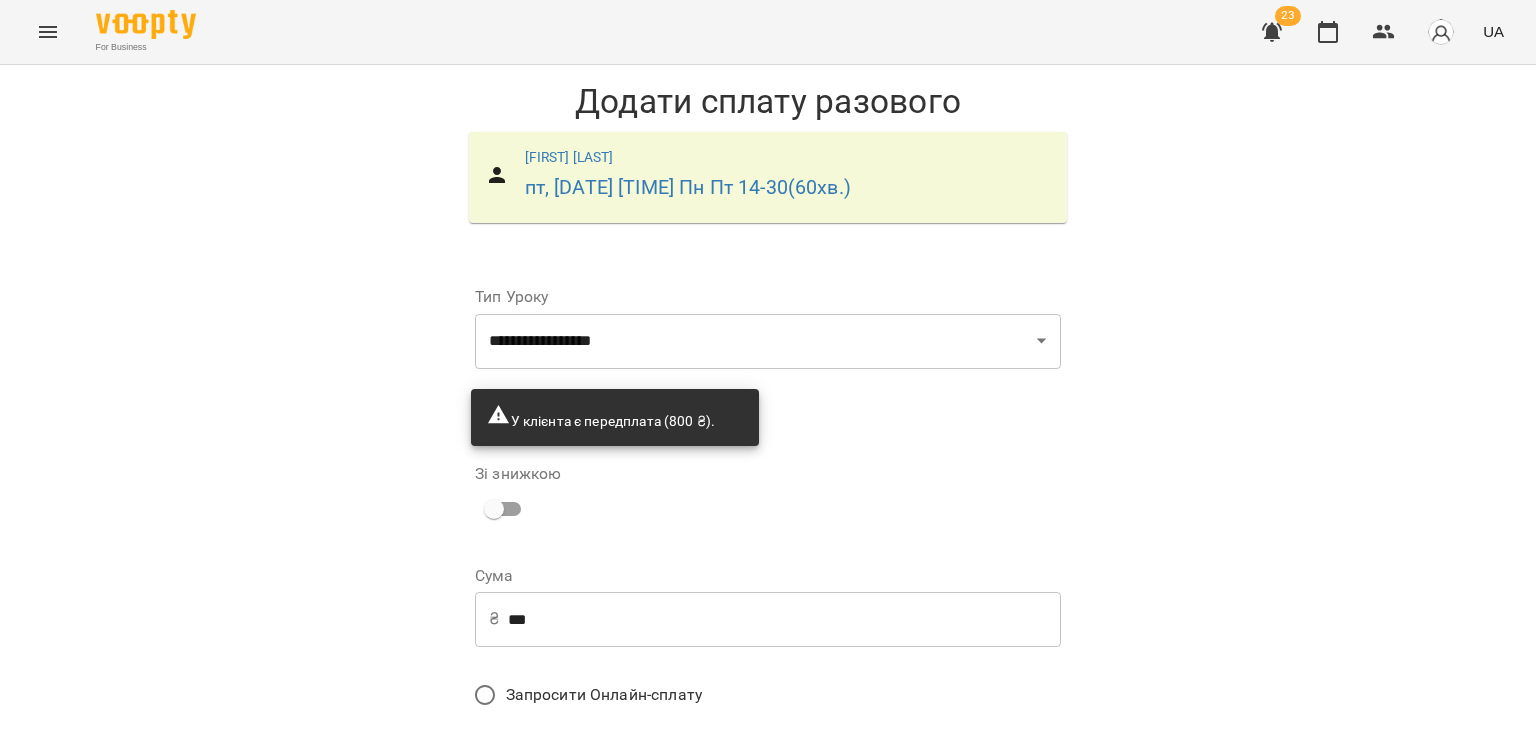 scroll, scrollTop: 172, scrollLeft: 0, axis: vertical 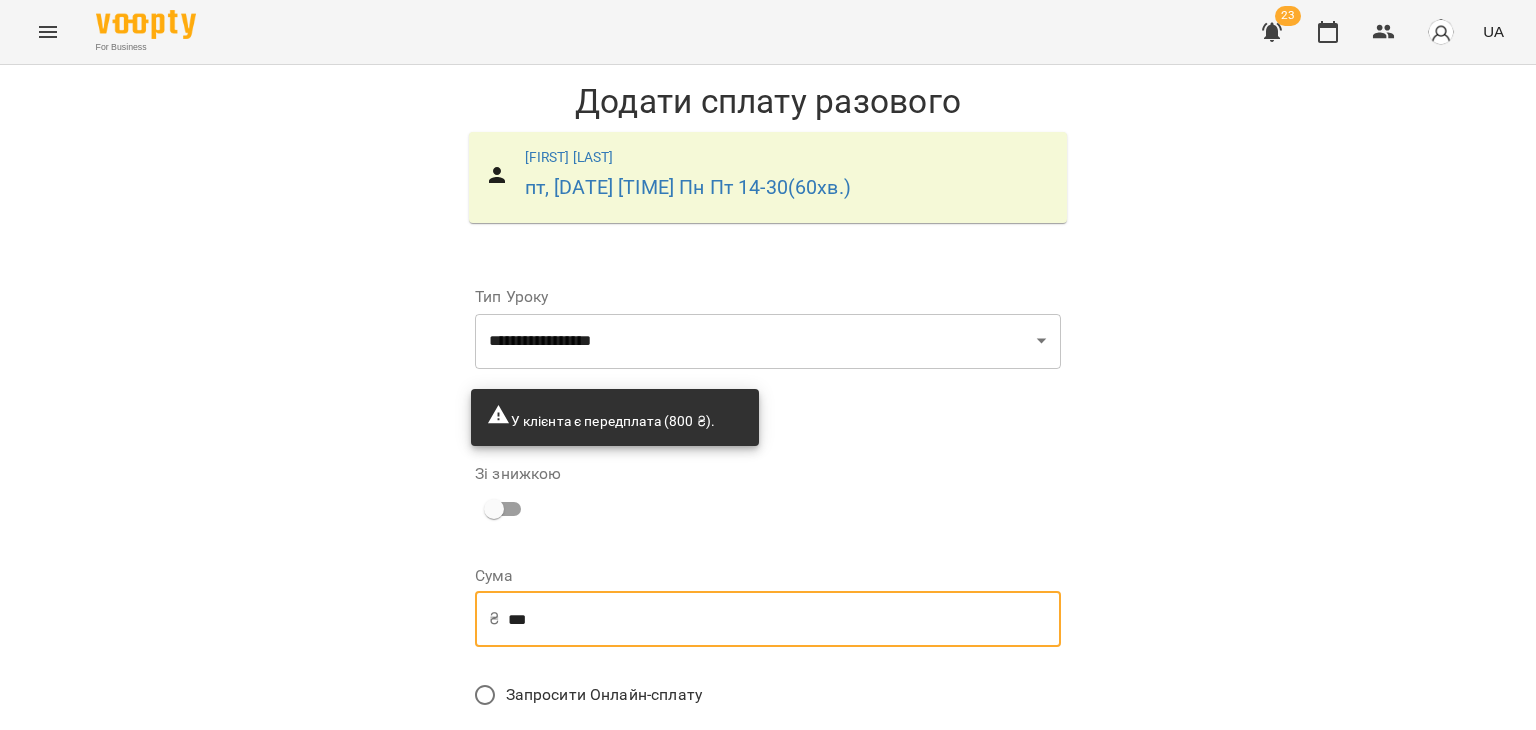 drag, startPoint x: 528, startPoint y: 450, endPoint x: 406, endPoint y: 473, distance: 124.1491 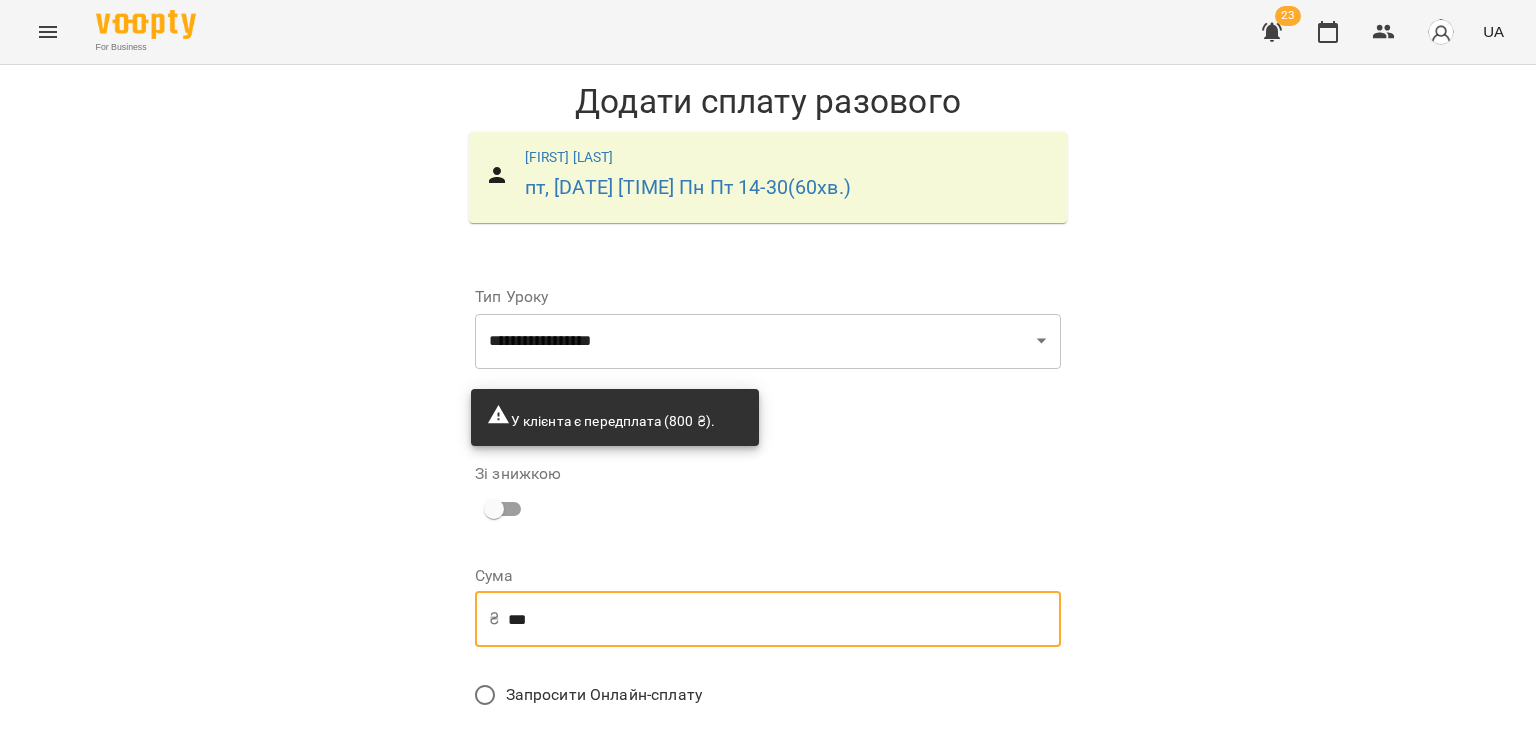 type on "***" 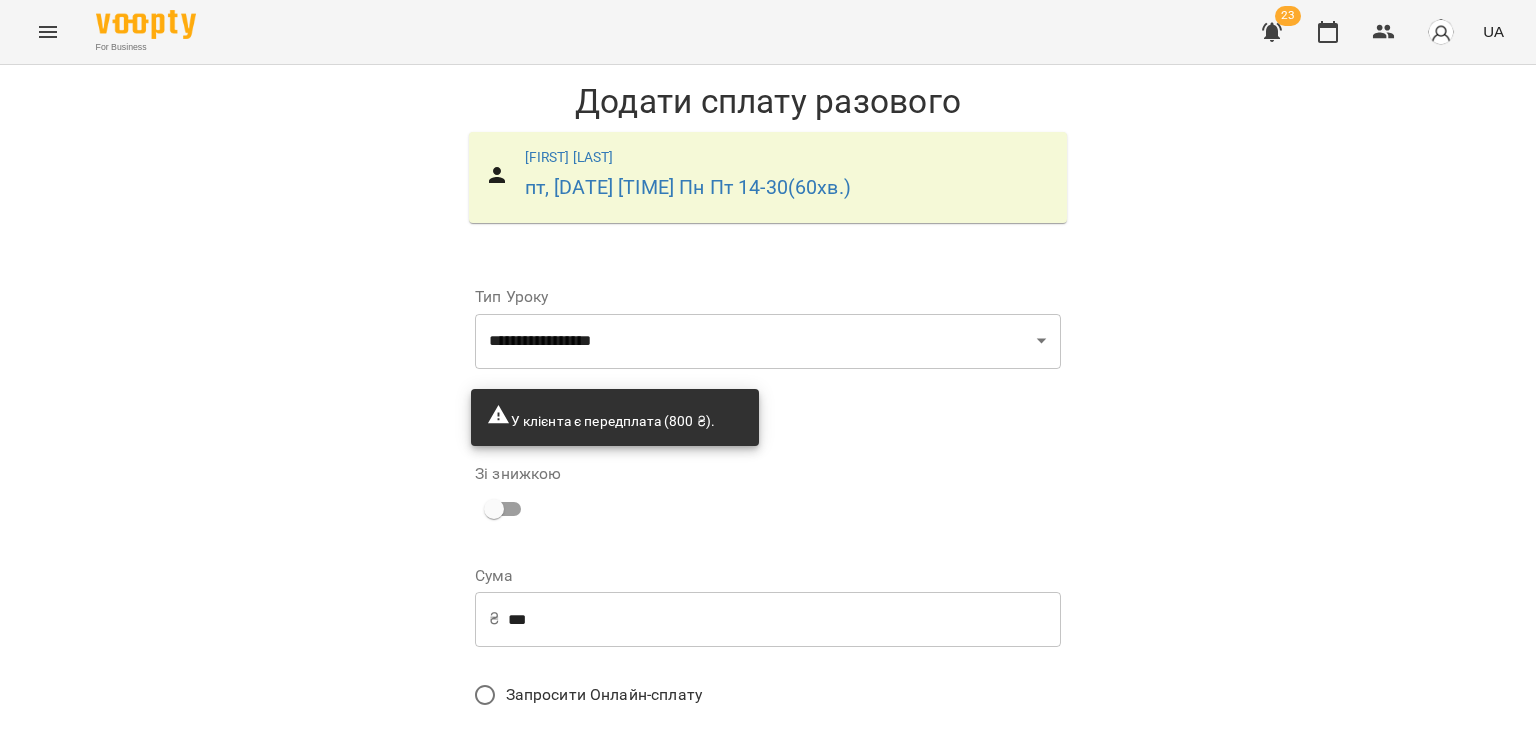 click on "Додати сплату разового" at bounding box center [934, 849] 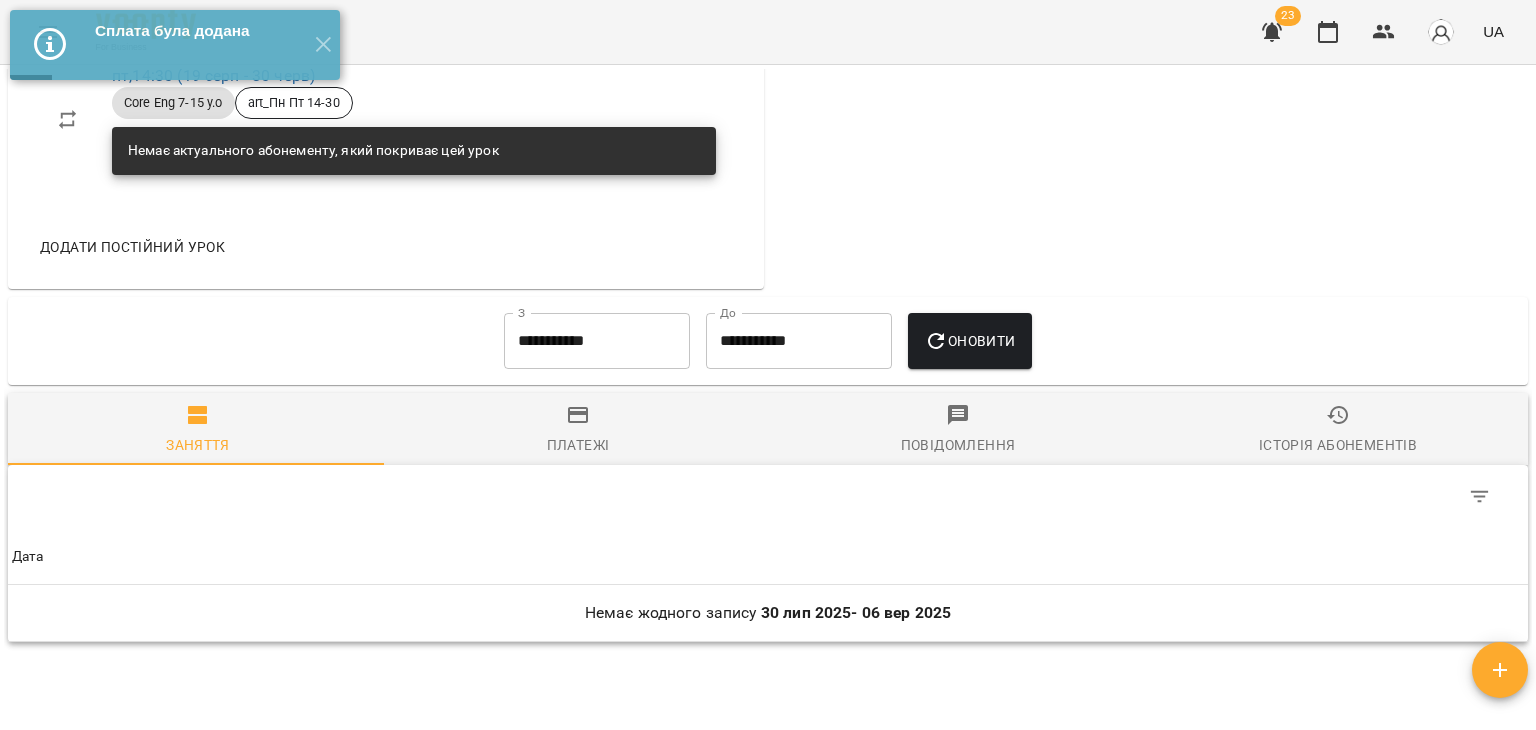 scroll, scrollTop: 1384, scrollLeft: 0, axis: vertical 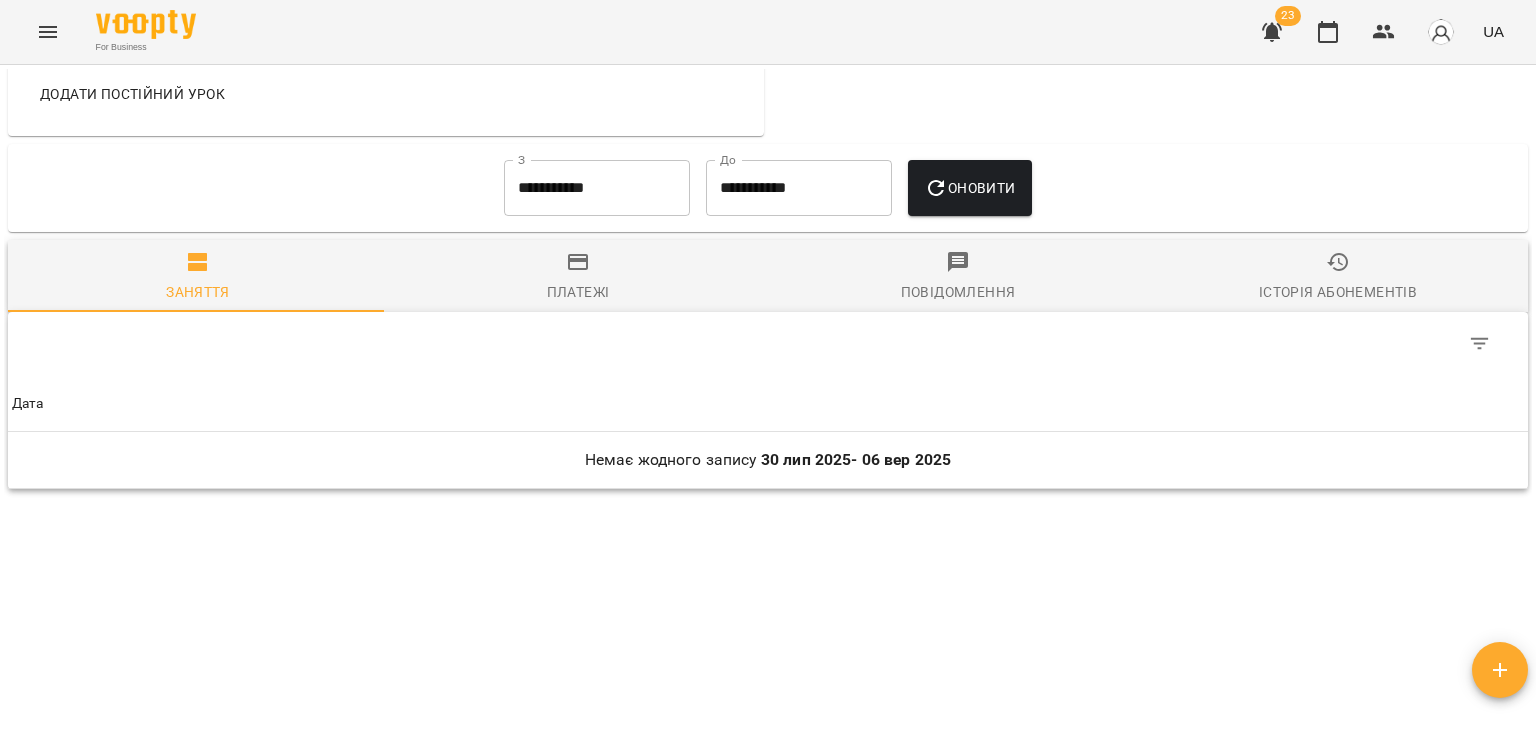 click on "**********" at bounding box center (597, 188) 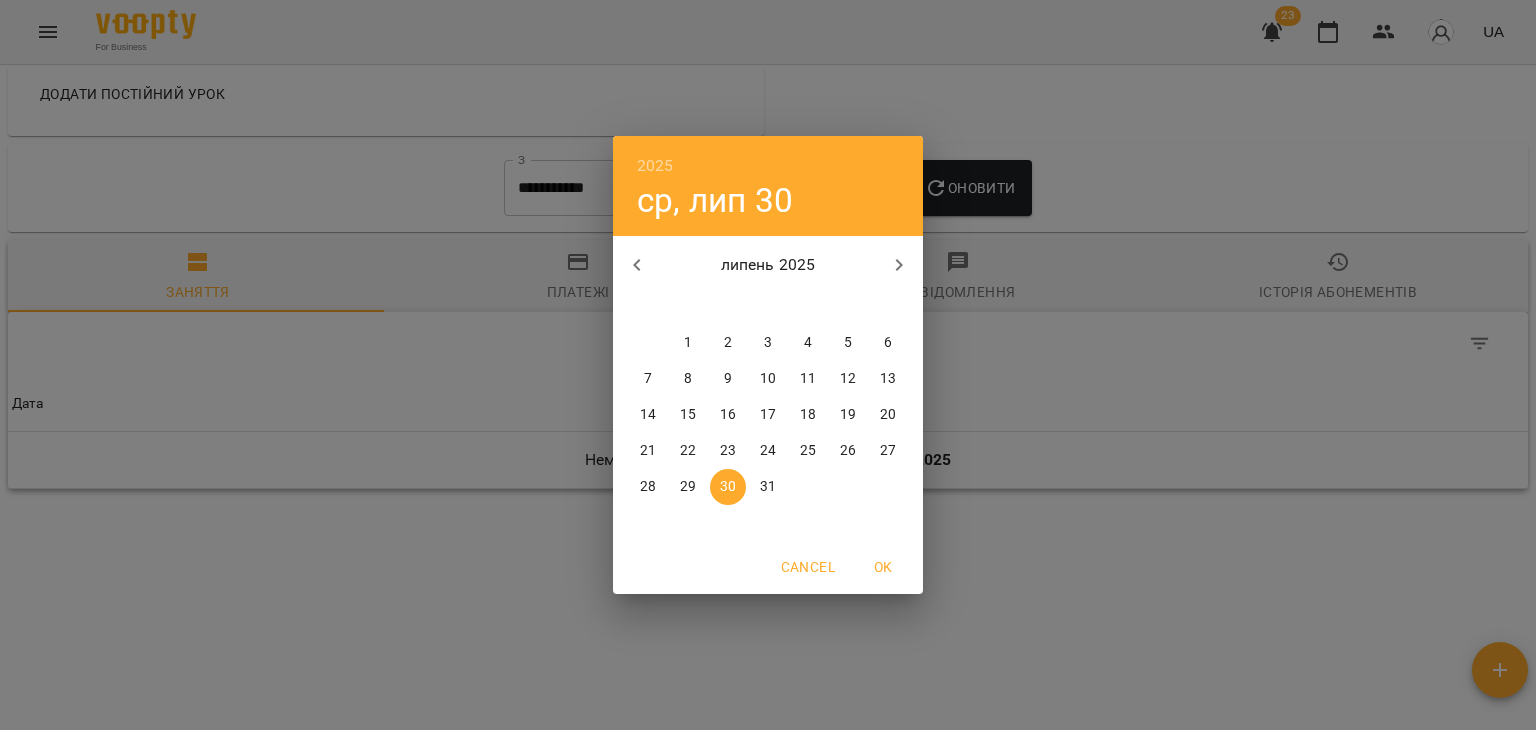 click 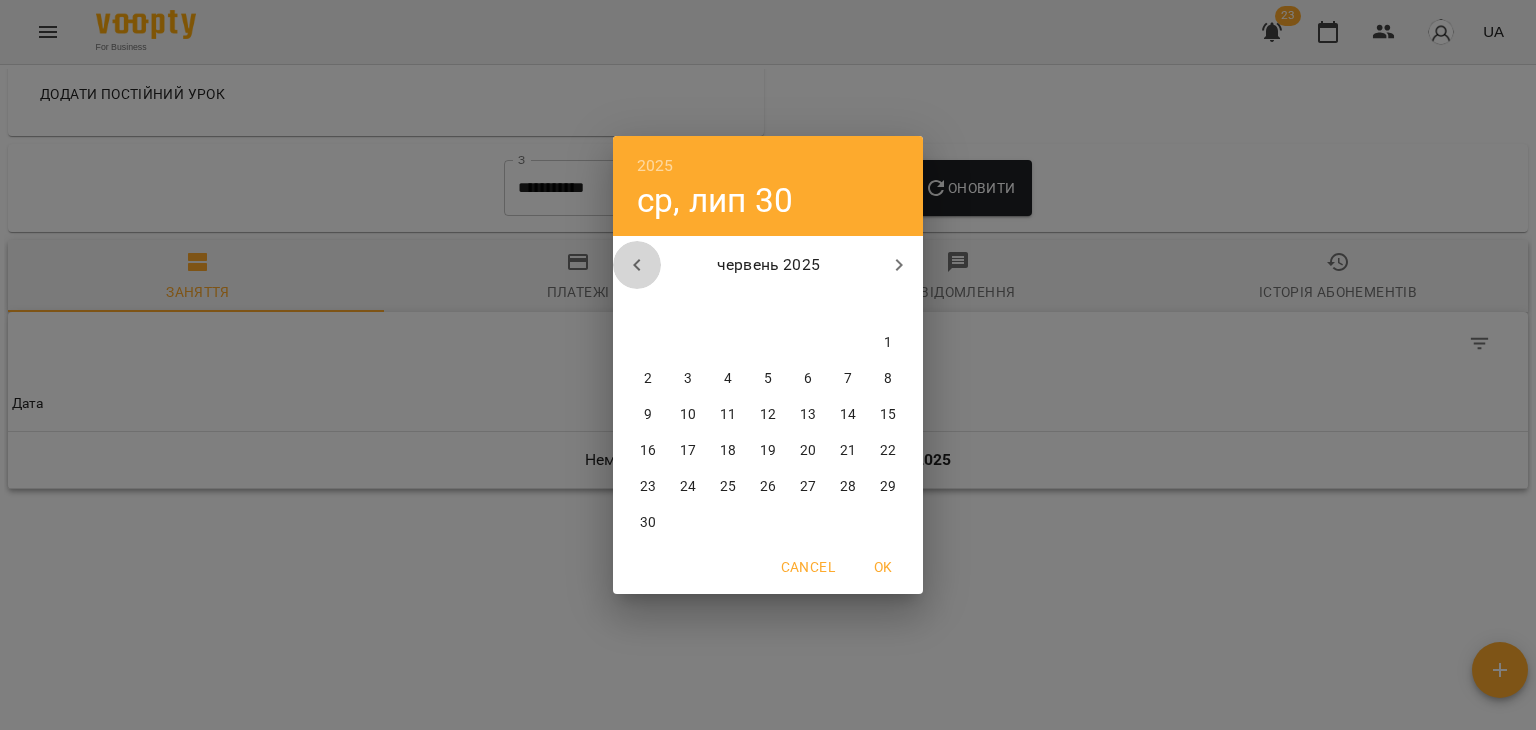 click 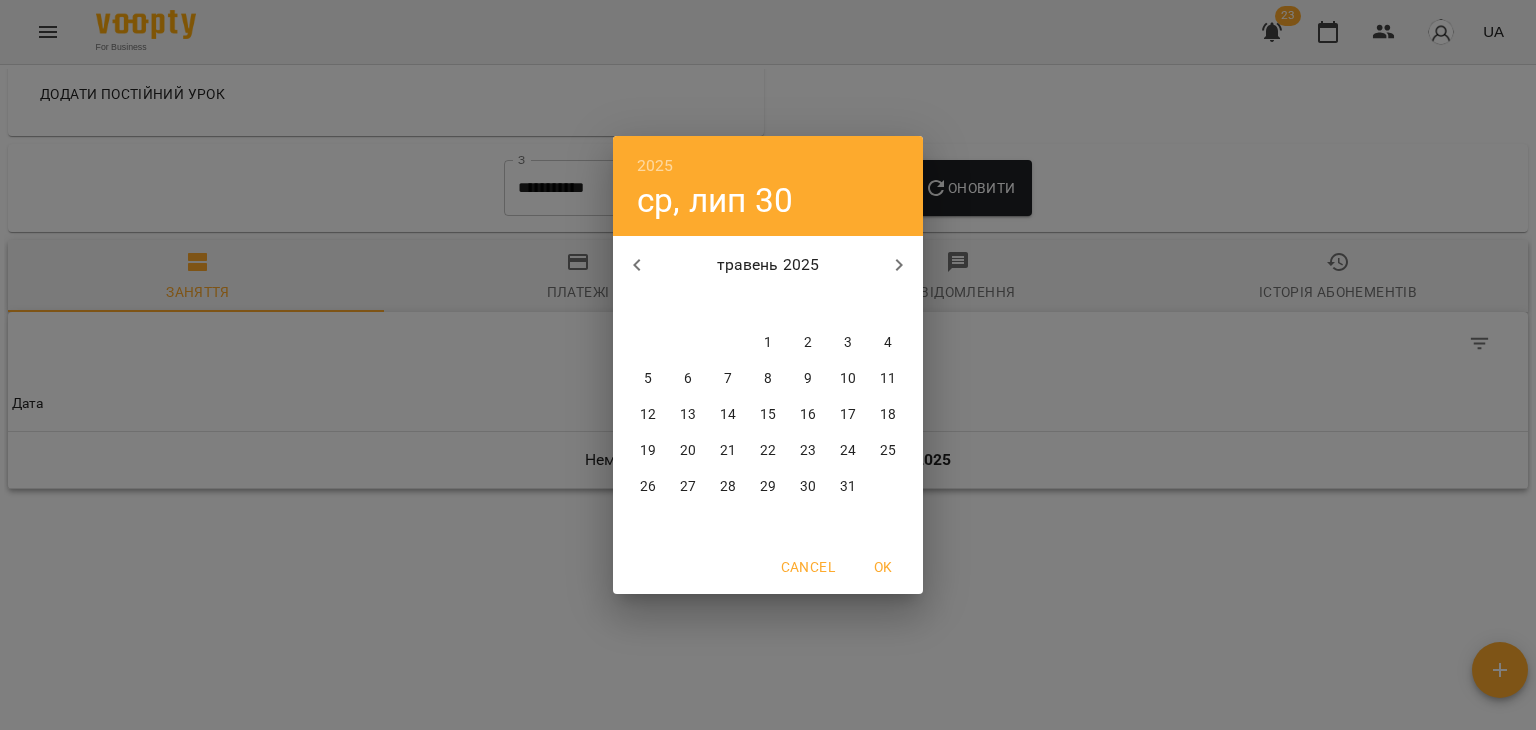 click at bounding box center (899, 265) 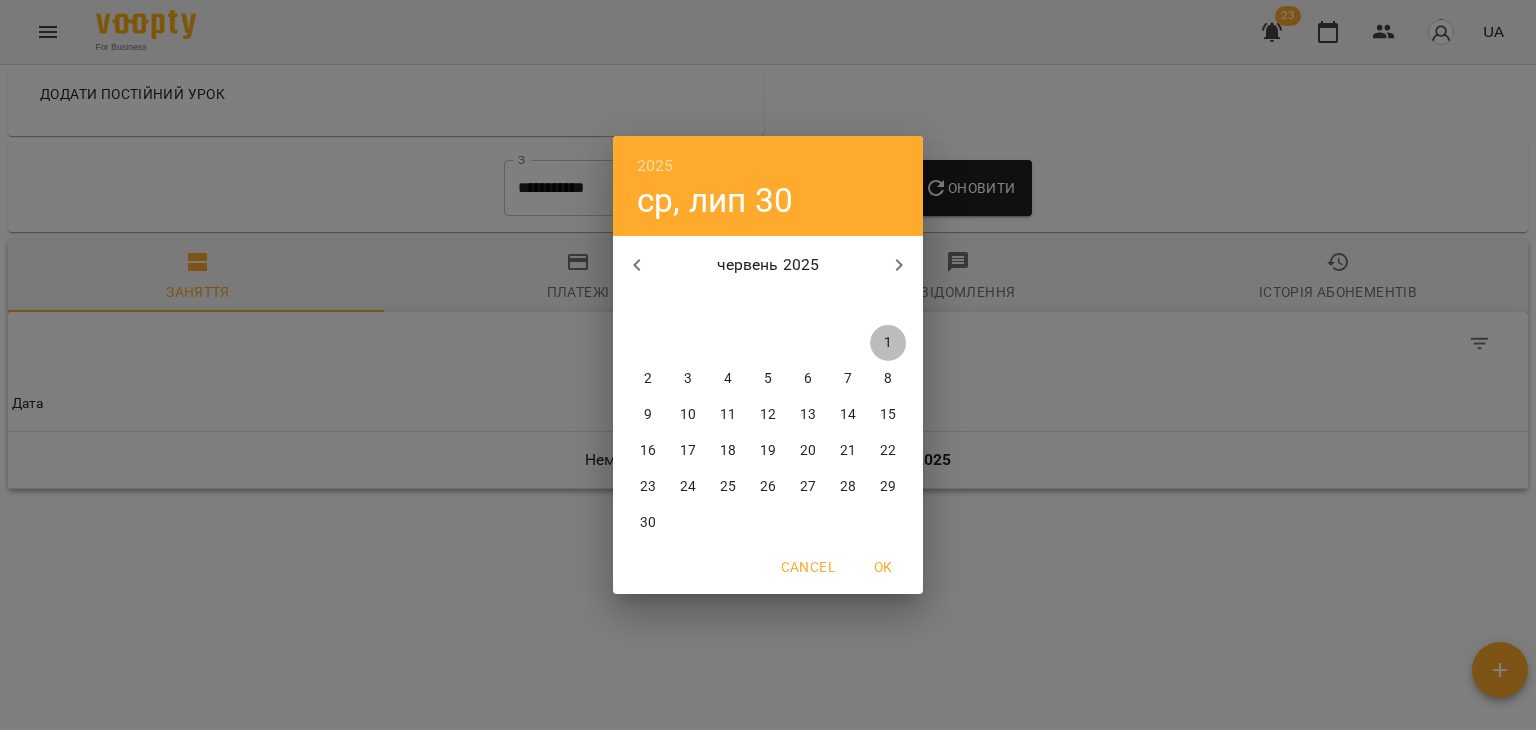 click on "1" at bounding box center [888, 343] 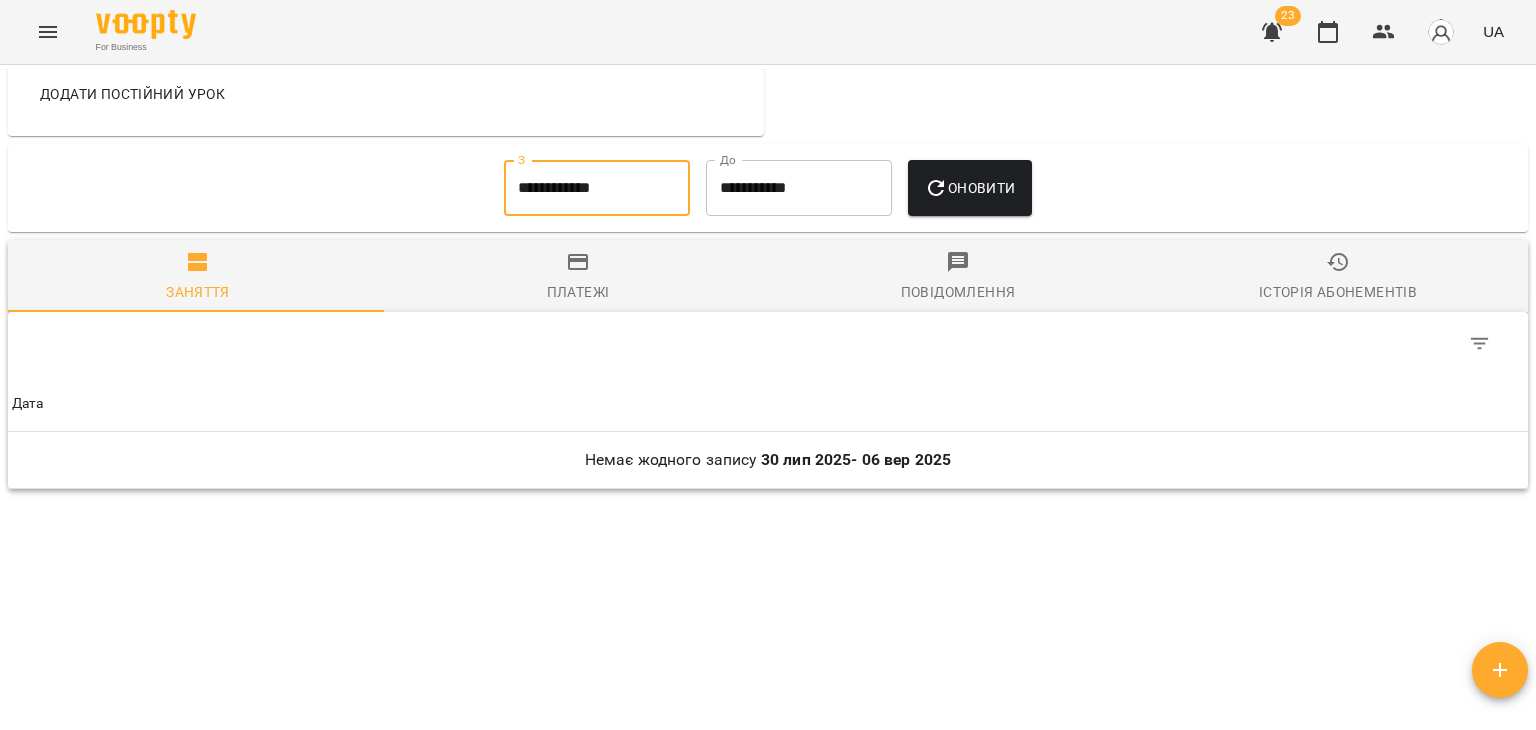 click on "Оновити" at bounding box center (969, 188) 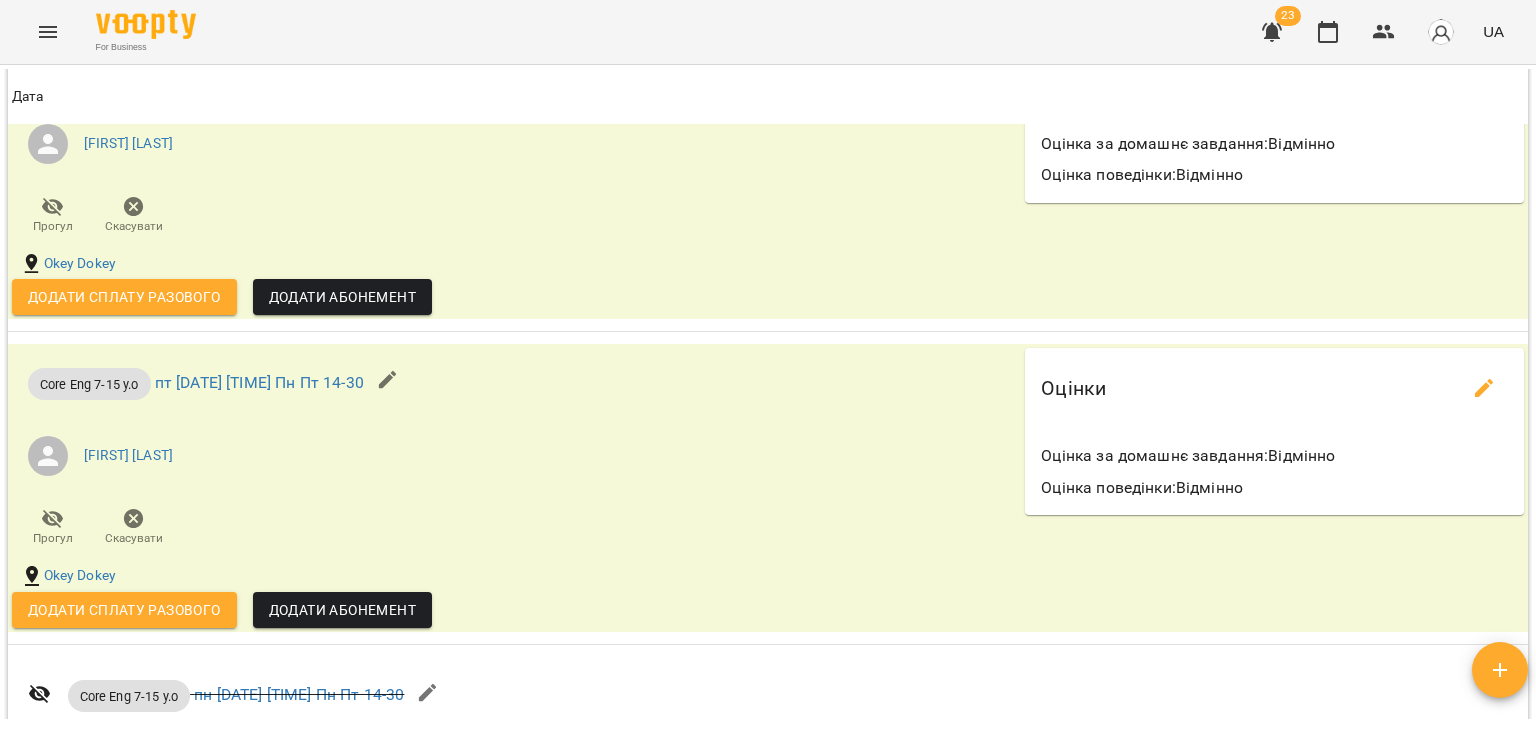scroll, scrollTop: 3506, scrollLeft: 0, axis: vertical 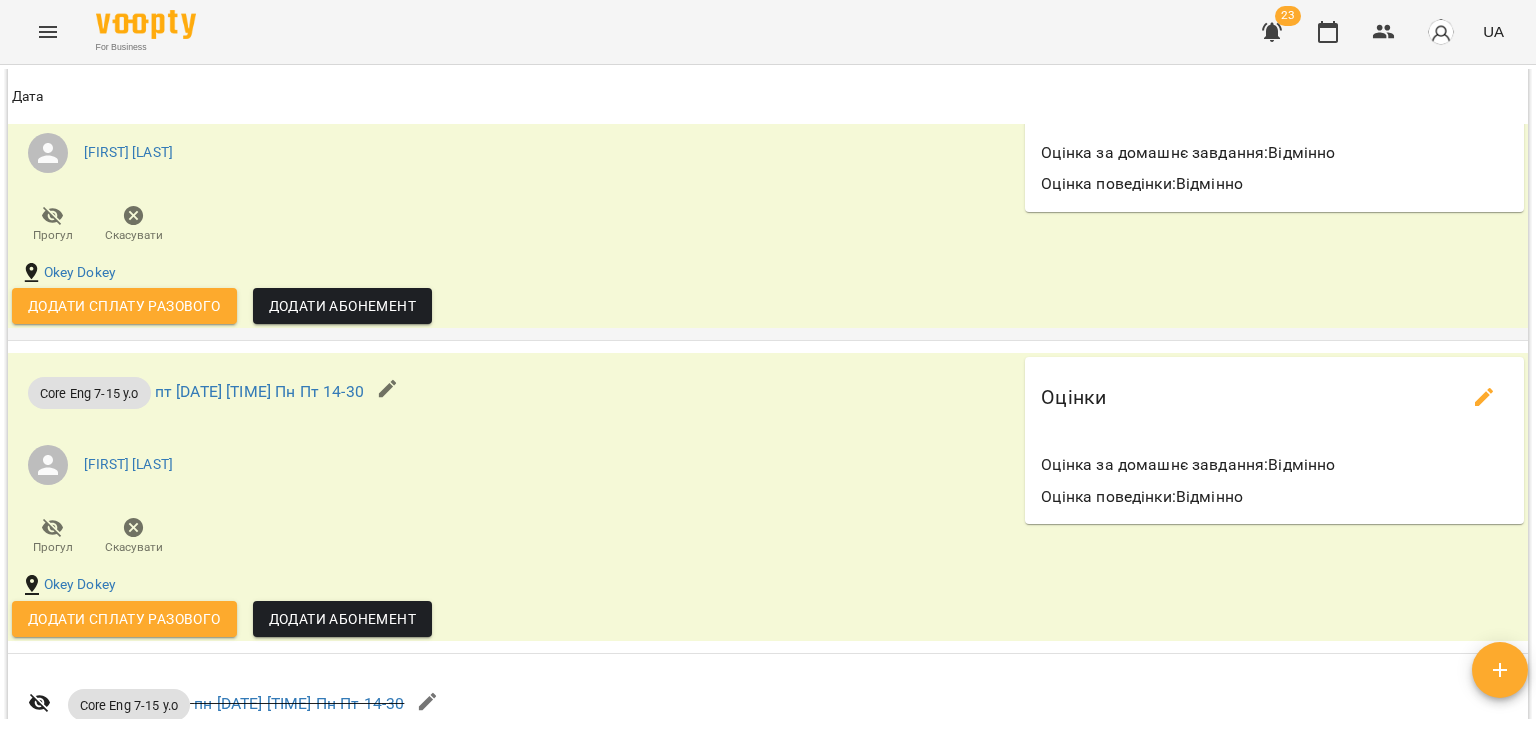 click on "Додати сплату разового" at bounding box center (124, 306) 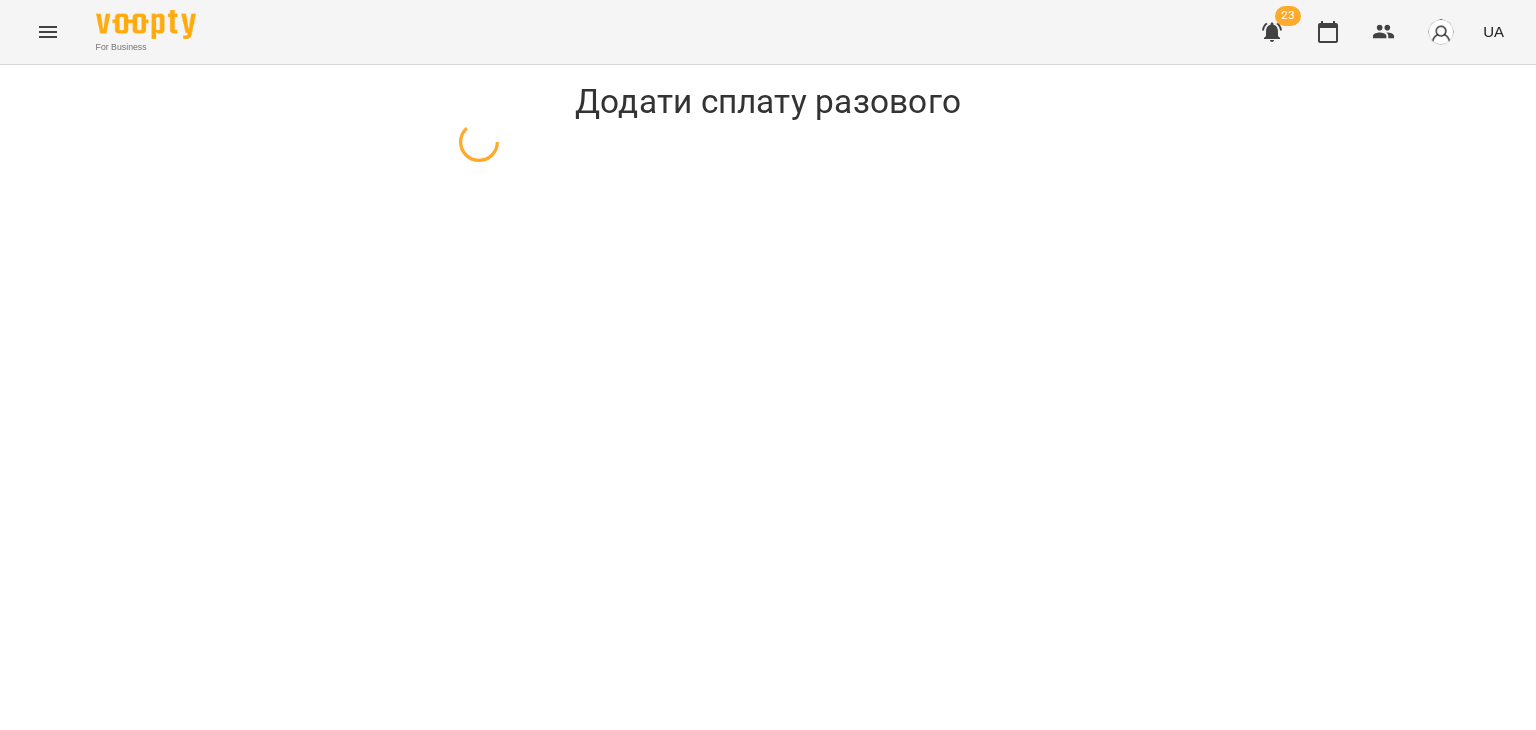 scroll, scrollTop: 0, scrollLeft: 0, axis: both 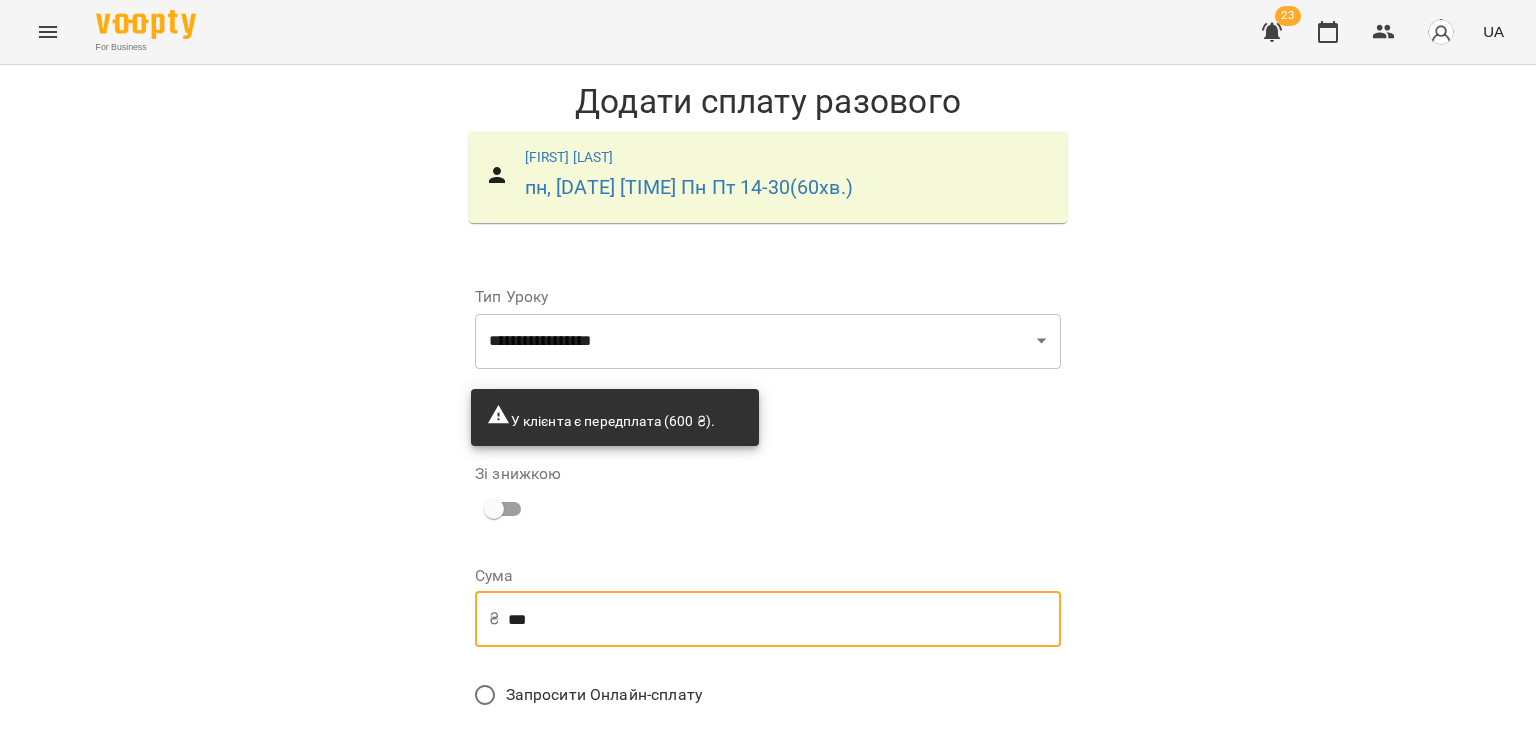 drag, startPoint x: 548, startPoint y: 592, endPoint x: 360, endPoint y: 594, distance: 188.01064 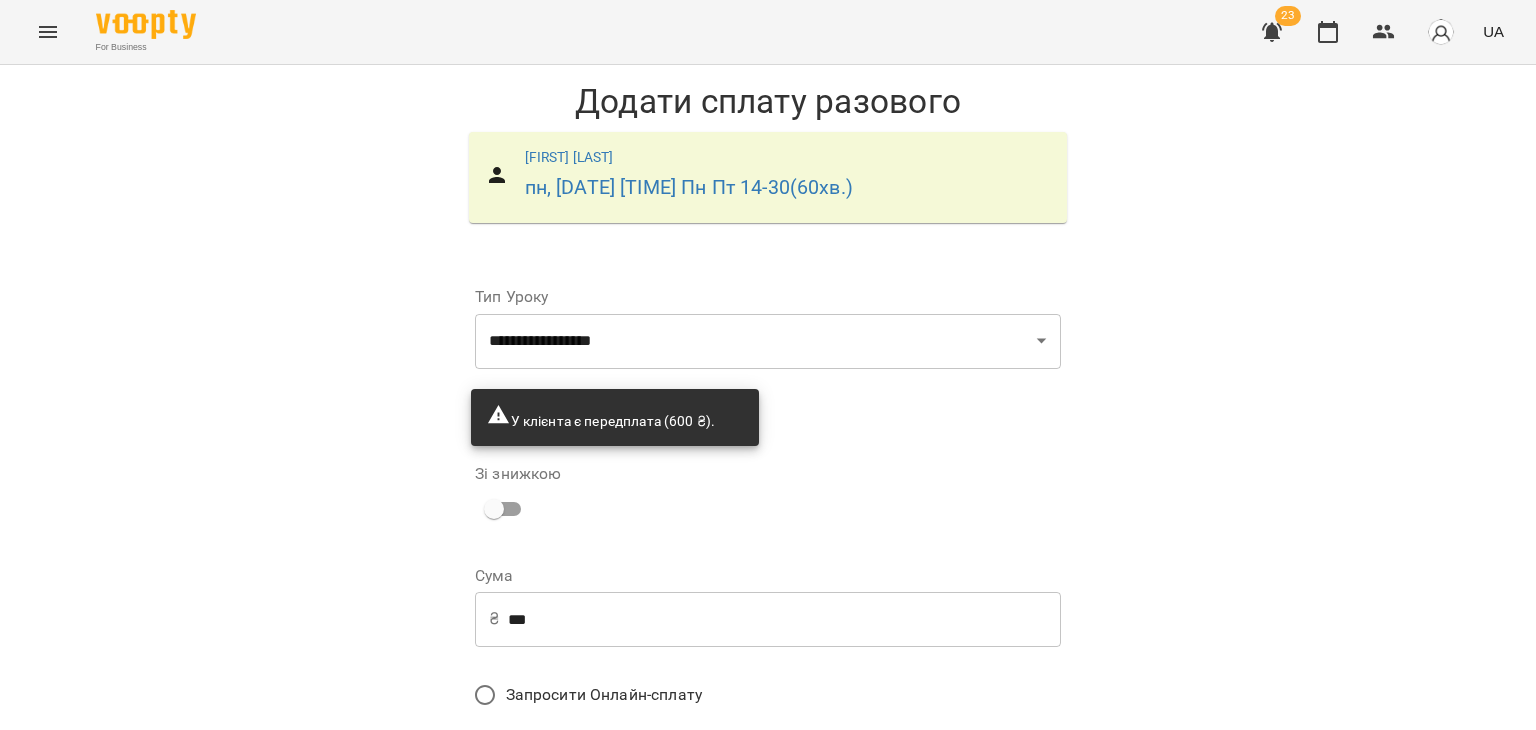 scroll, scrollTop: 172, scrollLeft: 0, axis: vertical 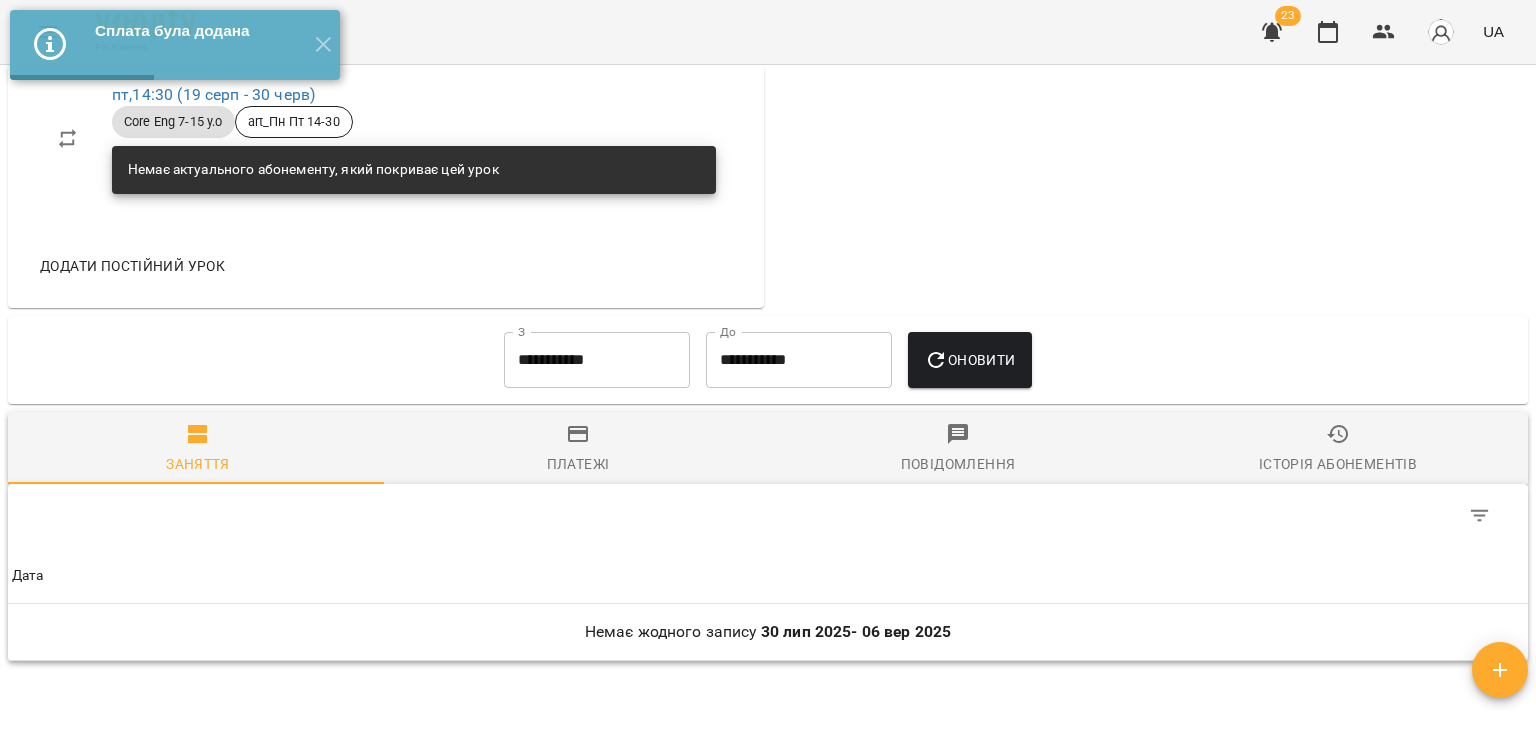 click on "**********" at bounding box center [597, 360] 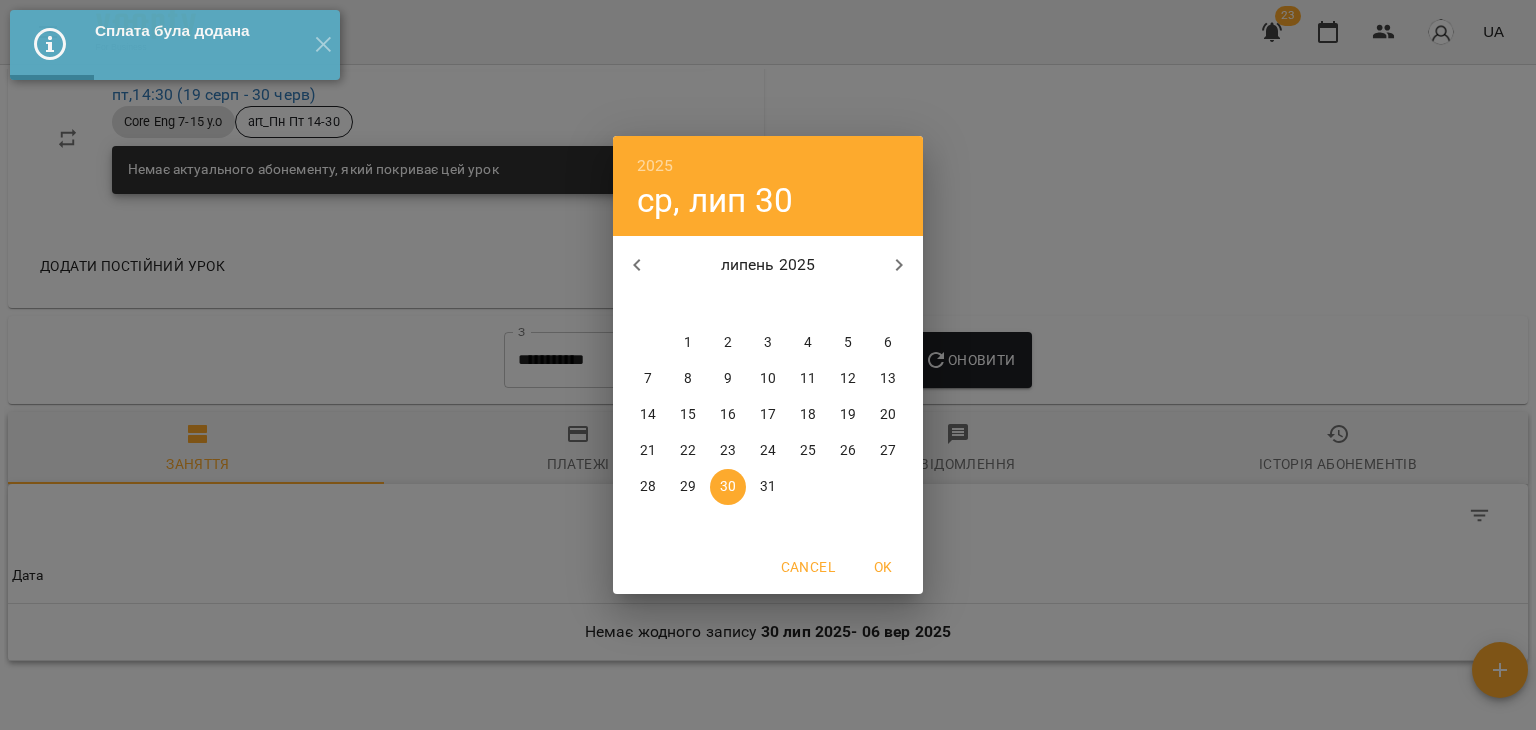 click 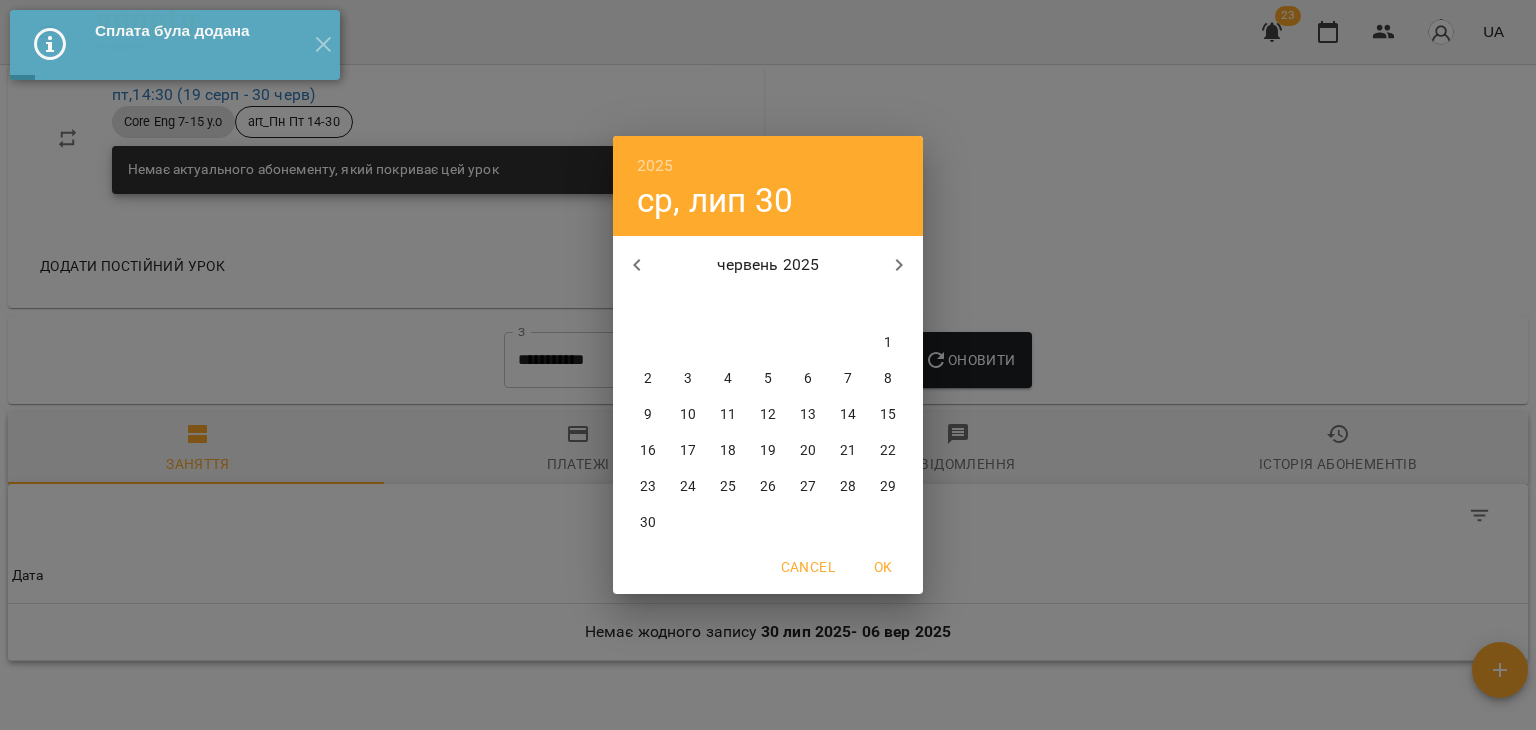 click on "1" at bounding box center (888, 343) 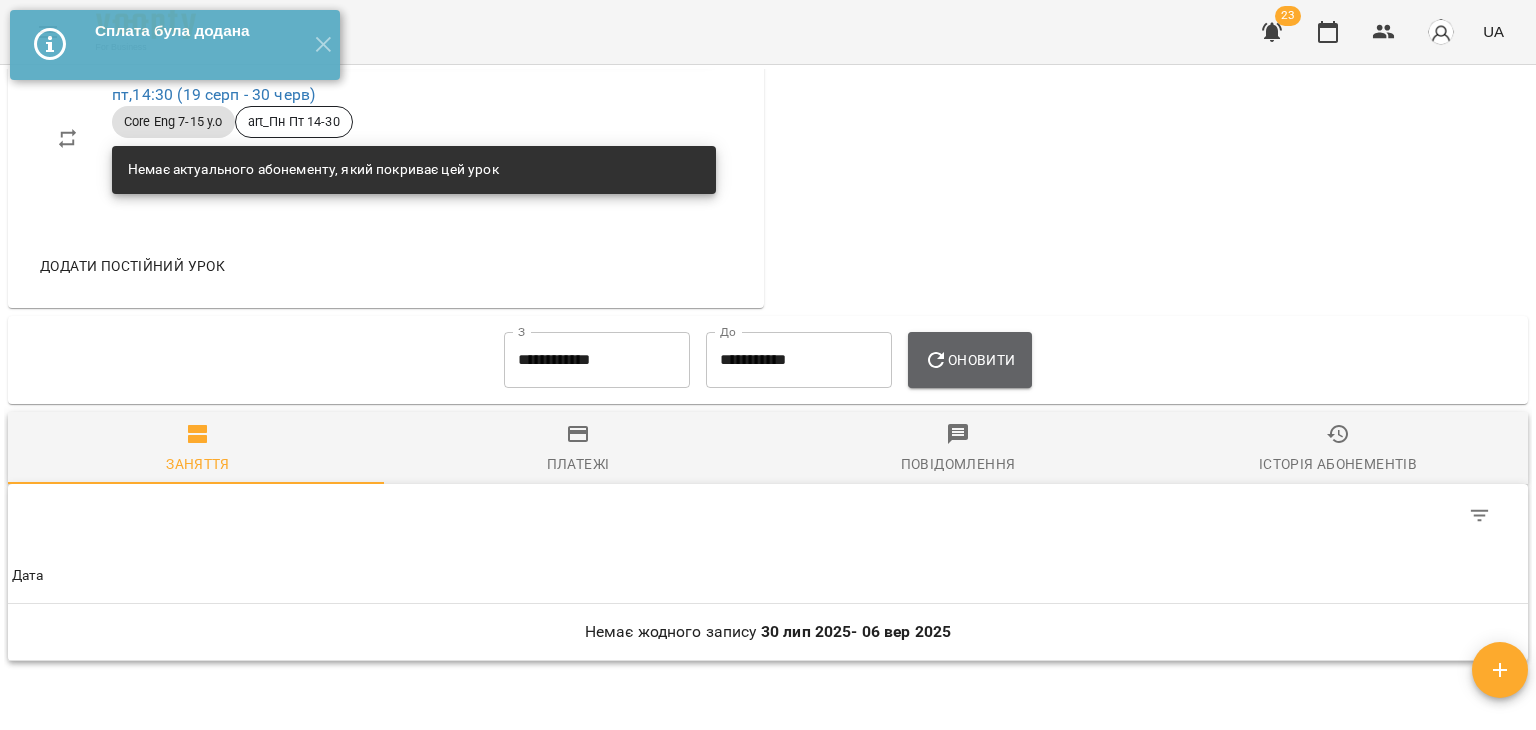 click on "Оновити" at bounding box center (969, 360) 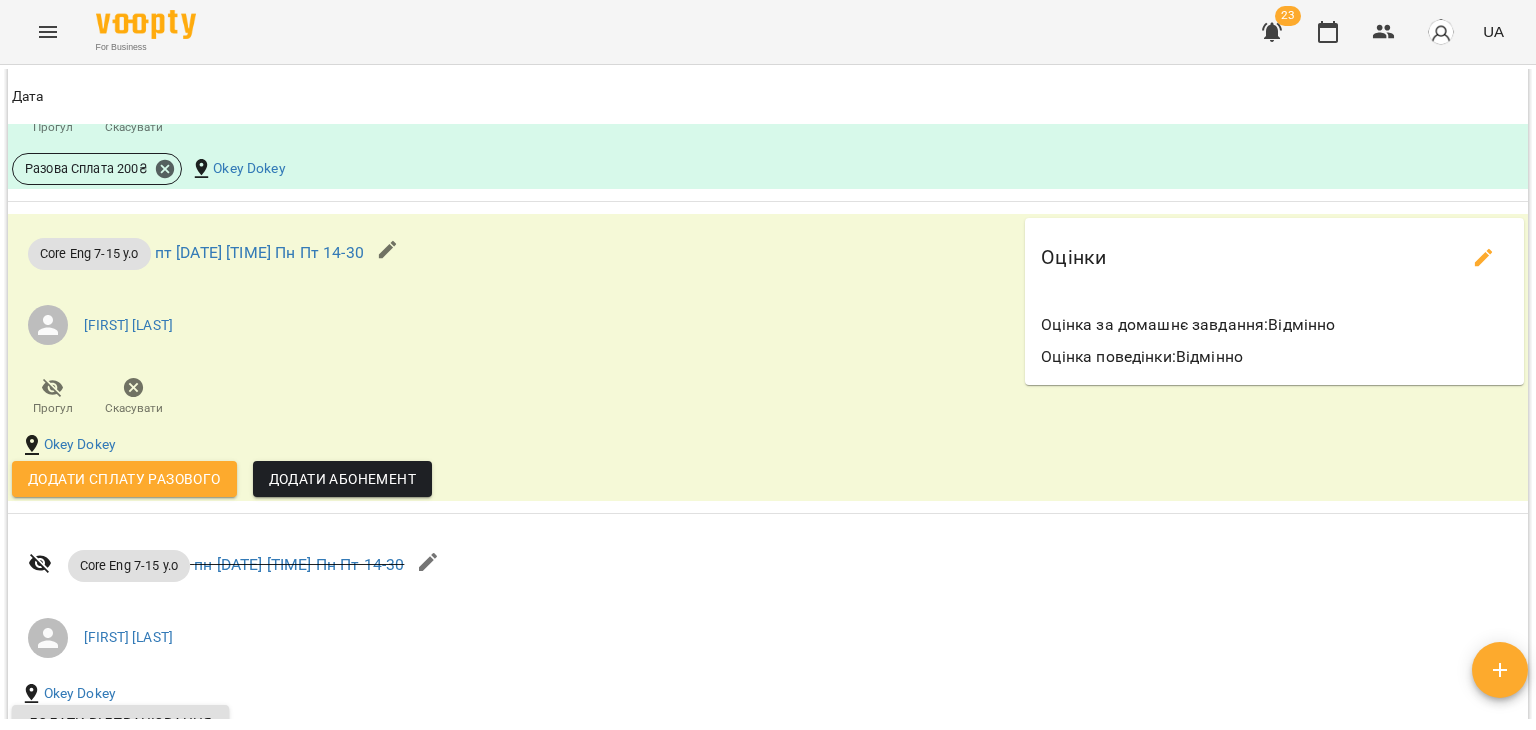 scroll, scrollTop: 3681, scrollLeft: 0, axis: vertical 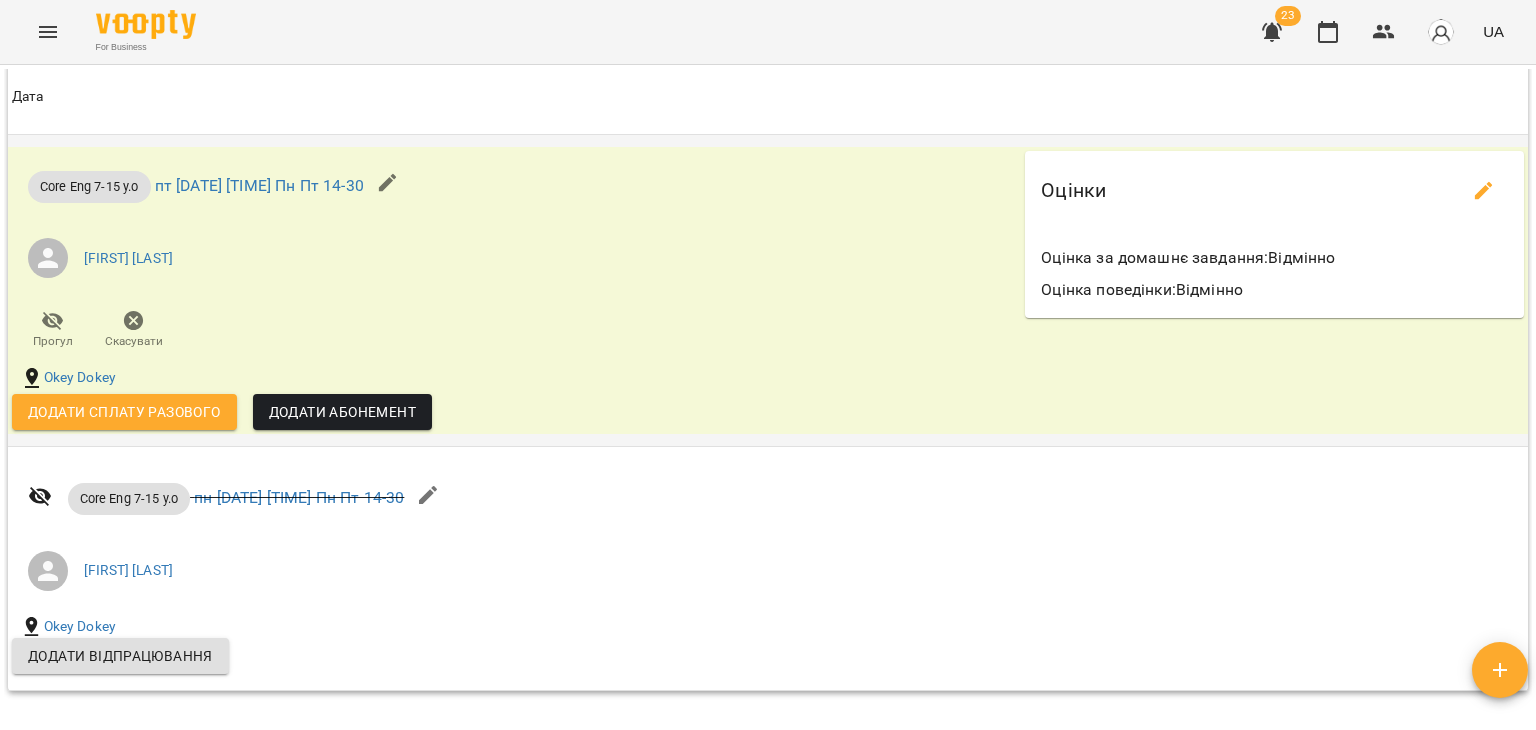 click on "Додати сплату разового" at bounding box center (124, 412) 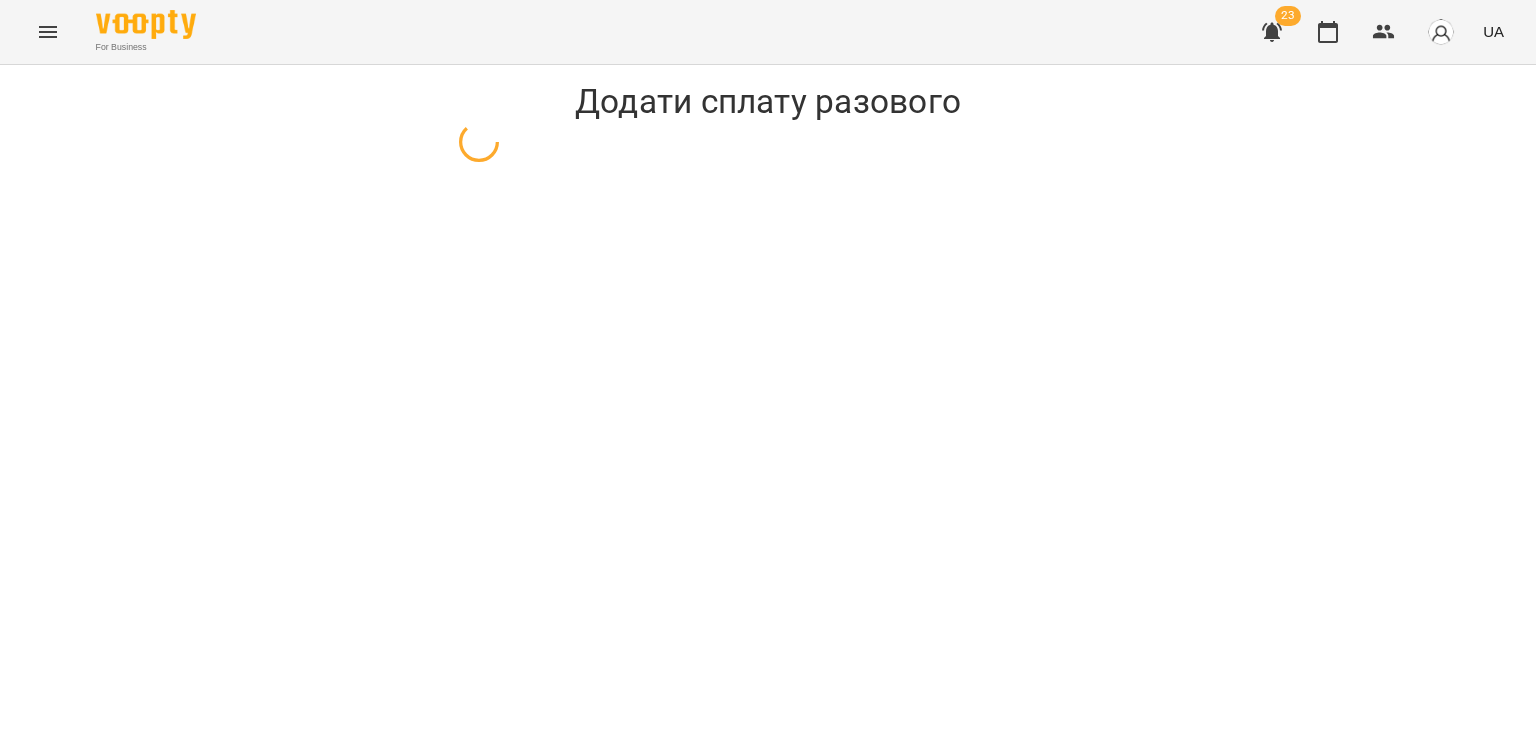 scroll, scrollTop: 0, scrollLeft: 0, axis: both 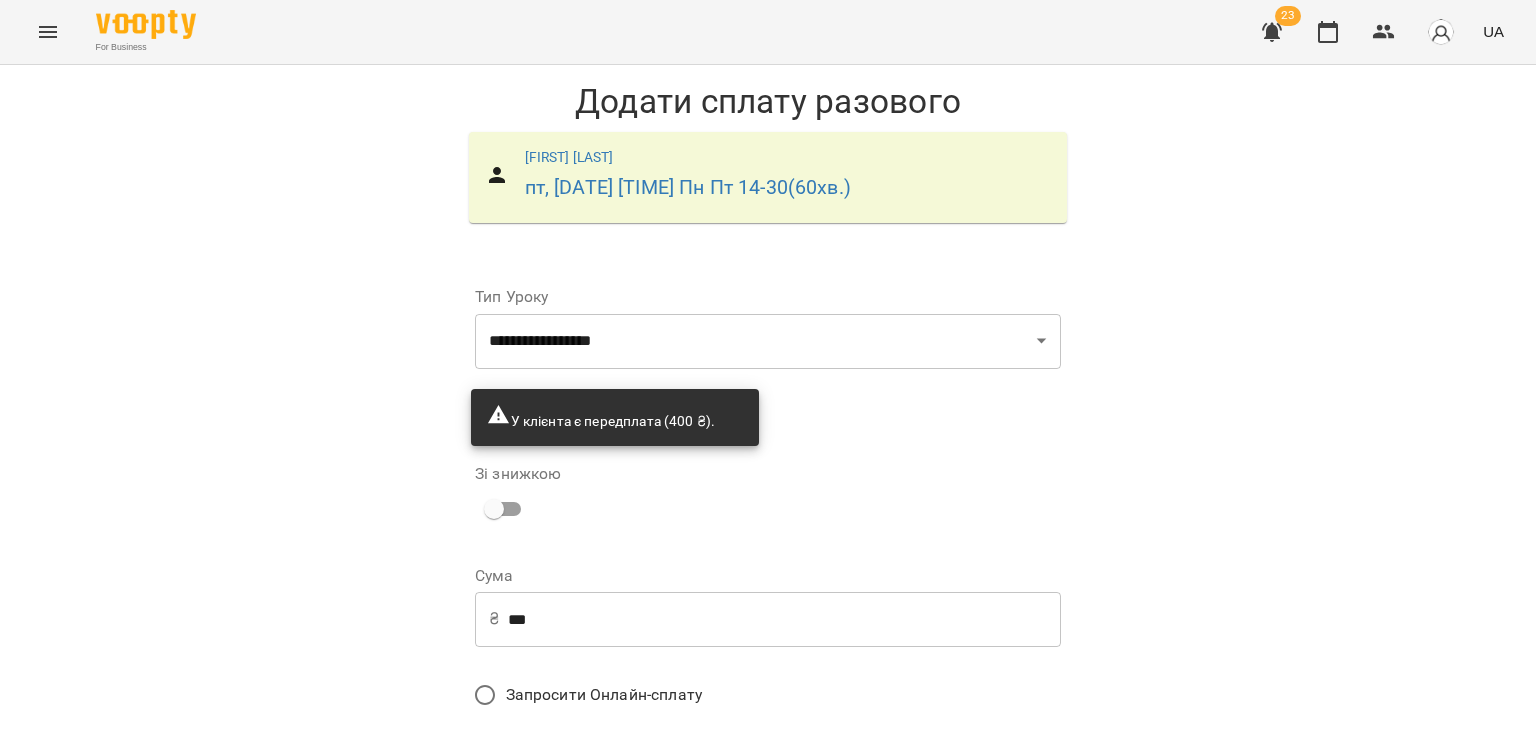 drag, startPoint x: 576, startPoint y: 617, endPoint x: 454, endPoint y: 590, distance: 124.95199 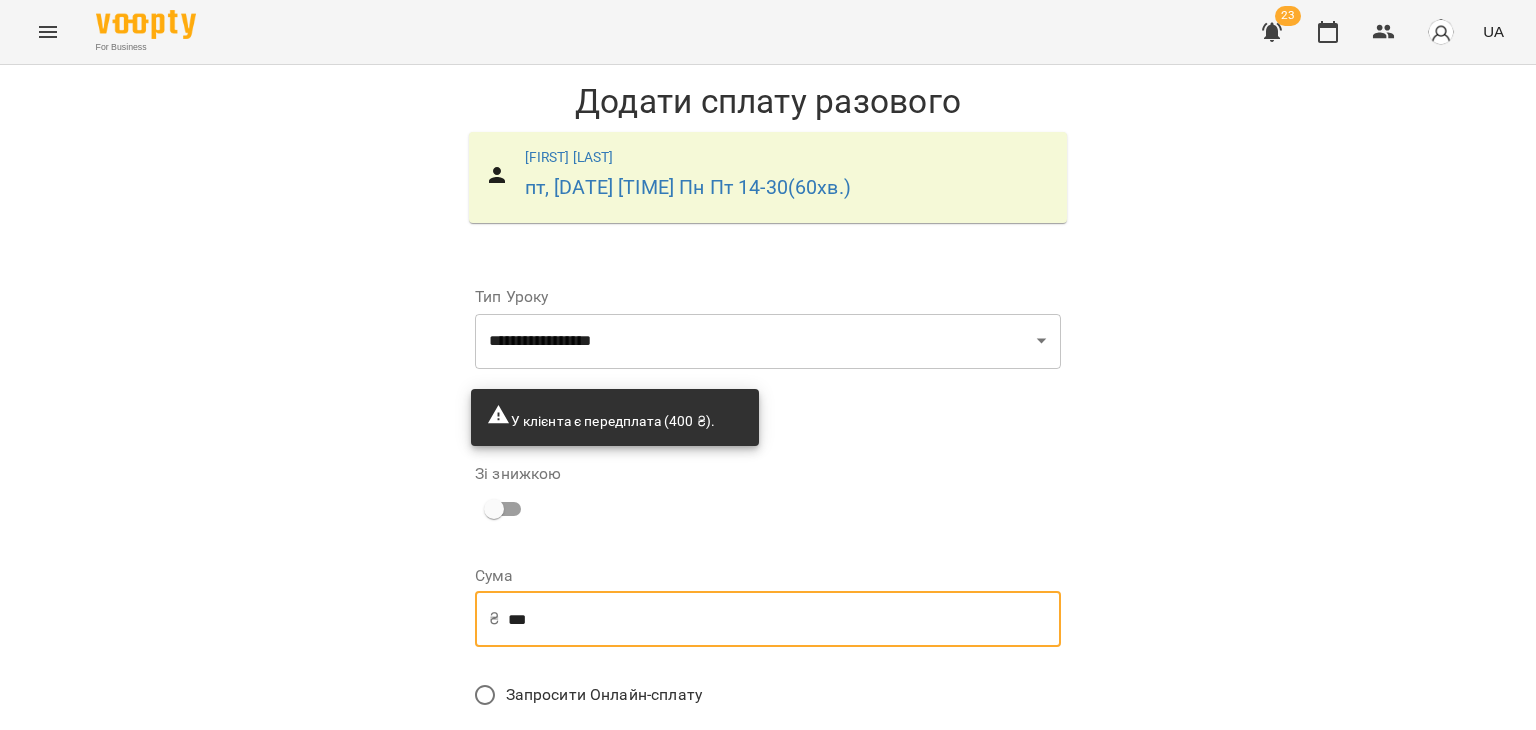 type on "***" 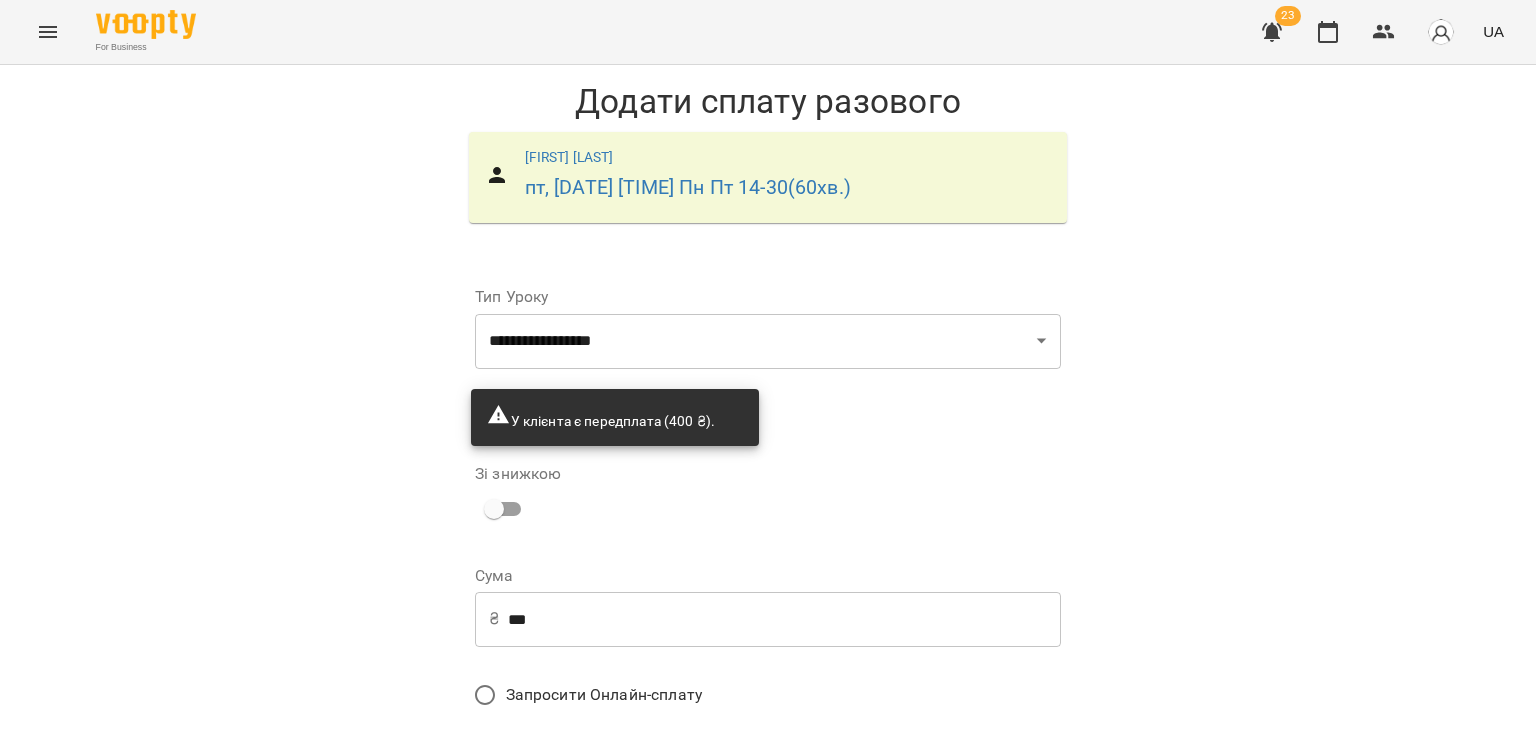scroll, scrollTop: 172, scrollLeft: 0, axis: vertical 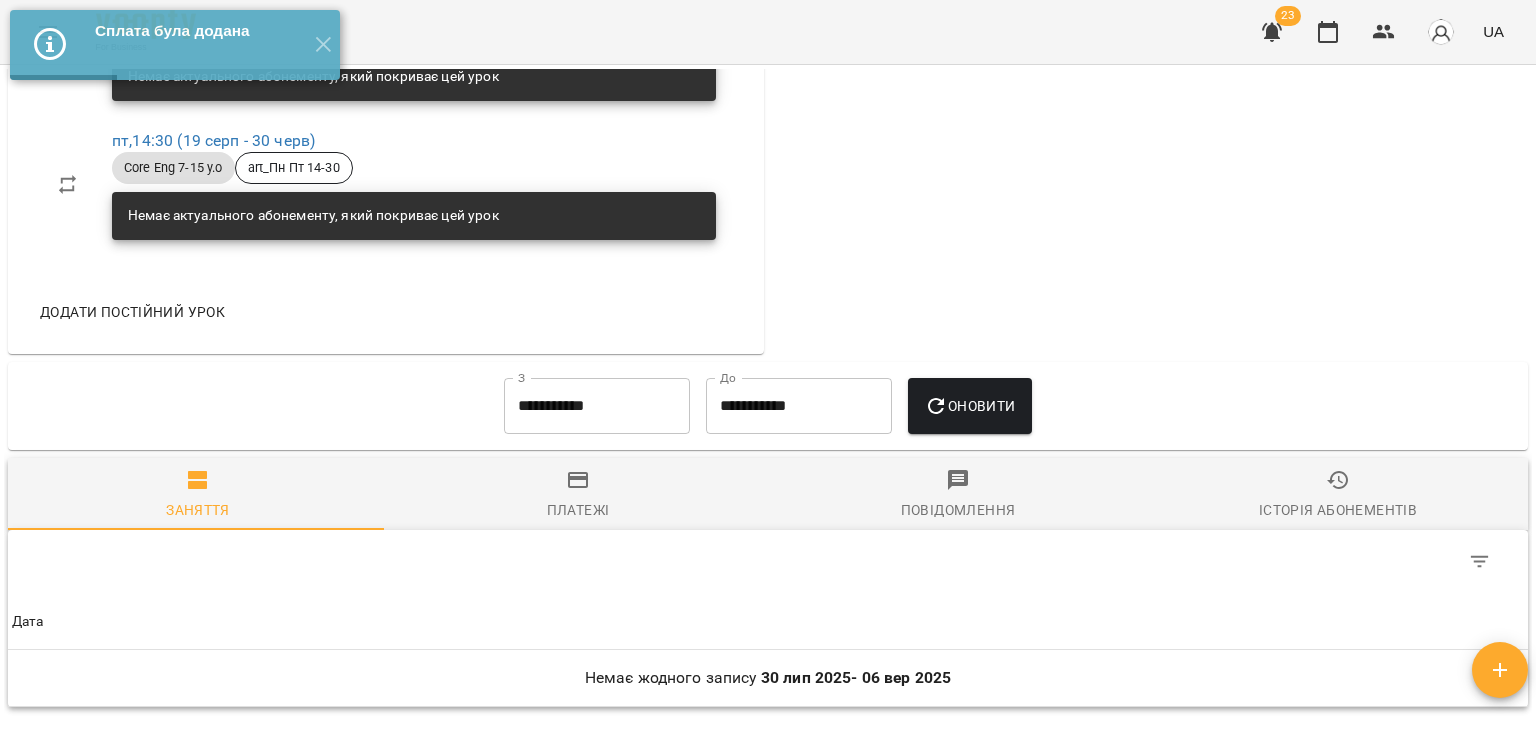 click on "**********" at bounding box center [597, 406] 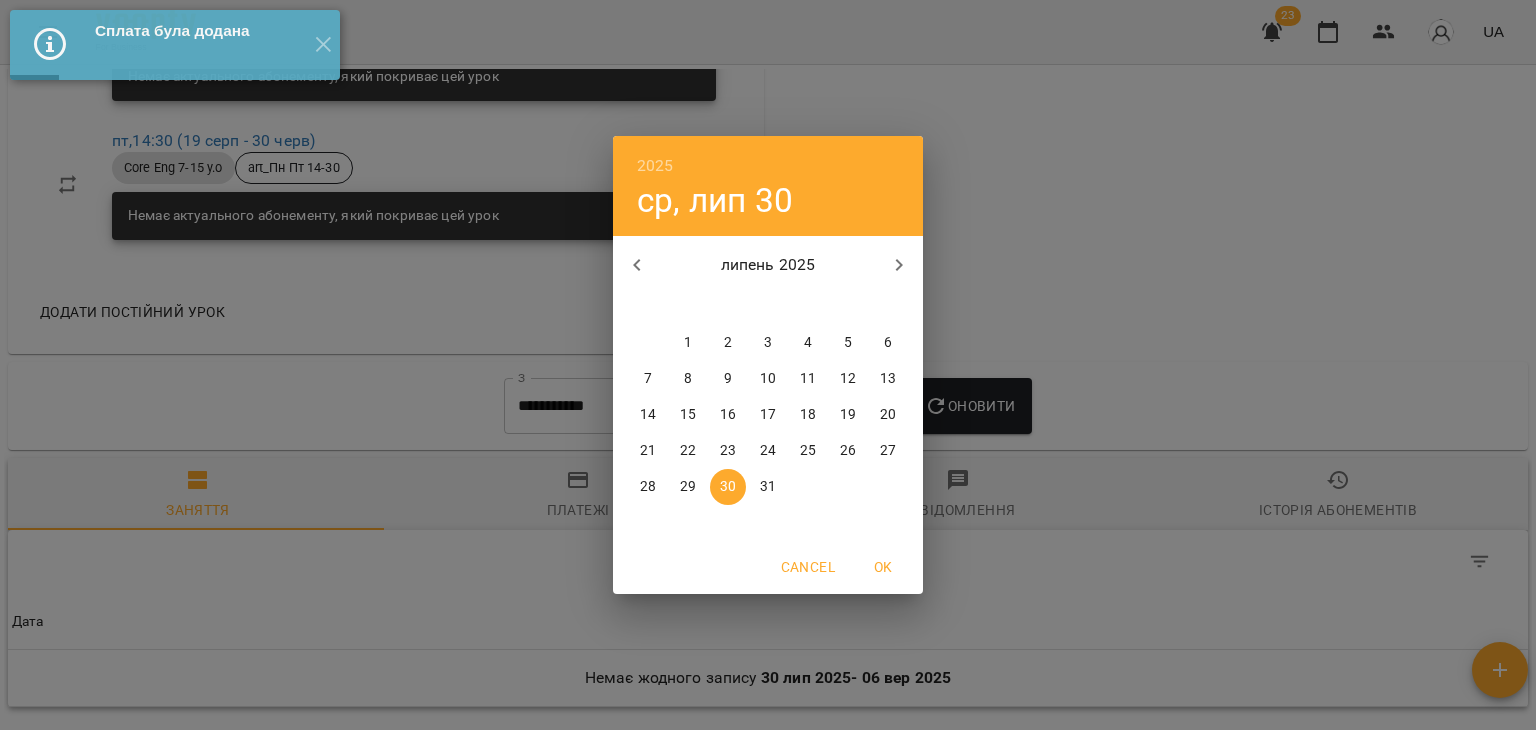 click 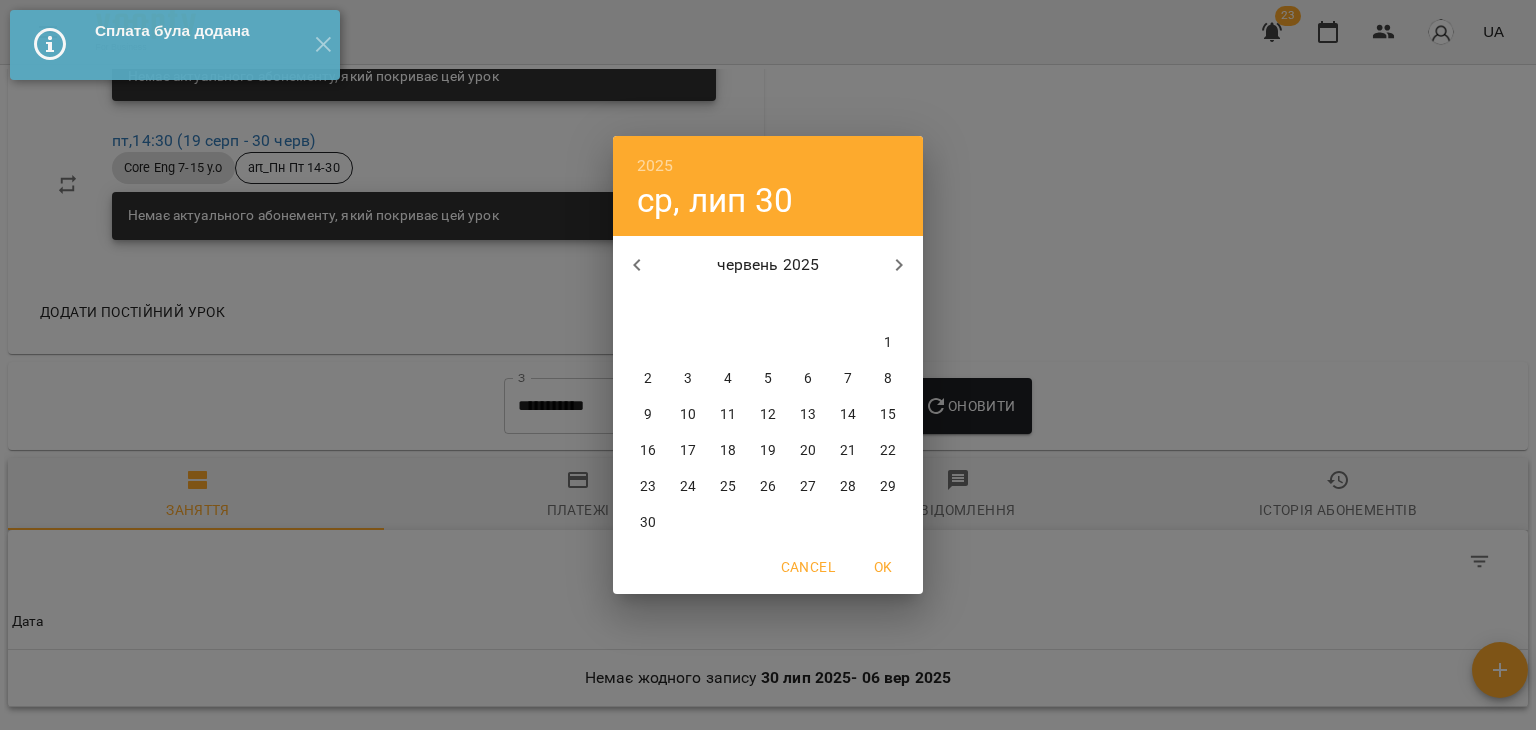 click on "1" at bounding box center [888, 343] 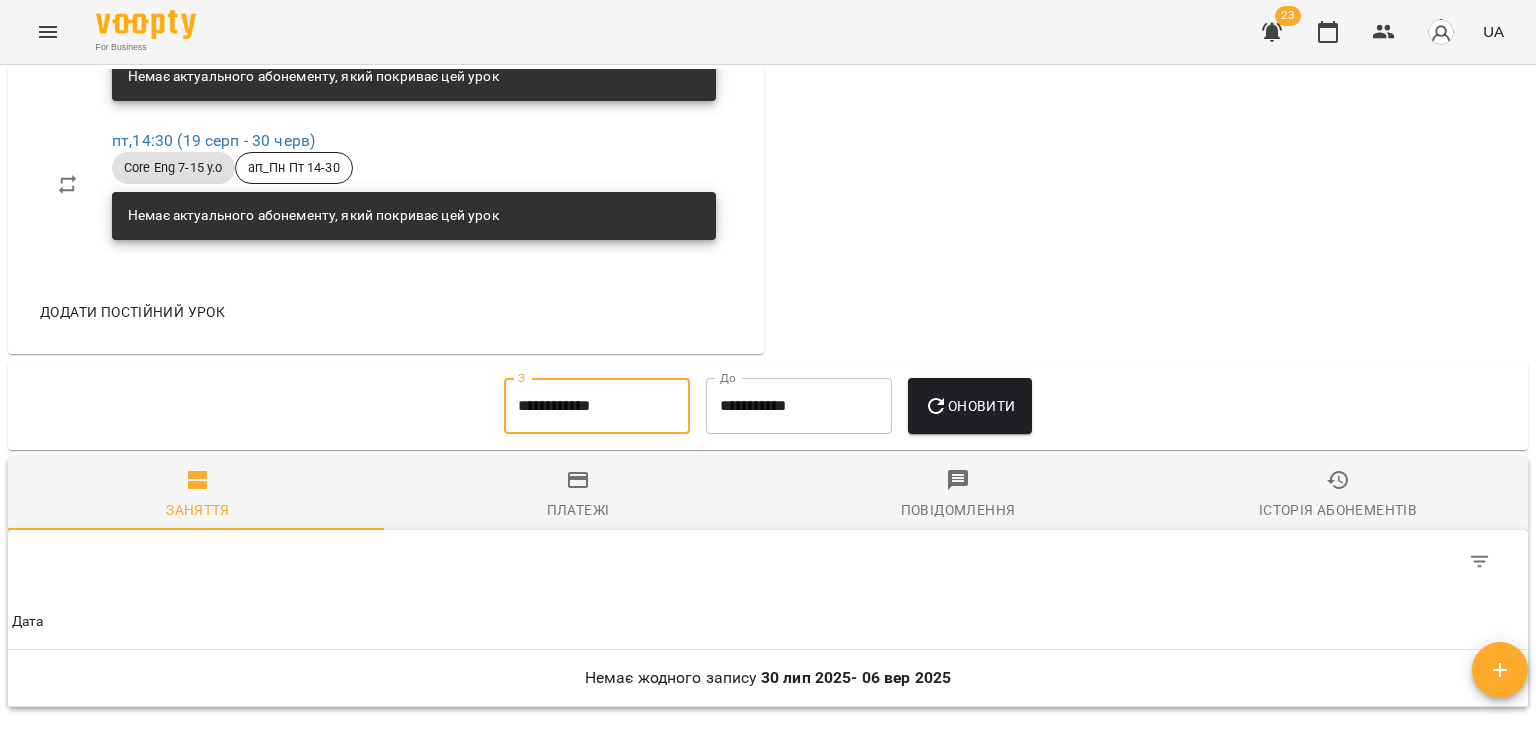 click on "Оновити" at bounding box center (969, 406) 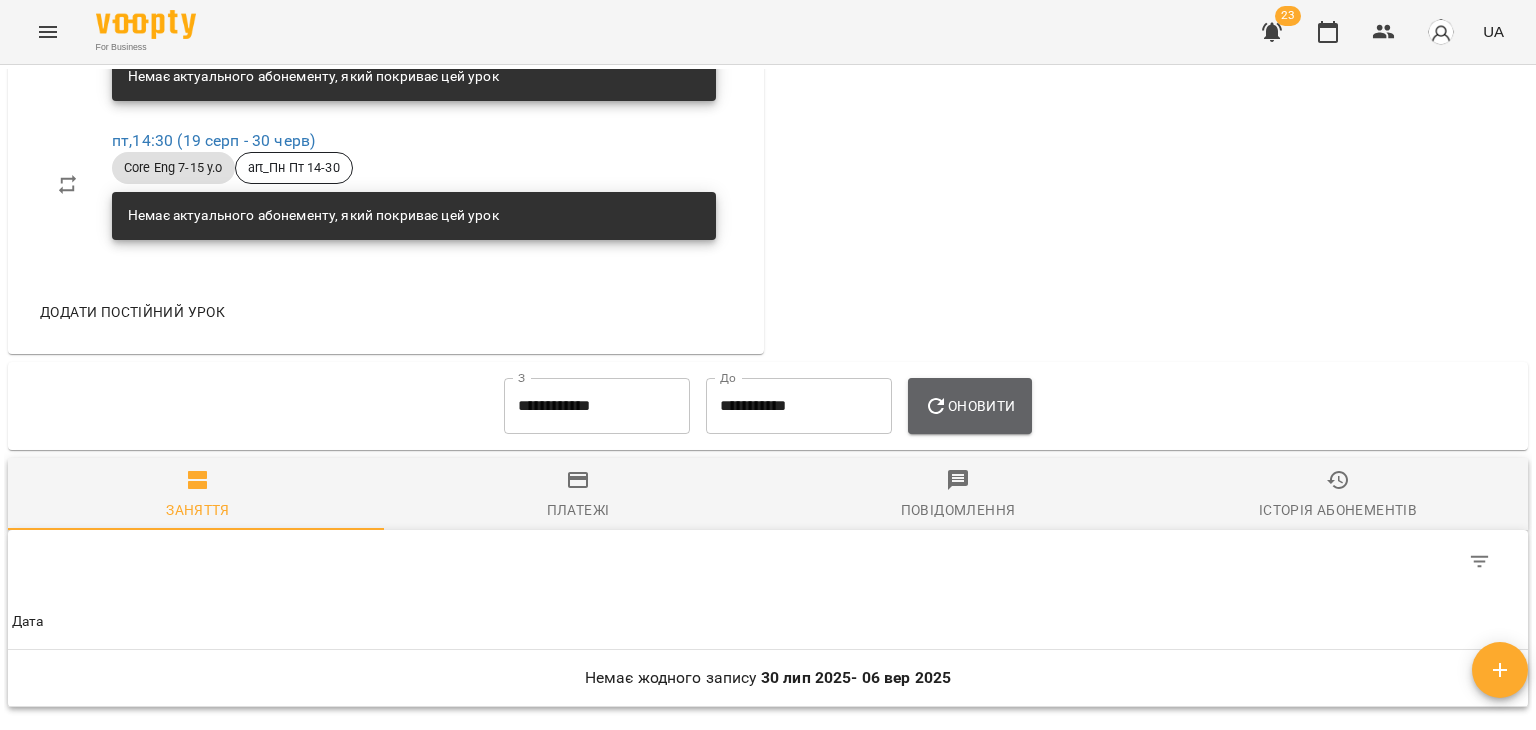 click on "Оновити" at bounding box center (969, 406) 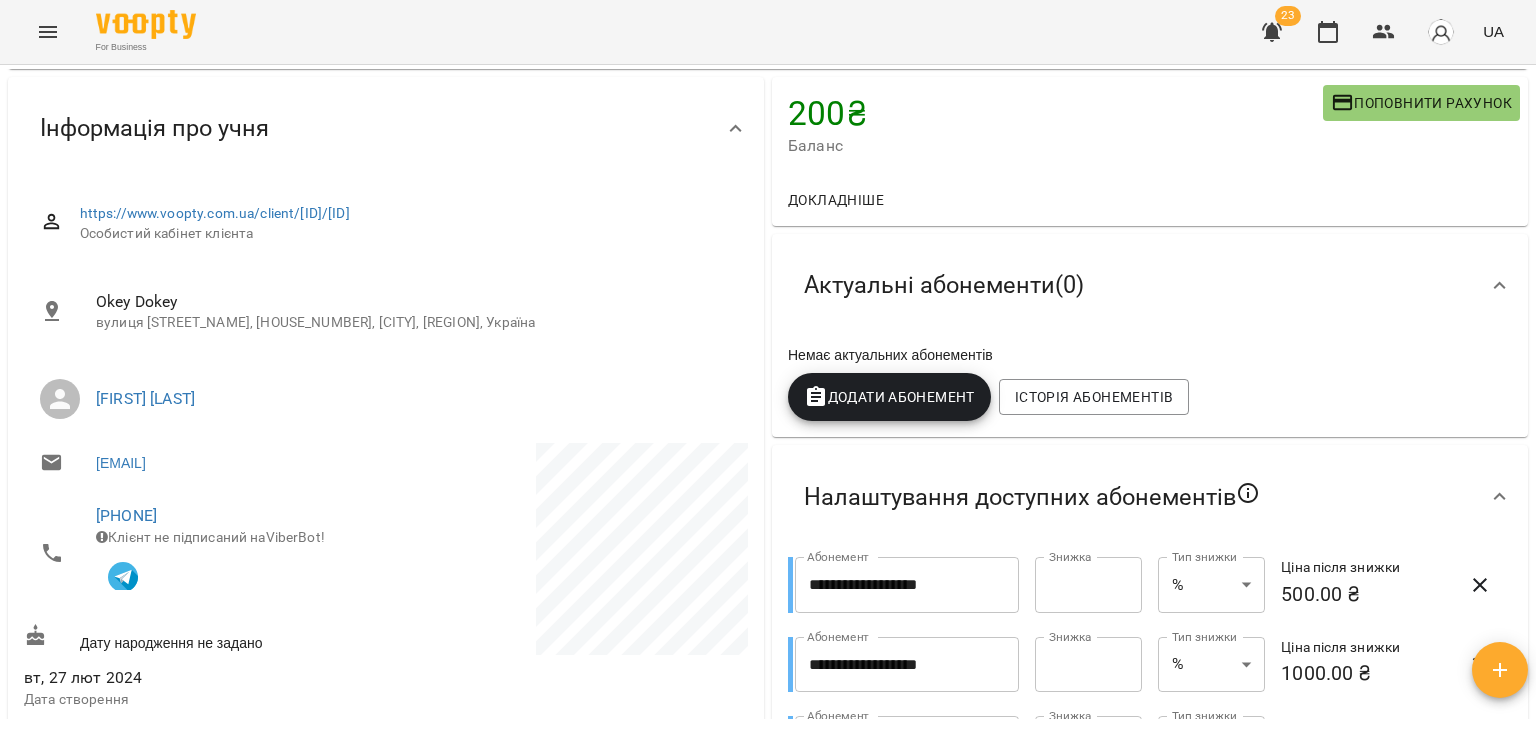 scroll, scrollTop: 0, scrollLeft: 0, axis: both 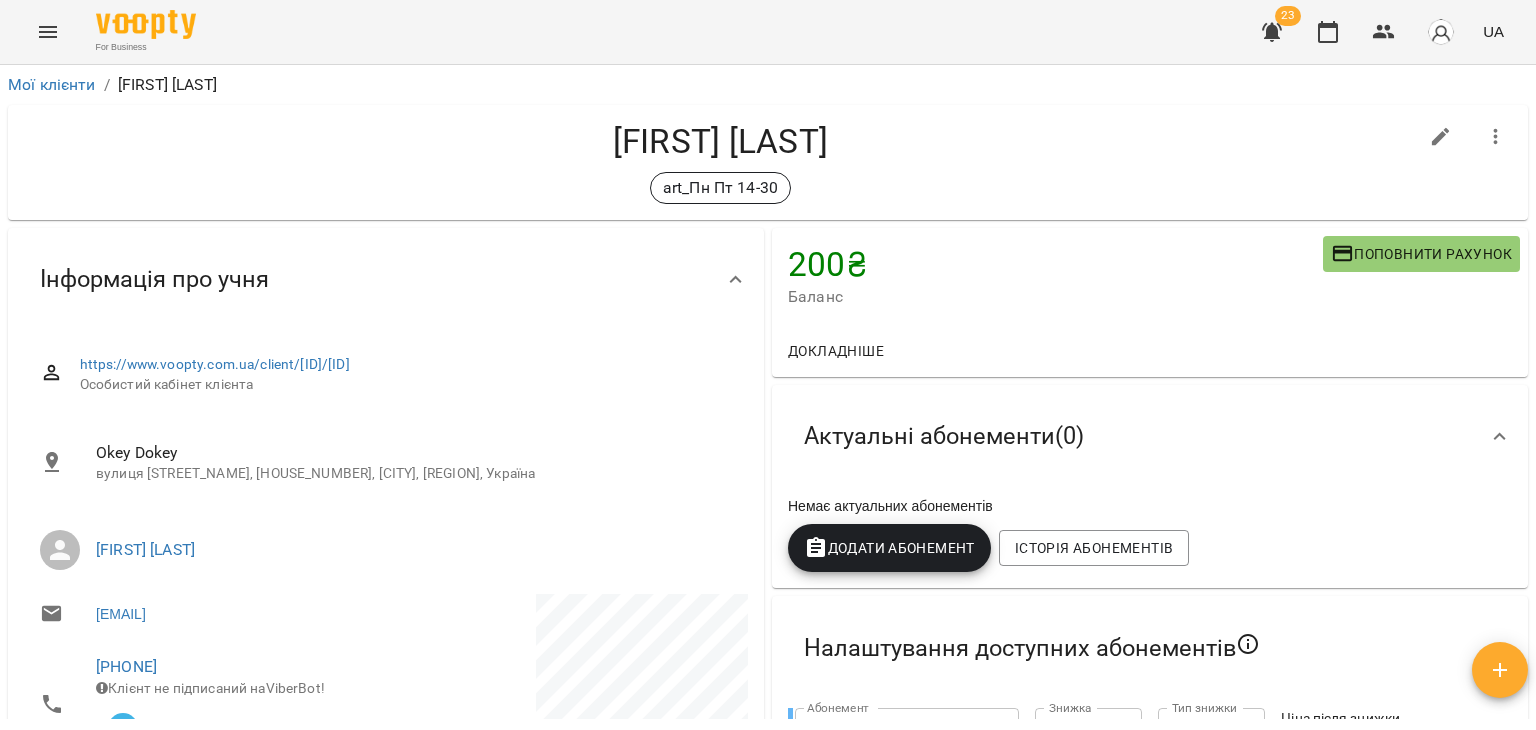 type 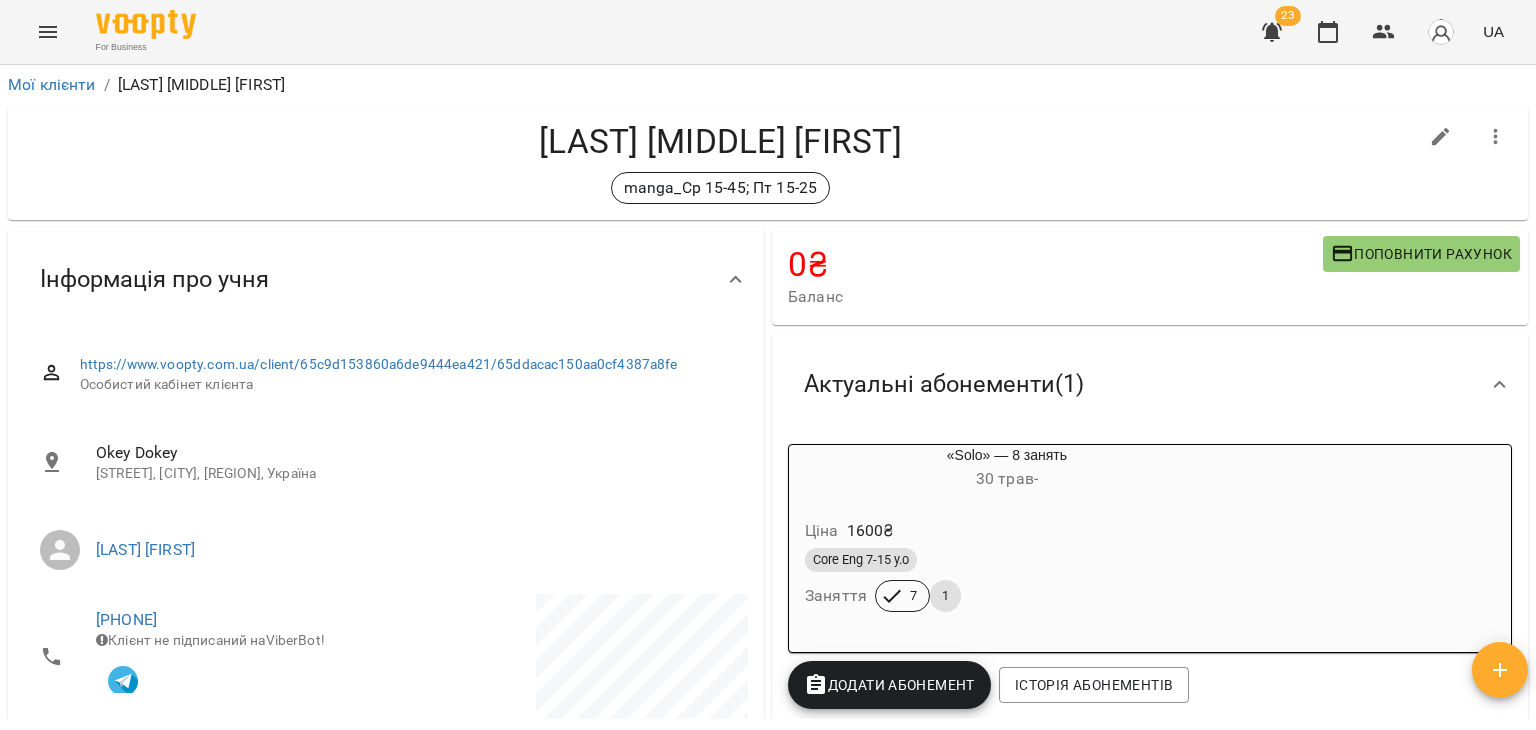 scroll, scrollTop: 0, scrollLeft: 0, axis: both 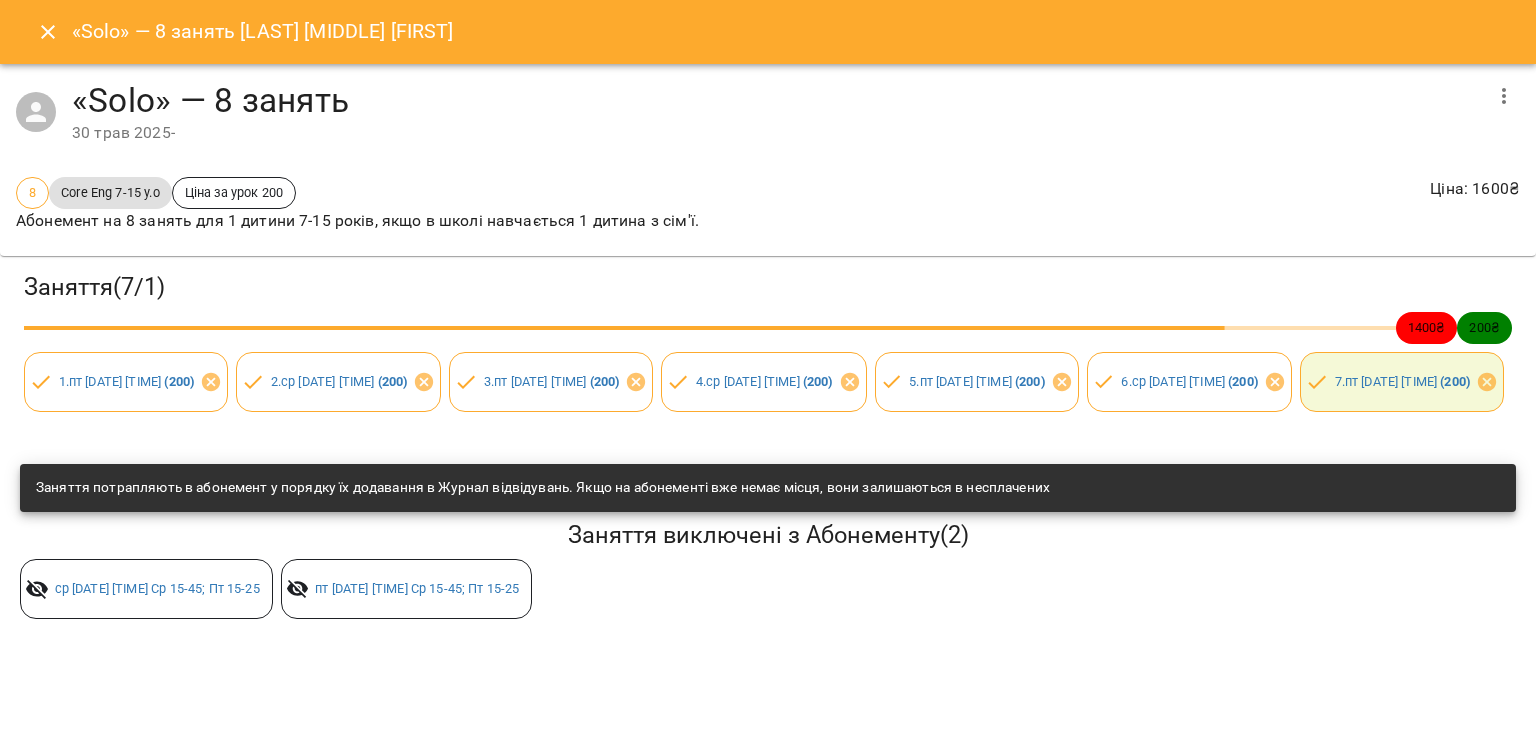 click 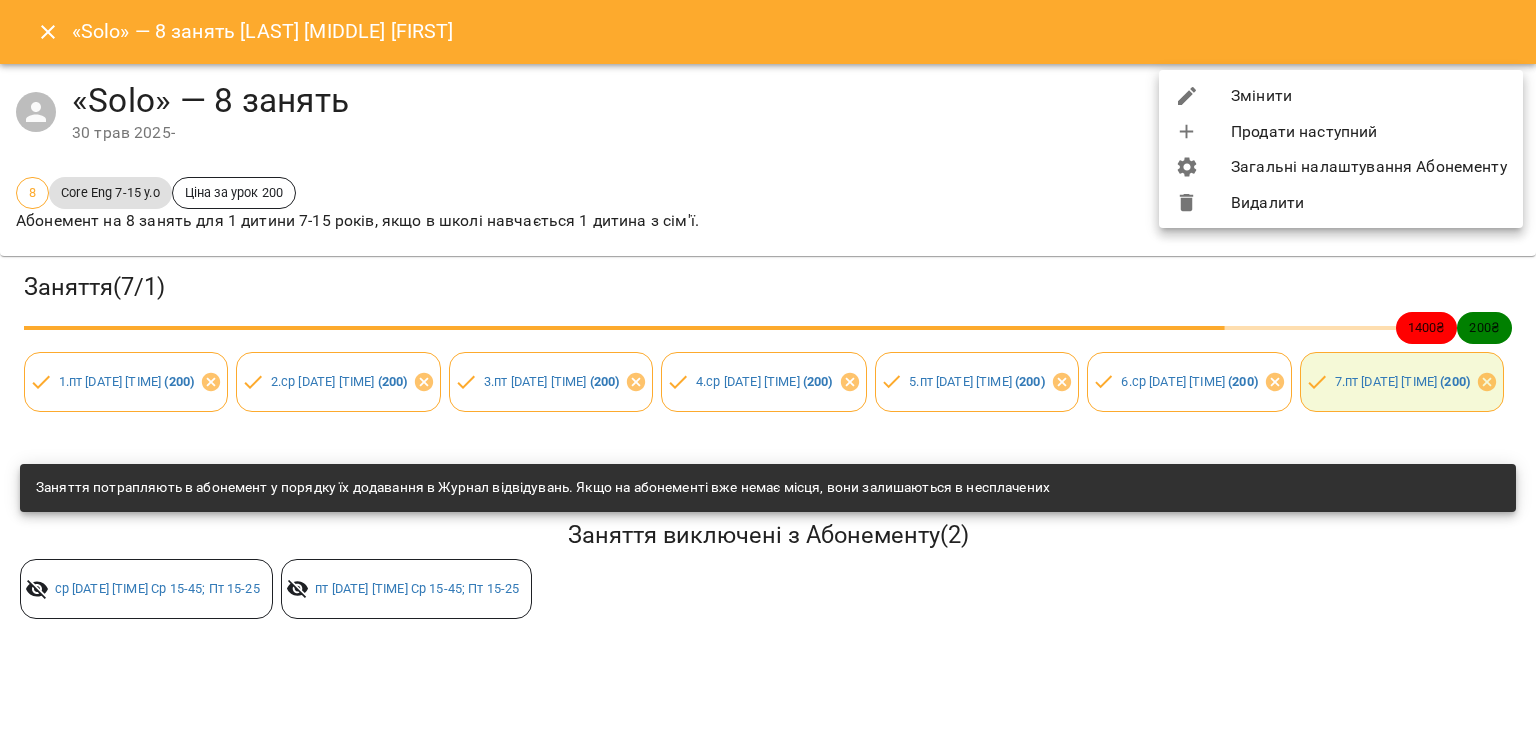 click on "Видалити" at bounding box center [1341, 203] 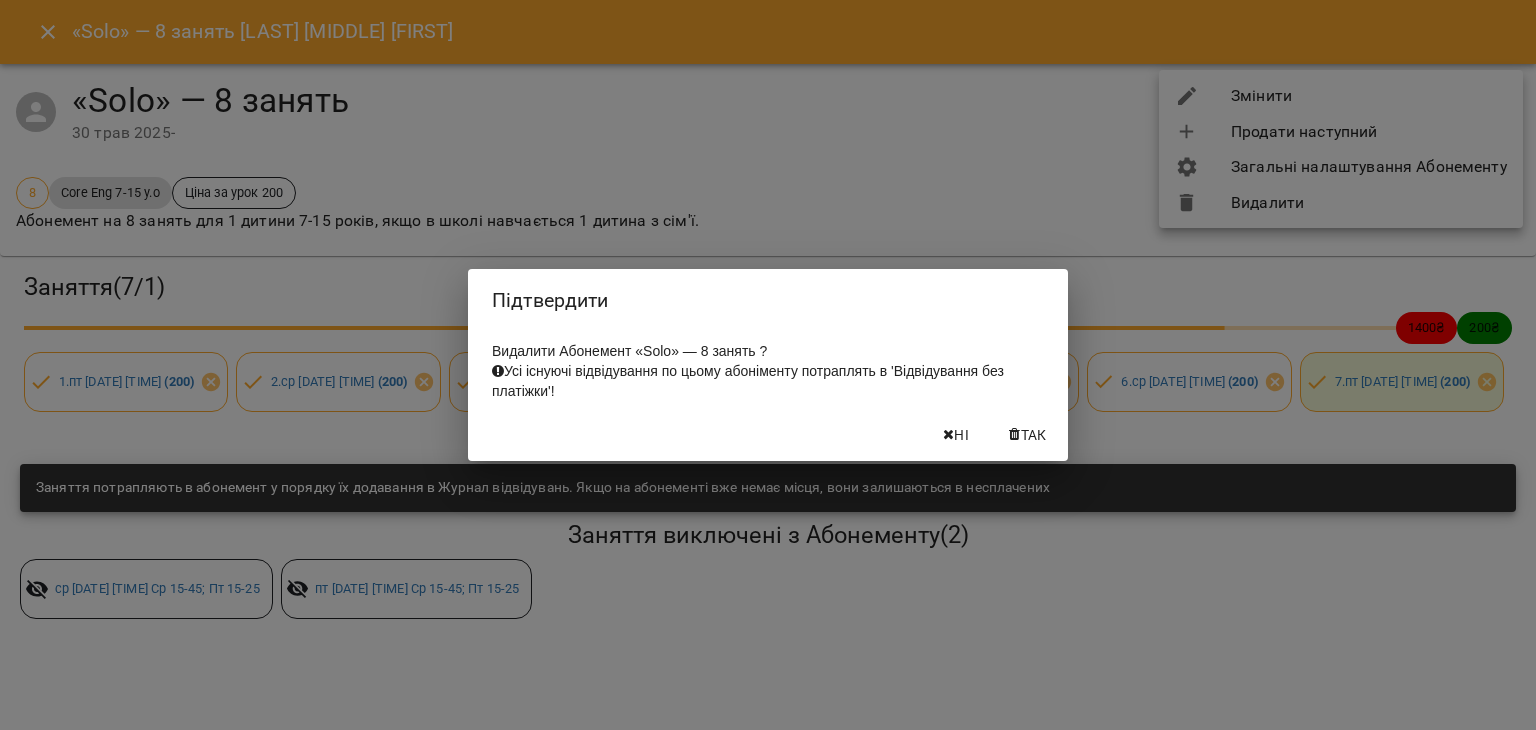 click on "Так" at bounding box center [1028, 435] 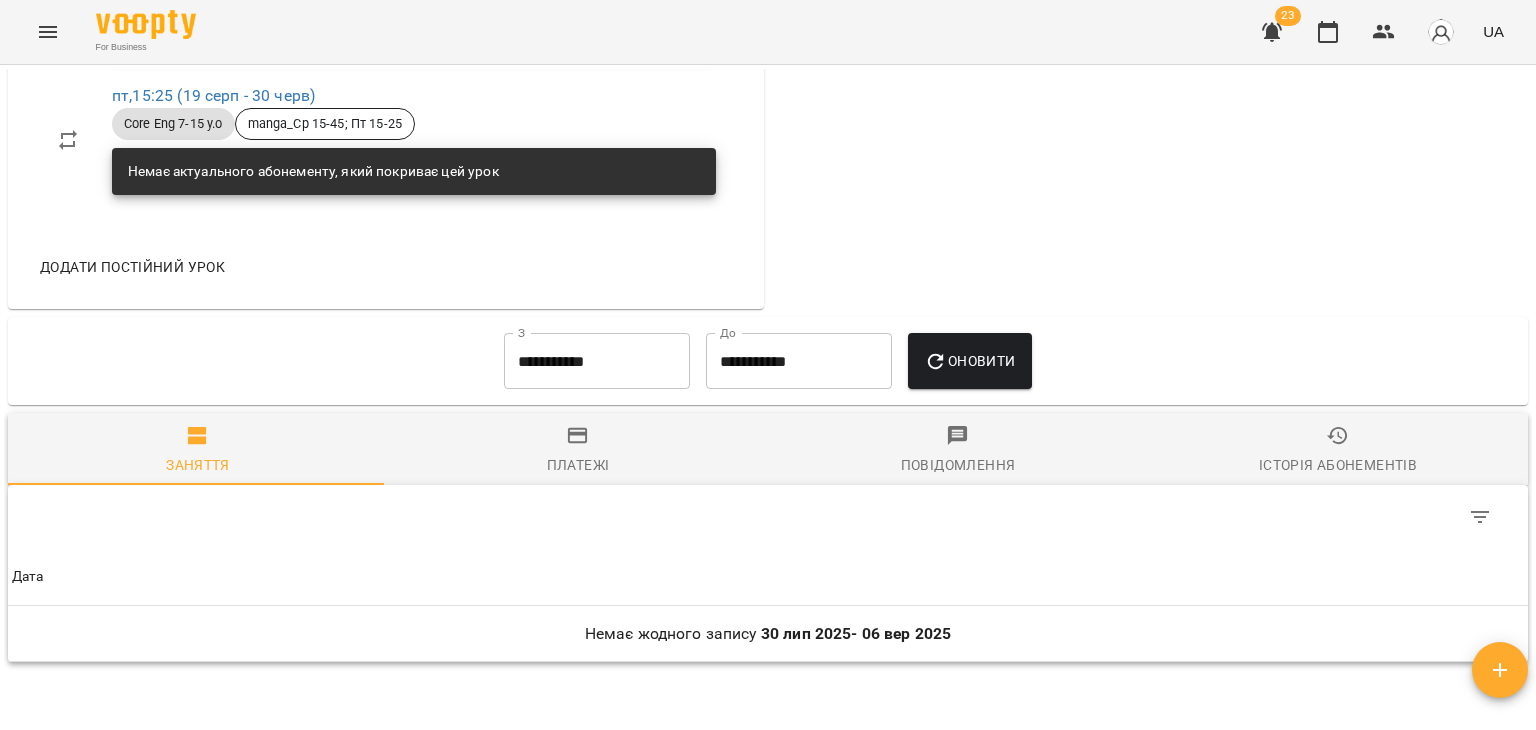 click on "Платежі" at bounding box center [578, 451] 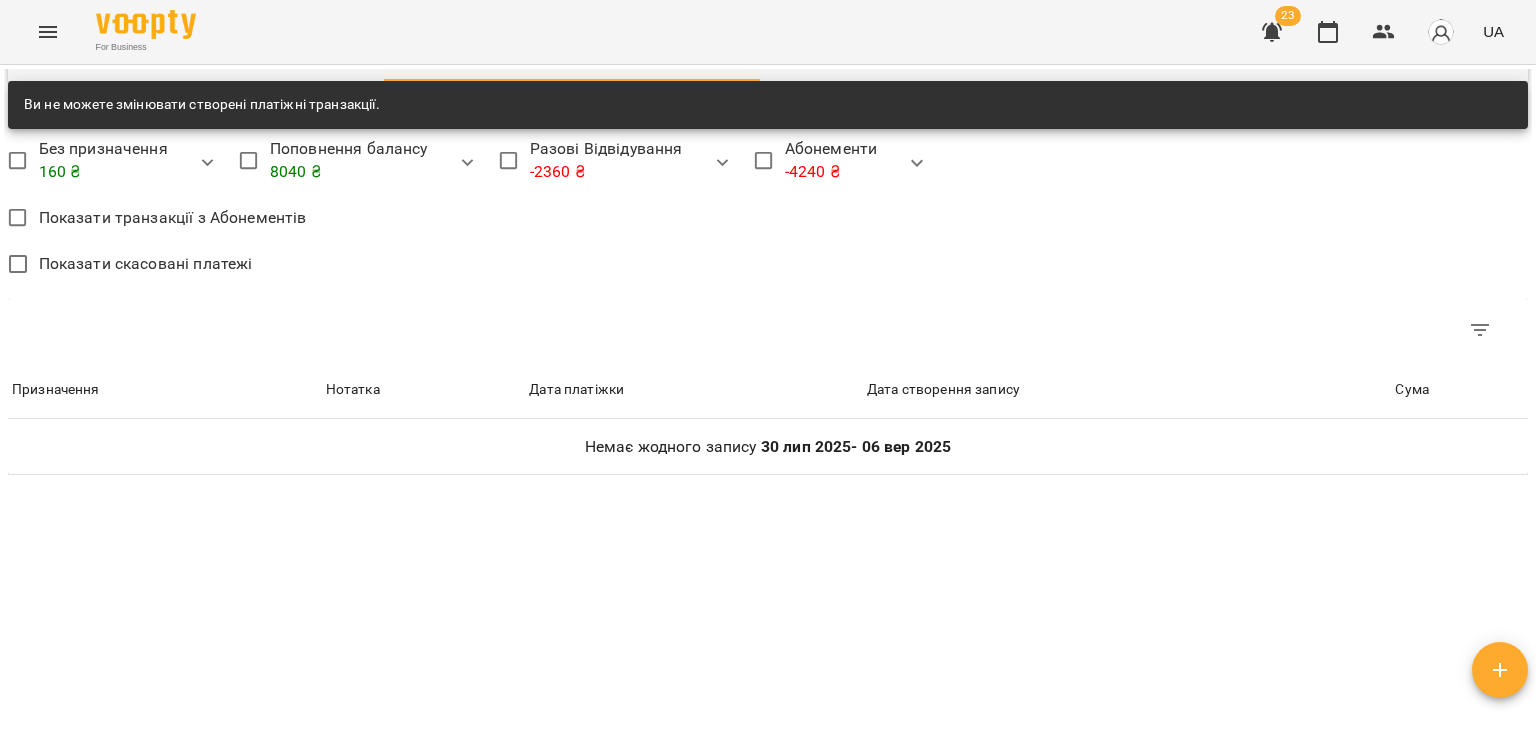 scroll, scrollTop: 1374, scrollLeft: 0, axis: vertical 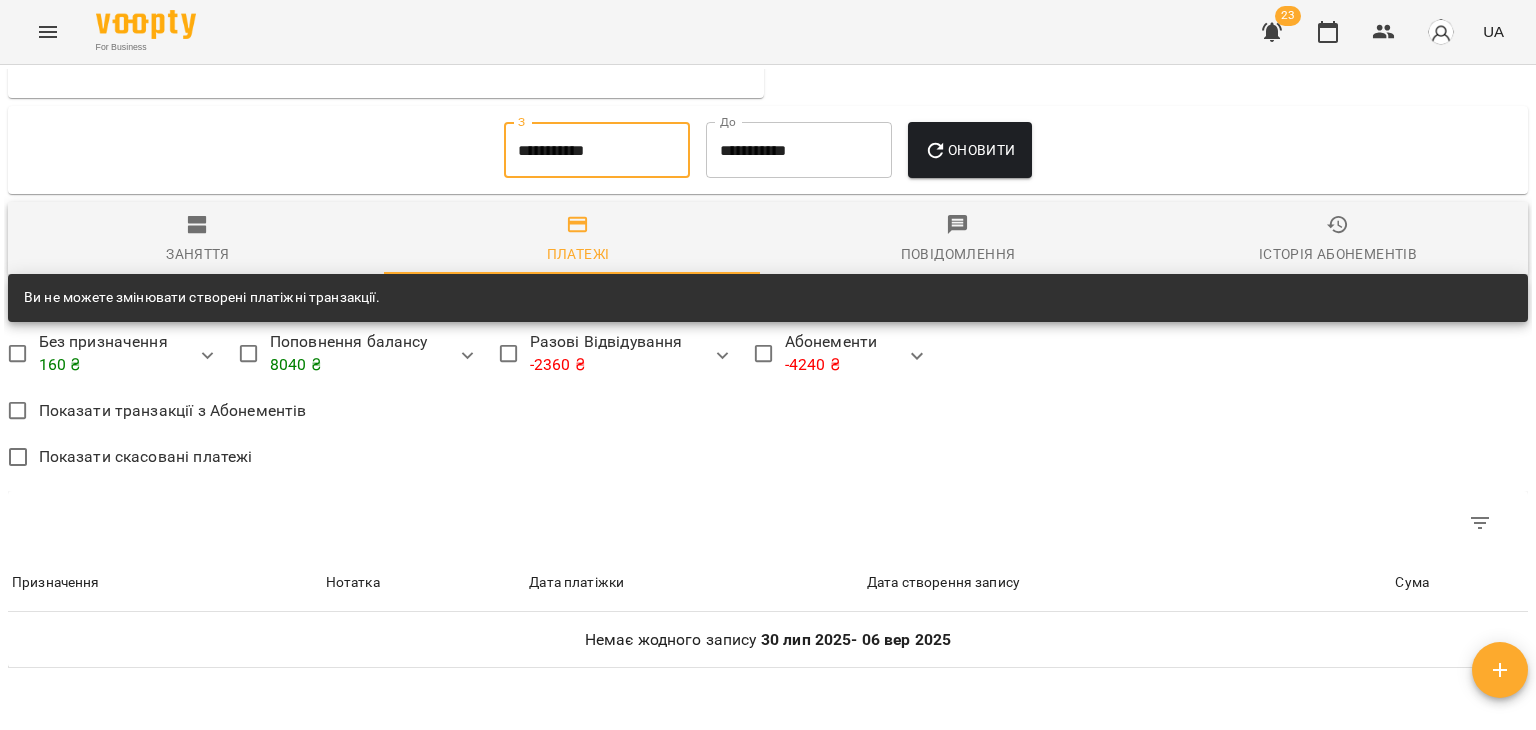 click on "**********" at bounding box center [597, 150] 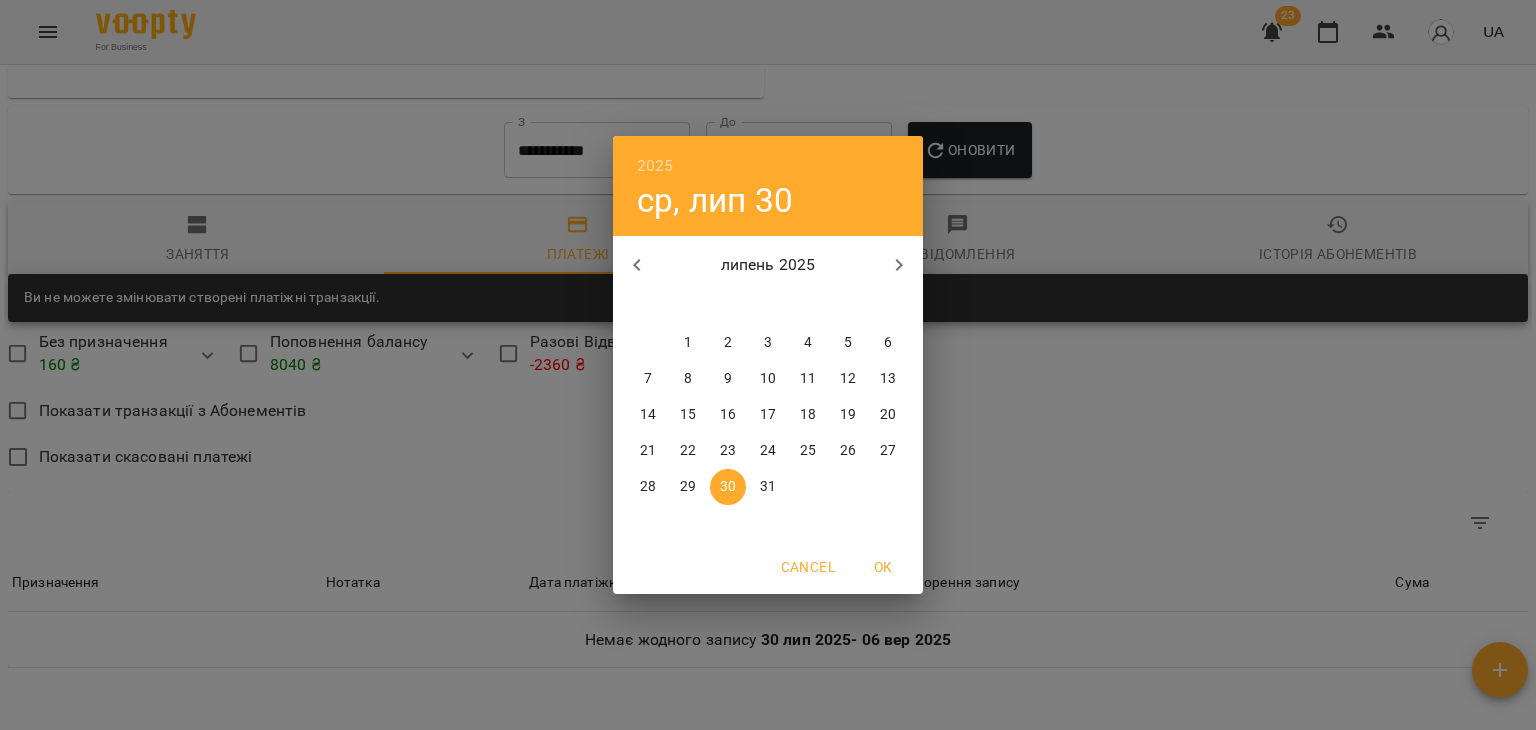click at bounding box center (637, 265) 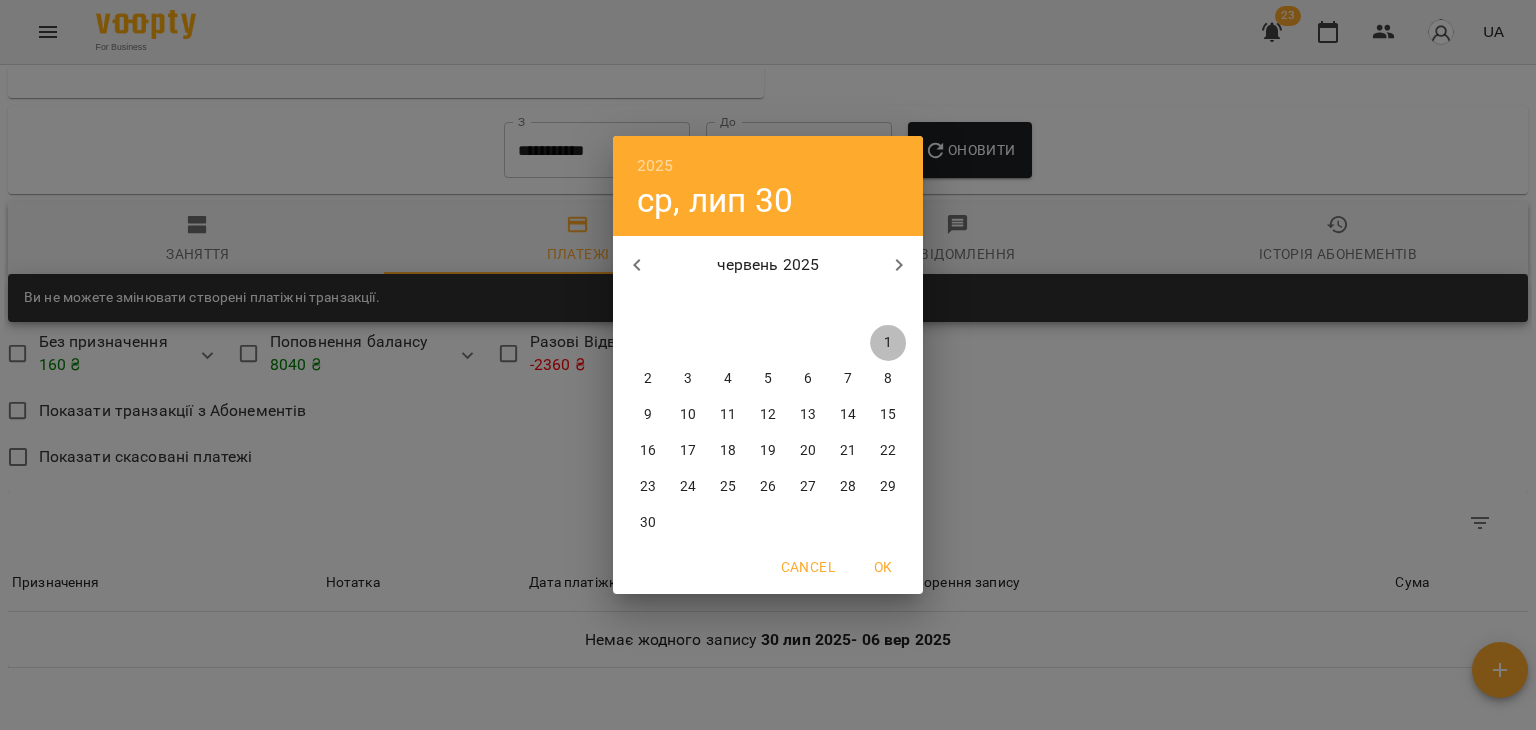 click on "1" at bounding box center [888, 343] 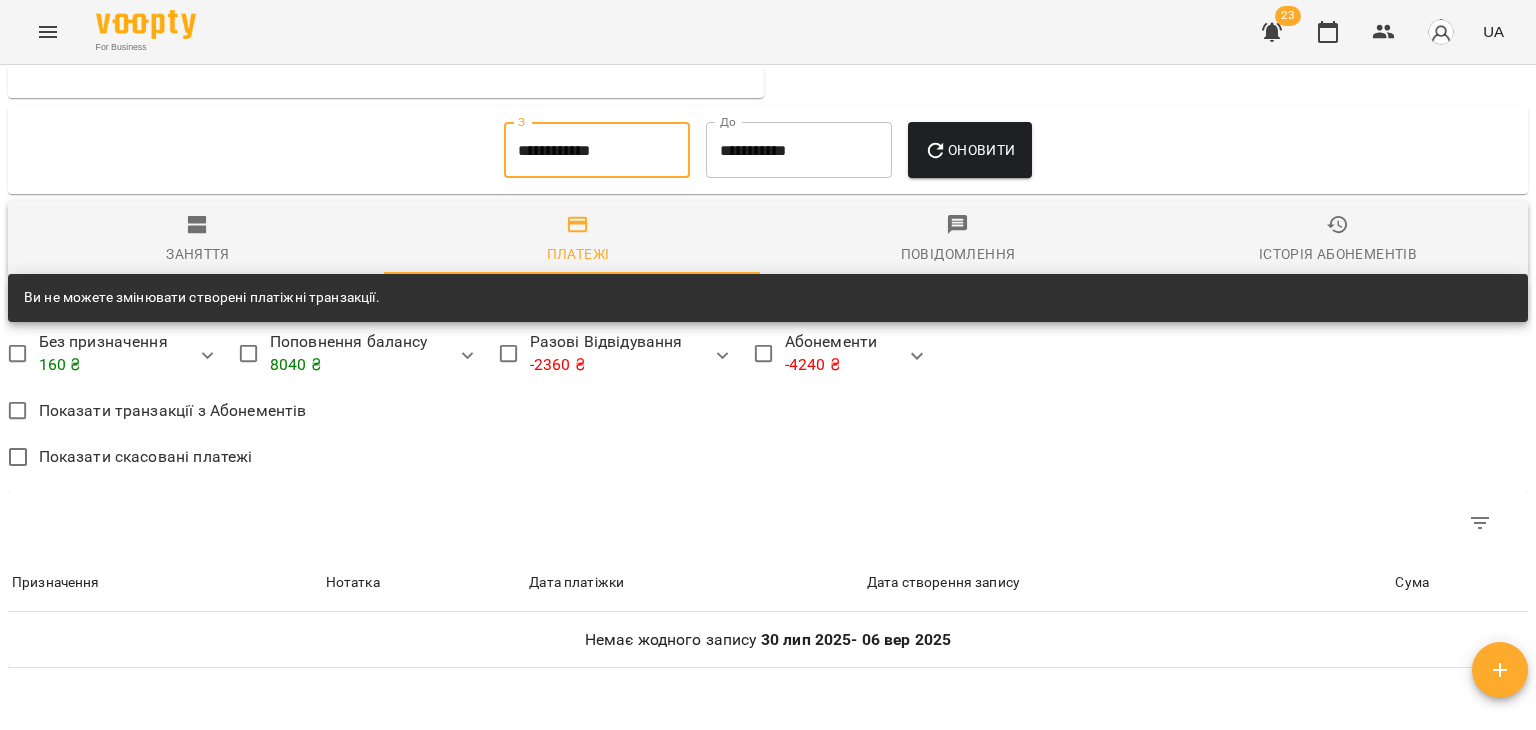 click on "Оновити" at bounding box center (969, 150) 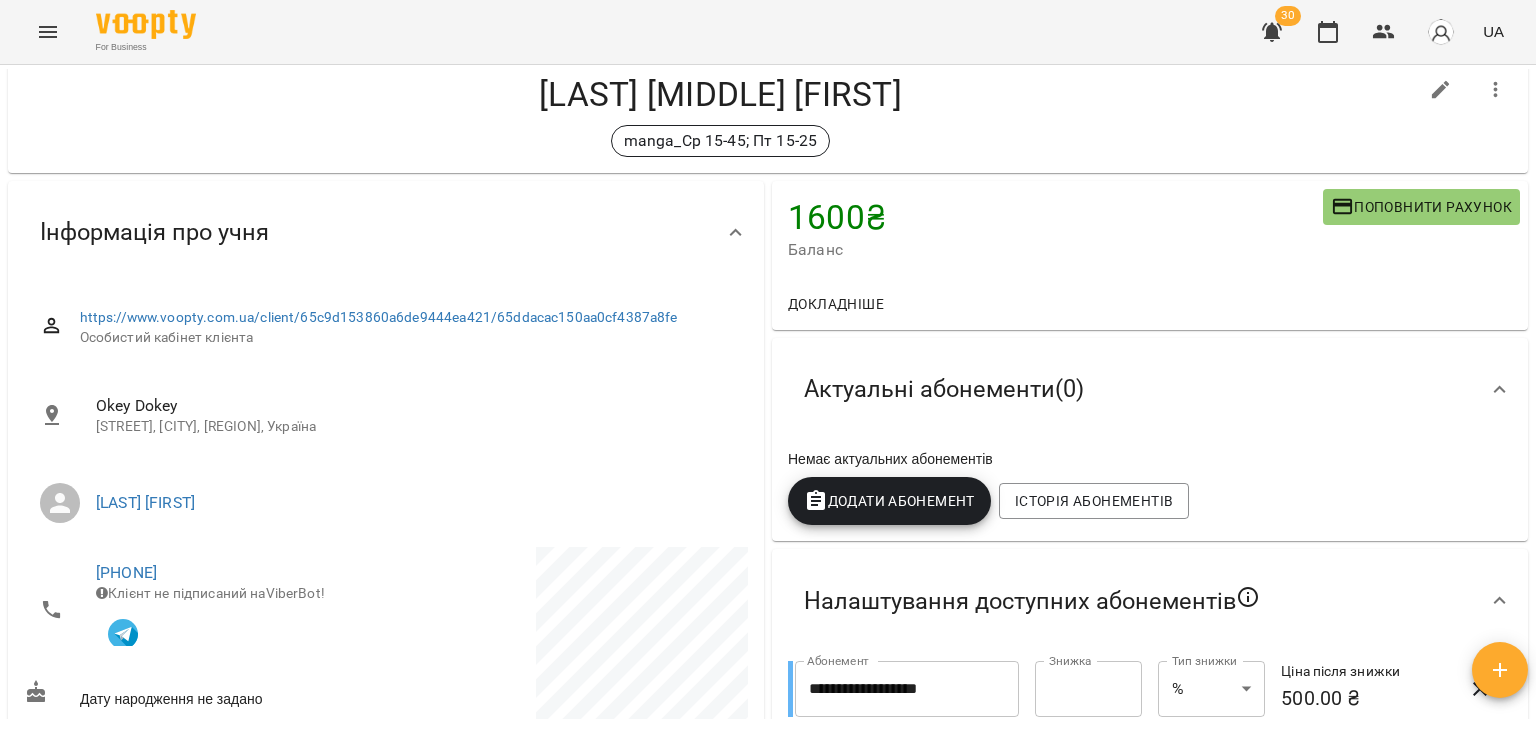 scroll, scrollTop: 43, scrollLeft: 0, axis: vertical 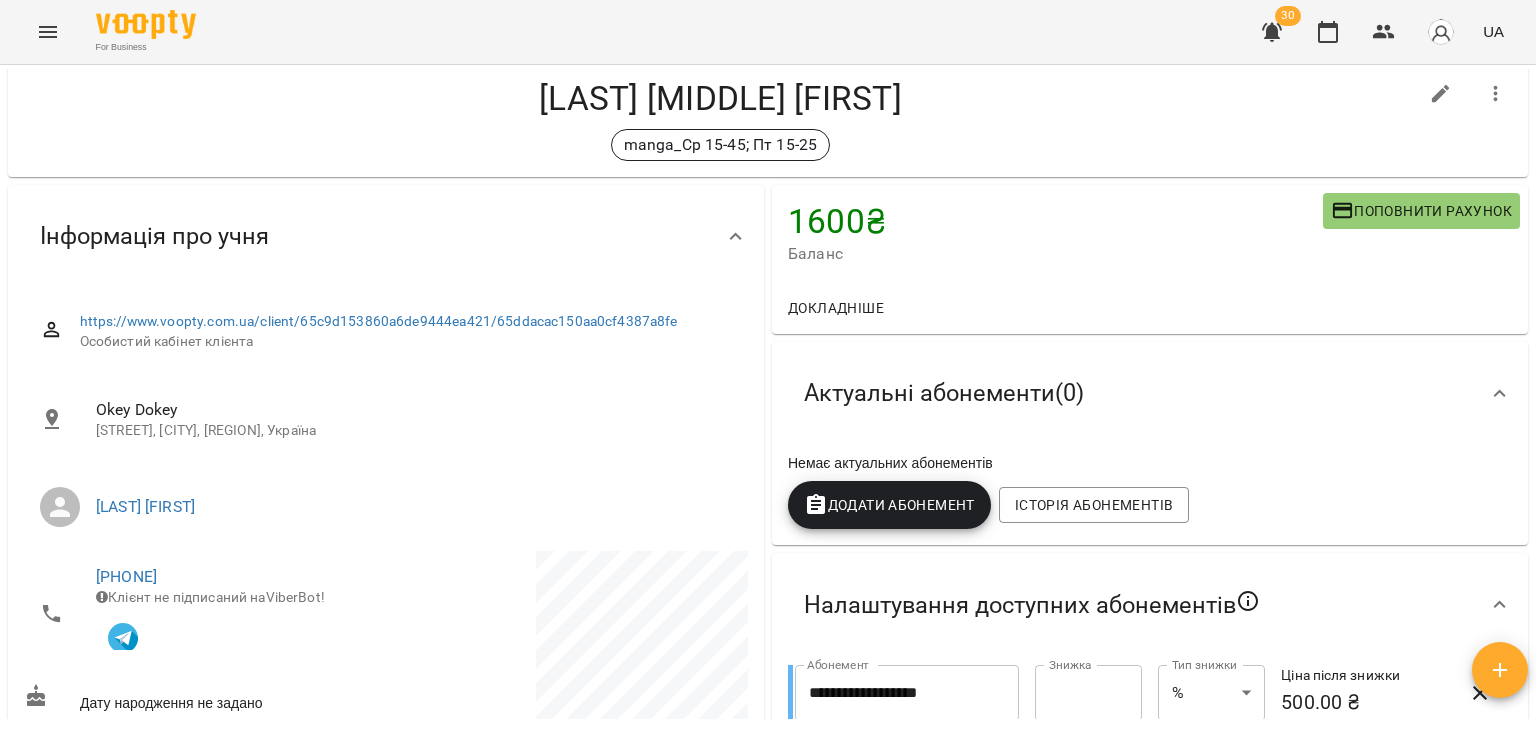 drag, startPoint x: 849, startPoint y: 511, endPoint x: 818, endPoint y: 489, distance: 38.013157 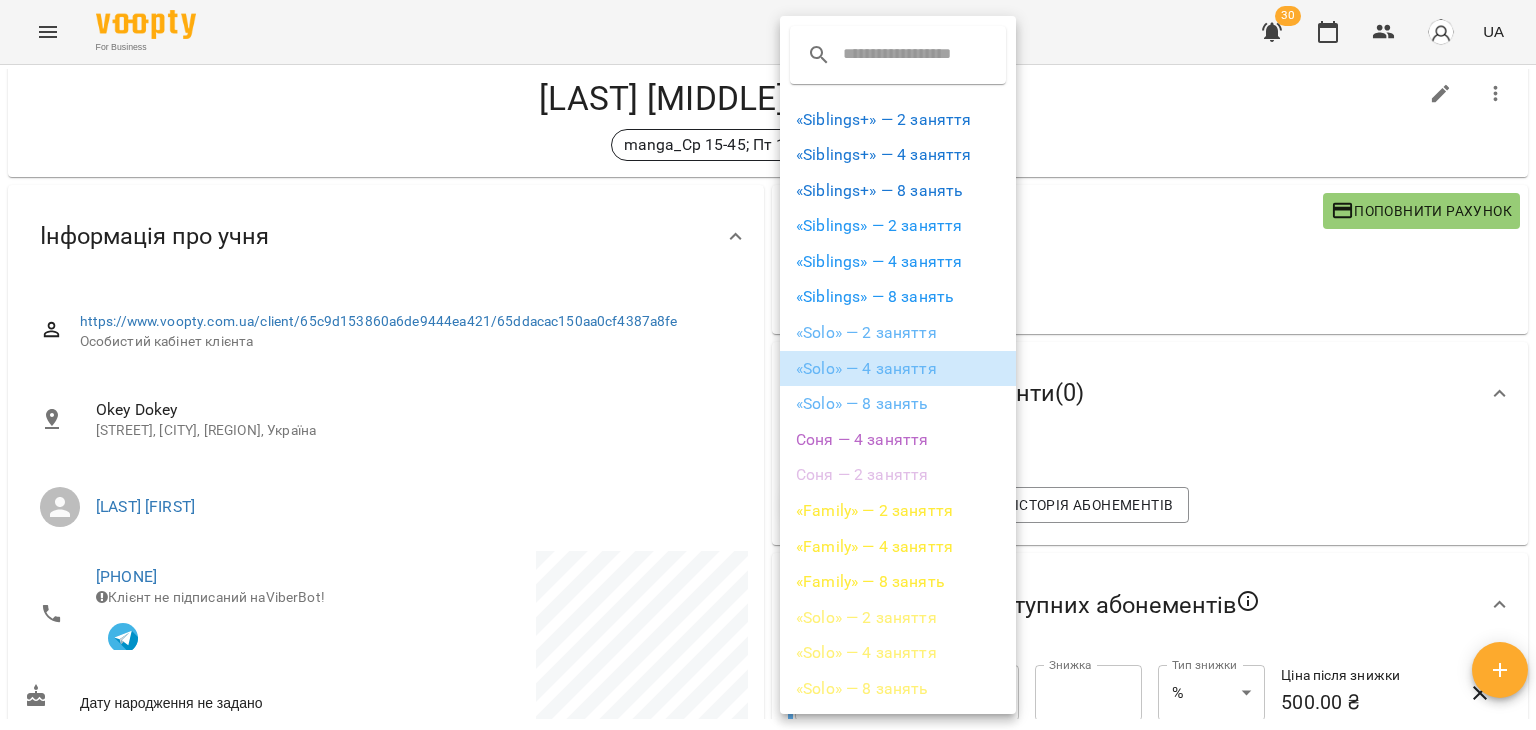 click on "«Solo» — 4 заняття" at bounding box center [898, 369] 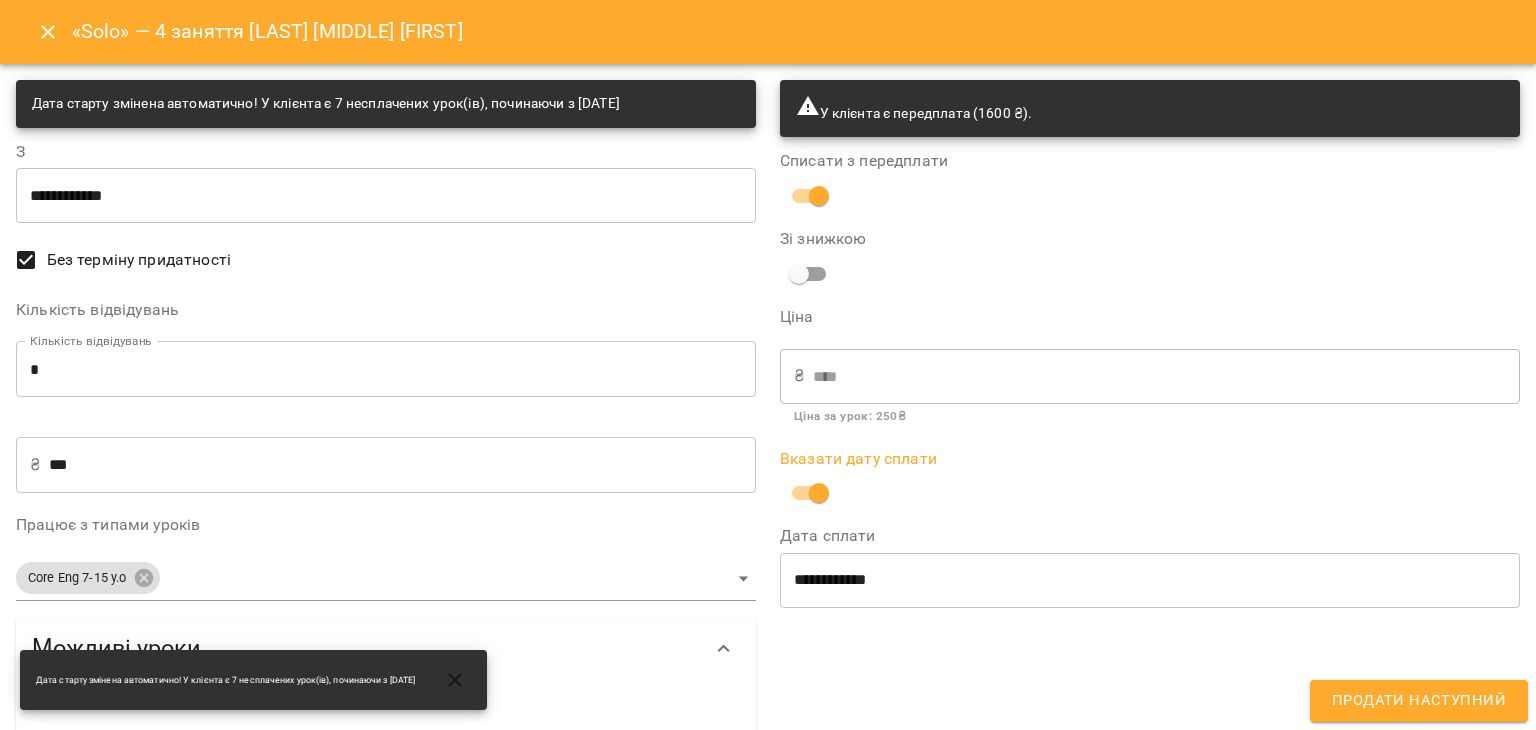 click on "**********" at bounding box center [1150, 567] 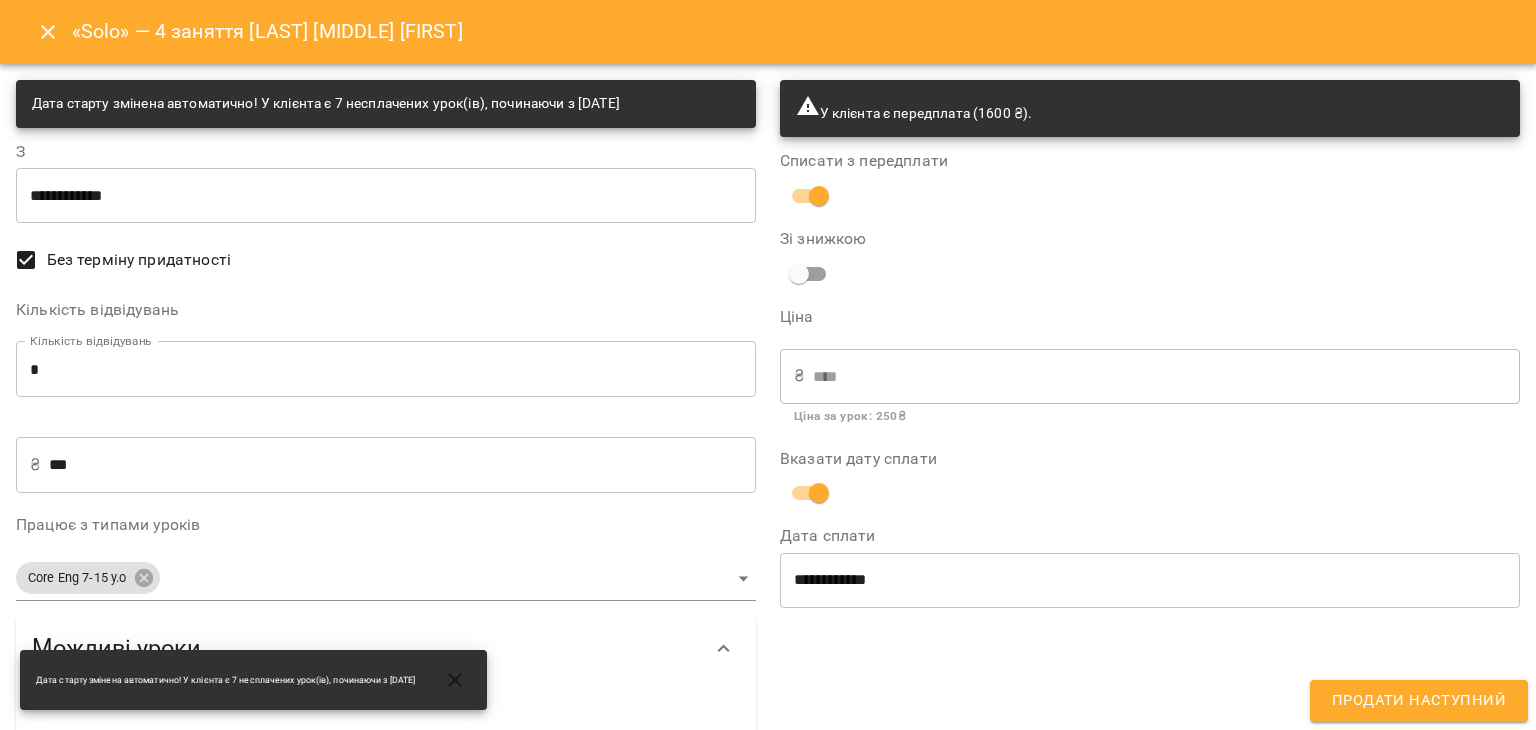click on "**********" at bounding box center [1150, 580] 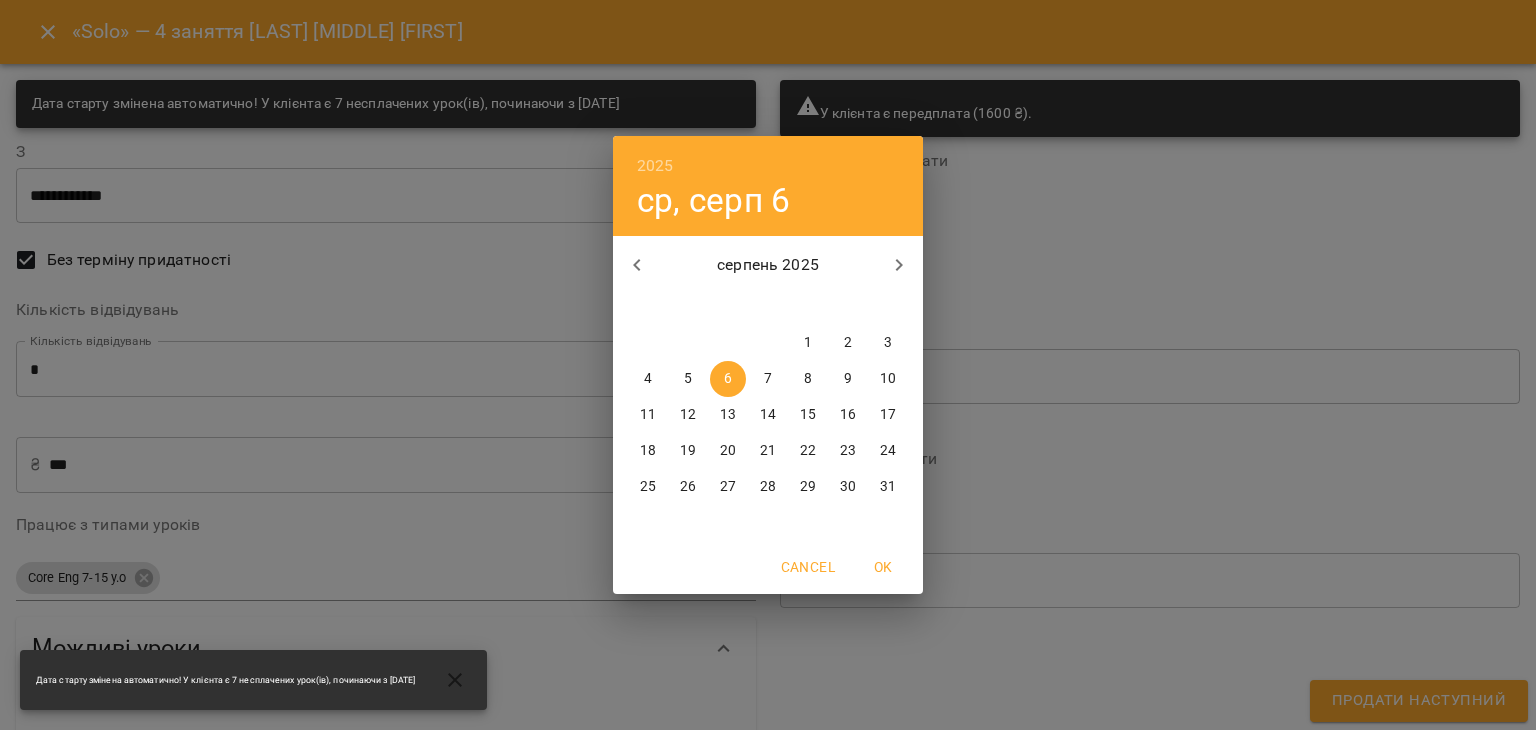 click at bounding box center [637, 265] 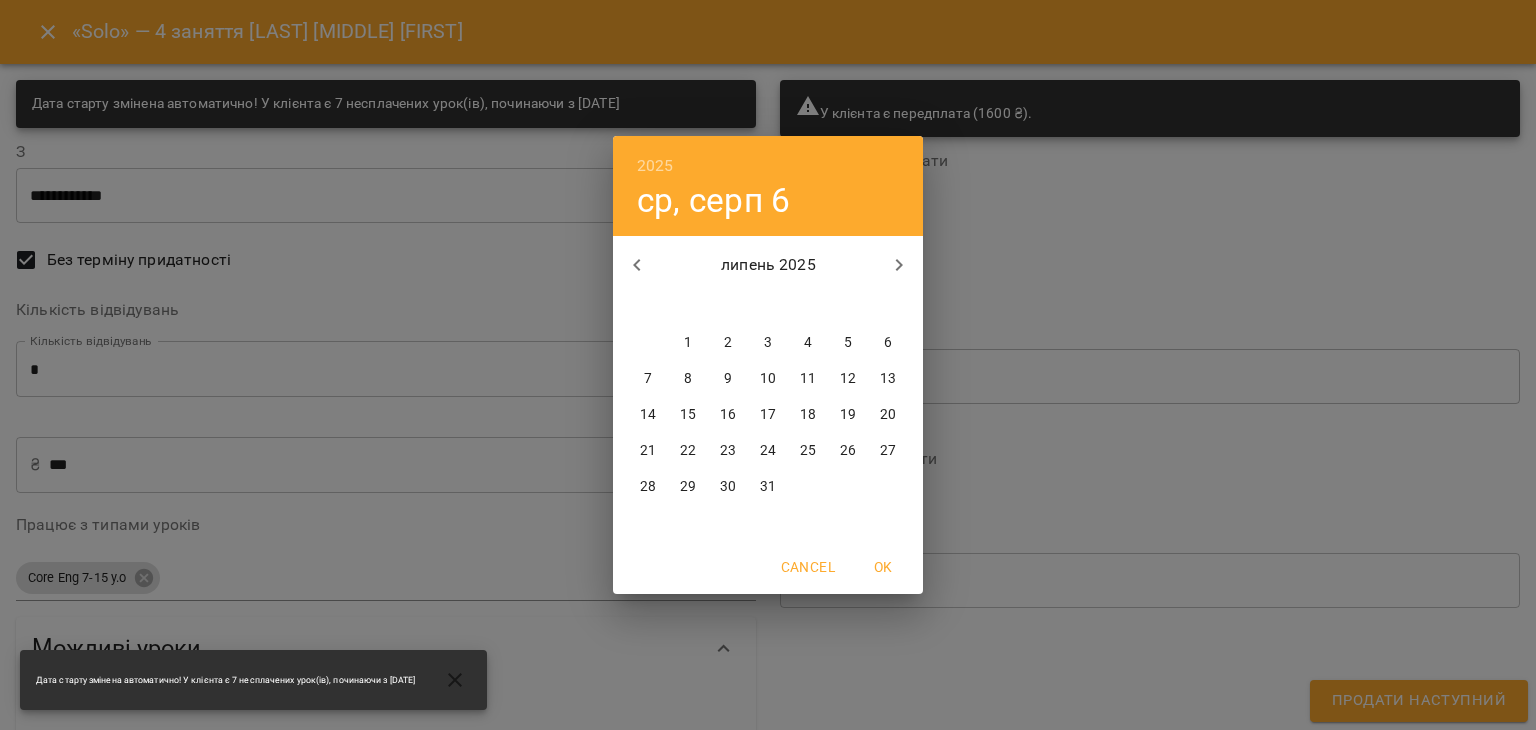click at bounding box center (637, 265) 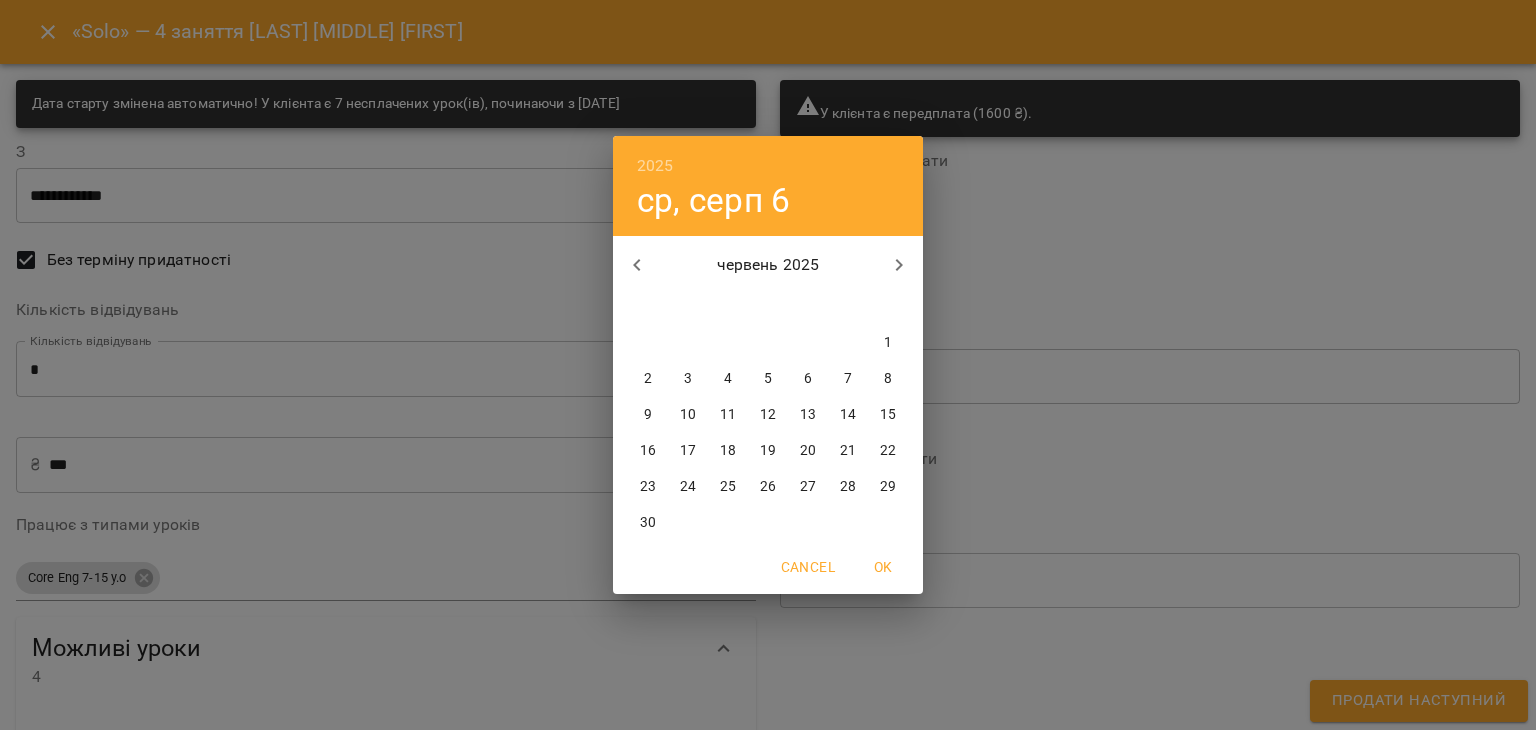 click on "19" at bounding box center [768, 451] 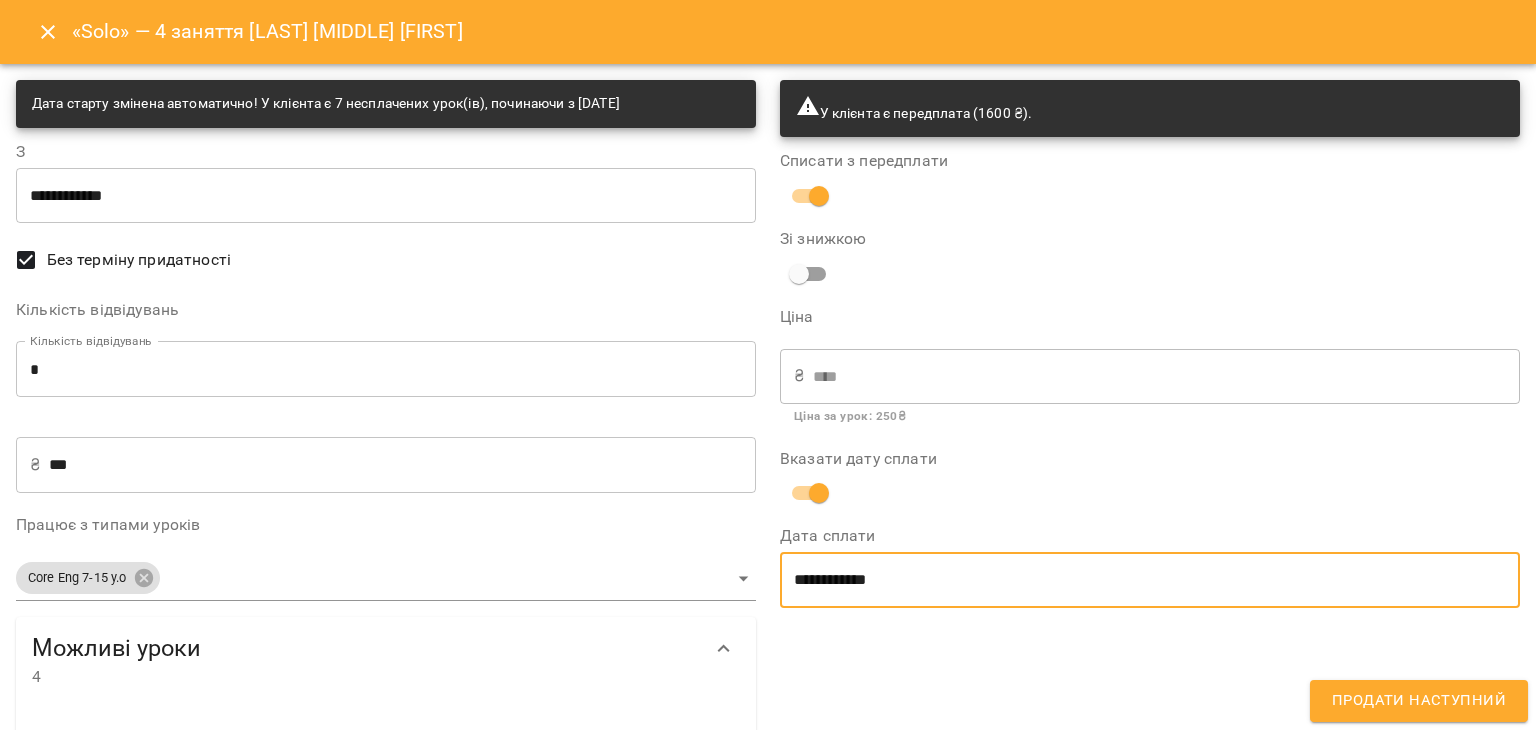 click on "**********" at bounding box center (386, 587) 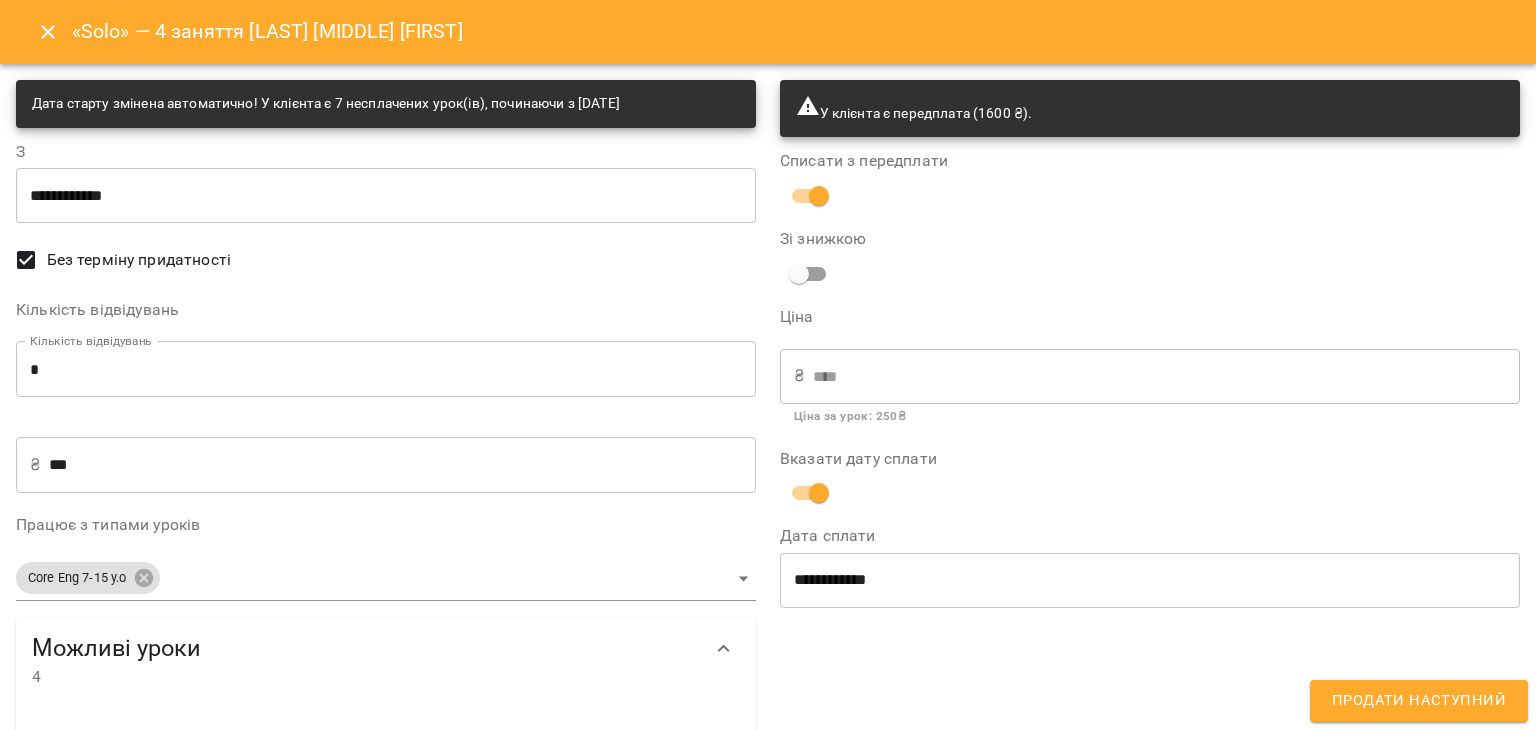 click on "***" at bounding box center [402, 465] 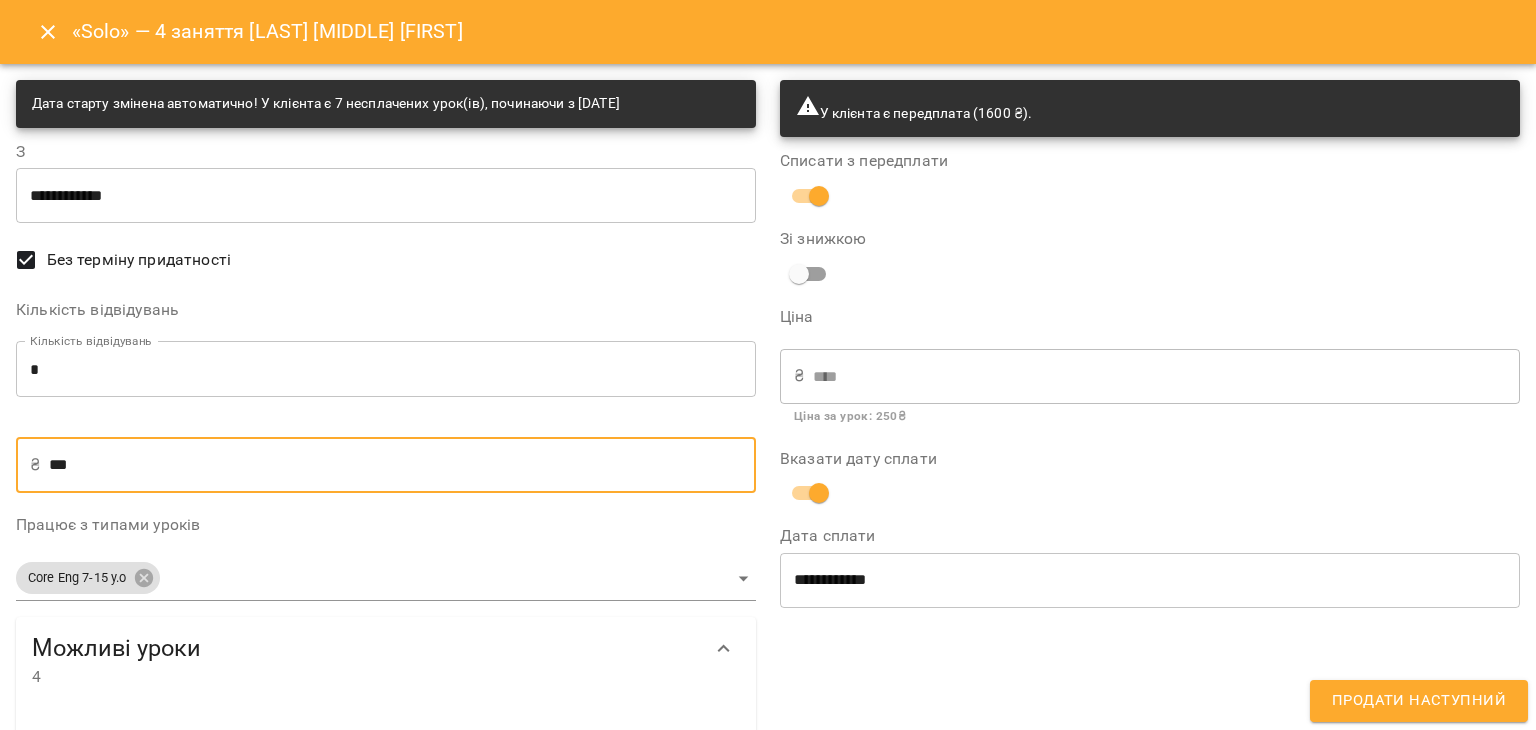 click on "***" at bounding box center [402, 465] 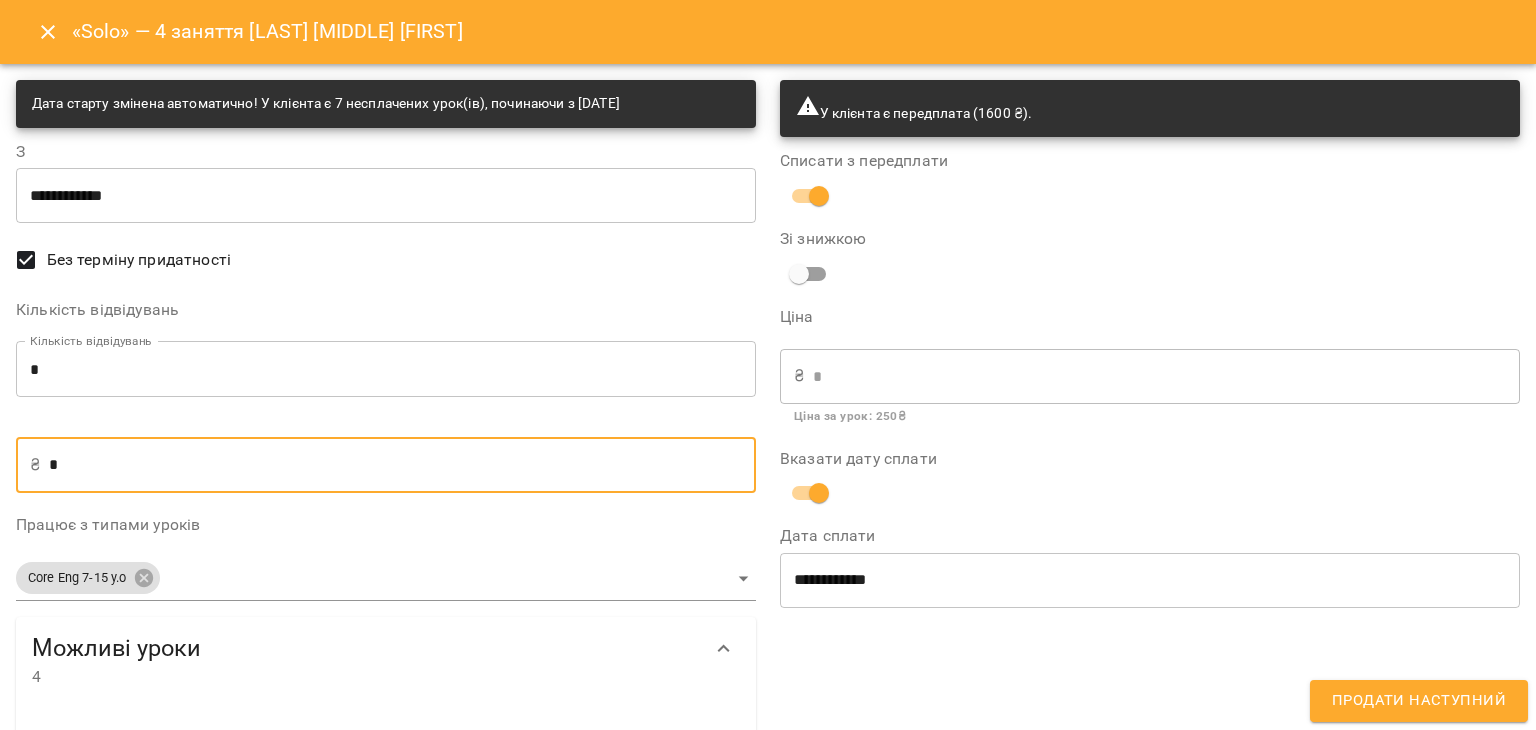type on "**" 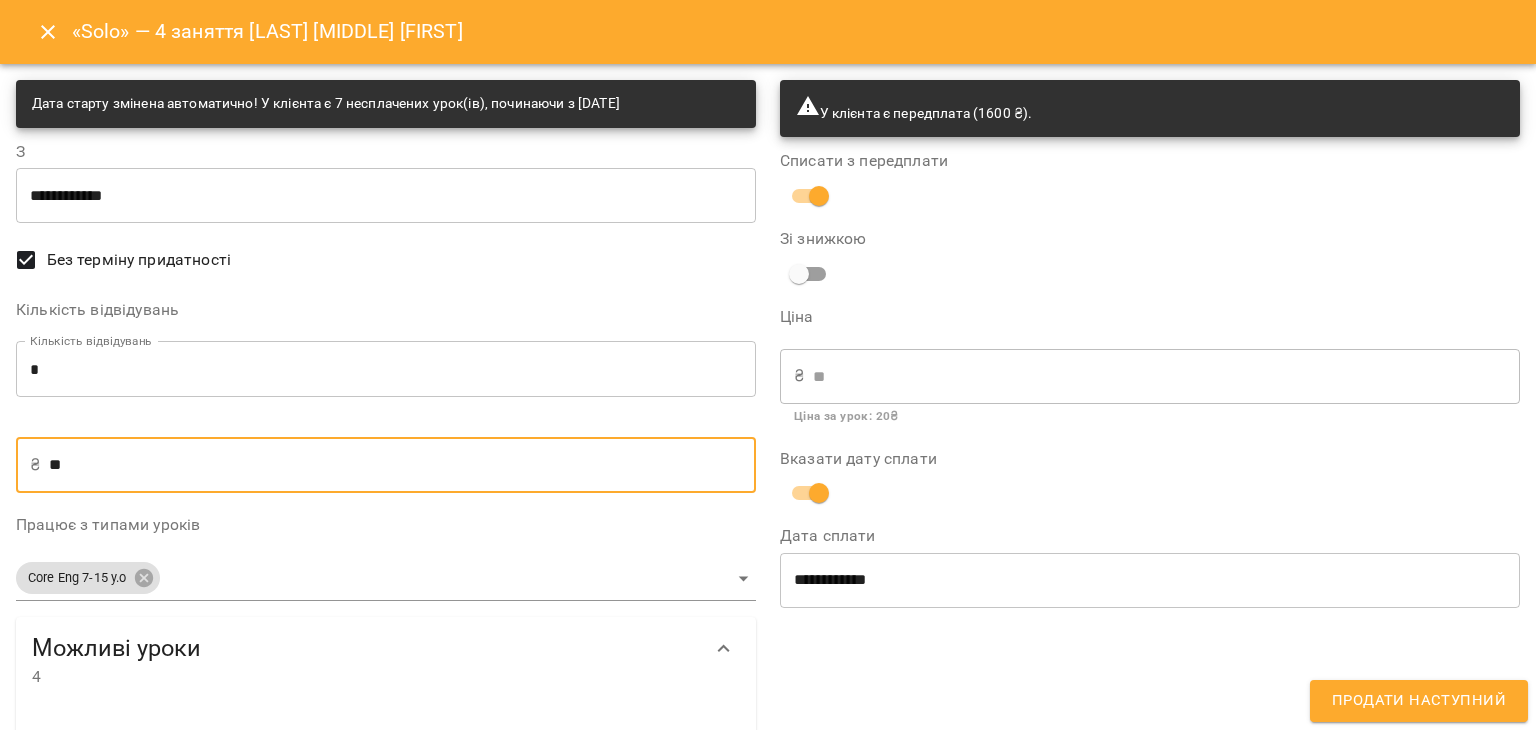 type on "***" 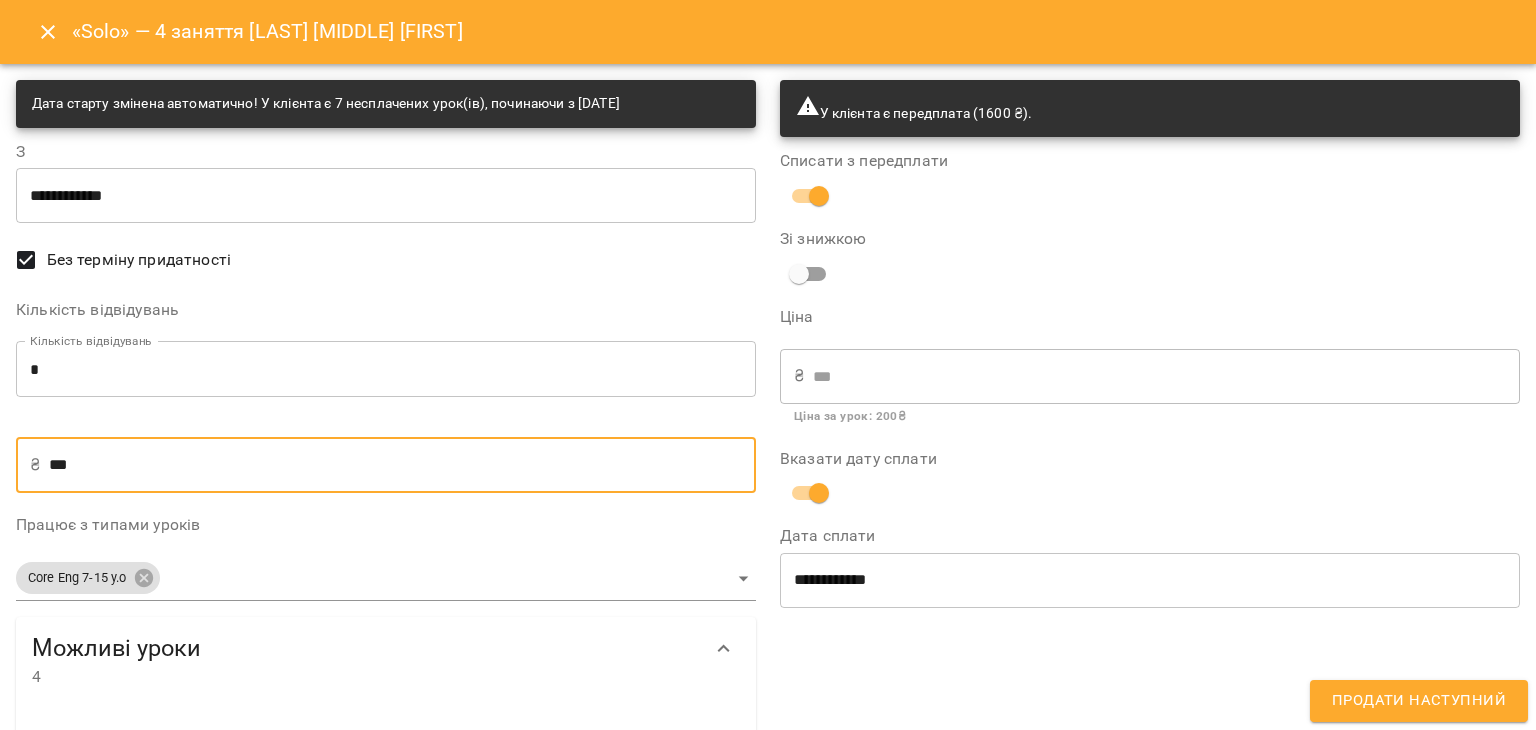 type on "***" 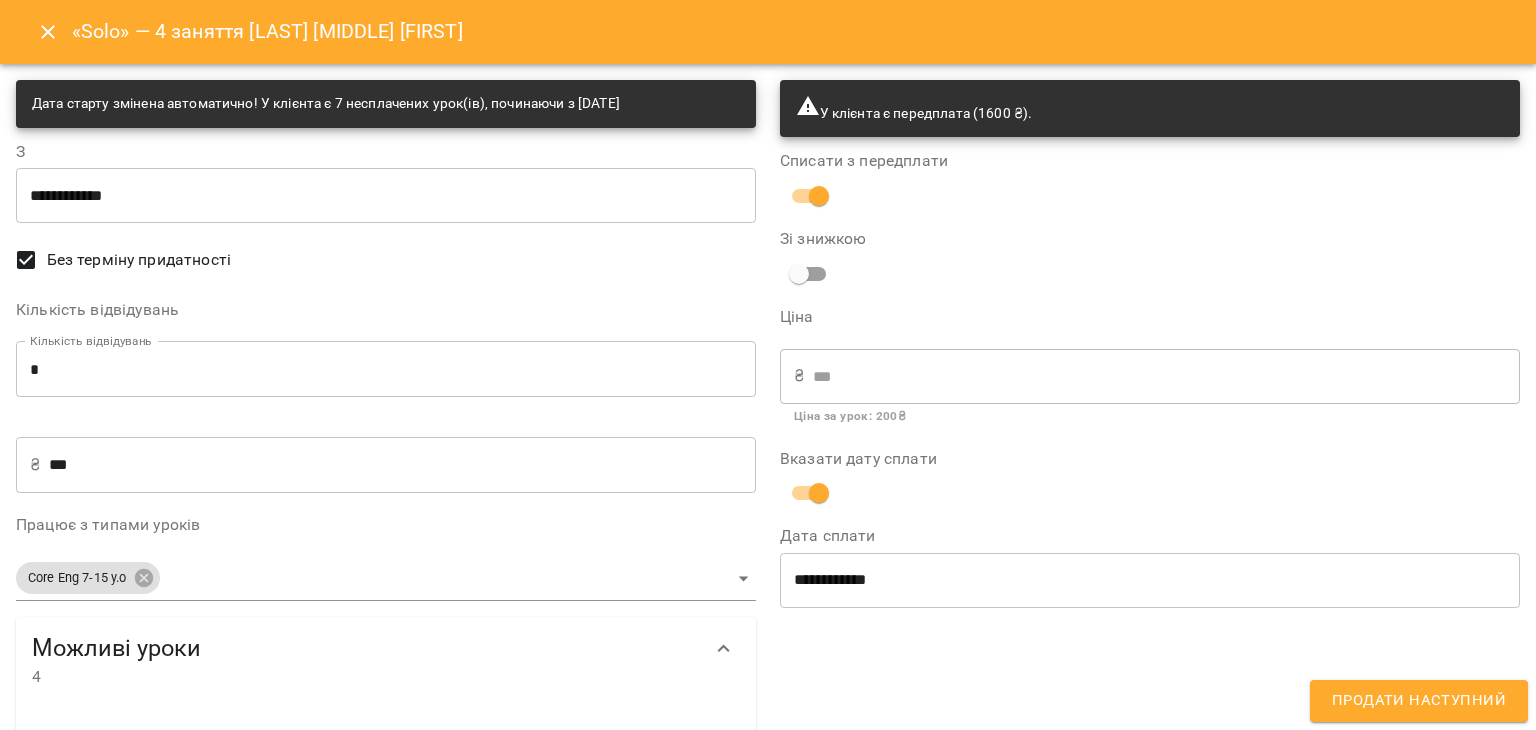 click on "Продати наступний" at bounding box center (1419, 701) 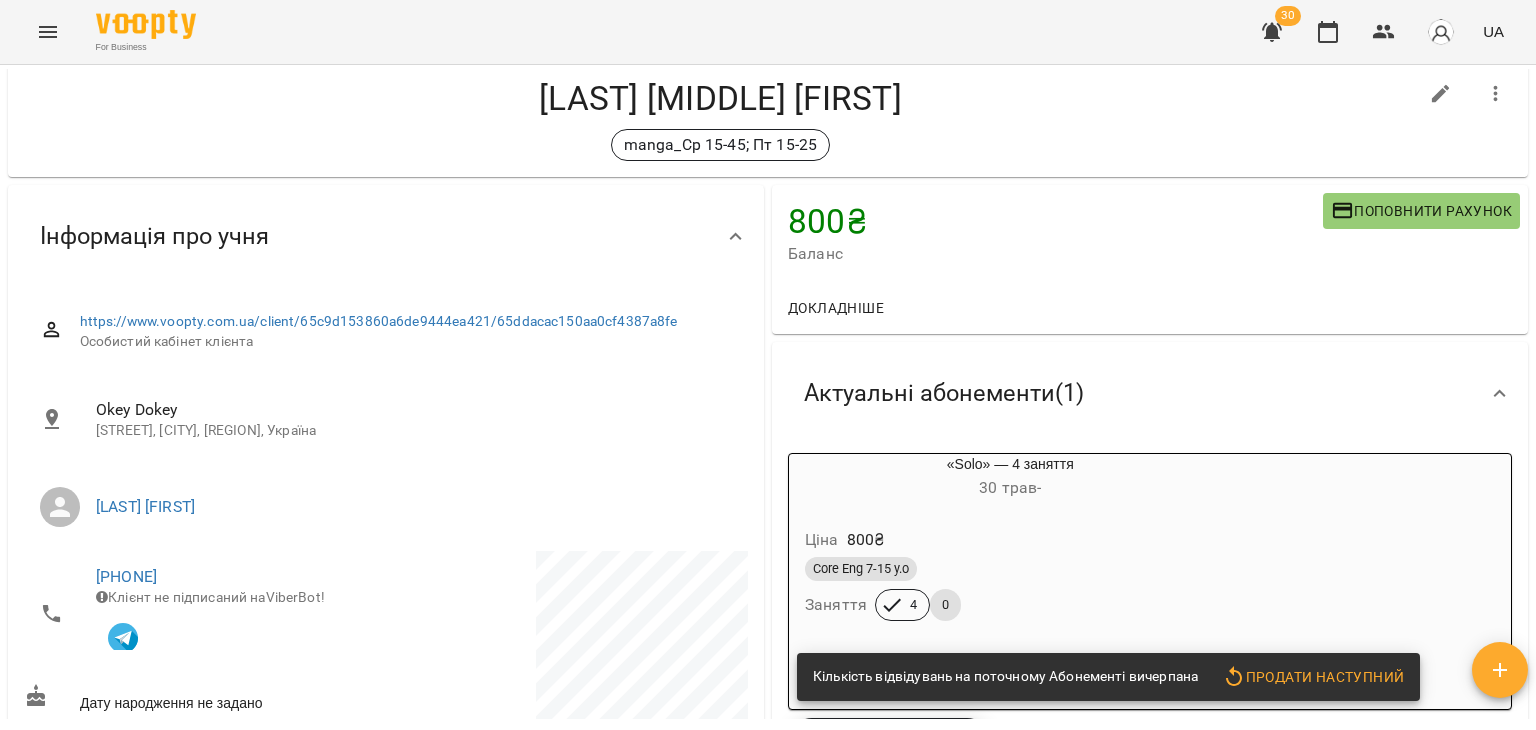 click on "Ціна 800 ₴" at bounding box center (1010, 540) 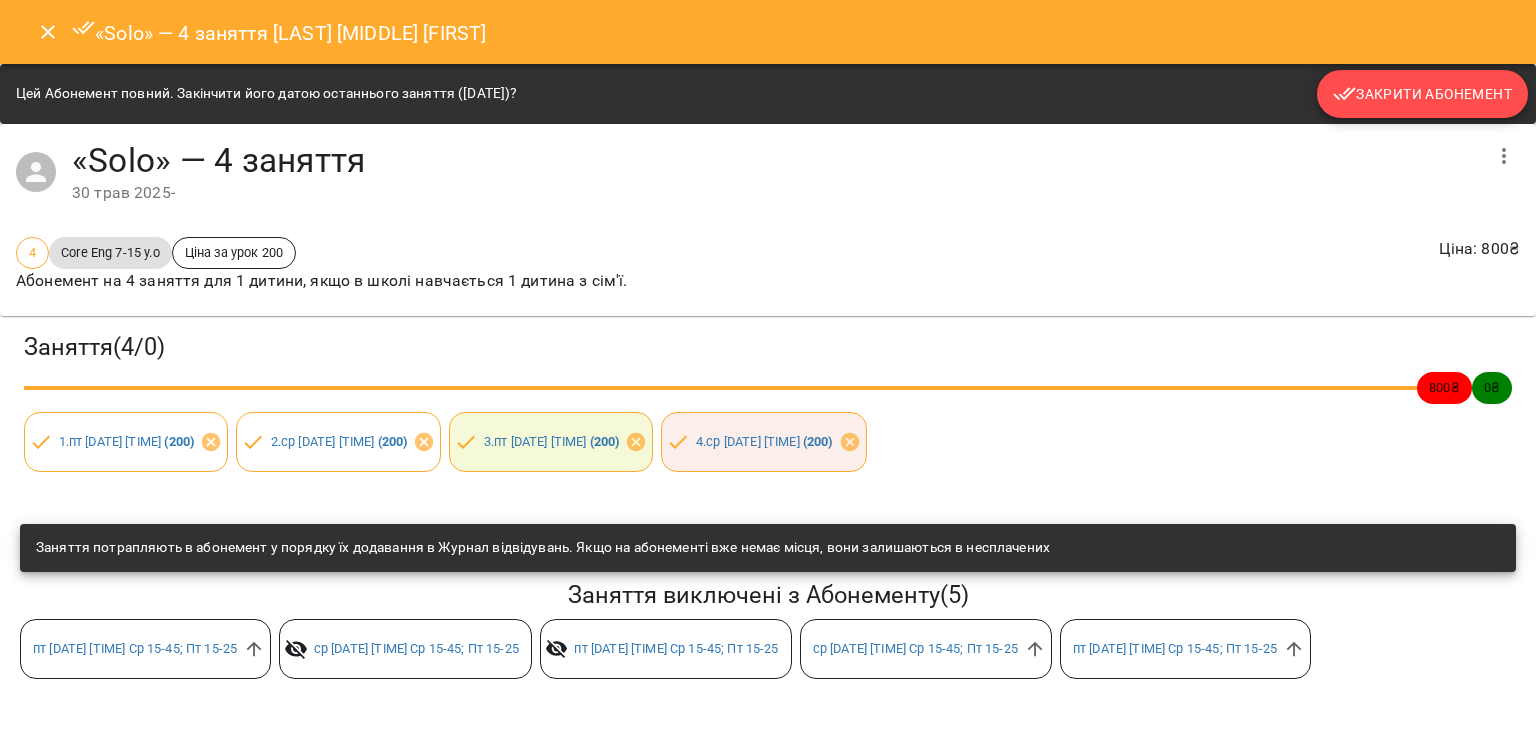 click on "Закрити Абонемент" at bounding box center (1422, 94) 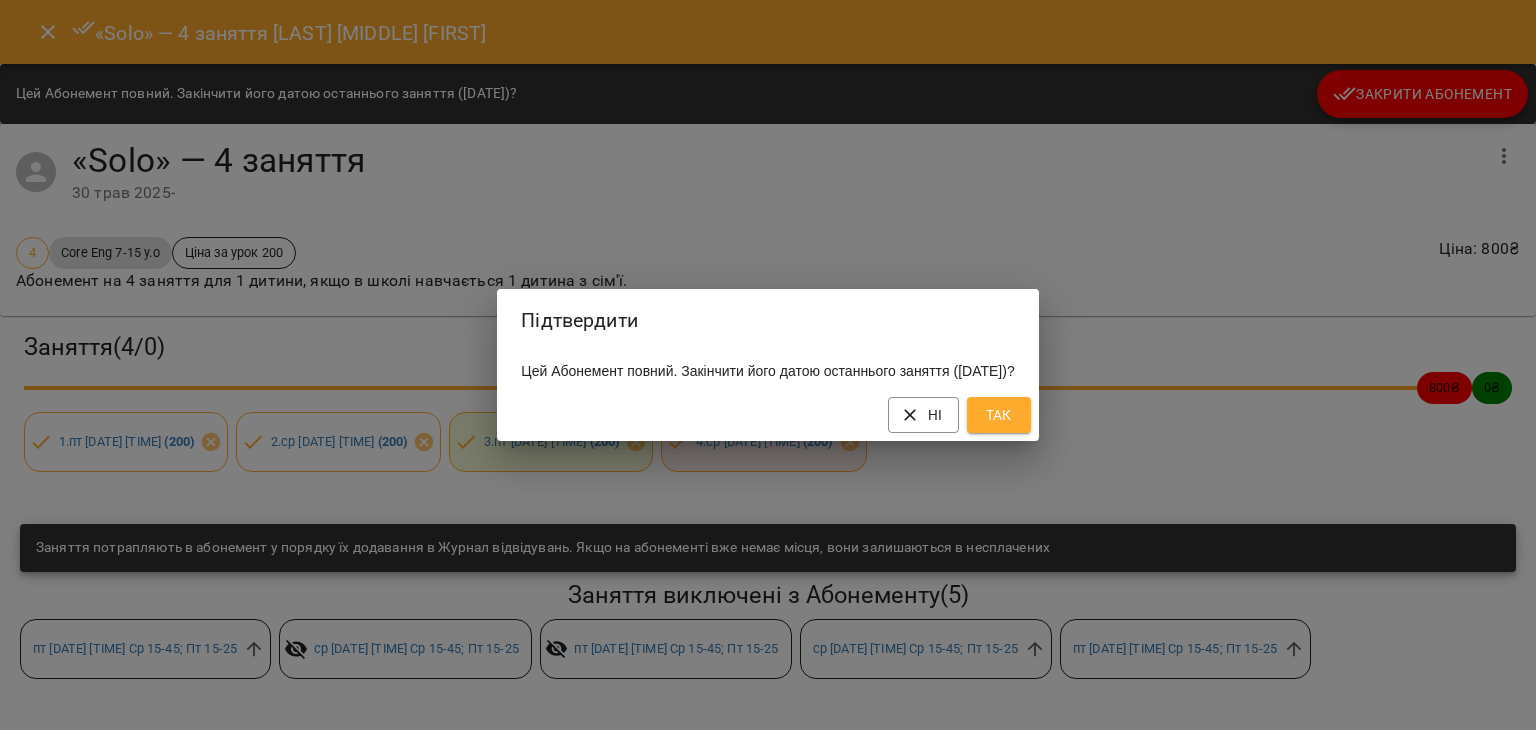 click on "Так" at bounding box center (999, 415) 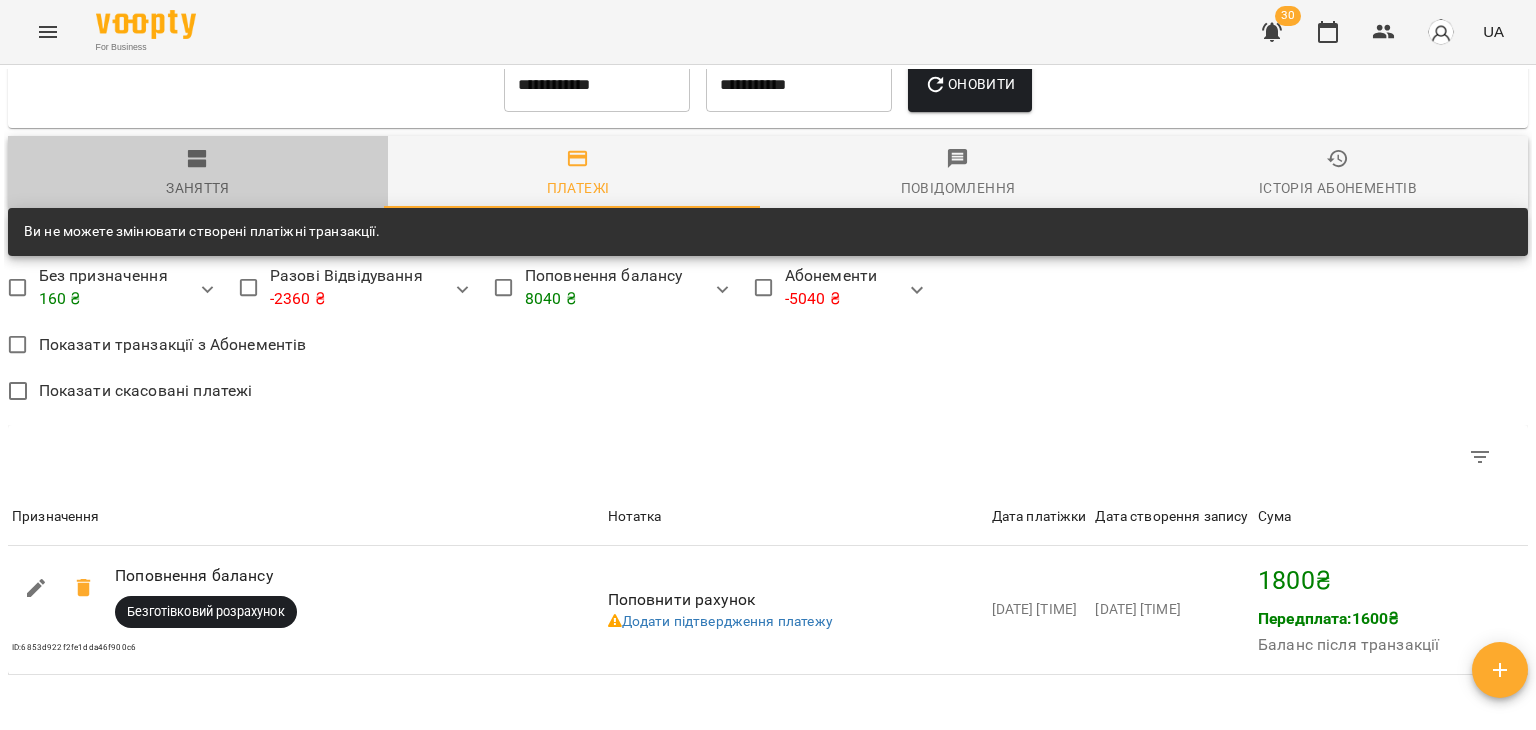 click on "Заняття" at bounding box center [198, 174] 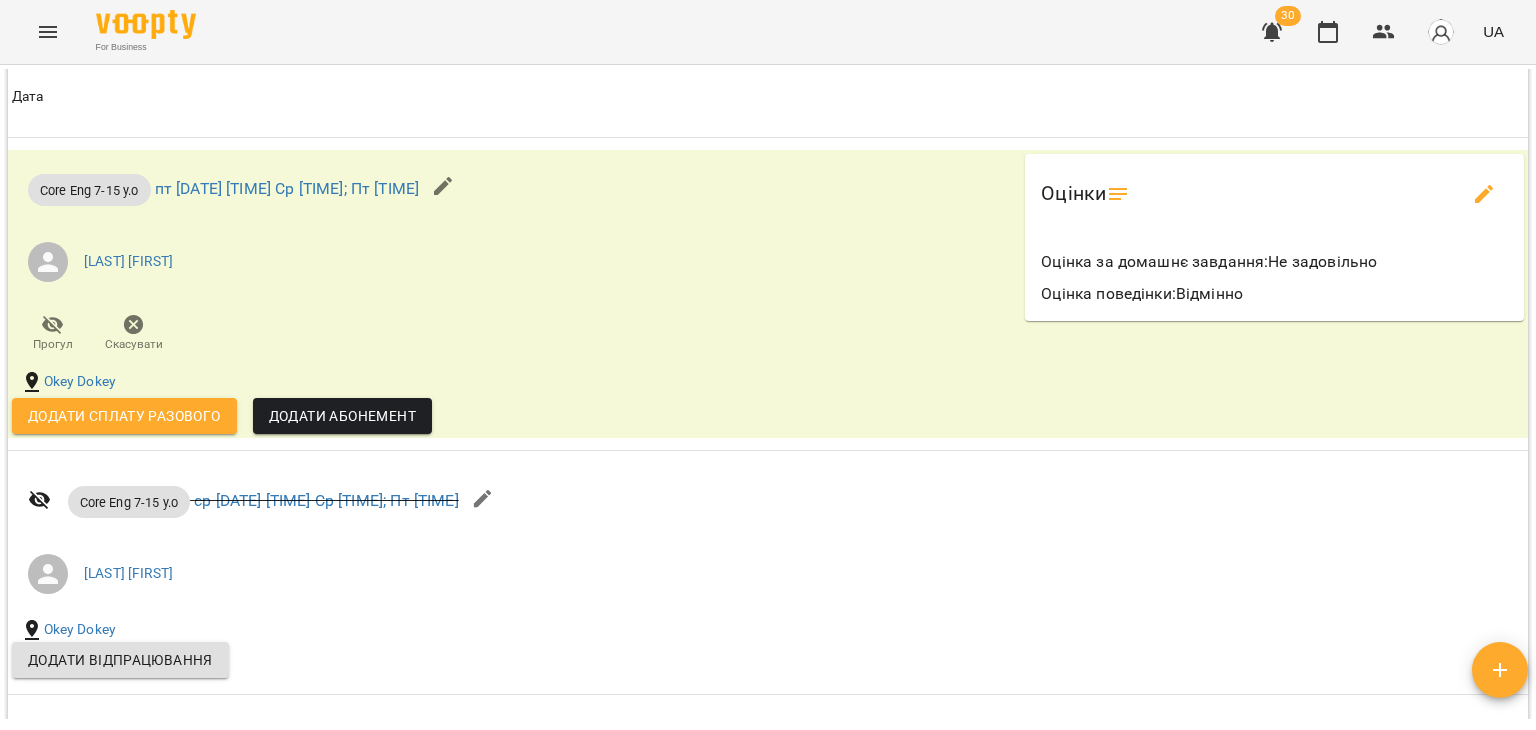 scroll, scrollTop: 2544, scrollLeft: 0, axis: vertical 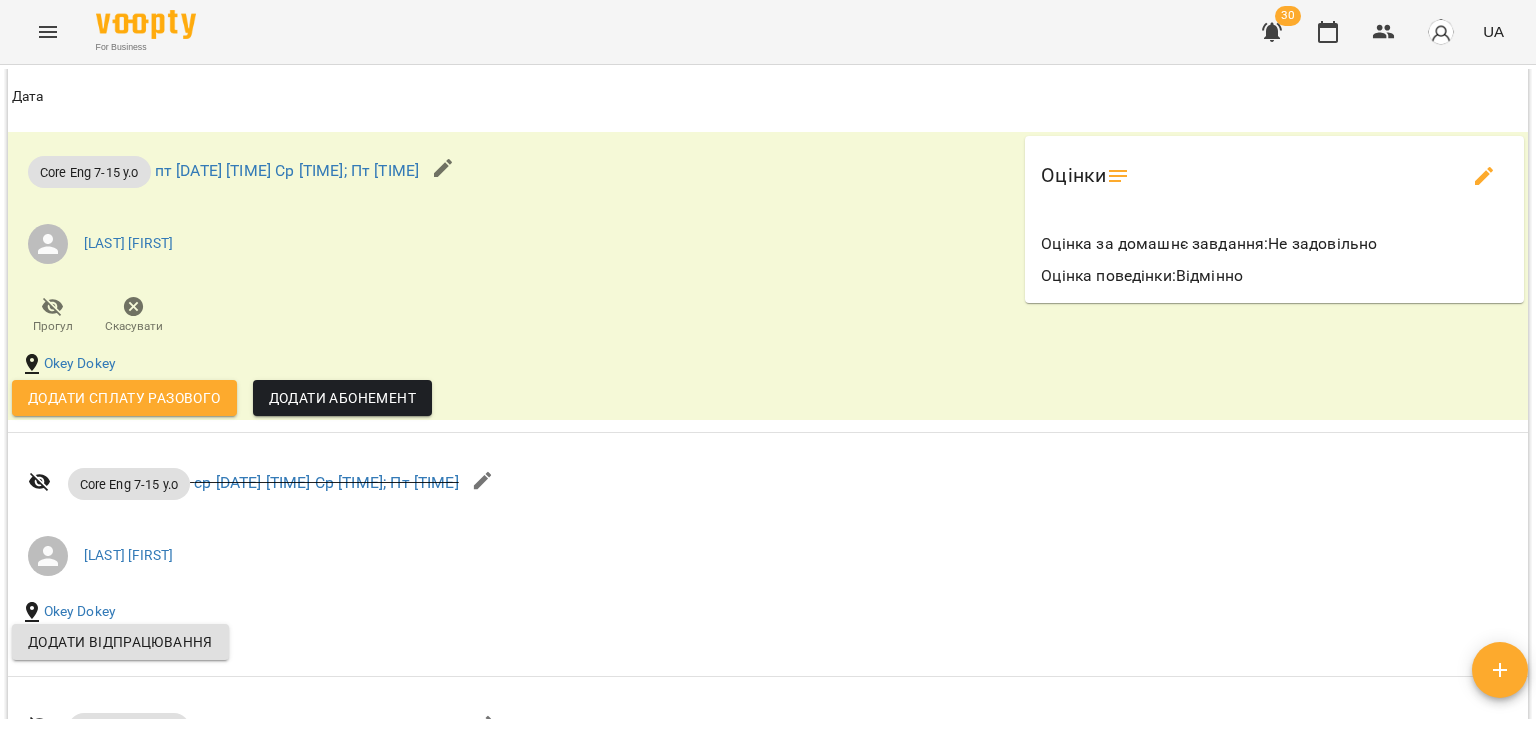 drag, startPoint x: 329, startPoint y: 276, endPoint x: 224, endPoint y: 402, distance: 164.01524 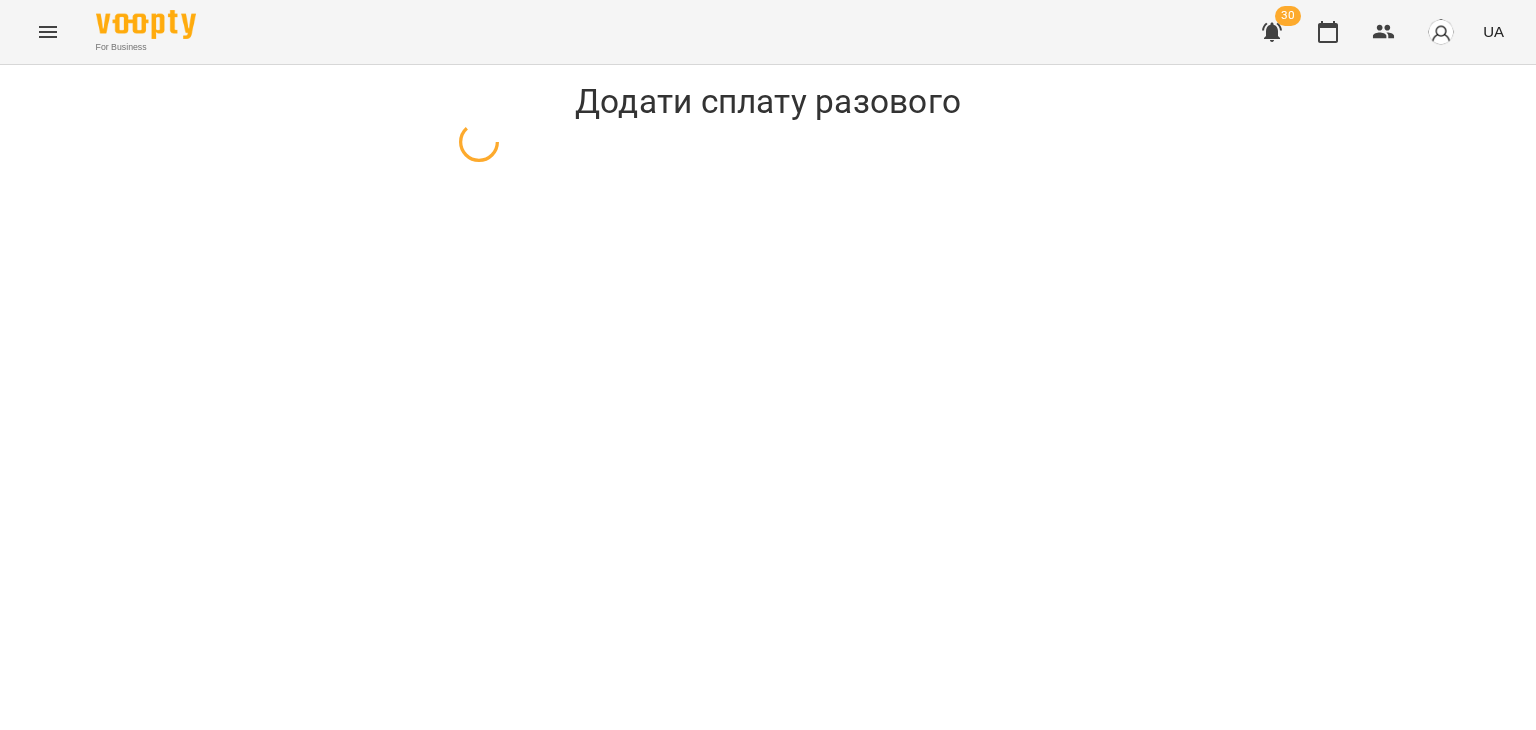 select on "**********" 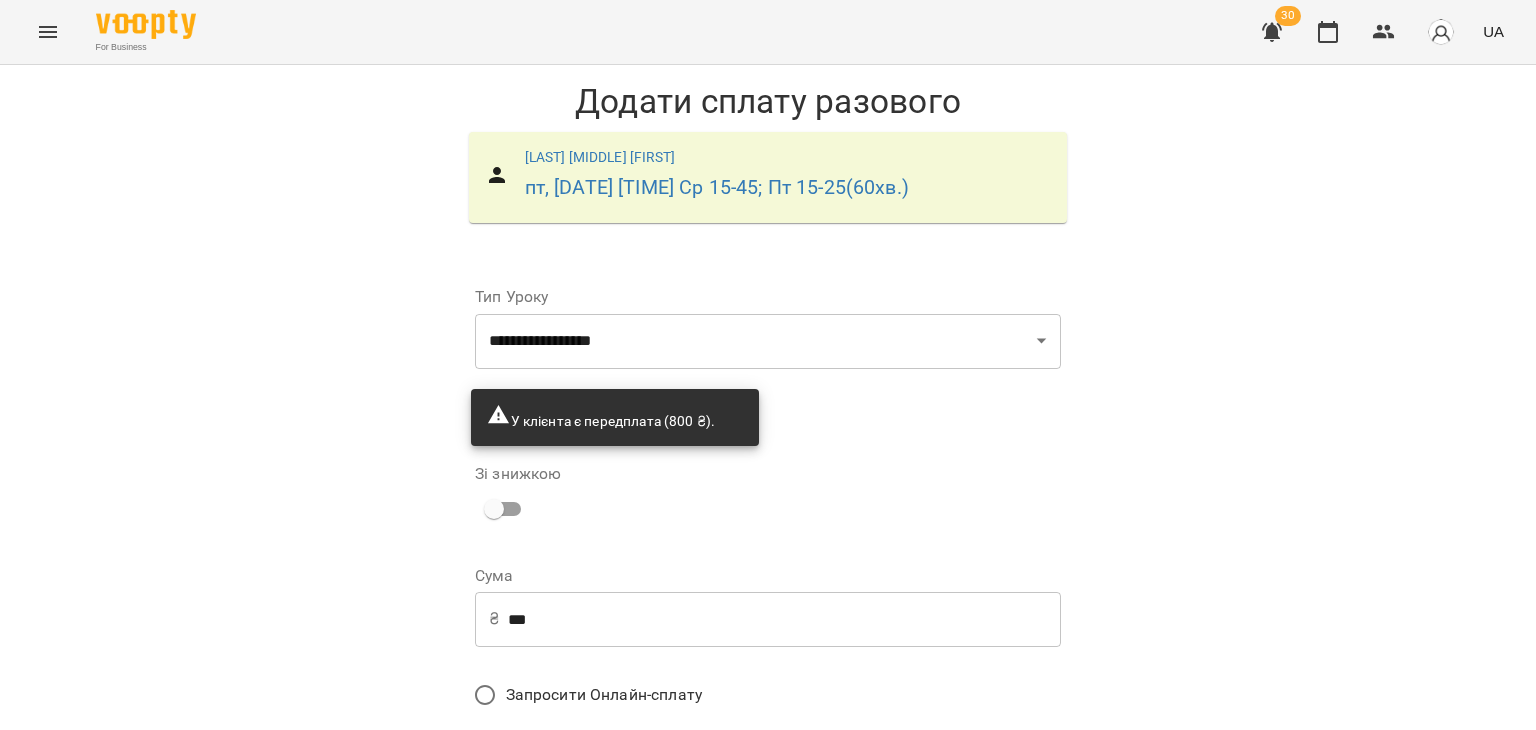 drag, startPoint x: 566, startPoint y: 617, endPoint x: 229, endPoint y: 609, distance: 337.09494 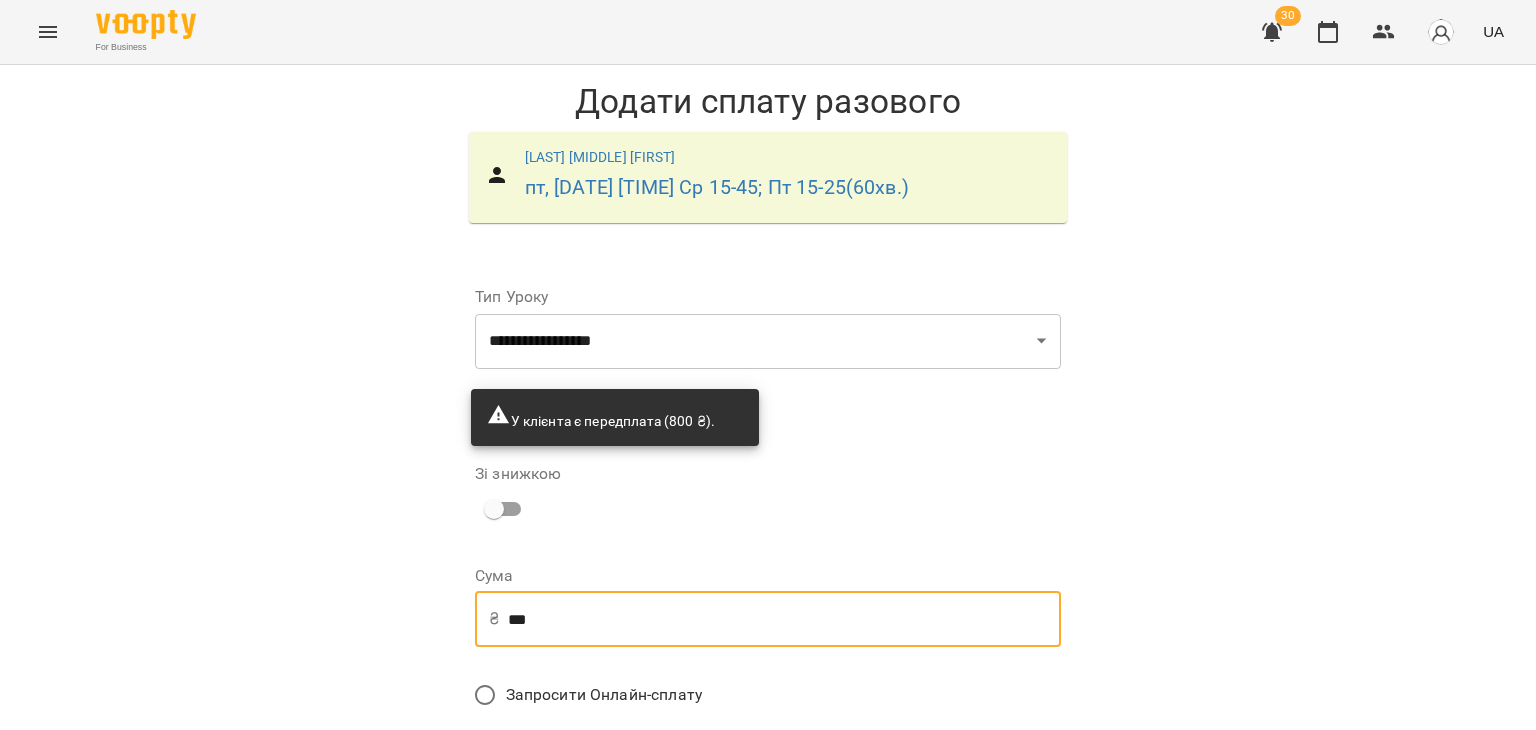 scroll, scrollTop: 393, scrollLeft: 0, axis: vertical 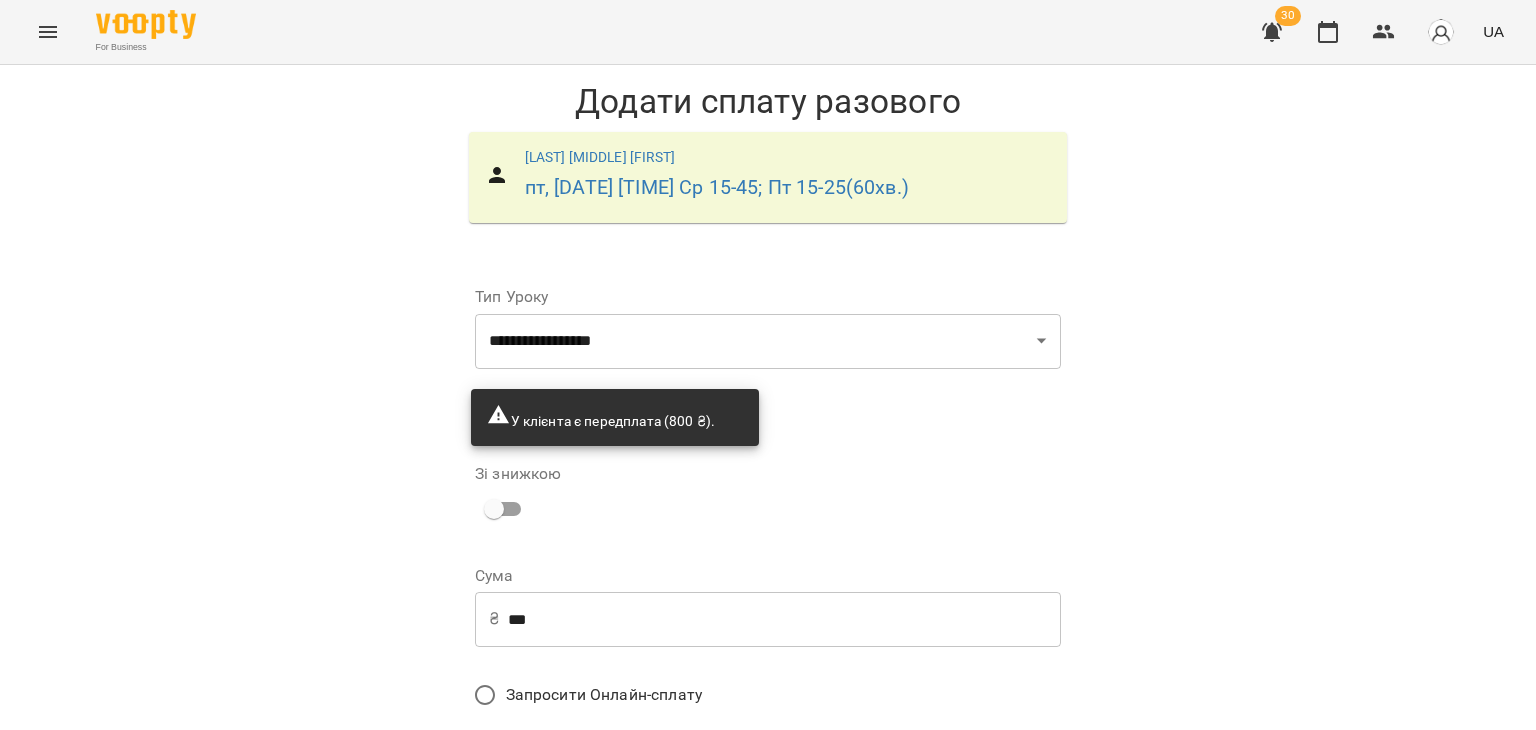 click on "Додати сплату разового" at bounding box center [934, 849] 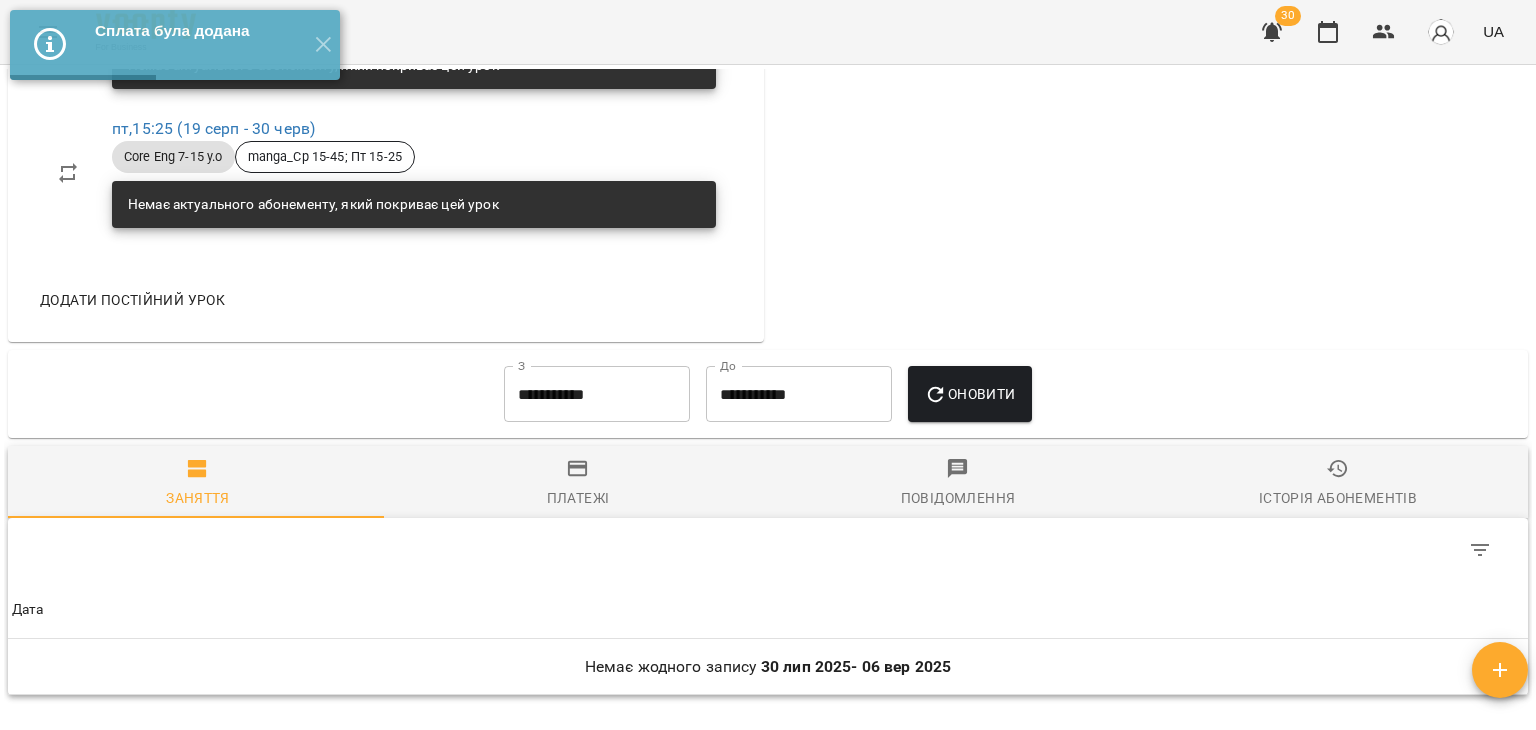 scroll, scrollTop: 1128, scrollLeft: 0, axis: vertical 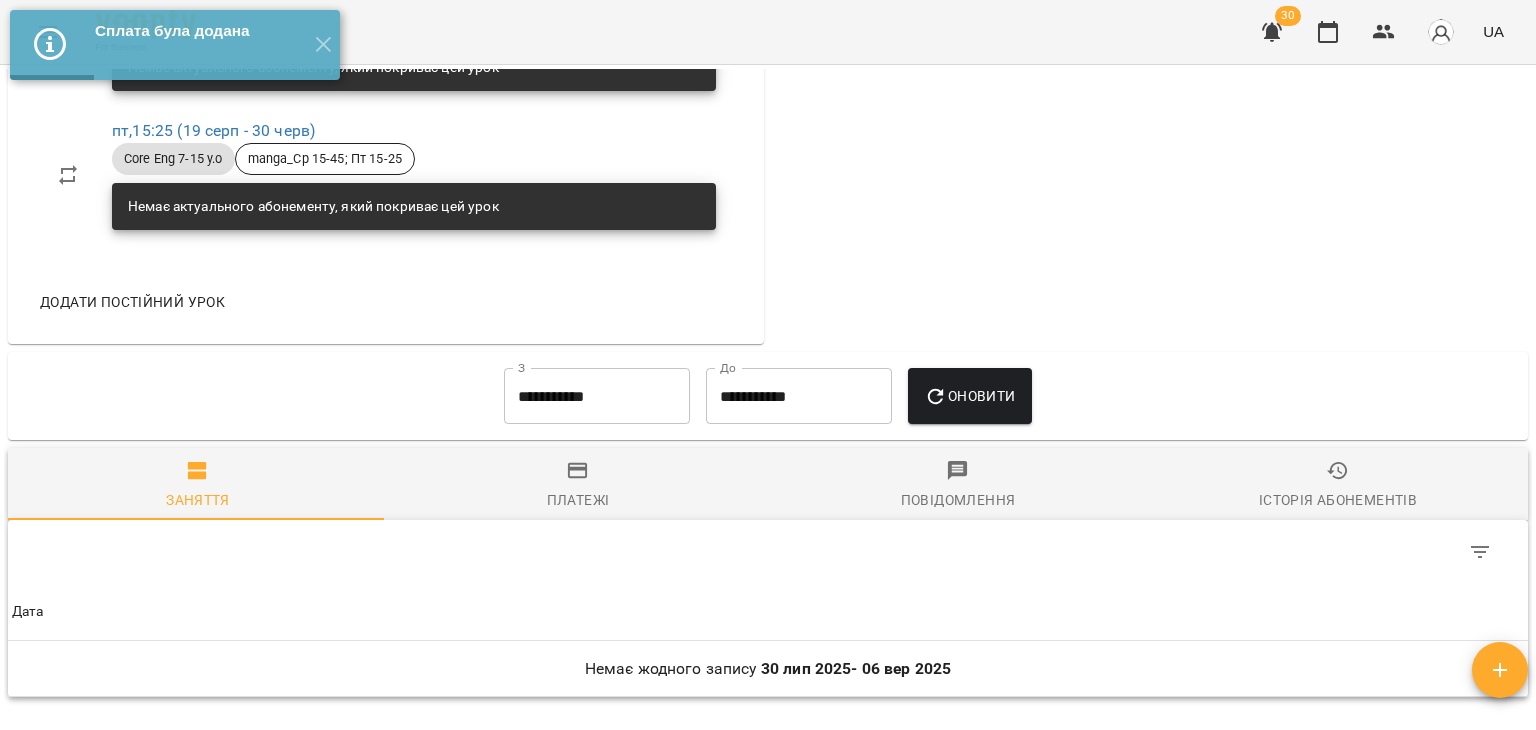 click on "**********" at bounding box center [597, 396] 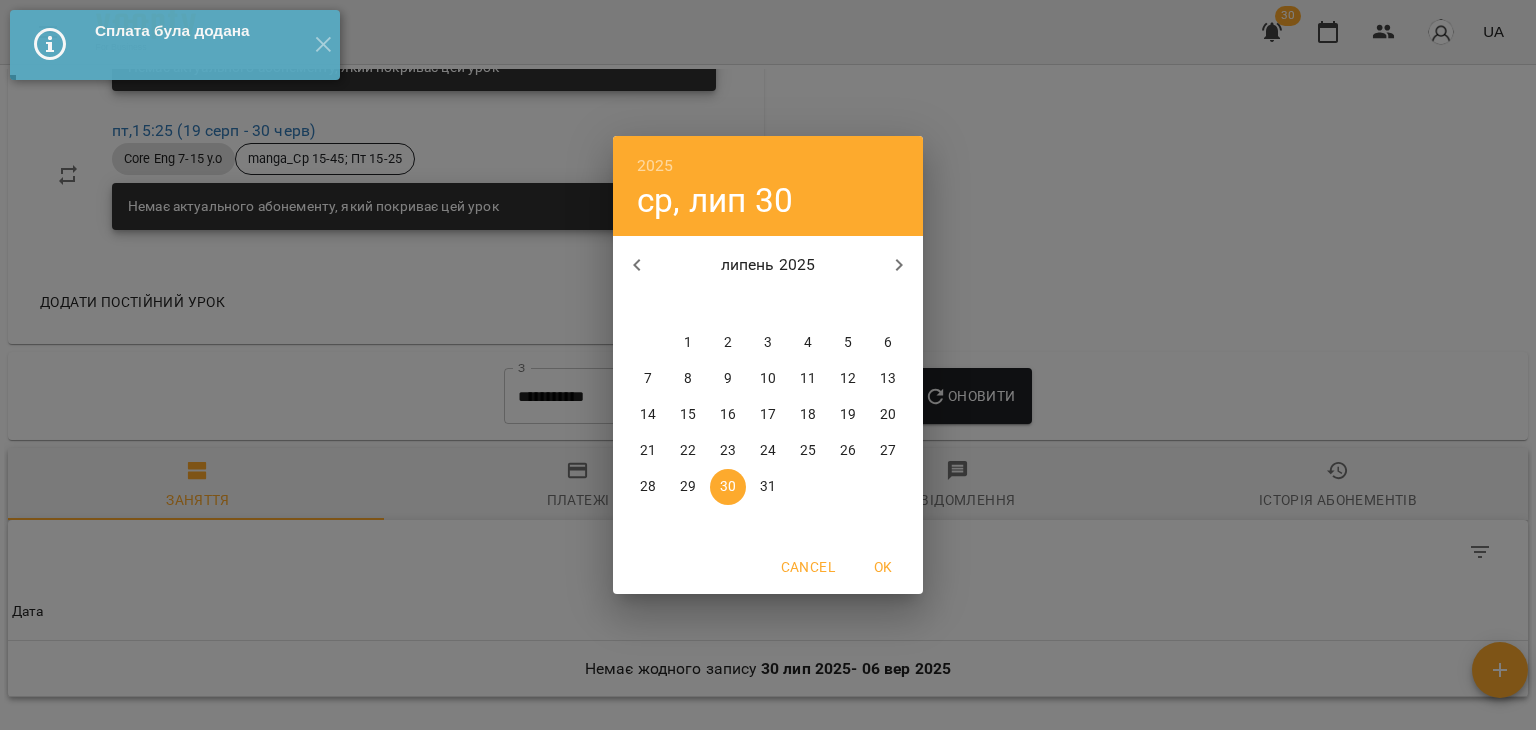 click 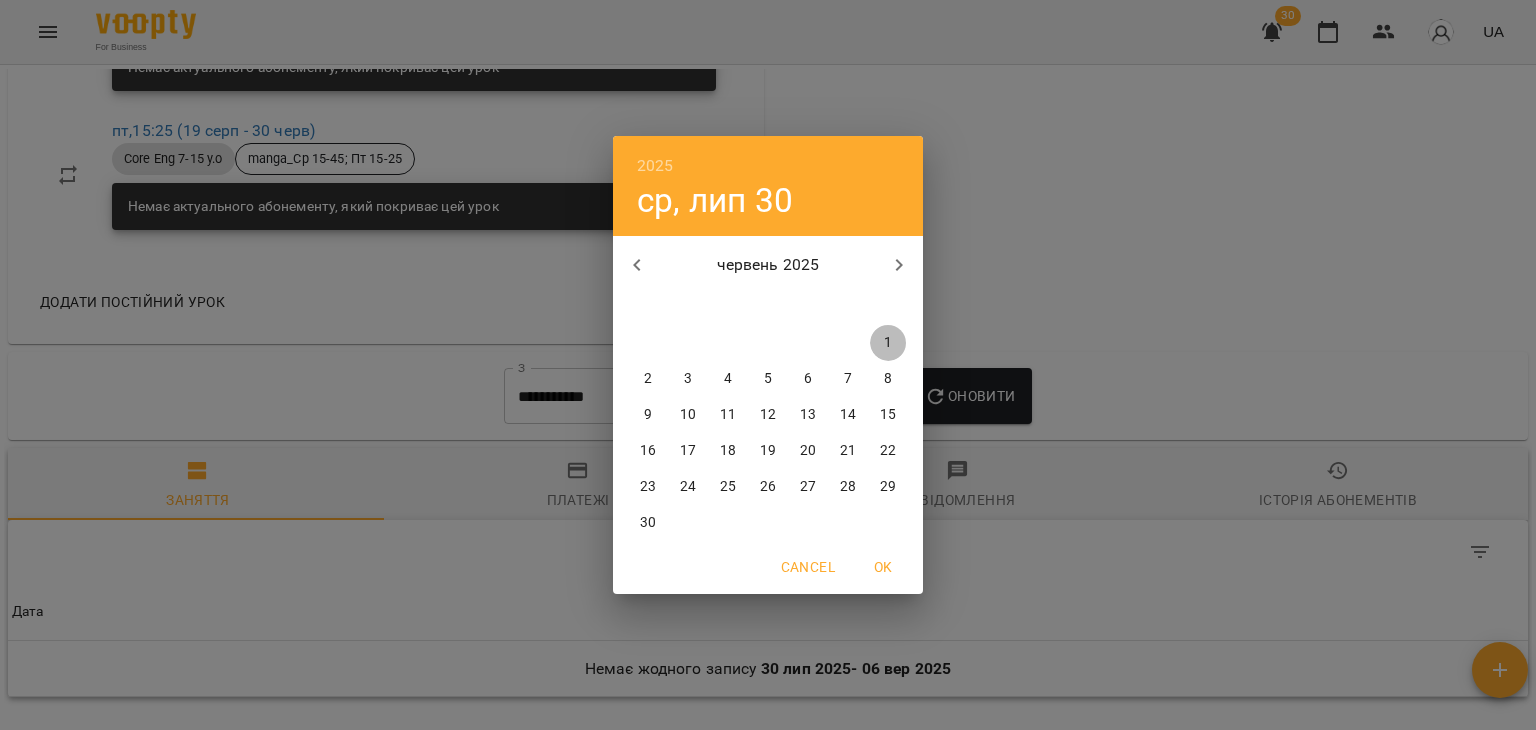 click on "1" at bounding box center [888, 343] 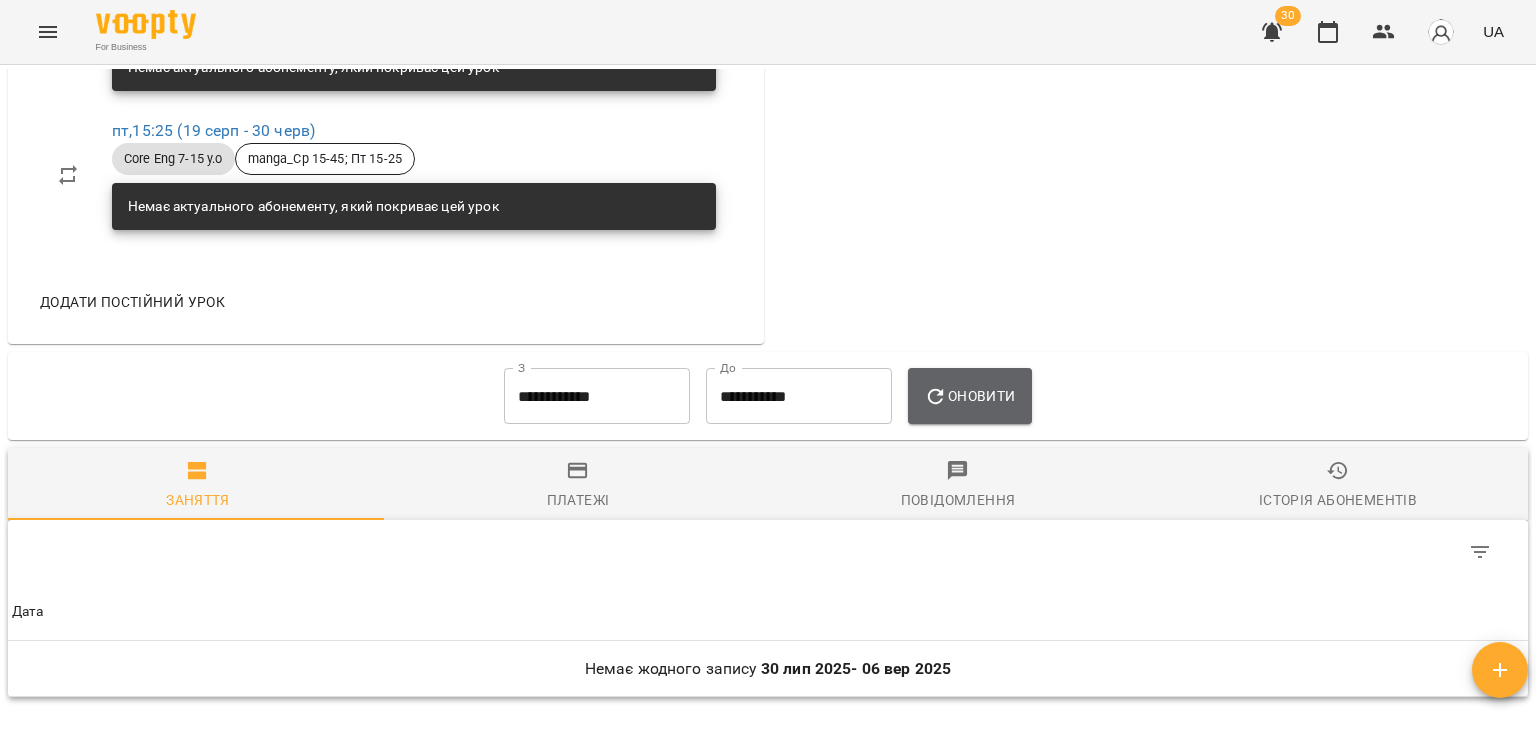 click 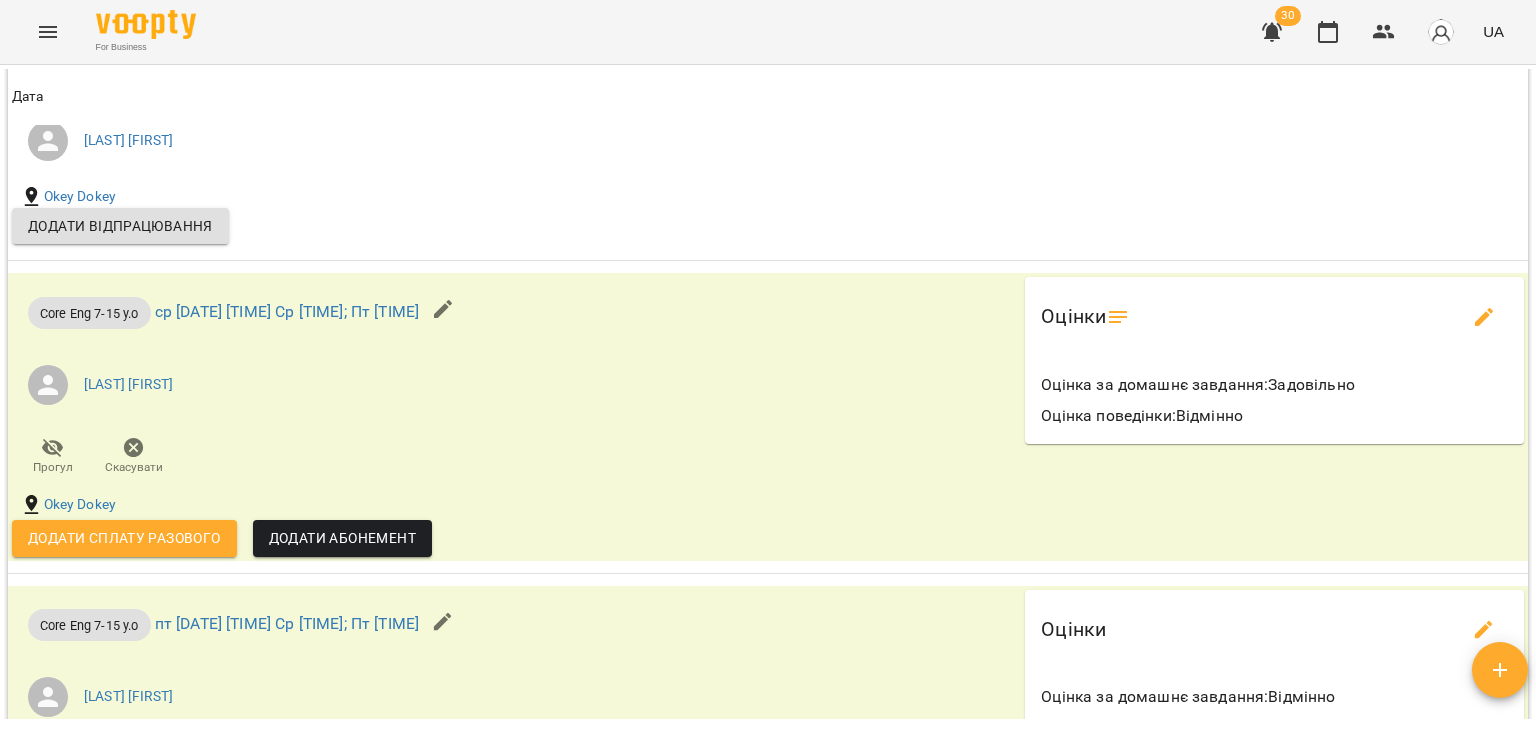 scroll, scrollTop: 3200, scrollLeft: 0, axis: vertical 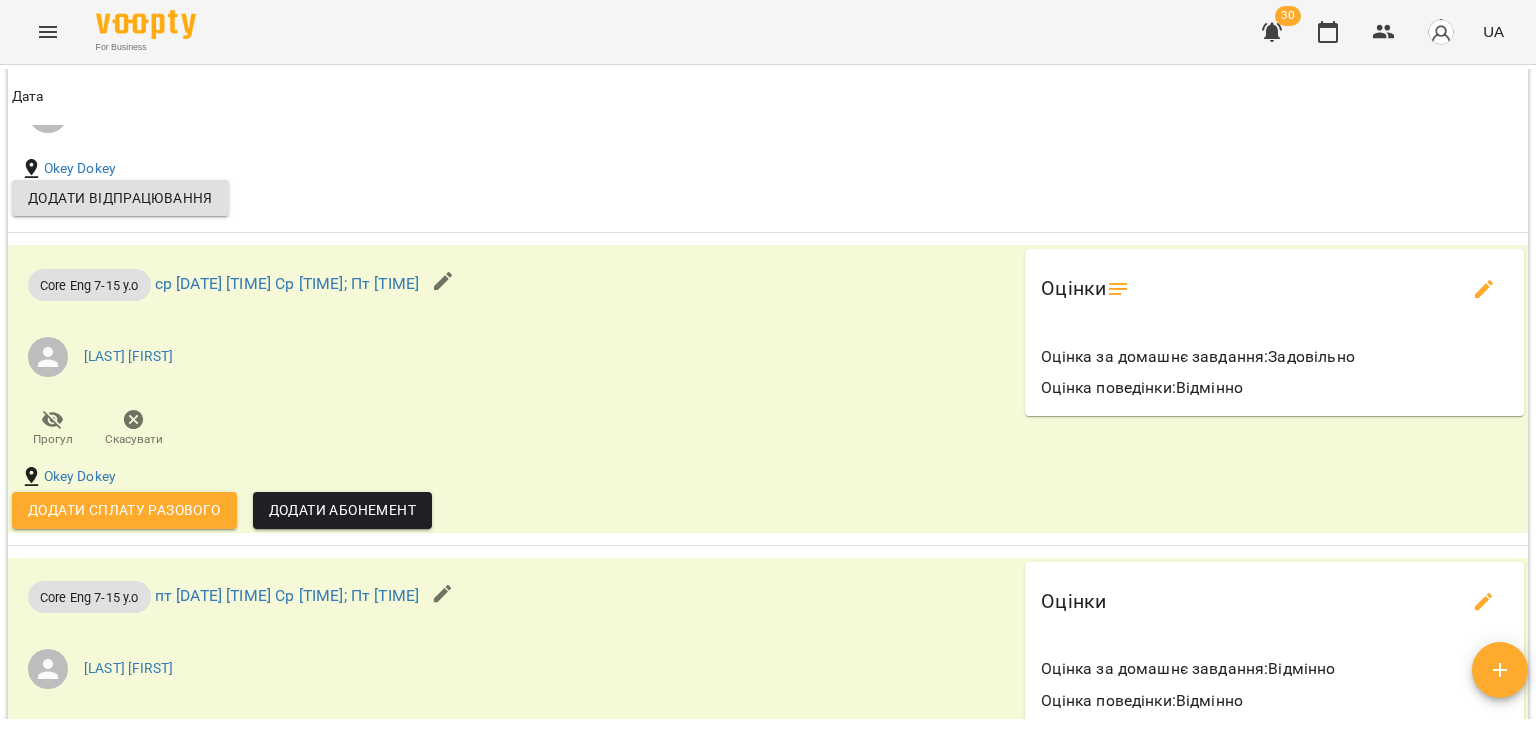 drag, startPoint x: 419, startPoint y: 479, endPoint x: 204, endPoint y: 518, distance: 218.50858 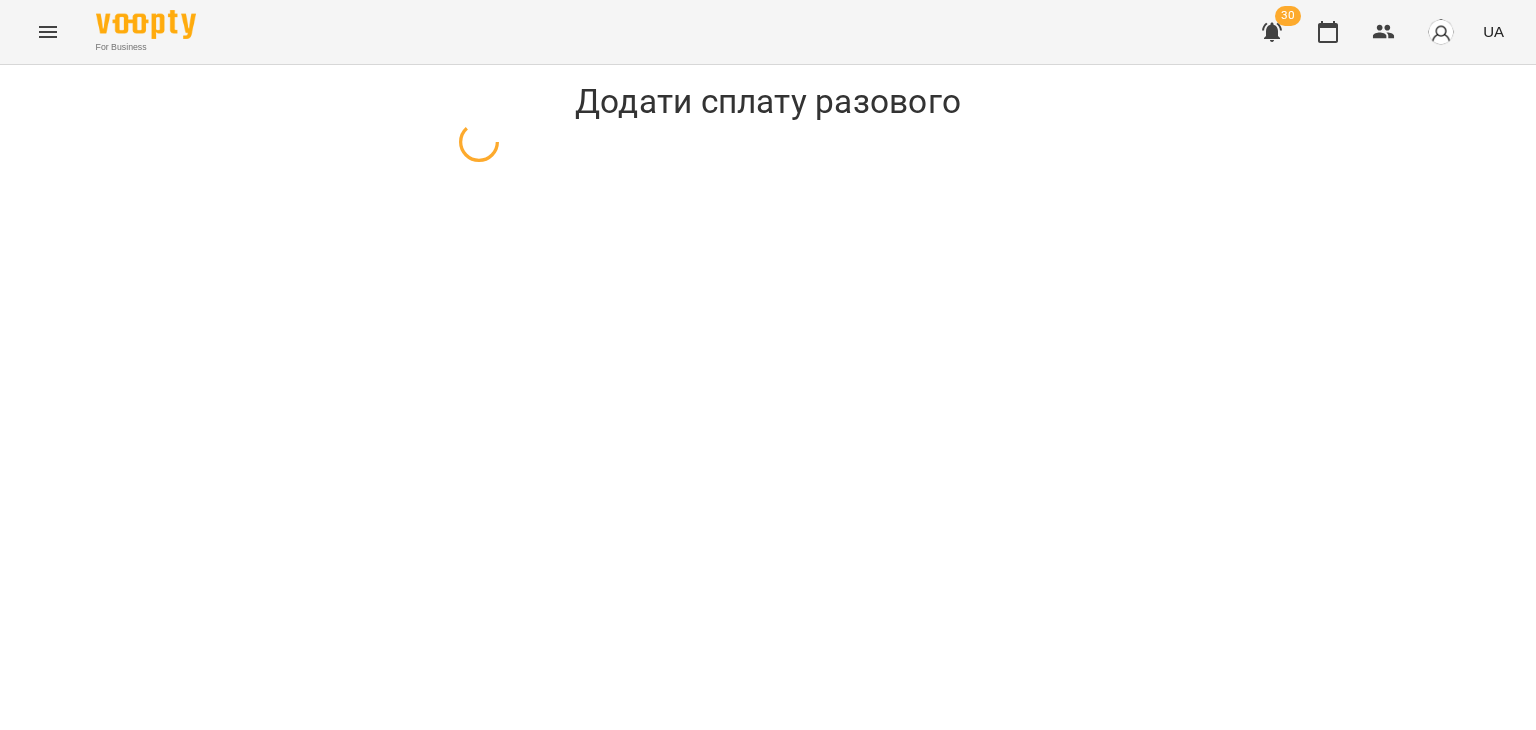 scroll, scrollTop: 0, scrollLeft: 0, axis: both 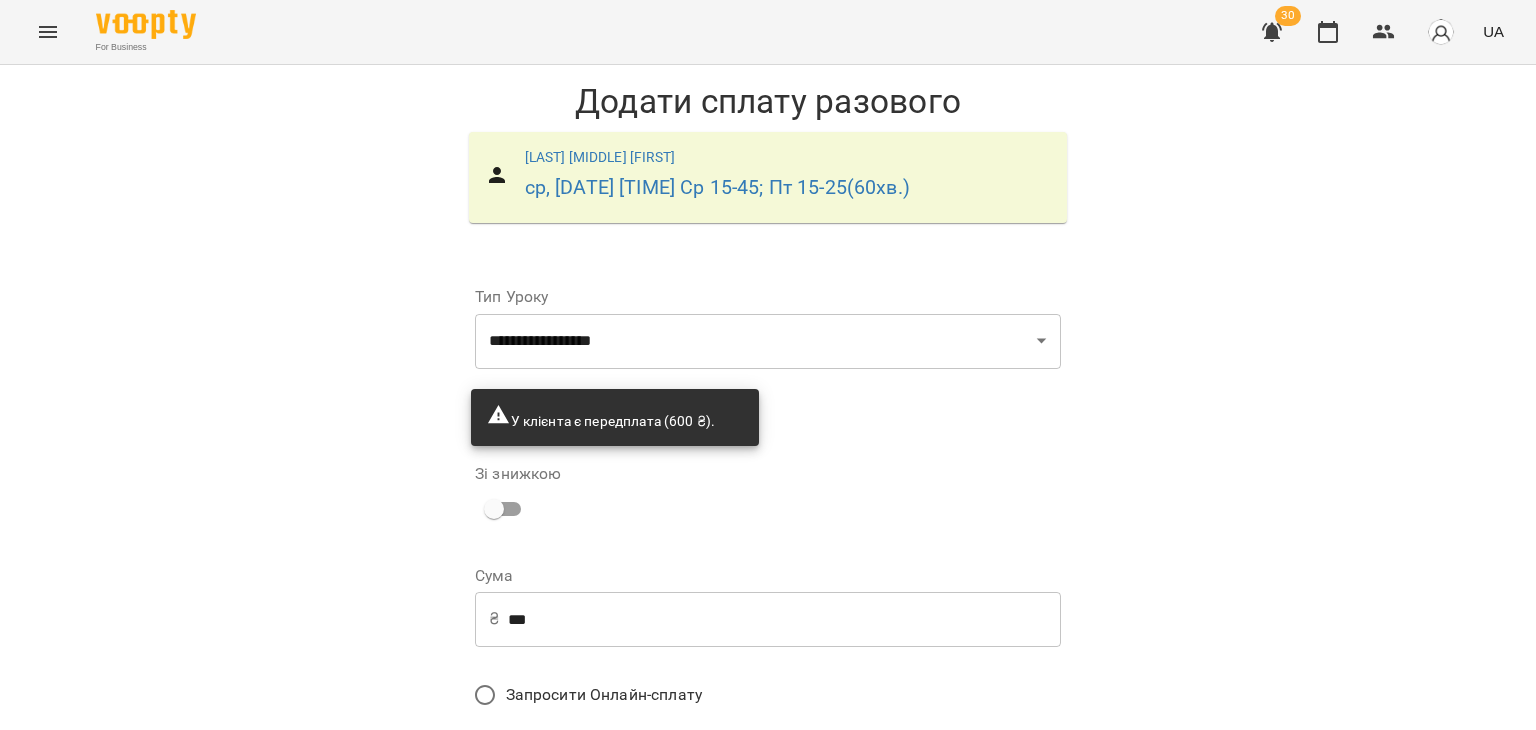 drag, startPoint x: 540, startPoint y: 622, endPoint x: 385, endPoint y: 599, distance: 156.69716 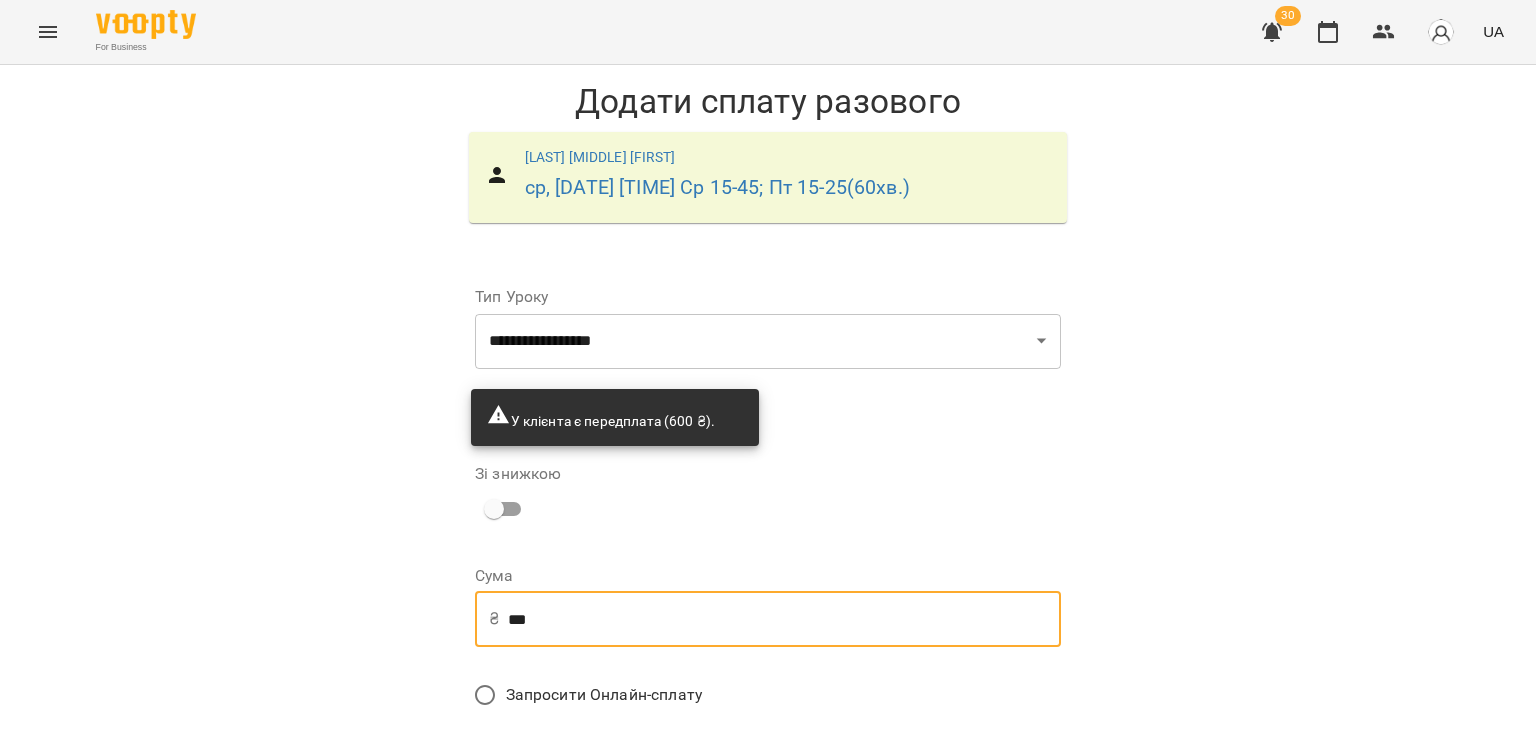 type on "***" 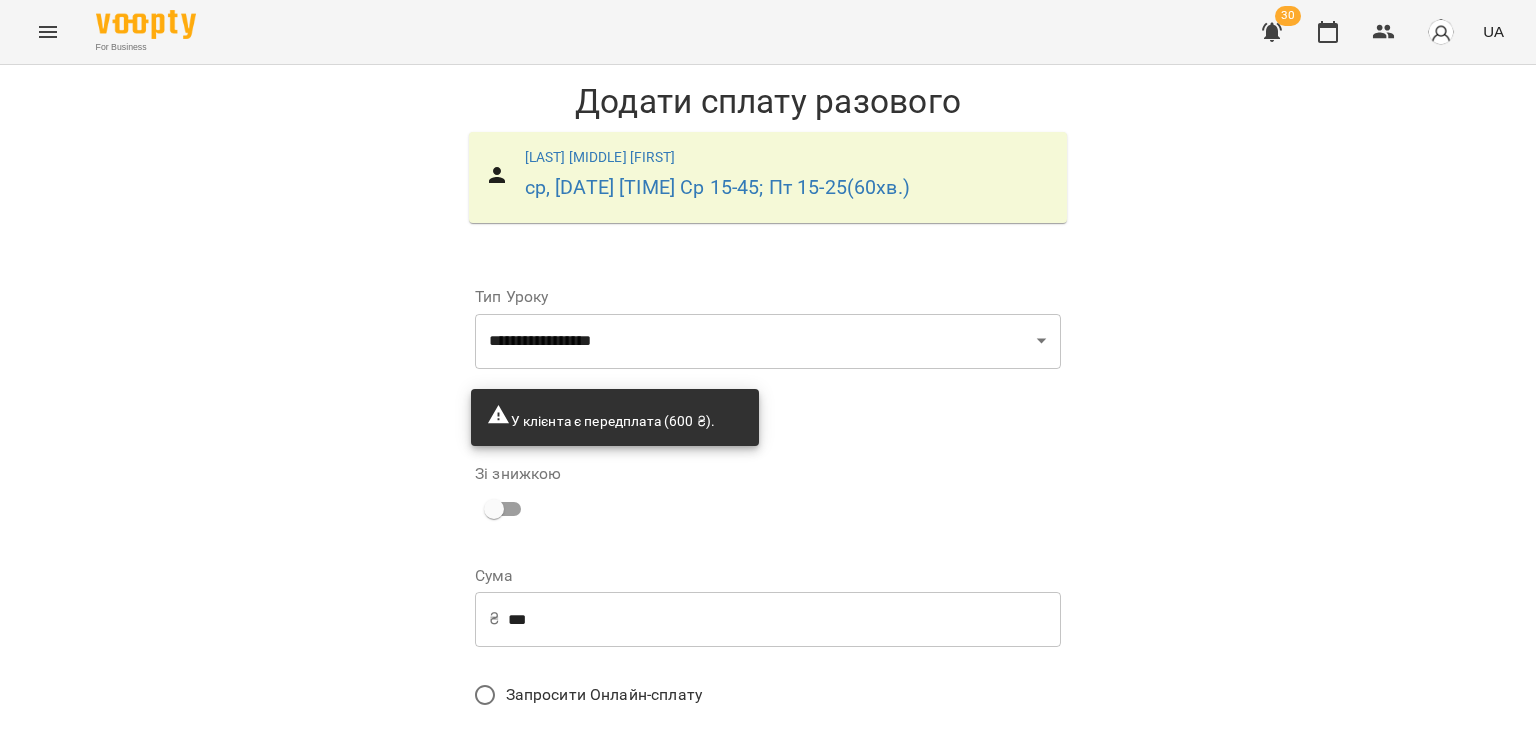 click on "Додати сплату разового" at bounding box center (934, 849) 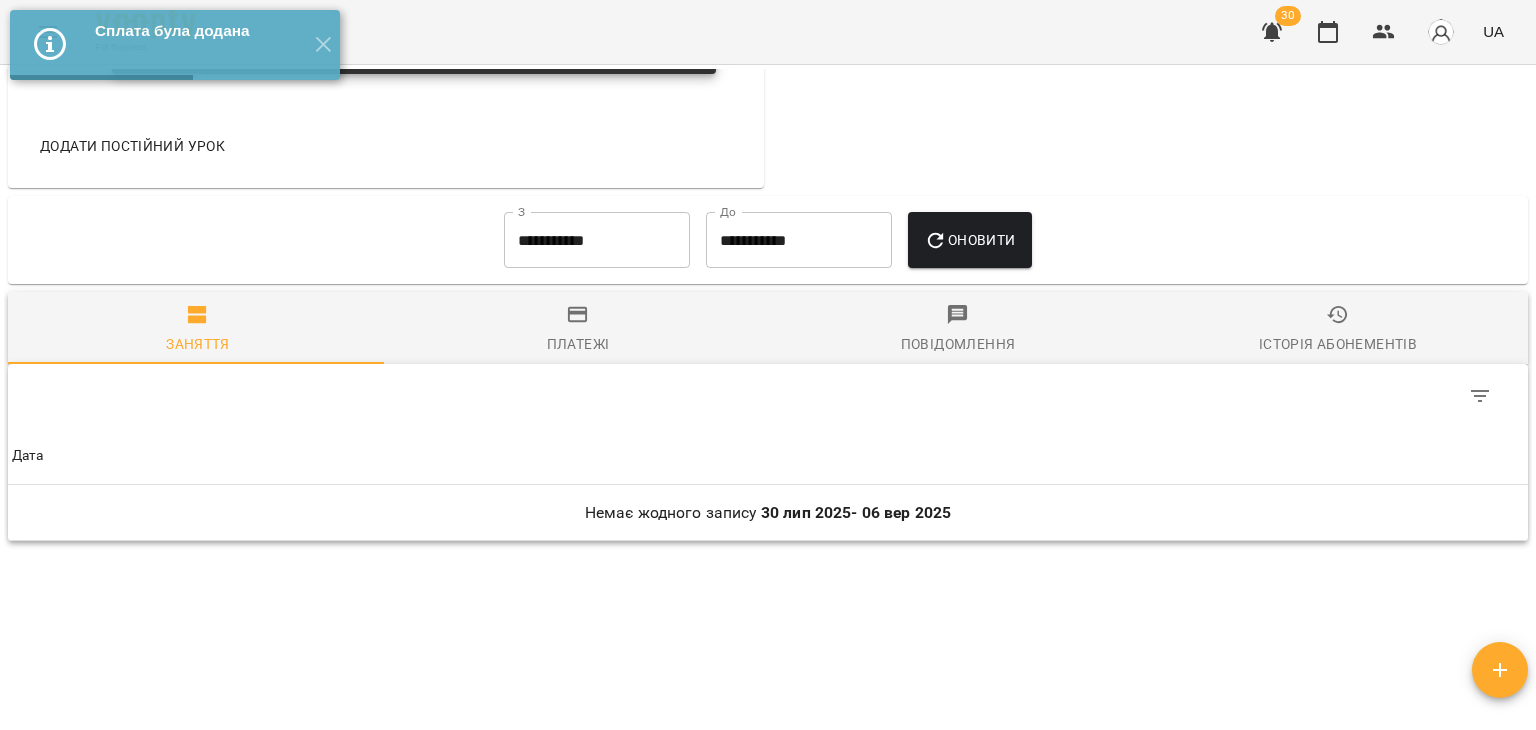 scroll, scrollTop: 1282, scrollLeft: 0, axis: vertical 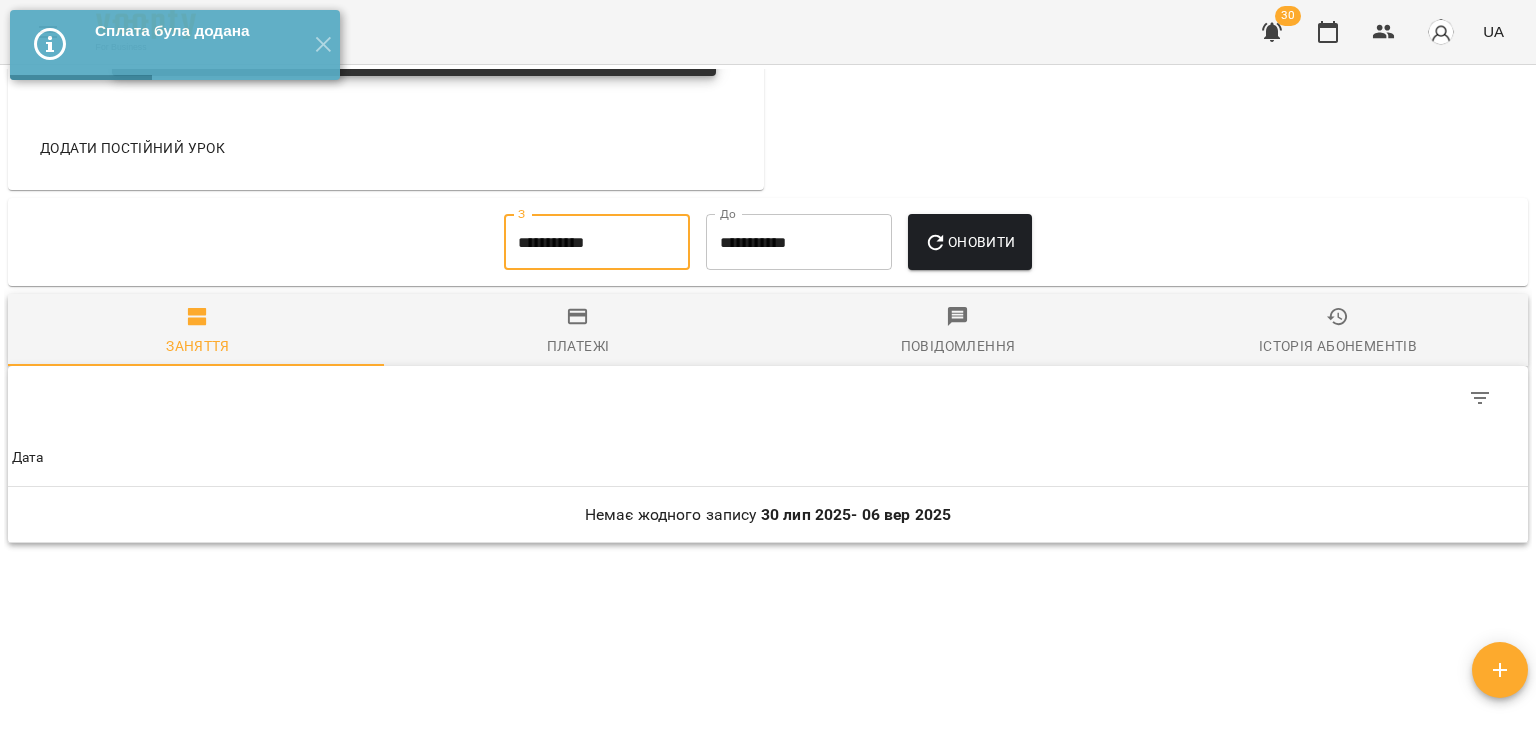 click on "**********" at bounding box center (597, 242) 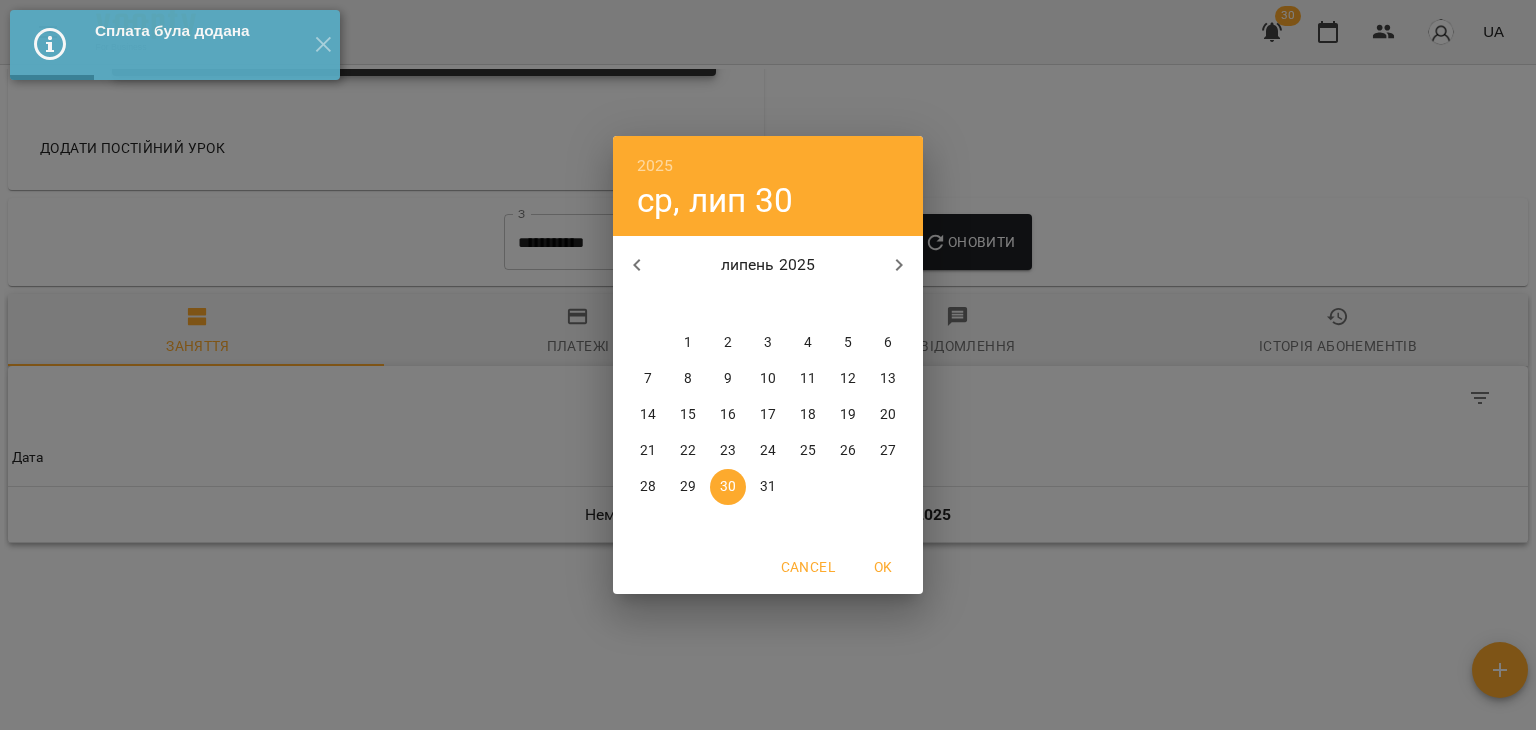 click 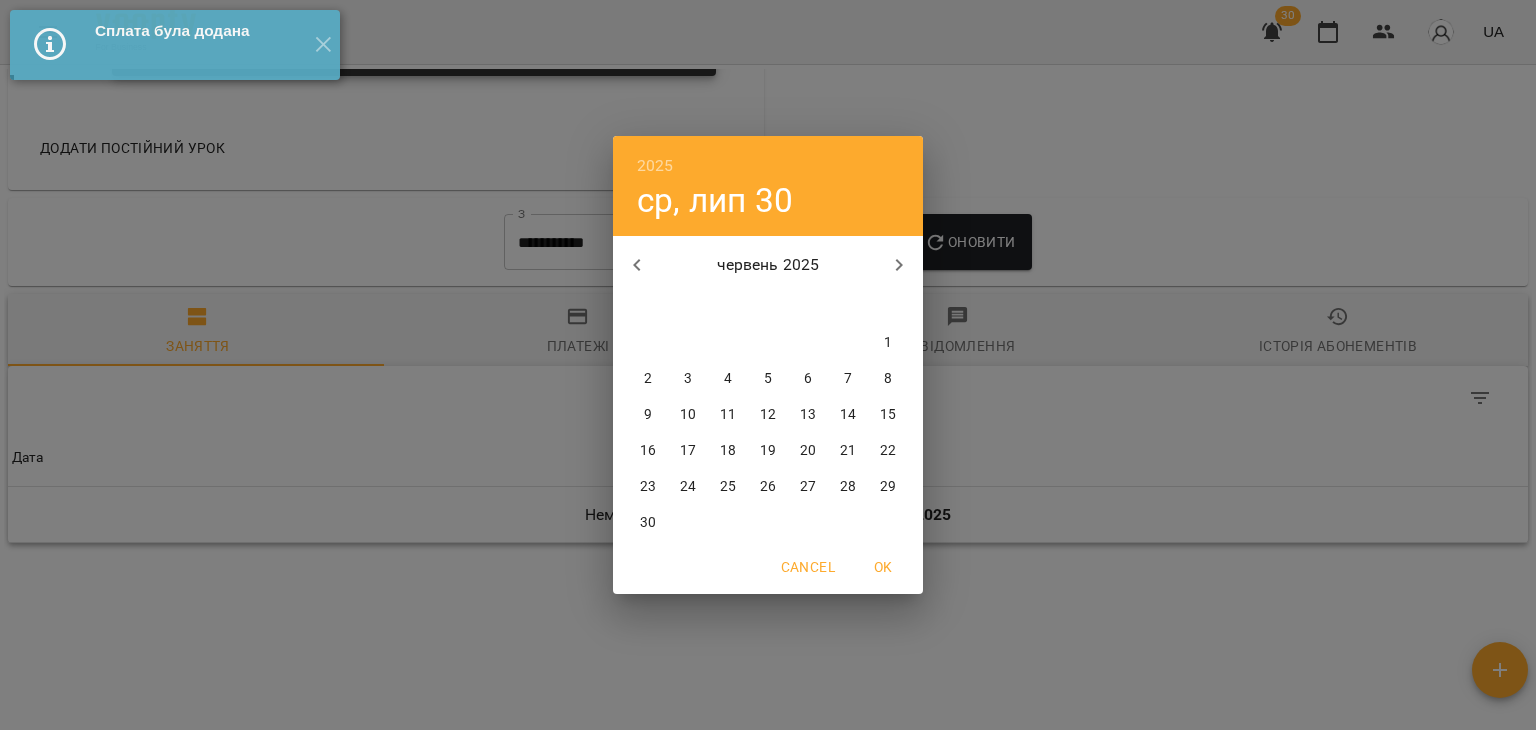 click on "1" at bounding box center [888, 343] 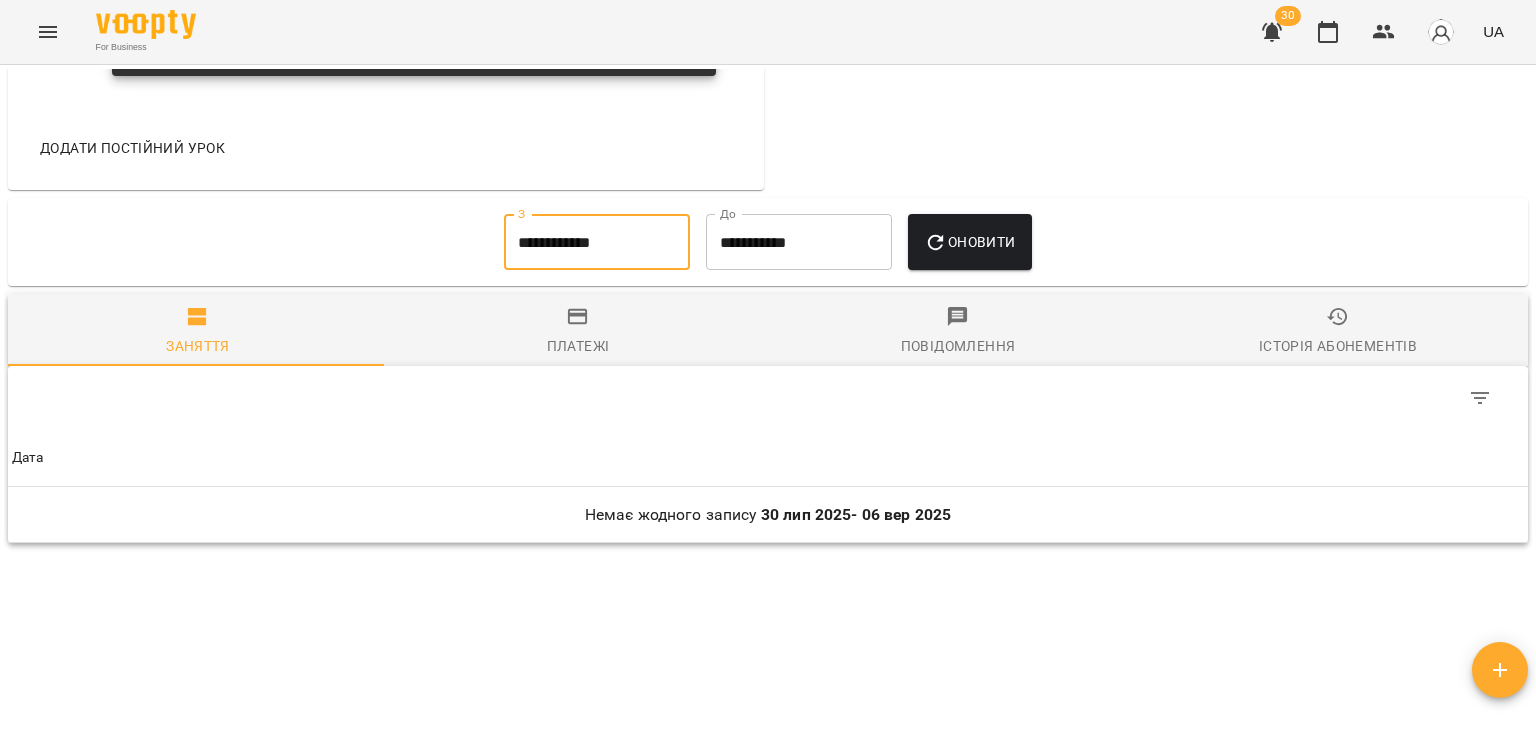 click on "Оновити" at bounding box center [969, 242] 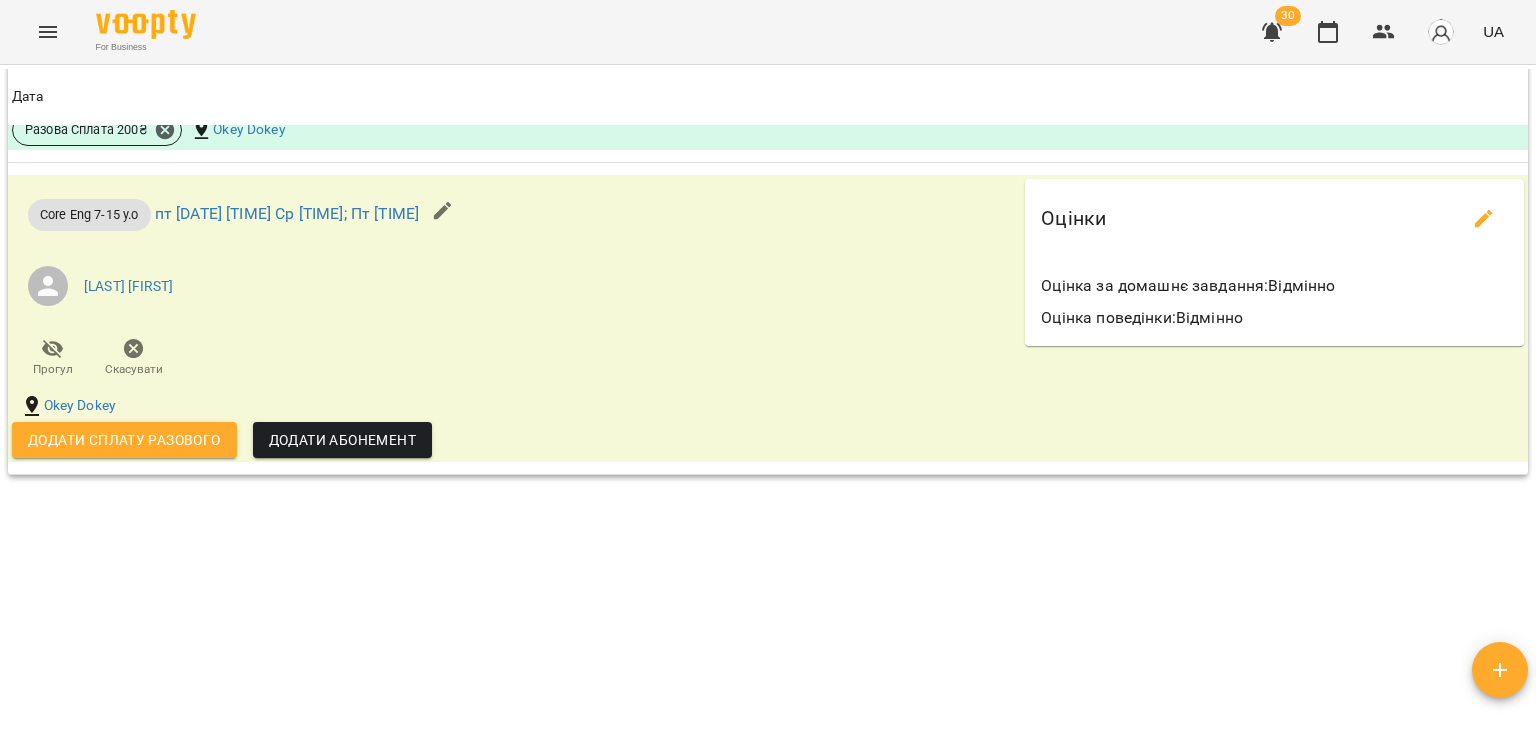 scroll, scrollTop: 3540, scrollLeft: 0, axis: vertical 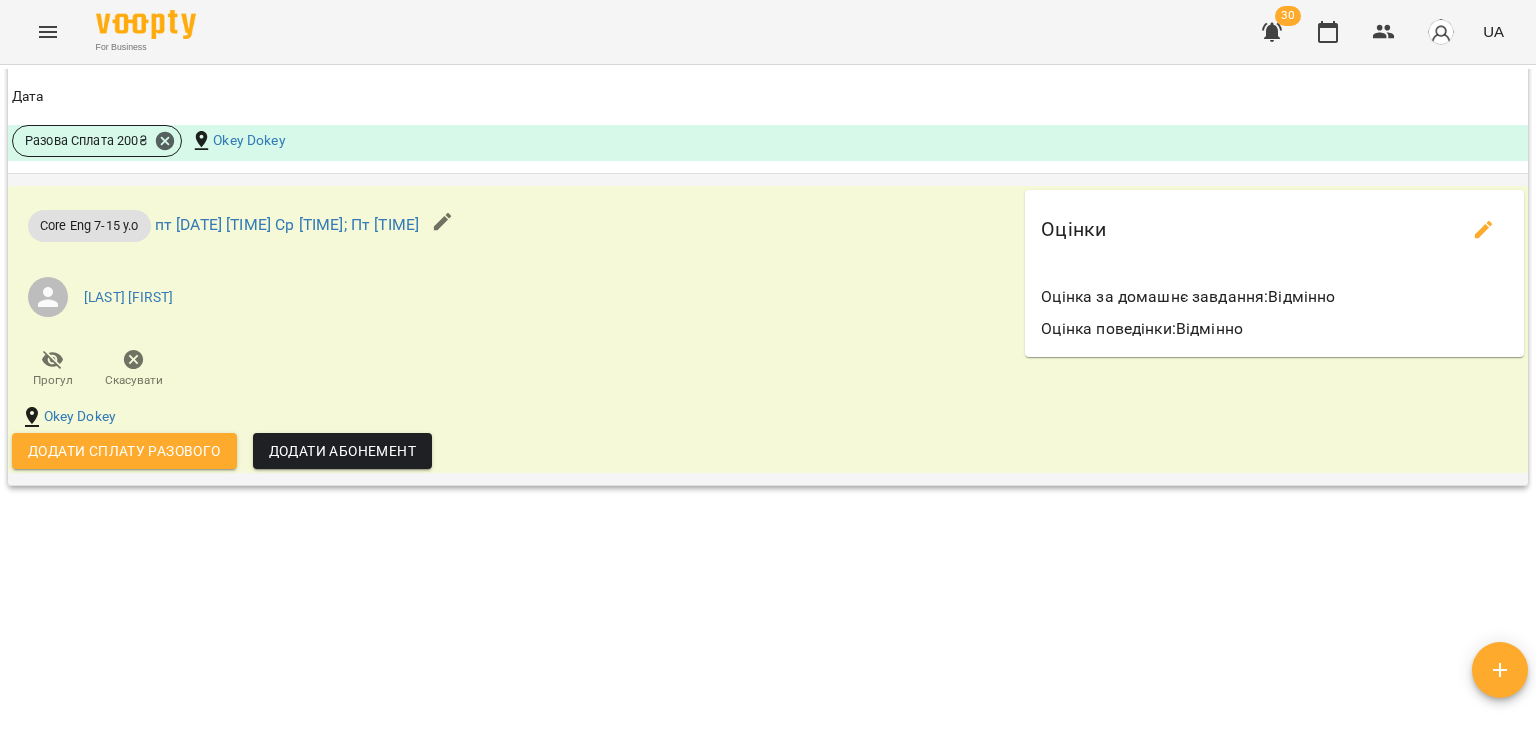 click on "Додати сплату разового" at bounding box center [124, 451] 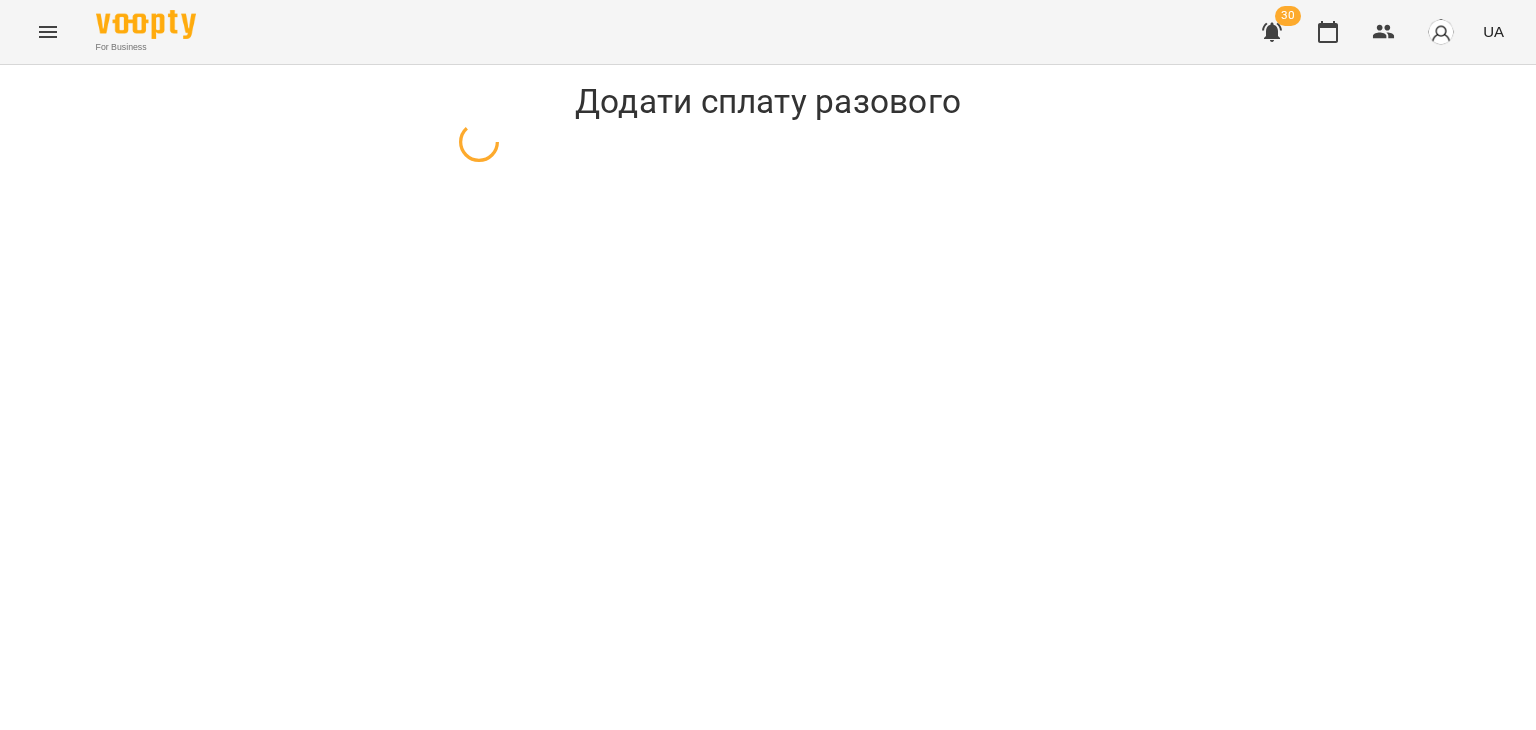 scroll, scrollTop: 0, scrollLeft: 0, axis: both 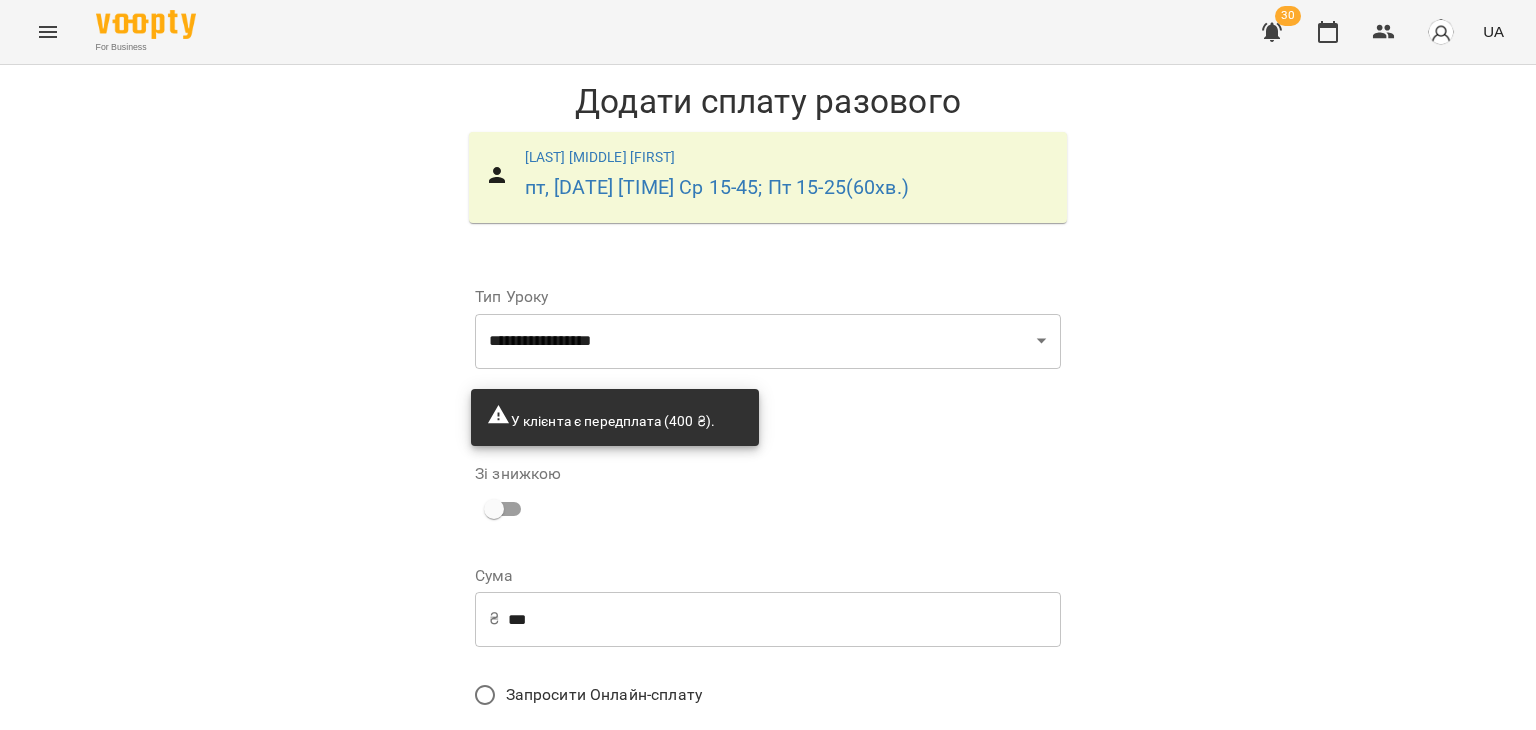 drag, startPoint x: 567, startPoint y: 620, endPoint x: 316, endPoint y: 644, distance: 252.1448 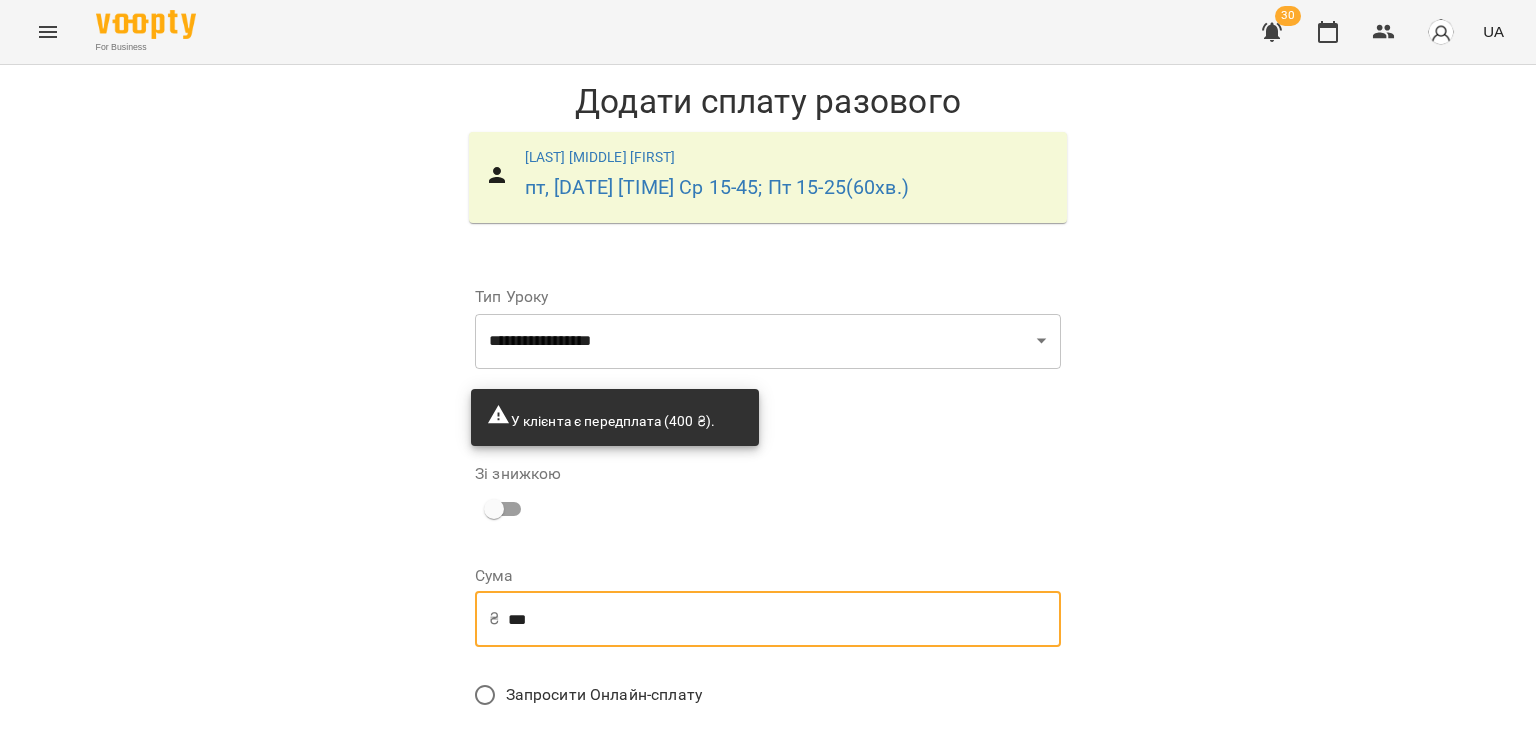 type on "***" 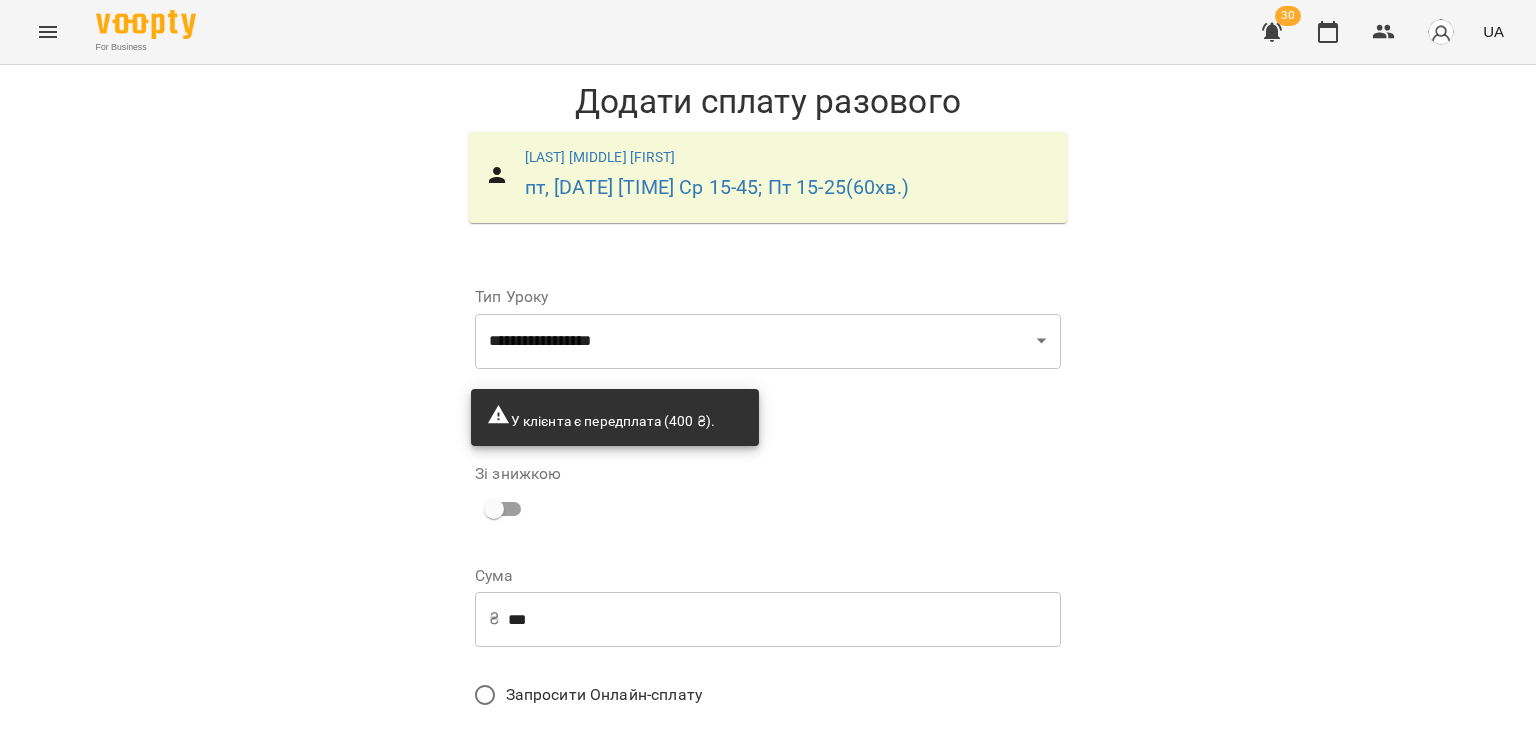 scroll, scrollTop: 172, scrollLeft: 0, axis: vertical 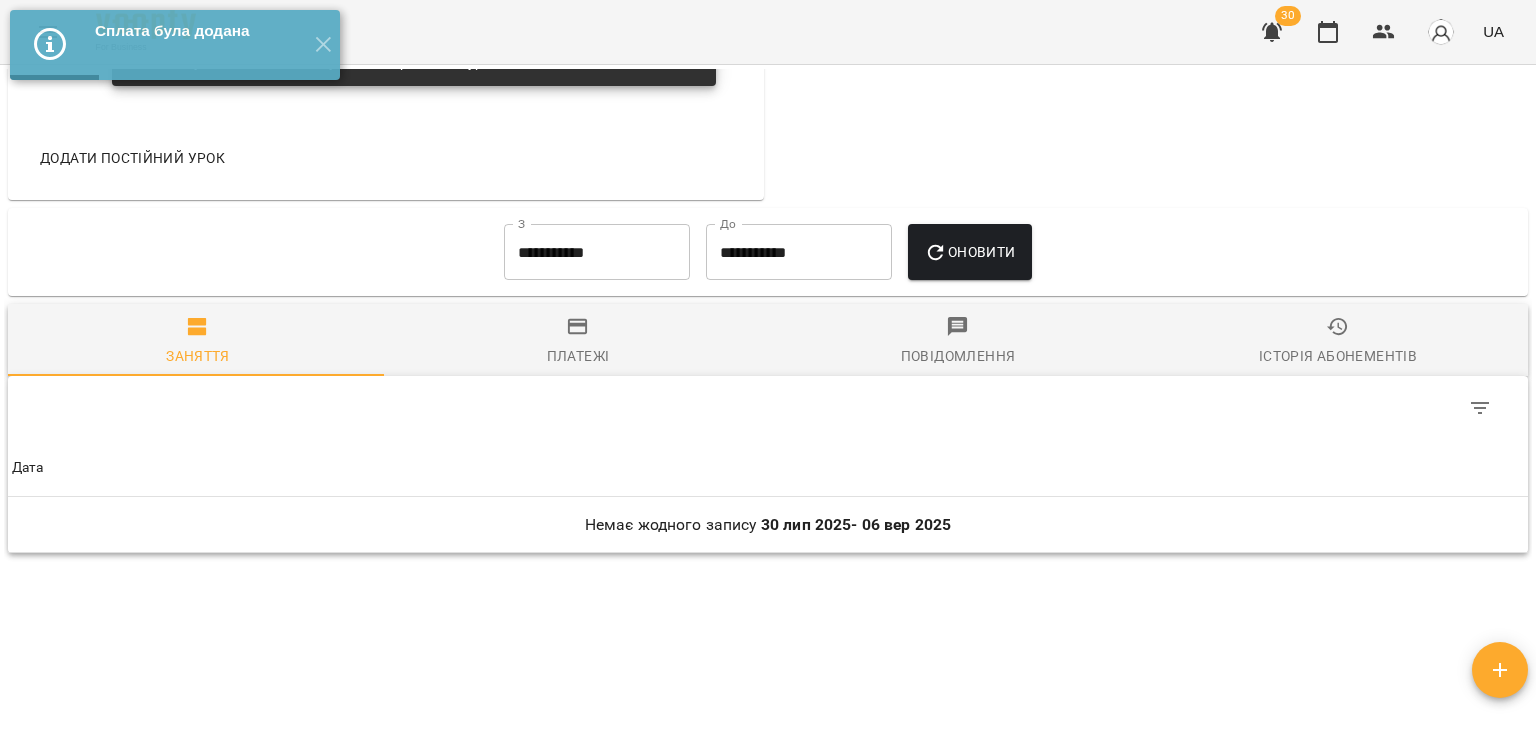 click on "**********" at bounding box center (597, 252) 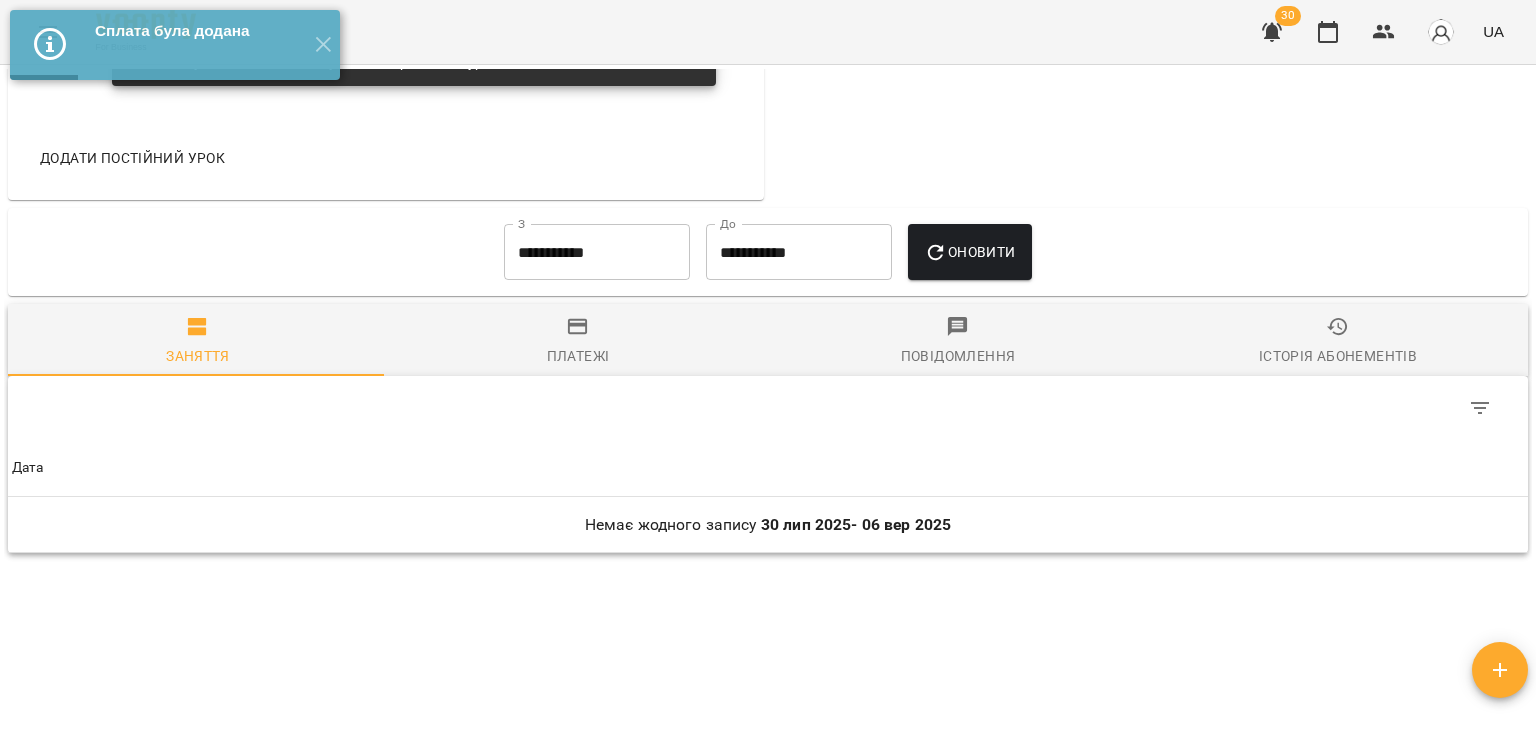 click on "**********" at bounding box center [597, 252] 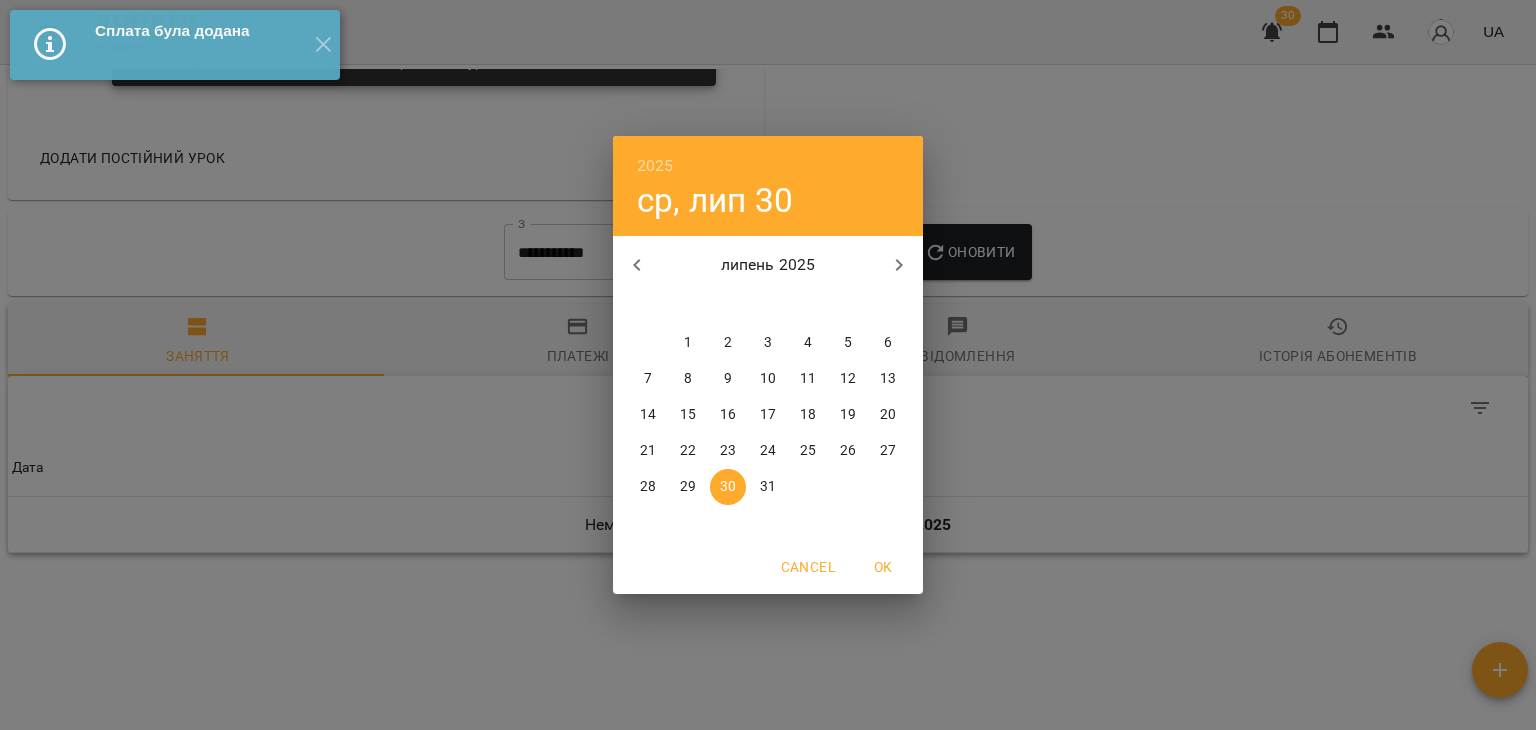 click 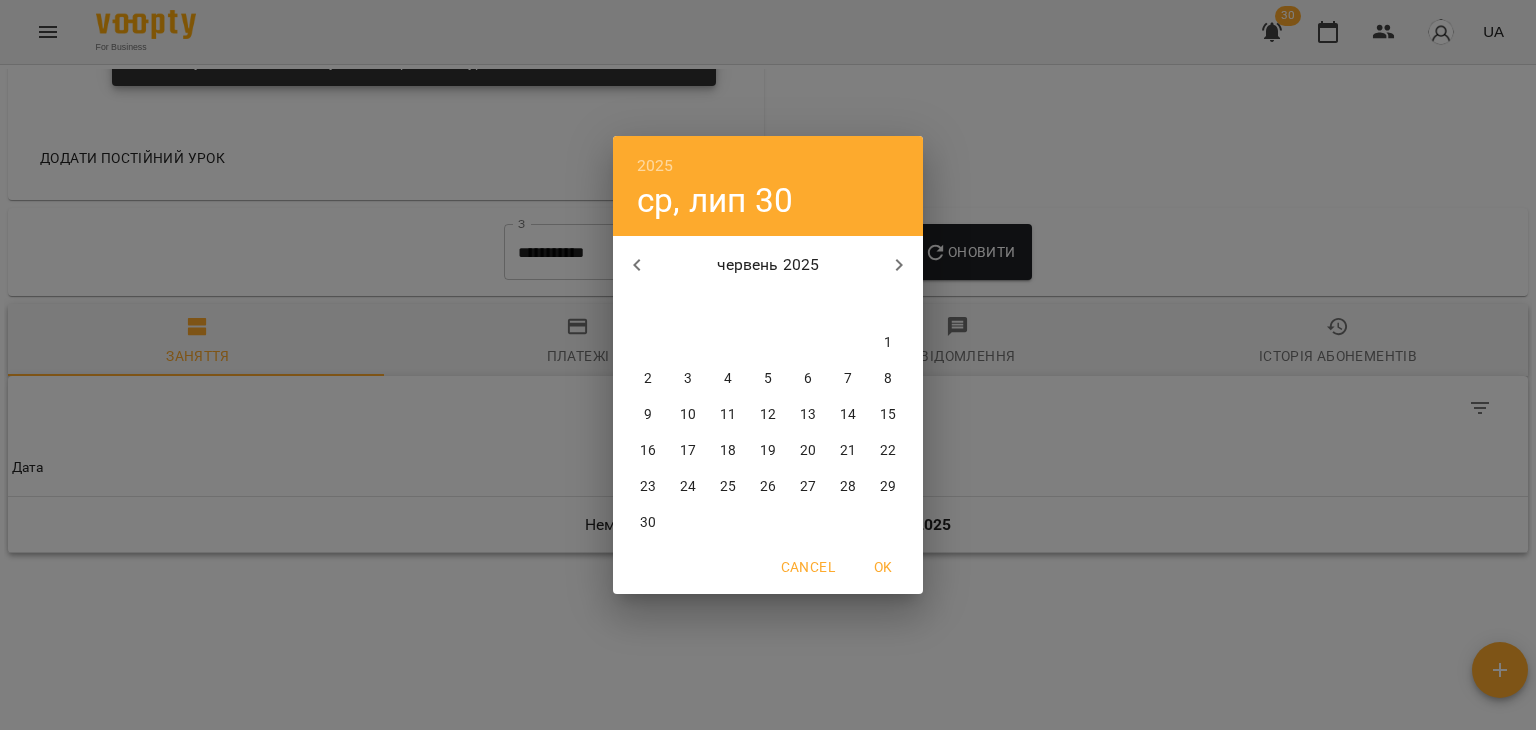 click on "1" at bounding box center (888, 343) 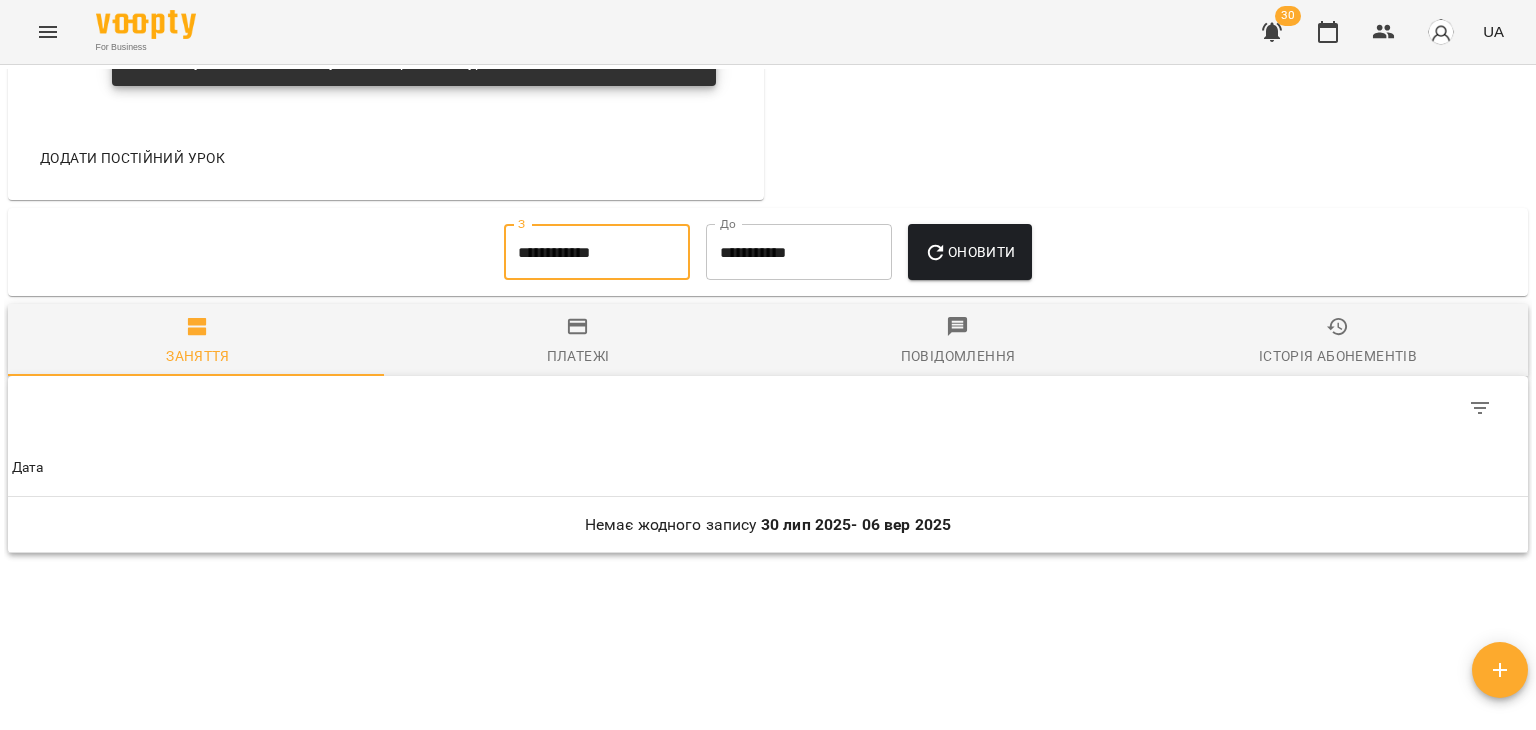 click on "Оновити" at bounding box center [969, 252] 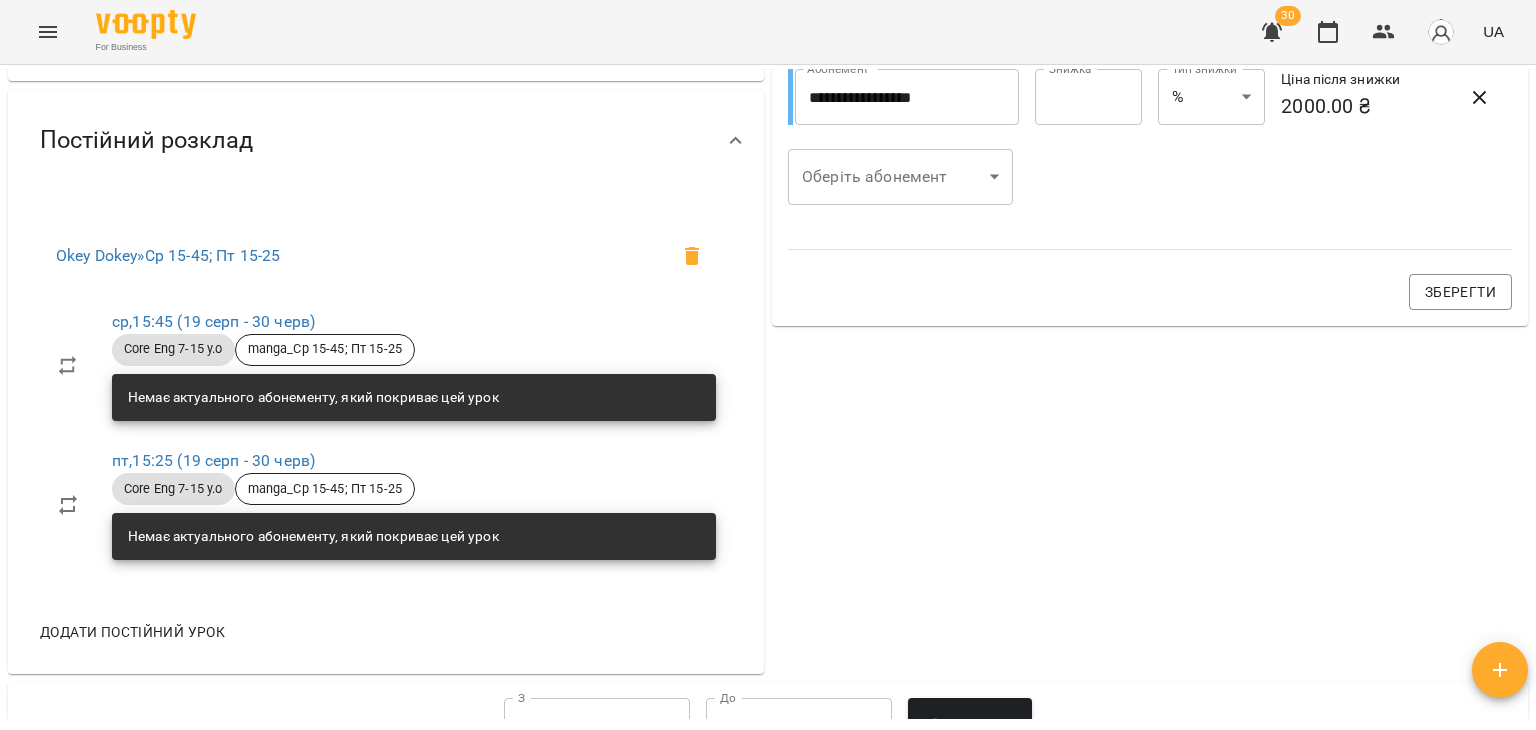 scroll, scrollTop: 0, scrollLeft: 0, axis: both 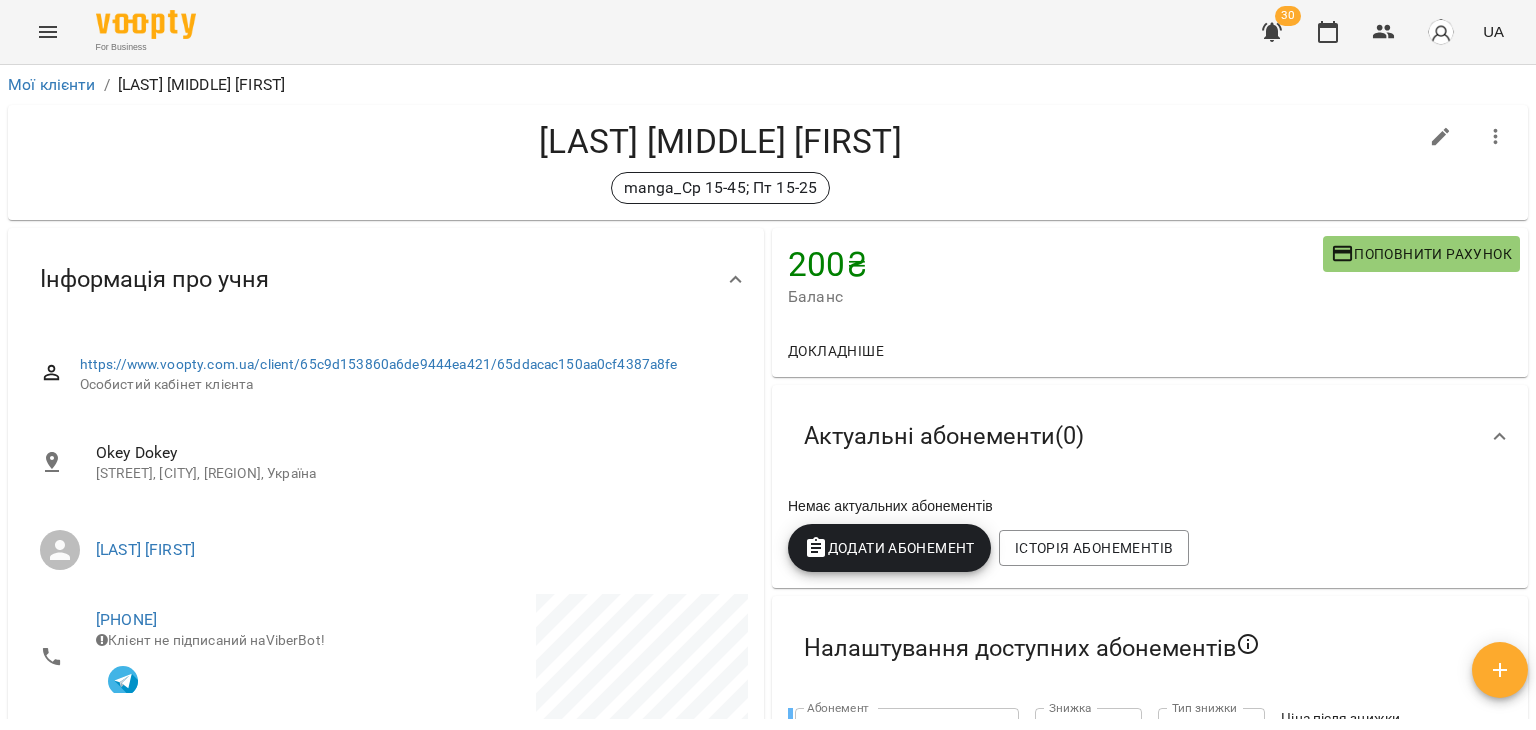type 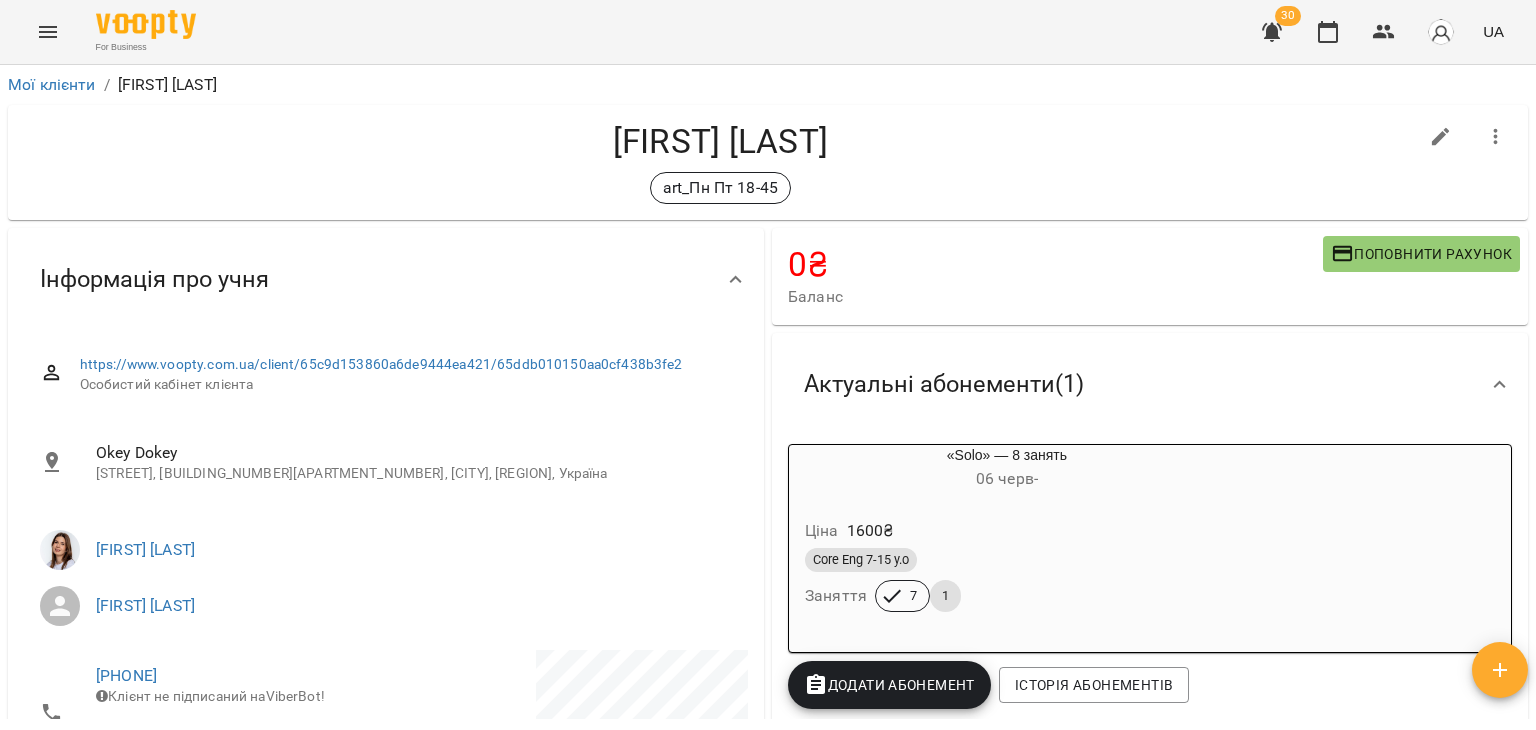 scroll, scrollTop: 0, scrollLeft: 0, axis: both 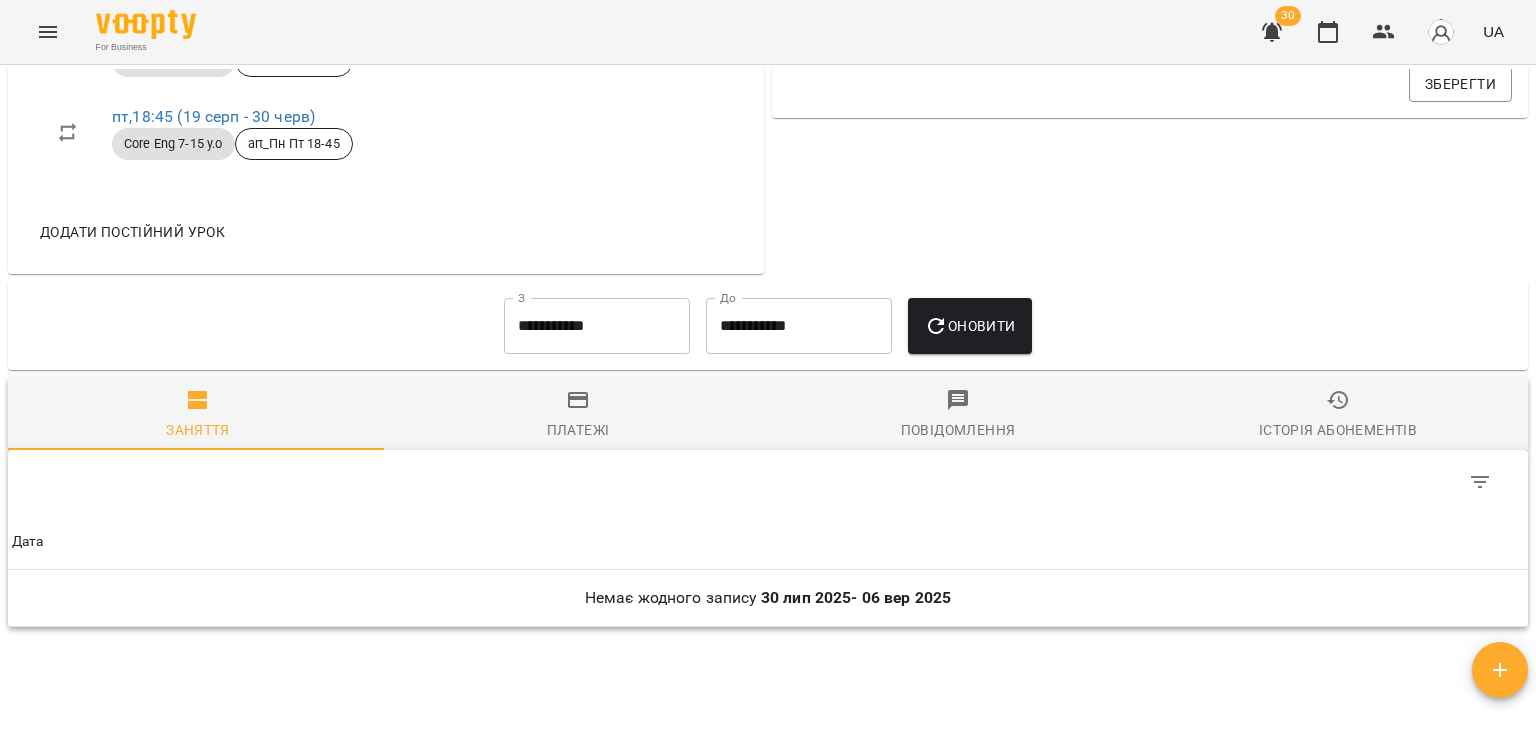 click on "**********" at bounding box center (597, 326) 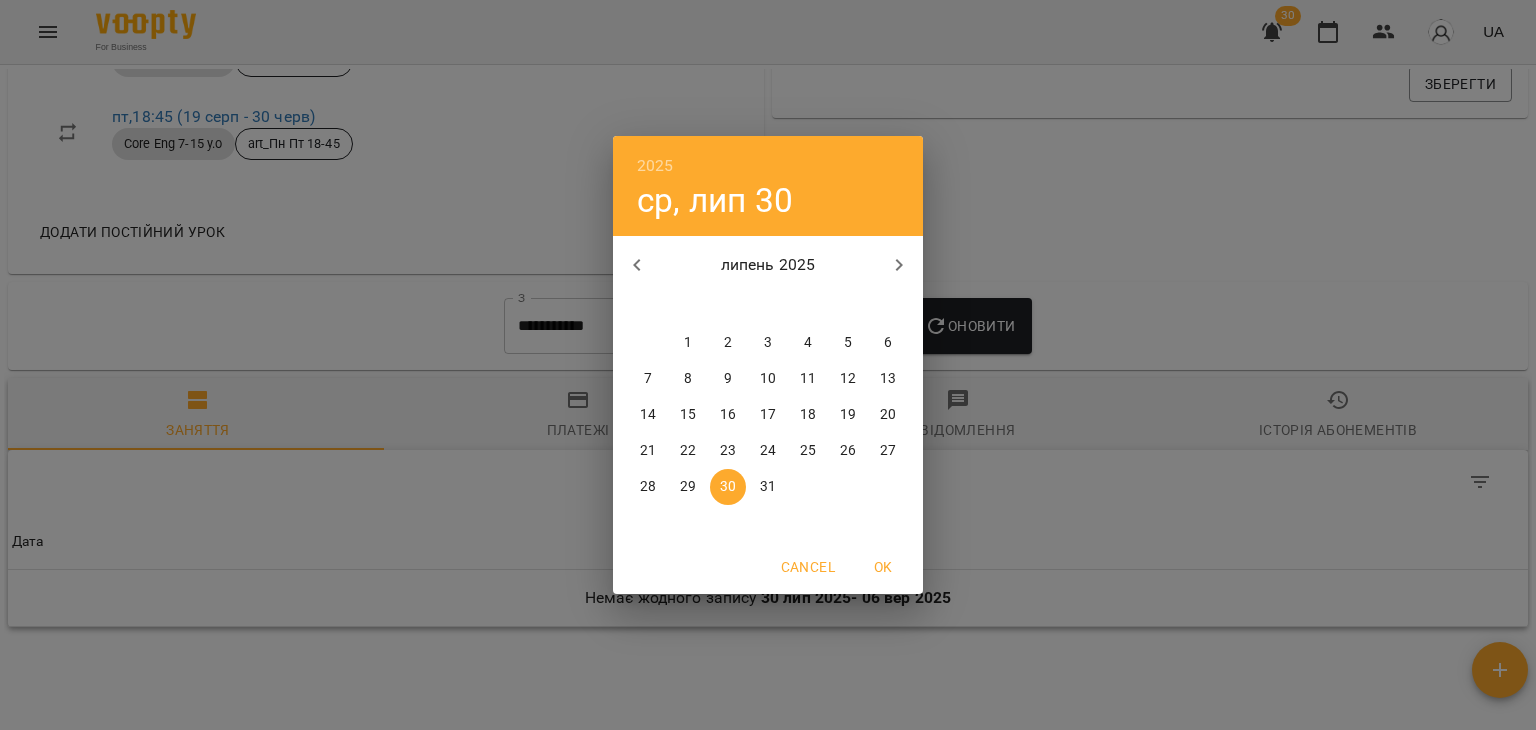 click at bounding box center (637, 265) 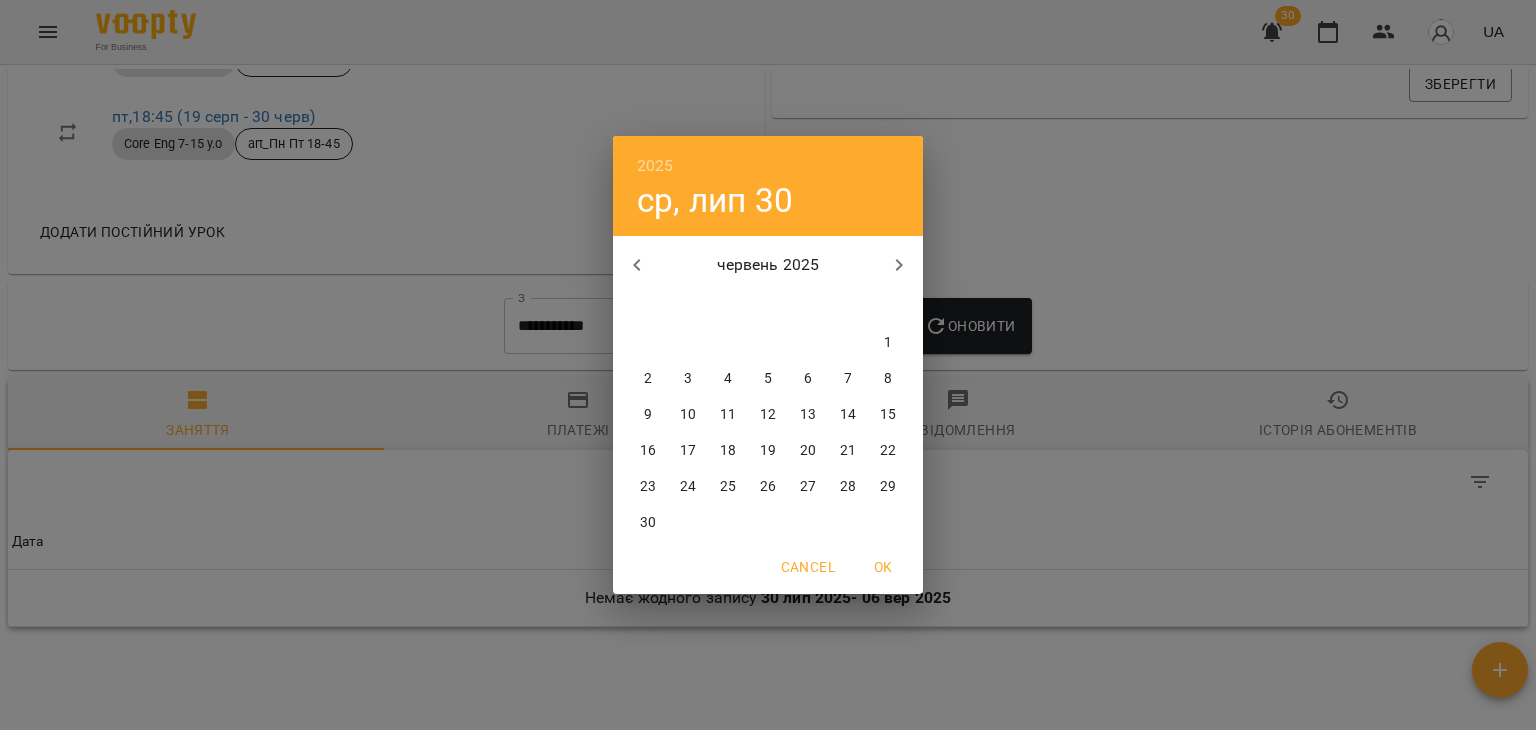 click on "1" at bounding box center (888, 343) 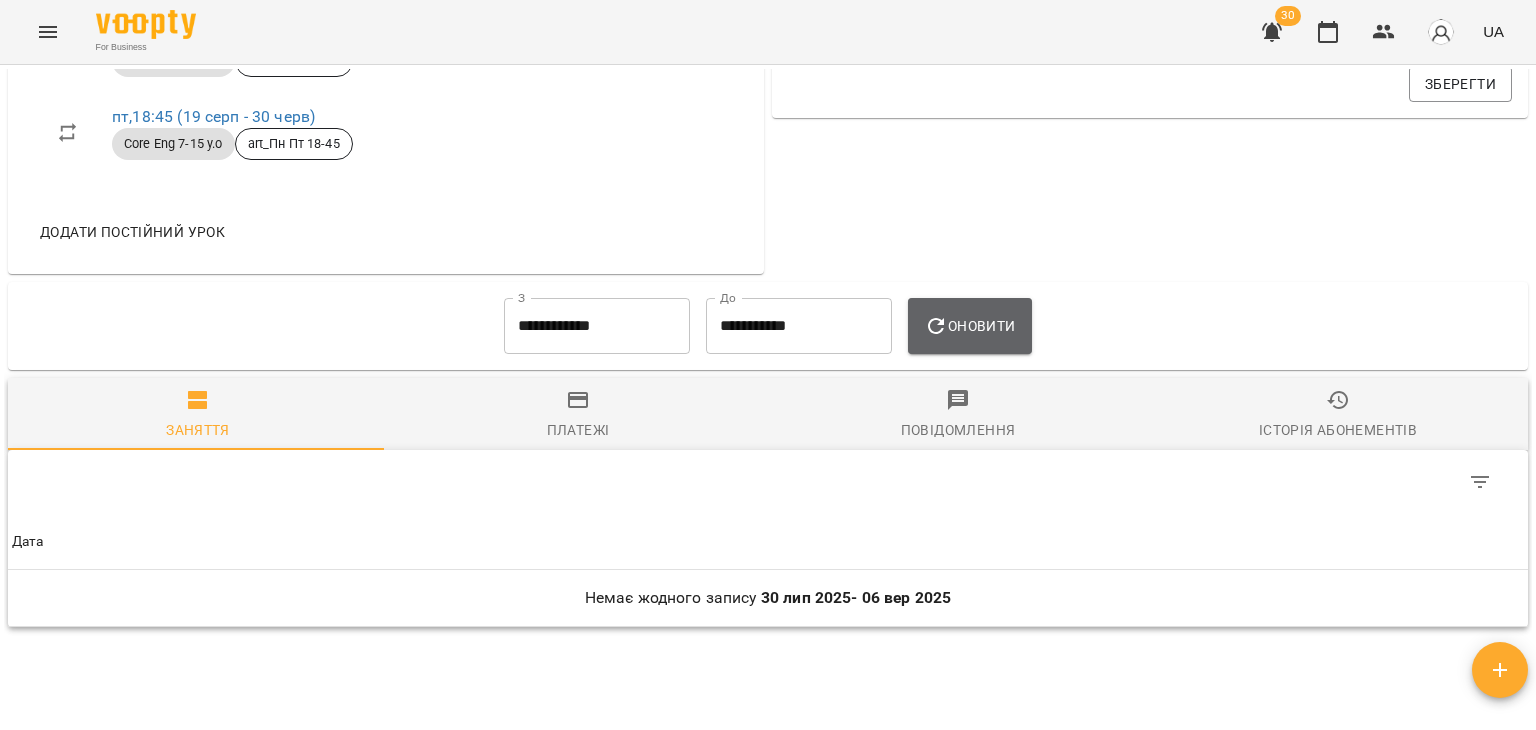 click 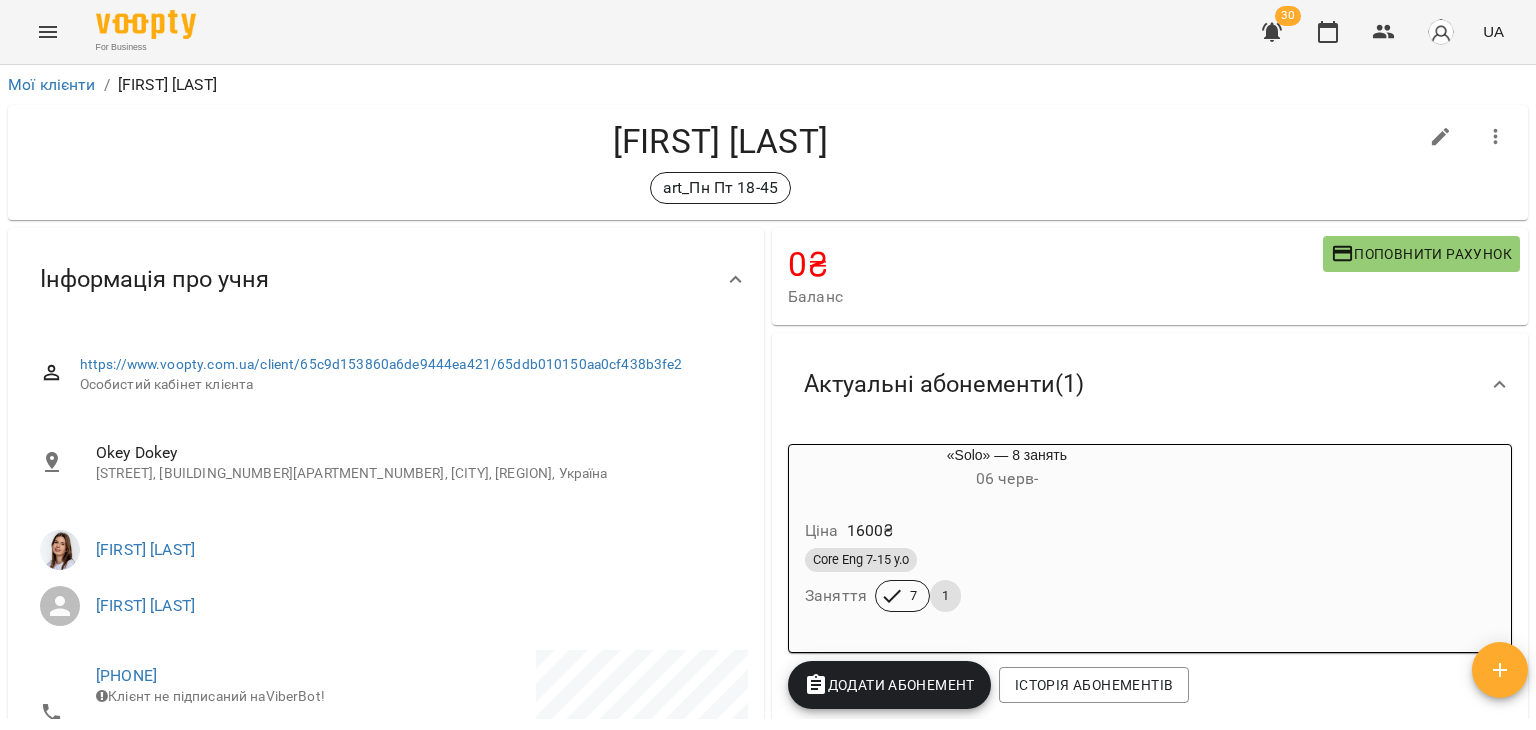 scroll, scrollTop: 212, scrollLeft: 0, axis: vertical 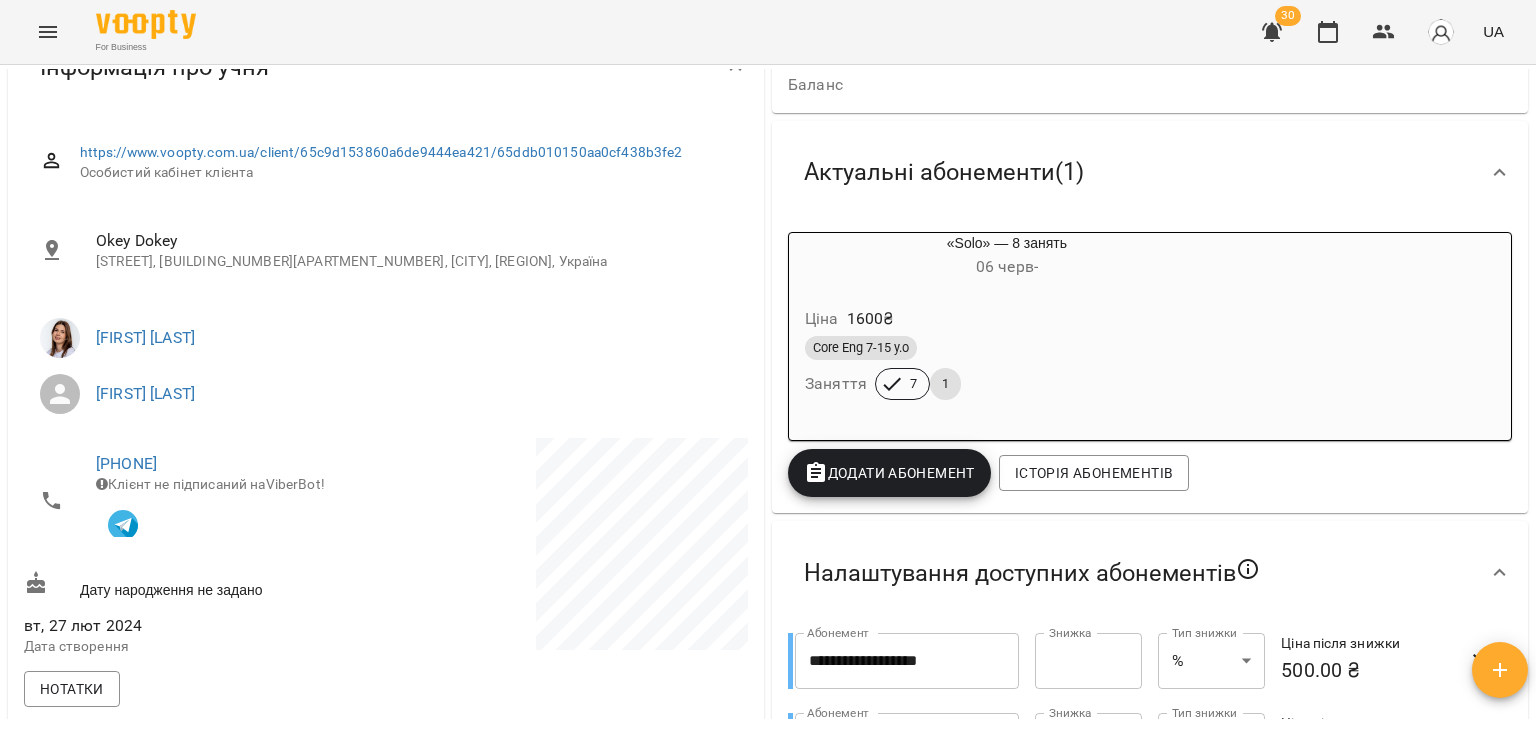 click on "Core Eng 7-15 y.o Заняття 7 1" at bounding box center [1007, 368] 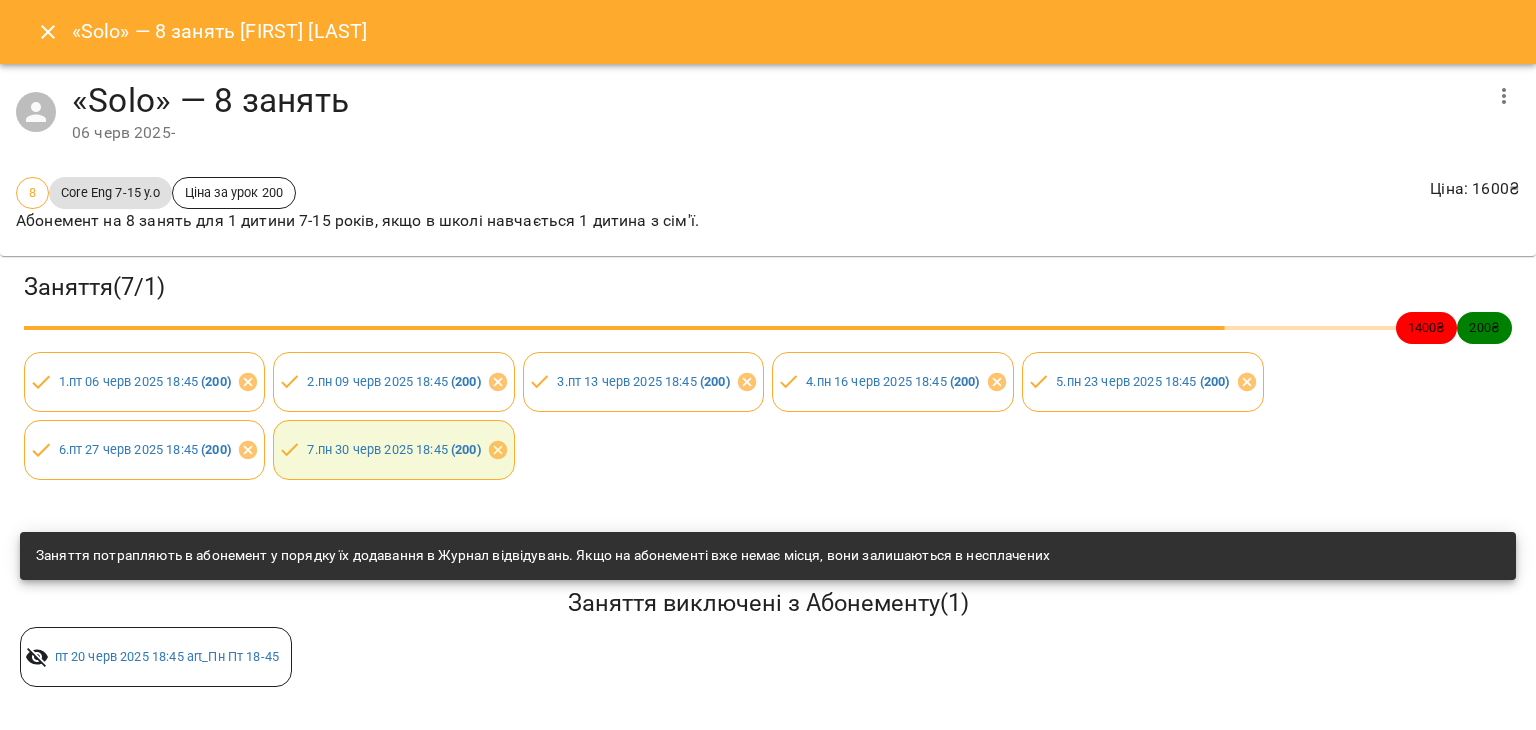 click 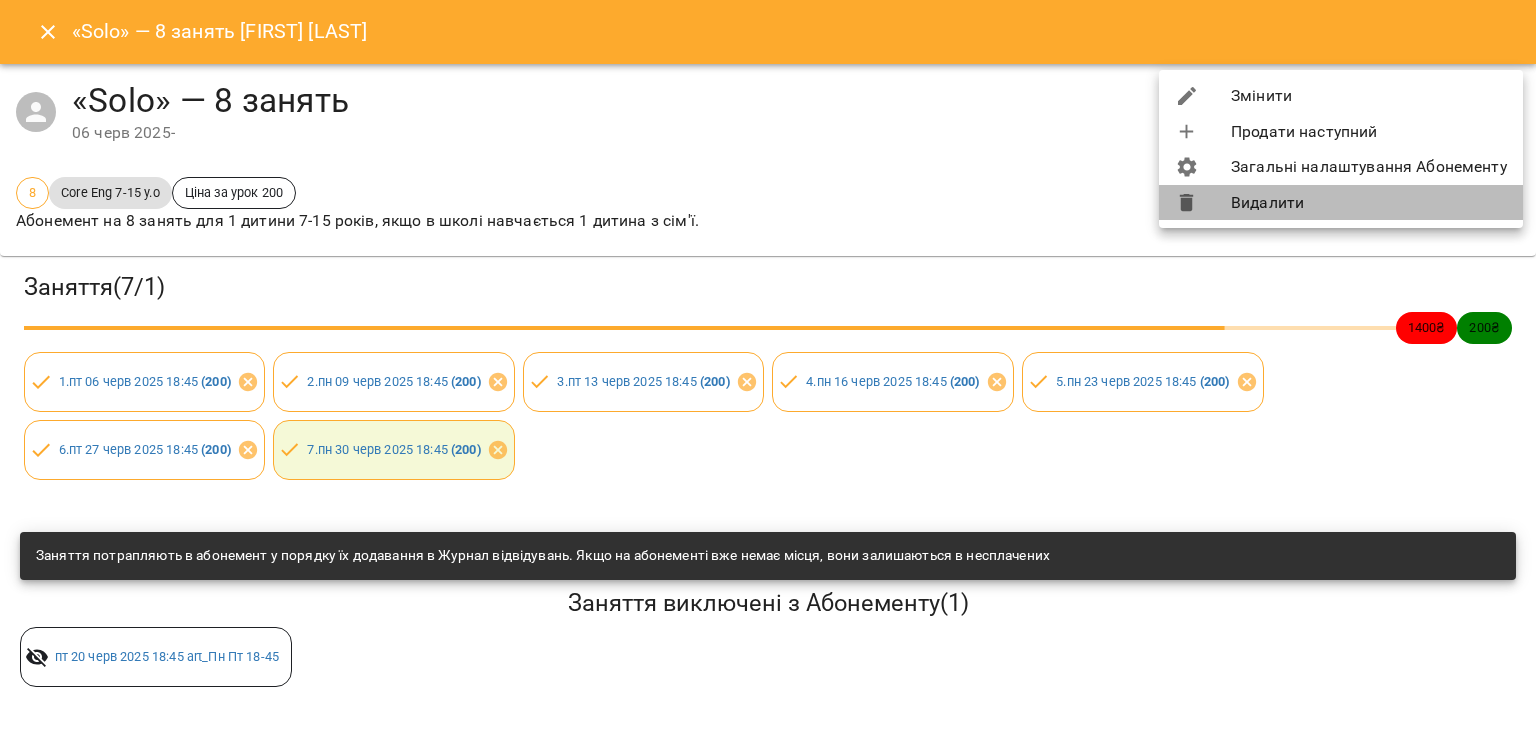 click on "Видалити" at bounding box center (1341, 203) 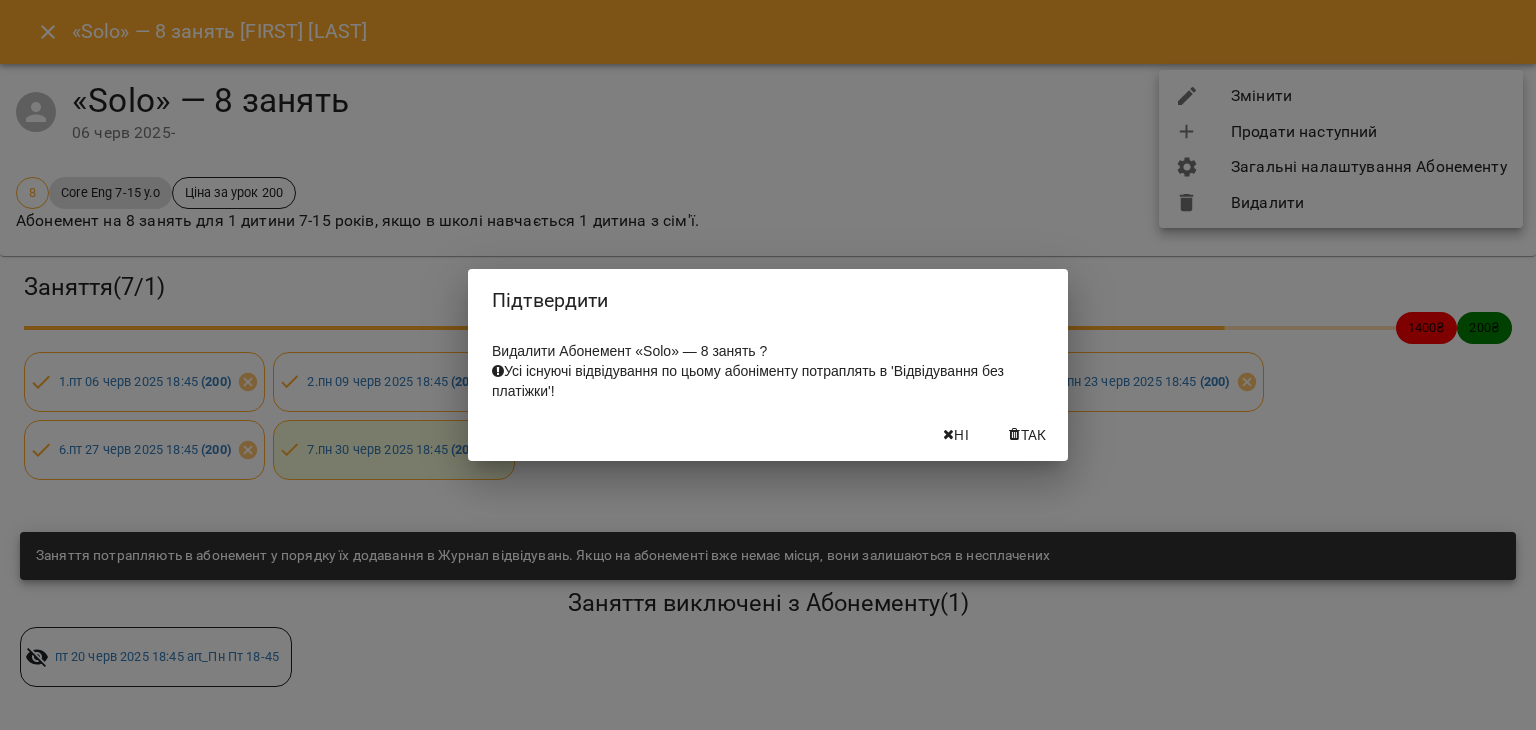 click on "Так" at bounding box center [1034, 435] 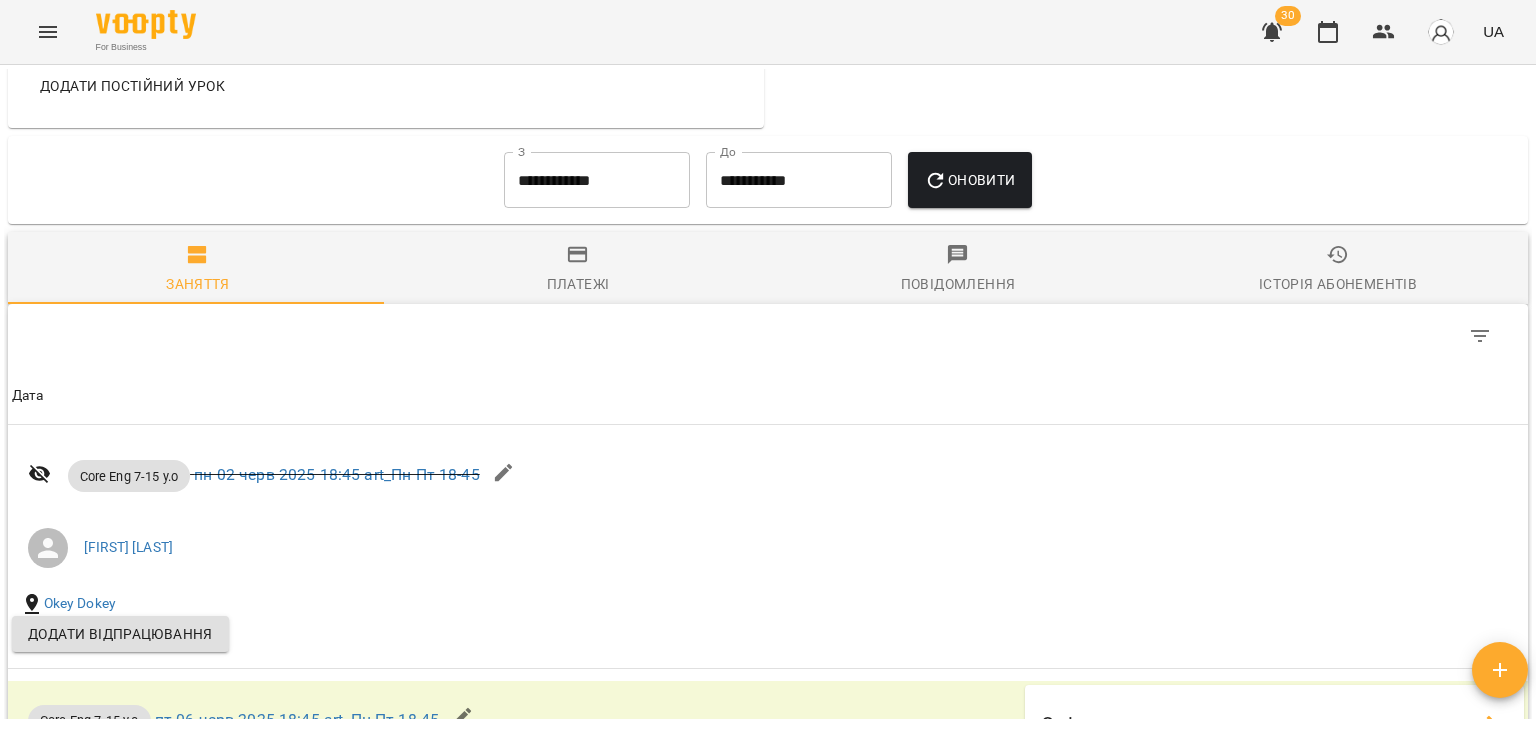 click on "Платежі" at bounding box center (578, 284) 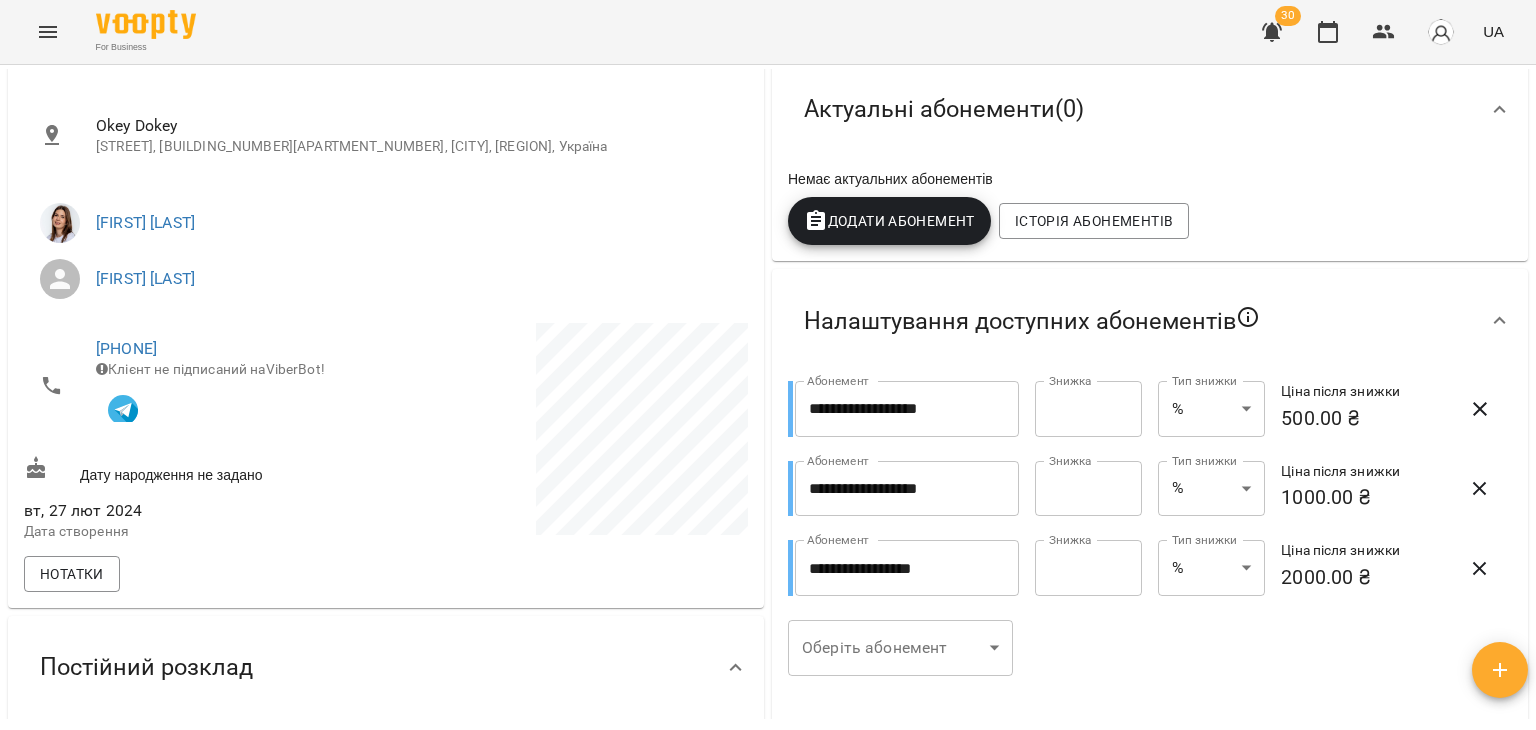 scroll, scrollTop: 320, scrollLeft: 0, axis: vertical 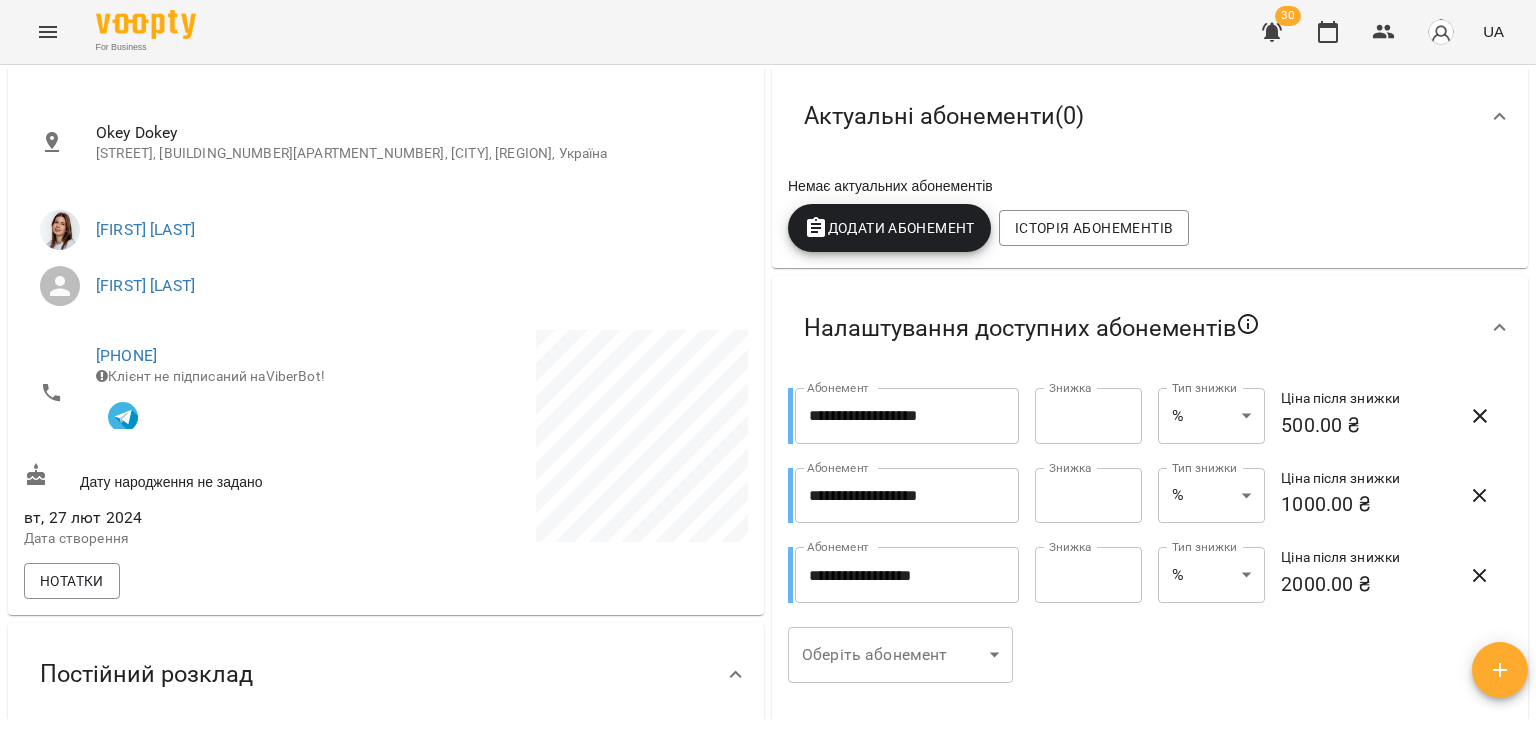 click on "Додати Абонемент" at bounding box center [889, 228] 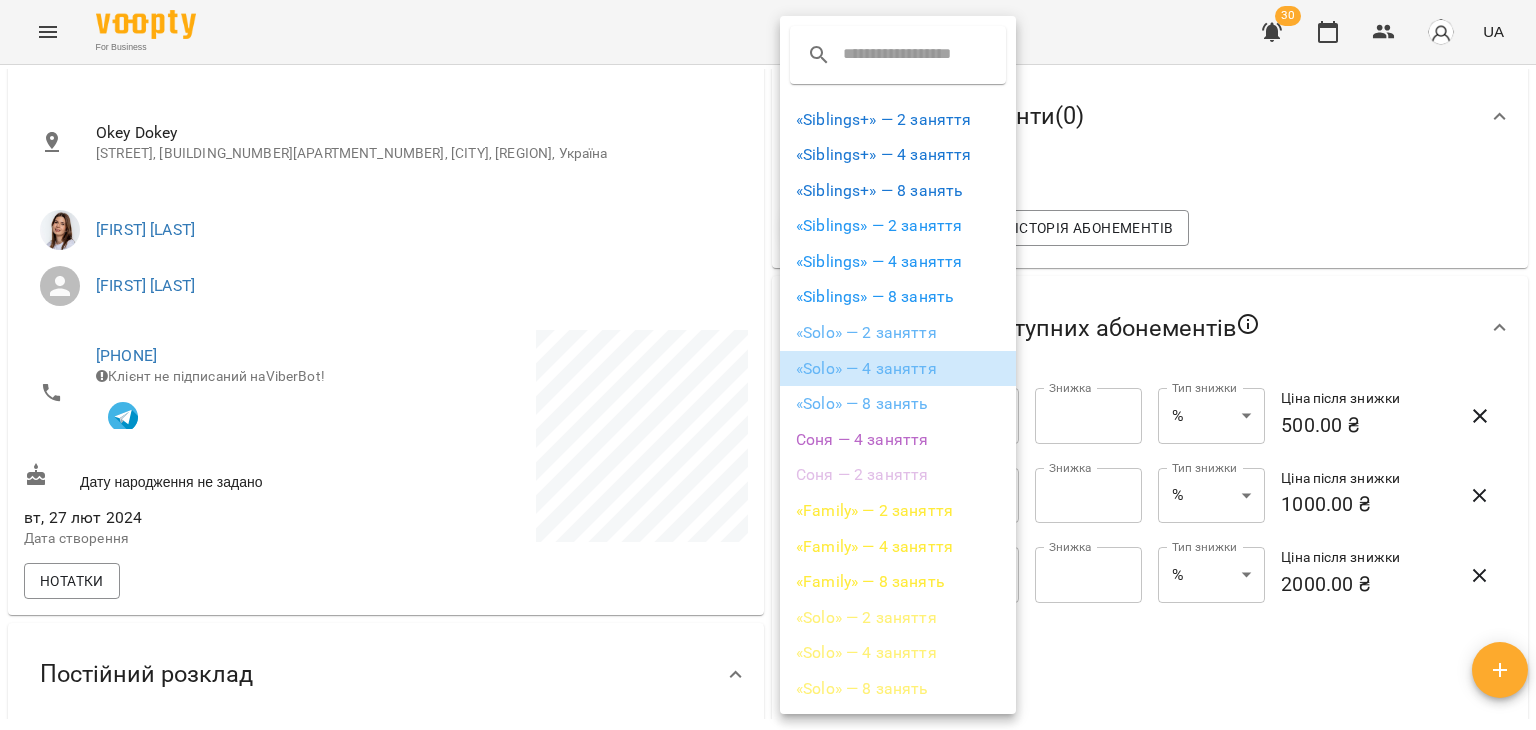 click on "«Solo» — 4 заняття" at bounding box center (898, 369) 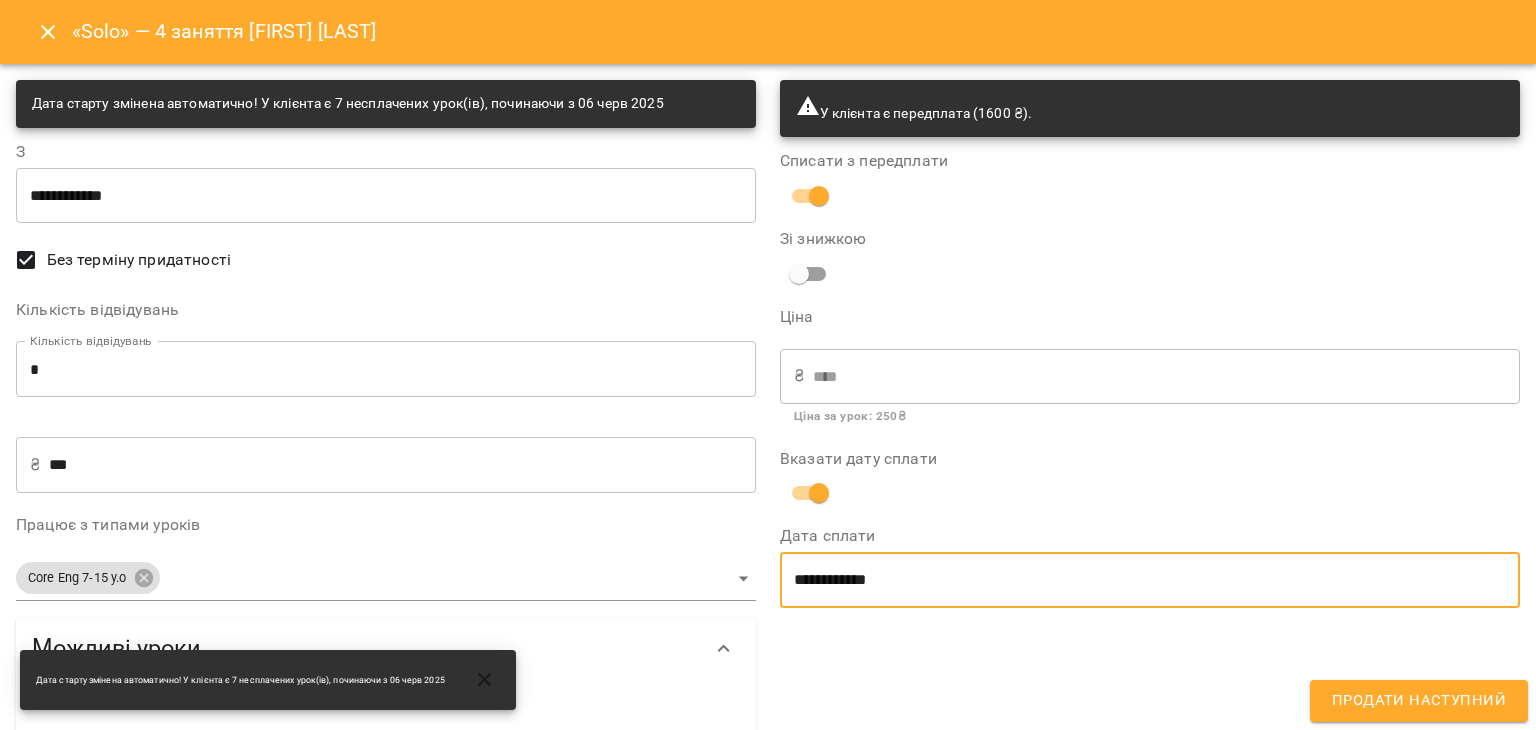 click on "**********" at bounding box center (1150, 580) 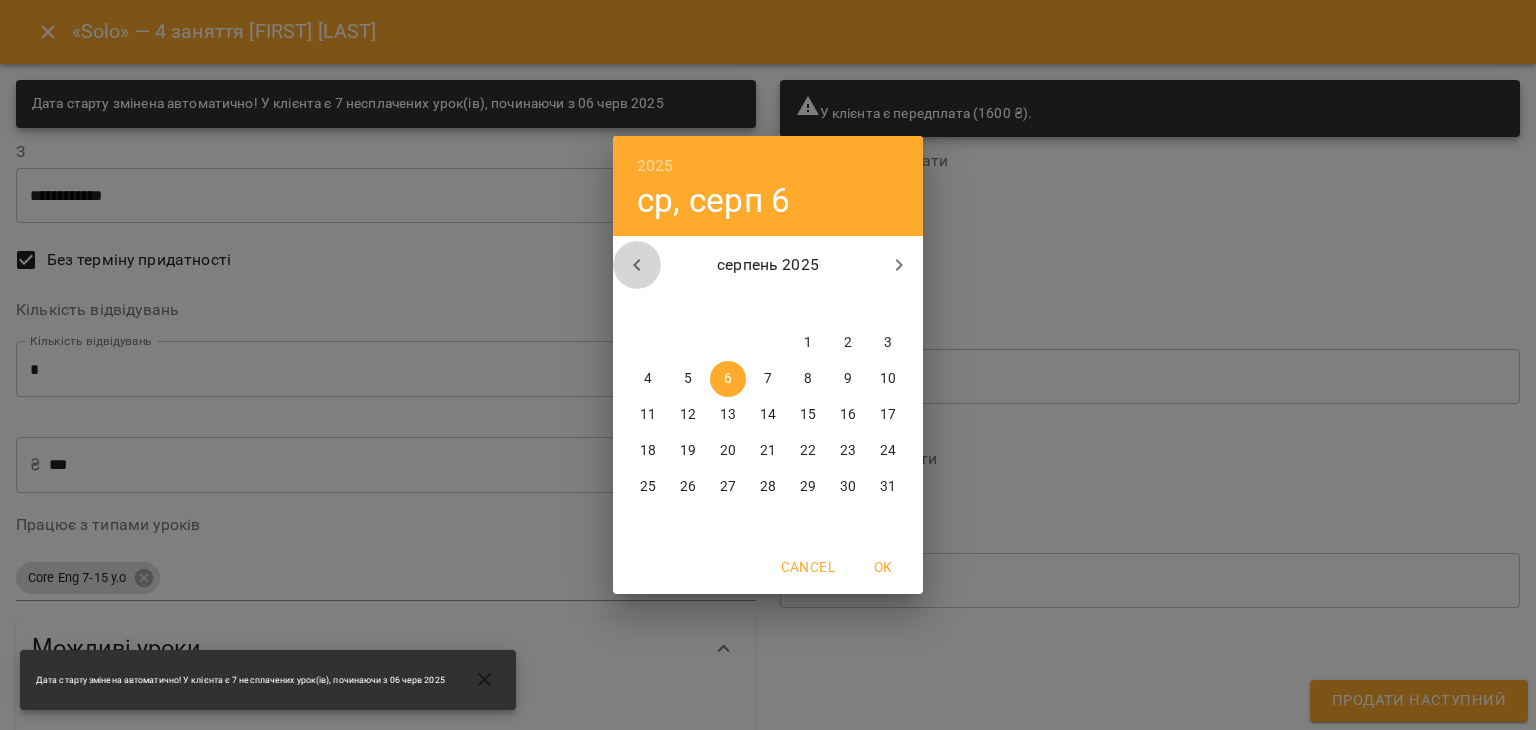 click at bounding box center (637, 265) 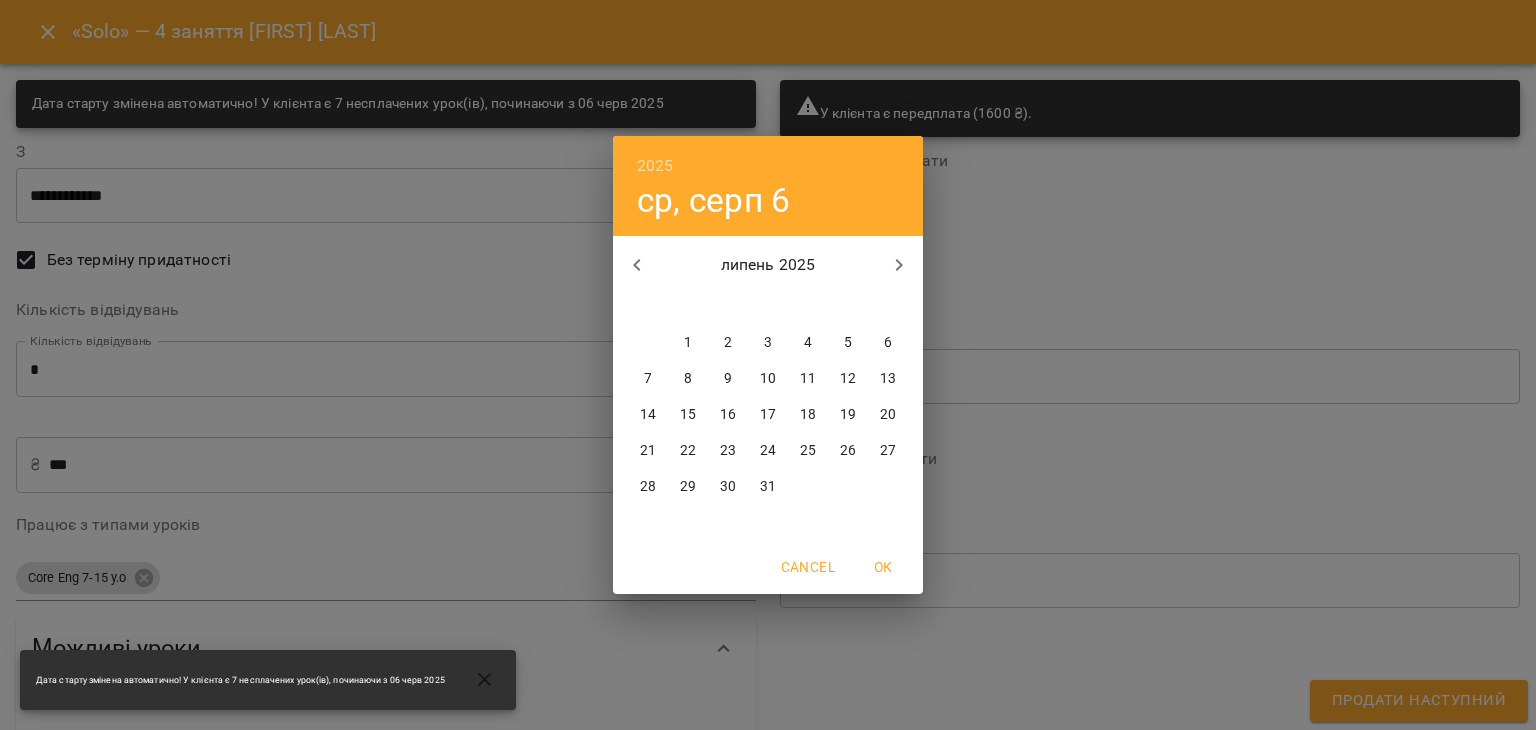 click on "8" at bounding box center (688, 379) 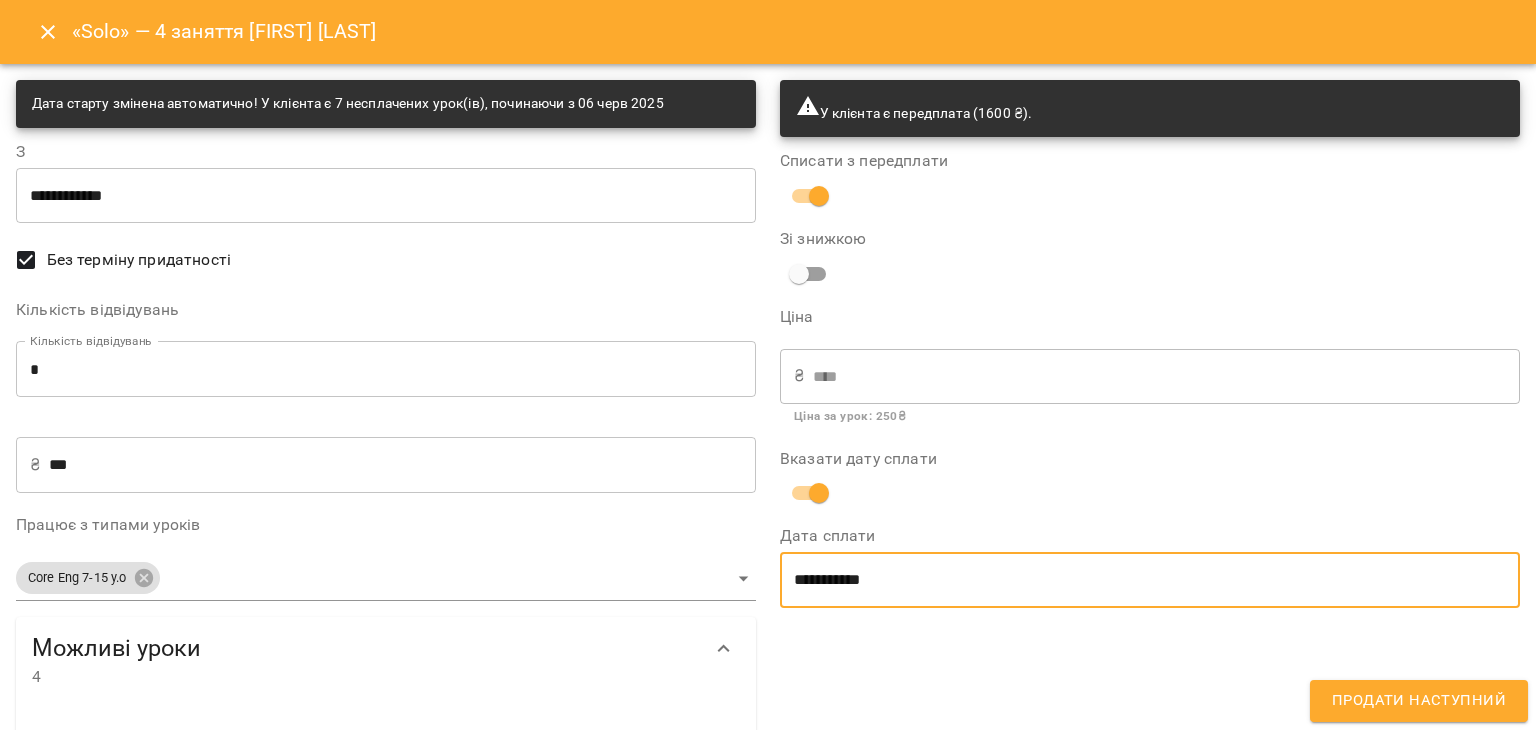 click on "**********" at bounding box center (1150, 580) 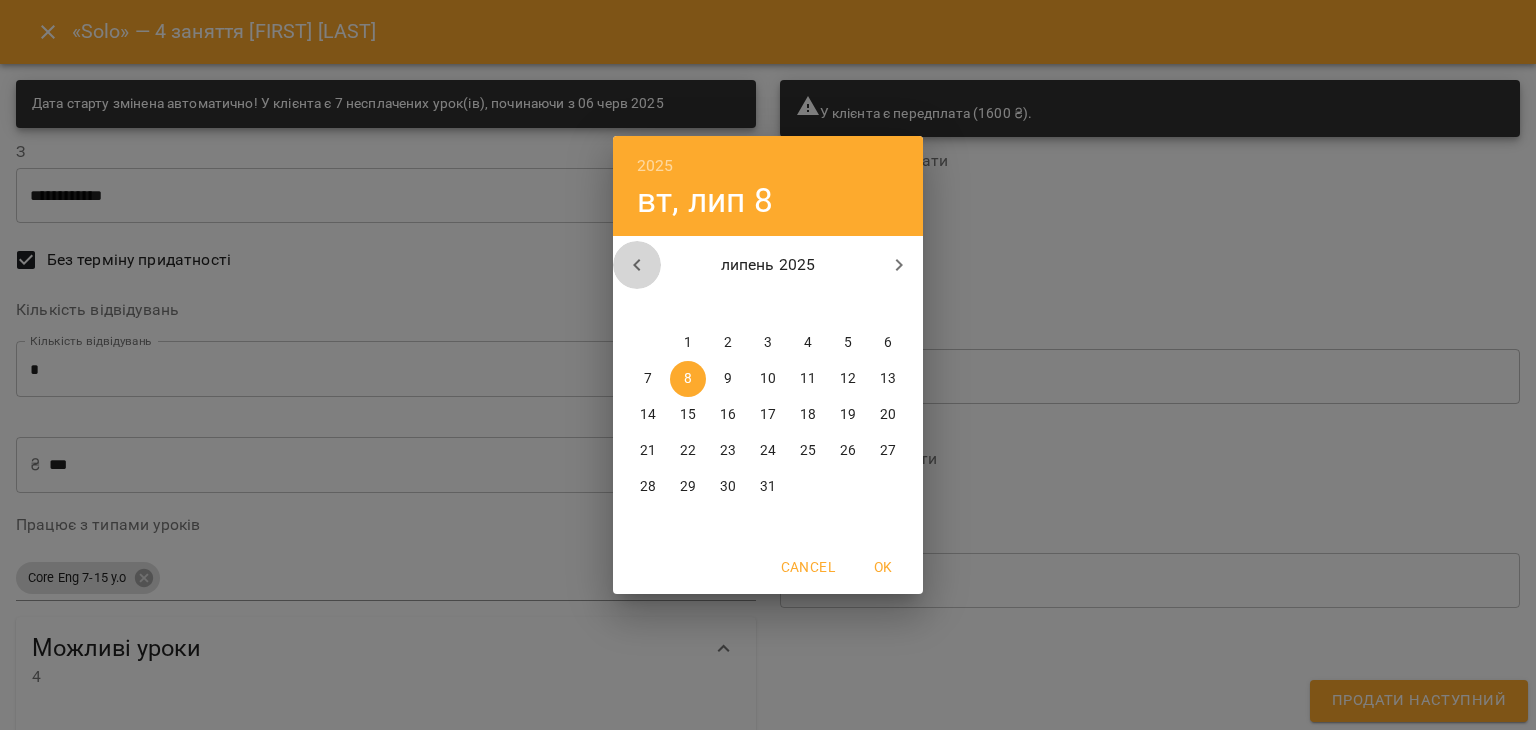 click at bounding box center (637, 265) 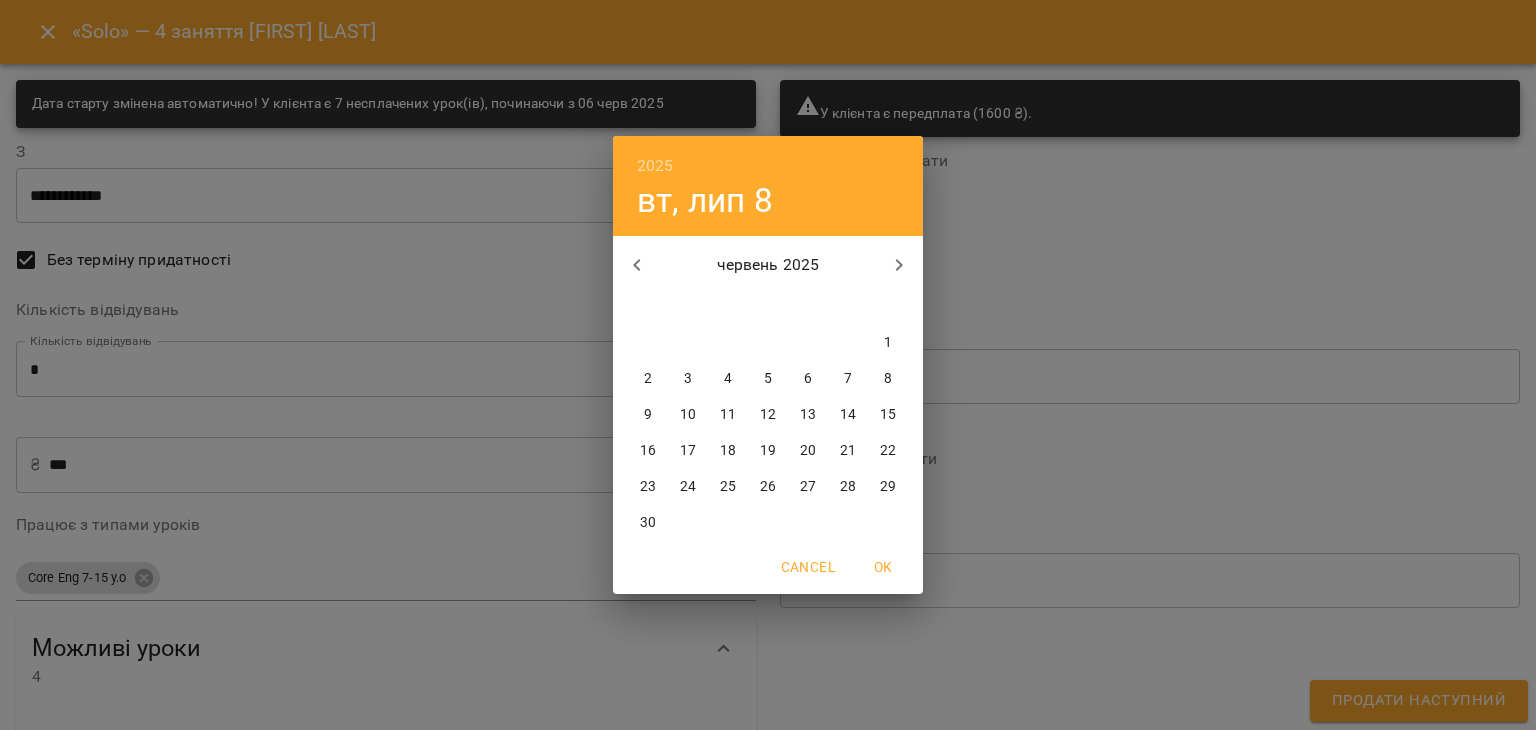click on "8" at bounding box center [888, 379] 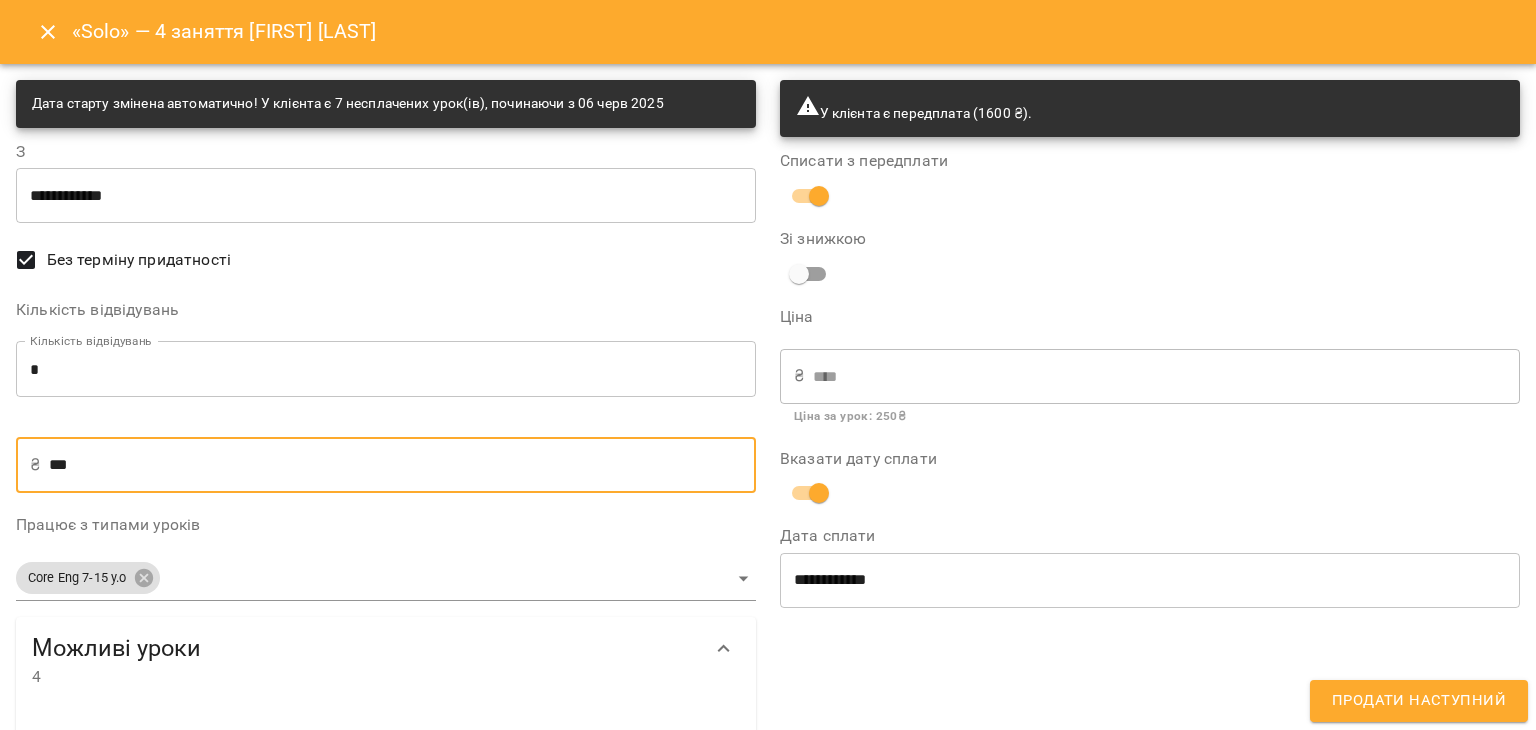 drag, startPoint x: 164, startPoint y: 453, endPoint x: 0, endPoint y: 474, distance: 165.33905 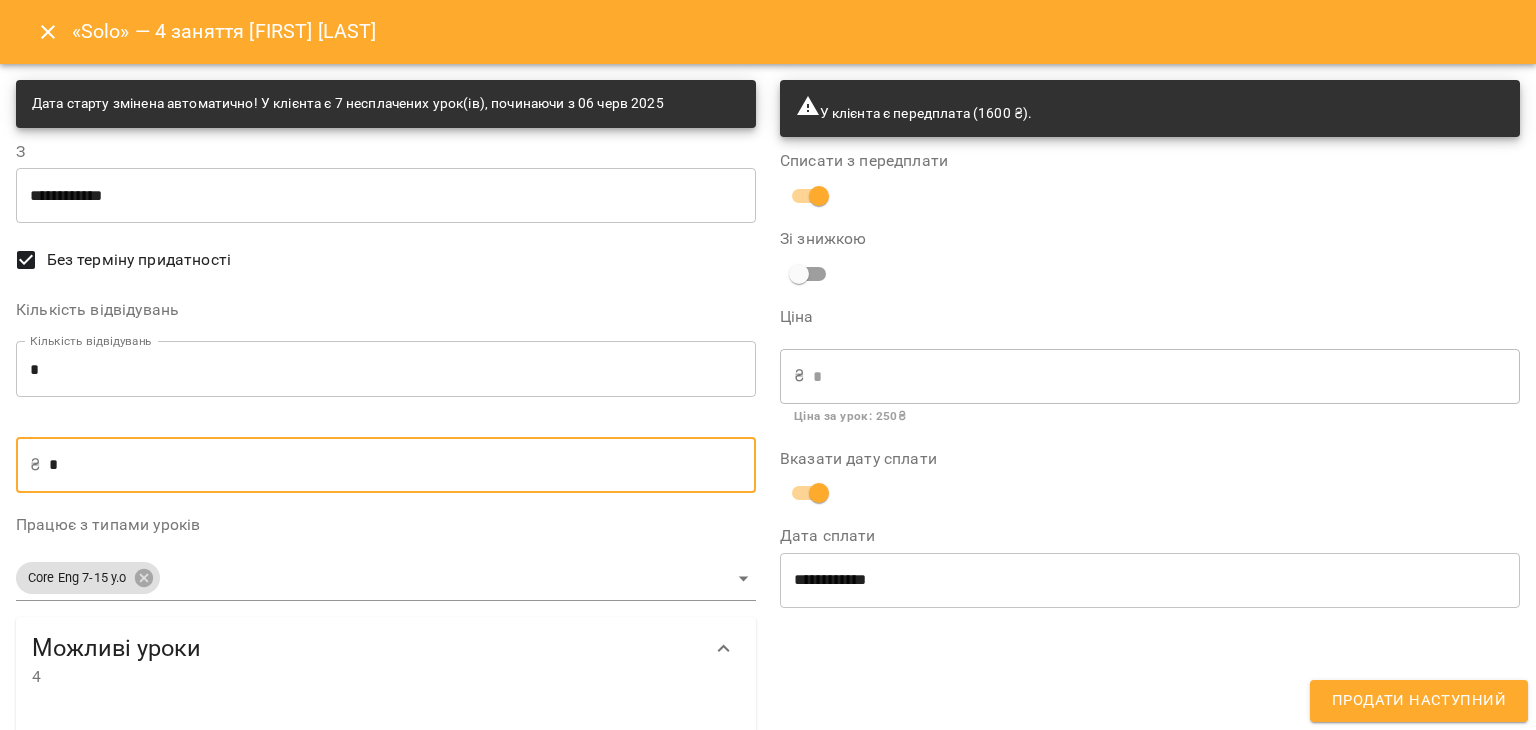 type on "**" 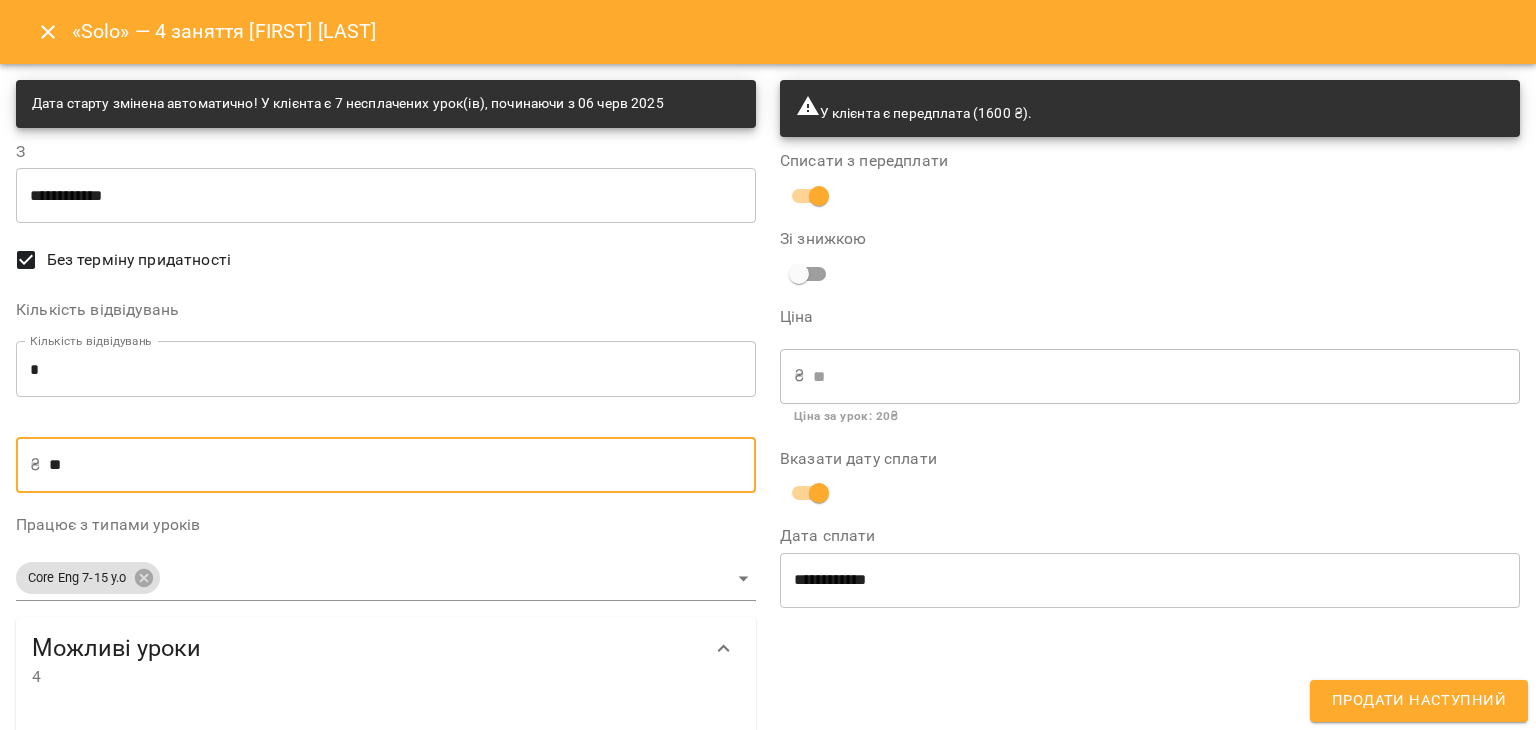 type on "***" 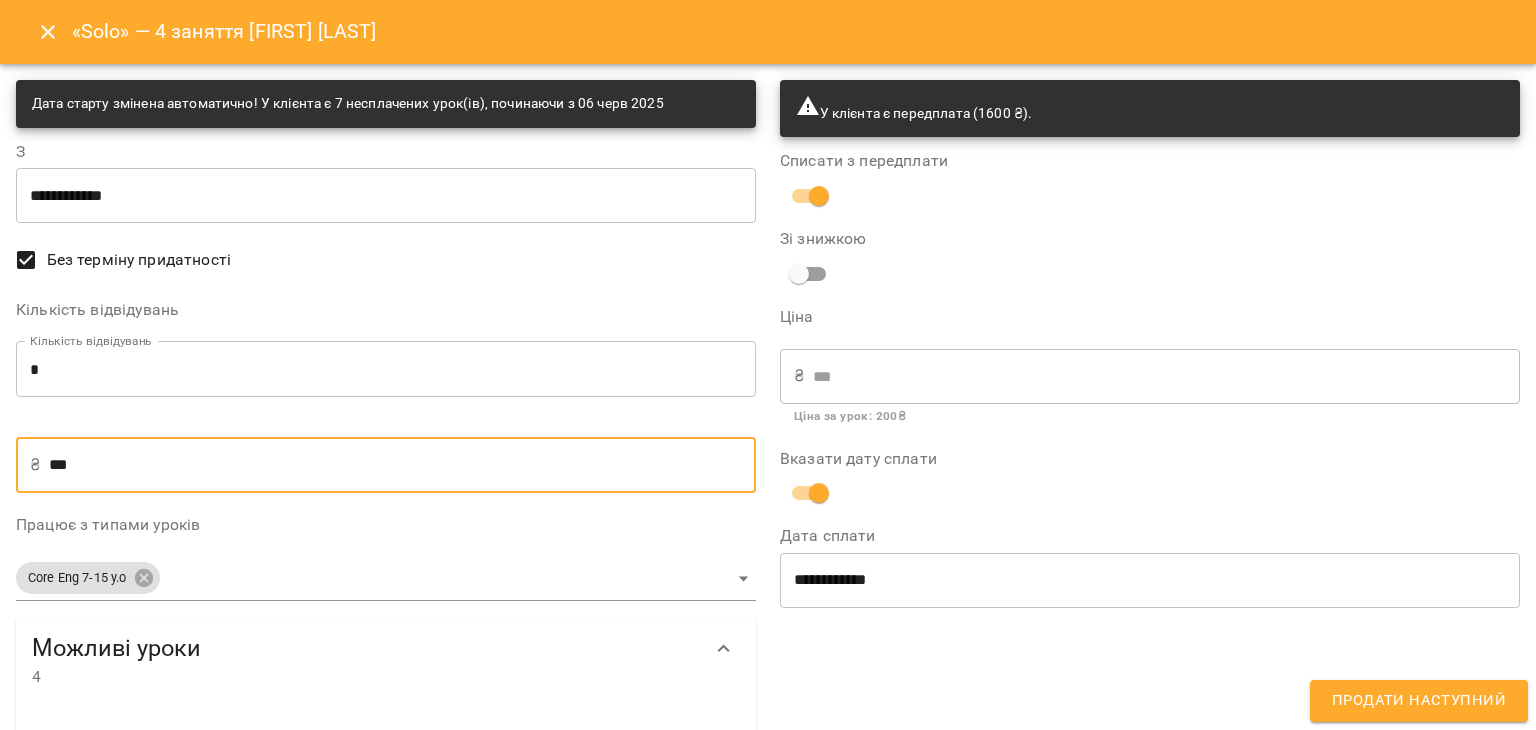 type on "***" 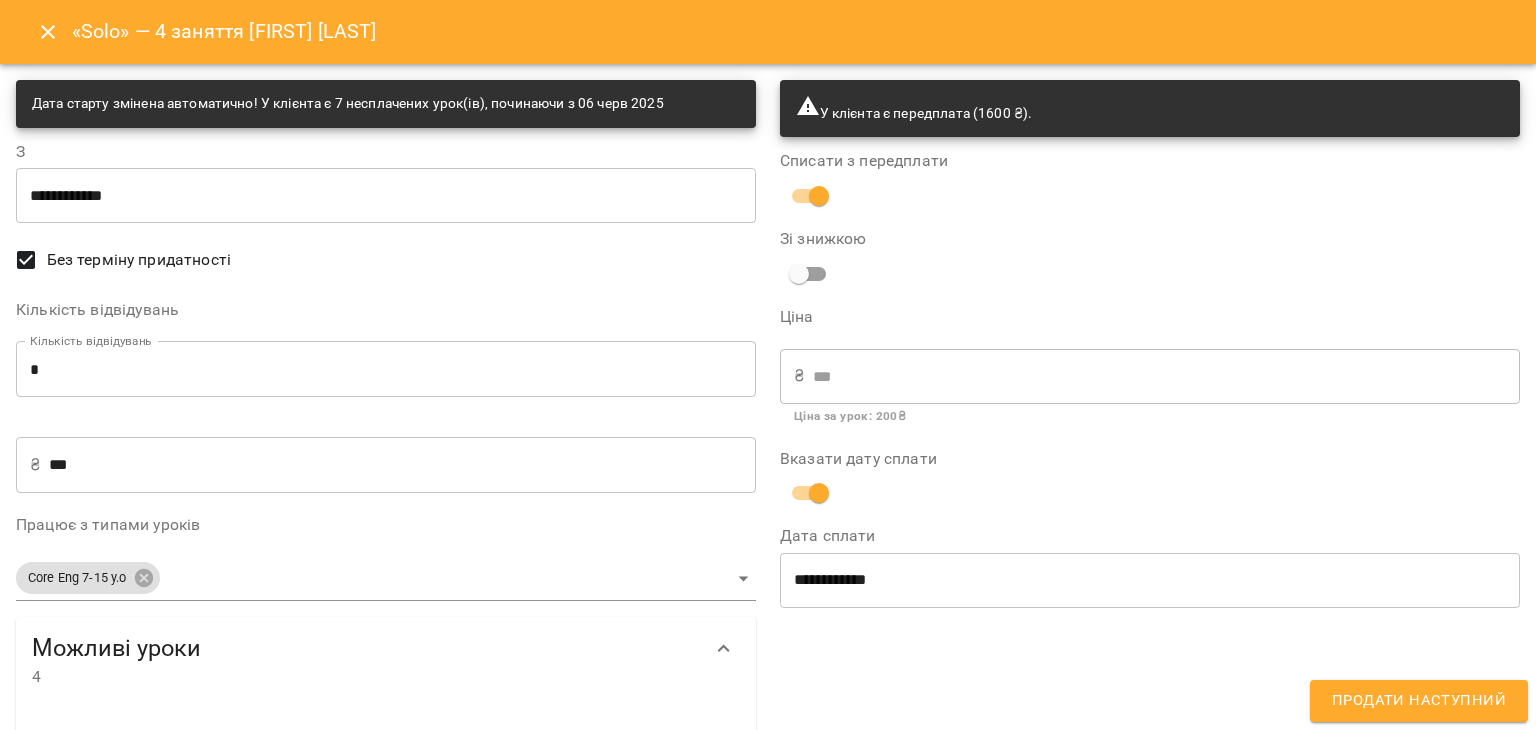 click on "Продати наступний" at bounding box center (1419, 701) 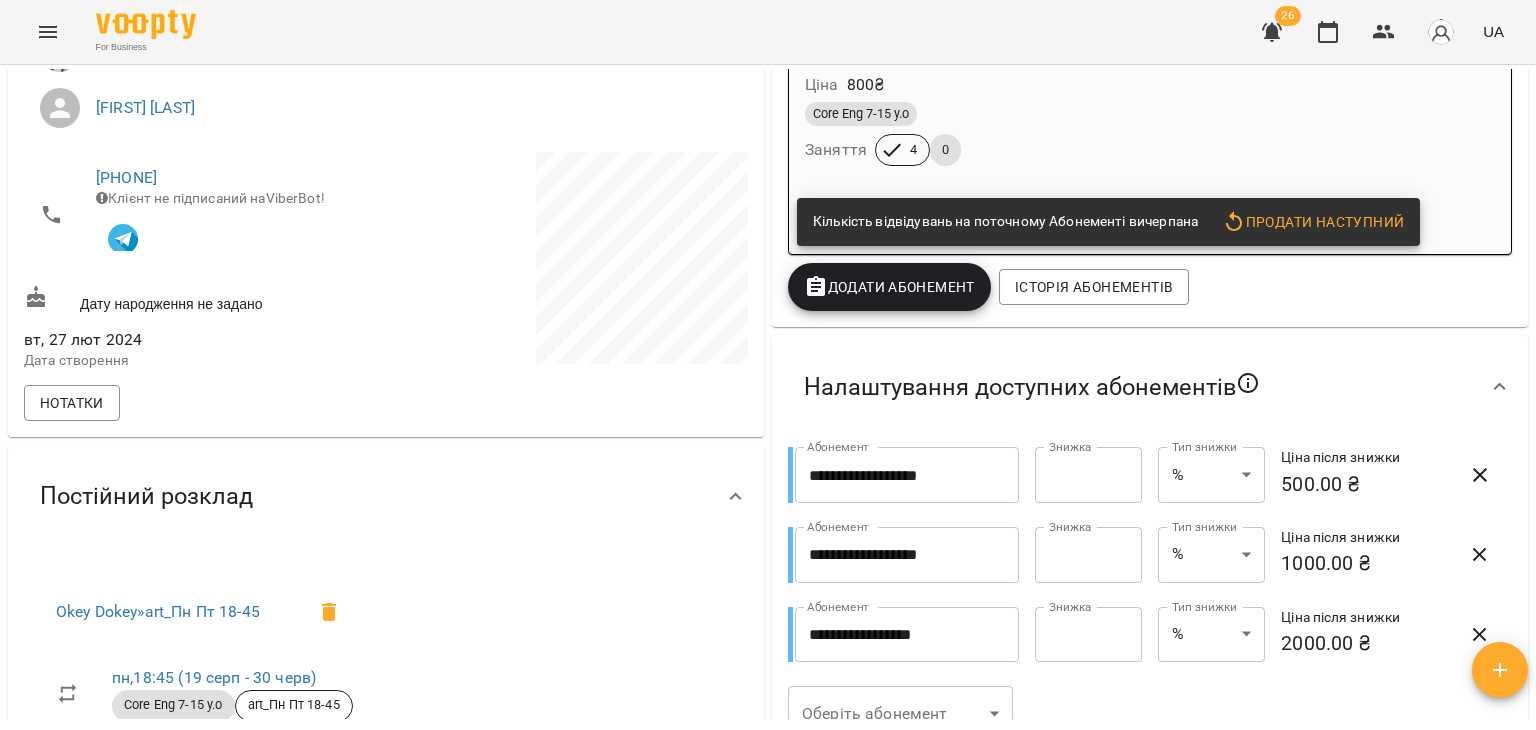 scroll, scrollTop: 416, scrollLeft: 0, axis: vertical 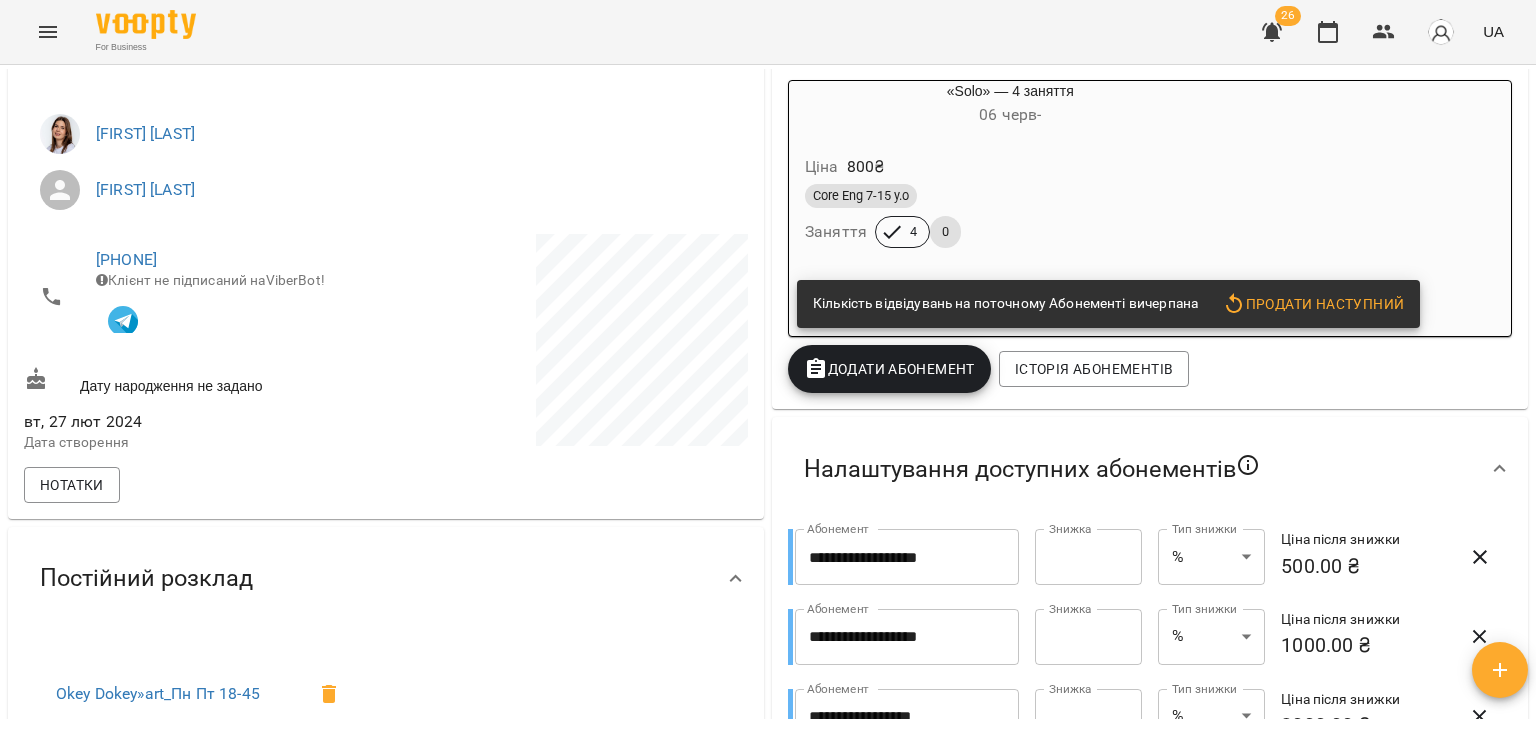 click on "Core Eng 7-15 y.o" at bounding box center [1010, 196] 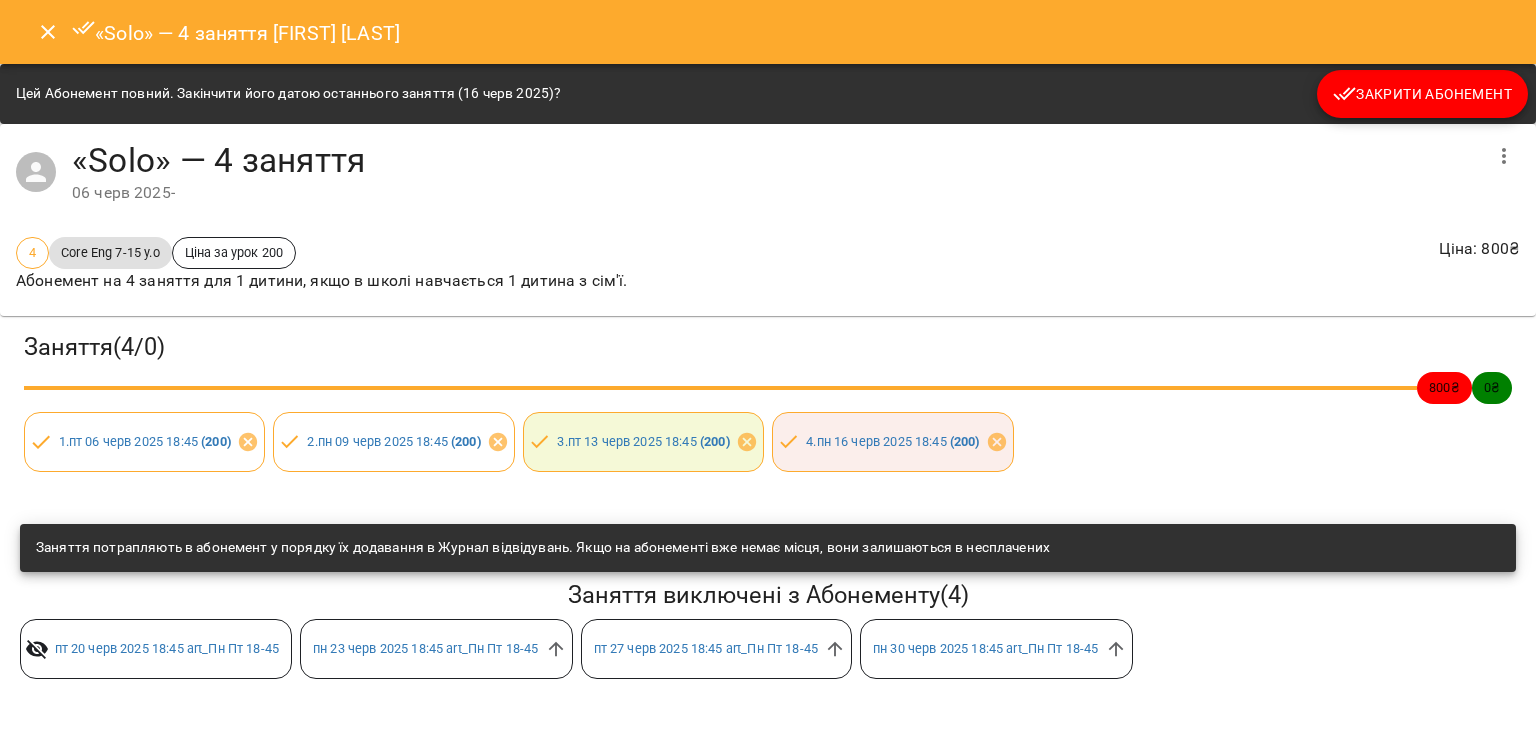 click on "Закрити Абонемент" at bounding box center (1422, 94) 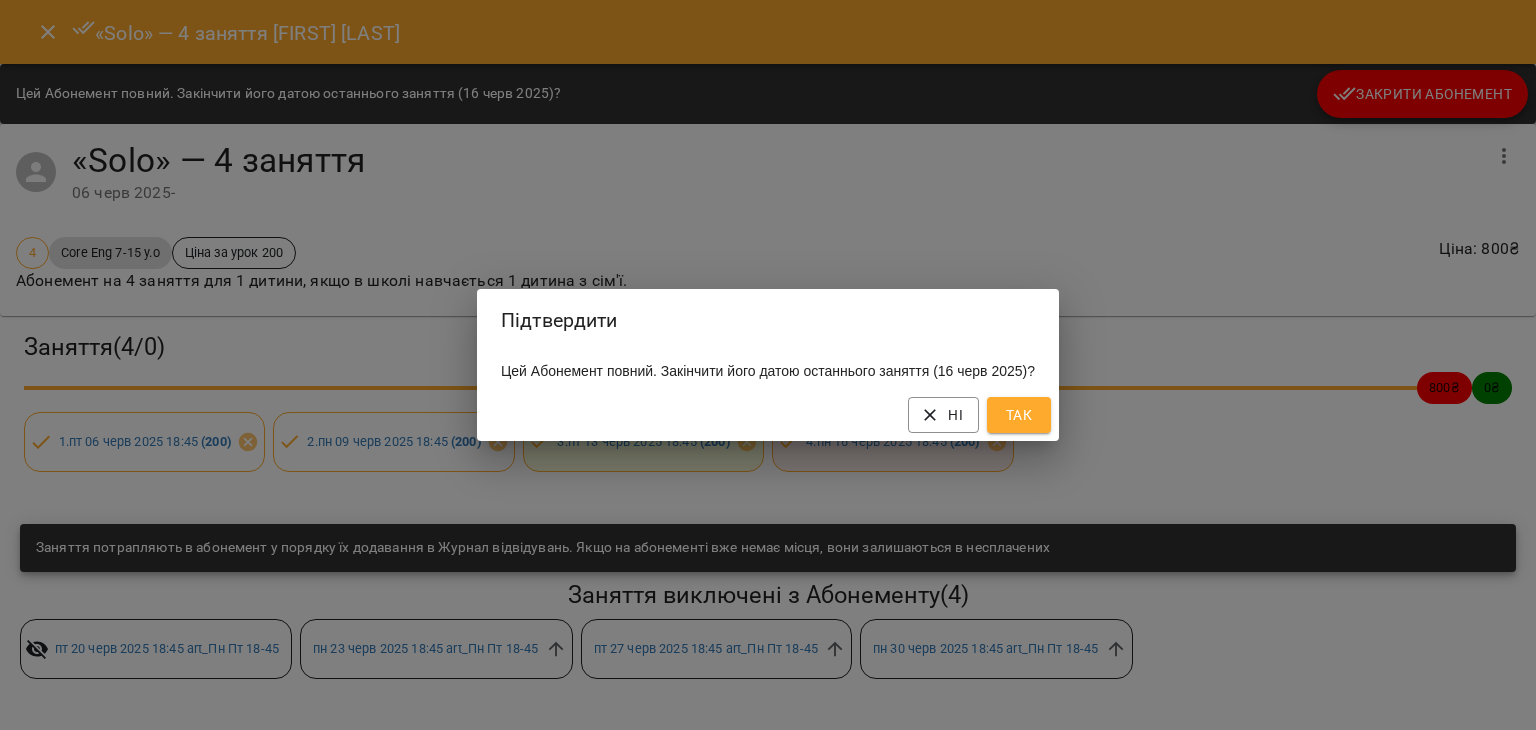 click on "Так" at bounding box center (1019, 415) 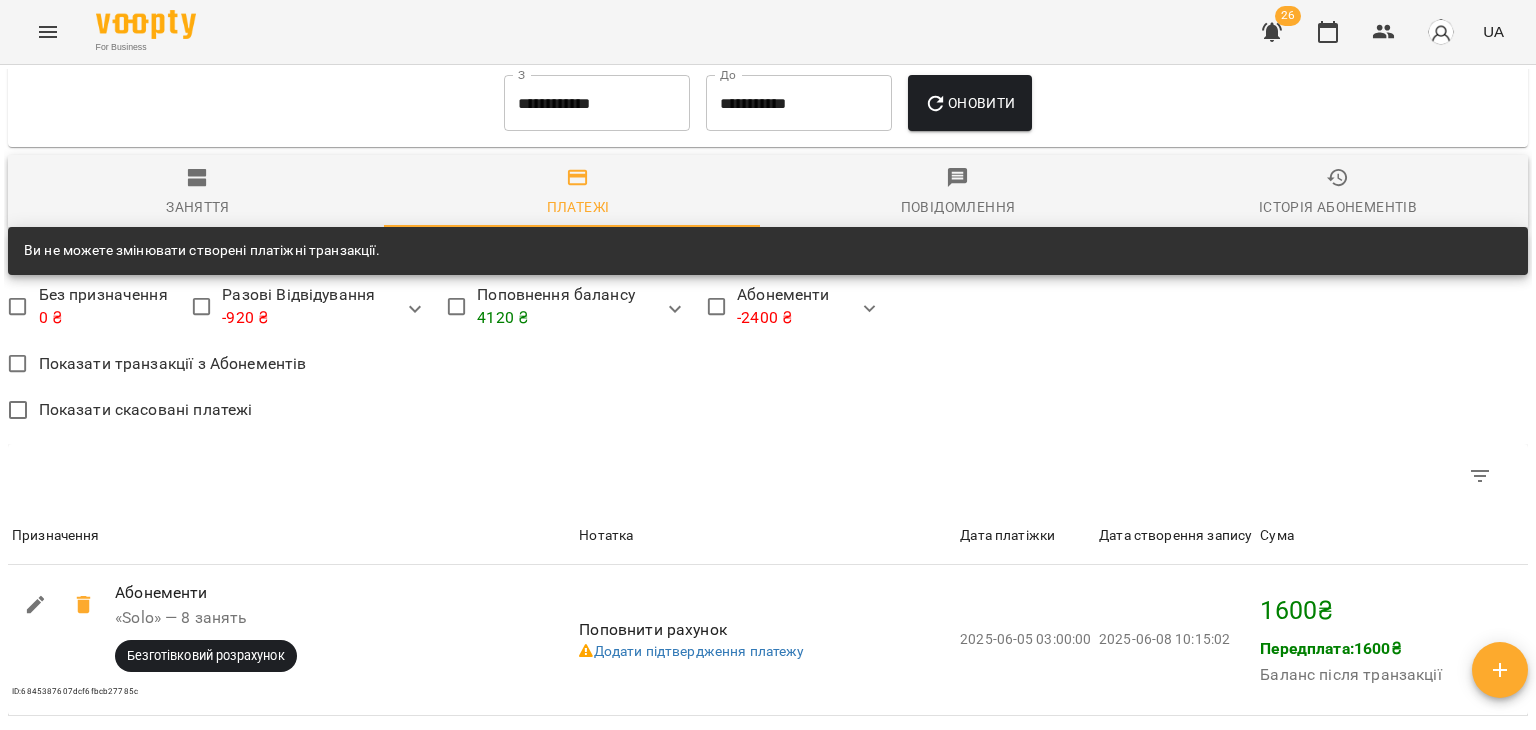scroll, scrollTop: 1588, scrollLeft: 0, axis: vertical 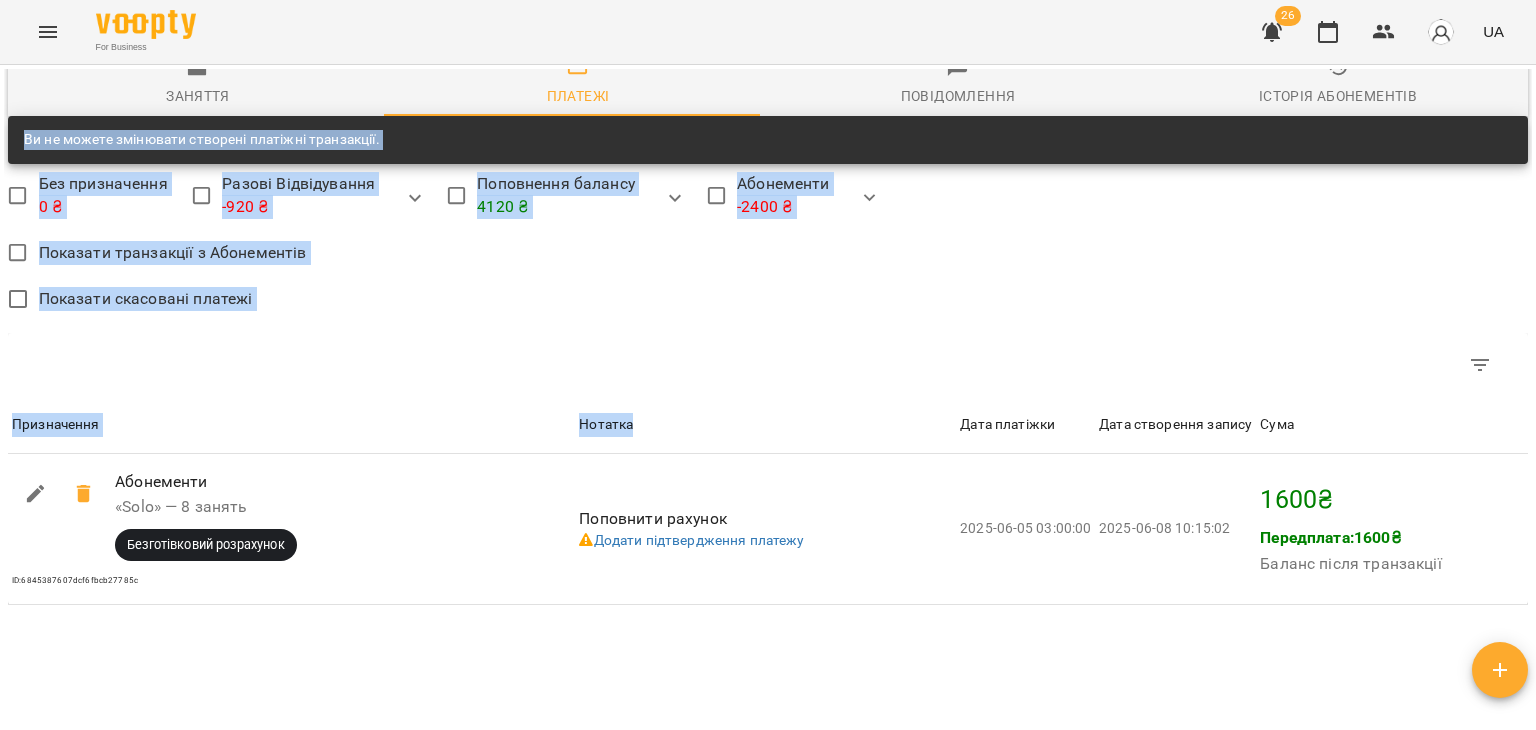 drag, startPoint x: 870, startPoint y: 444, endPoint x: 212, endPoint y: 112, distance: 737.0129 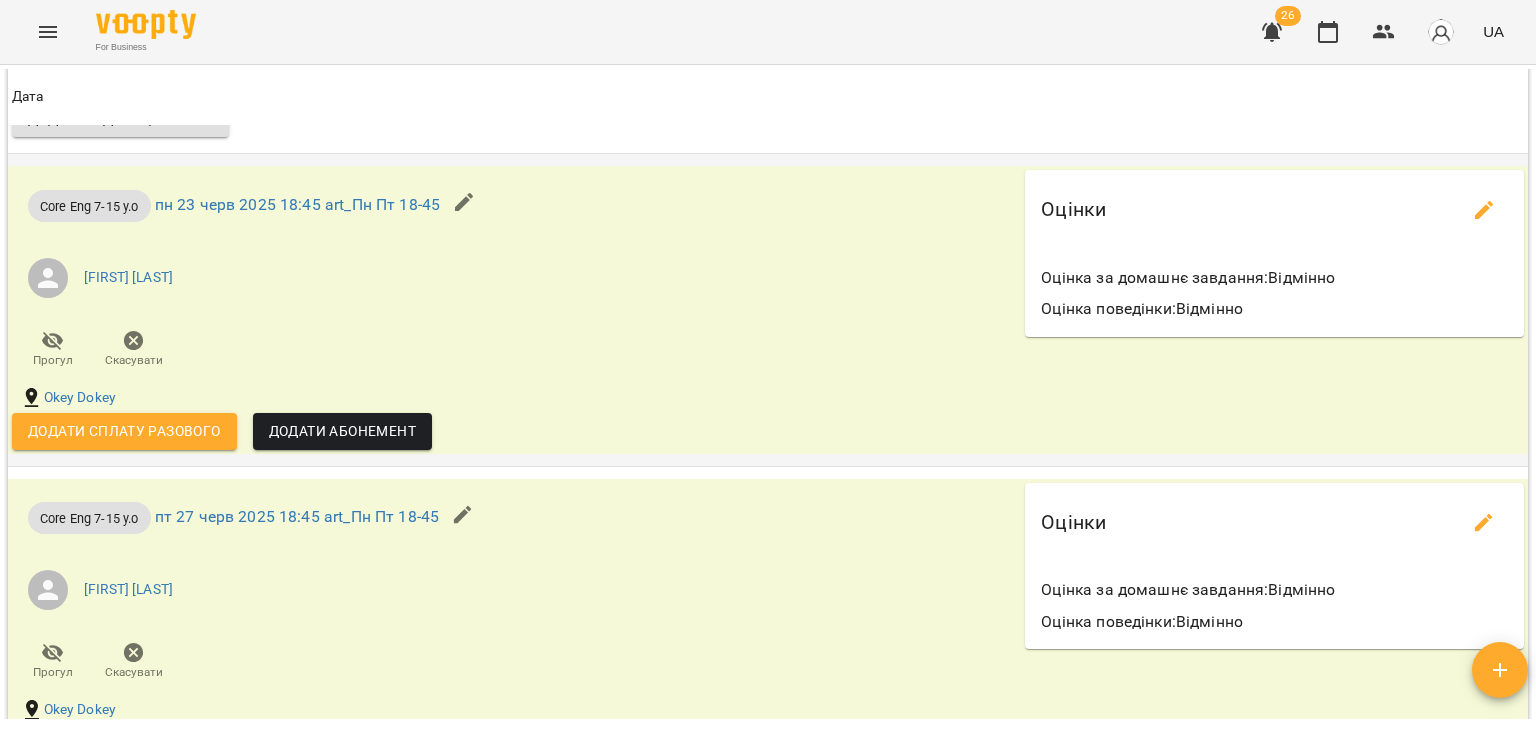 scroll, scrollTop: 3377, scrollLeft: 0, axis: vertical 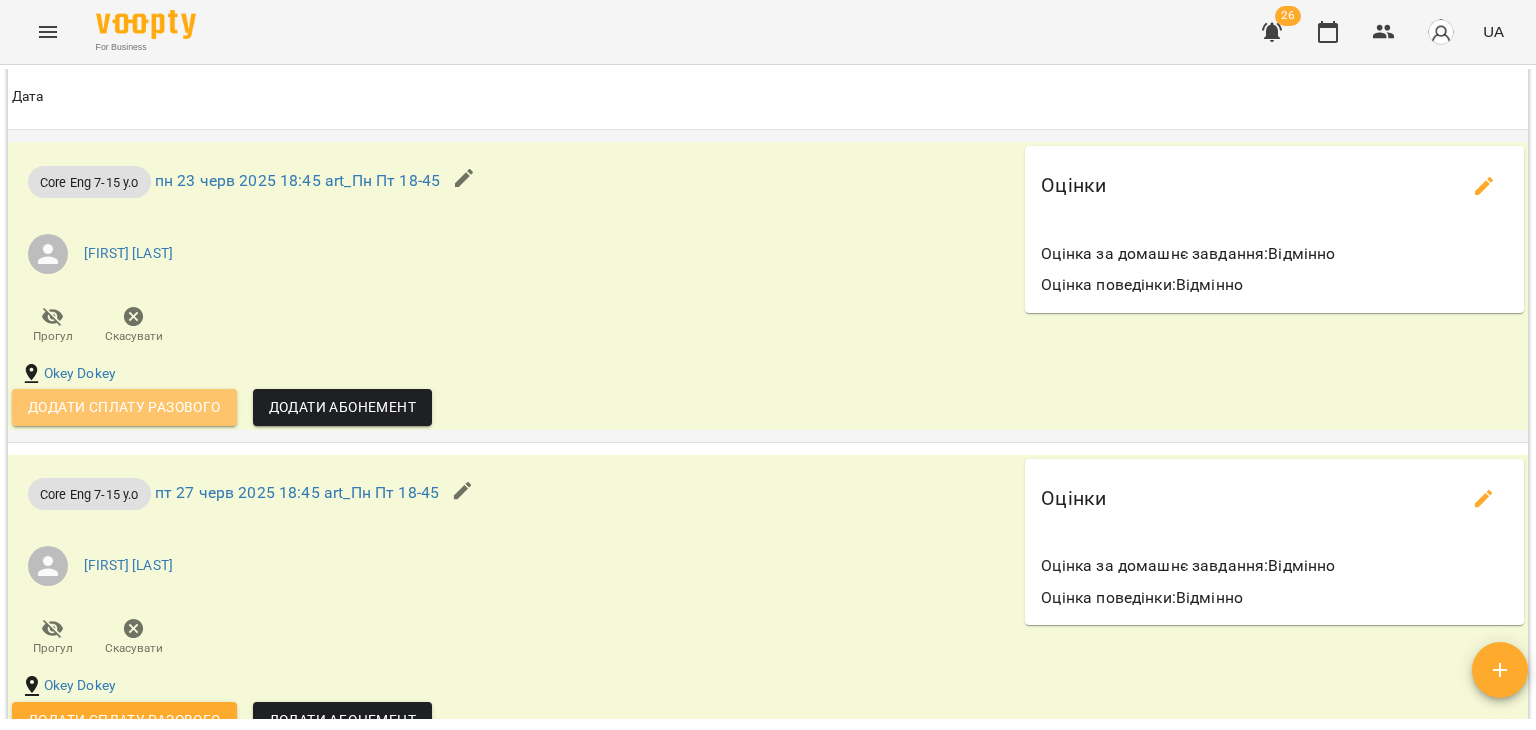 click on "Додати сплату разового" at bounding box center (124, 407) 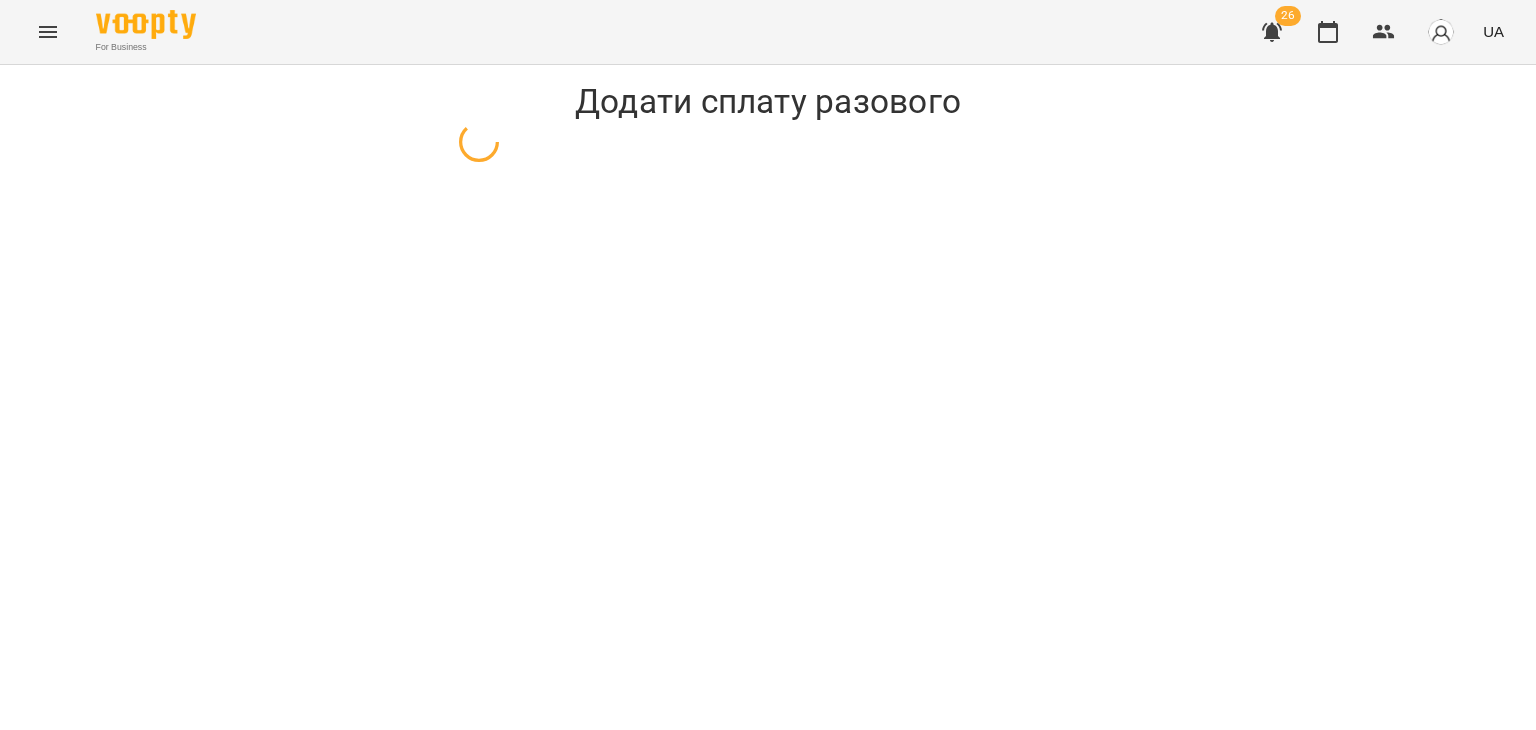 select on "**********" 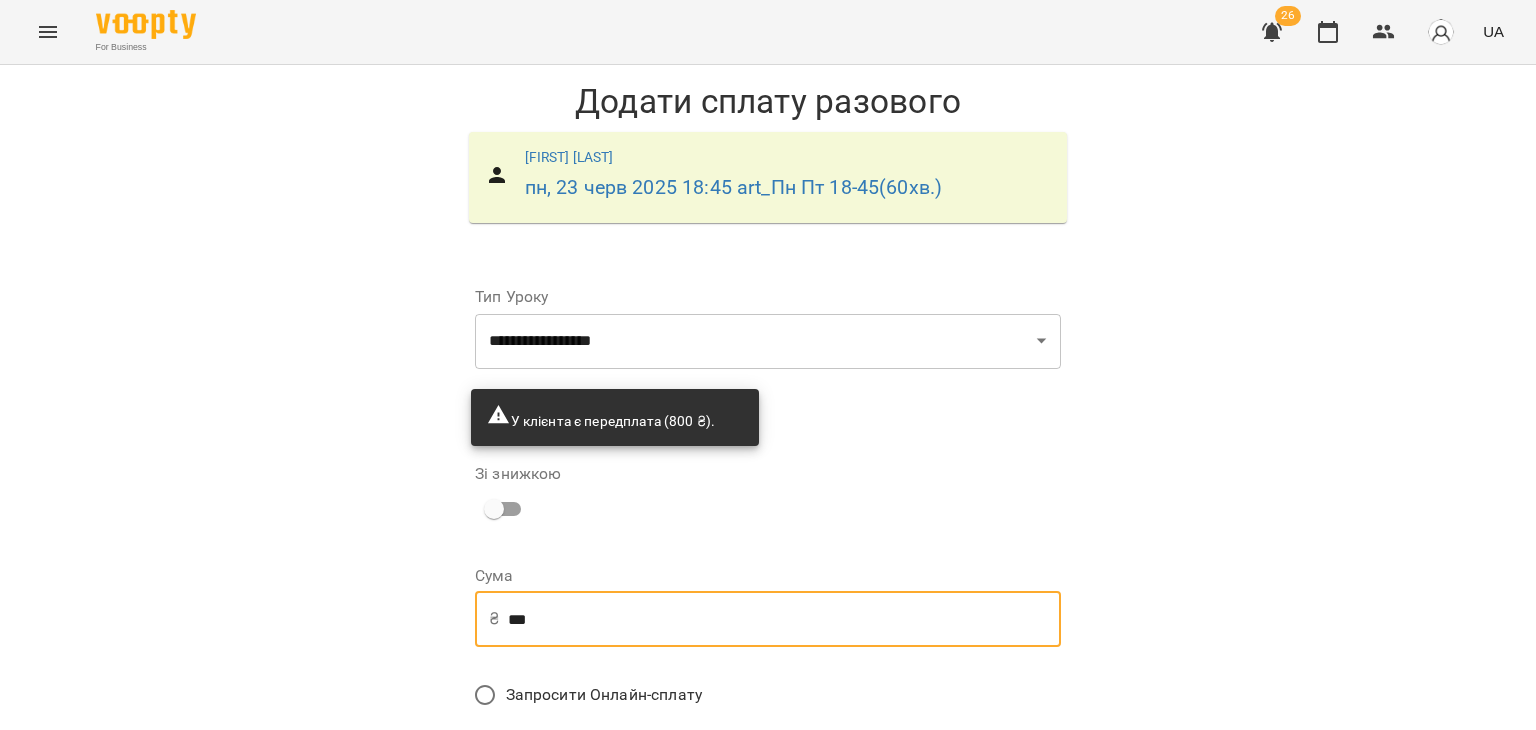 drag, startPoint x: 535, startPoint y: 605, endPoint x: 375, endPoint y: 597, distance: 160.19987 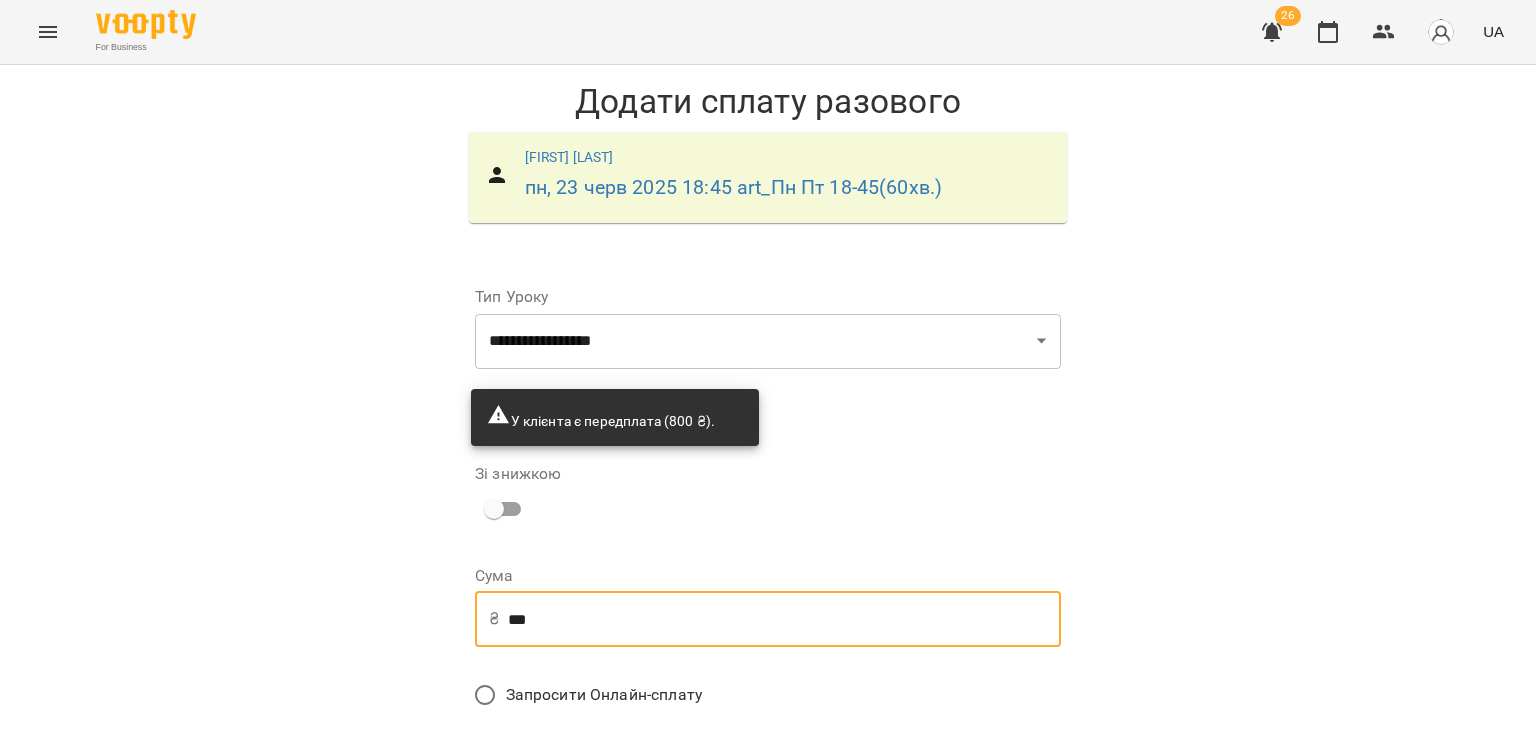 type on "***" 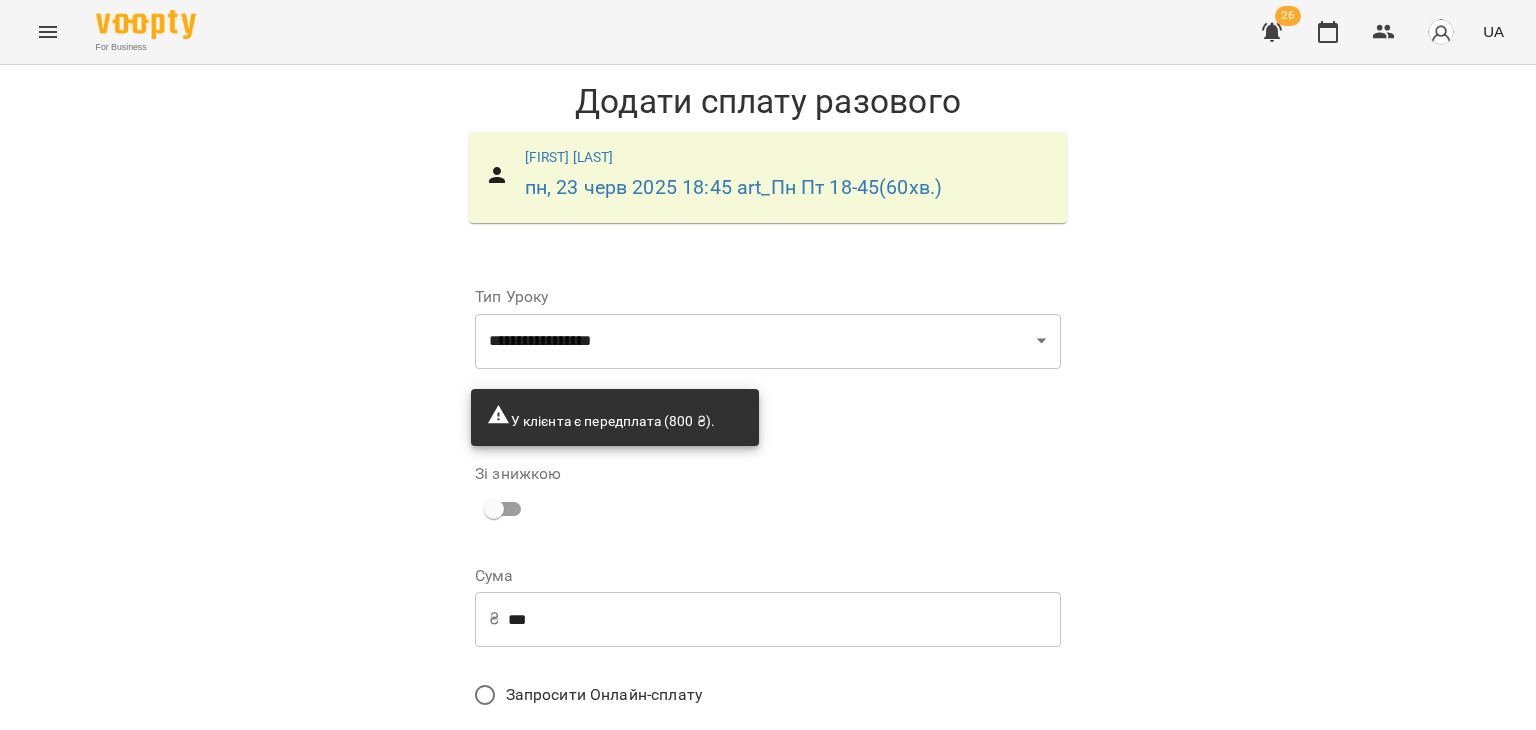 click on "Додати сплату разового" at bounding box center [934, 849] 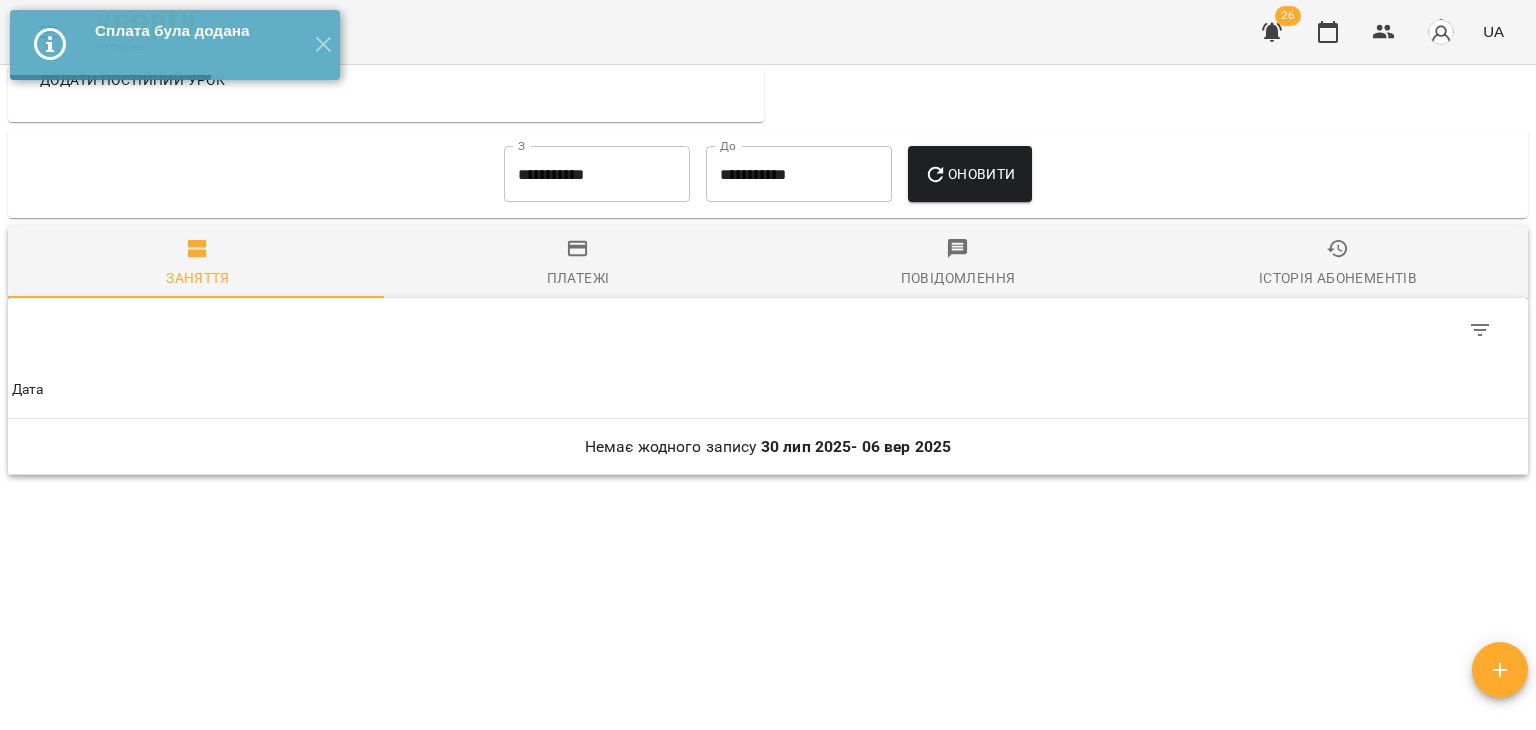 scroll, scrollTop: 1368, scrollLeft: 0, axis: vertical 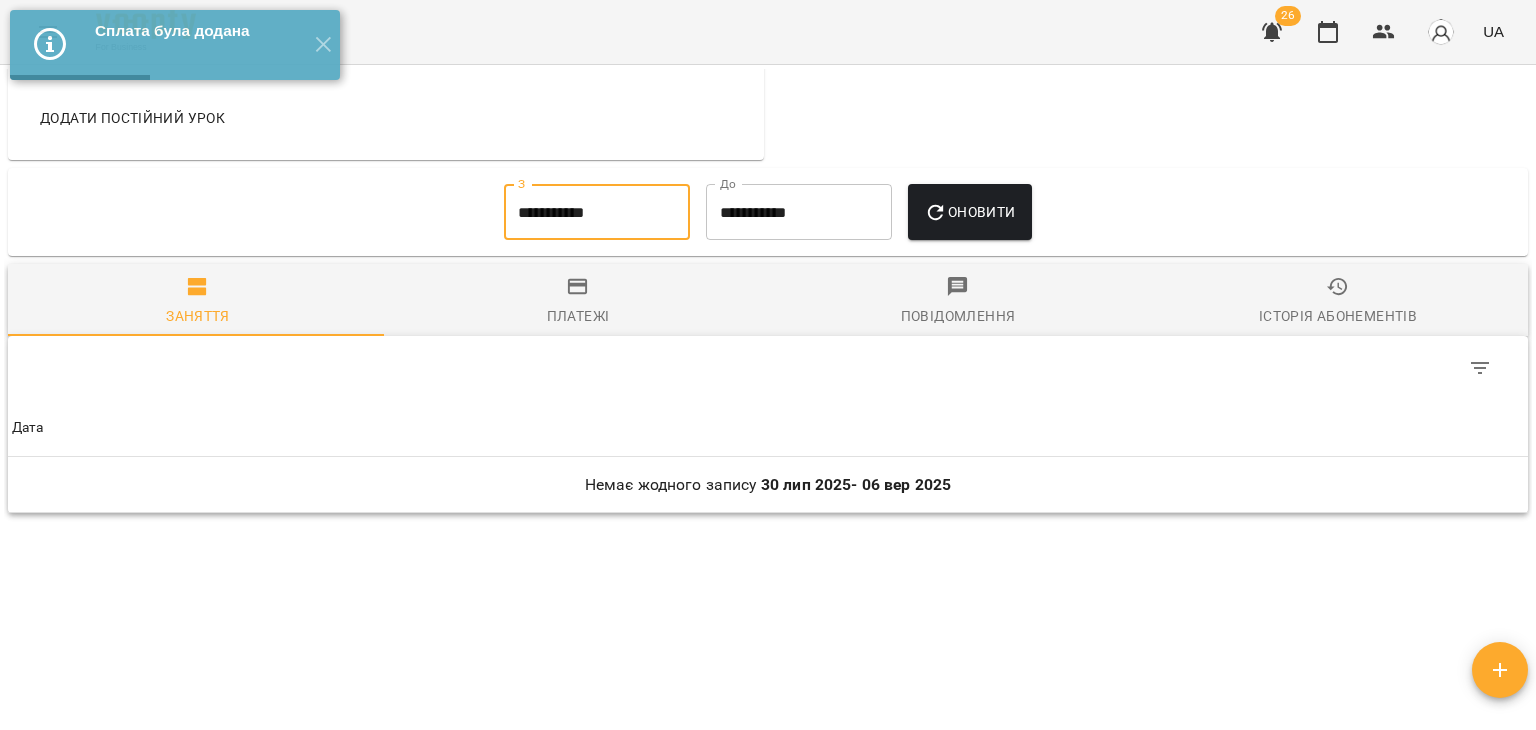 click on "**********" at bounding box center (597, 212) 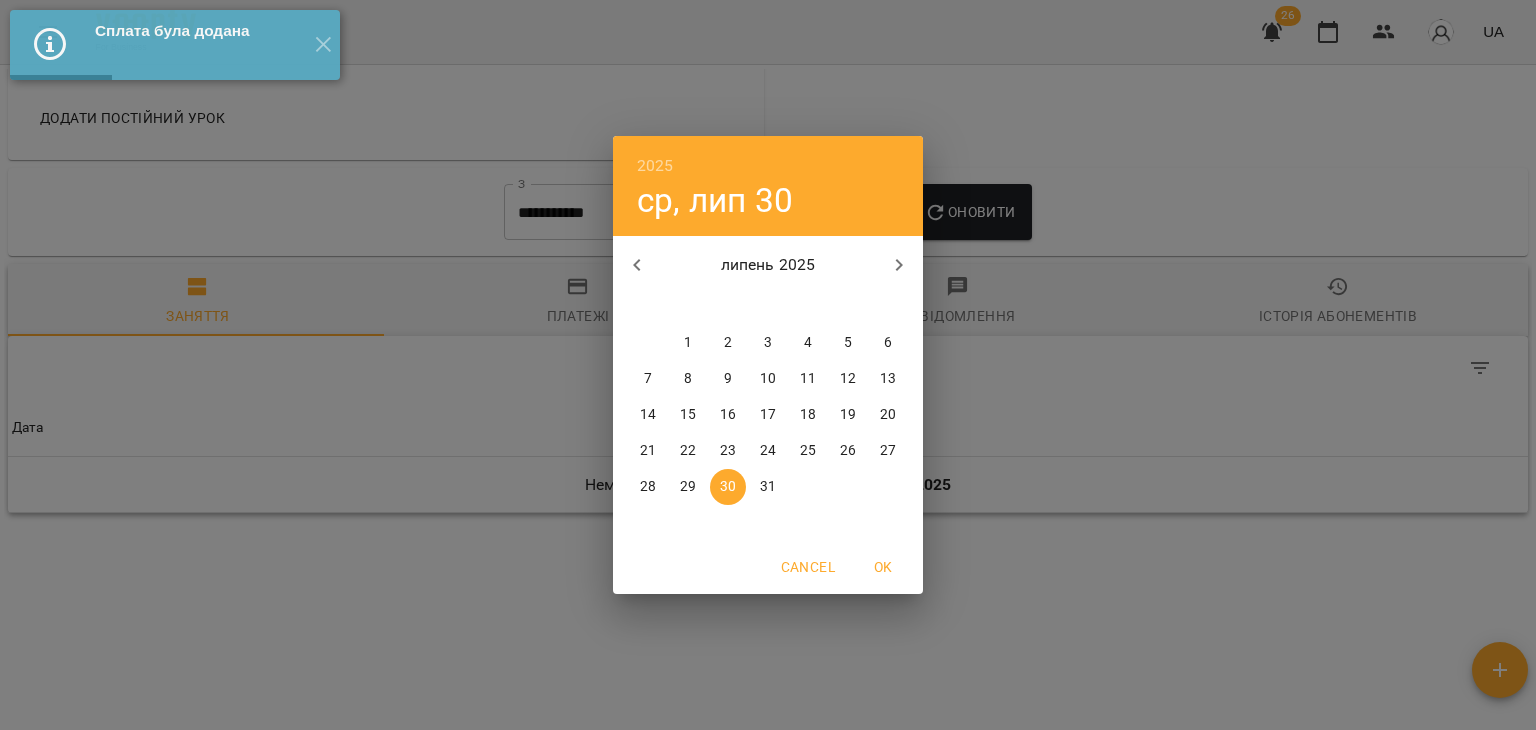 click 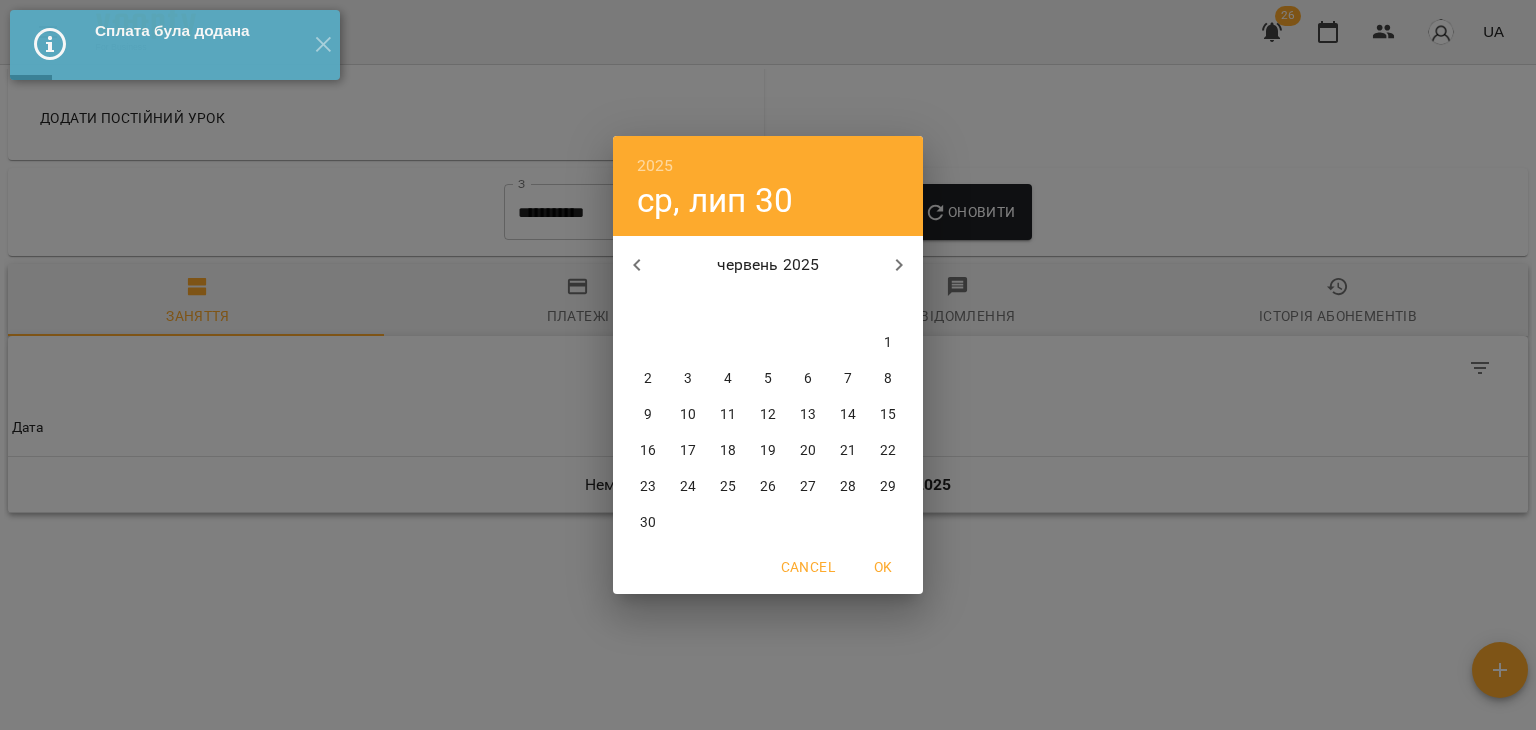 click on "1" at bounding box center [888, 343] 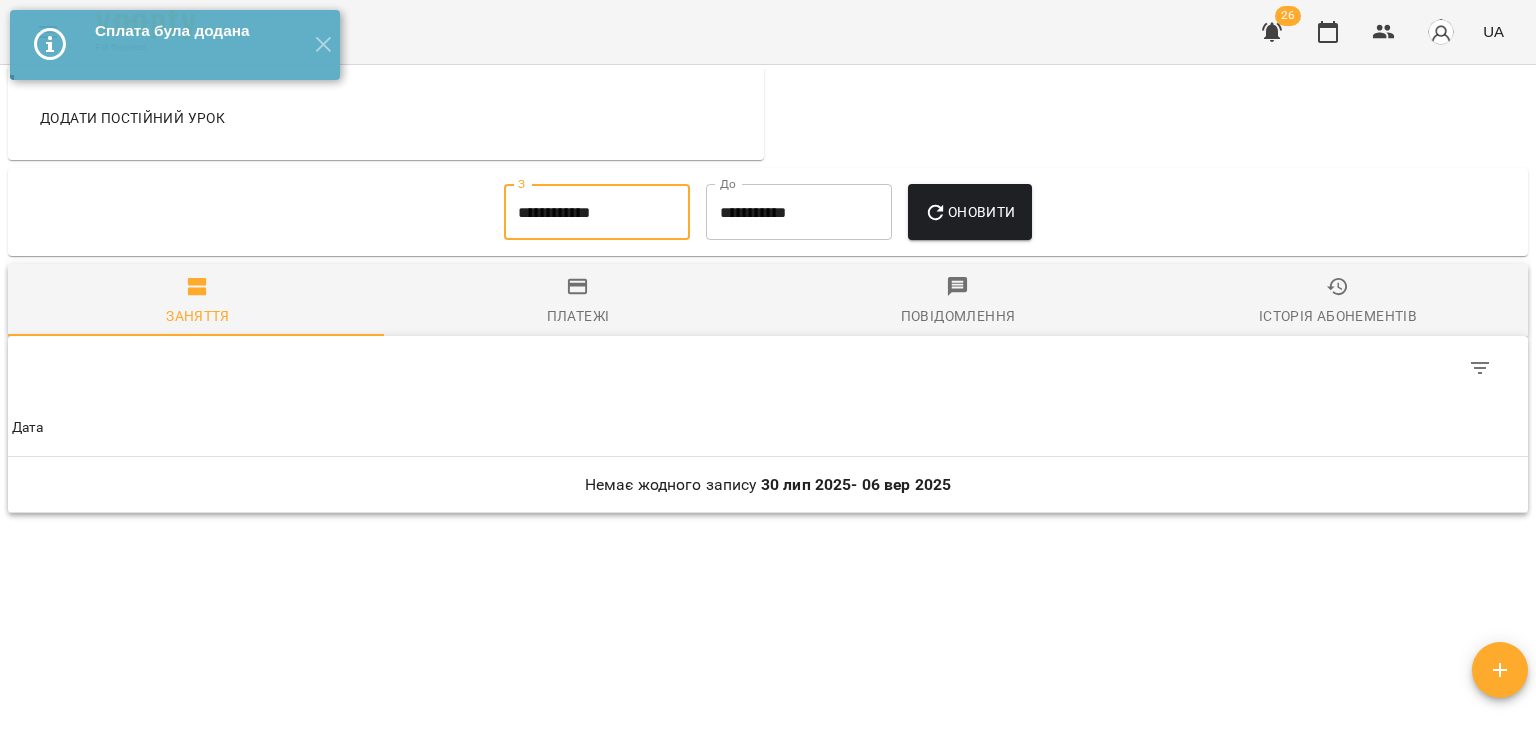 click on "Оновити" at bounding box center [969, 212] 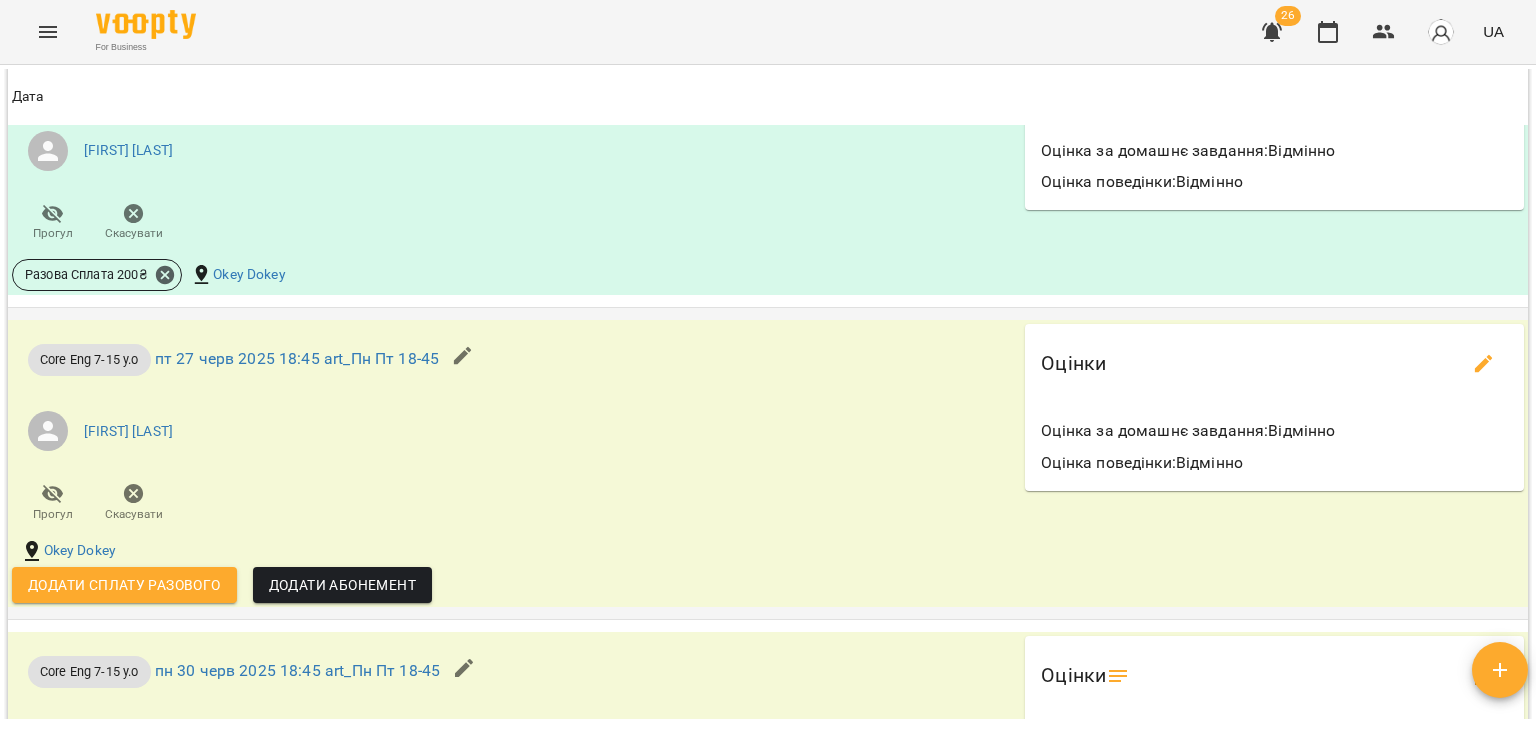scroll, scrollTop: 3505, scrollLeft: 0, axis: vertical 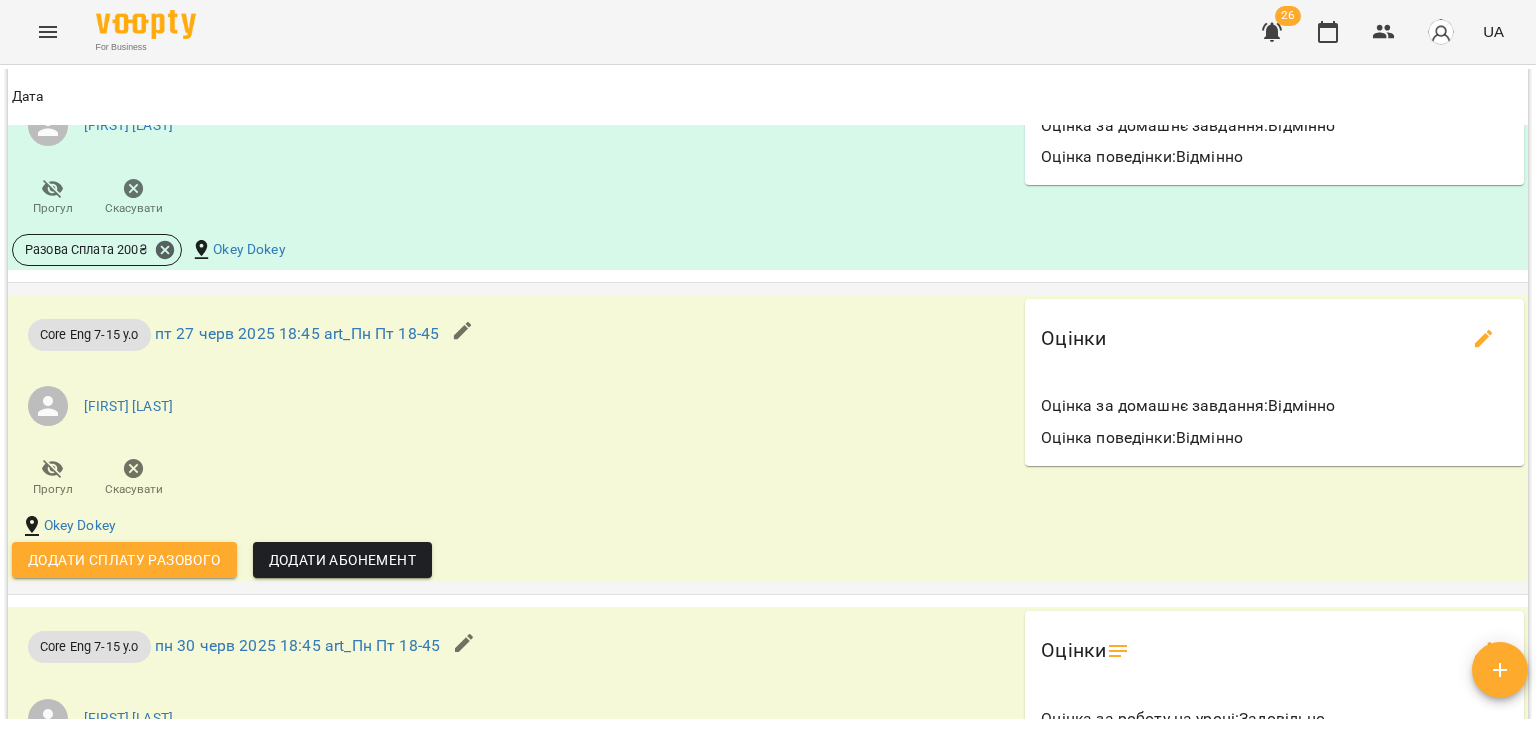 click on "Додати сплату разового" at bounding box center (124, 560) 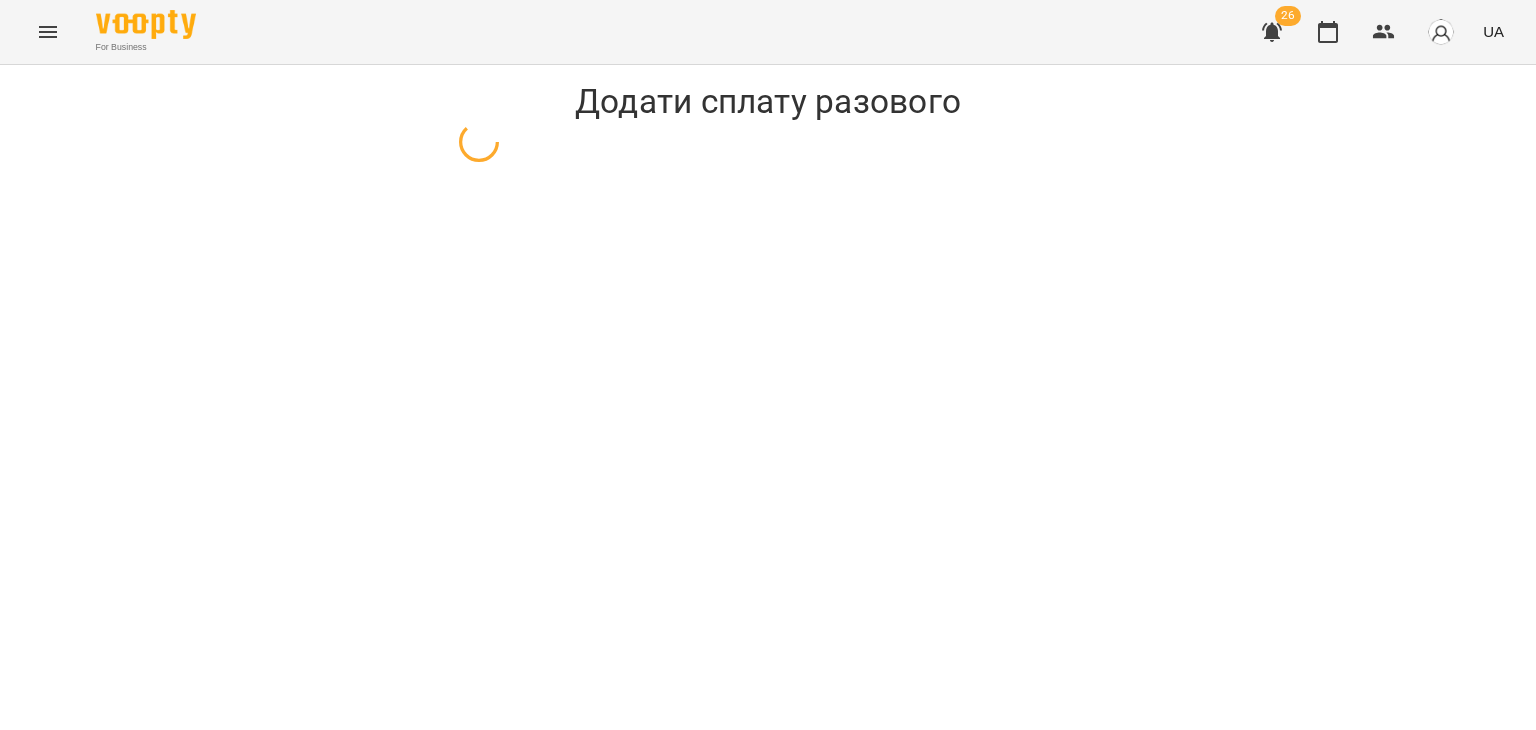 scroll, scrollTop: 0, scrollLeft: 0, axis: both 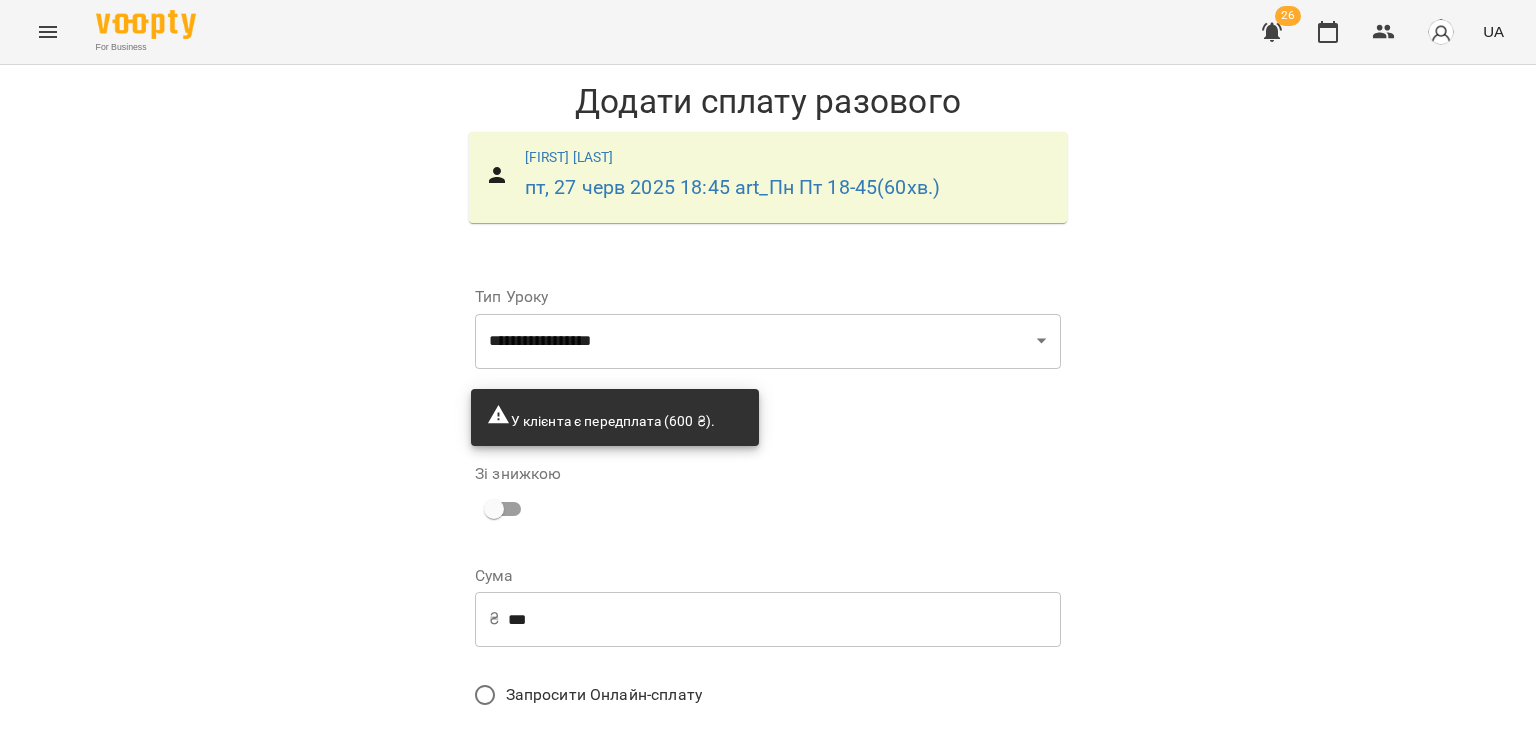 drag, startPoint x: 534, startPoint y: 613, endPoint x: 339, endPoint y: 606, distance: 195.1256 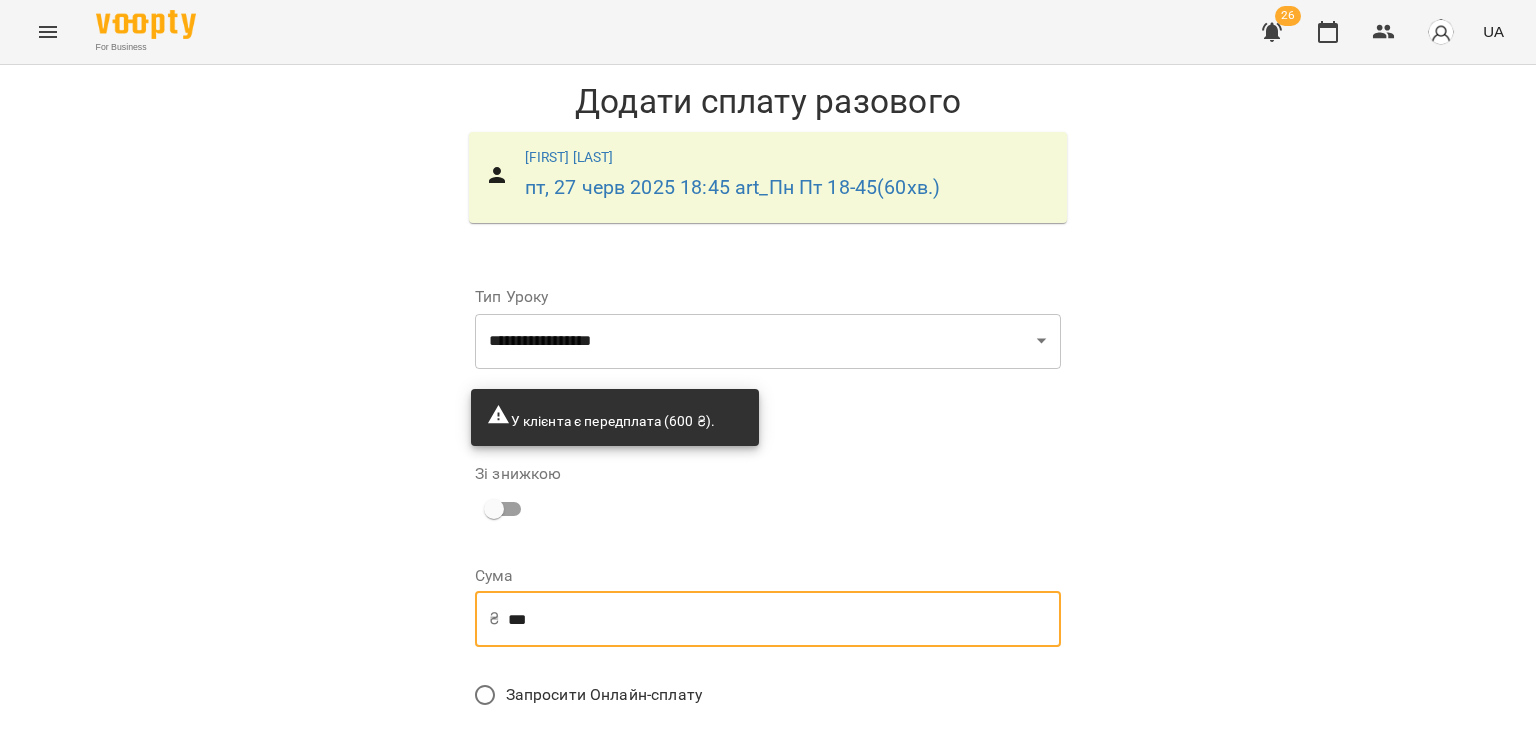type on "***" 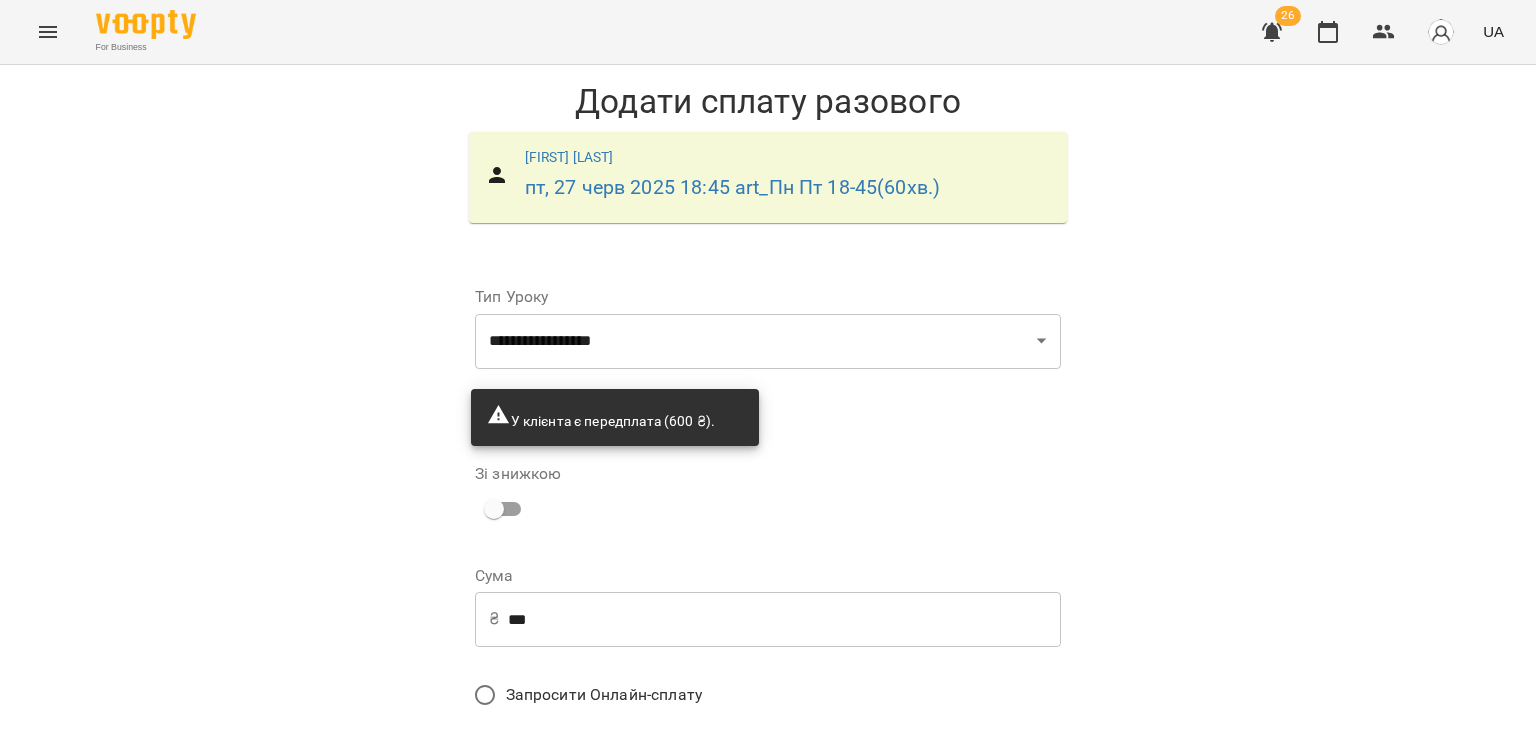click on "Додати сплату разового" at bounding box center [934, 849] 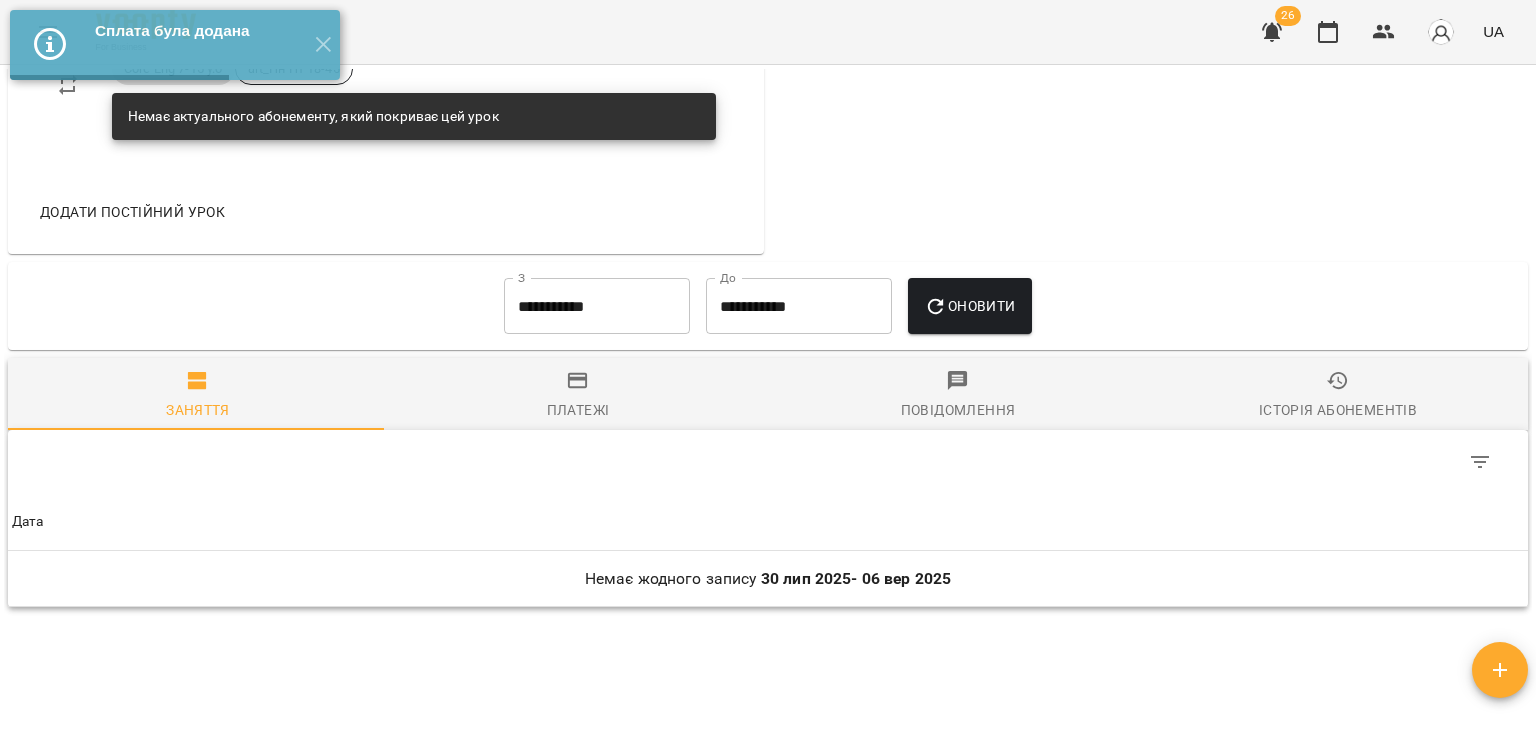 scroll, scrollTop: 1280, scrollLeft: 0, axis: vertical 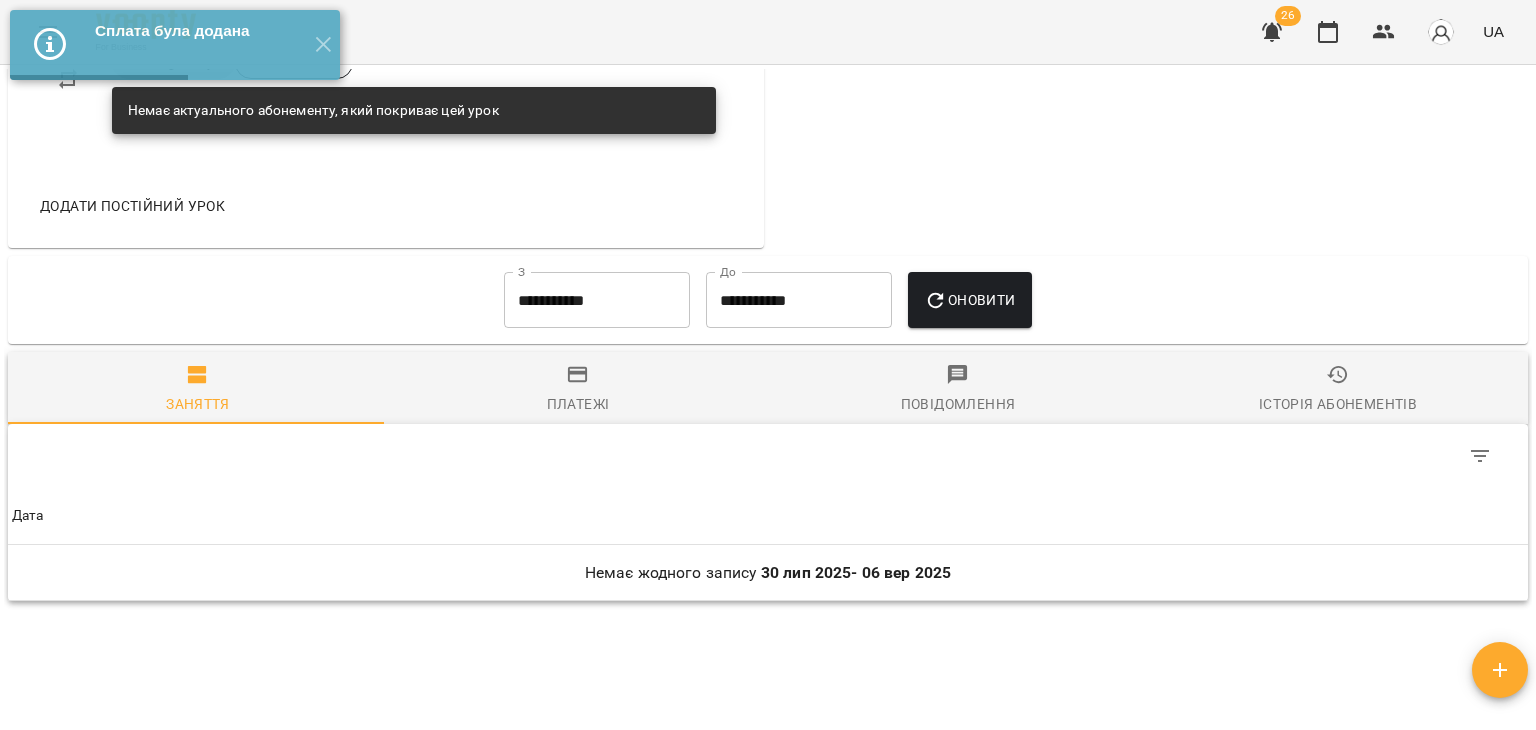 click on "**********" at bounding box center (597, 300) 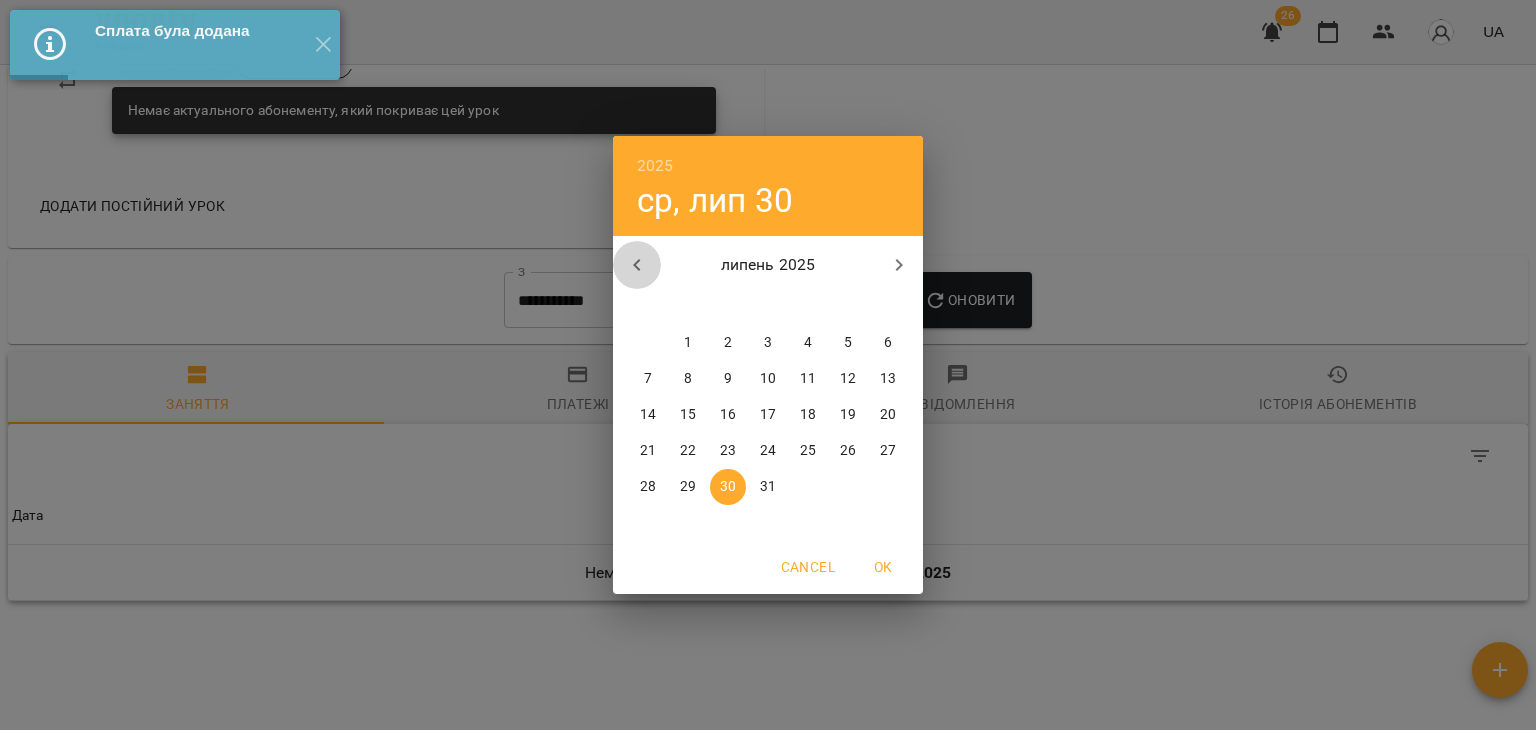 click at bounding box center [637, 265] 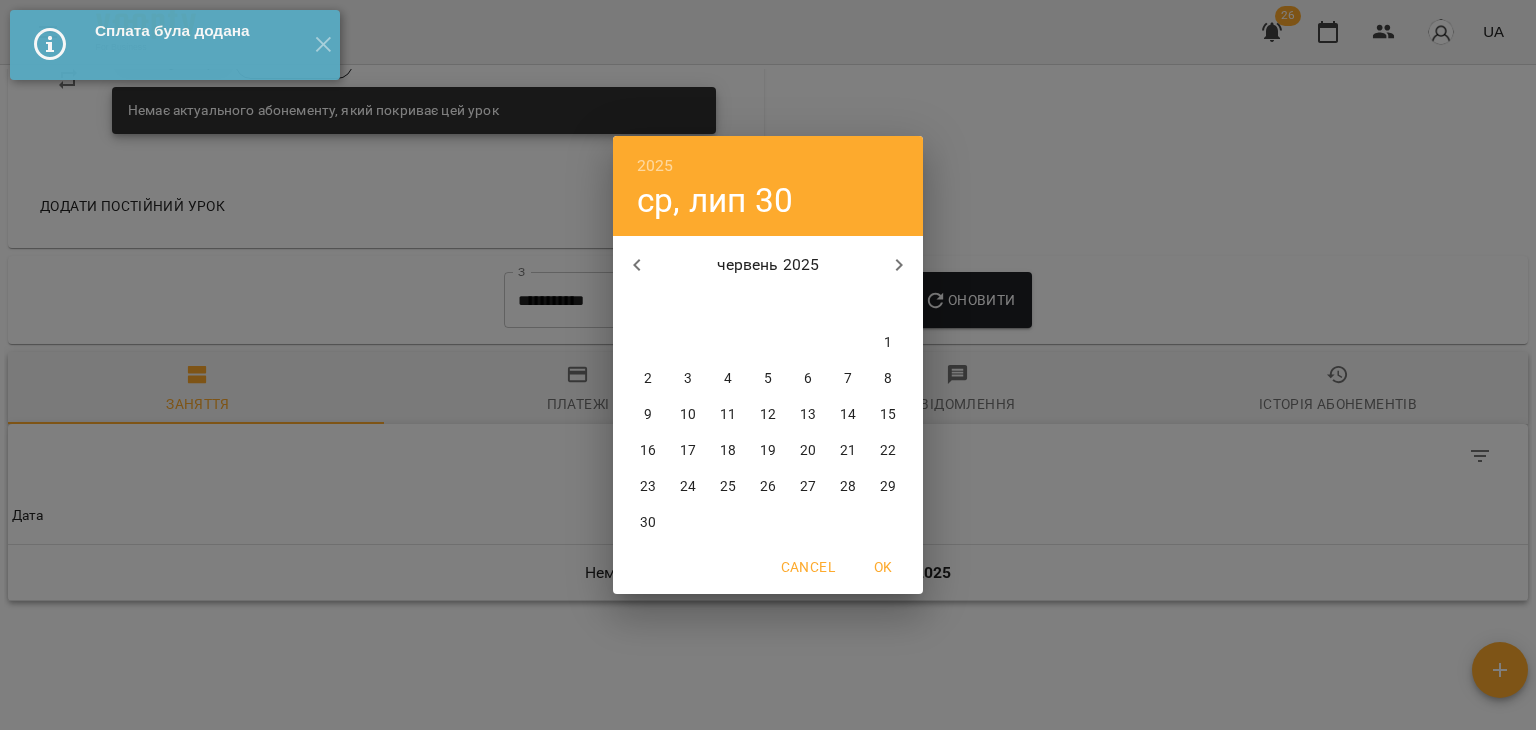 click on "1" at bounding box center (888, 343) 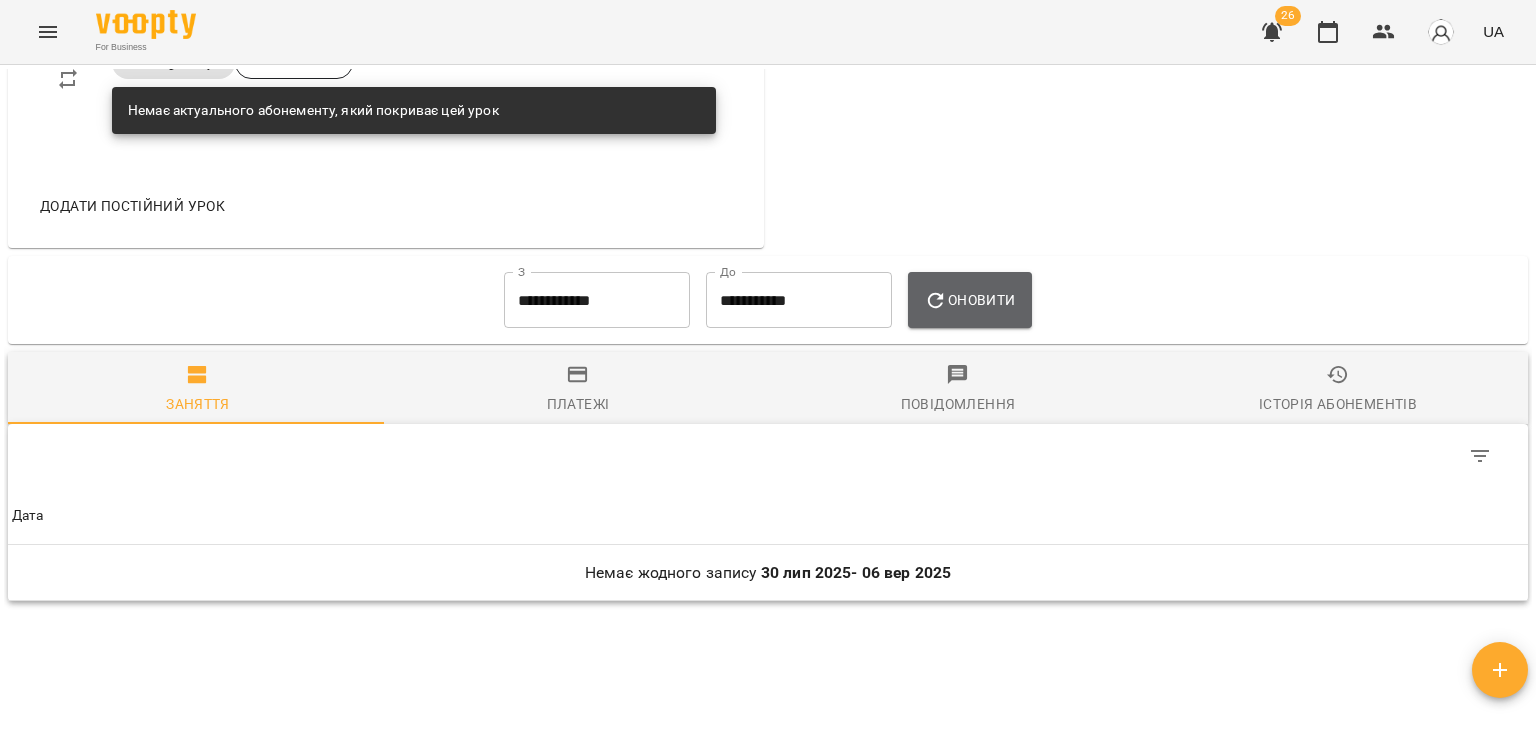 click on "Оновити" at bounding box center (969, 300) 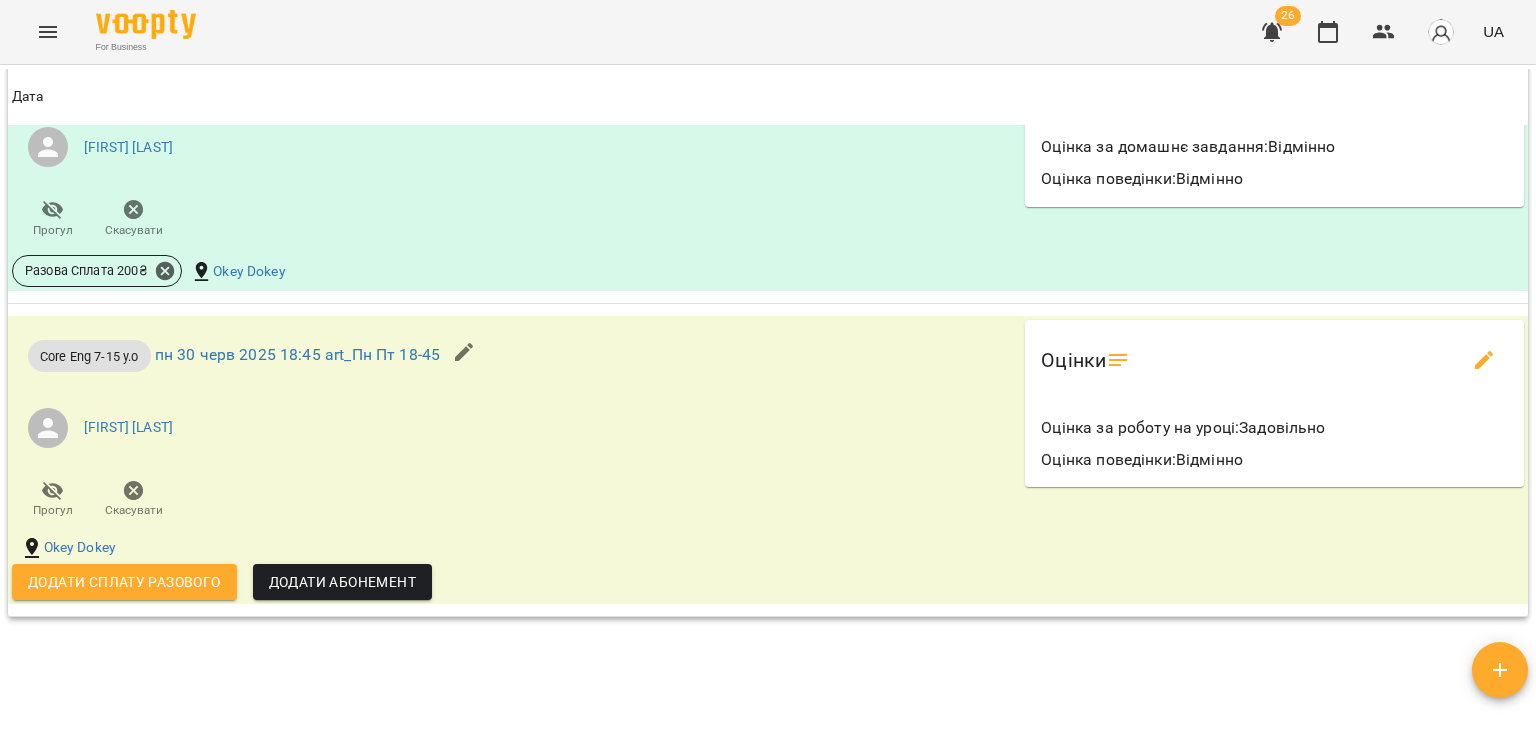 scroll, scrollTop: 3911, scrollLeft: 0, axis: vertical 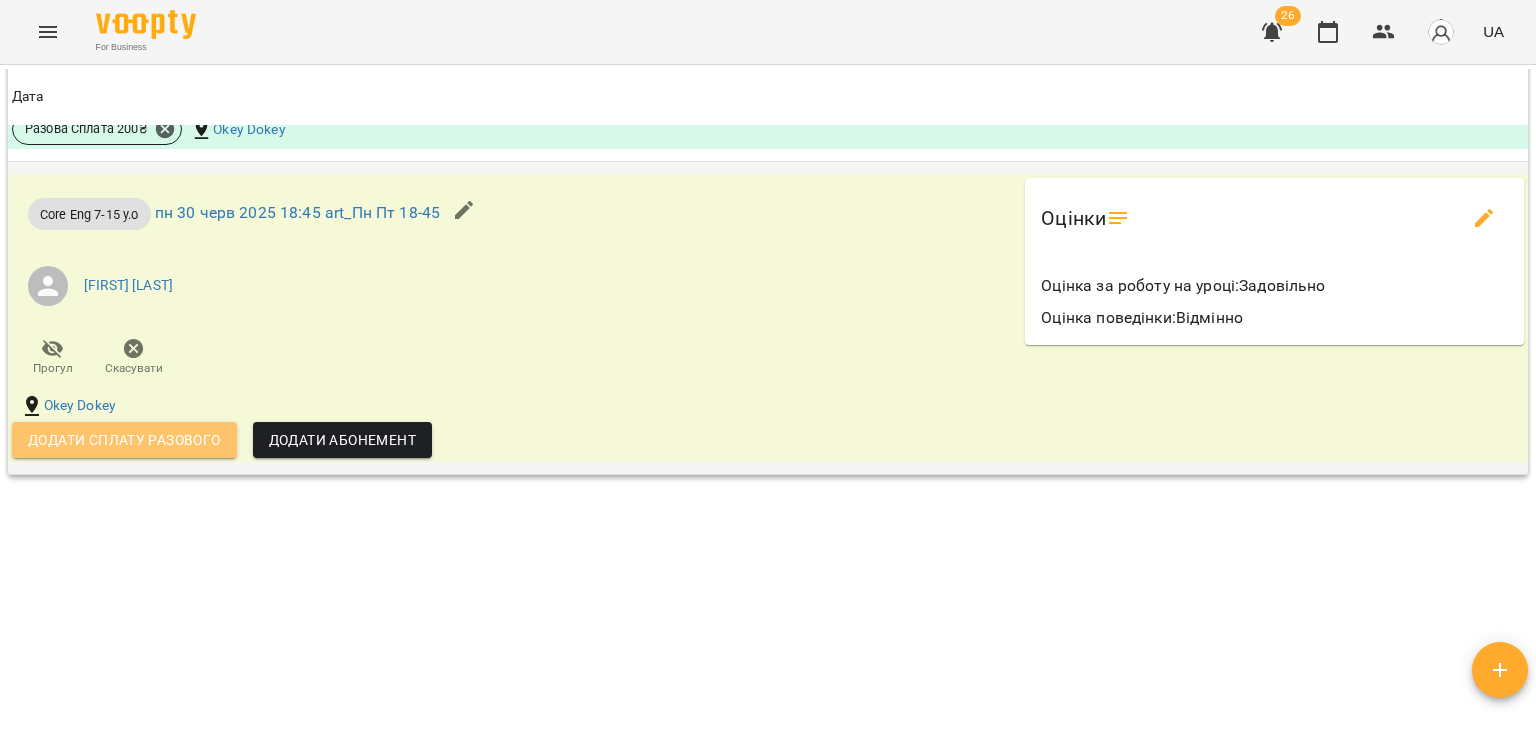 click on "Додати сплату разового" at bounding box center [124, 440] 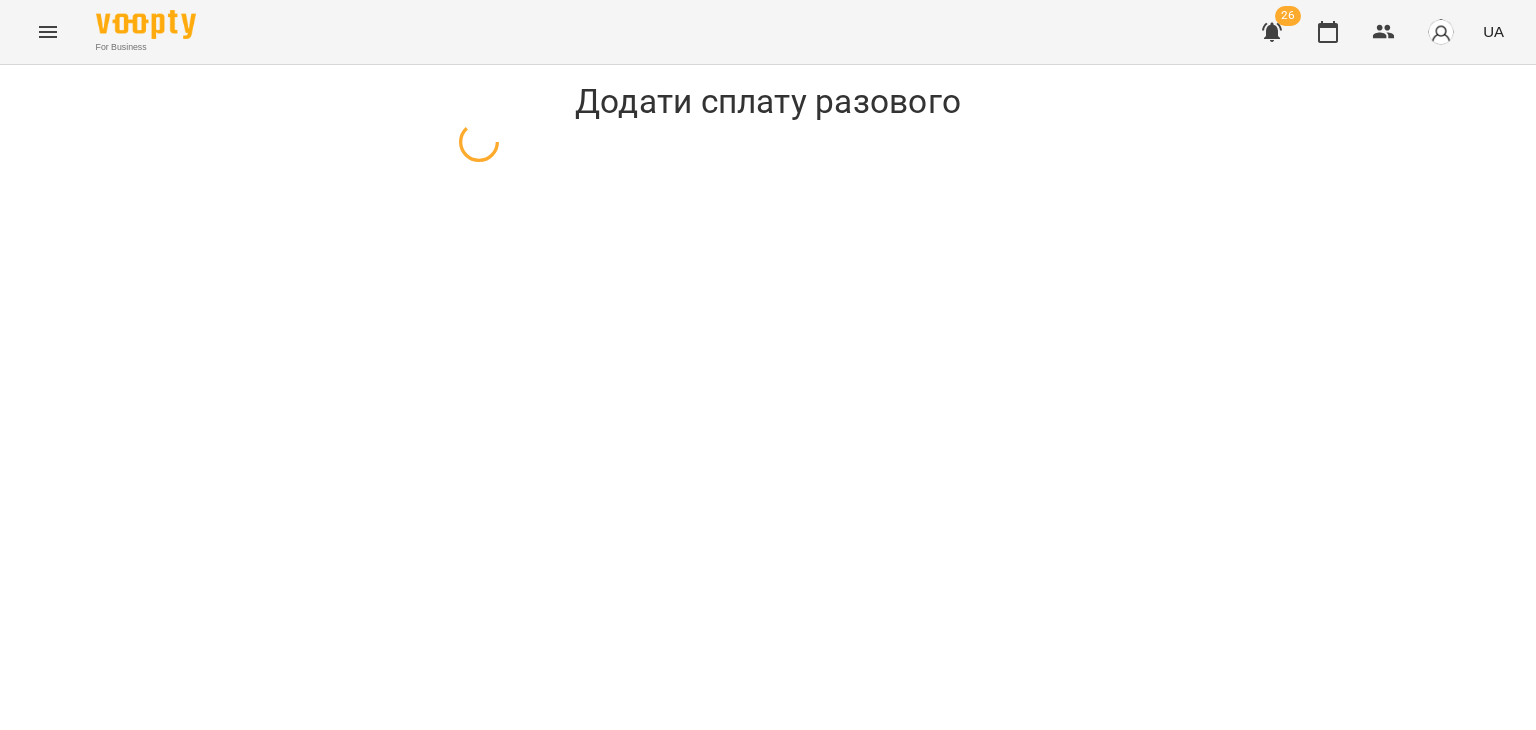 select on "**********" 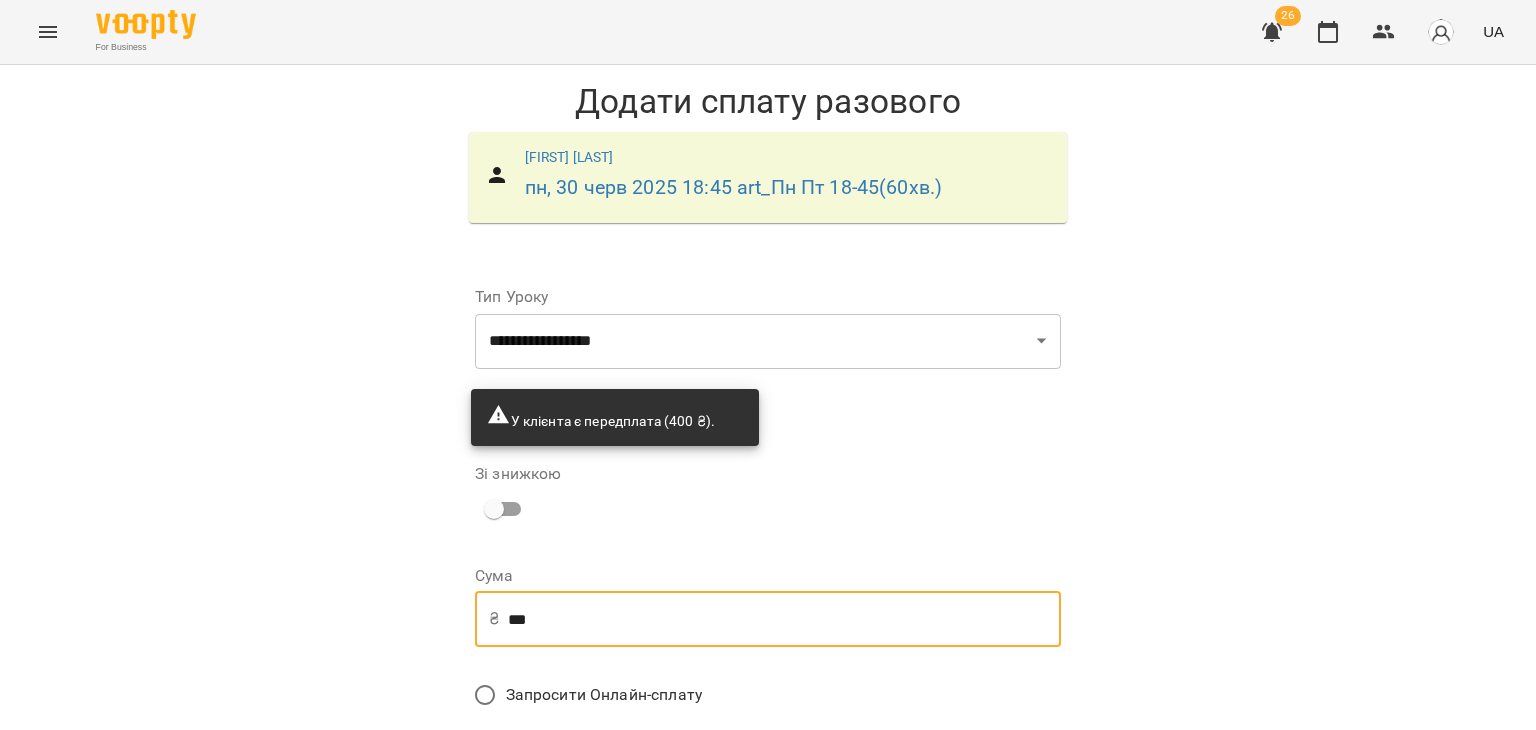 drag, startPoint x: 553, startPoint y: 610, endPoint x: 406, endPoint y: 604, distance: 147.12239 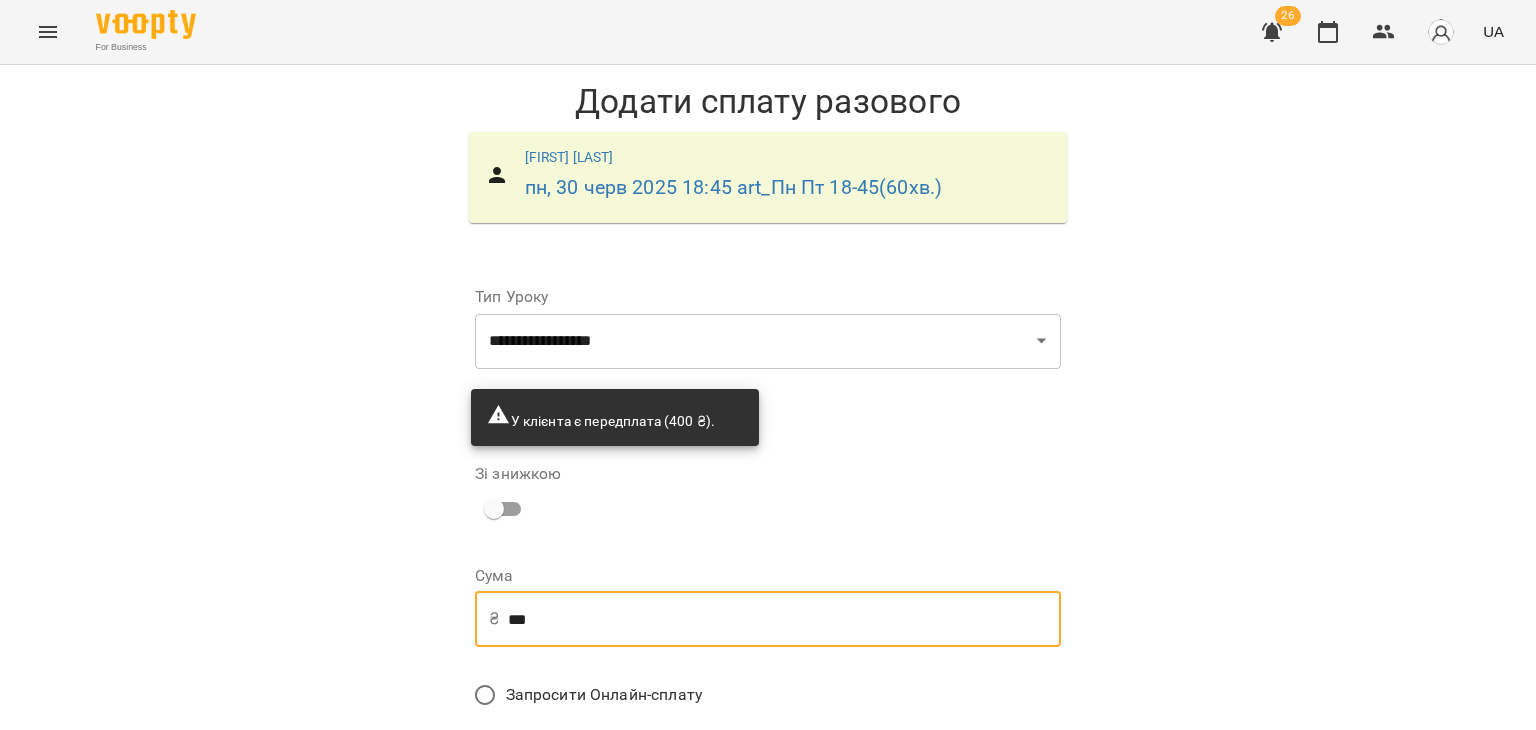 scroll, scrollTop: 393, scrollLeft: 0, axis: vertical 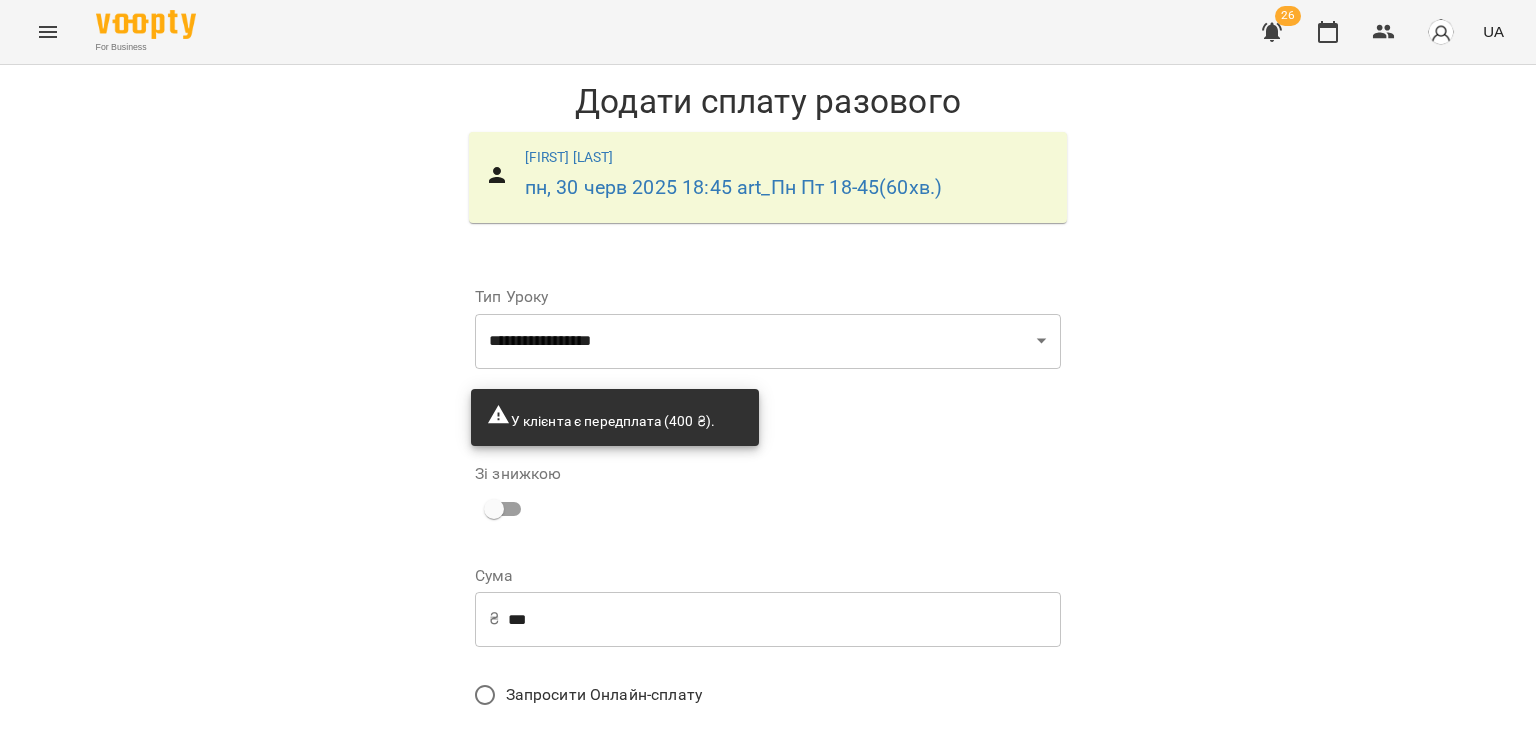 click on "Списати з передплати" at bounding box center (619, 834) 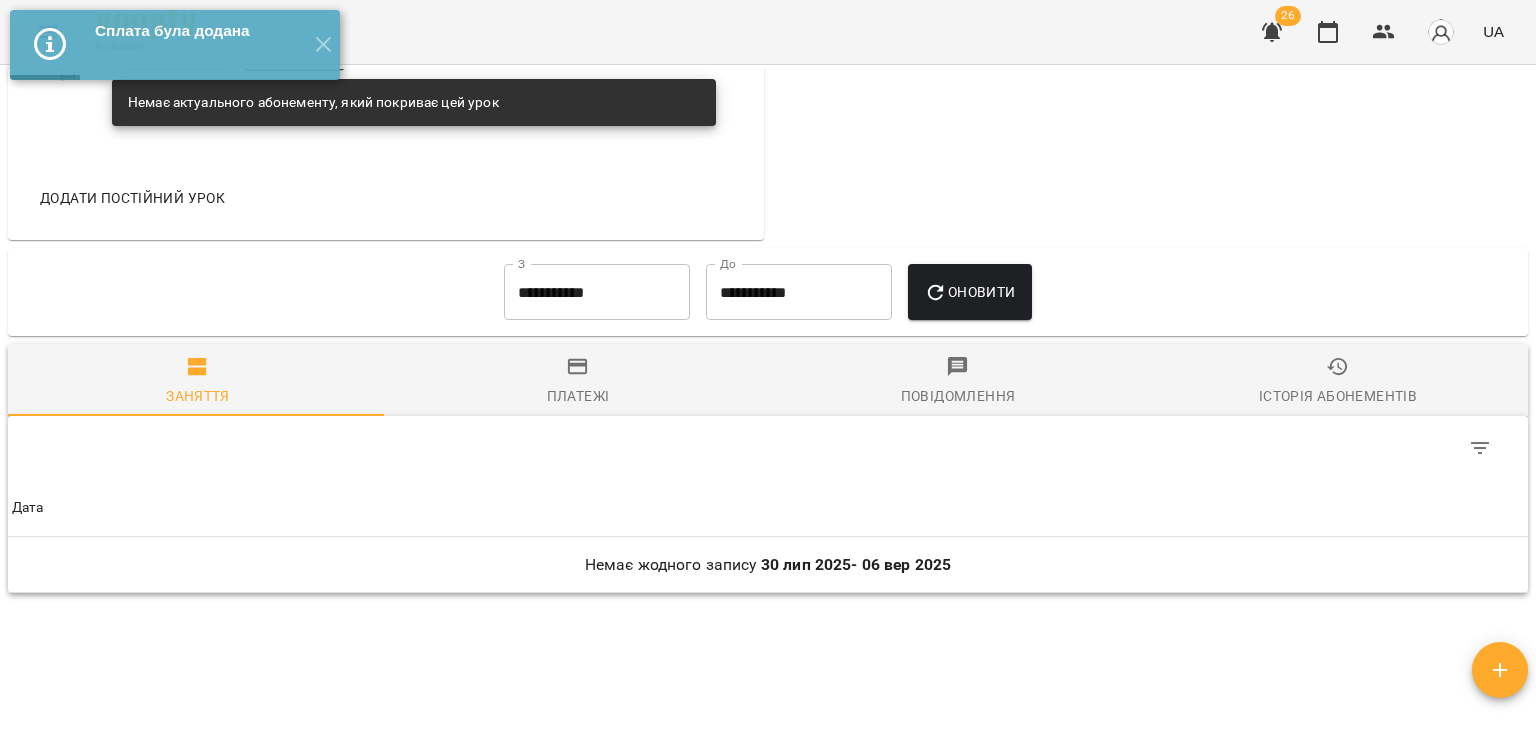 scroll, scrollTop: 1280, scrollLeft: 0, axis: vertical 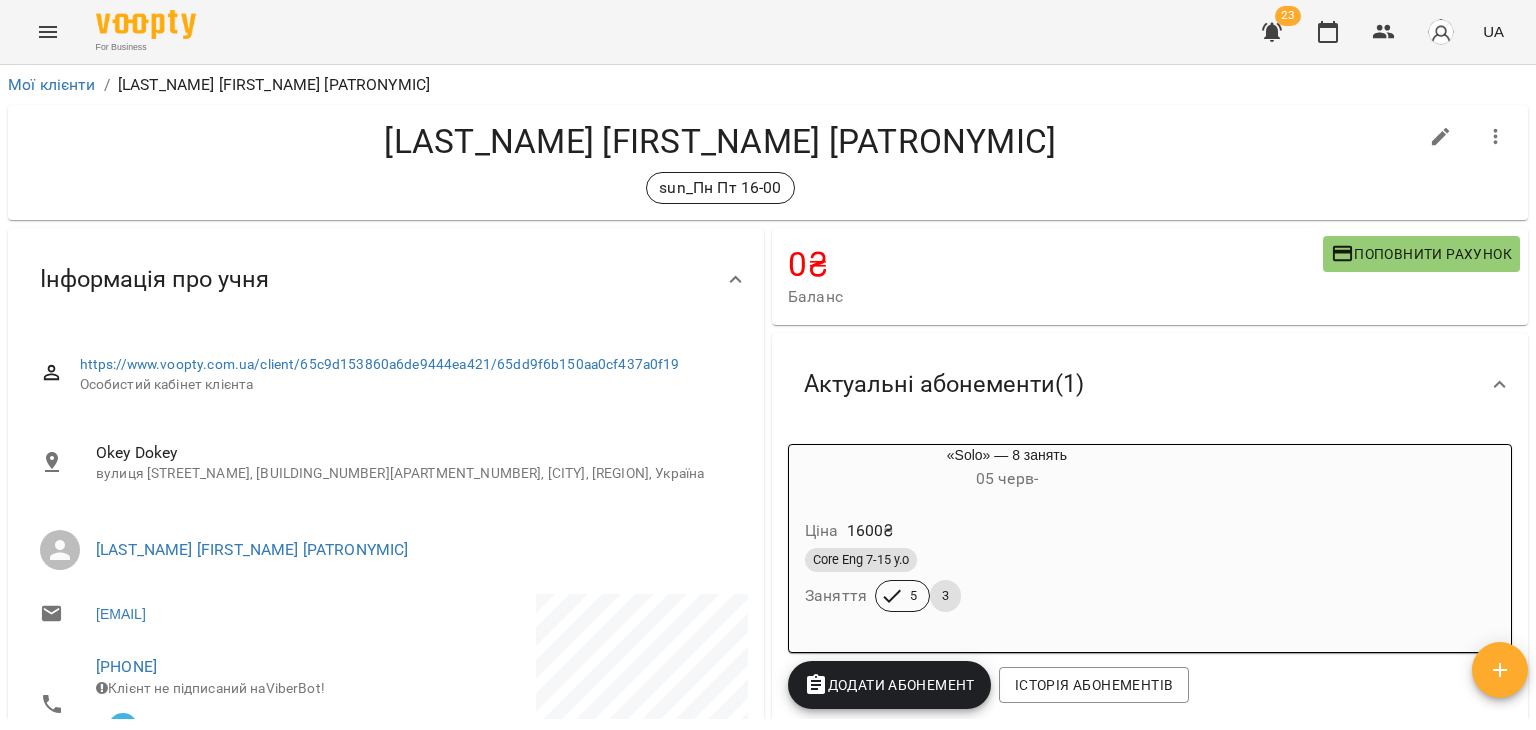 click on "Ціна 1600 ₴" at bounding box center (1007, 531) 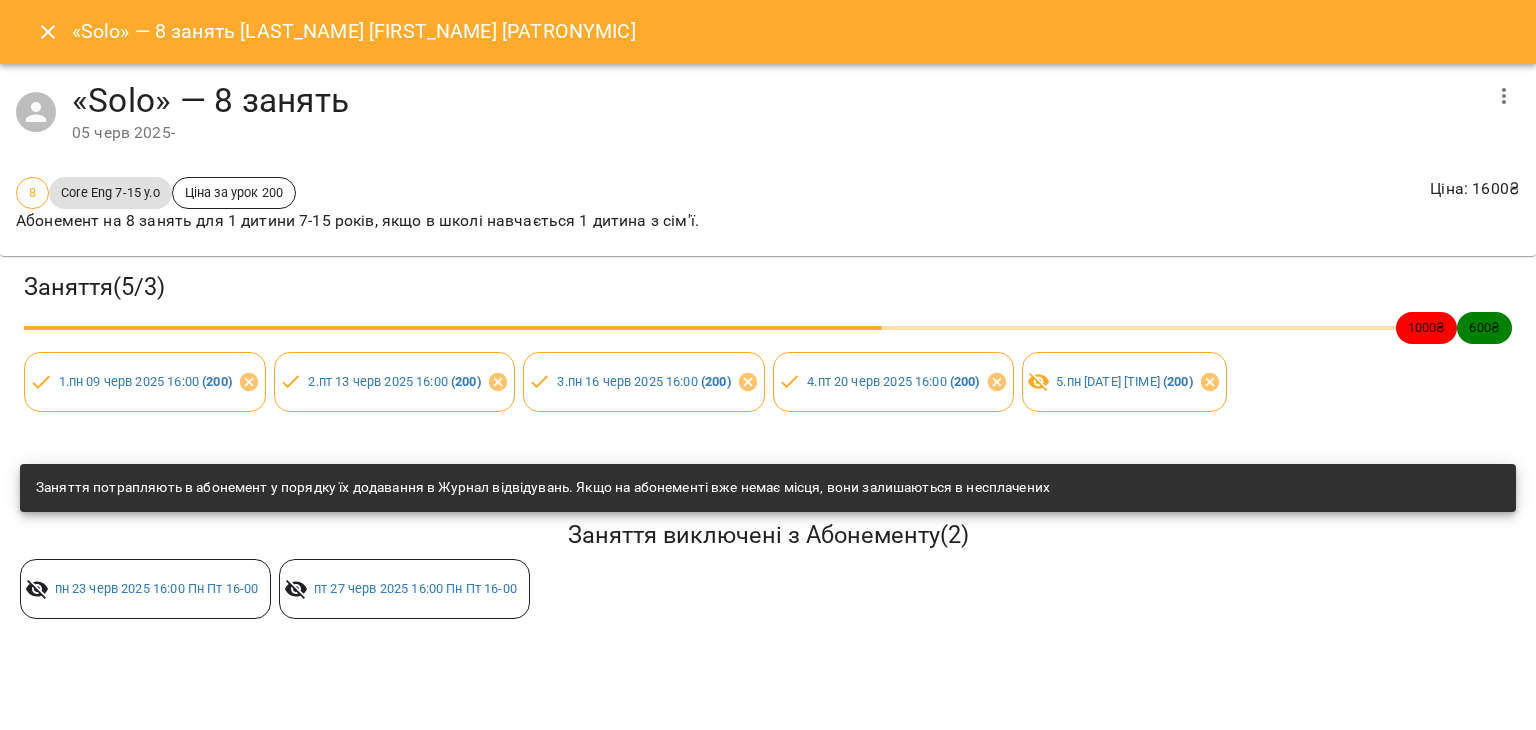 click at bounding box center (1504, 96) 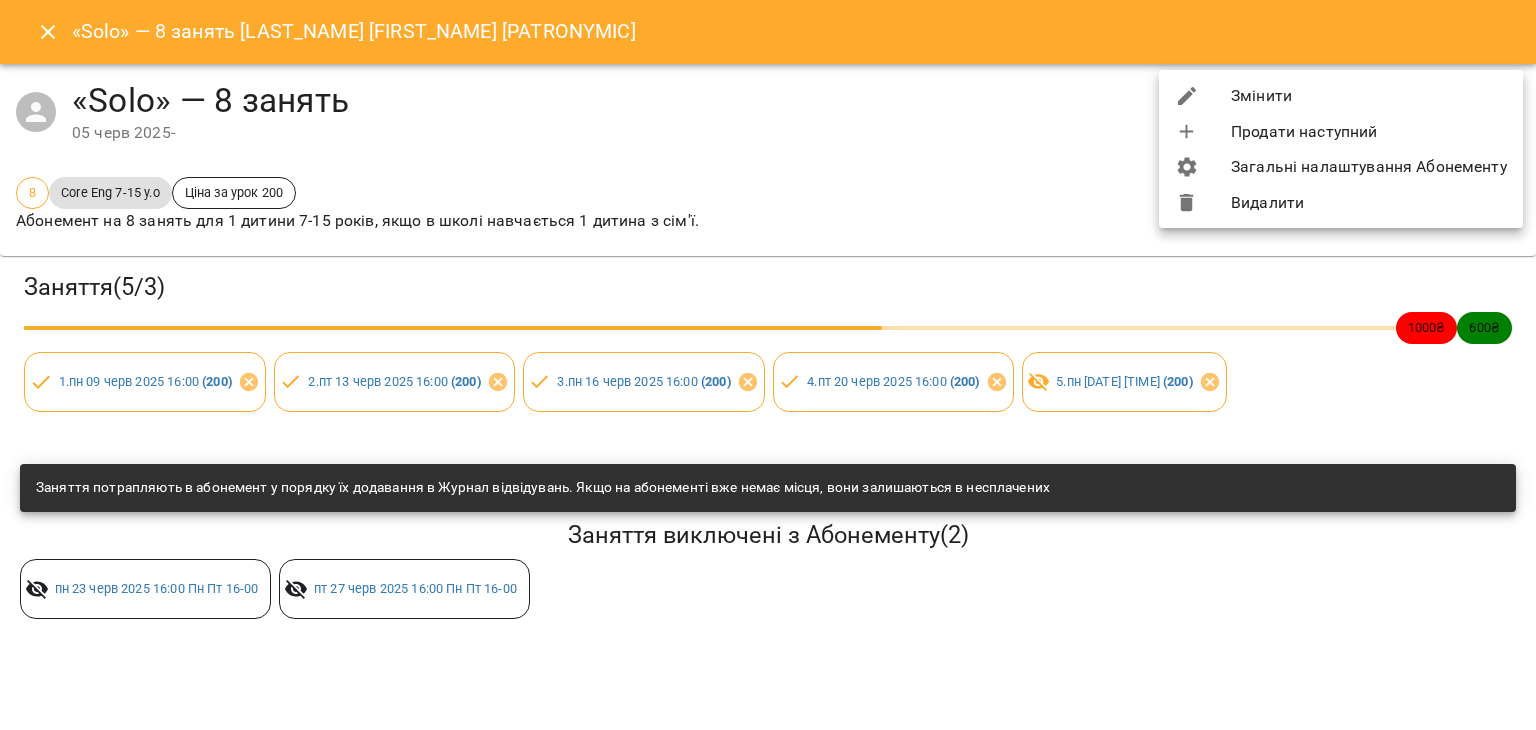 click on "Змінити" at bounding box center [1341, 96] 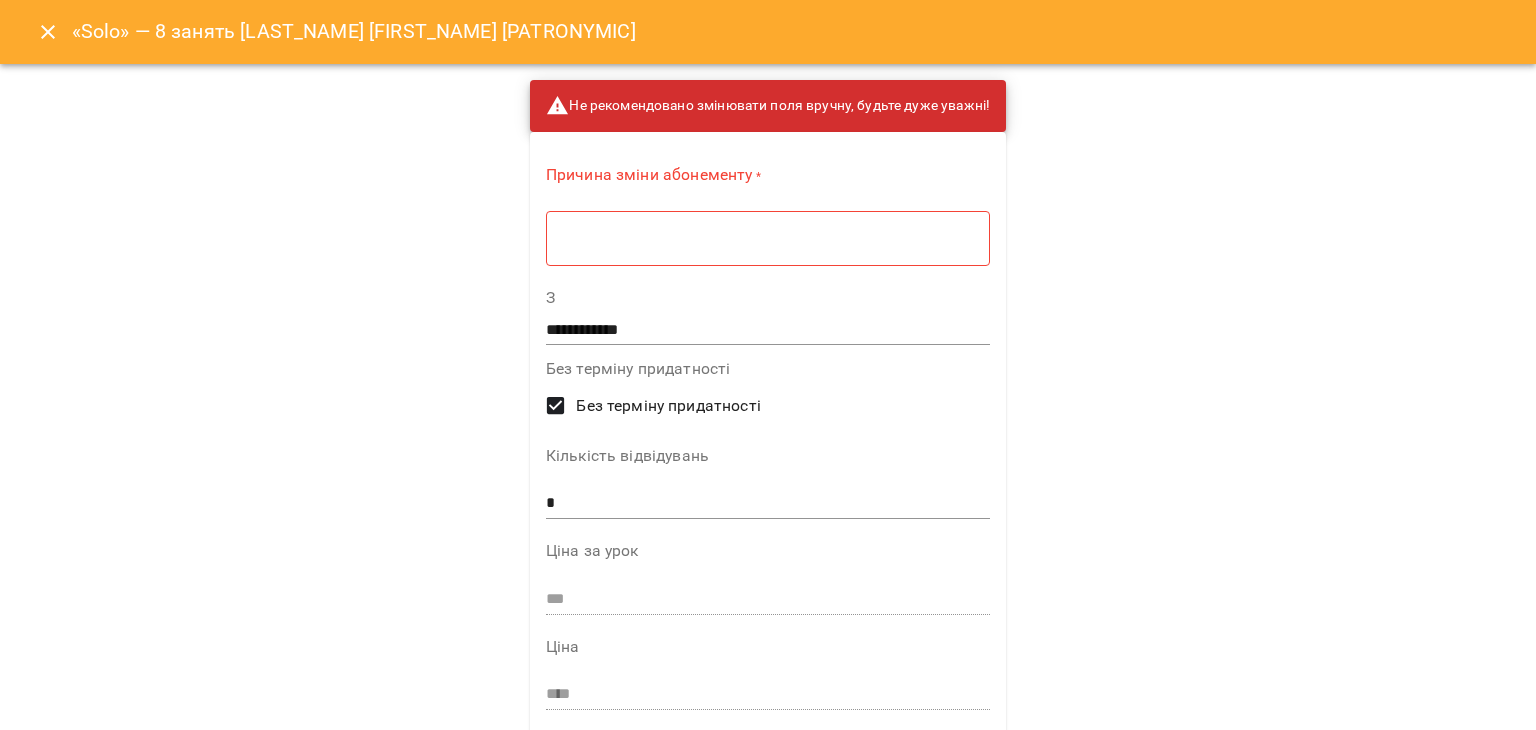 click 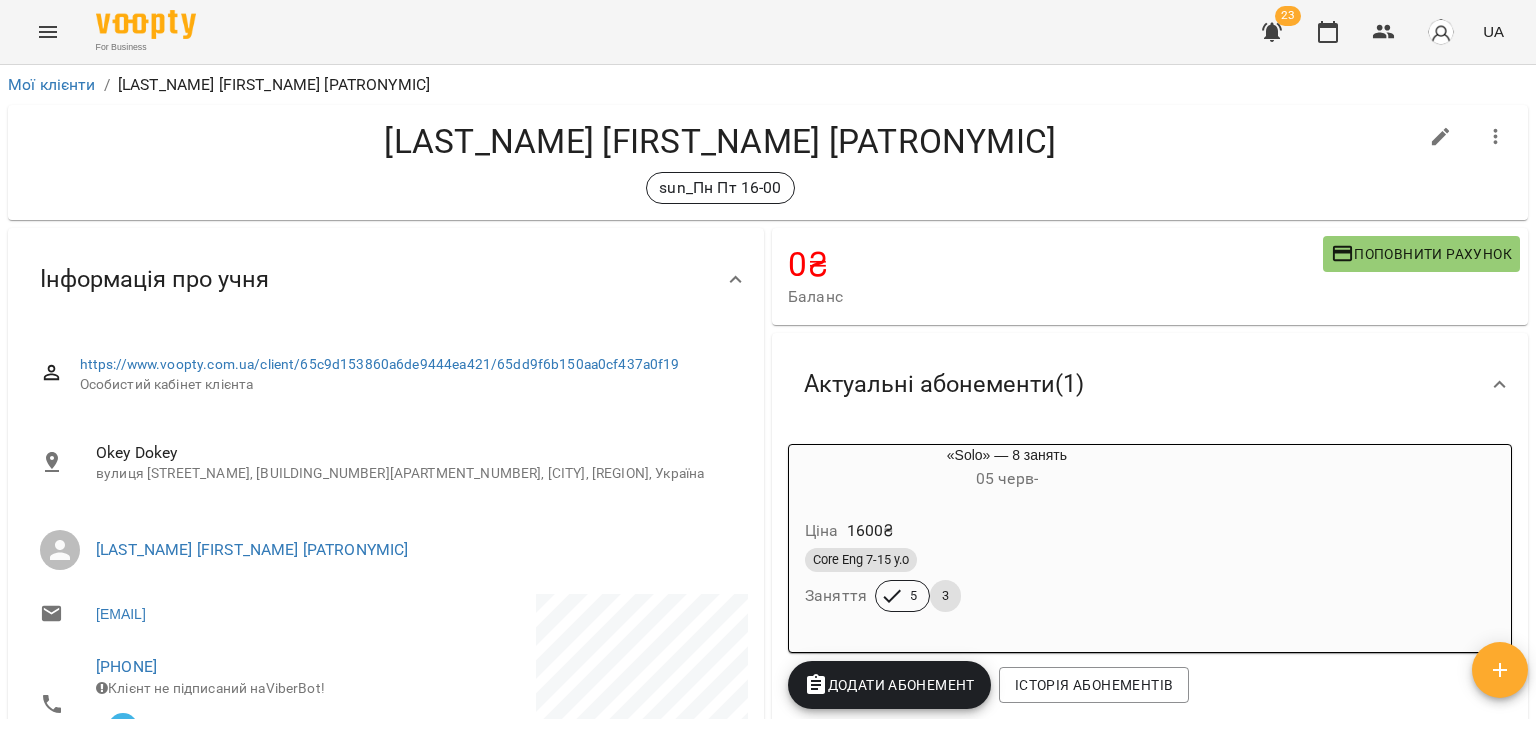 click 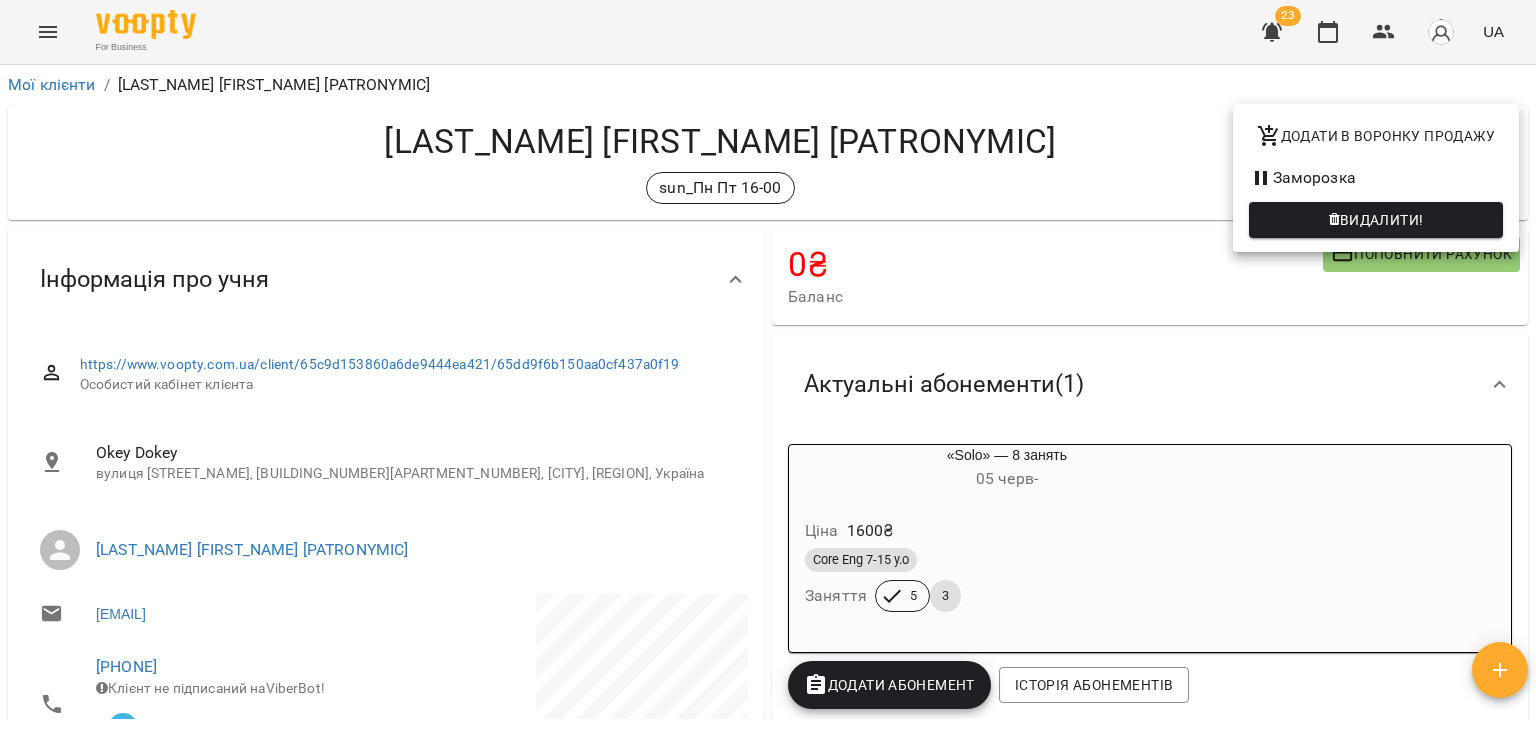 click at bounding box center [768, 365] 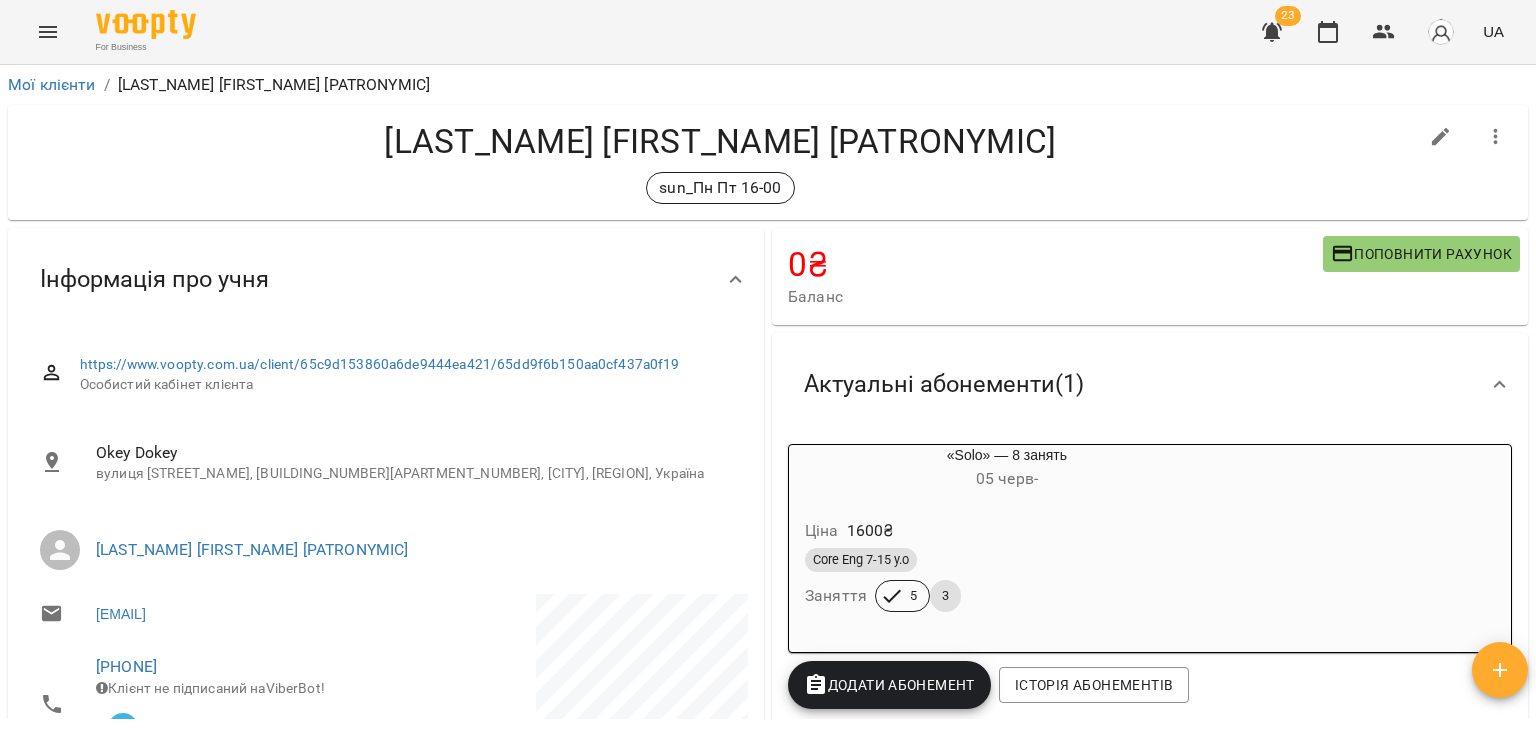click on "Core Eng 7-15 y.o" at bounding box center [1007, 560] 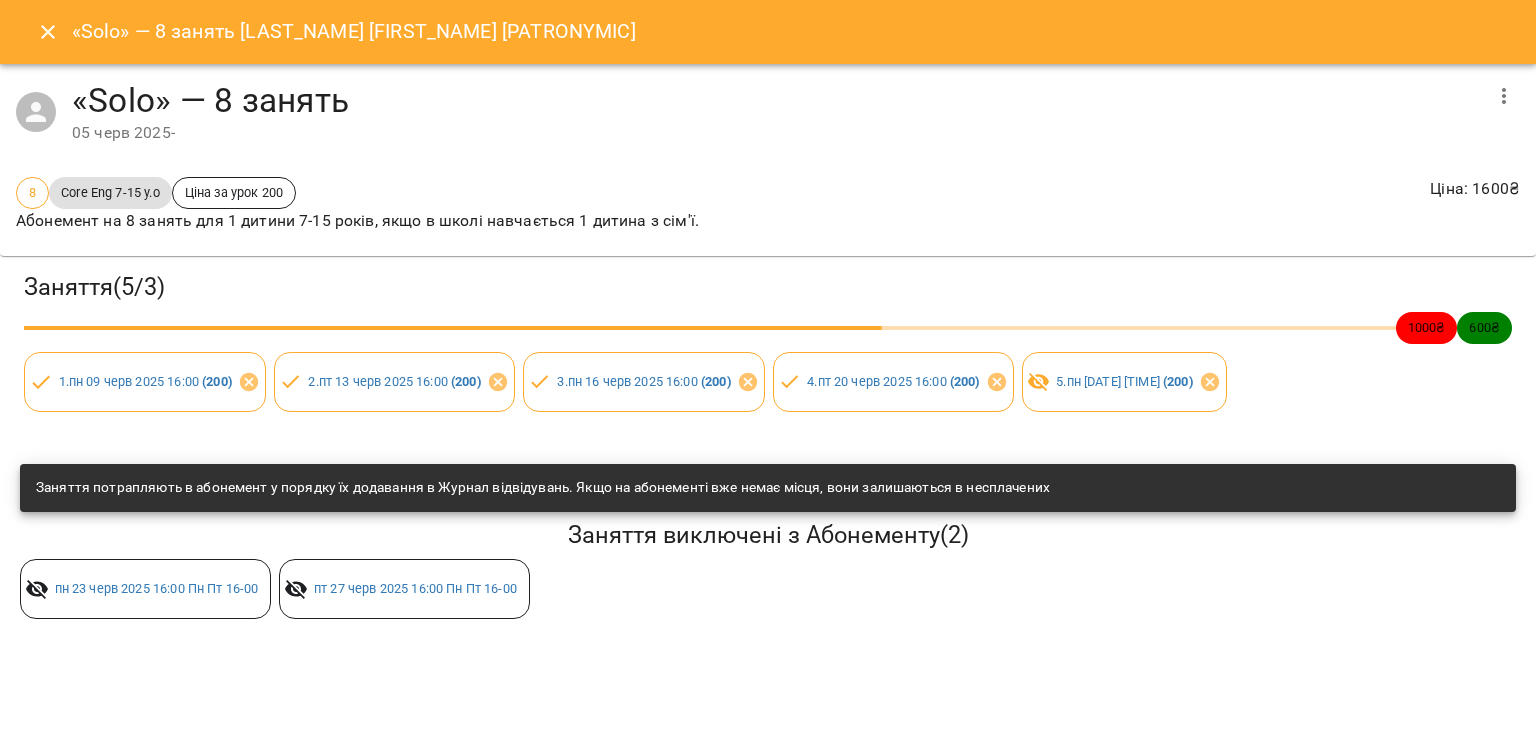 click at bounding box center (1504, 96) 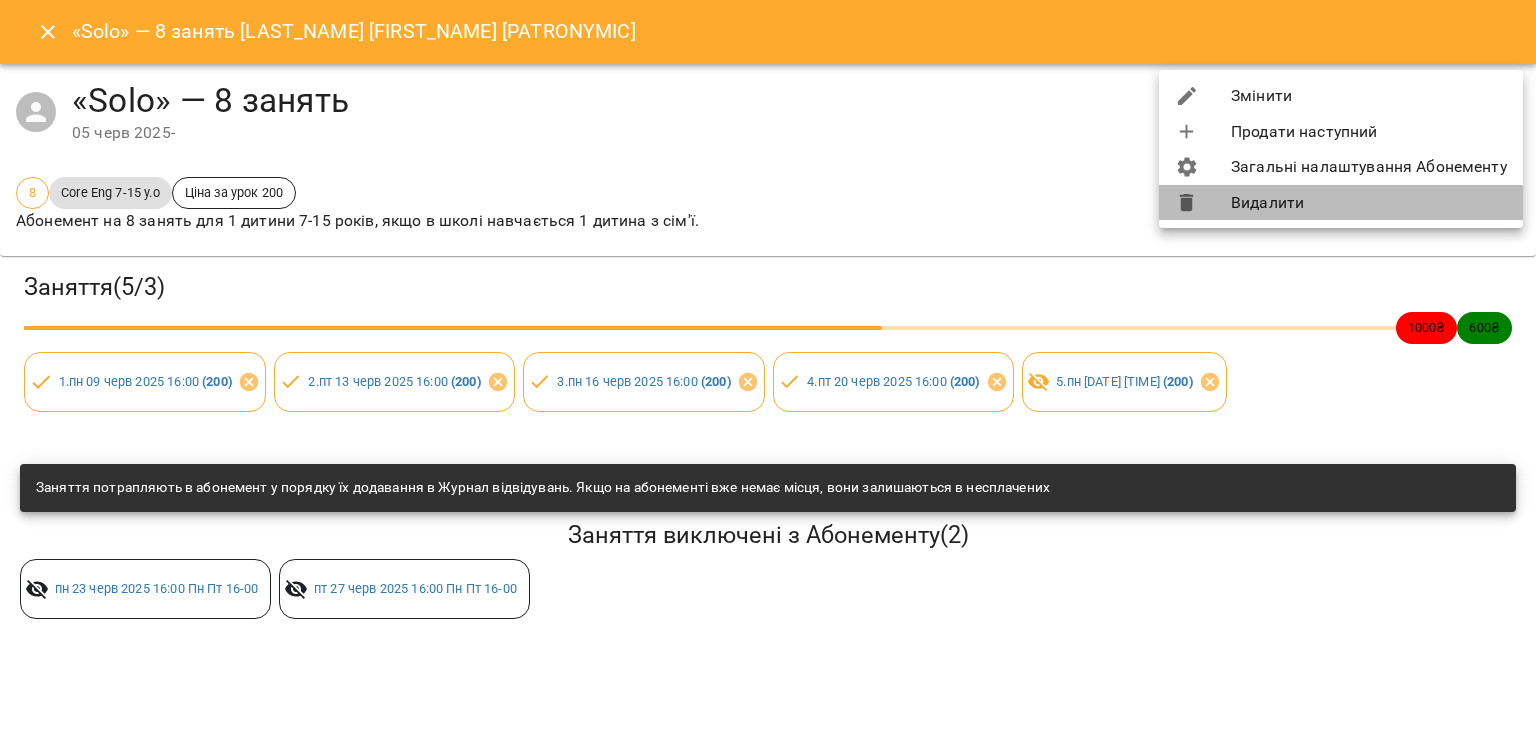 click on "Видалити" at bounding box center [1341, 203] 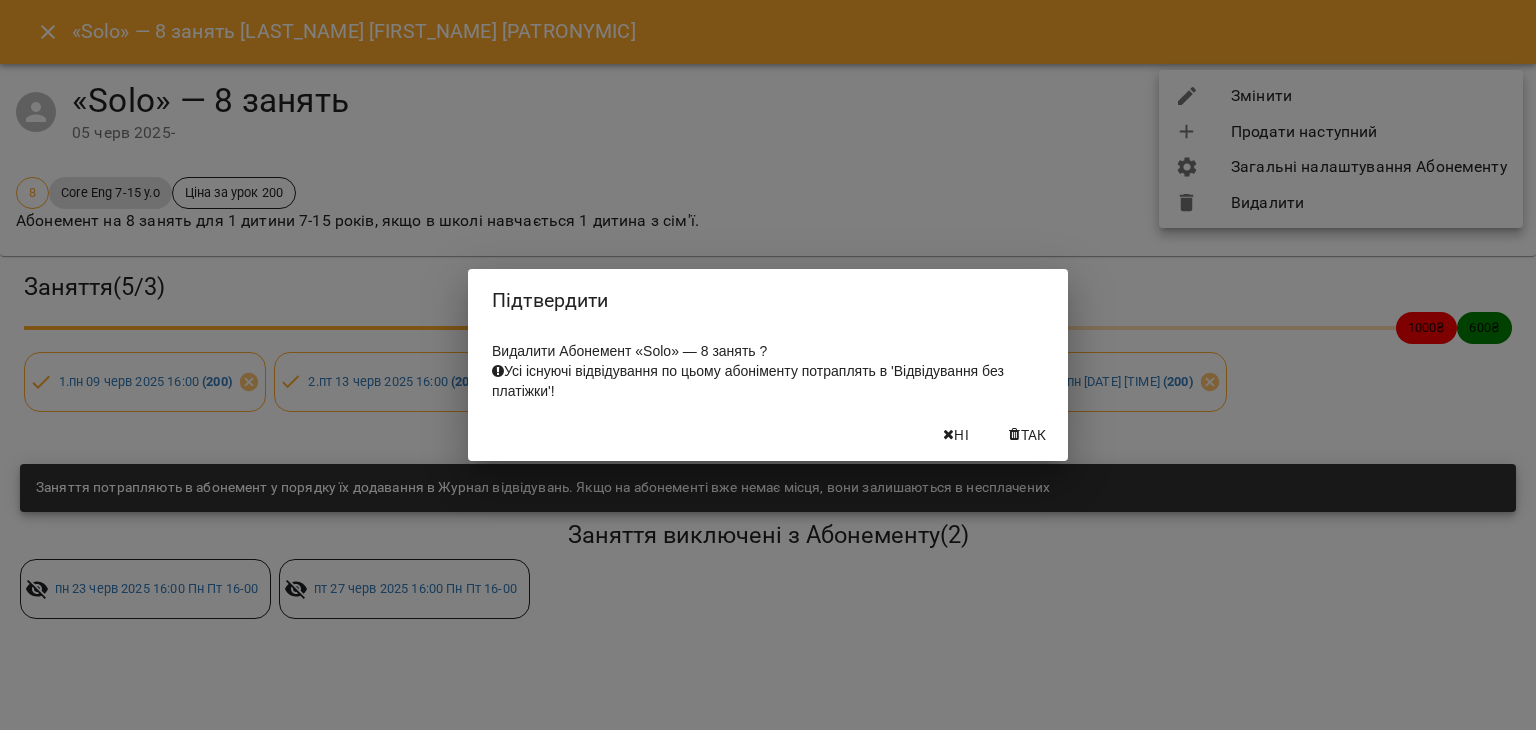 click on "Так" at bounding box center [1028, 435] 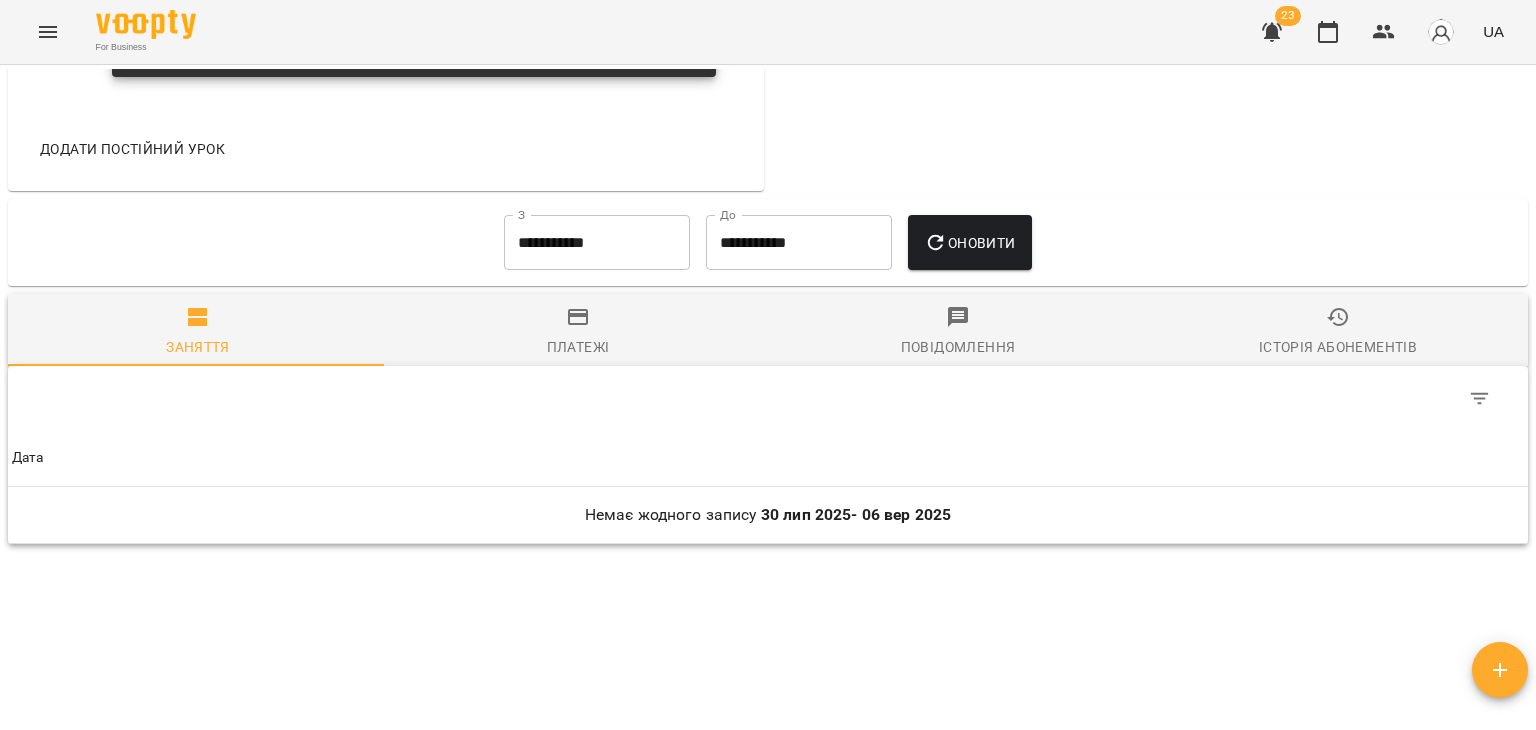 scroll, scrollTop: 1368, scrollLeft: 0, axis: vertical 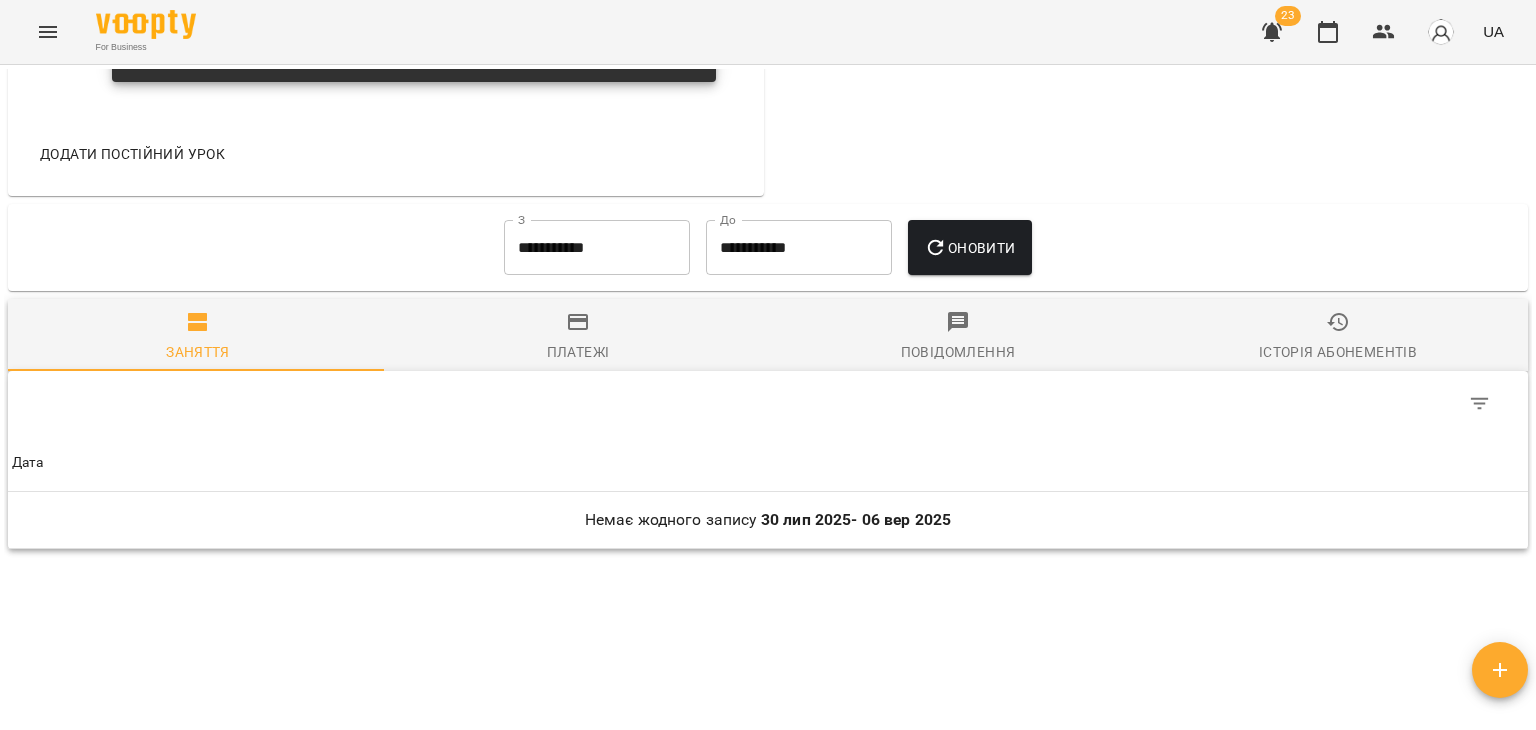 click on "**********" at bounding box center [597, 248] 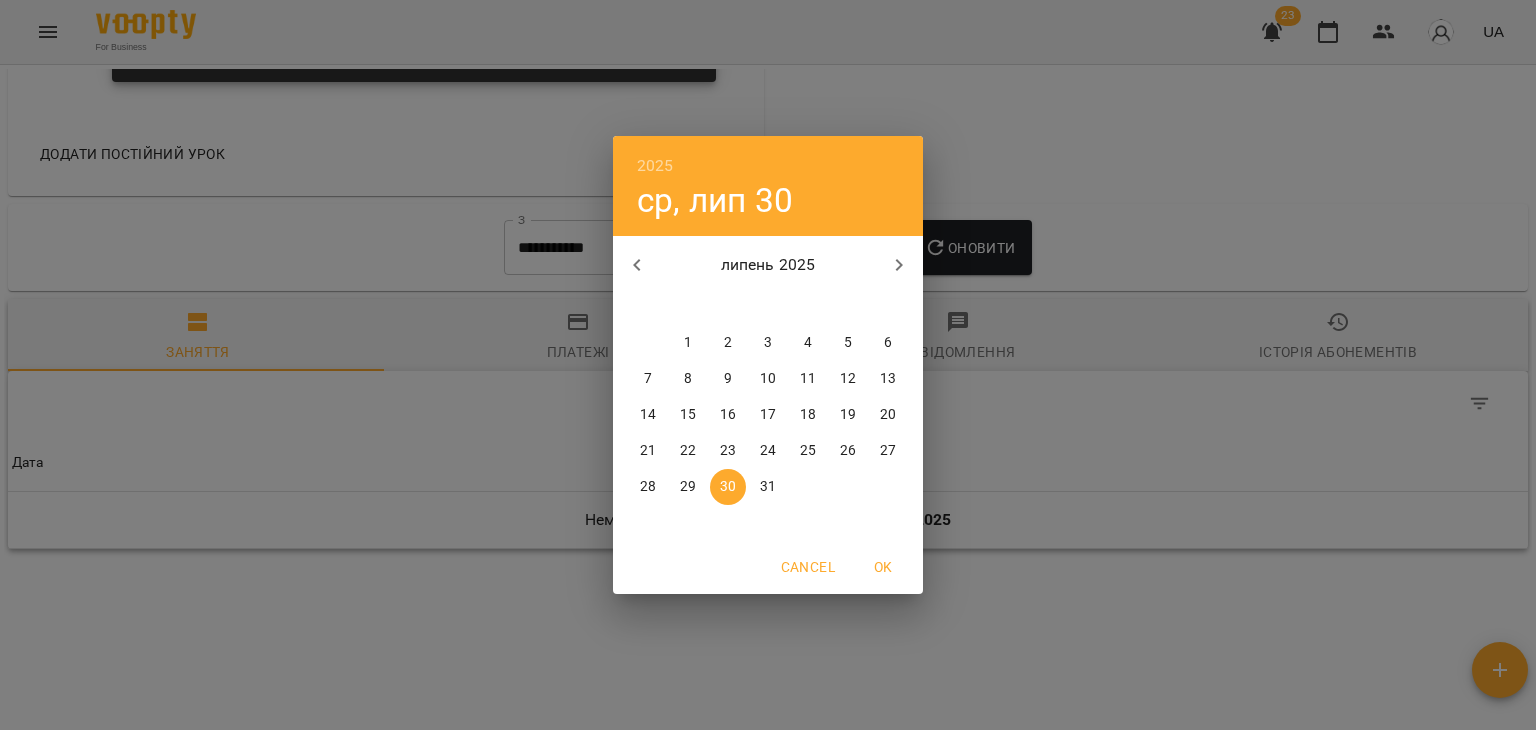 click at bounding box center (637, 265) 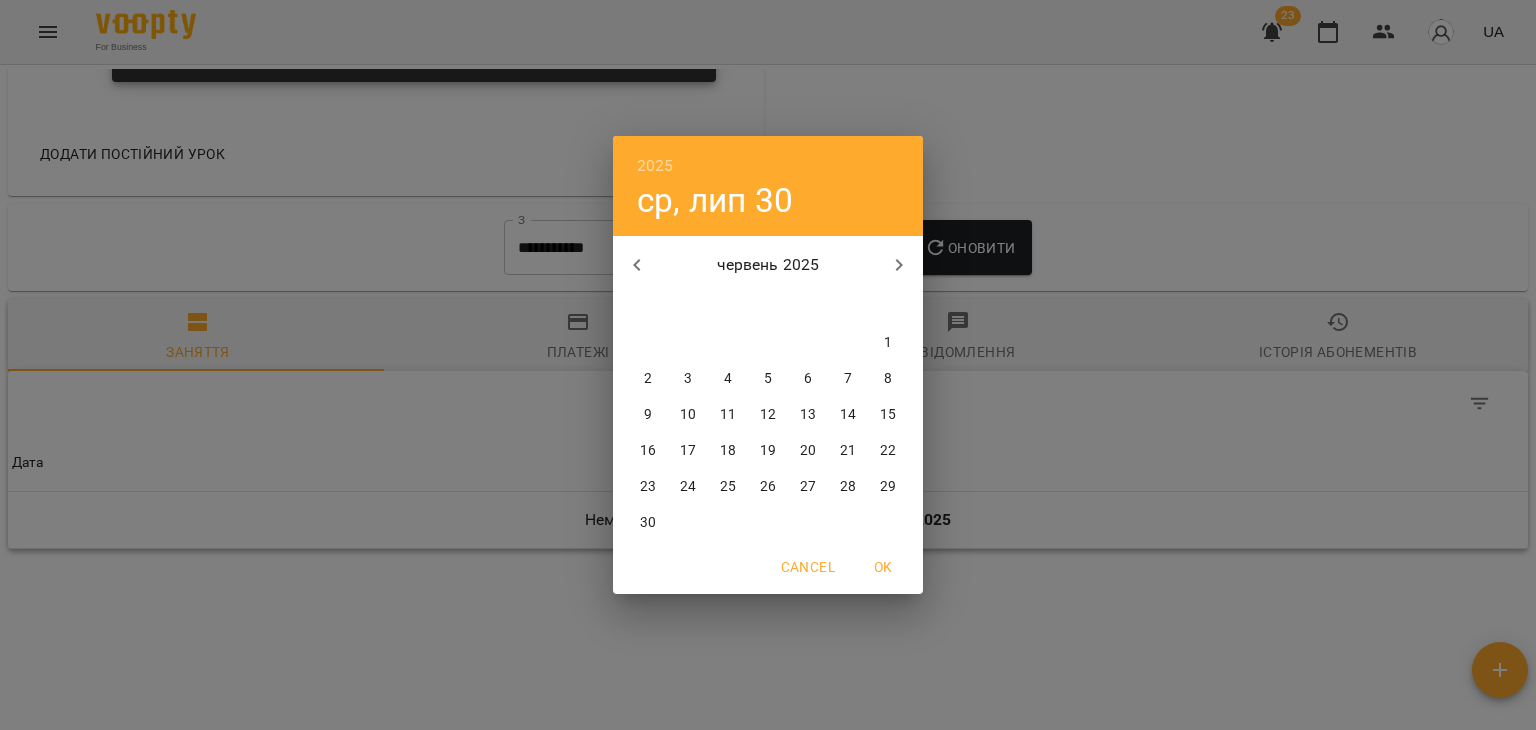 click on "1" at bounding box center [888, 343] 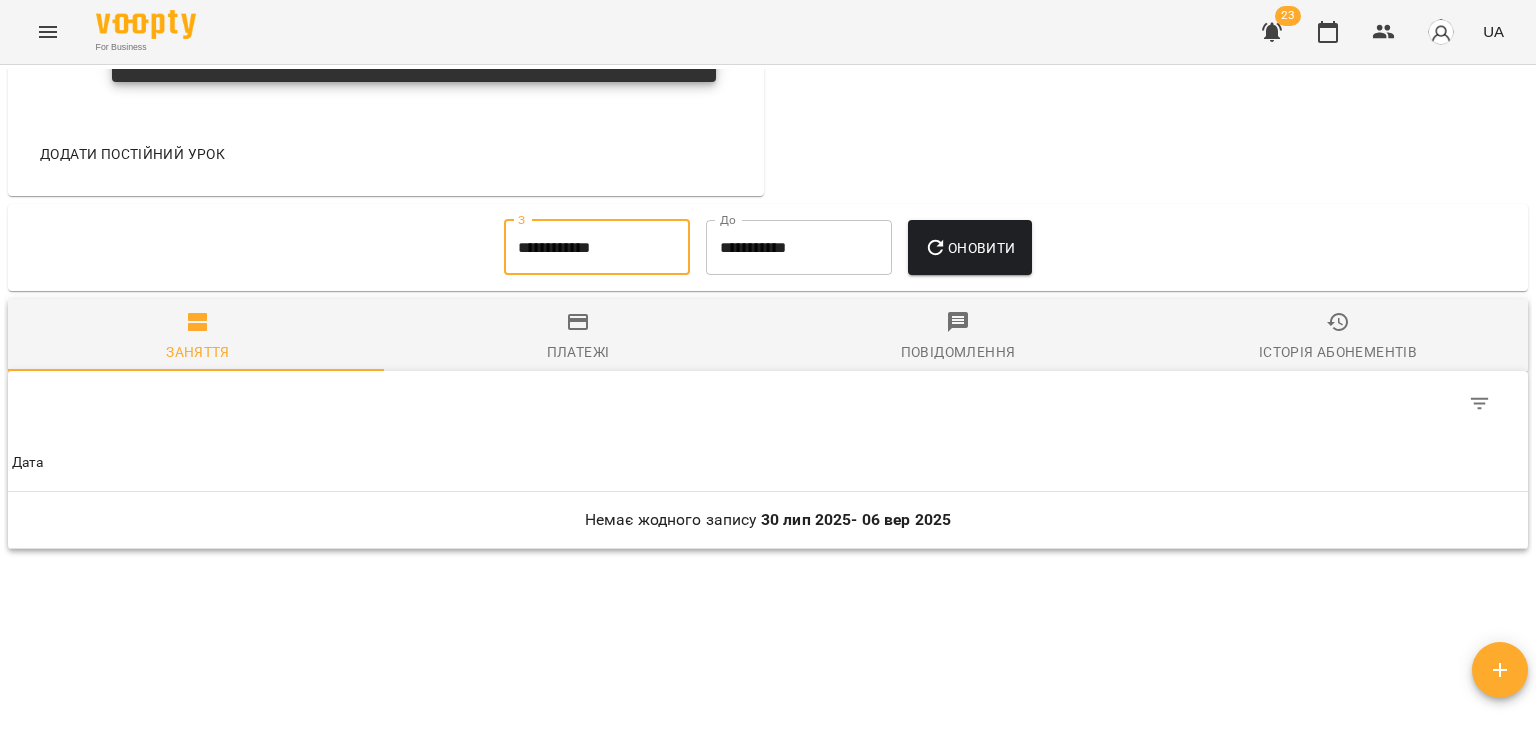 click on "Оновити" at bounding box center (969, 248) 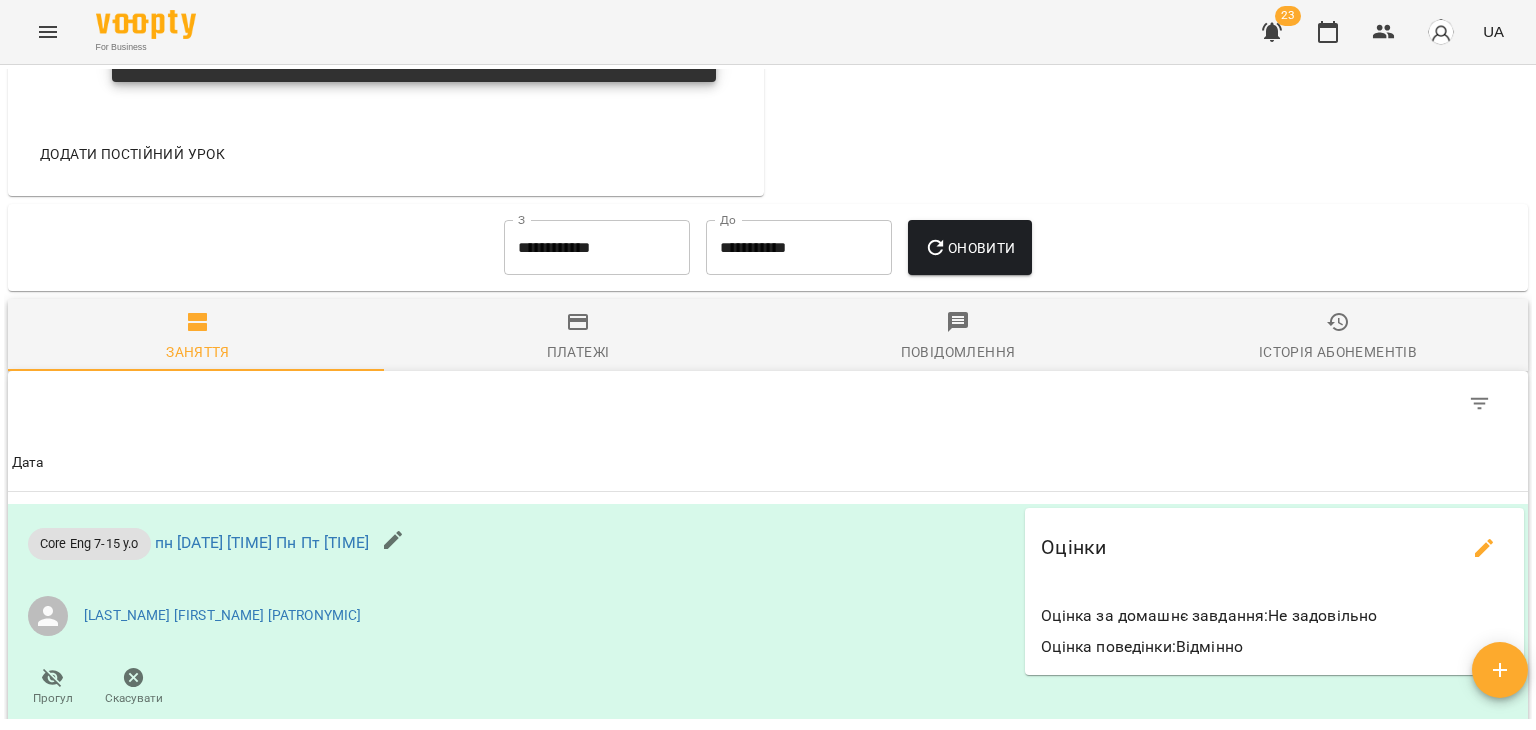 click 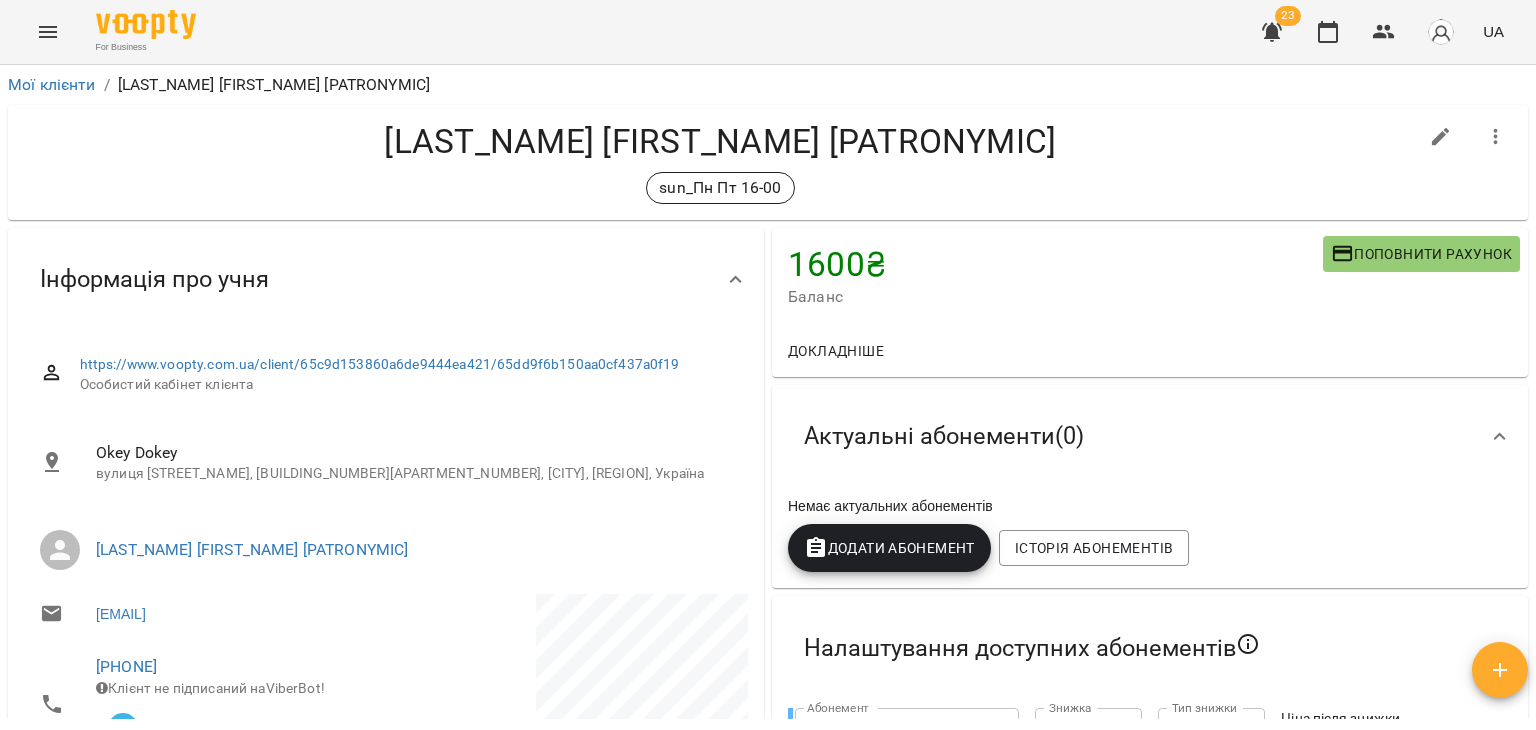 scroll, scrollTop: 64, scrollLeft: 0, axis: vertical 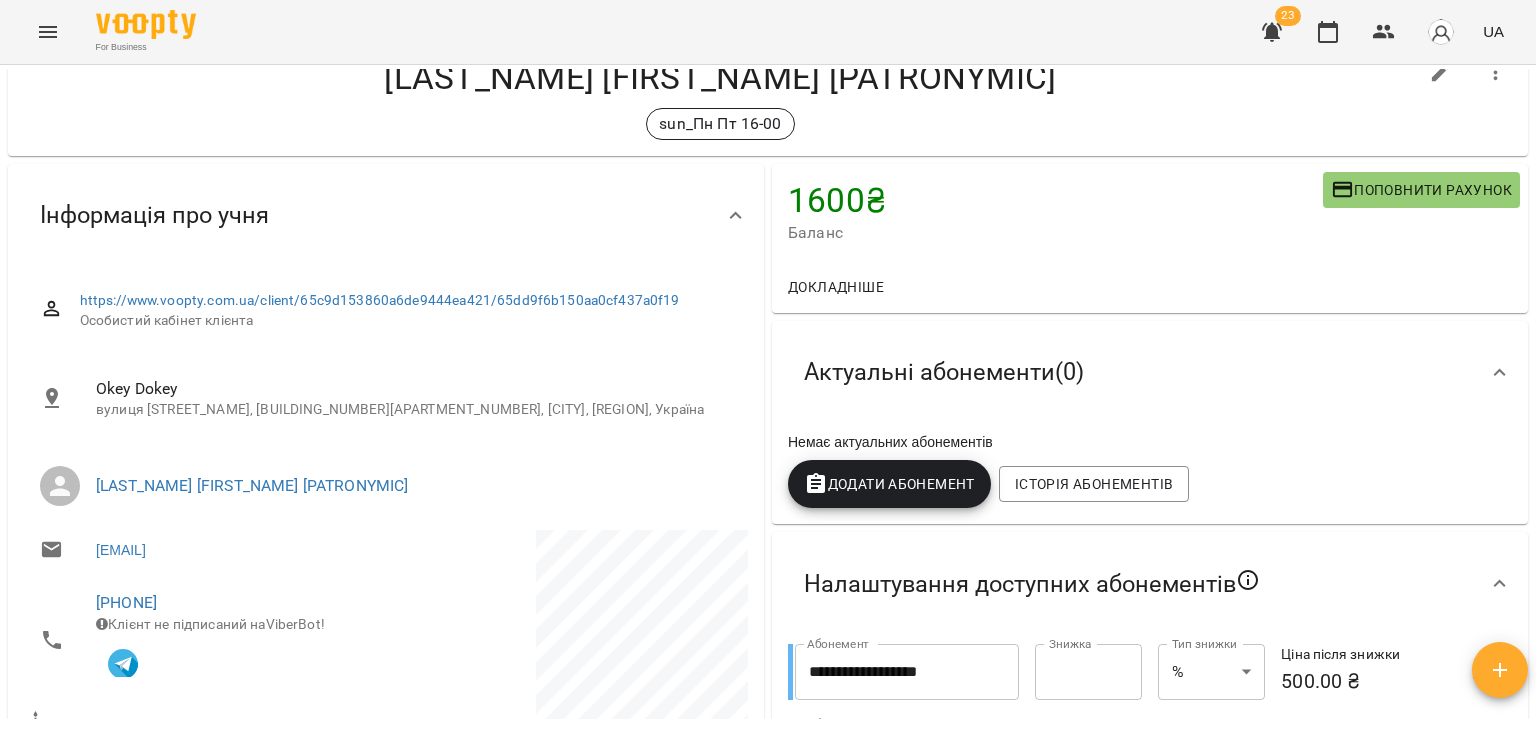 click on "Додати Абонемент" at bounding box center (889, 484) 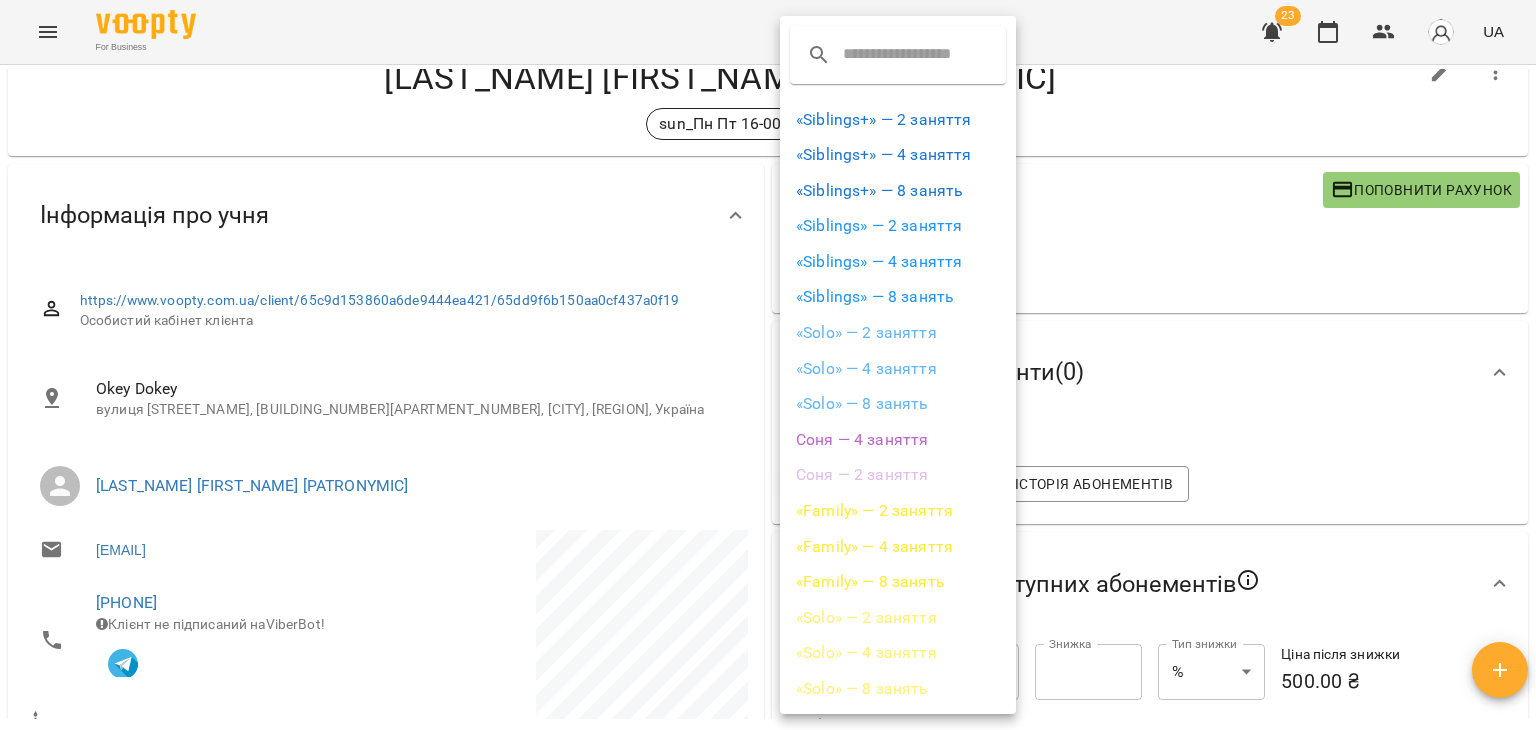 click on "«Solo» — 4 заняття" at bounding box center (898, 369) 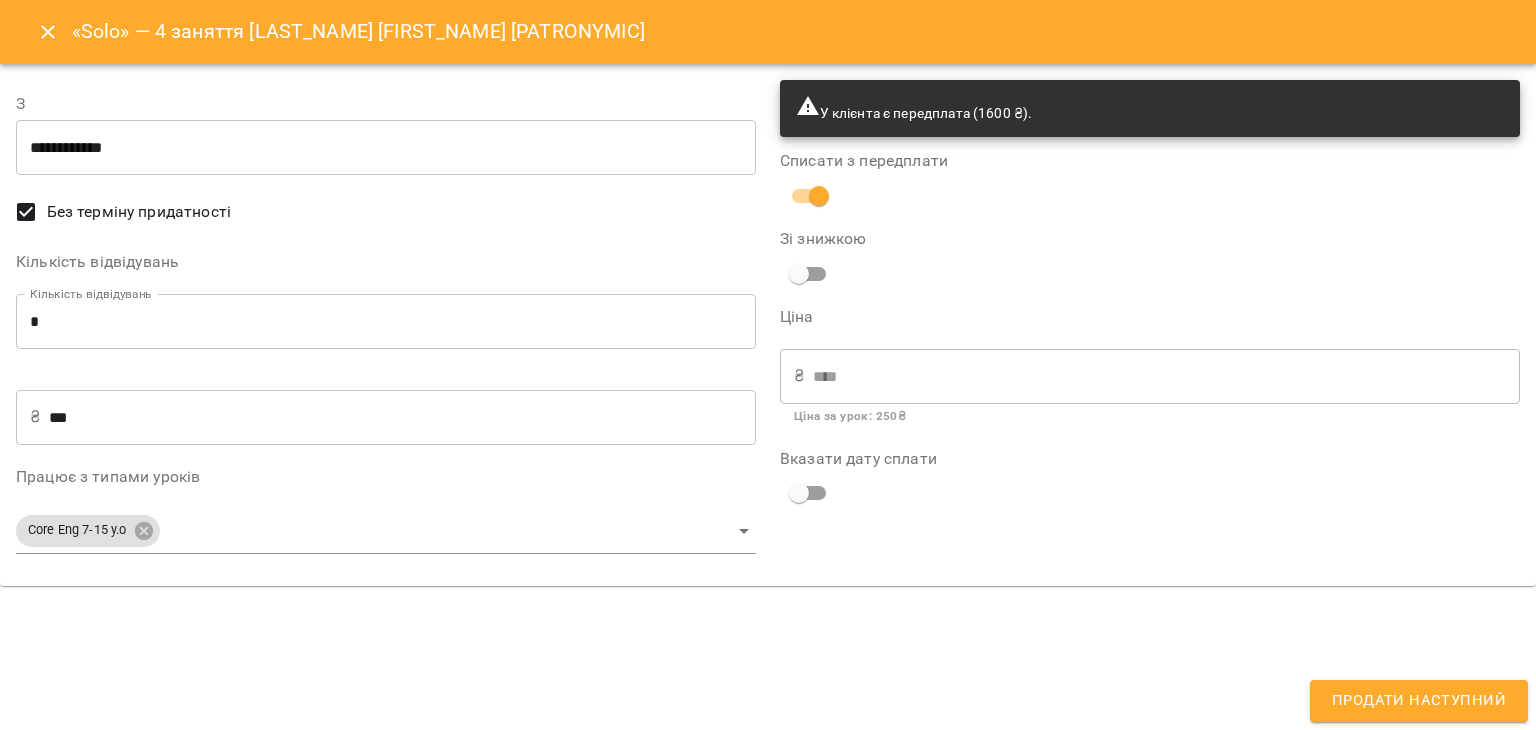 type on "**********" 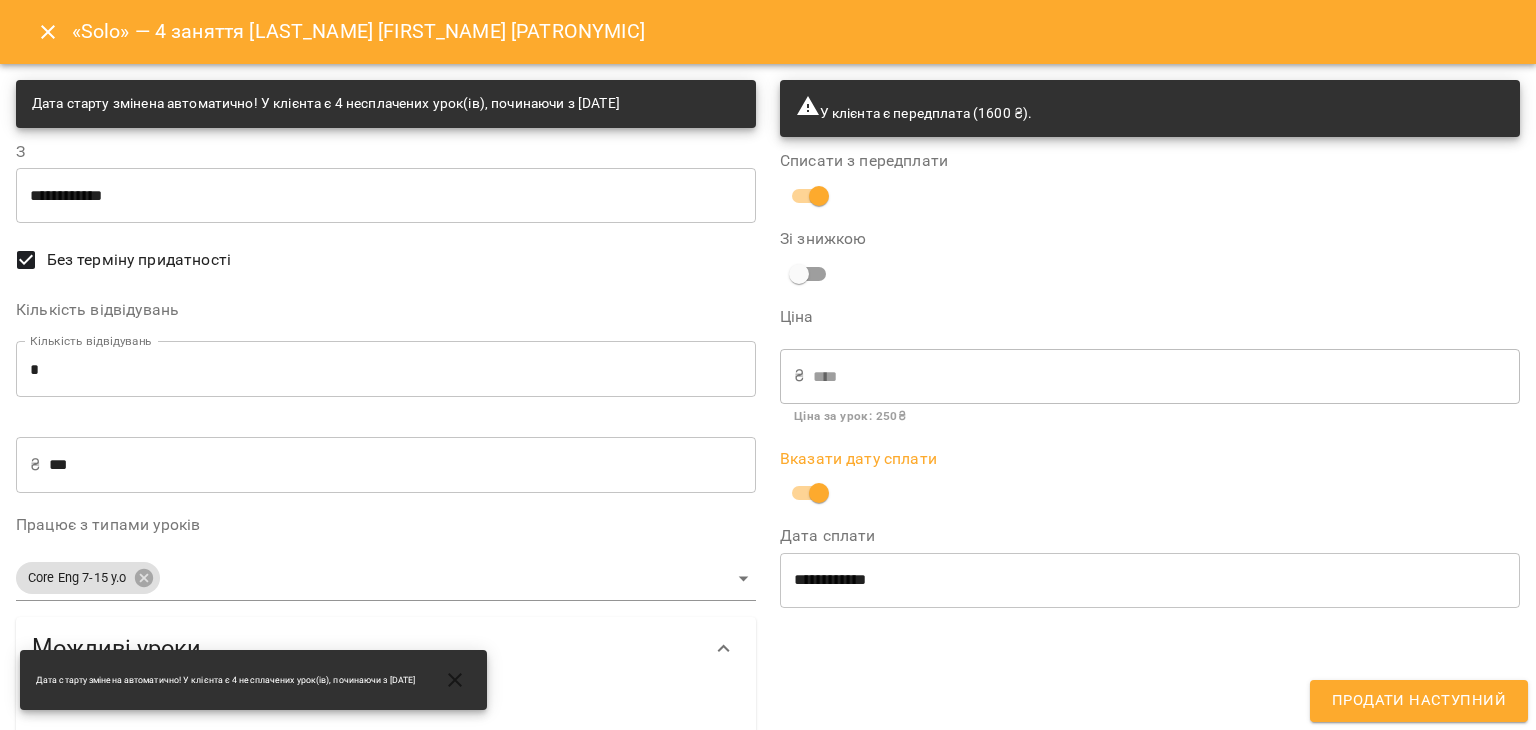 click on "**********" at bounding box center [1150, 580] 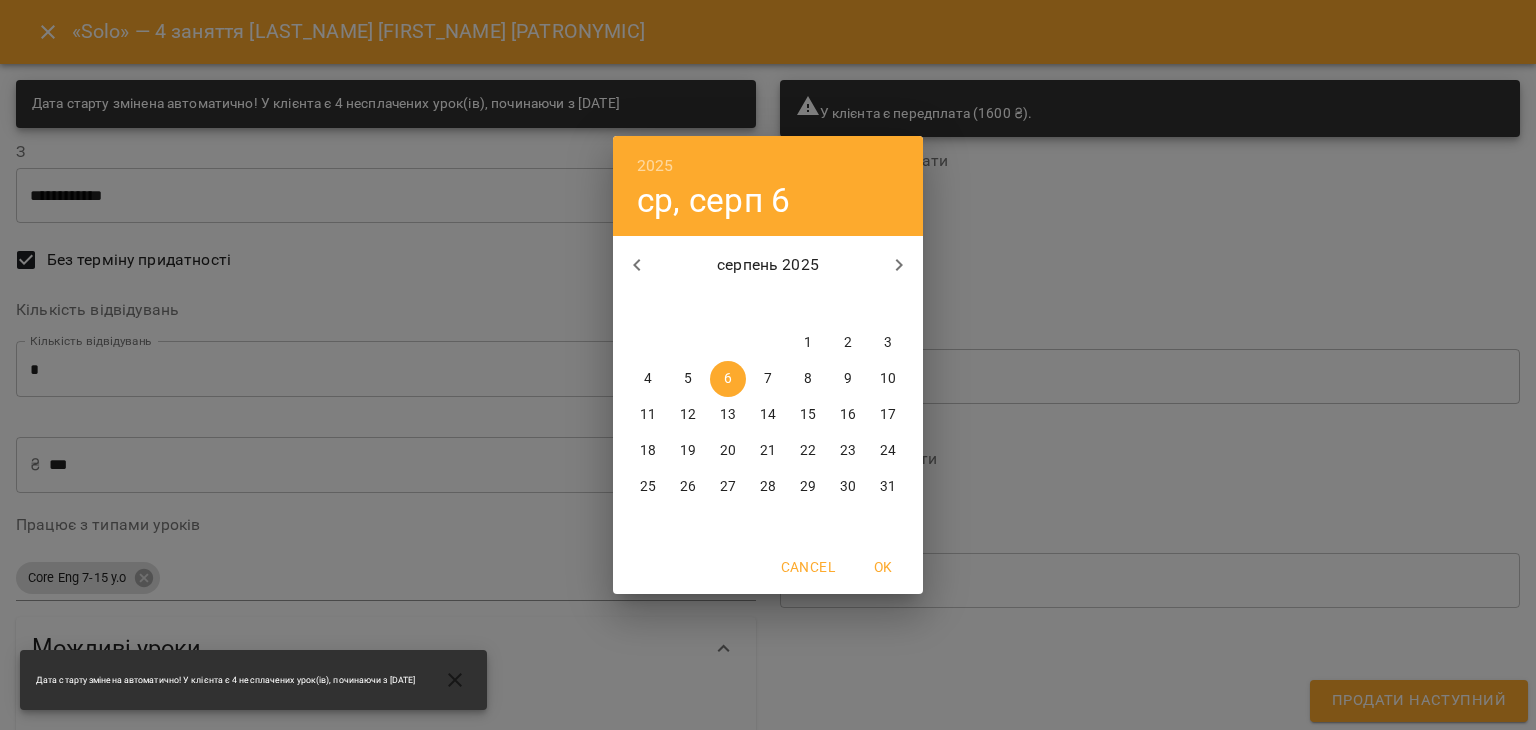 click at bounding box center [637, 265] 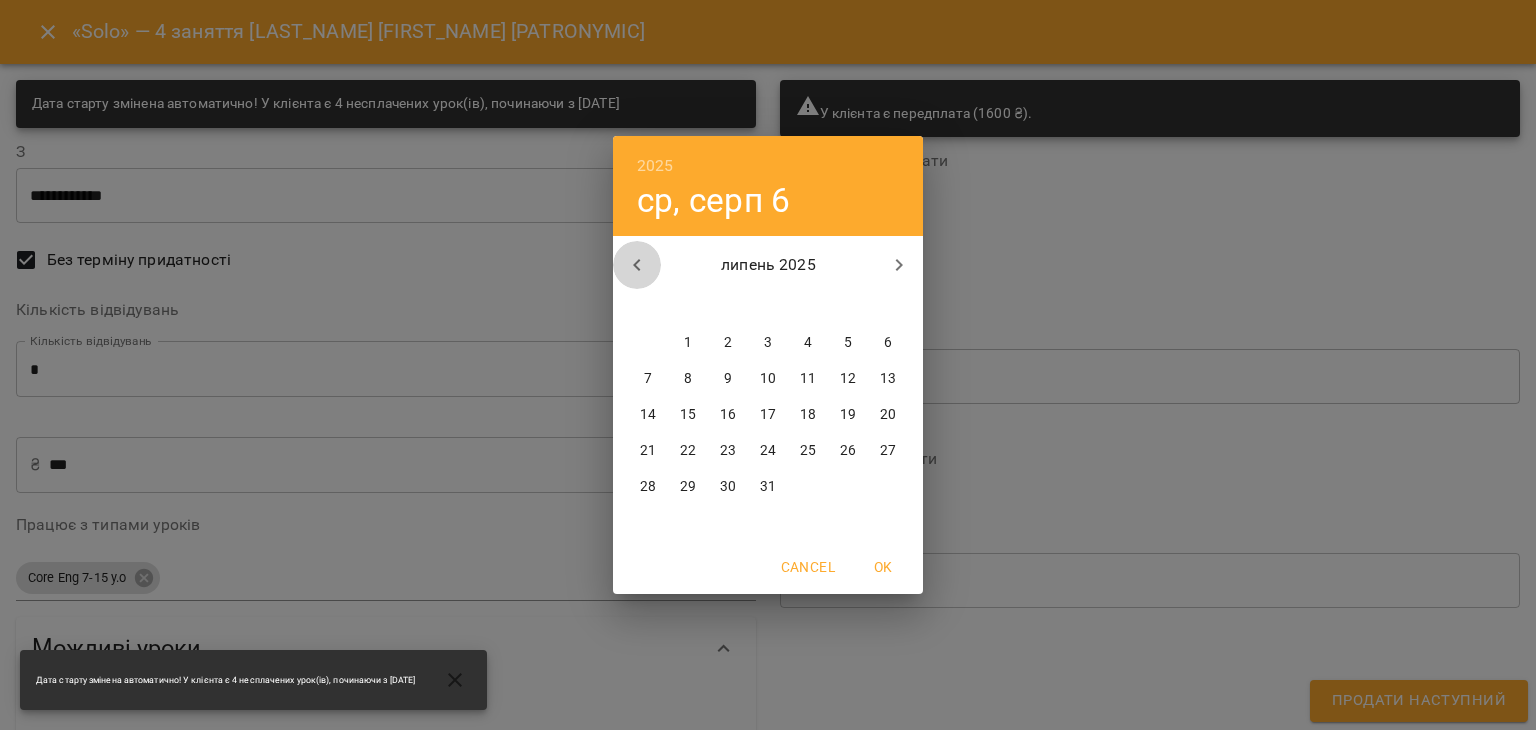 click at bounding box center [637, 265] 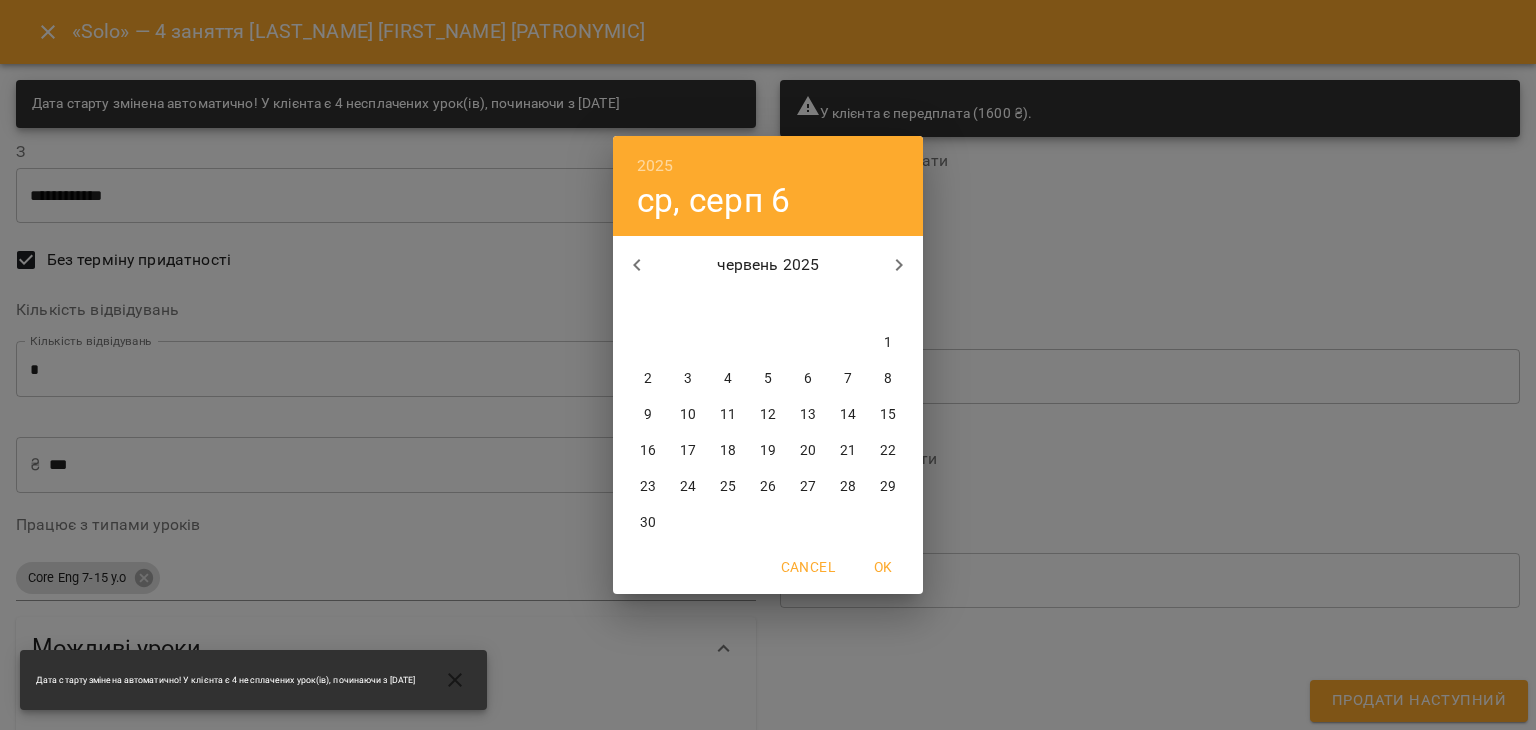 click on "2025 ср, серп 6 червень 2025 пн вт ср чт пт сб нд 26 27 28 29 30 31 1 2 3 4 5 6 7 8 9 10 11 12 13 14 15 16 17 18 19 20 21 22 23 24 25 26 27 28 29 30 1 2 3 4 5 6 Cancel OK" at bounding box center (768, 365) 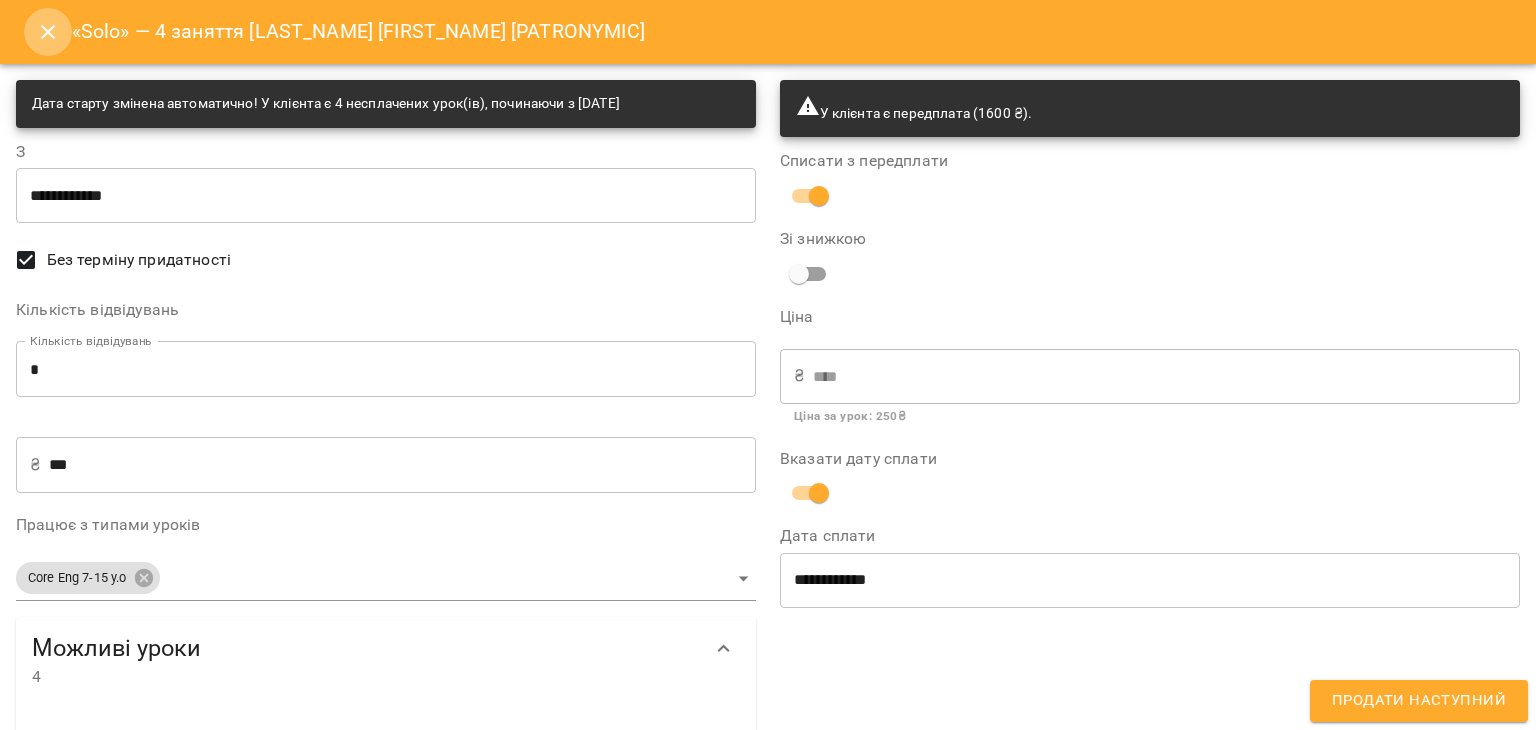 click 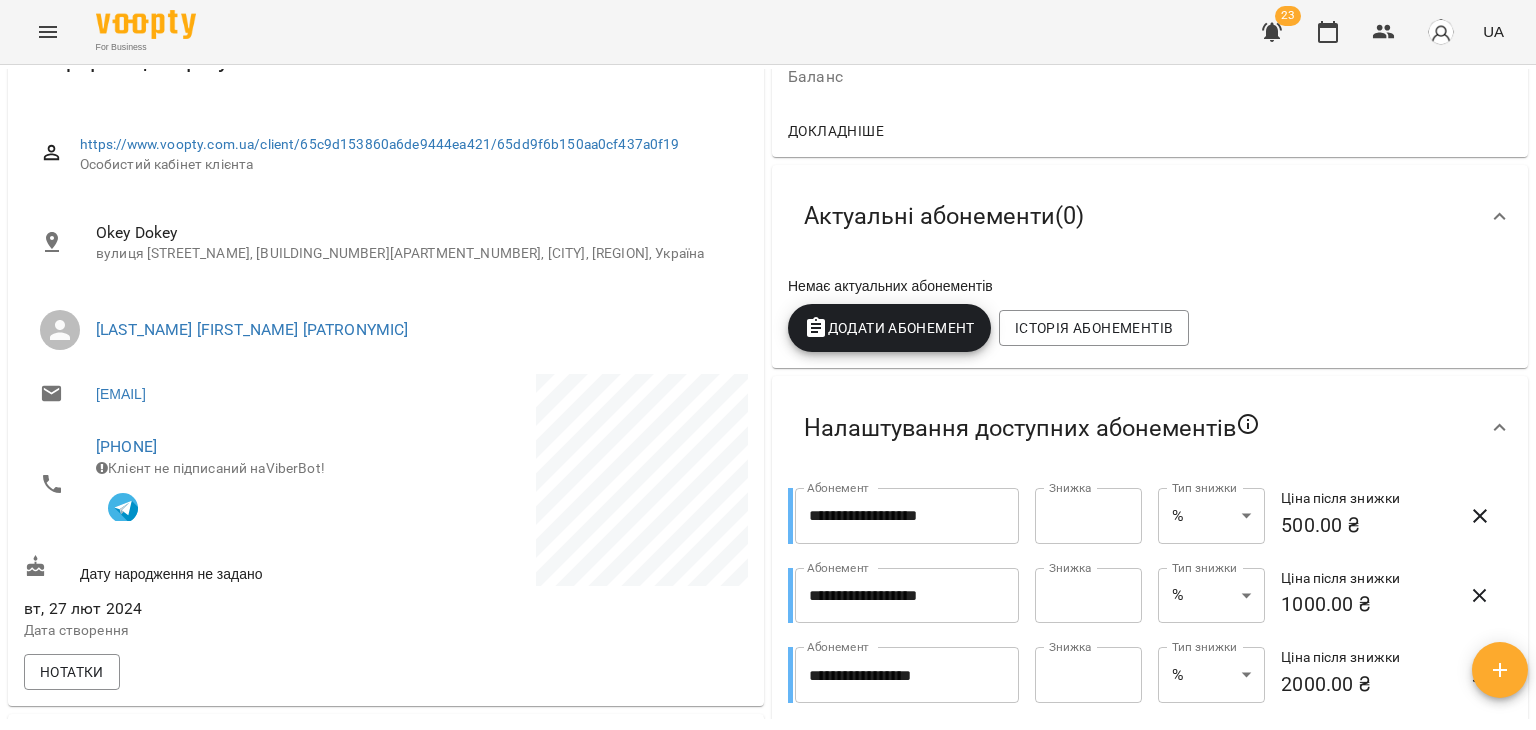 scroll, scrollTop: 205, scrollLeft: 0, axis: vertical 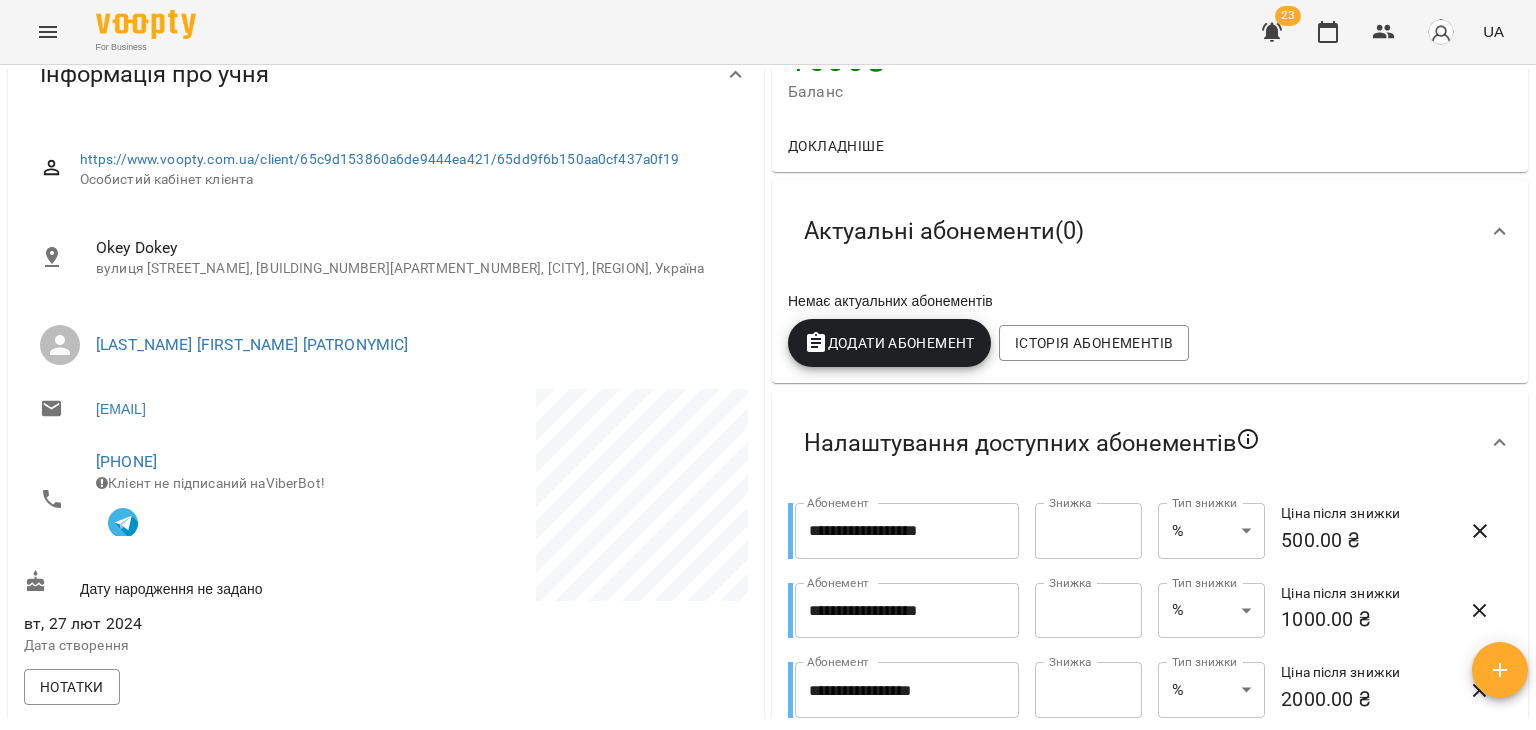 click on "Додати Абонемент" at bounding box center [889, 343] 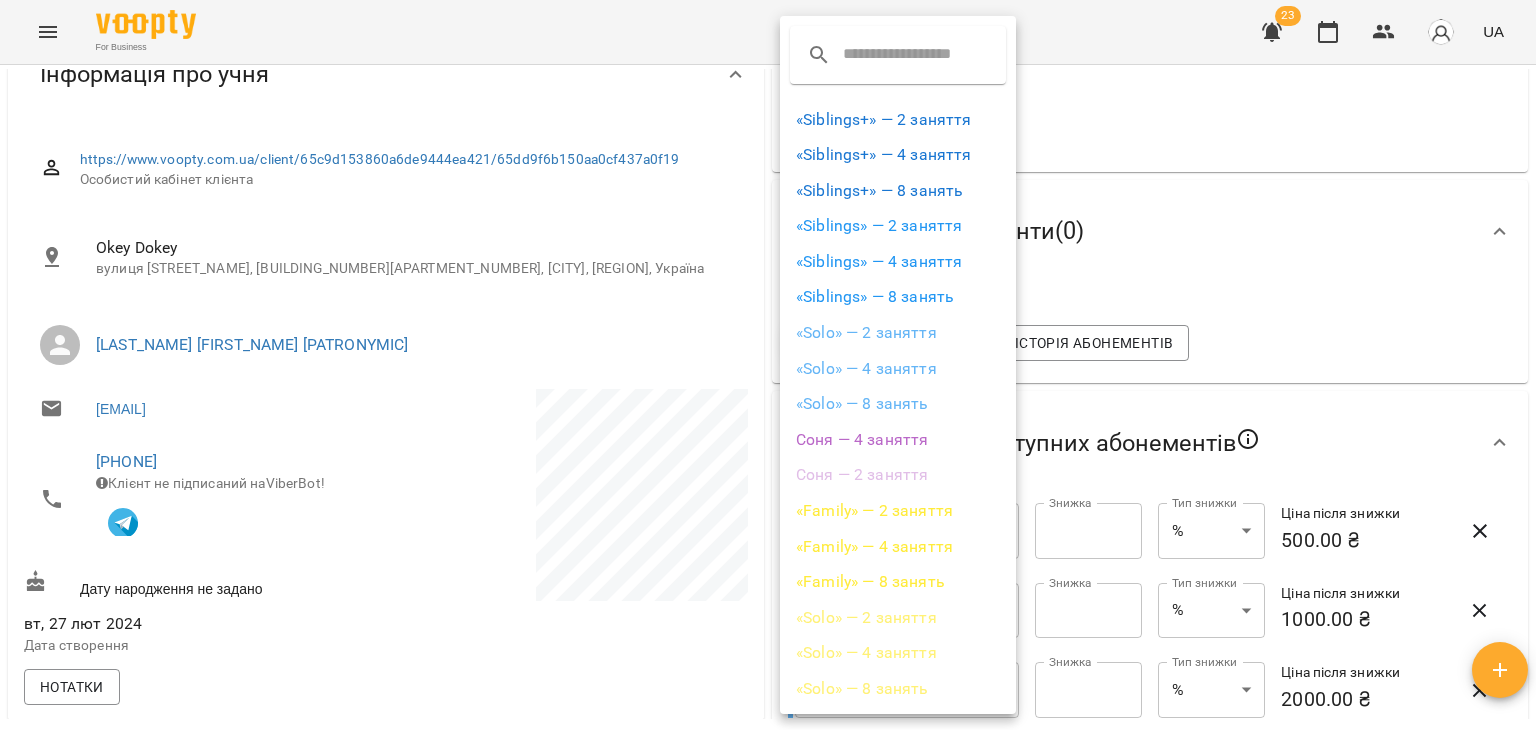 click on "«Solo» — 4 заняття" at bounding box center (898, 369) 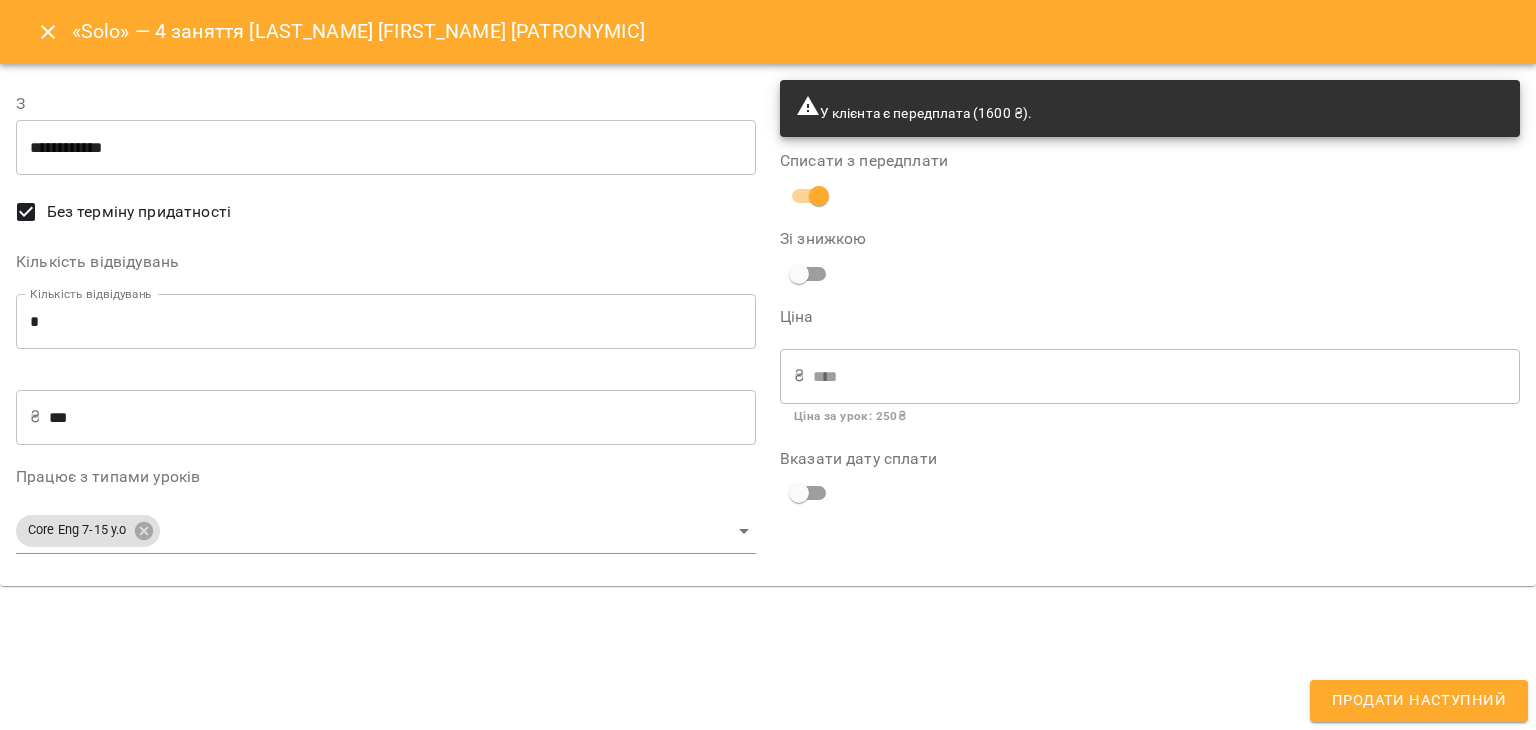 type on "**********" 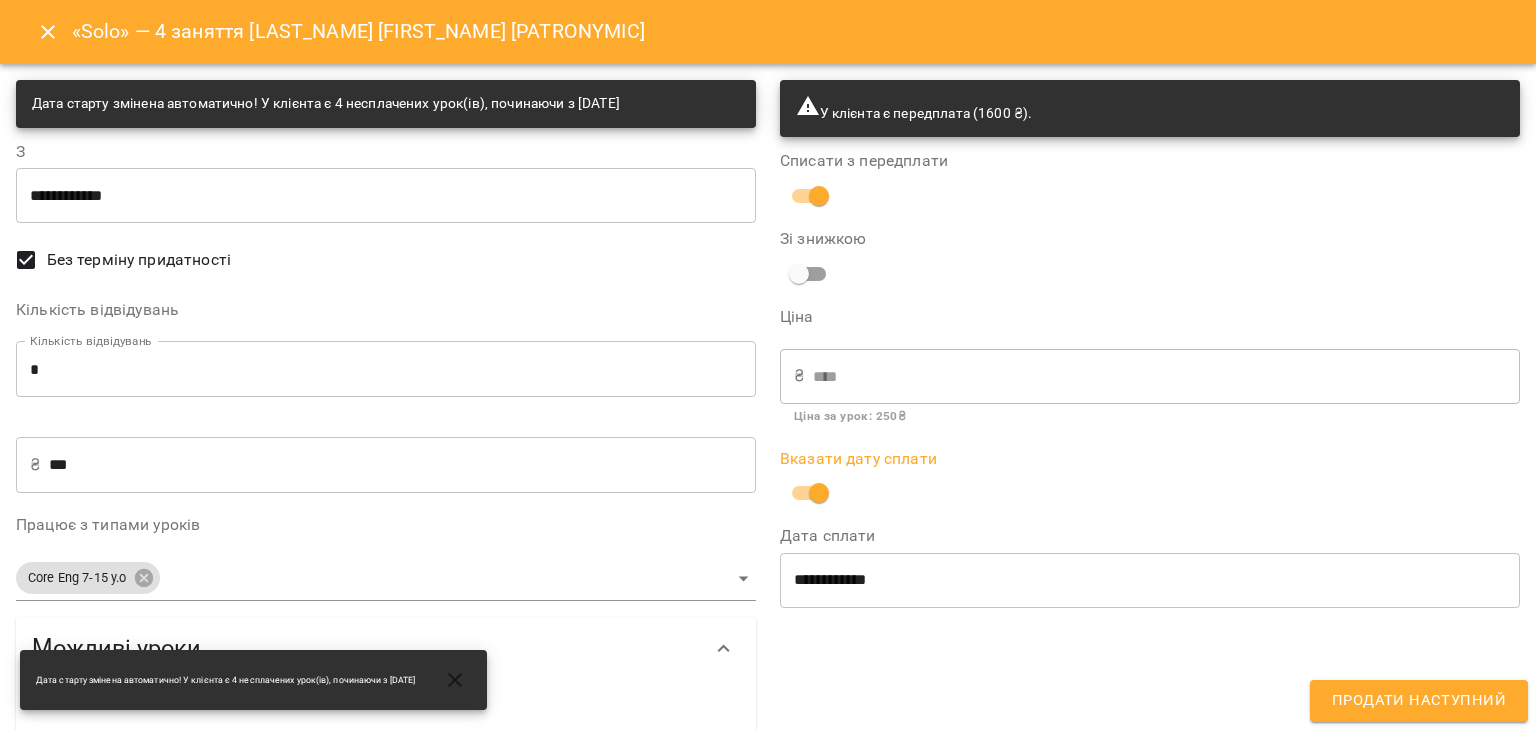 click on "**********" at bounding box center (1150, 580) 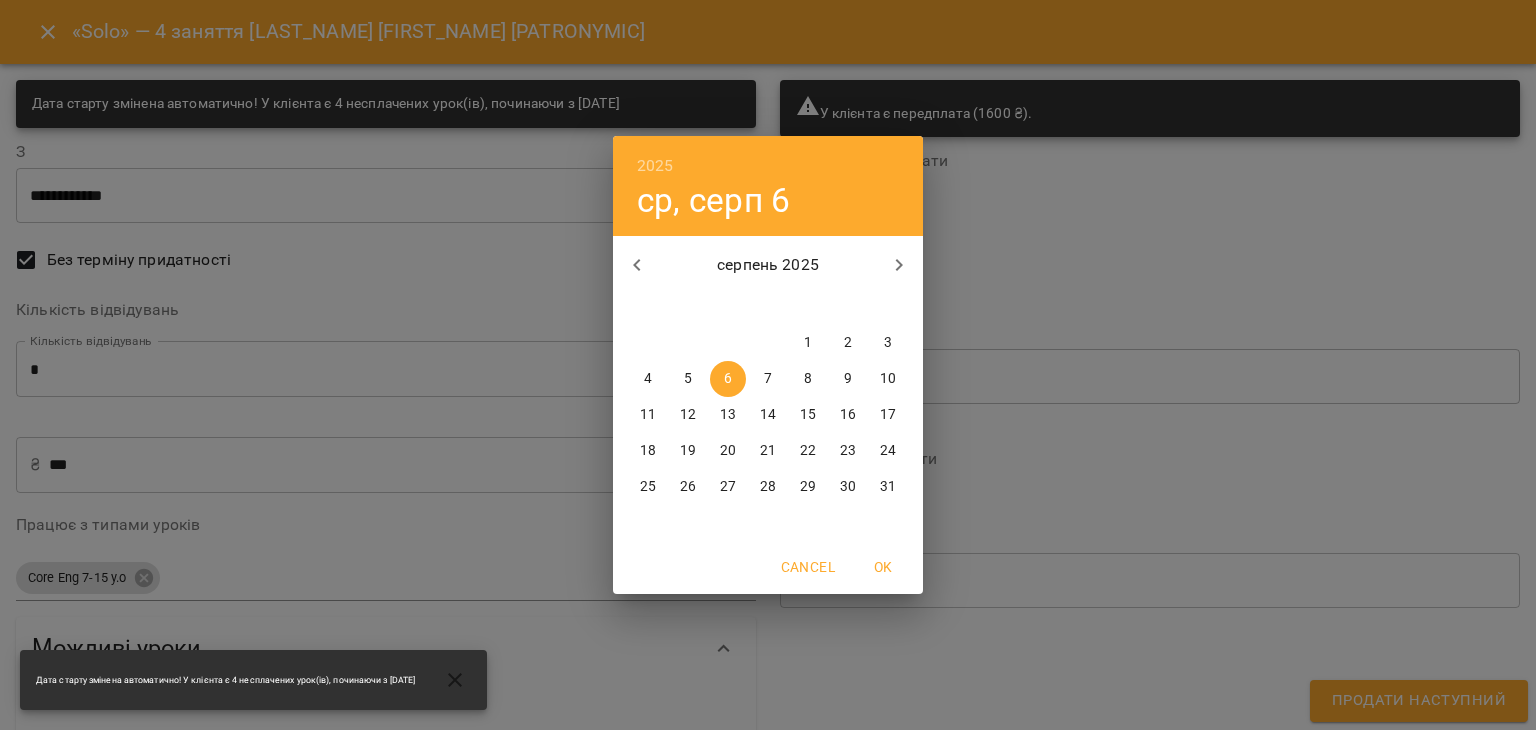 click at bounding box center (637, 265) 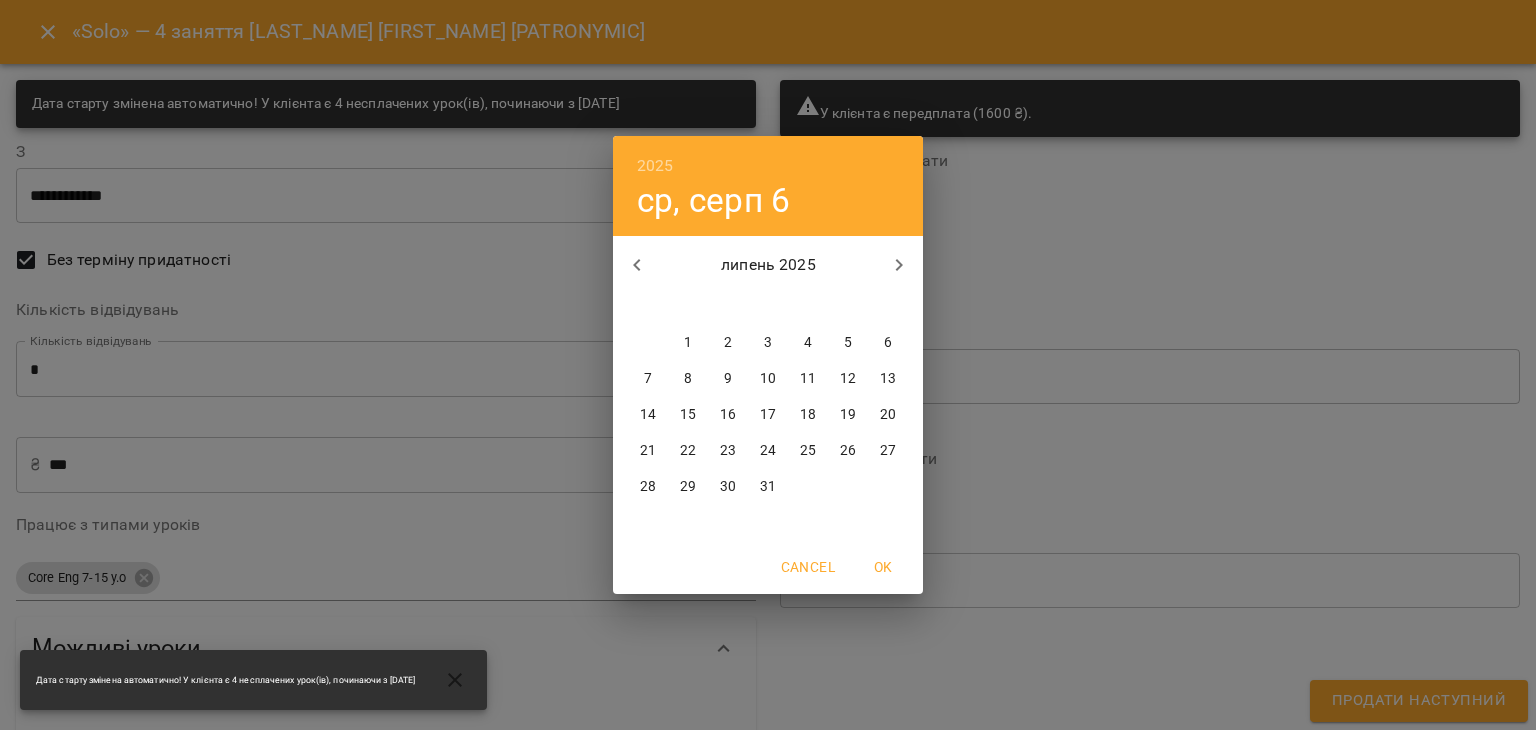 click at bounding box center [637, 265] 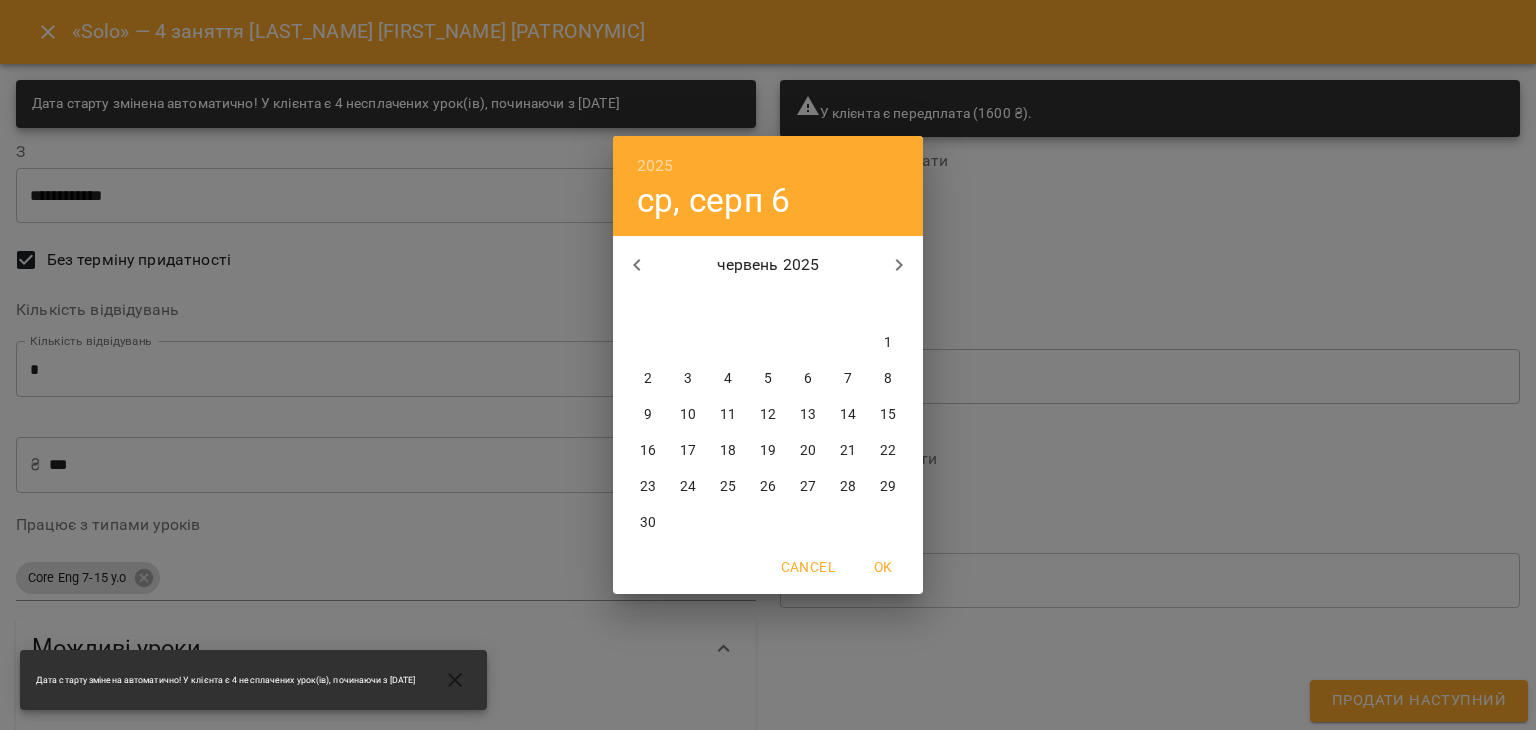 click on "5" at bounding box center (768, 379) 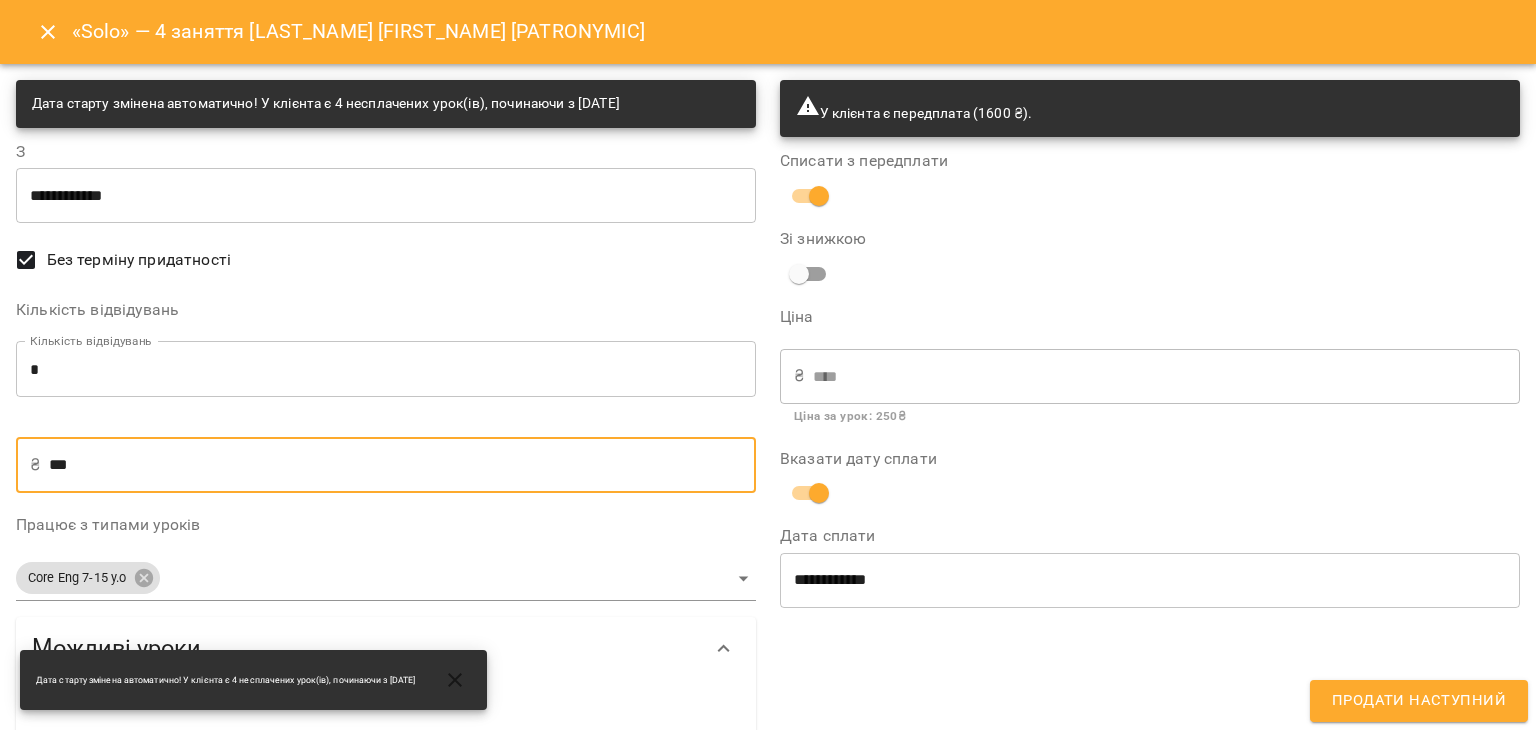 drag, startPoint x: 199, startPoint y: 485, endPoint x: 0, endPoint y: 435, distance: 205.18529 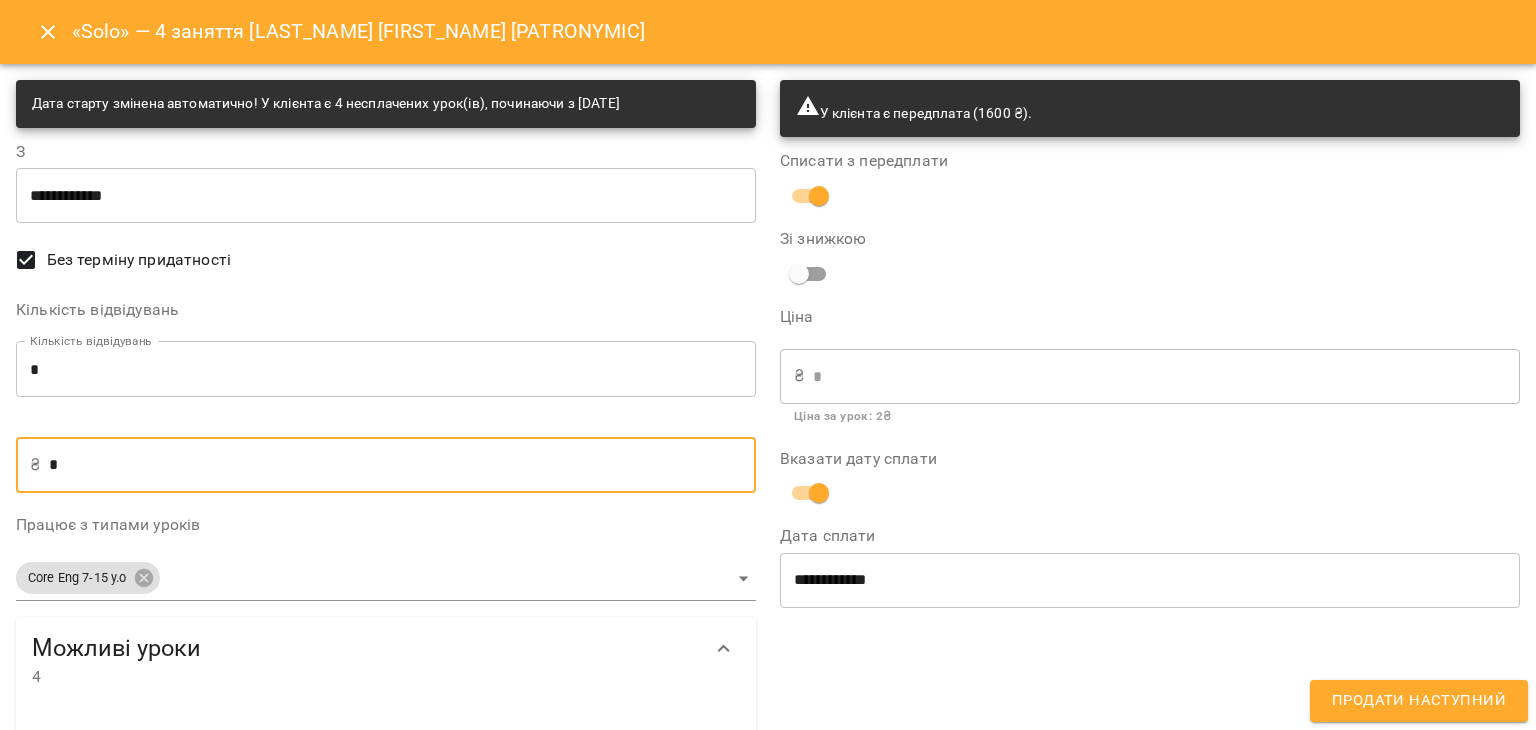 type on "**" 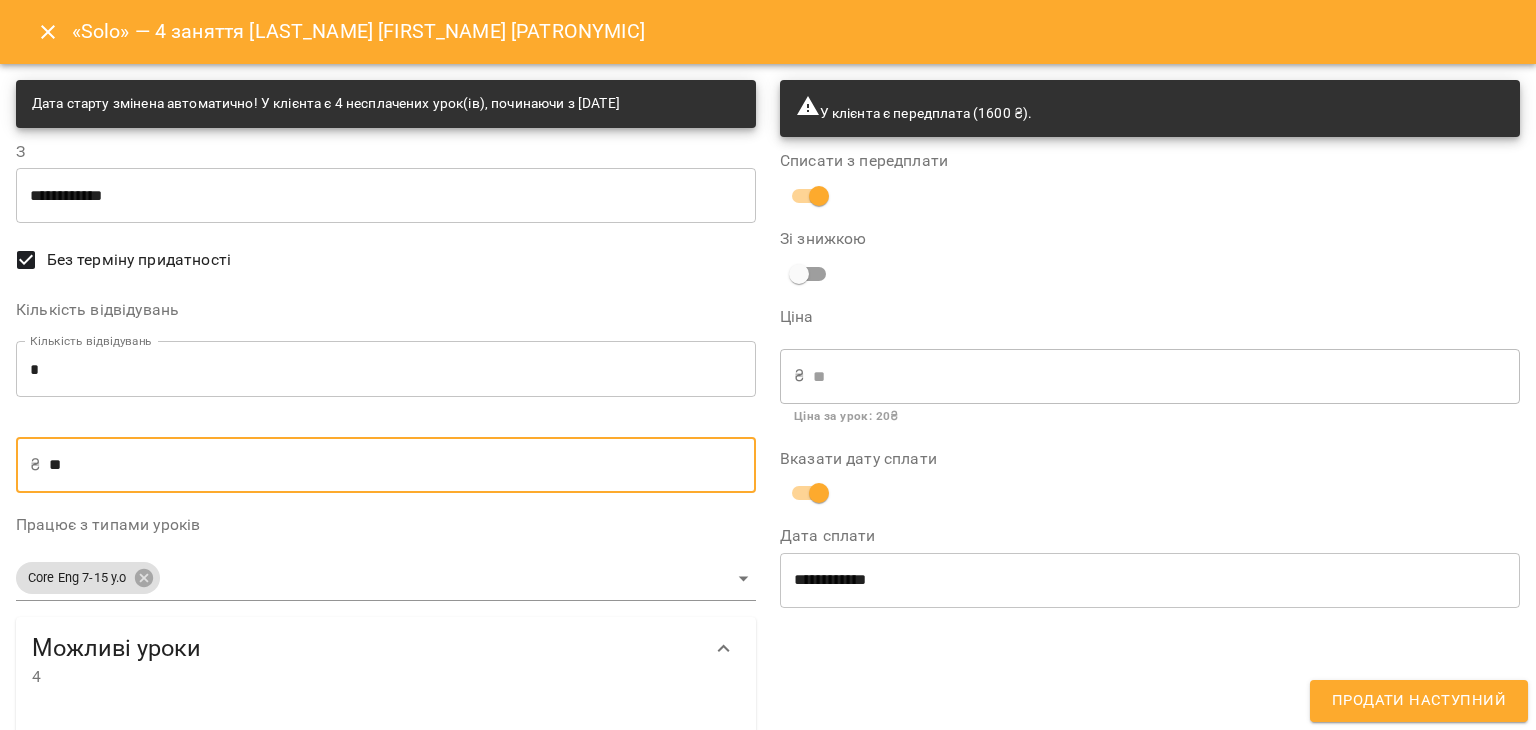 type on "***" 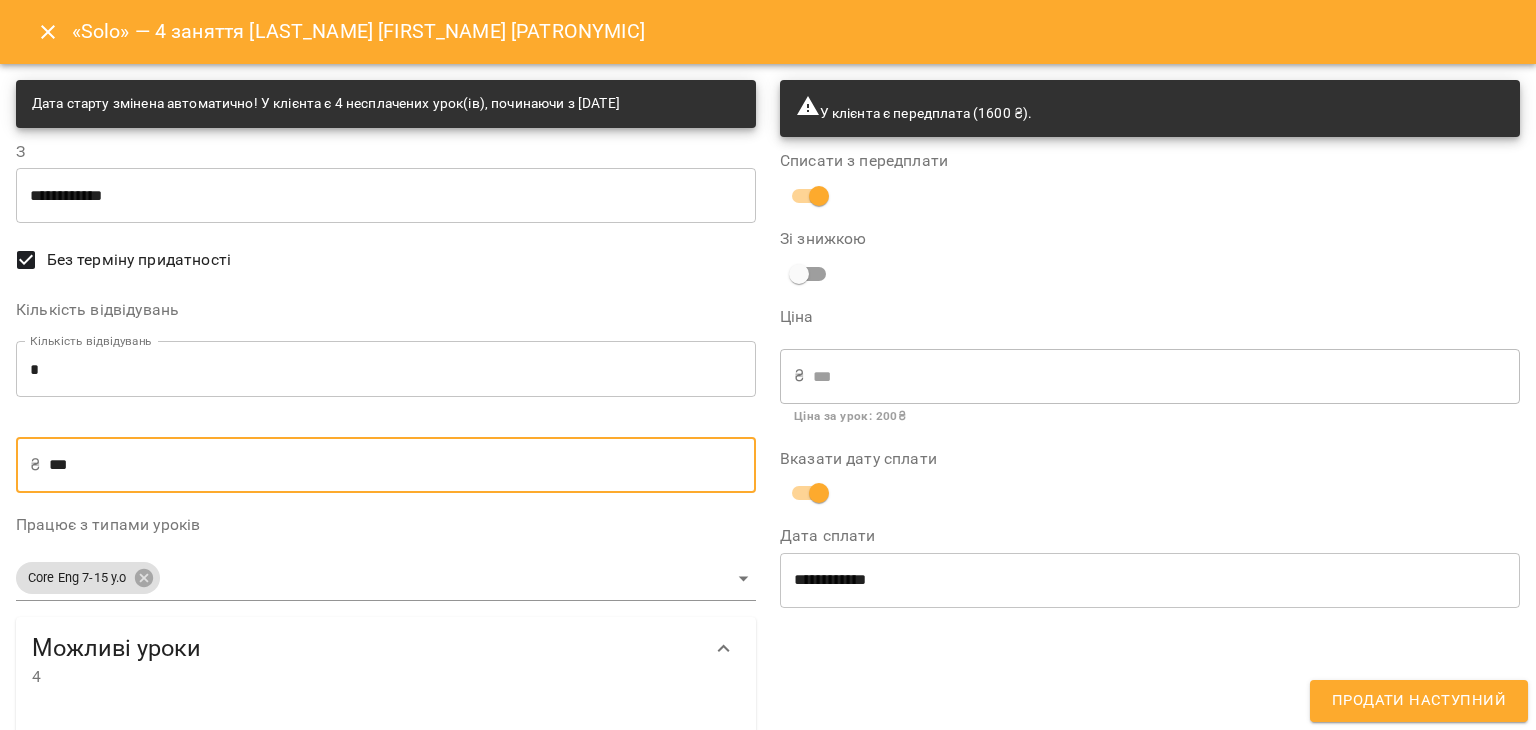 type on "***" 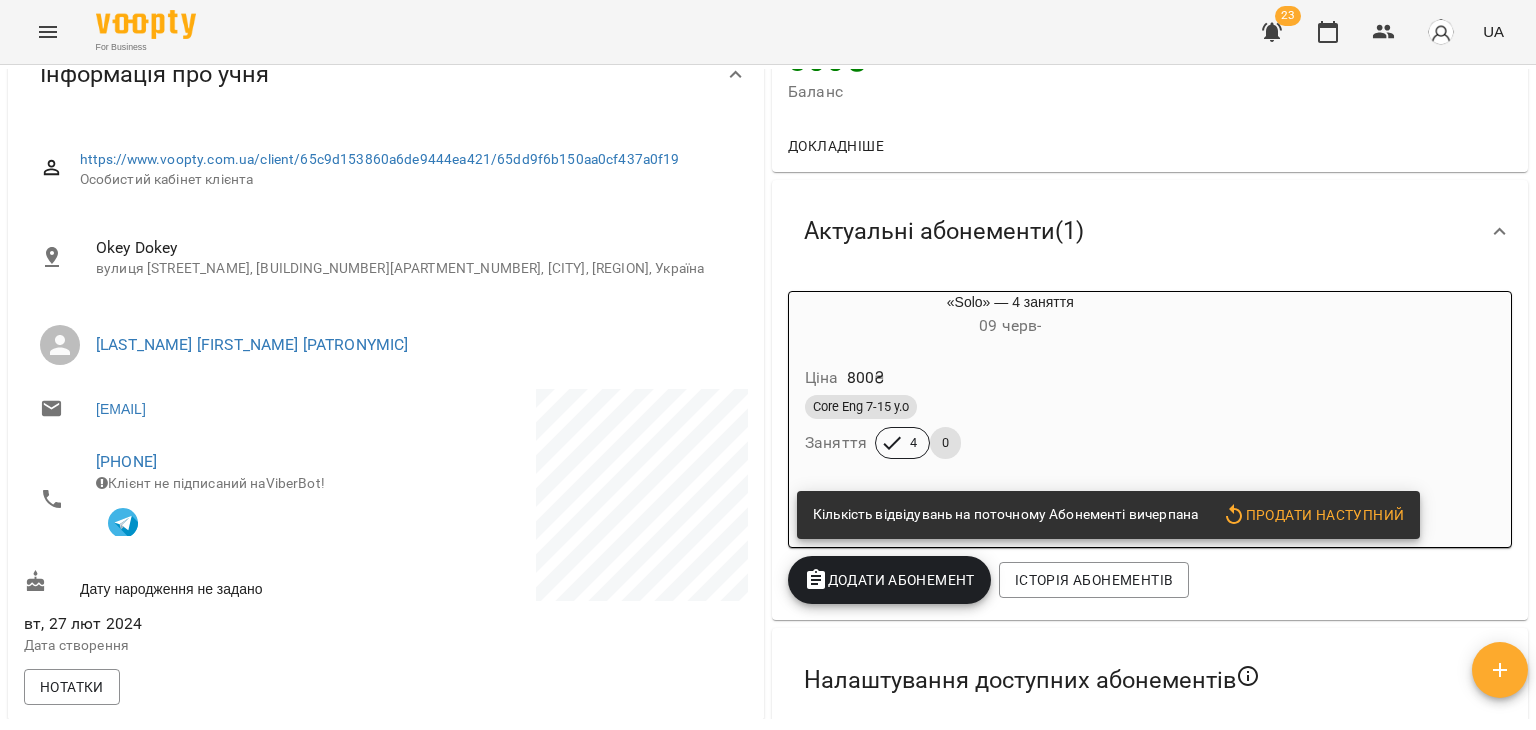 click on "Core Eng 7-15 y.o" at bounding box center [1010, 407] 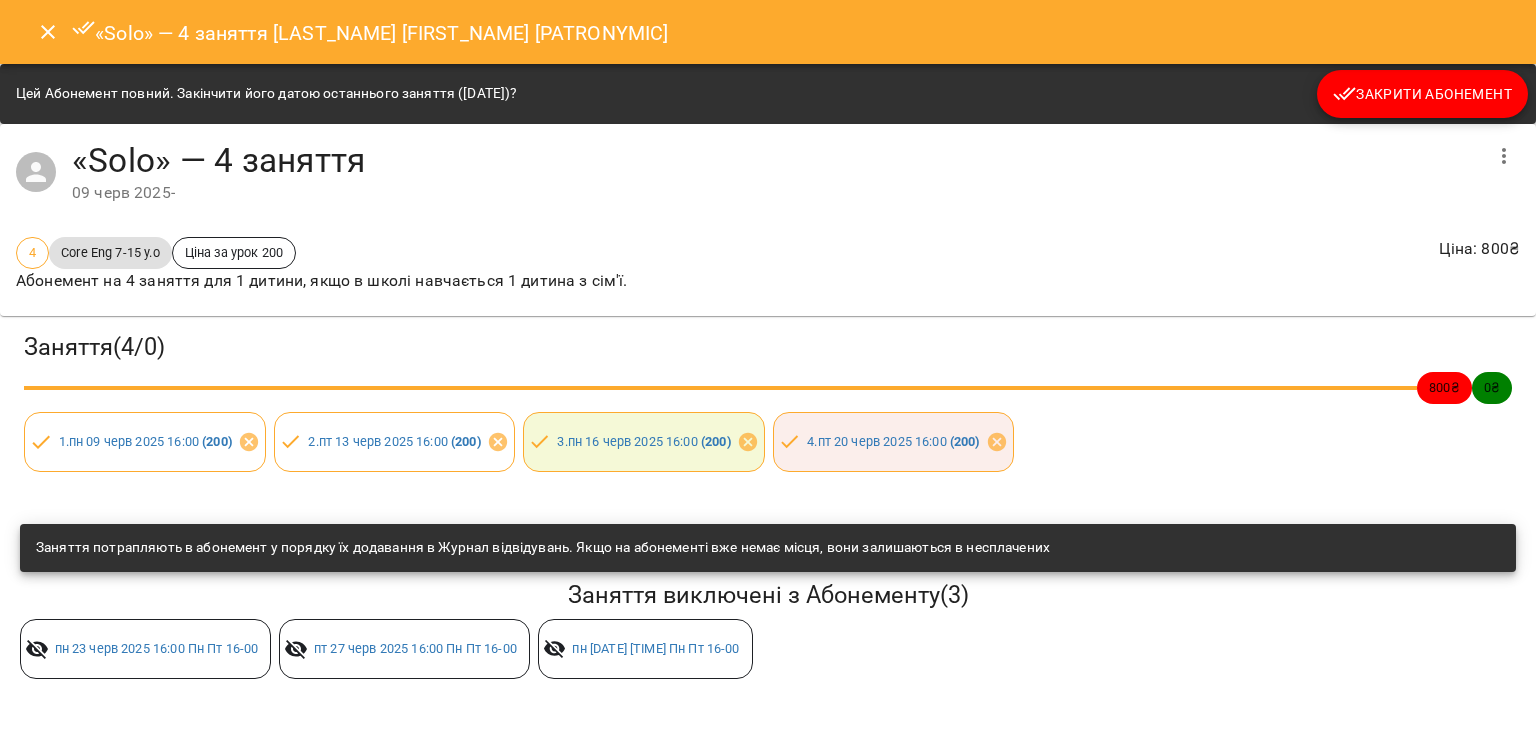 click on "Цей Абонемент повний. Закінчити його датою останнього заняття (20 черв 2025)? Закрити Абонемент" at bounding box center [768, 94] 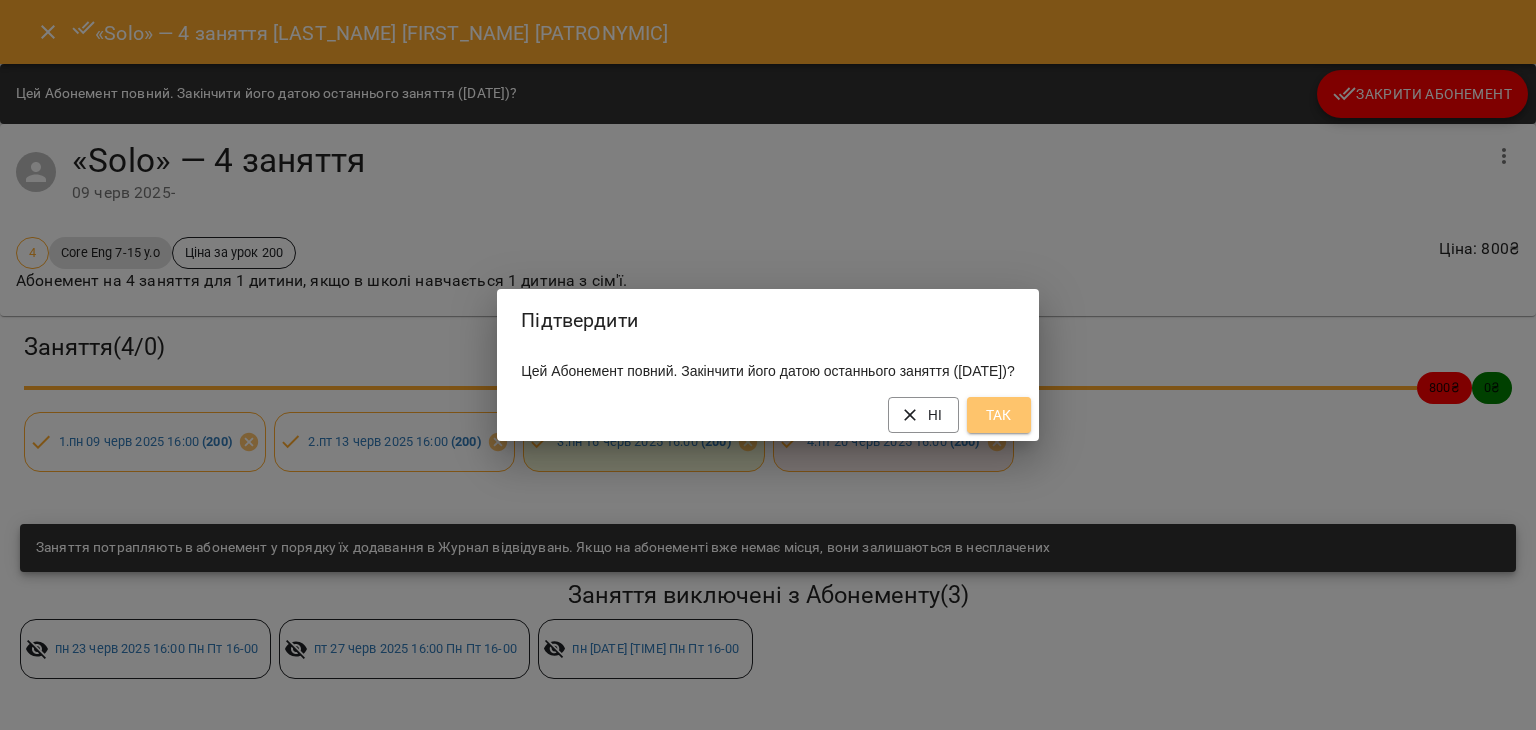 click on "Так" at bounding box center (999, 415) 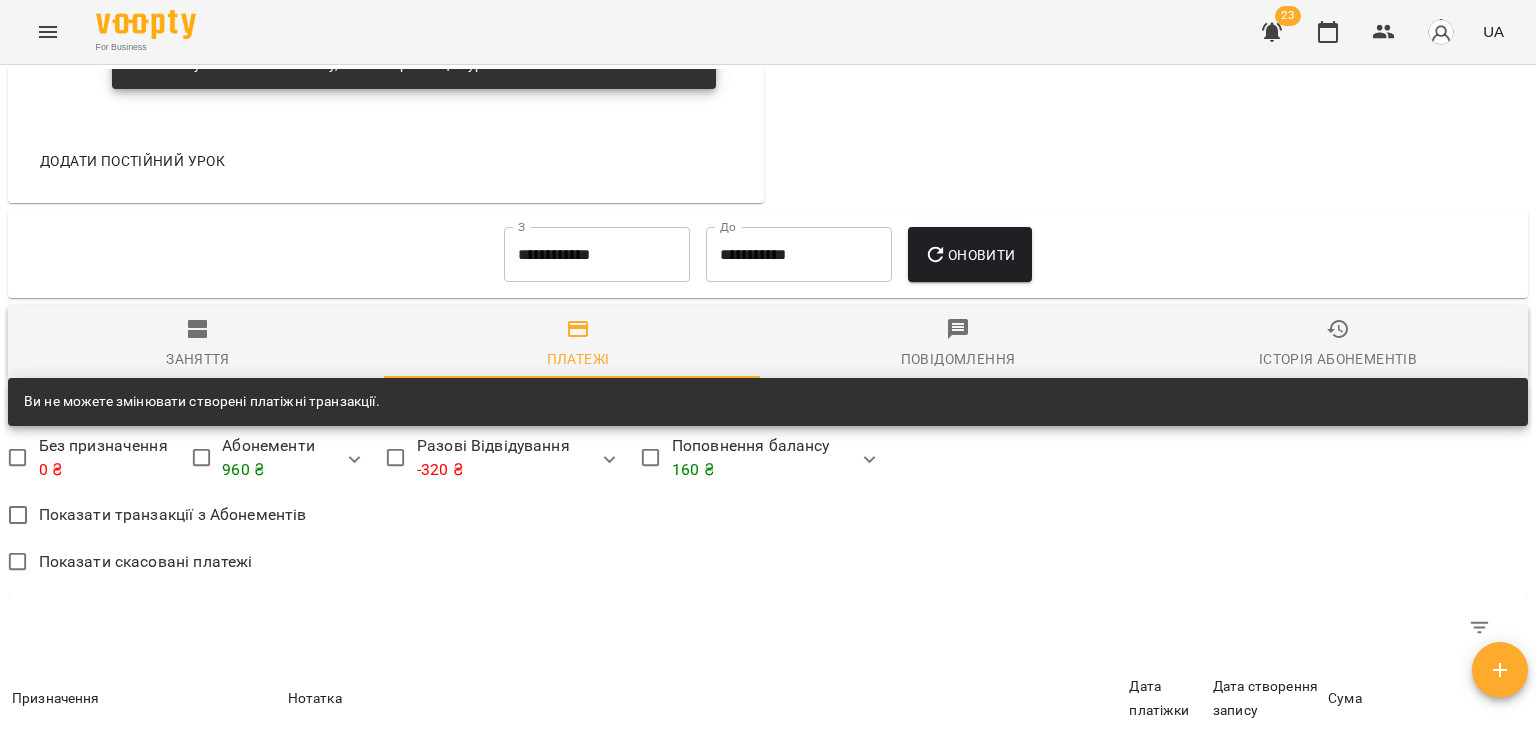 click on "Заняття" at bounding box center (198, 344) 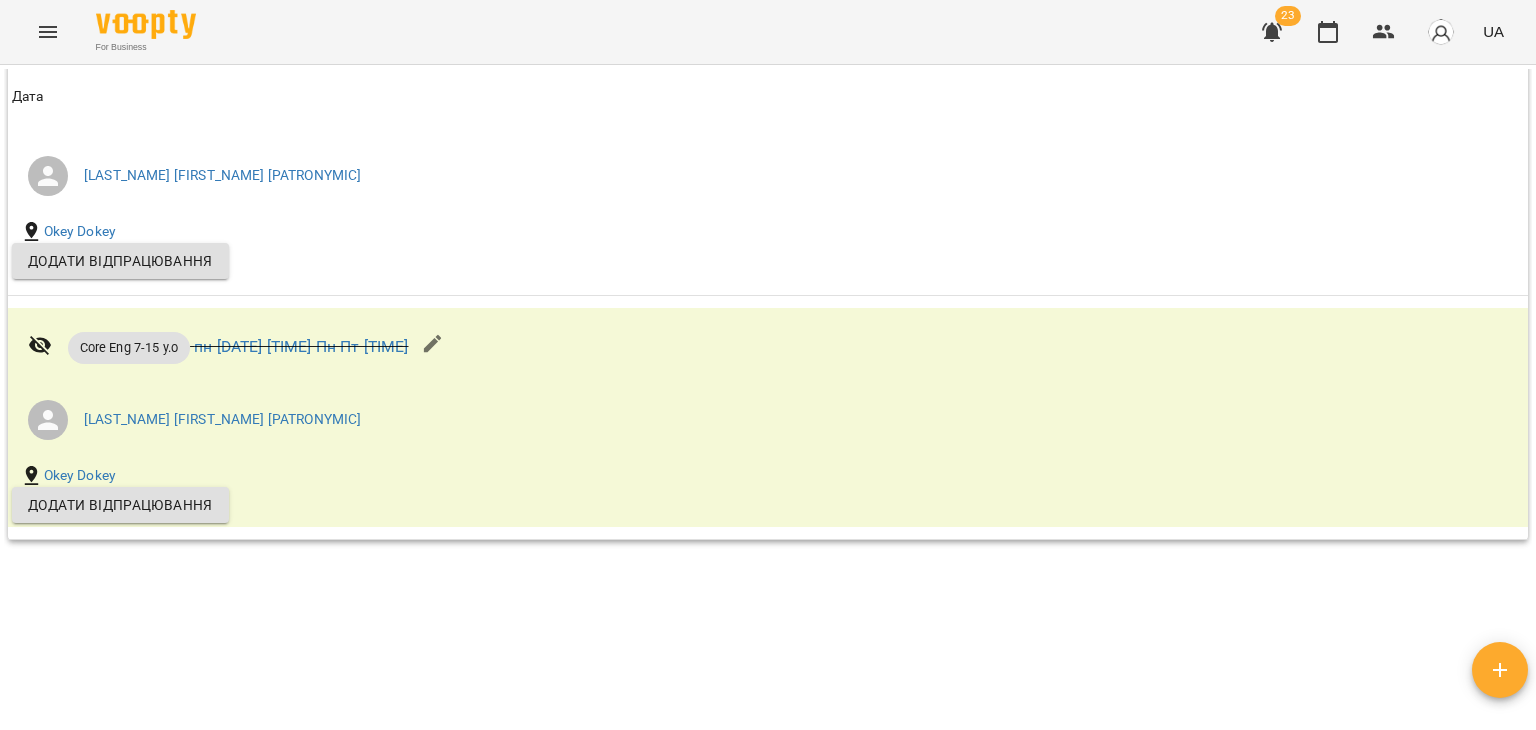 scroll, scrollTop: 3926, scrollLeft: 0, axis: vertical 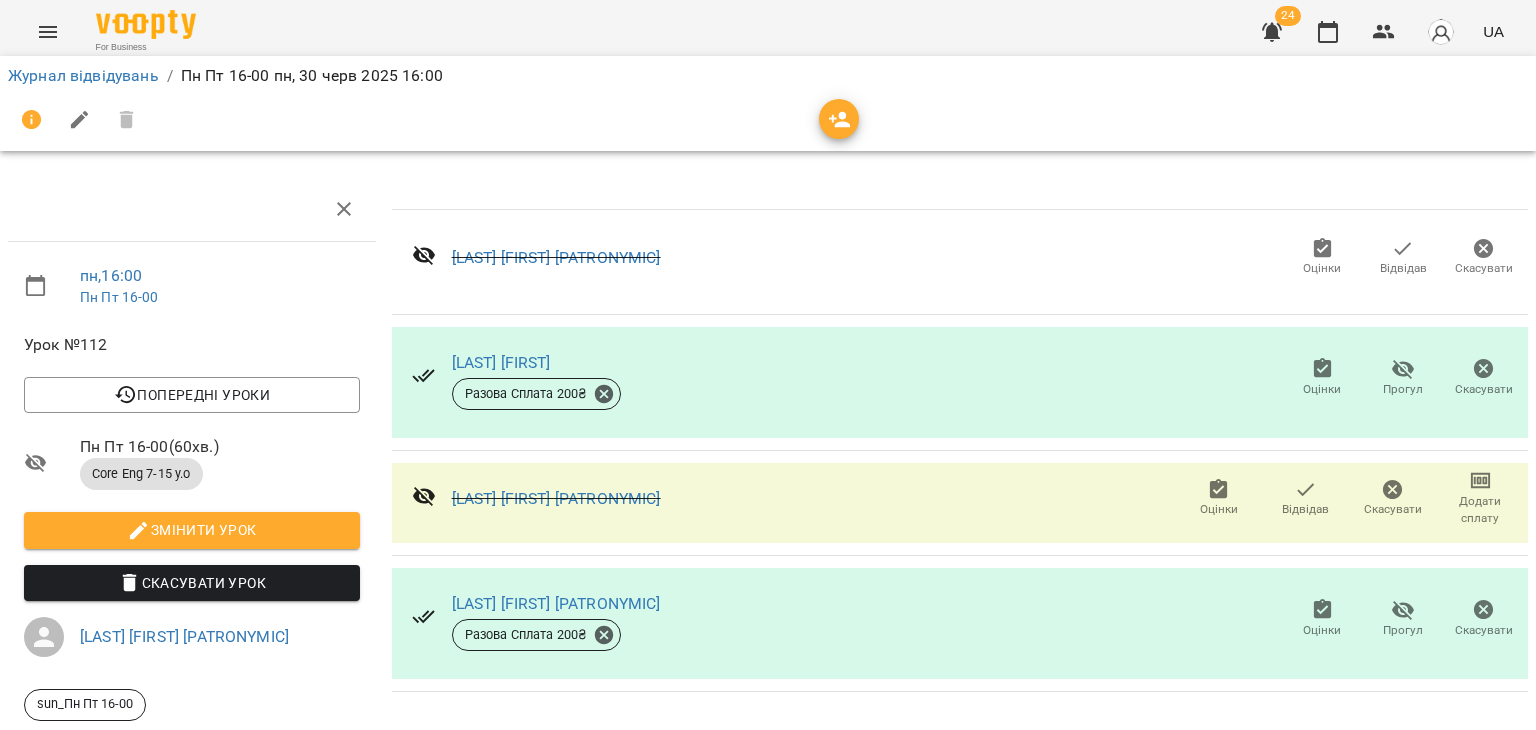 click on "Додати сплату" at bounding box center [1480, 510] 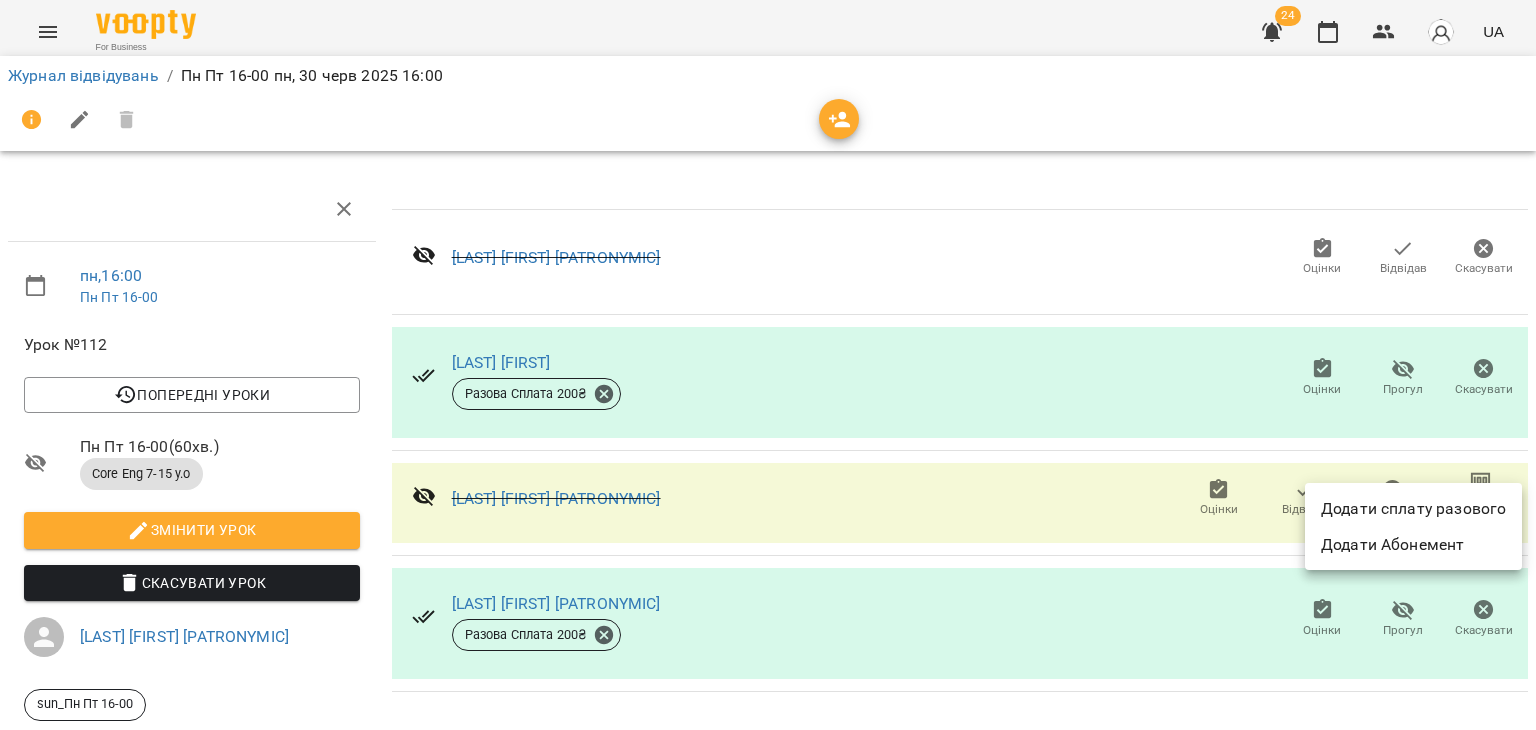 click on "Додати сплату разового" at bounding box center [1413, 509] 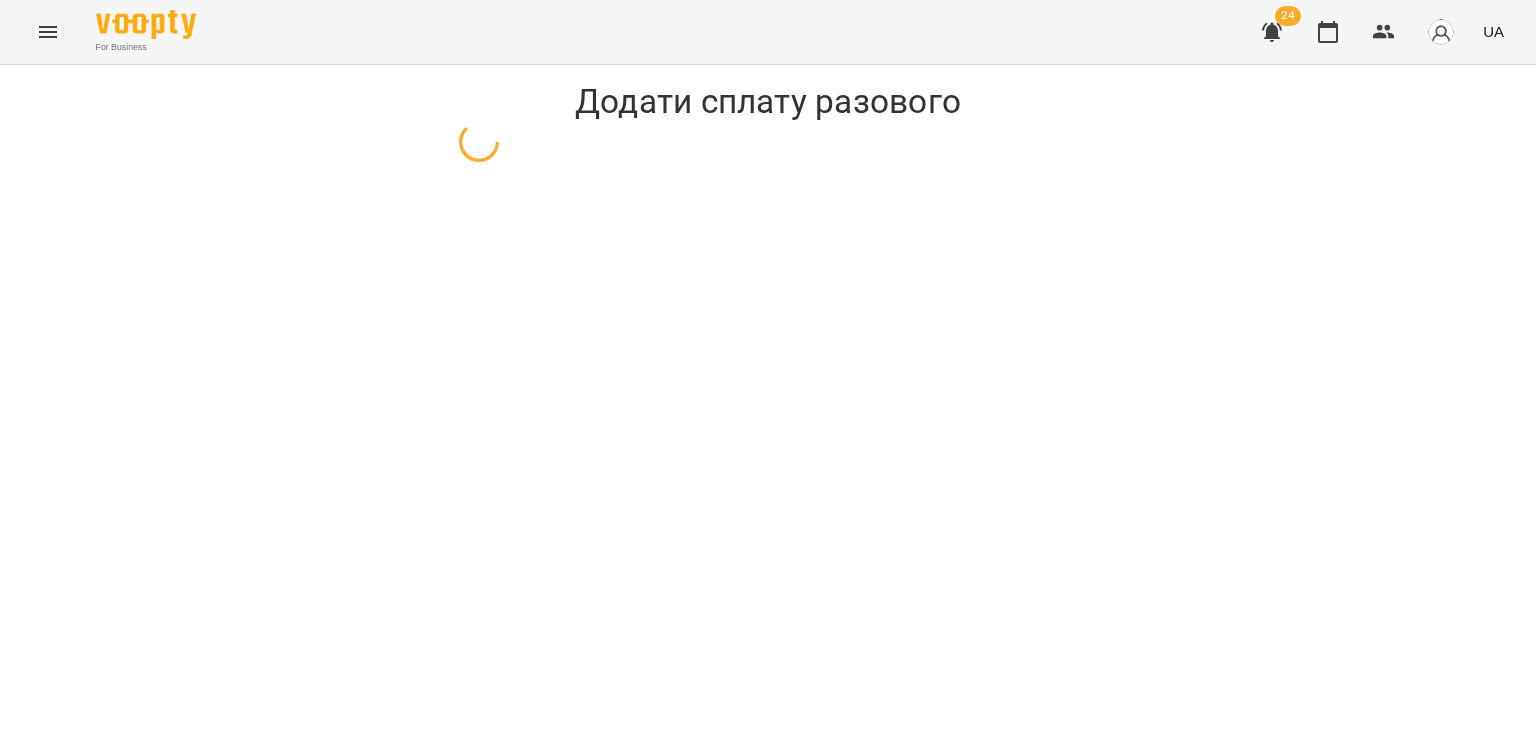 select on "**********" 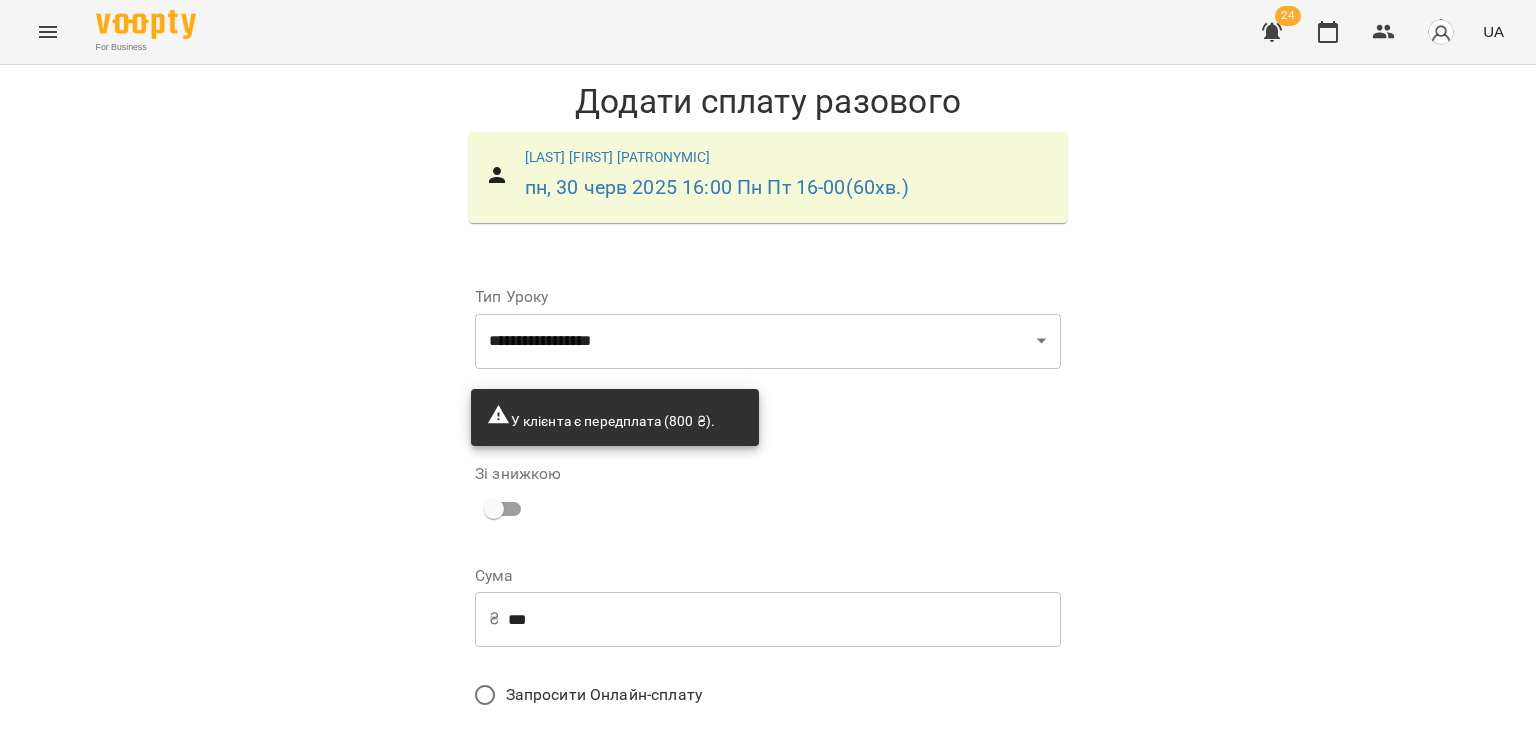 click on "***" at bounding box center (784, 619) 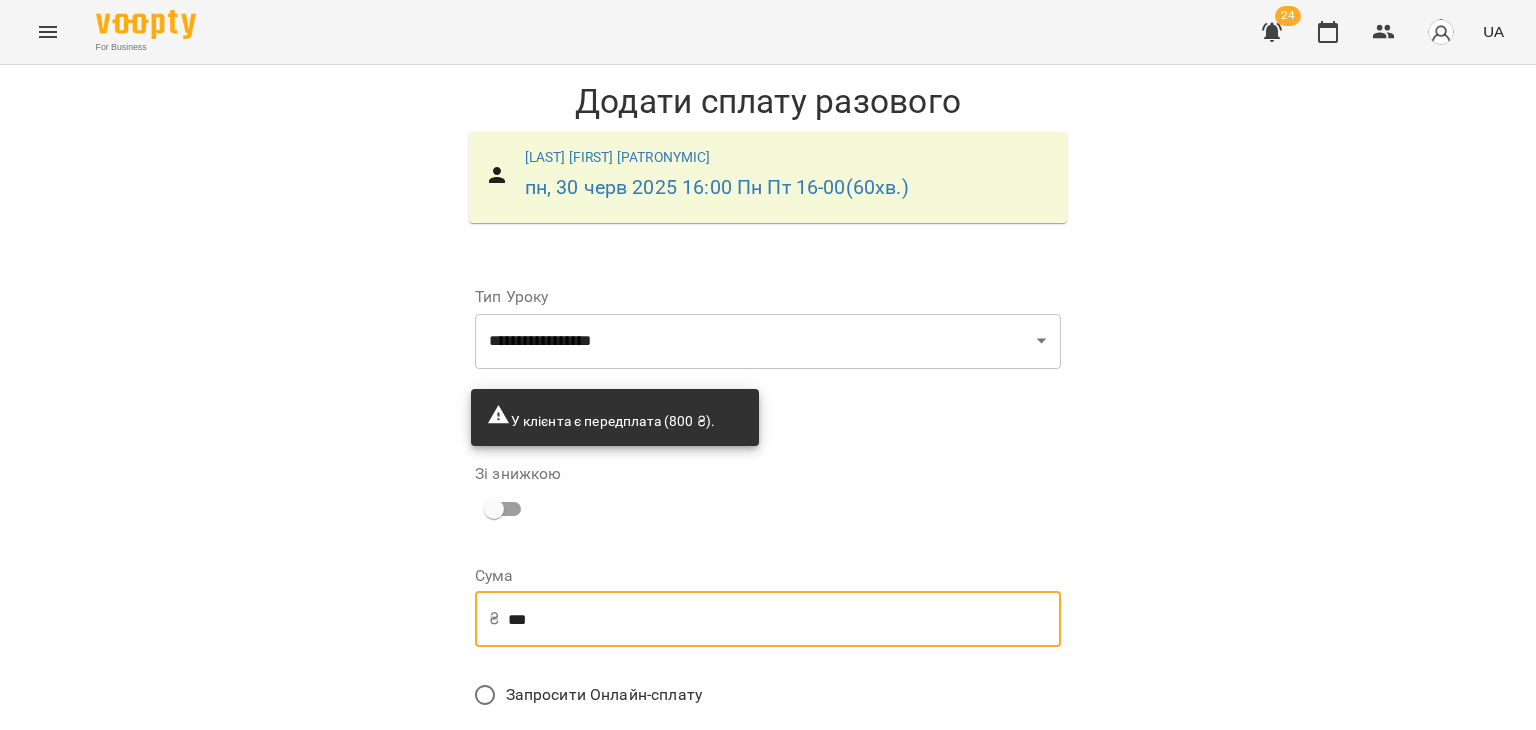 click on "***" at bounding box center [784, 619] 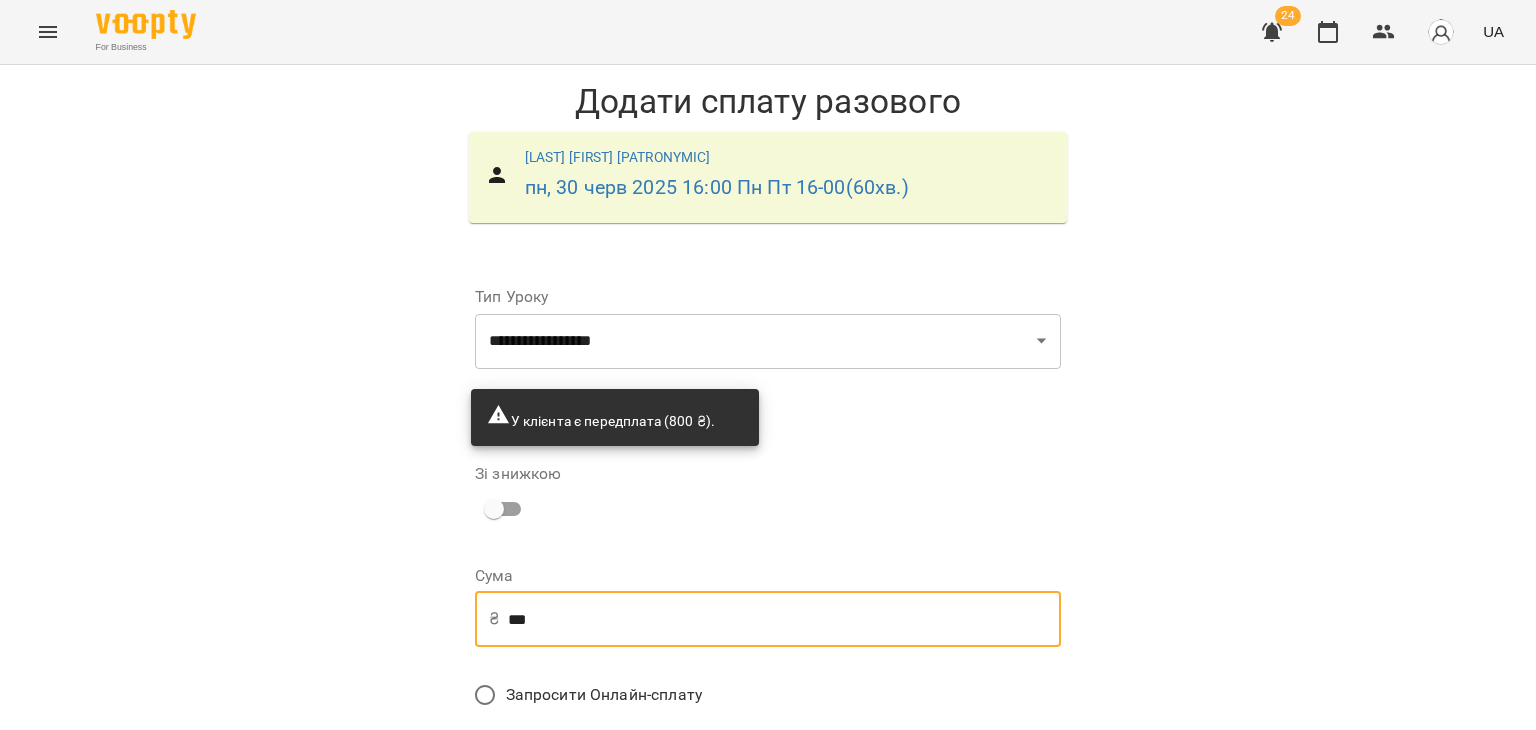 type on "***" 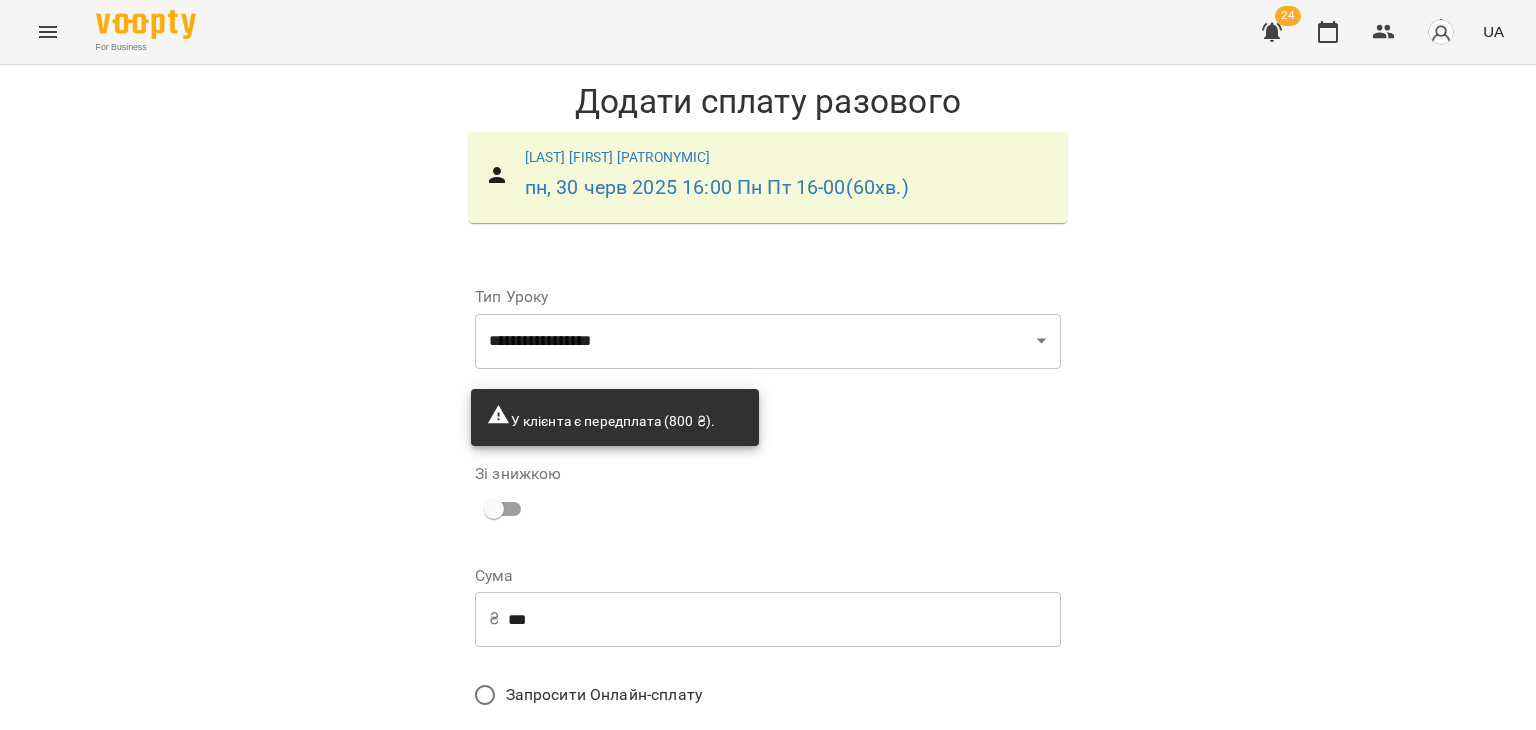 scroll, scrollTop: 172, scrollLeft: 0, axis: vertical 